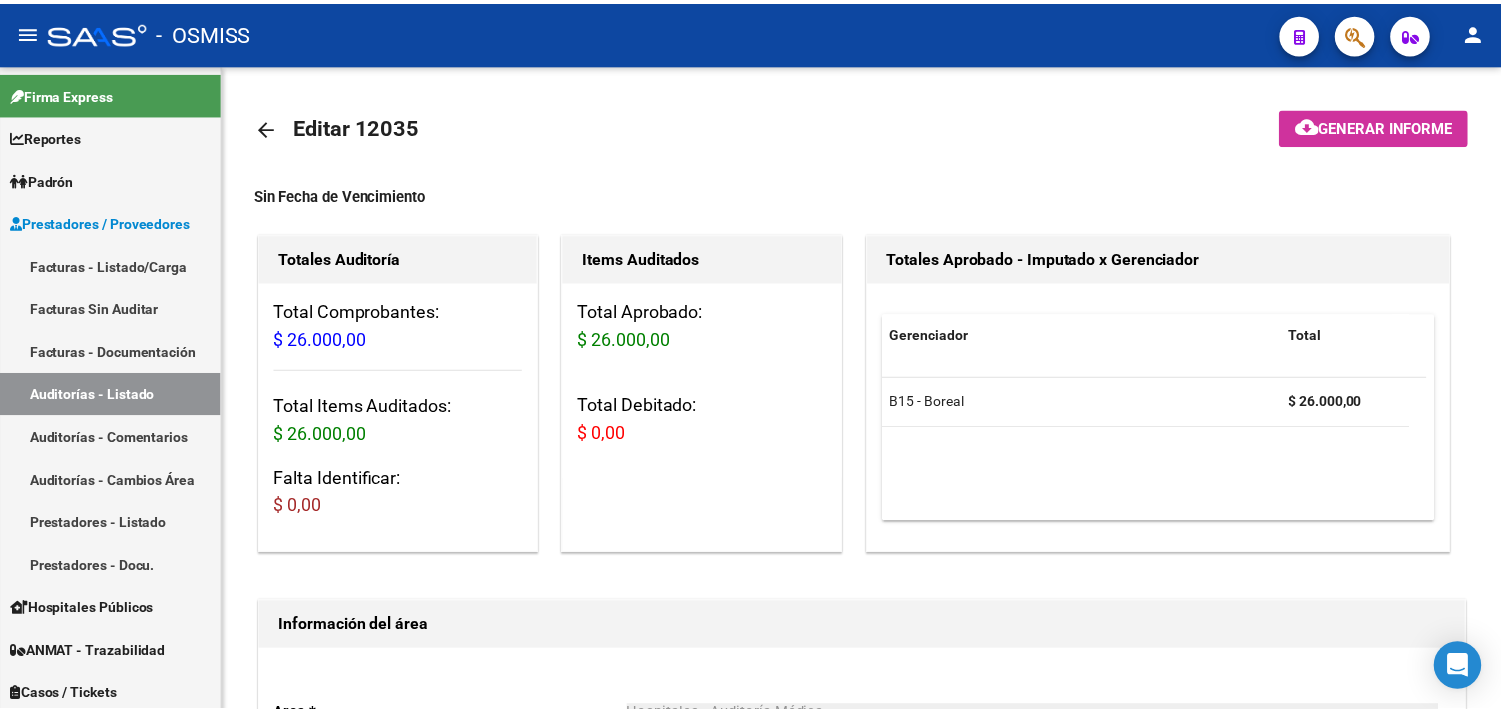 scroll, scrollTop: 0, scrollLeft: 0, axis: both 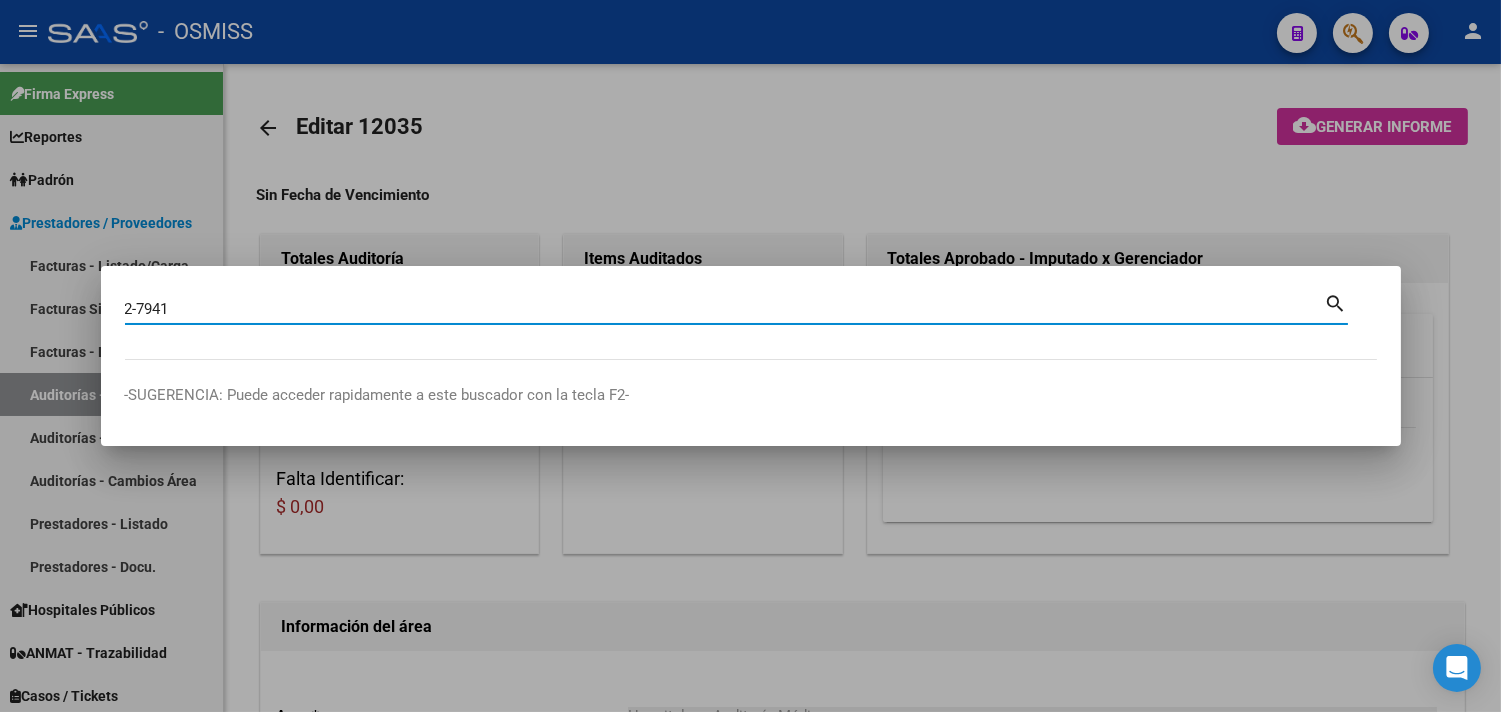 type on "2-7941" 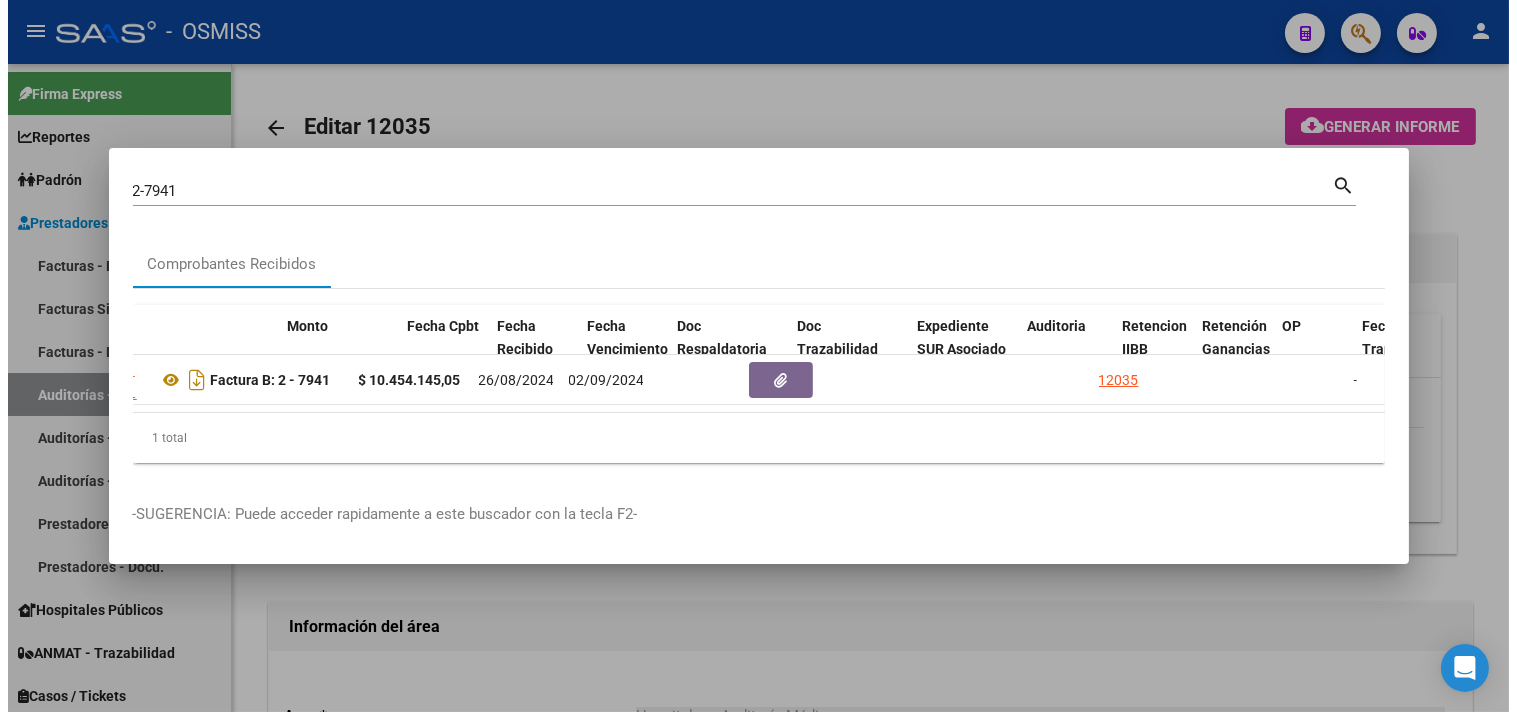 scroll, scrollTop: 0, scrollLeft: 713, axis: horizontal 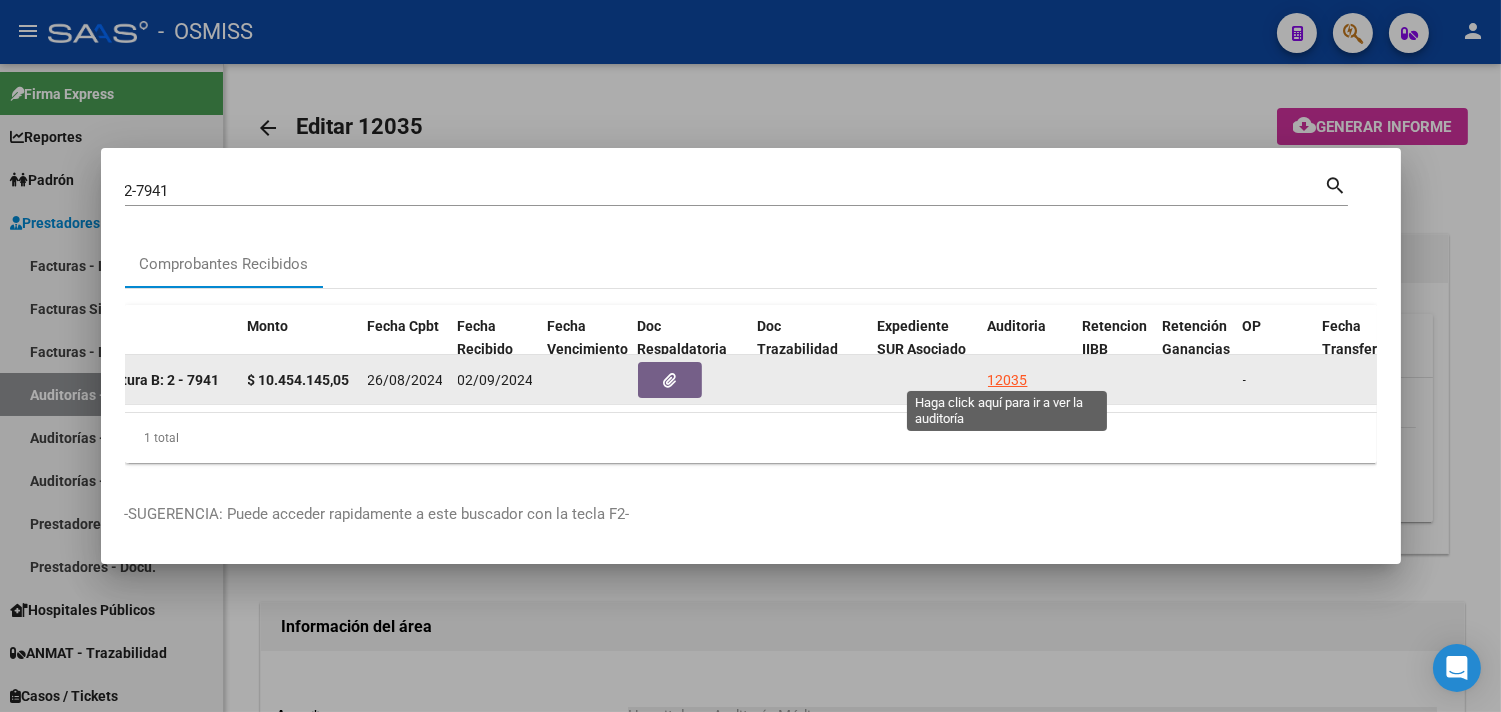 click on "12035" 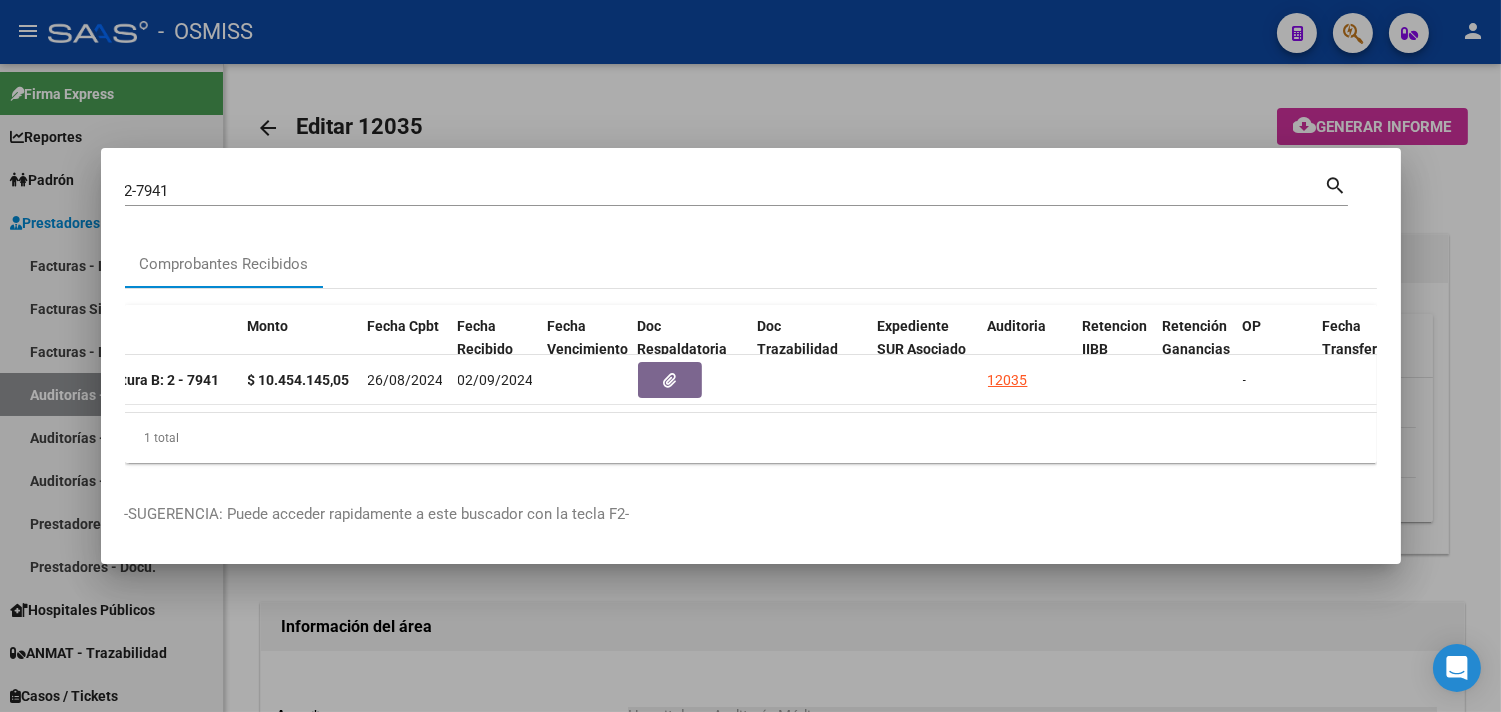 click at bounding box center [750, 356] 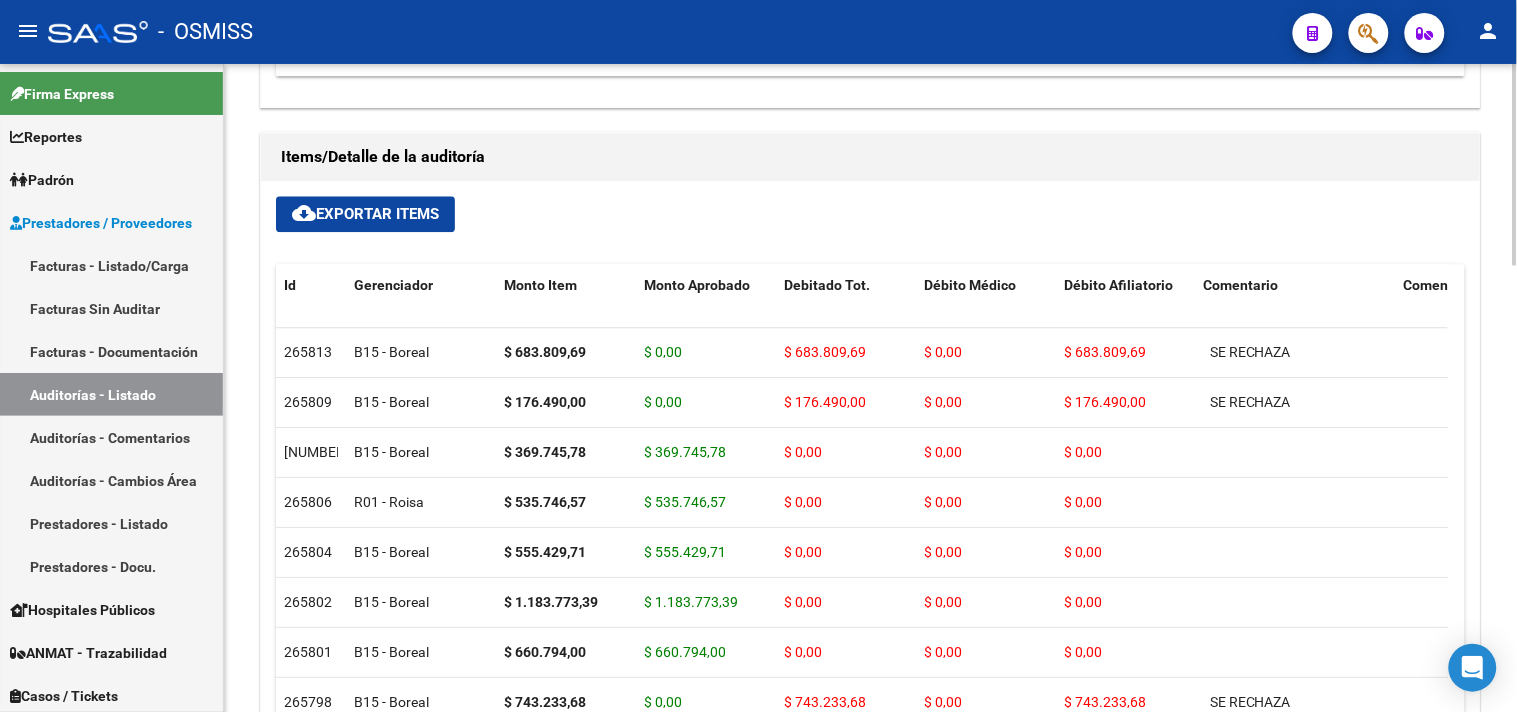 scroll, scrollTop: 1222, scrollLeft: 0, axis: vertical 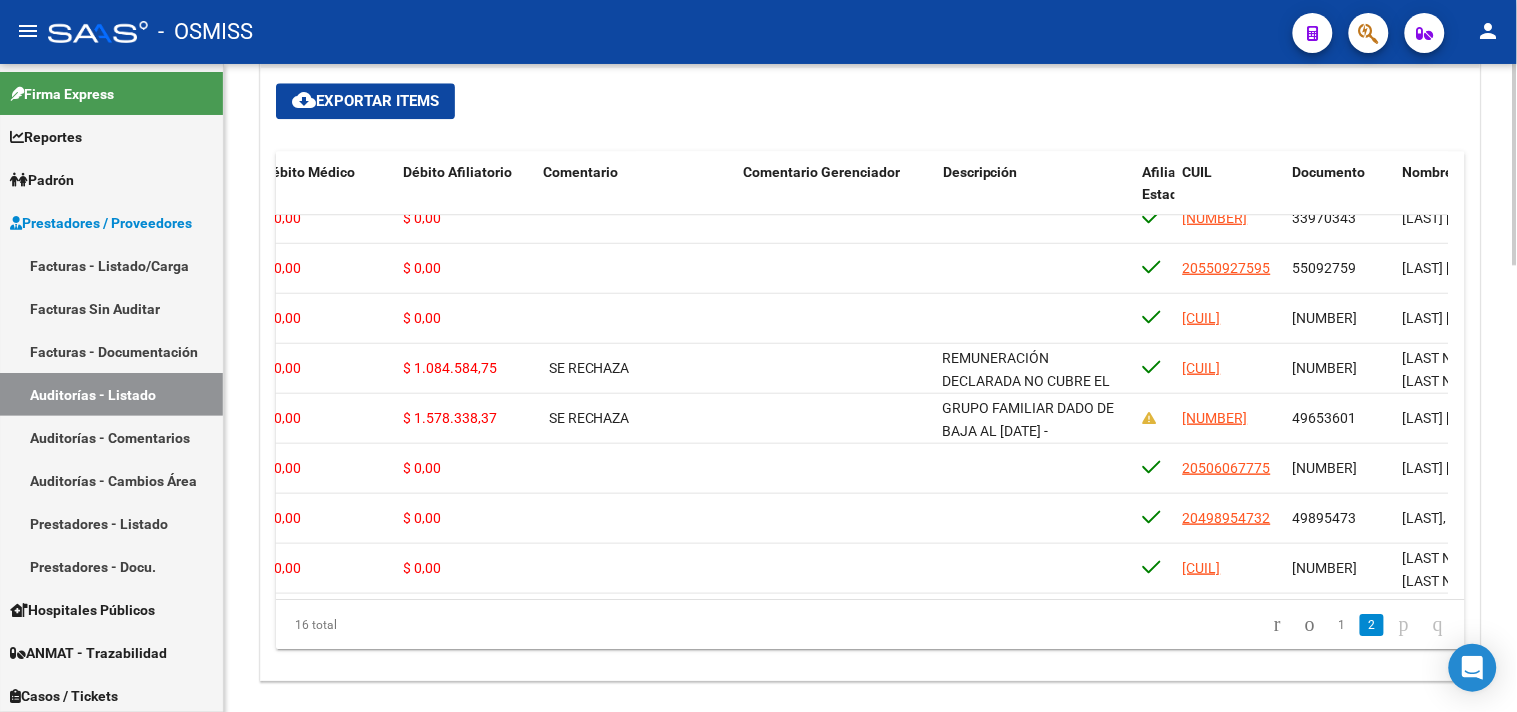 click on "16 total   1   2" 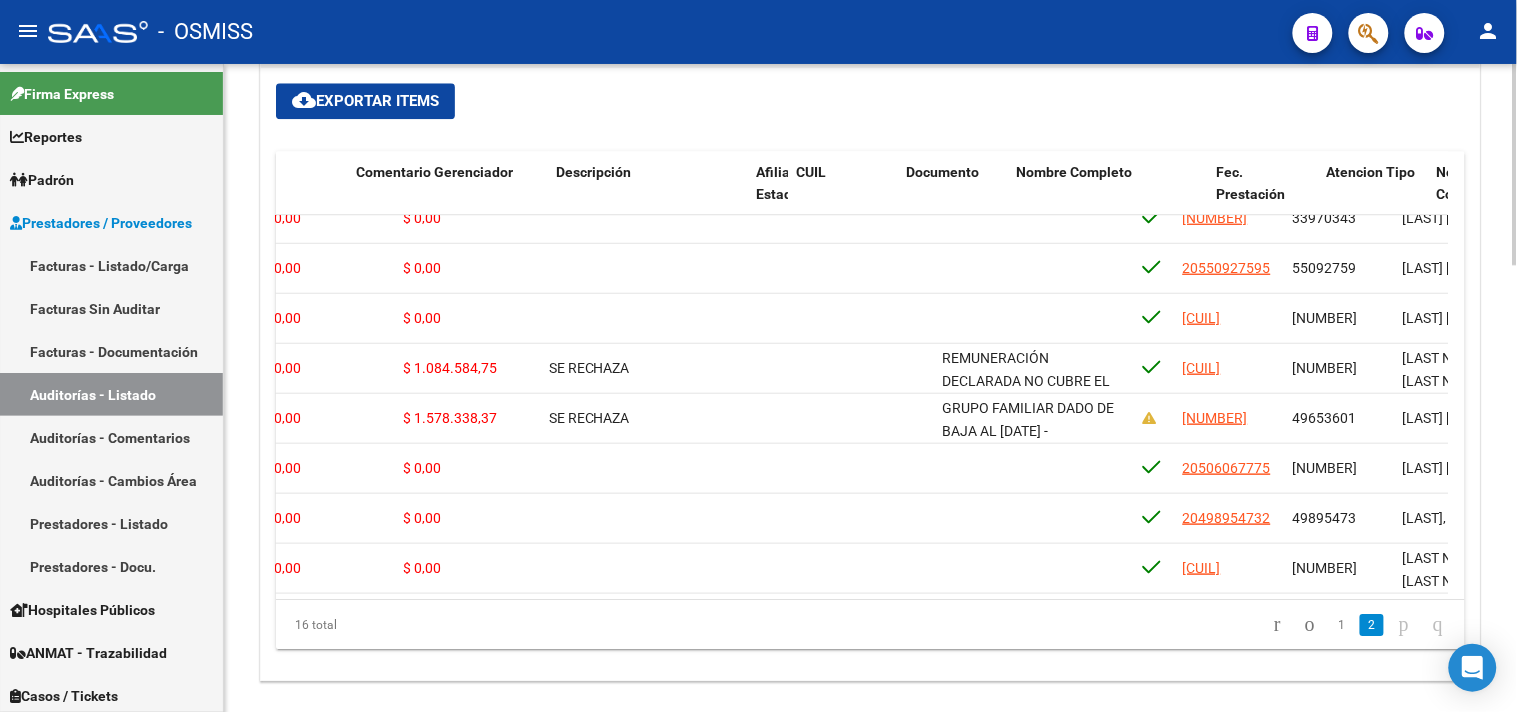 scroll, scrollTop: 438, scrollLeft: 1147, axis: both 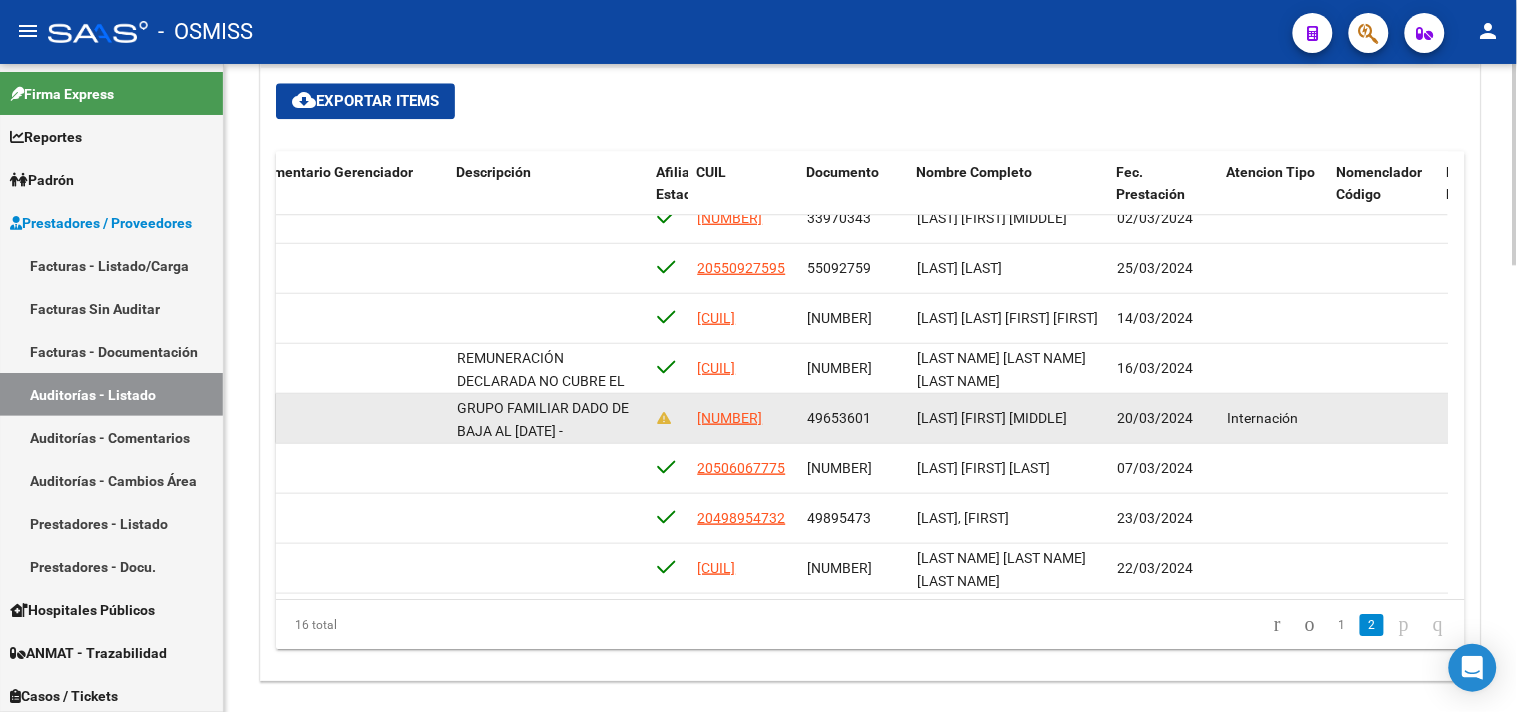 drag, startPoint x: 913, startPoint y: 397, endPoint x: 1082, endPoint y: 408, distance: 169.3576 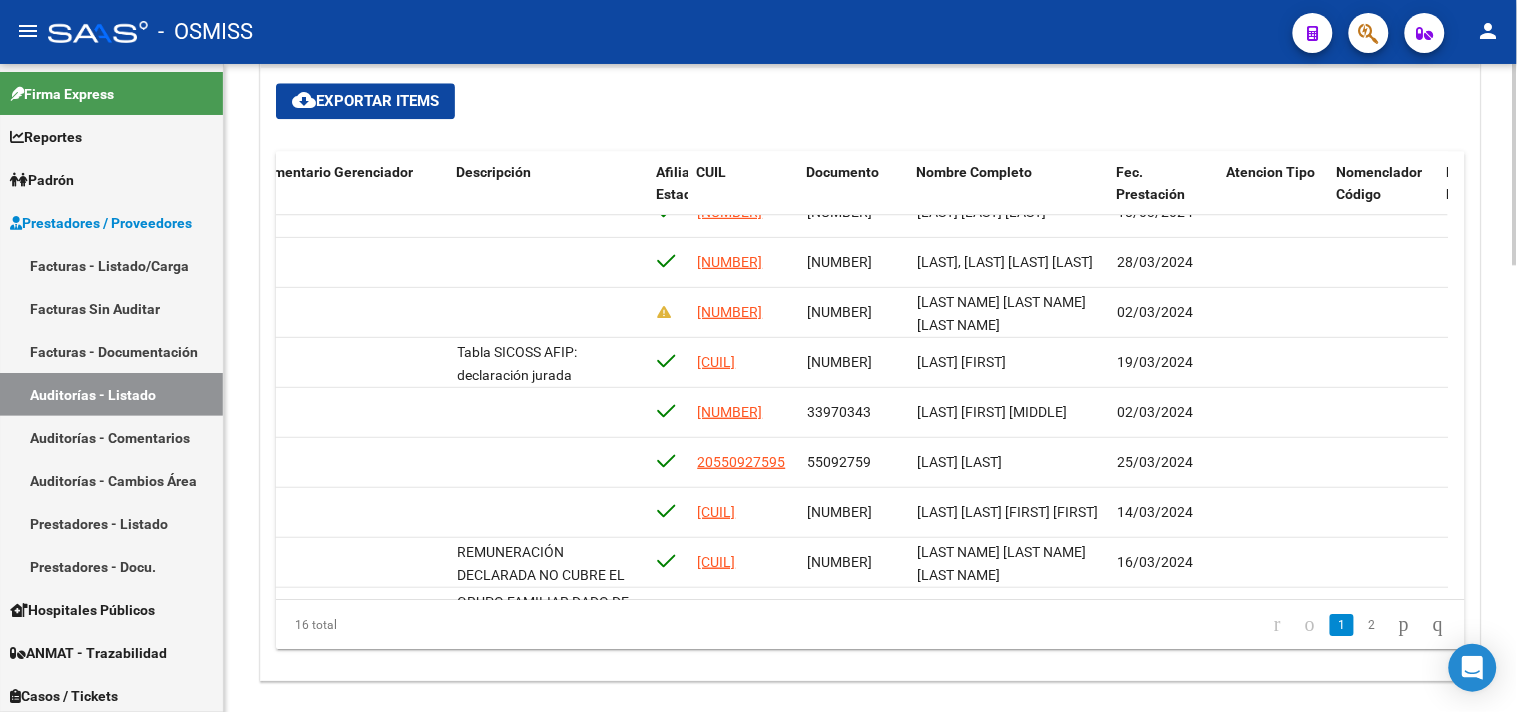 scroll, scrollTop: 0, scrollLeft: 1147, axis: horizontal 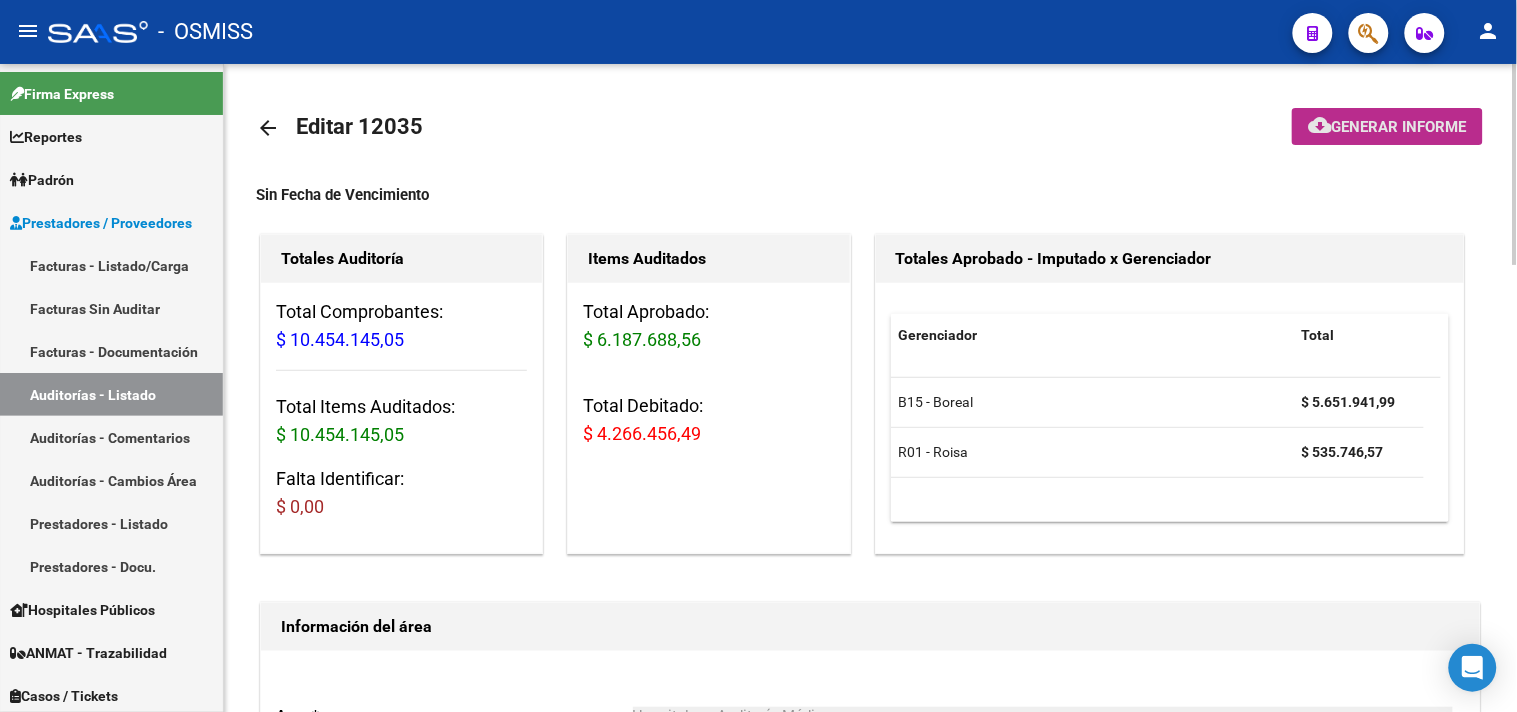 click on "Generar informe" 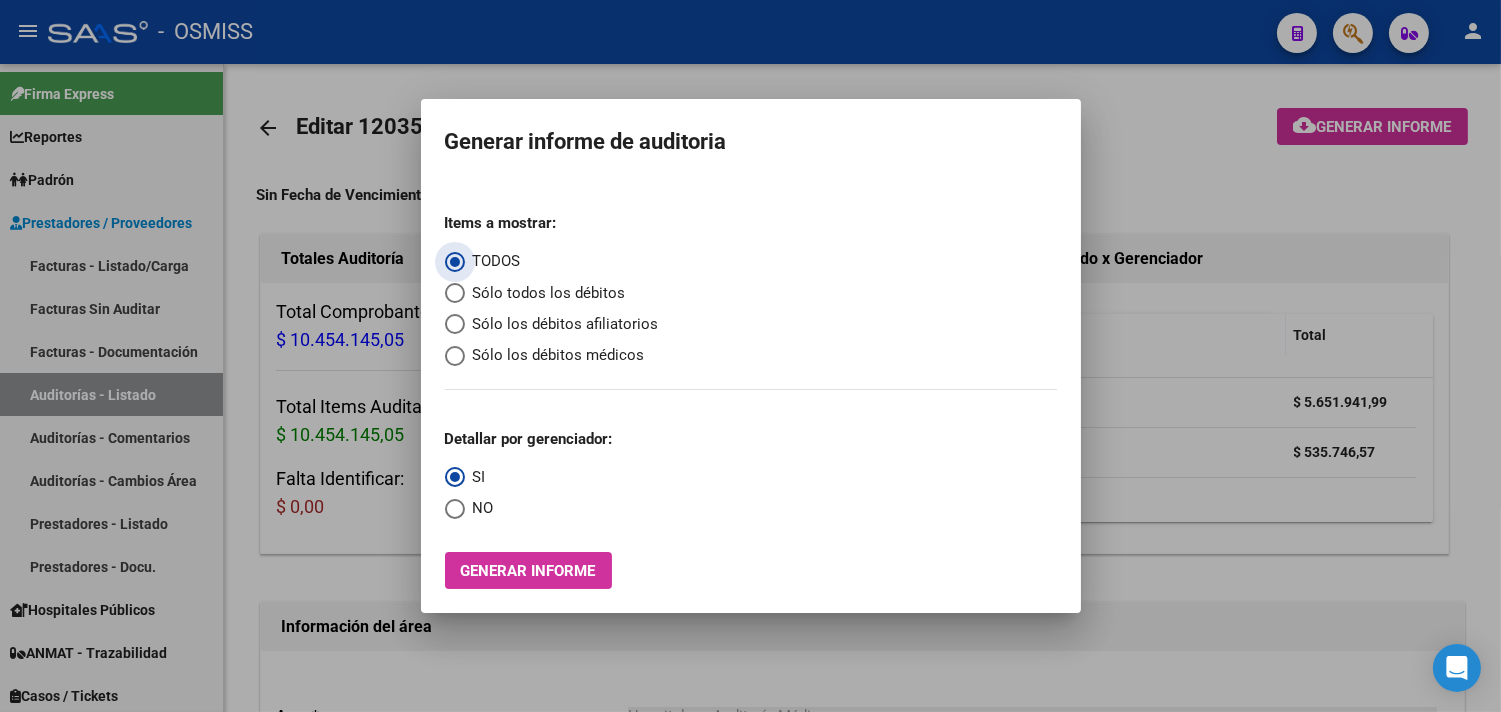 click at bounding box center (455, 293) 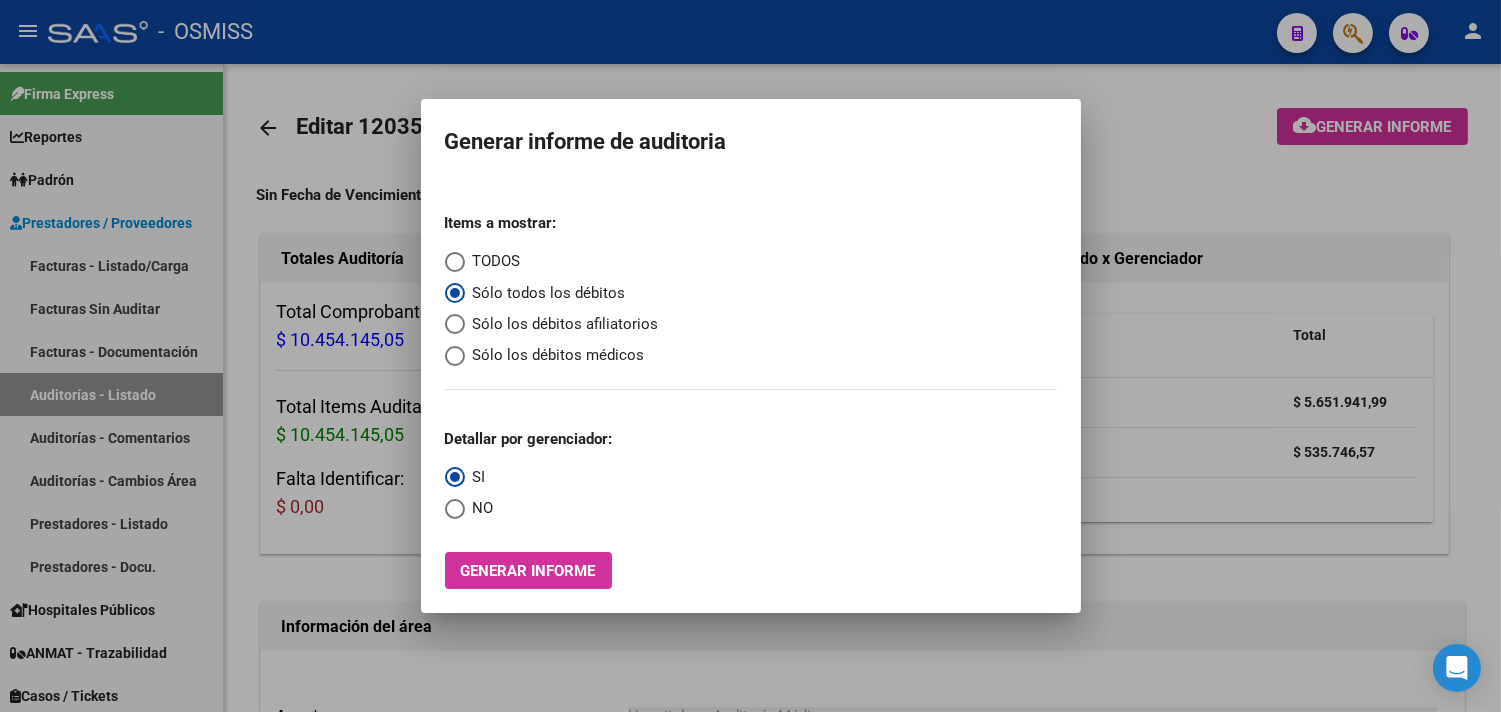 click on "Generar informe" at bounding box center (528, 571) 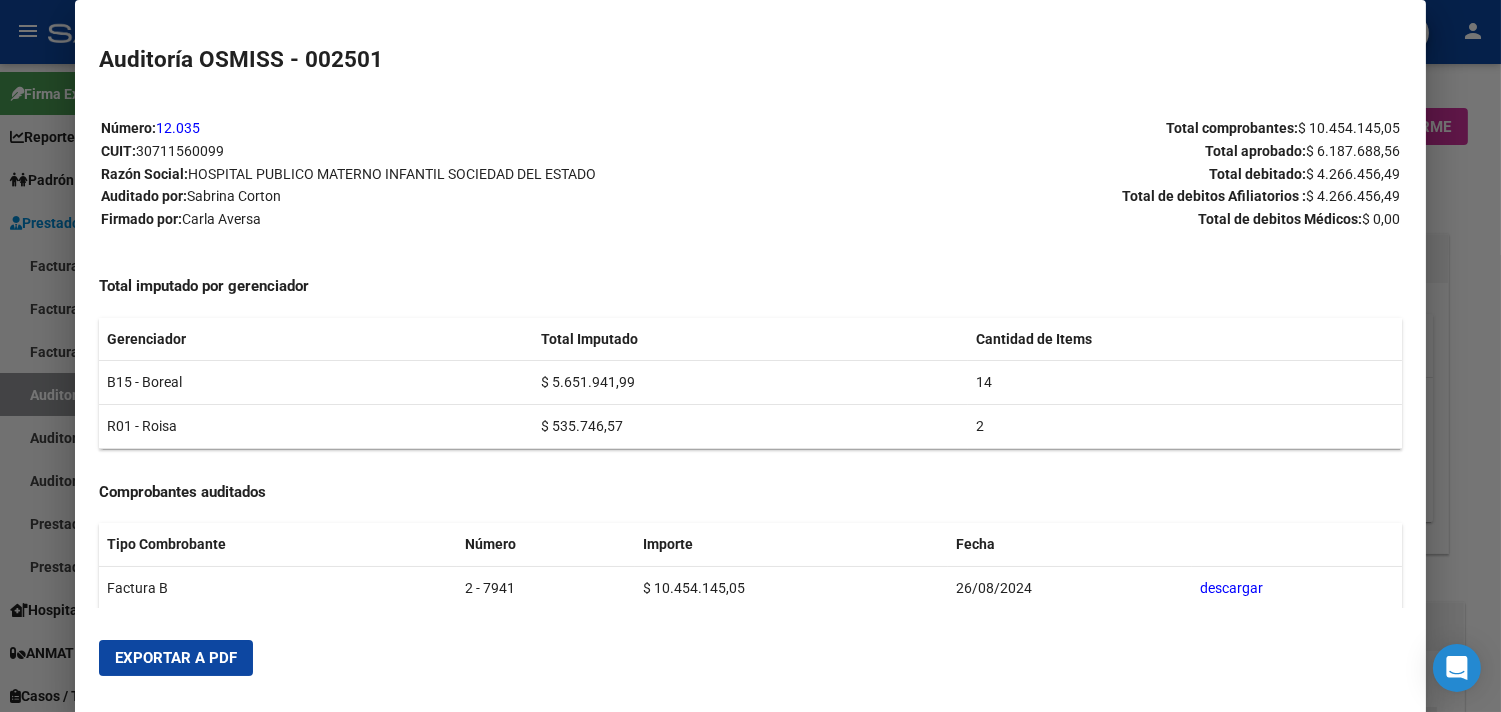 click on "Exportar a PDF" at bounding box center (176, 658) 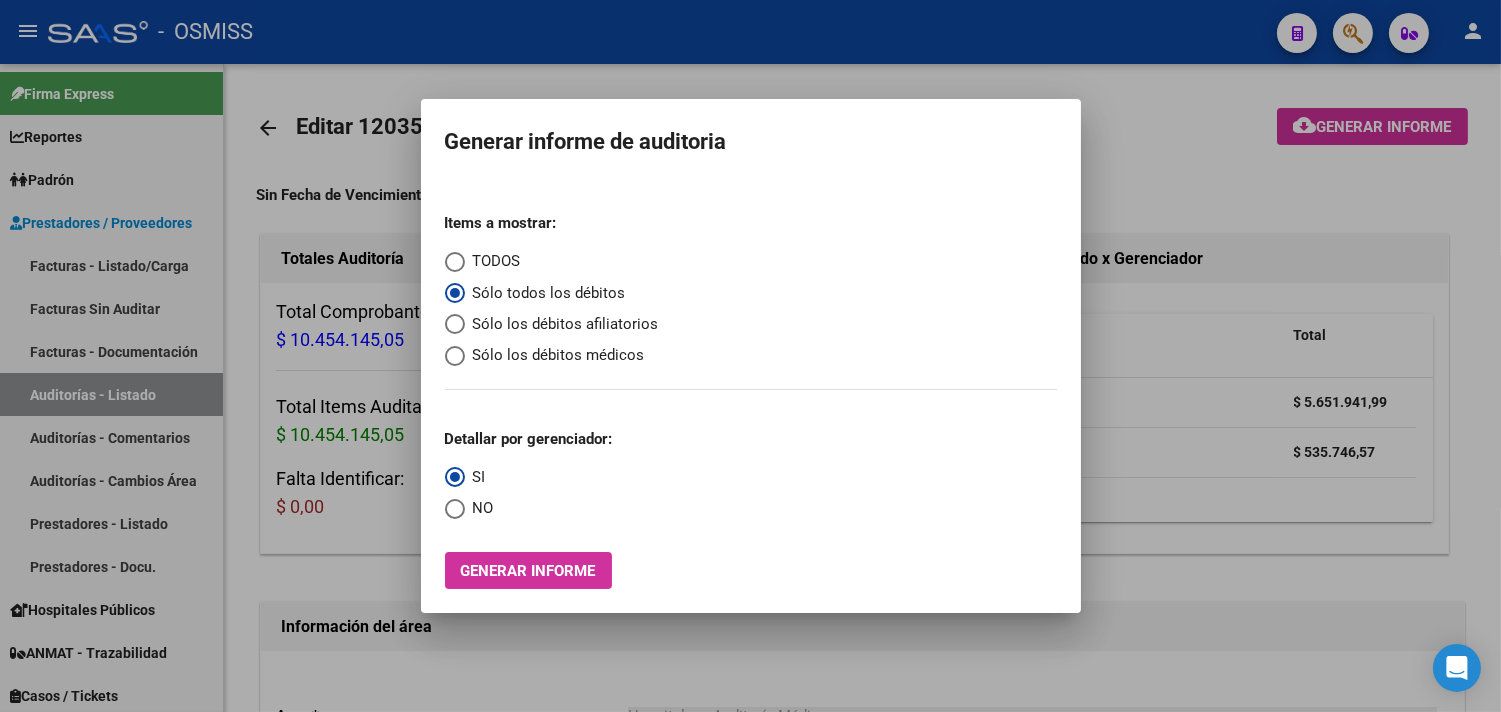 click at bounding box center [750, 356] 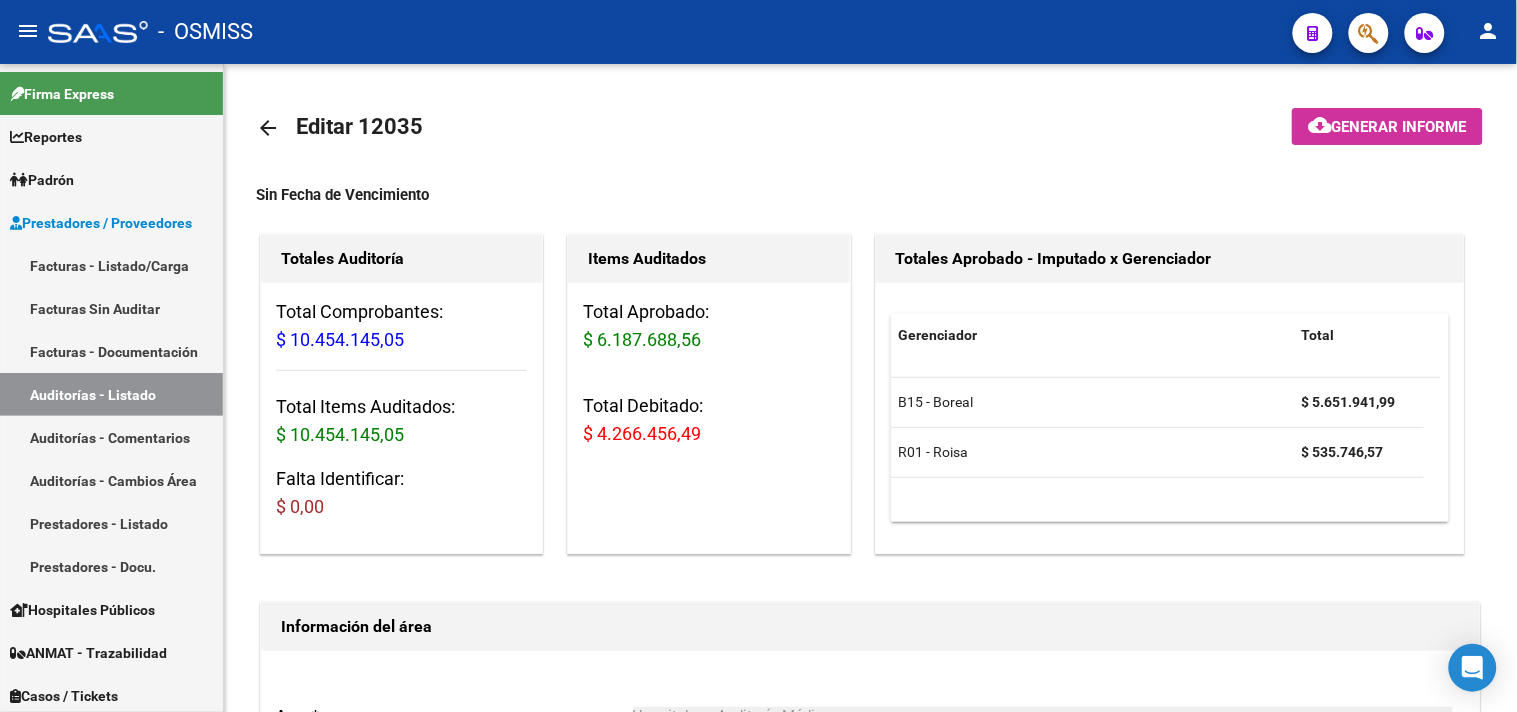 type 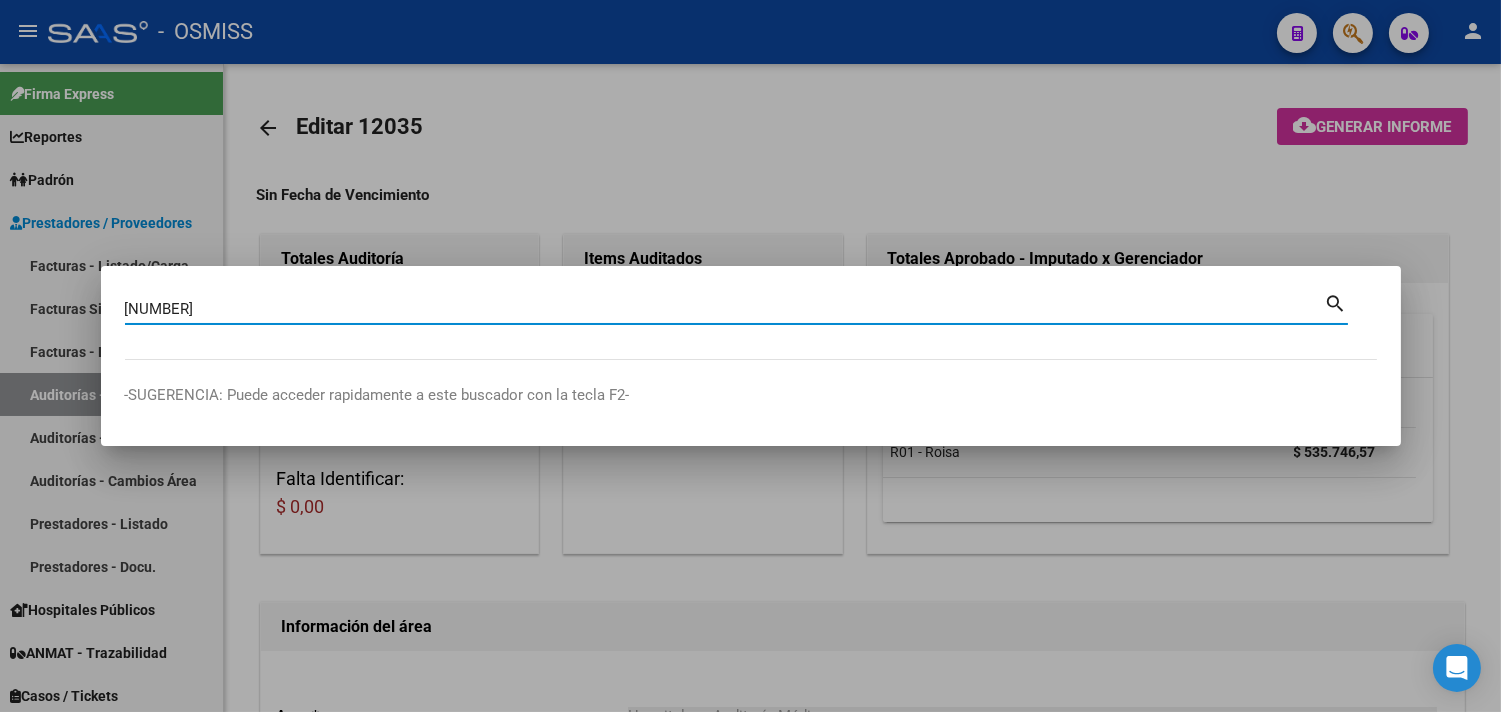 type on "[NUMBER]" 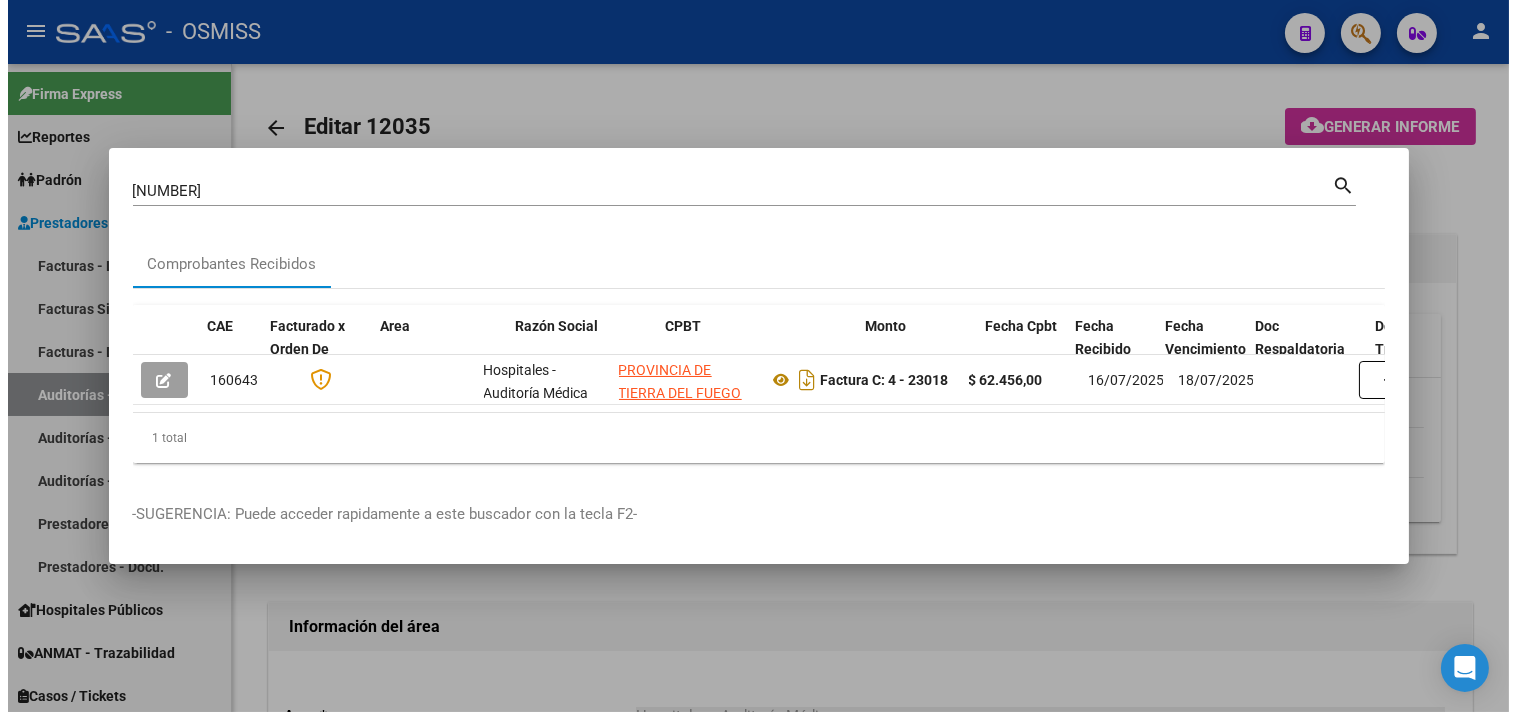scroll, scrollTop: 0, scrollLeft: 828, axis: horizontal 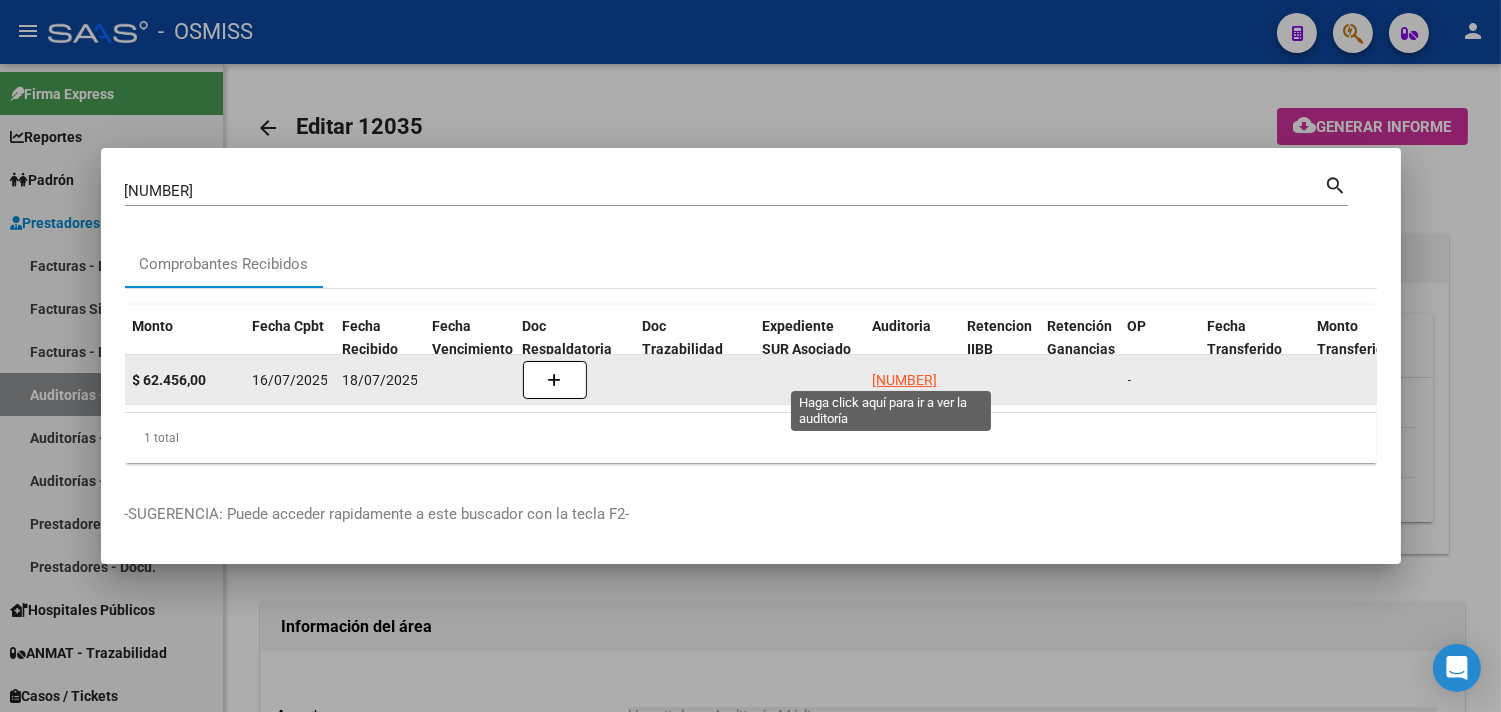 click on "[NUMBER]" 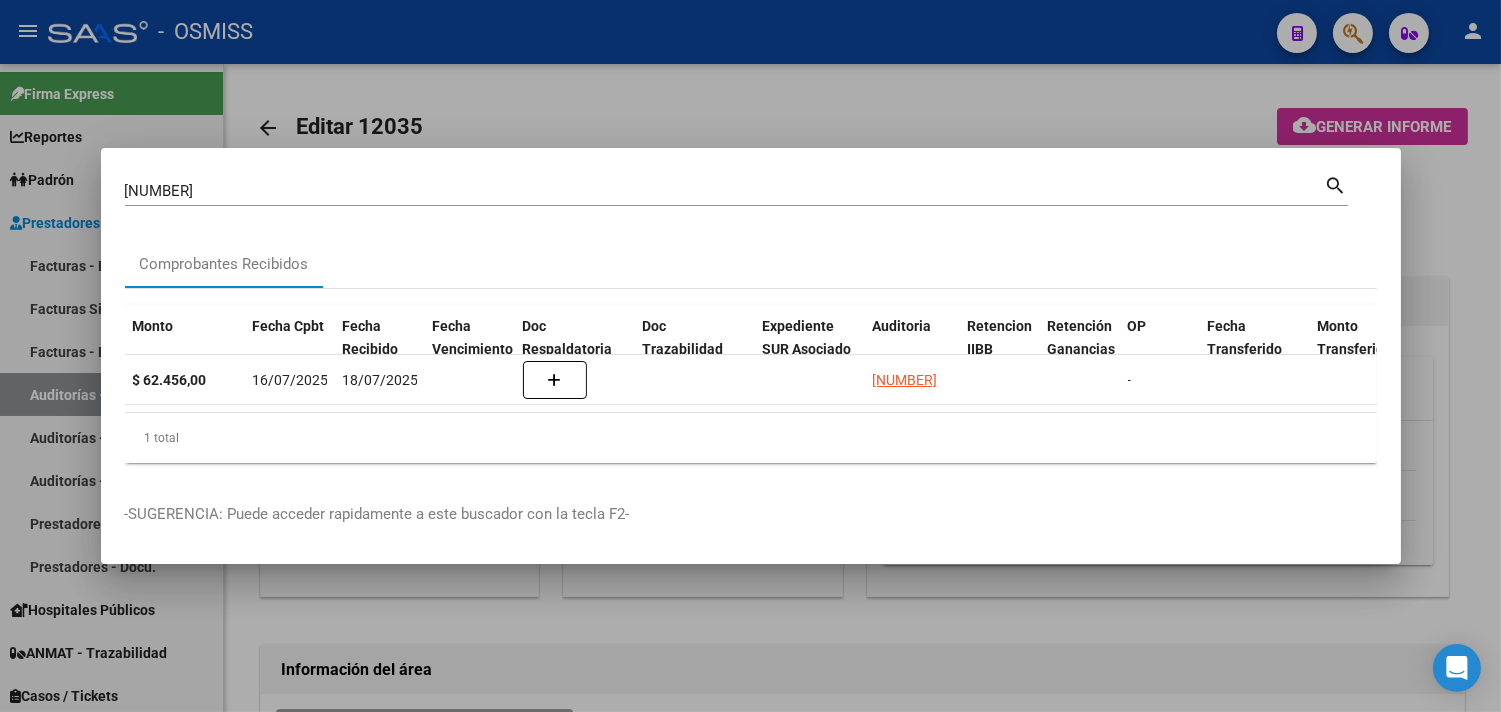 click at bounding box center [750, 356] 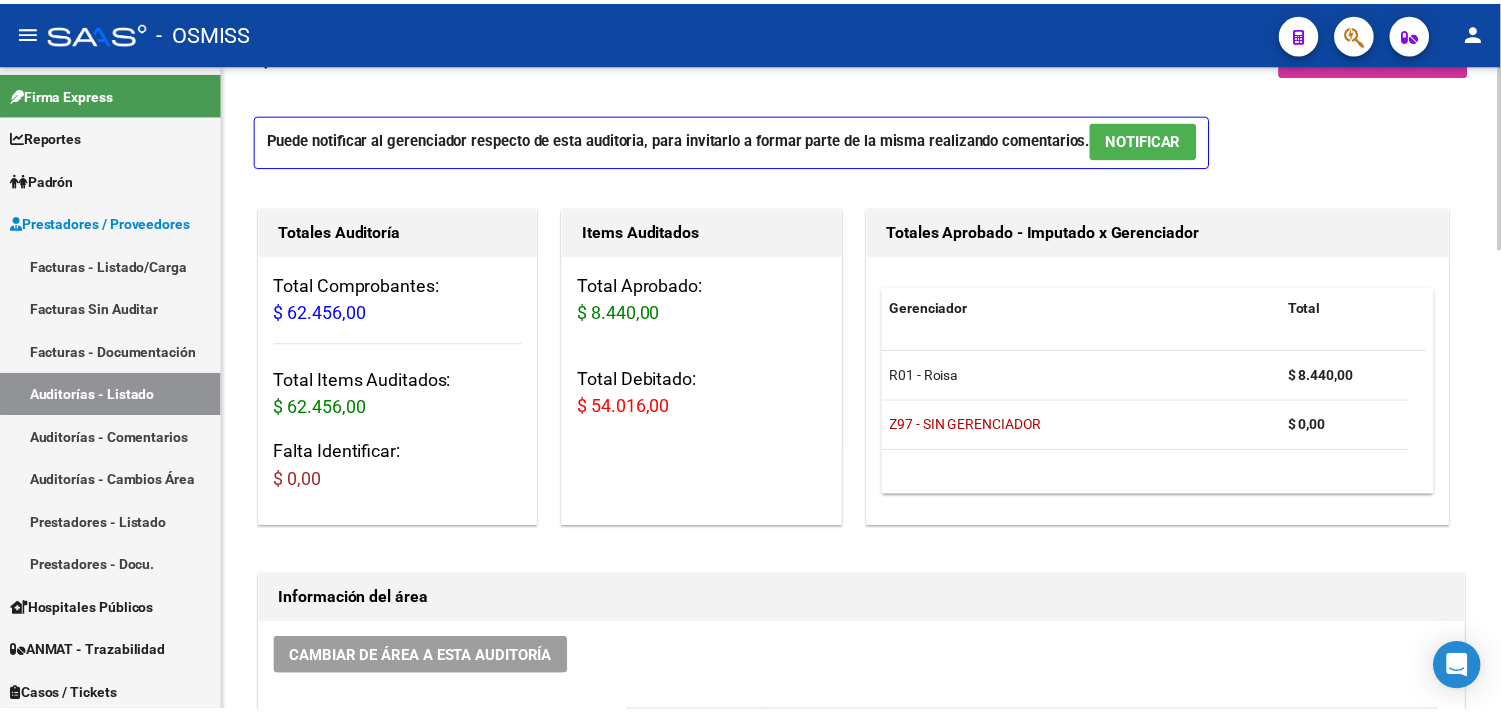 scroll, scrollTop: 555, scrollLeft: 0, axis: vertical 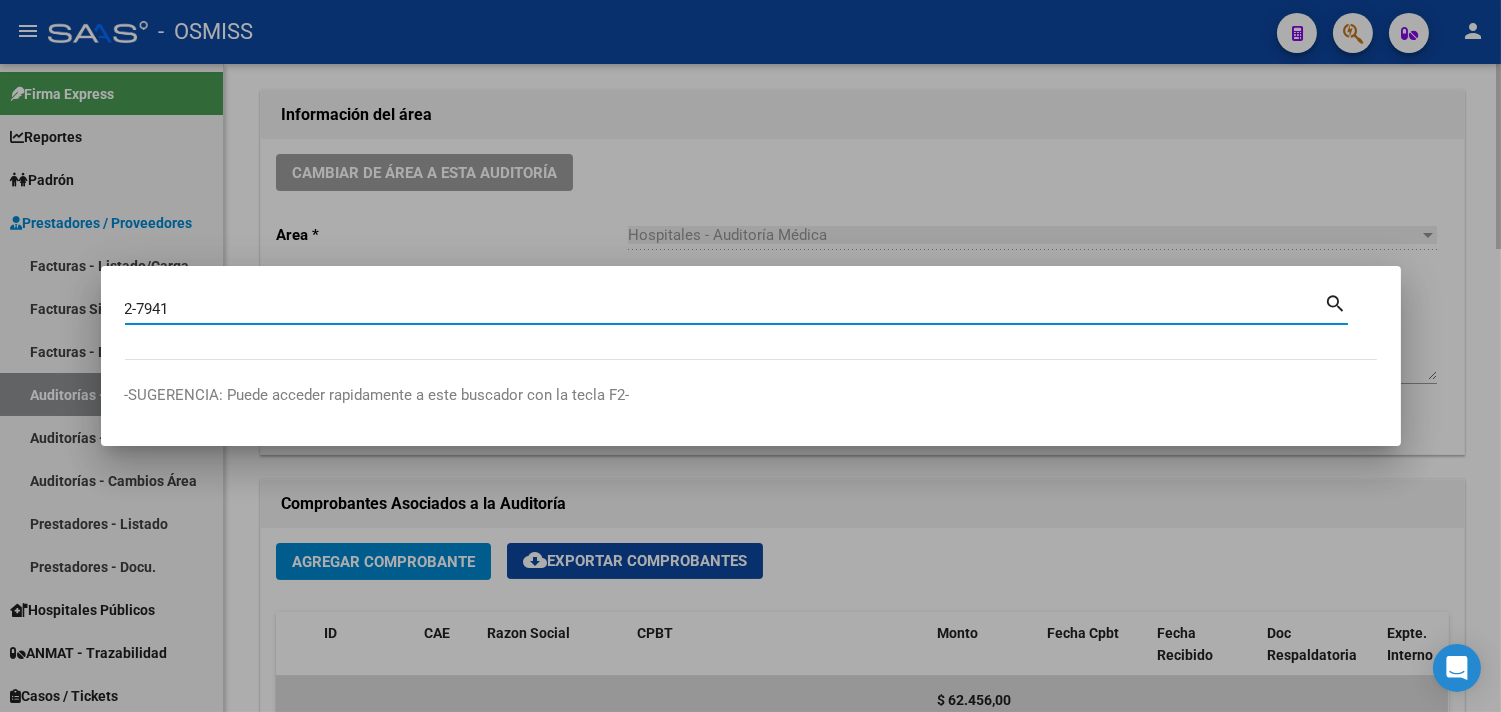 type on "2-7941" 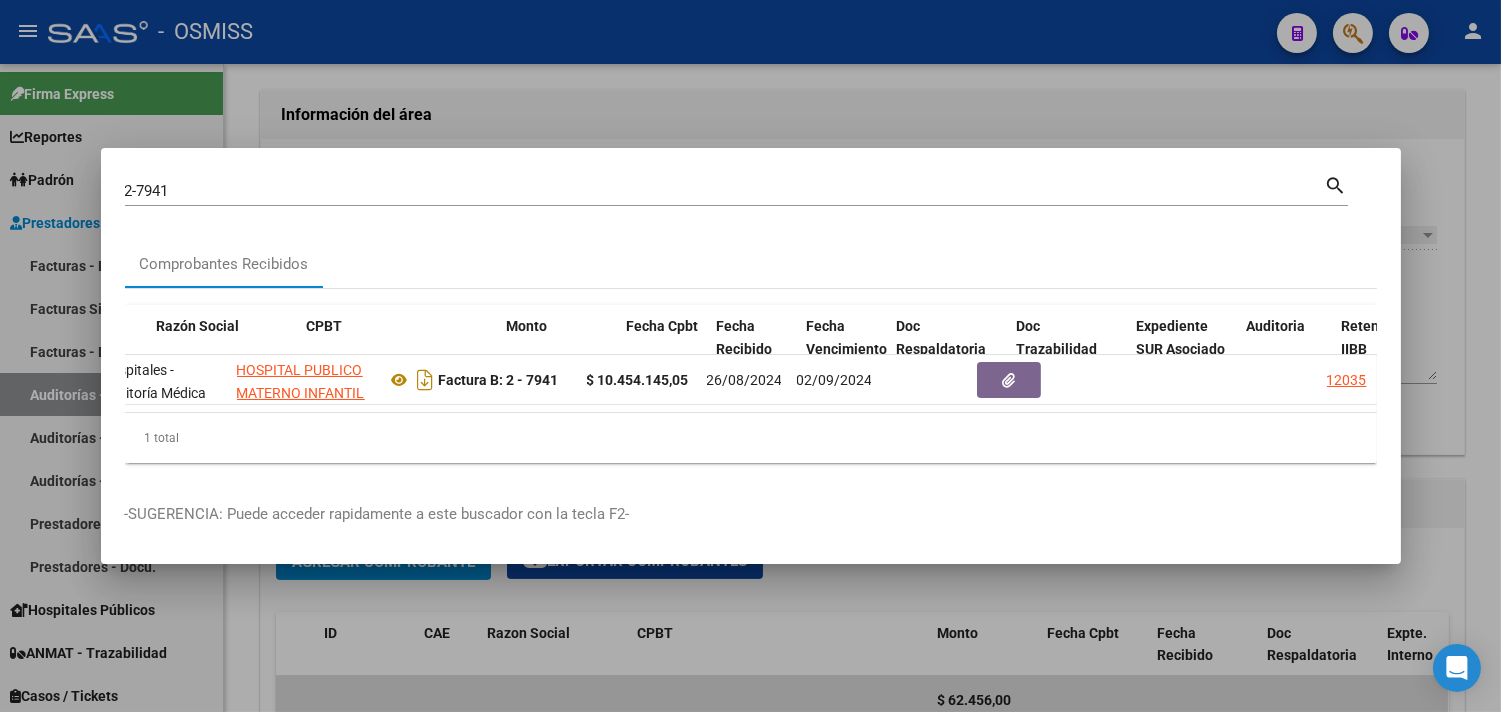 scroll, scrollTop: 0, scrollLeft: 601, axis: horizontal 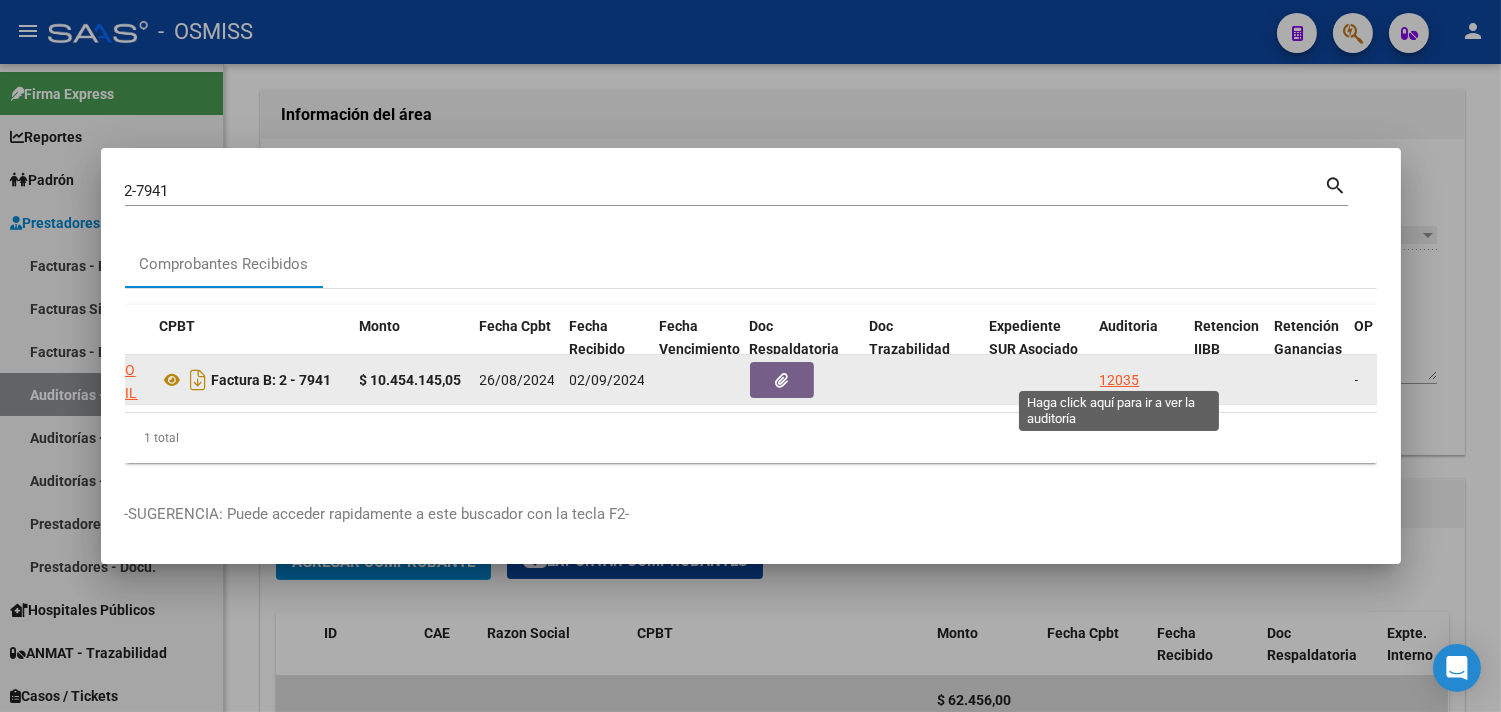 click on "12035" 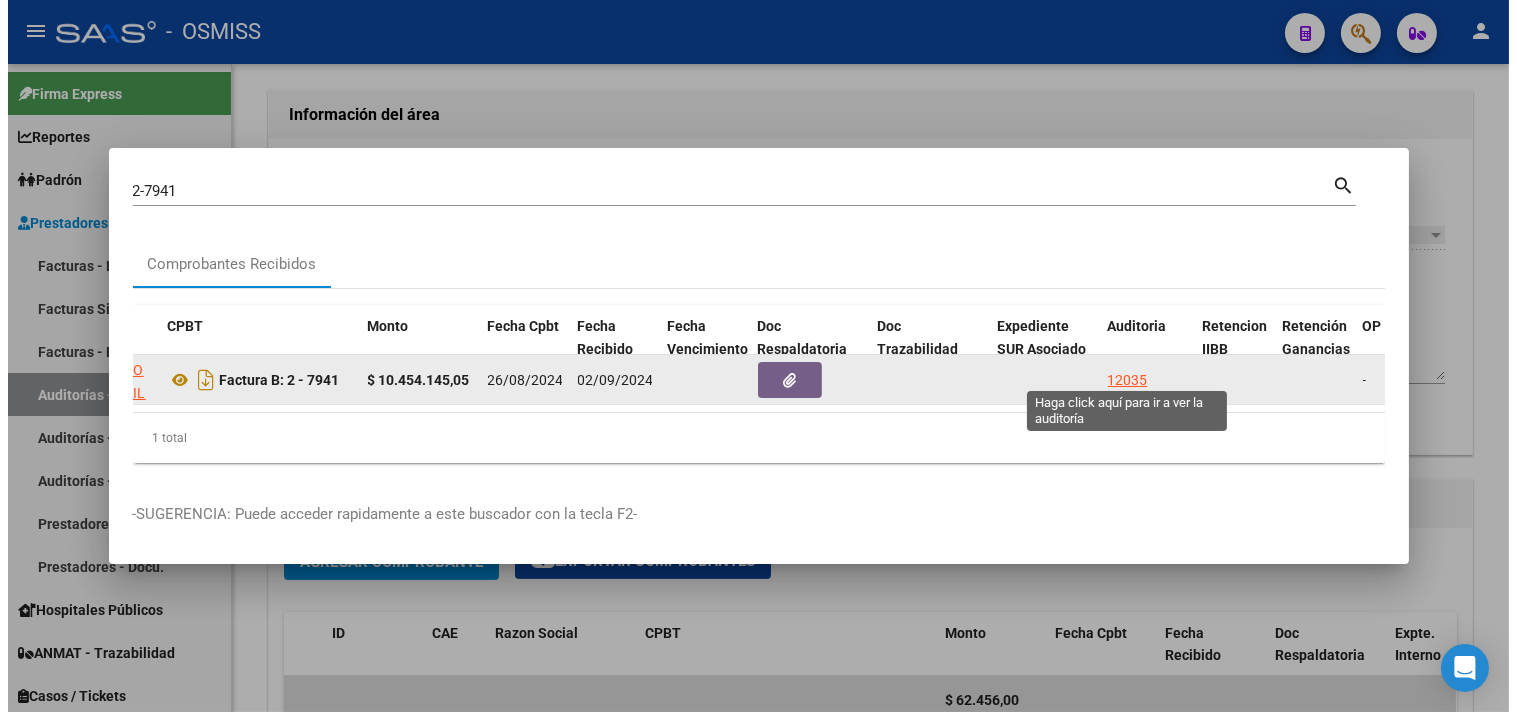 scroll, scrollTop: 0, scrollLeft: 0, axis: both 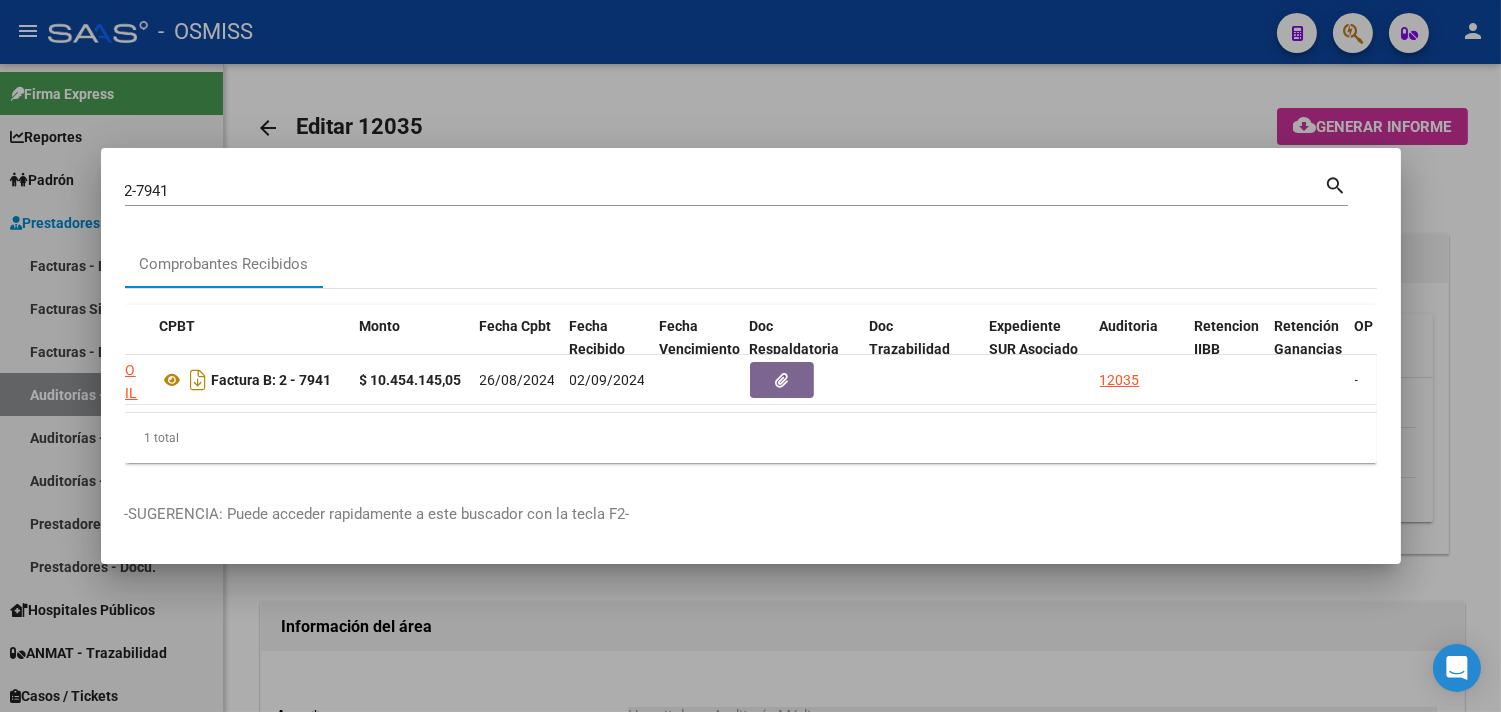 click at bounding box center [750, 356] 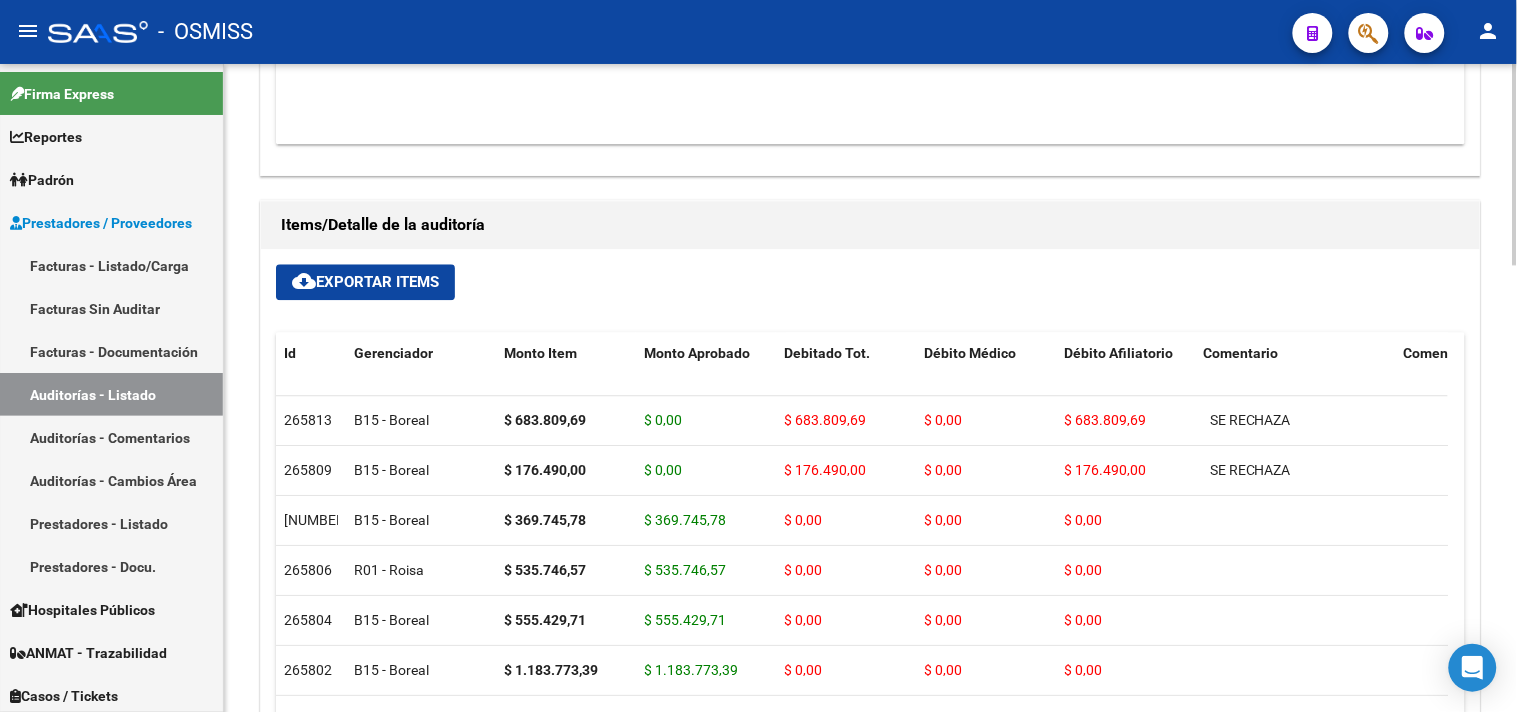 scroll, scrollTop: 1222, scrollLeft: 0, axis: vertical 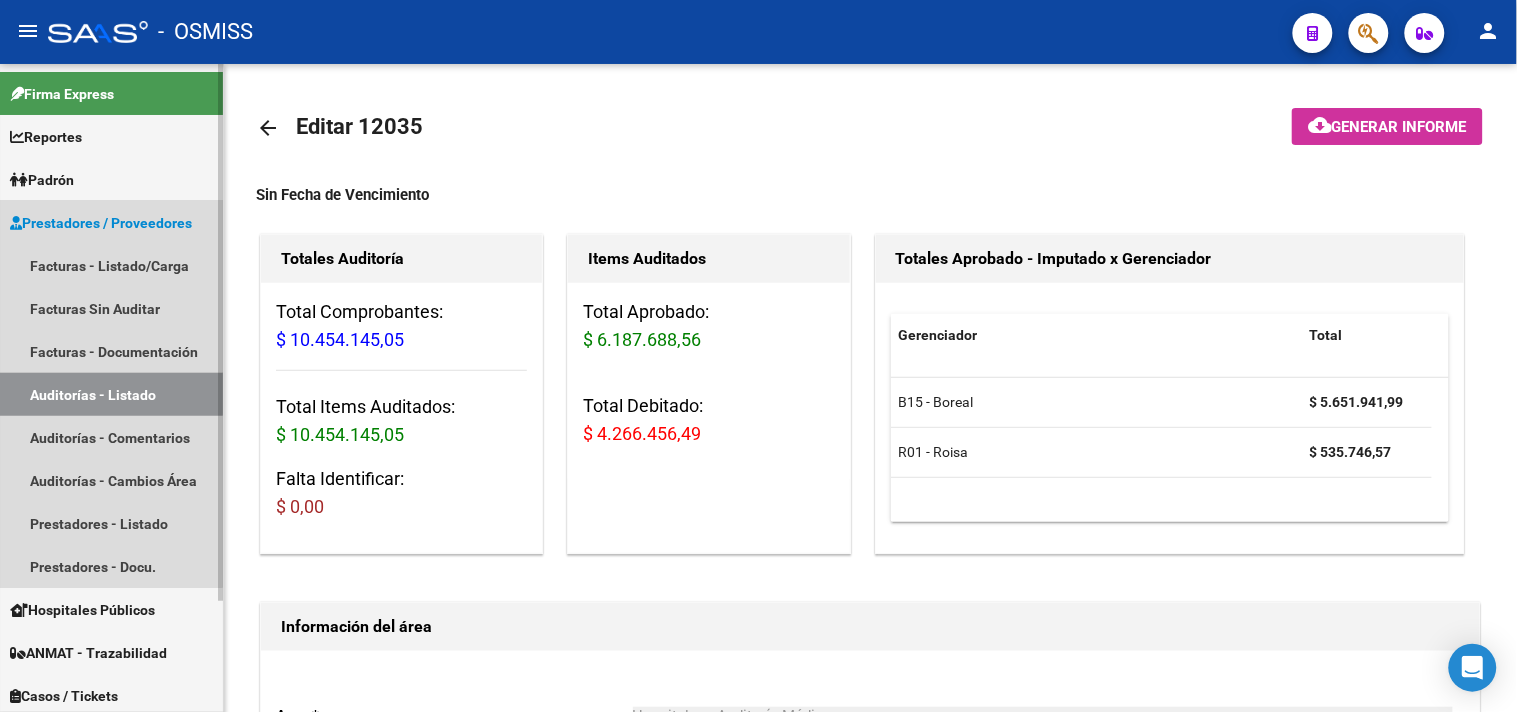 click on "Auditorías - Listado" at bounding box center (111, 394) 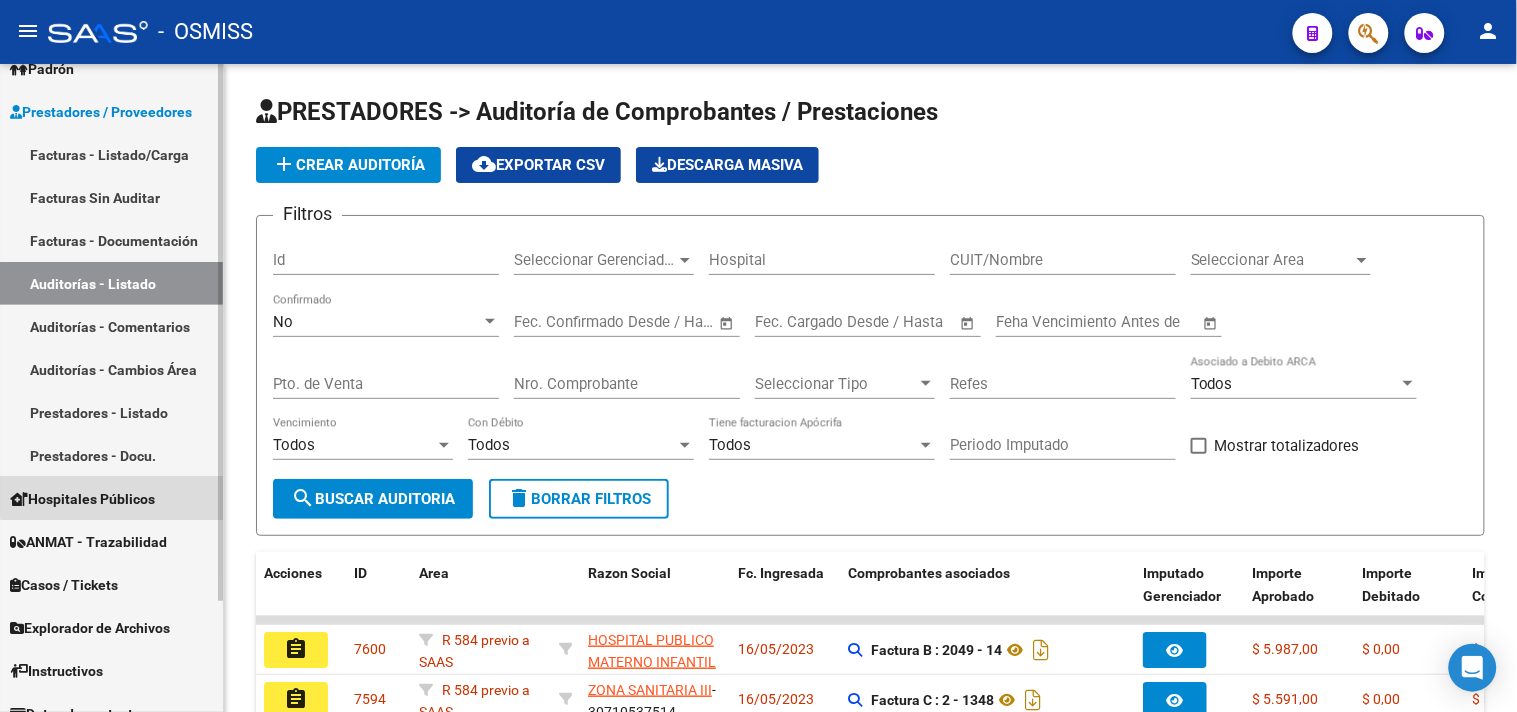 click on "Hospitales Públicos" at bounding box center [82, 499] 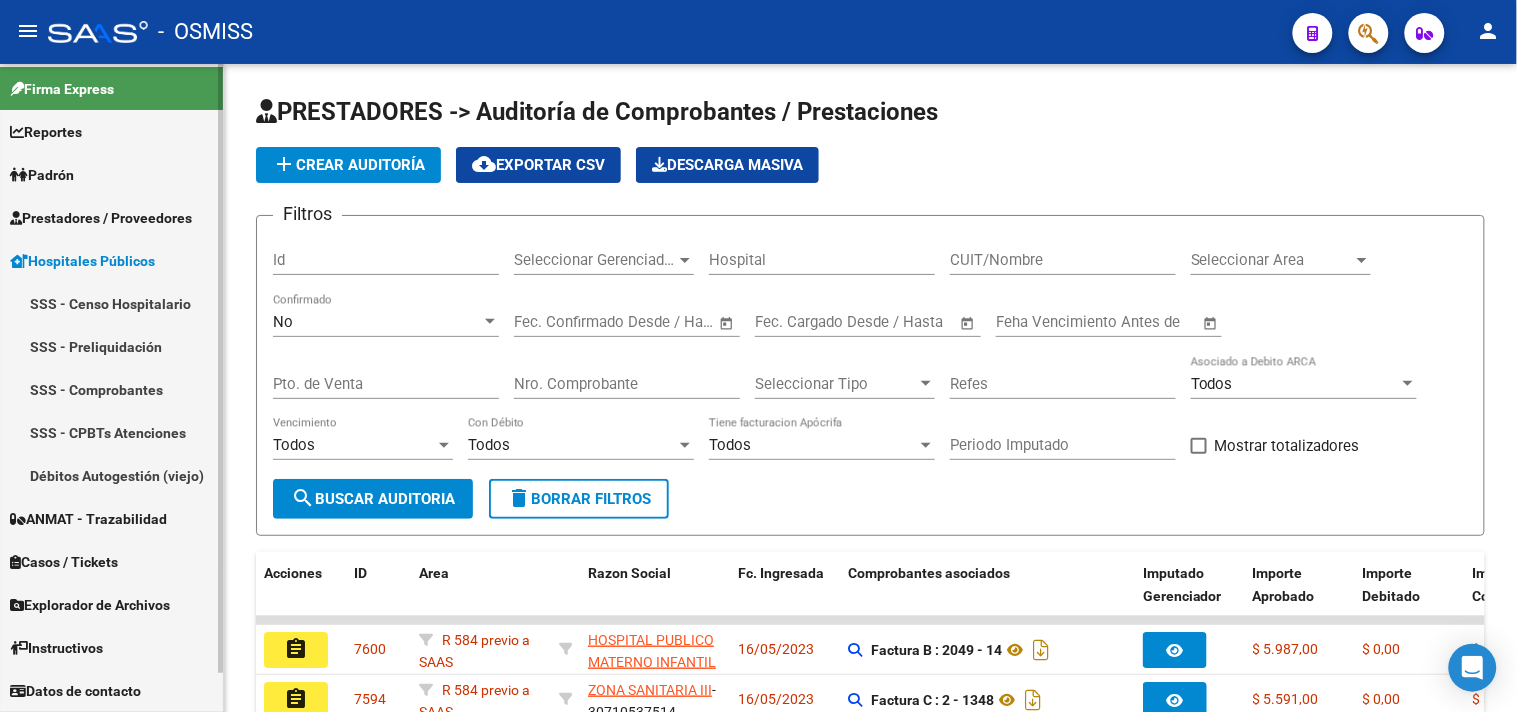 scroll, scrollTop: 5, scrollLeft: 0, axis: vertical 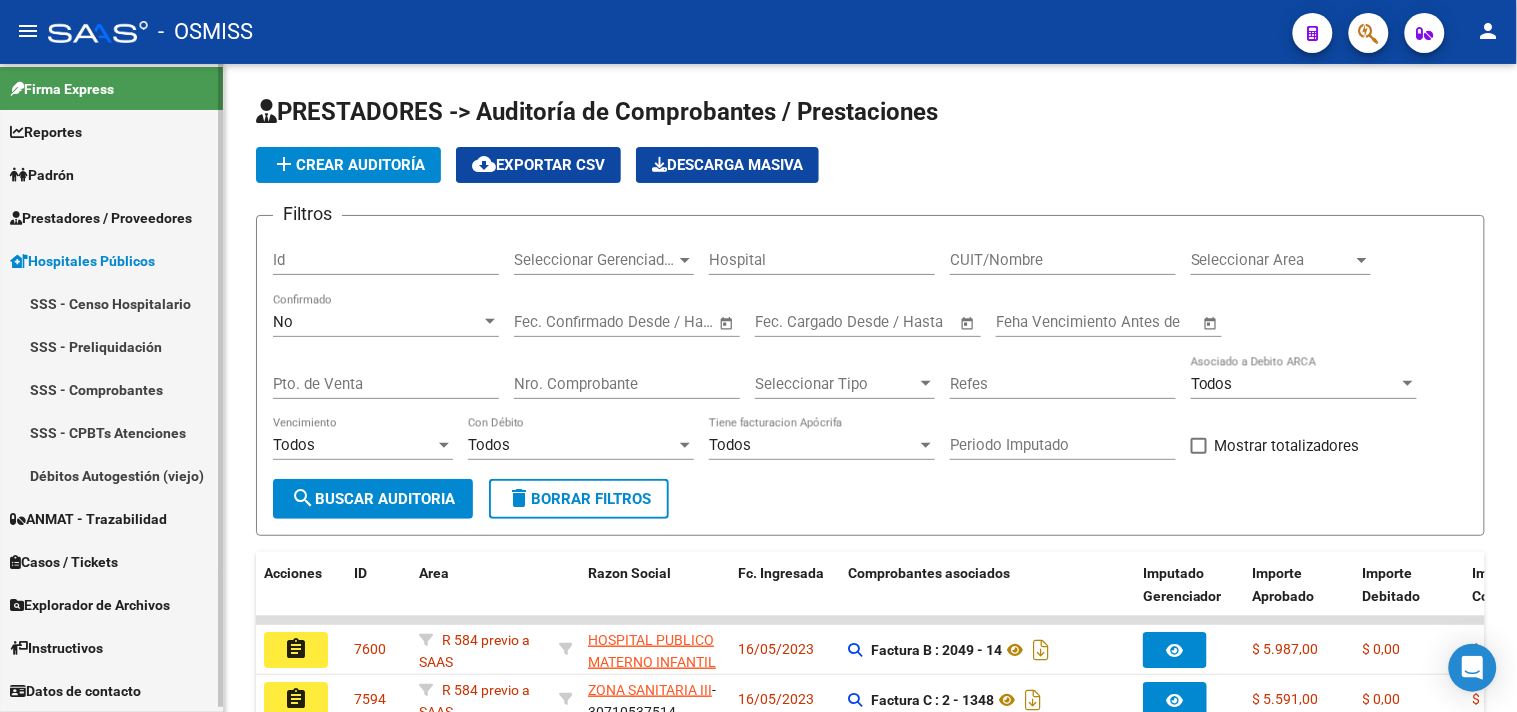 click on "Casos / Tickets" at bounding box center (64, 562) 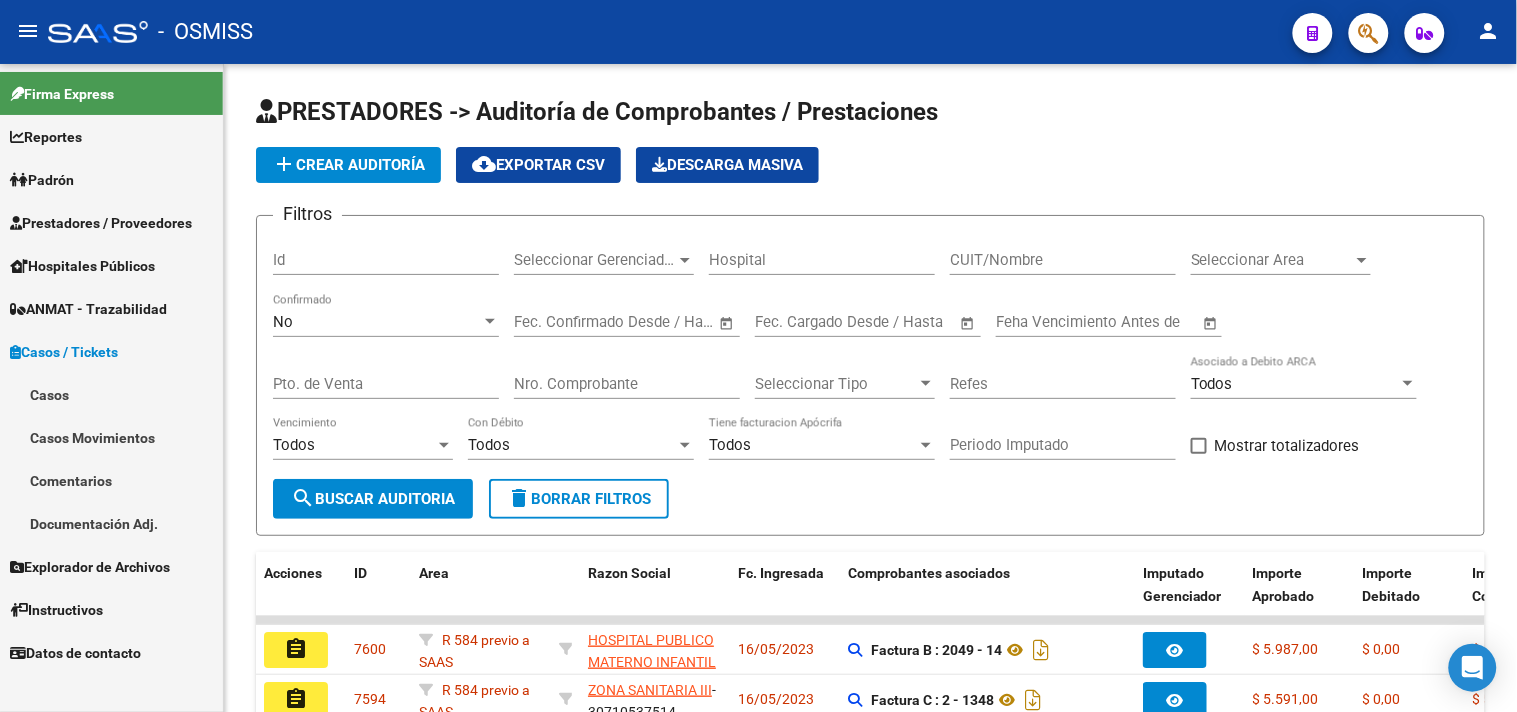 scroll, scrollTop: 0, scrollLeft: 0, axis: both 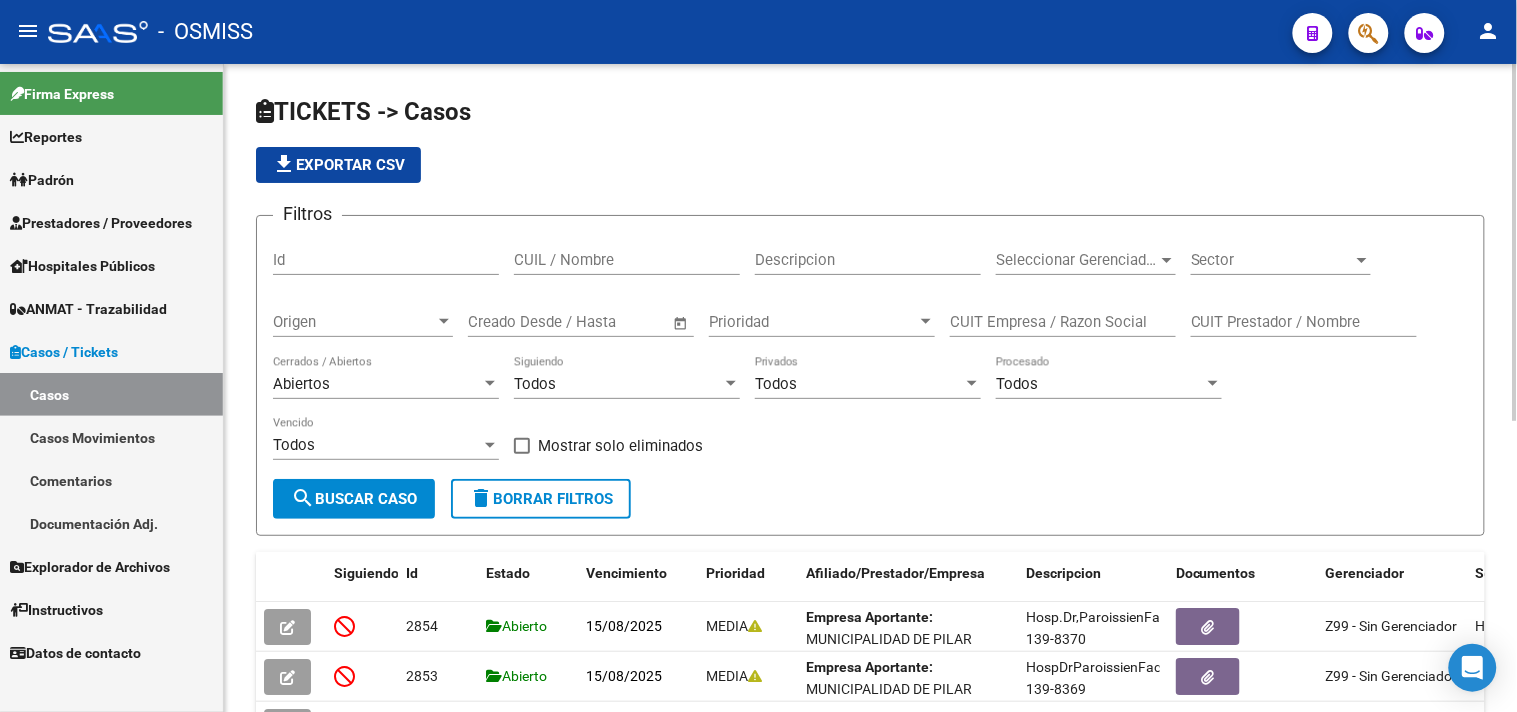 click on "Sector" at bounding box center [1272, 260] 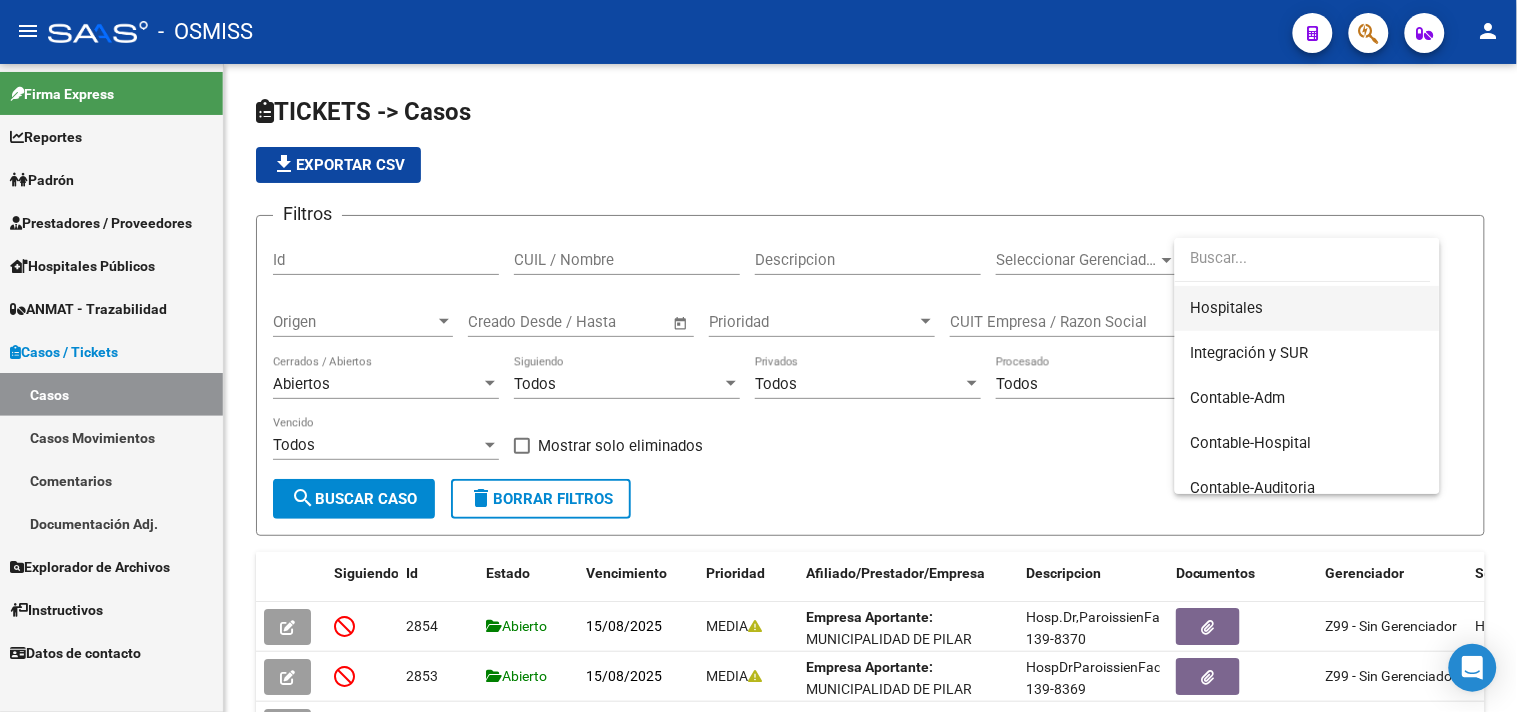 click on "Hospitales" at bounding box center [1227, 308] 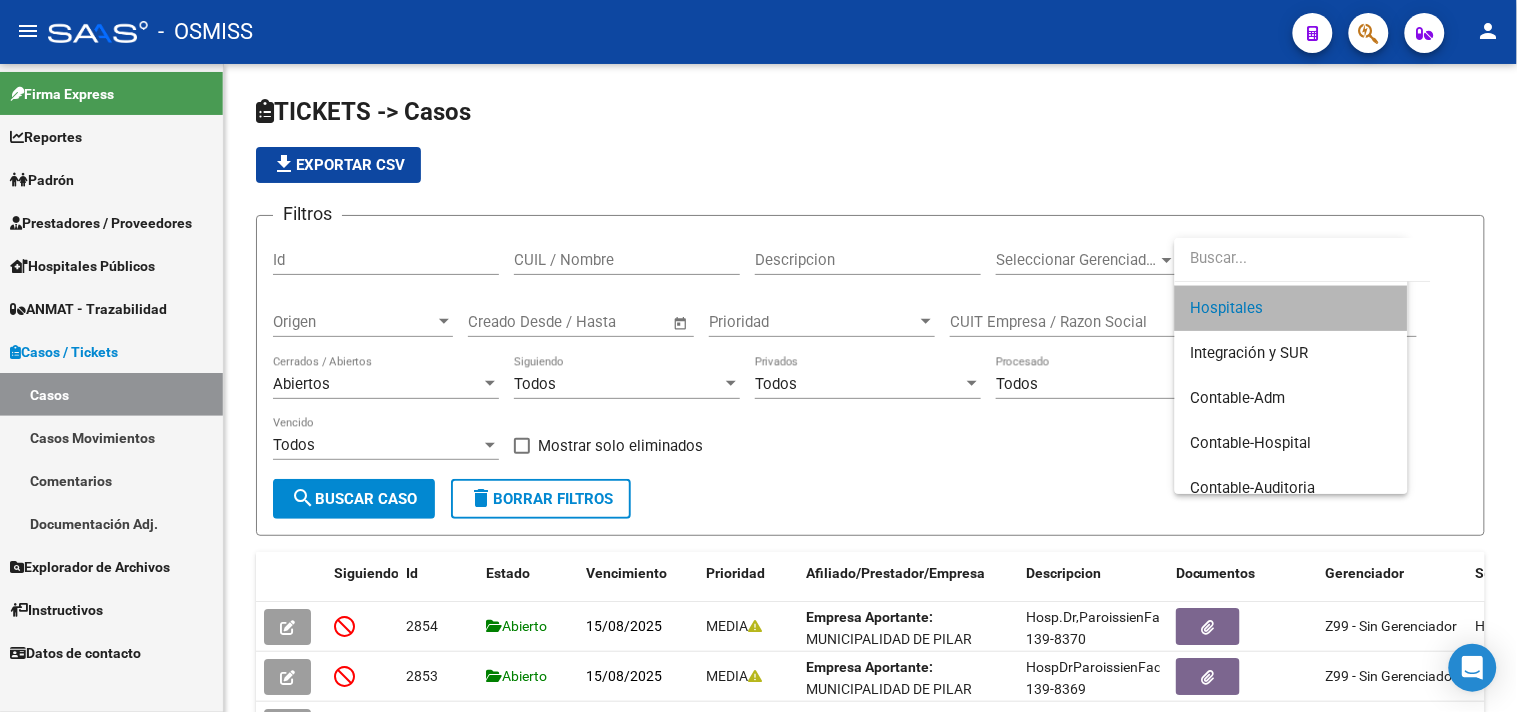 scroll, scrollTop: 225, scrollLeft: 0, axis: vertical 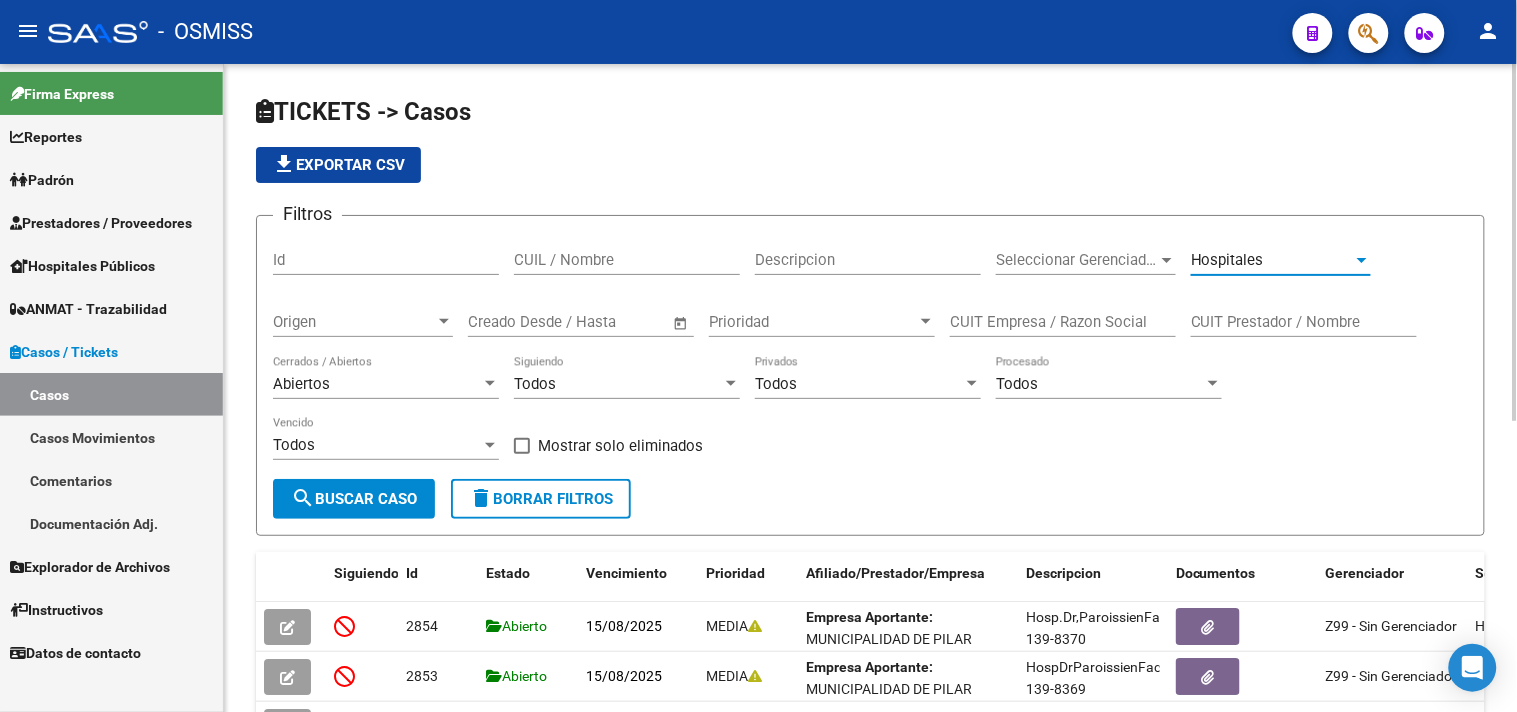 click on "search  Buscar Caso" 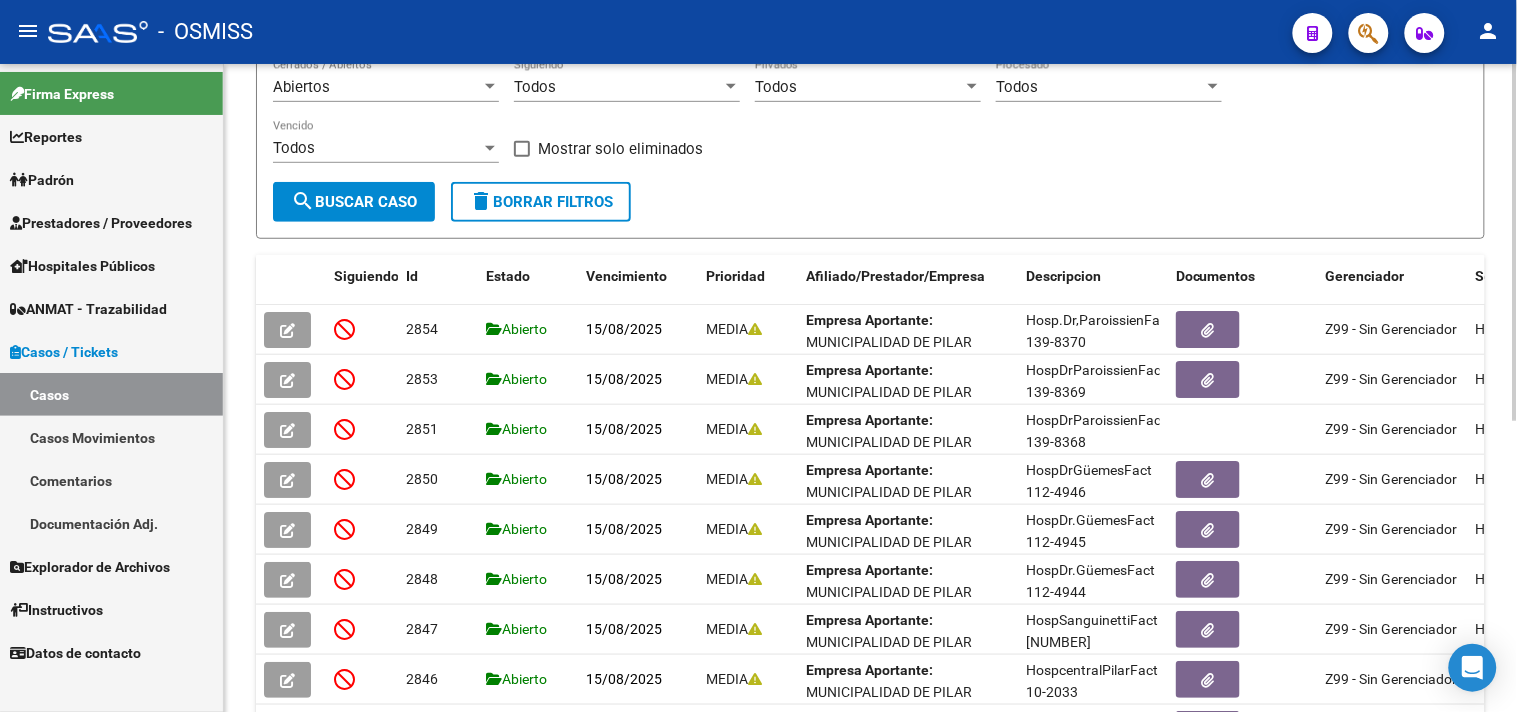 scroll, scrollTop: 333, scrollLeft: 0, axis: vertical 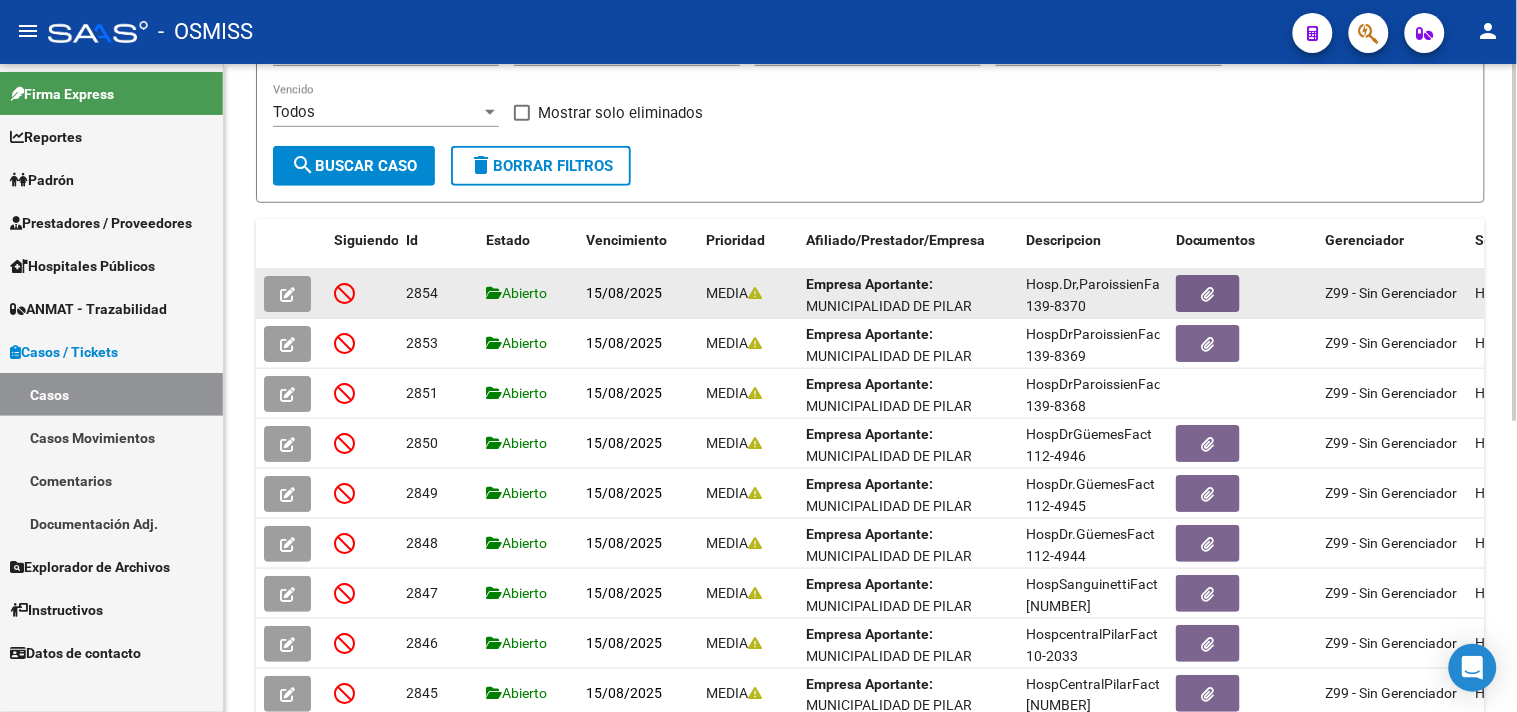 click 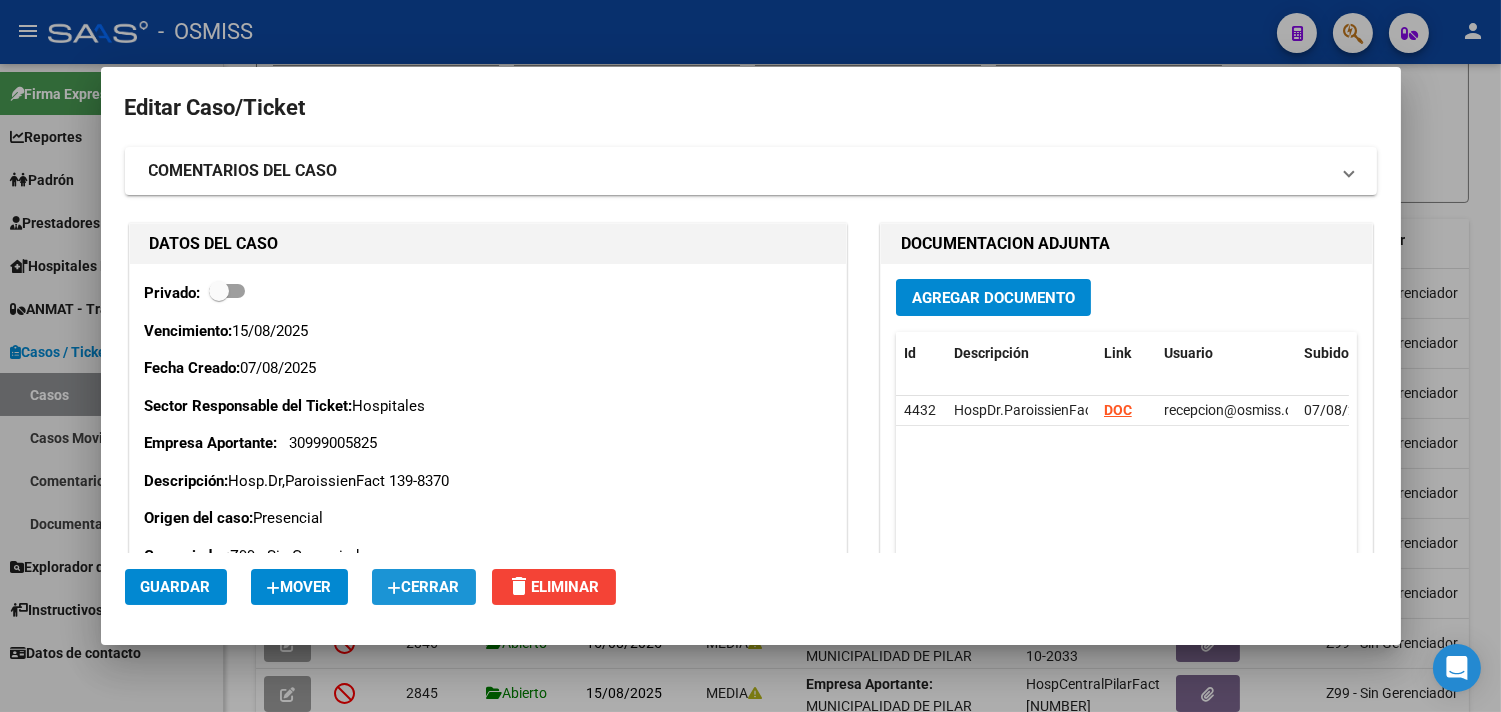 click on "Cerrar" 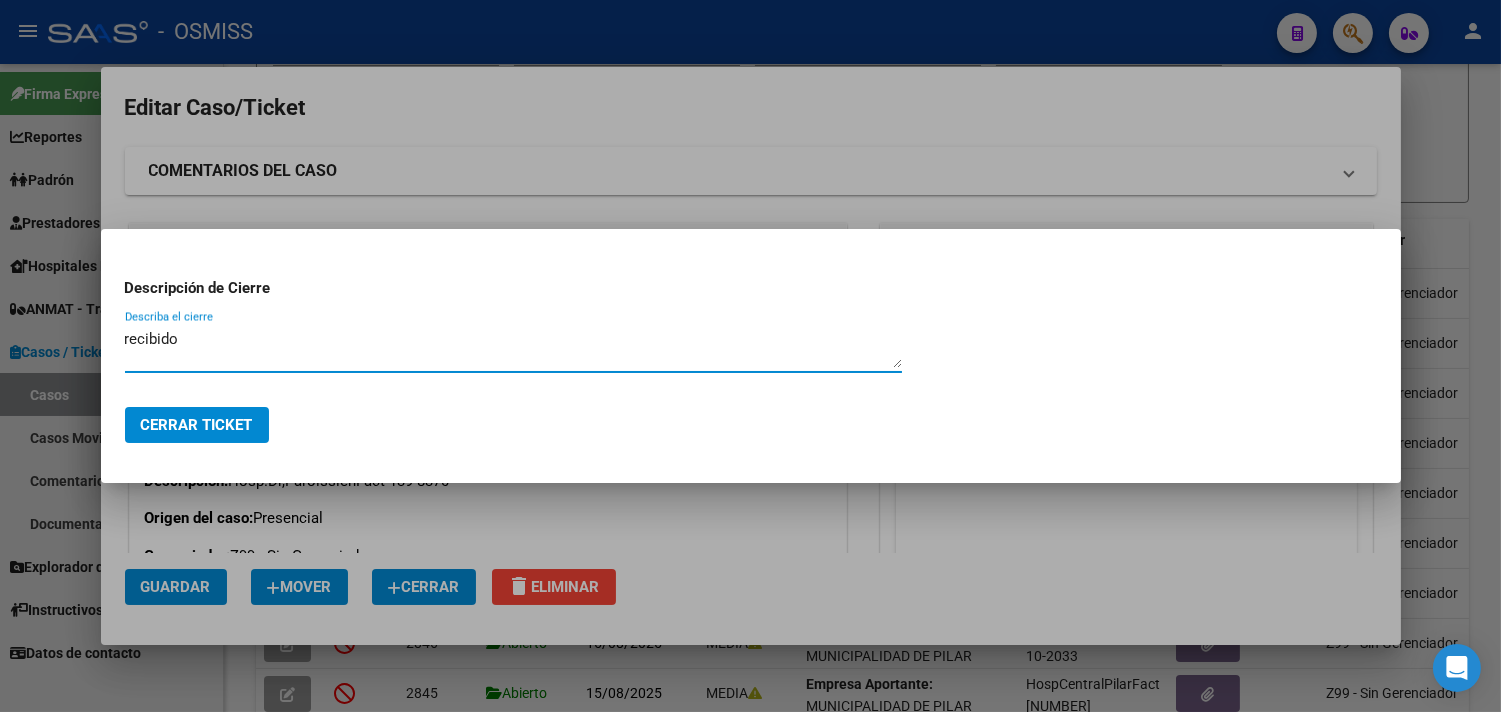 drag, startPoint x: 183, startPoint y: 347, endPoint x: 66, endPoint y: 351, distance: 117.06836 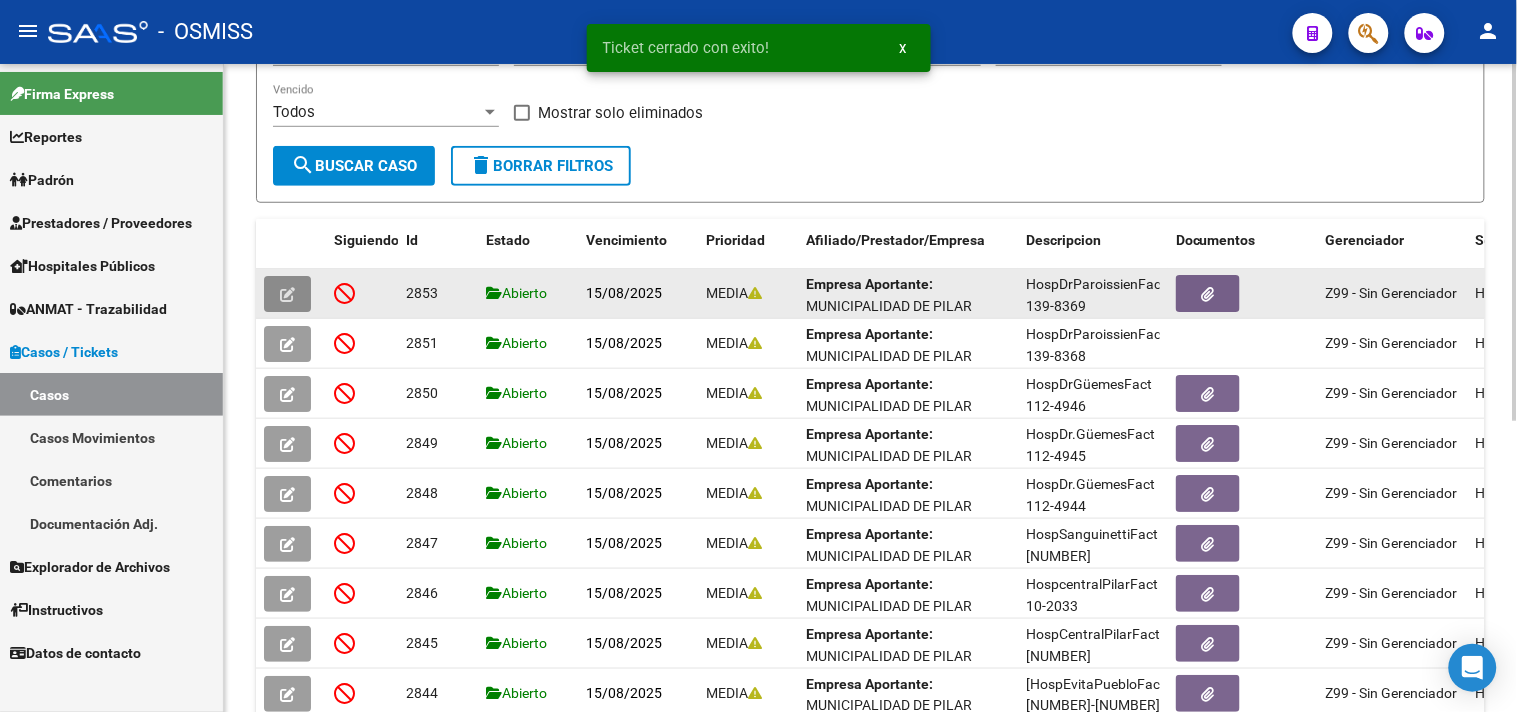 click 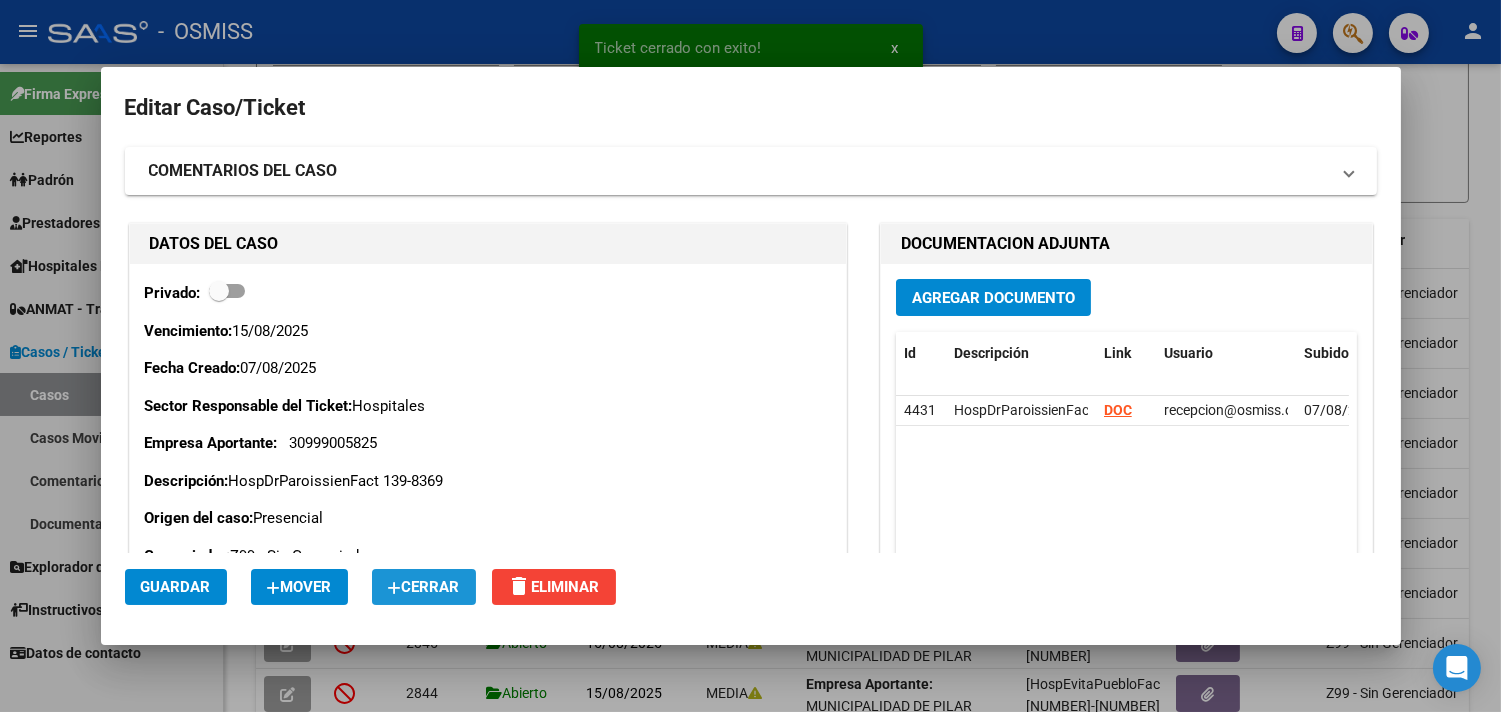 click on "Cerrar" 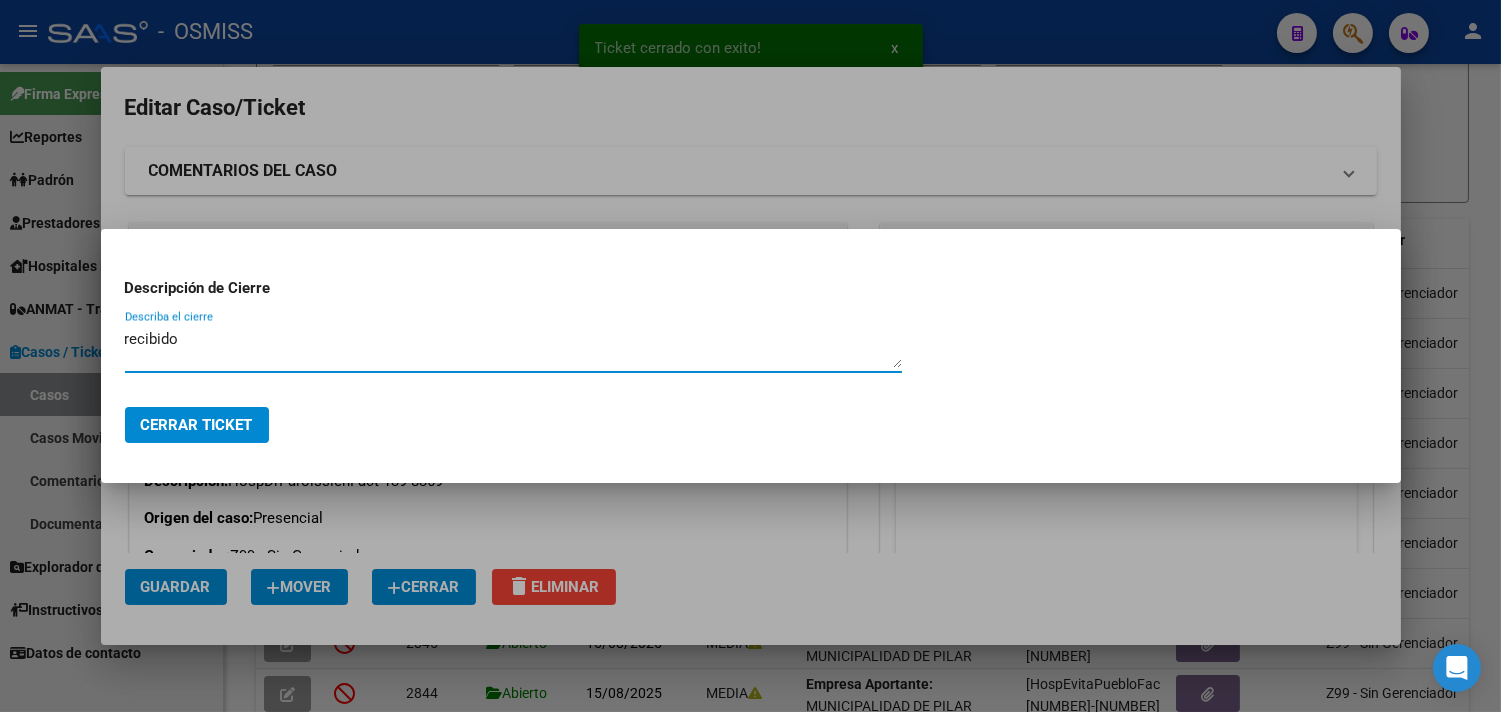 type on "recibido" 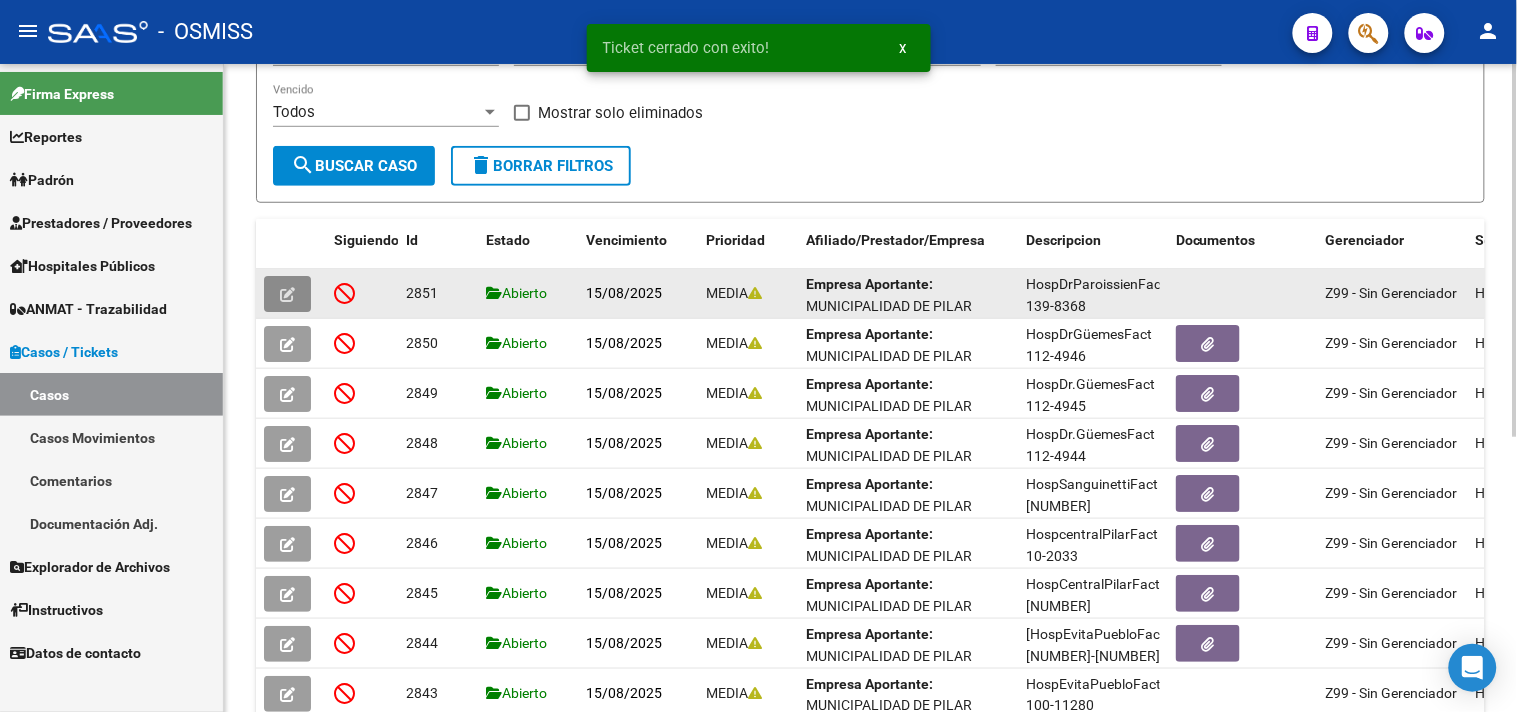 click 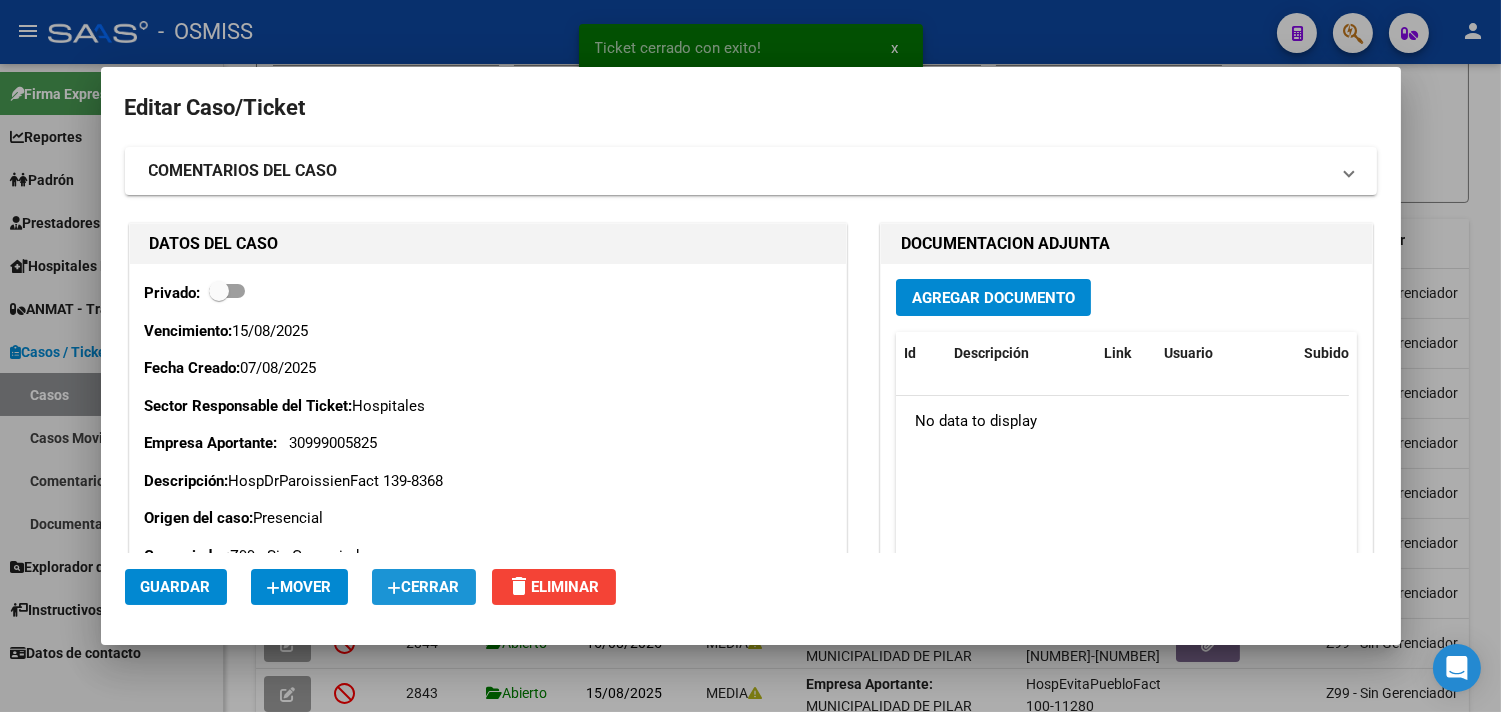 click on "Cerrar" 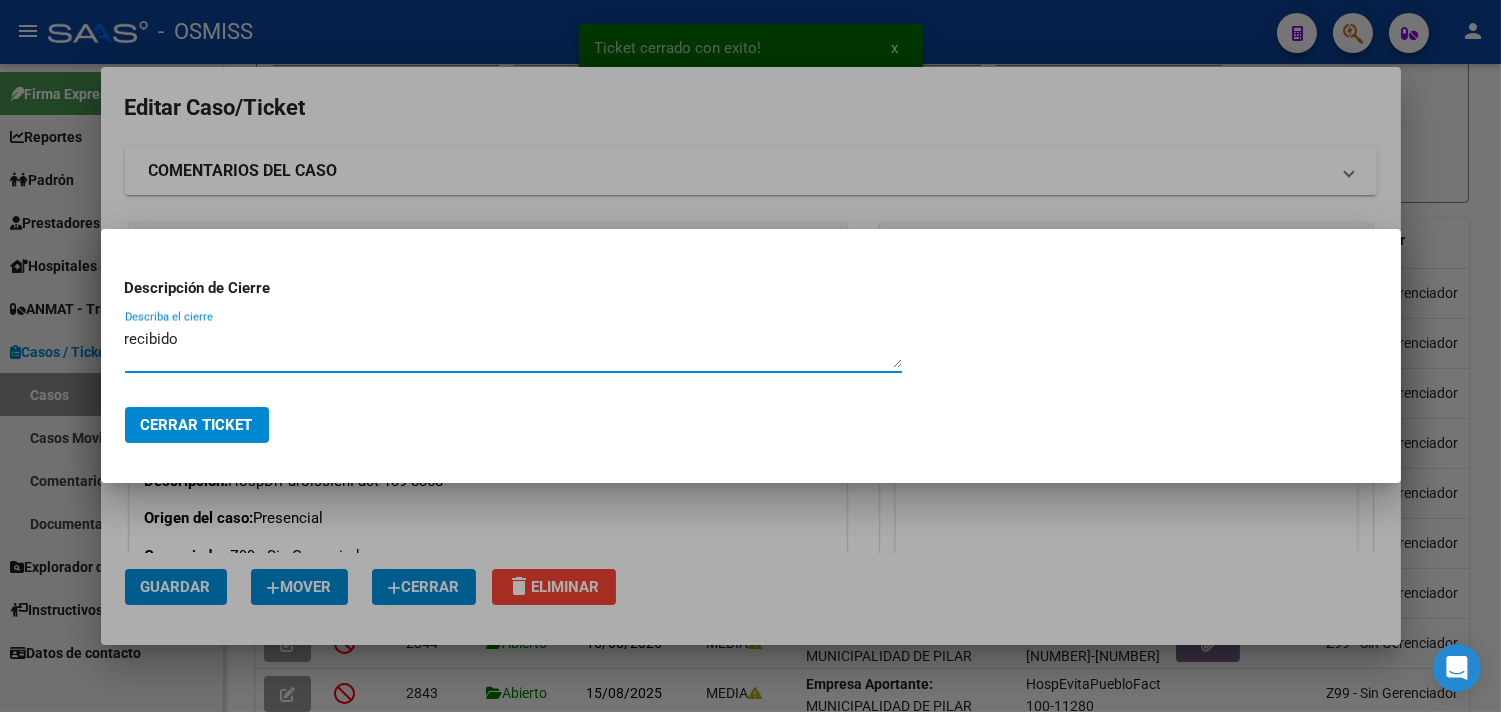 type on "recibido" 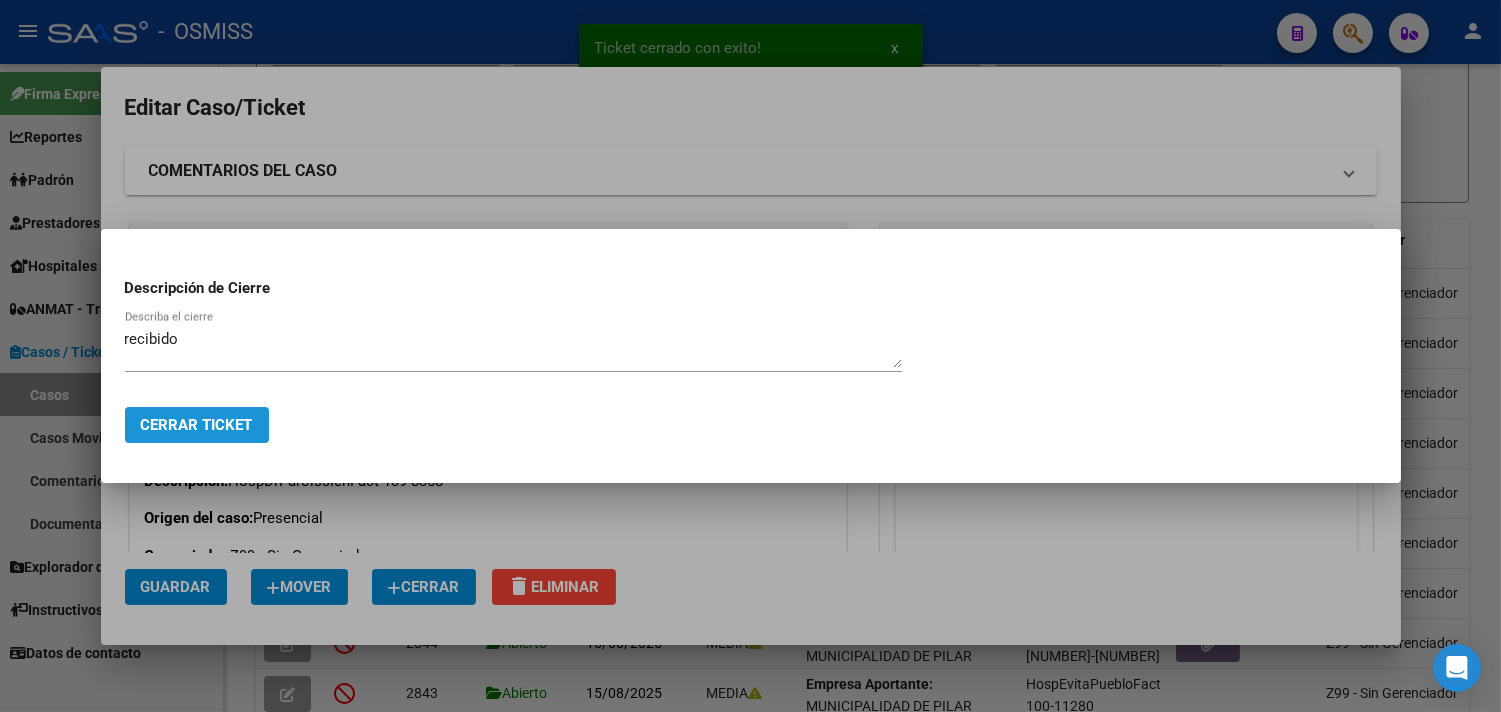 click on "Cerrar Ticket" 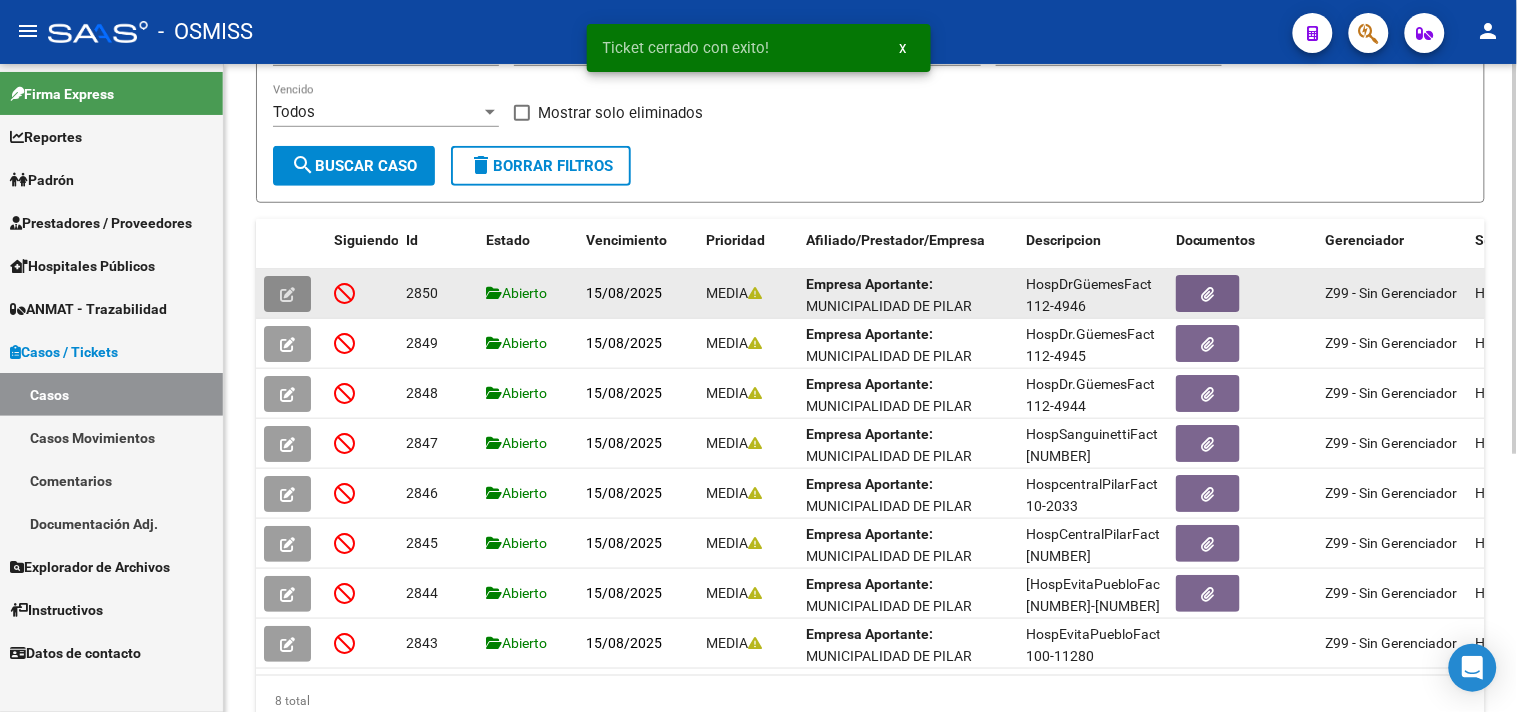 click 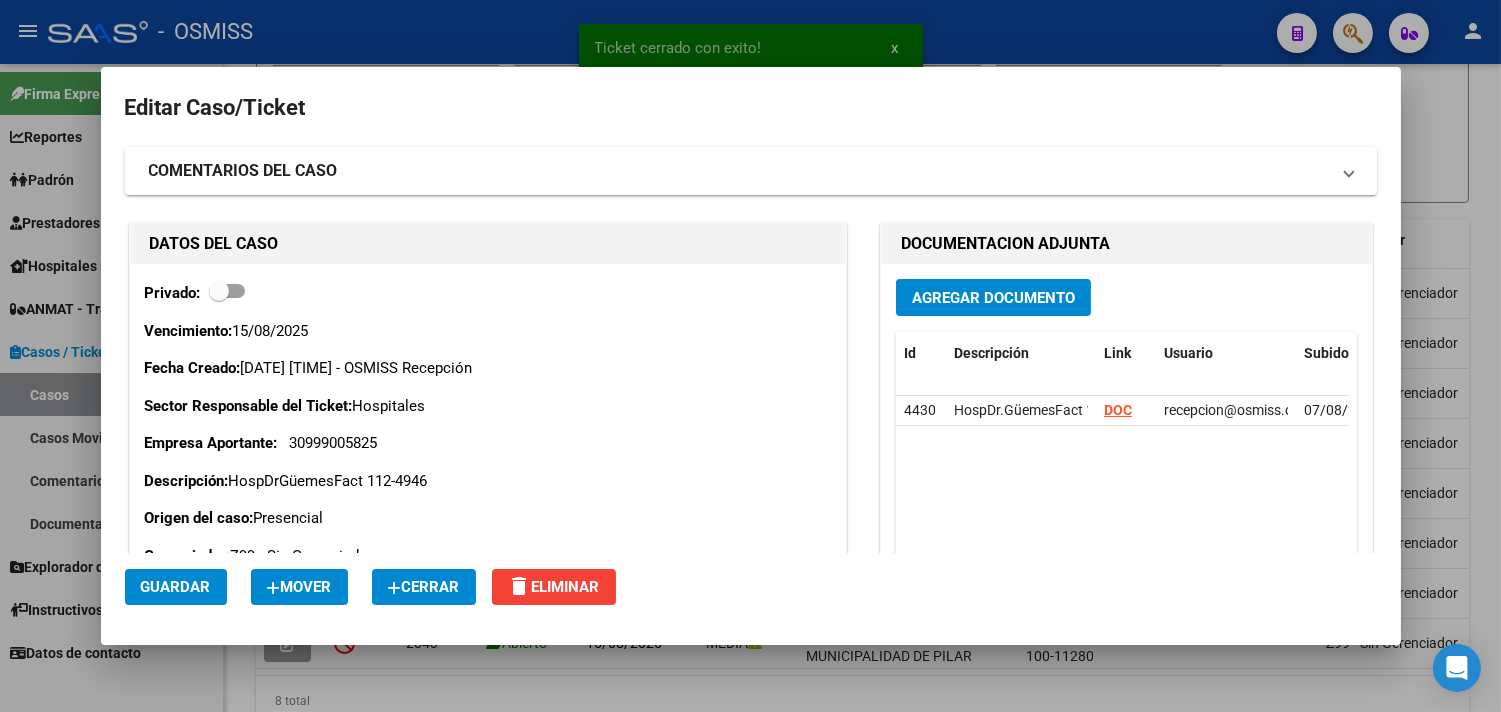 click on "Cerrar" 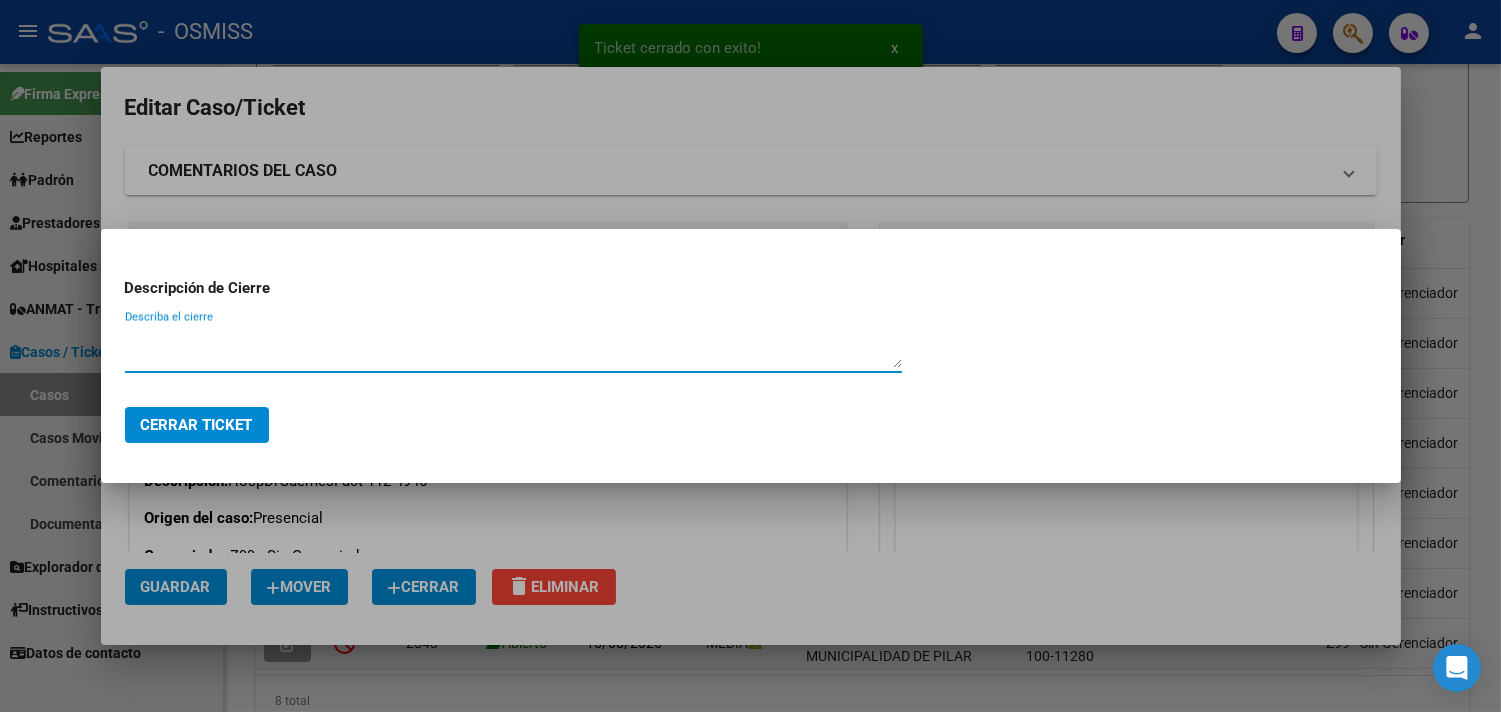paste on "recibido" 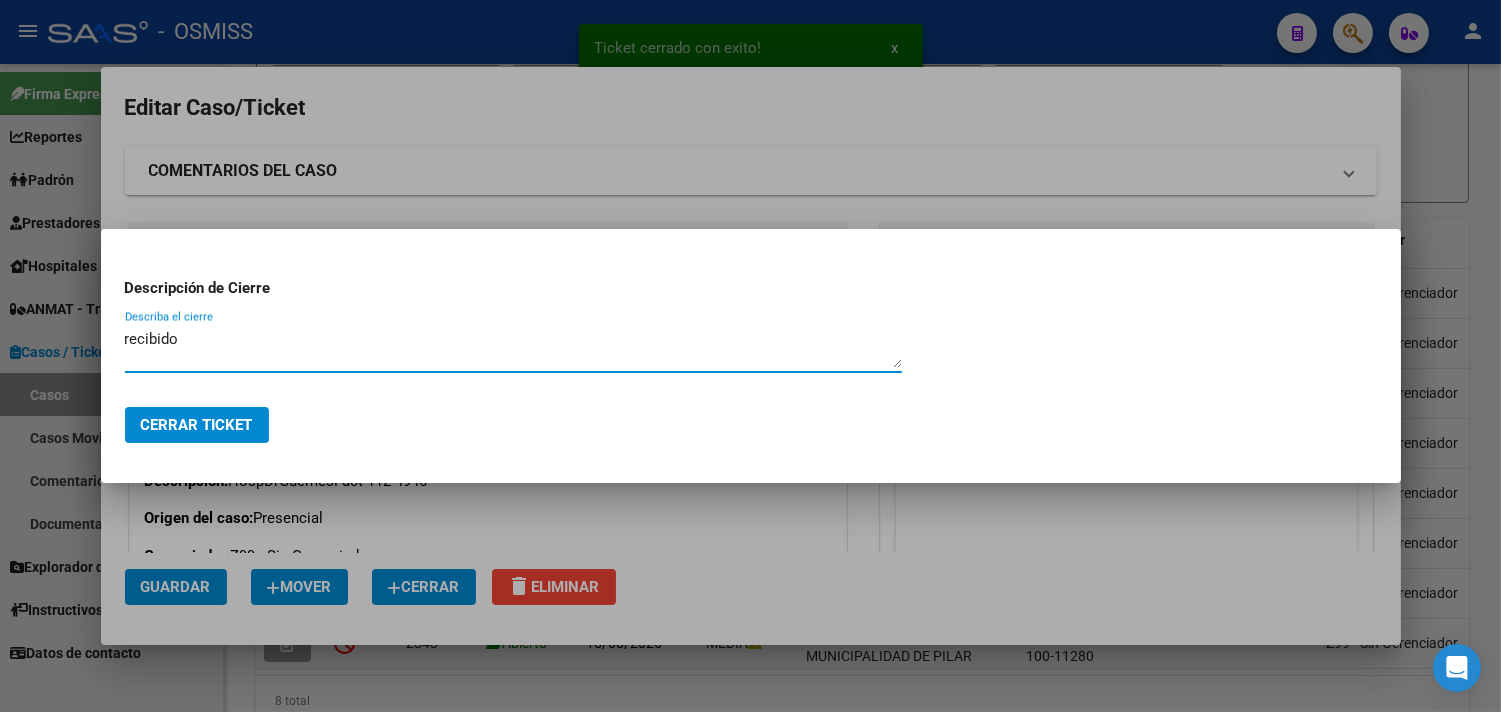 type on "recibido" 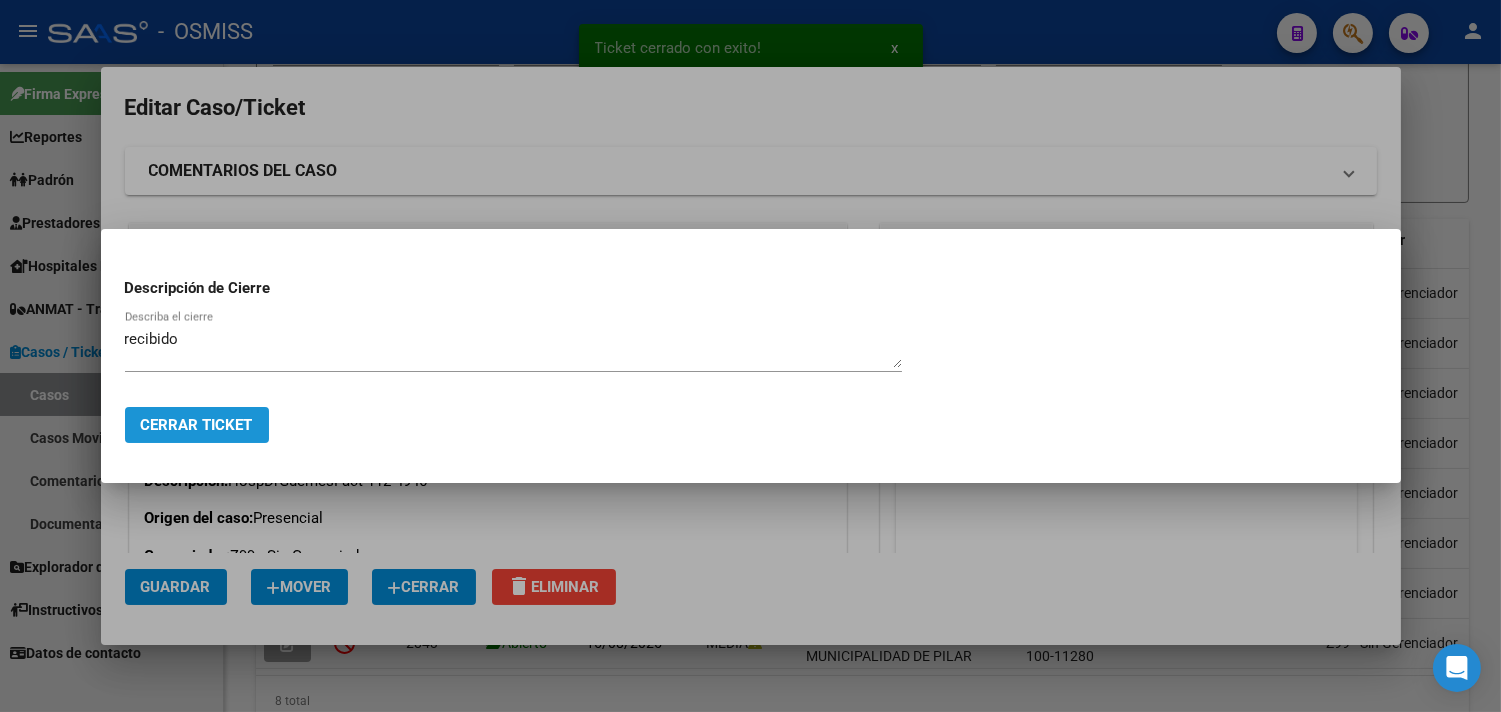click on "Cerrar Ticket" 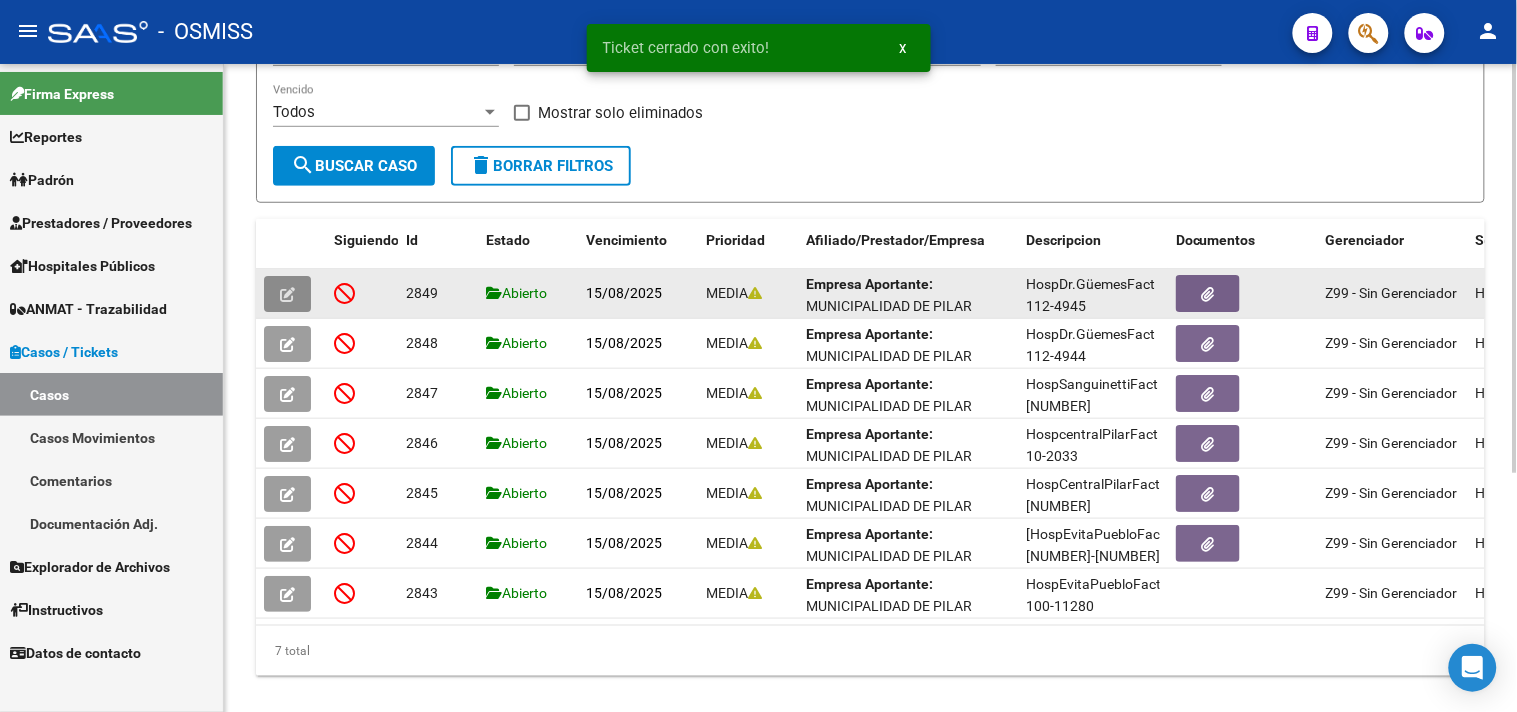 click 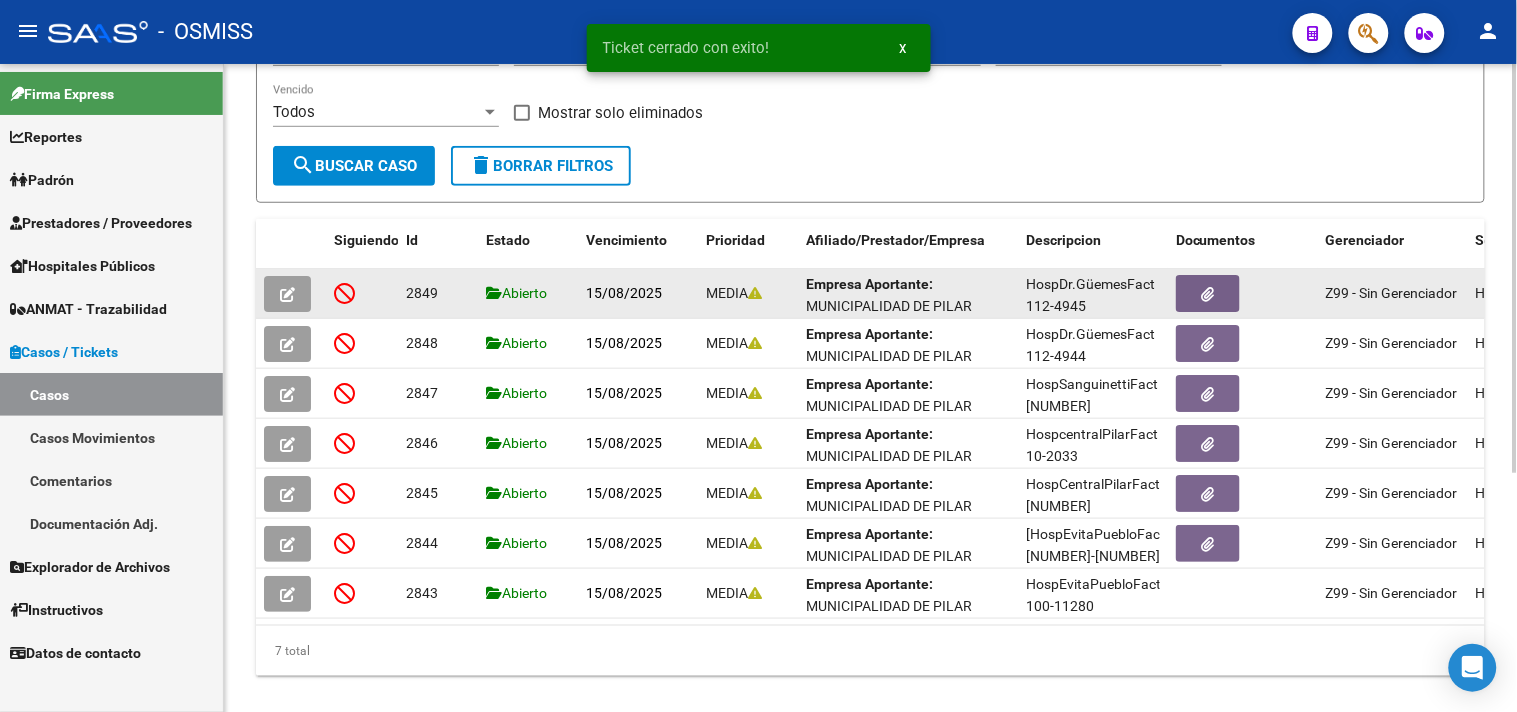 click 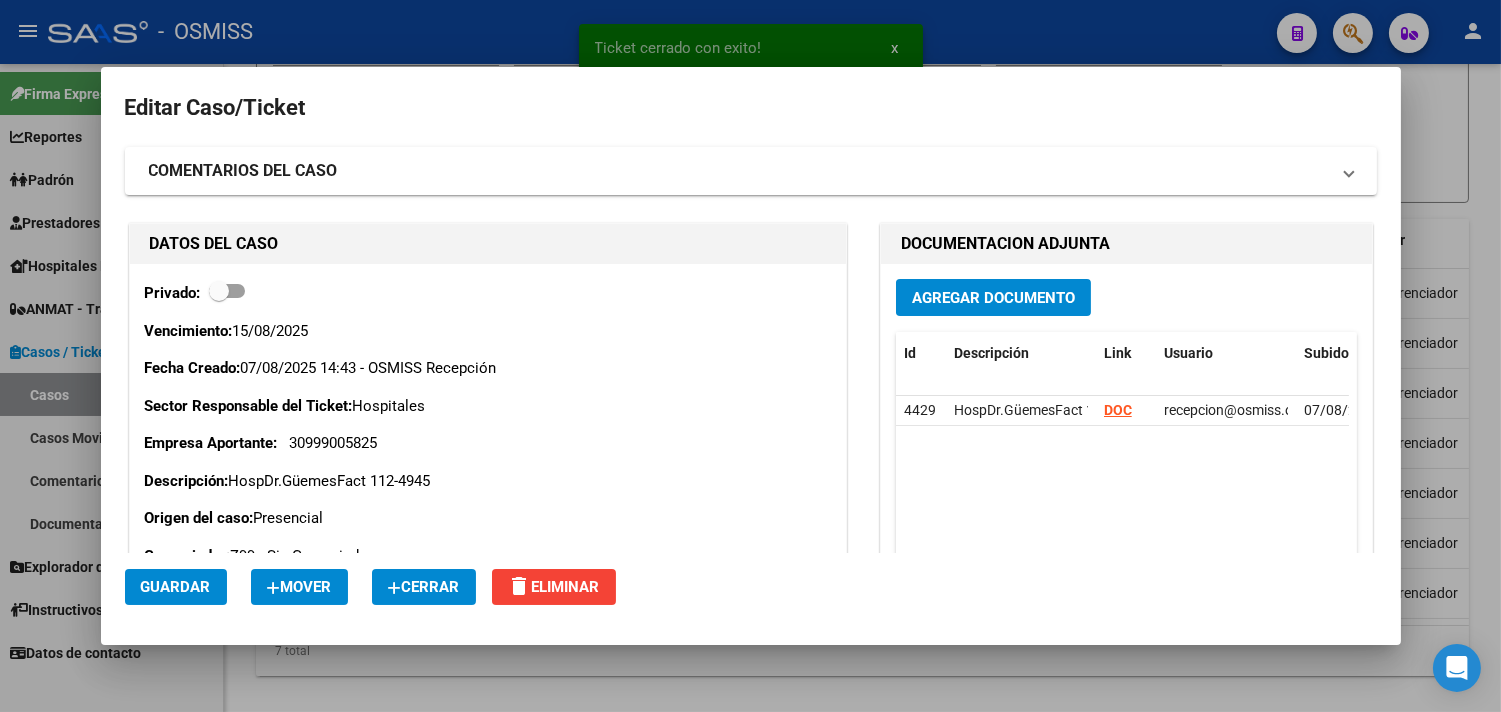 click on "Cerrar" 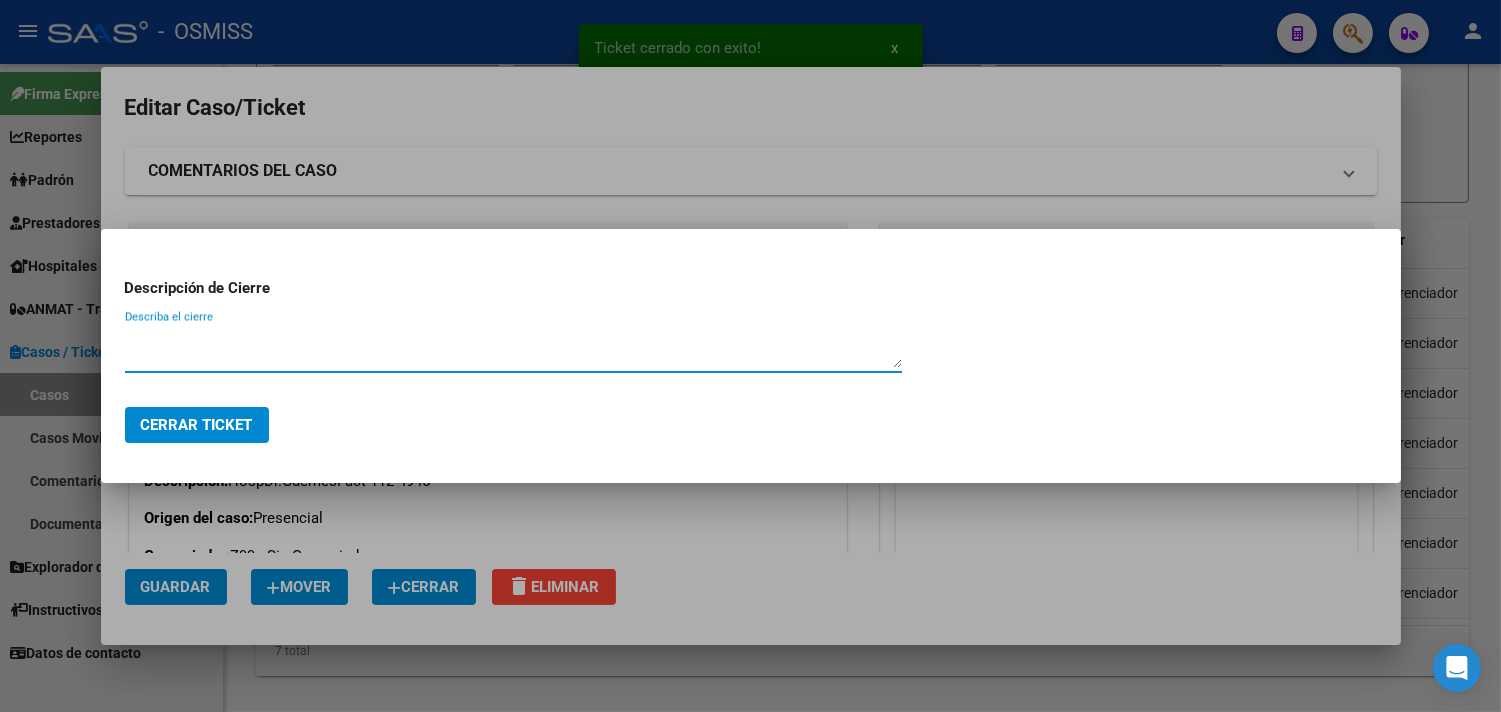 paste on "recibido" 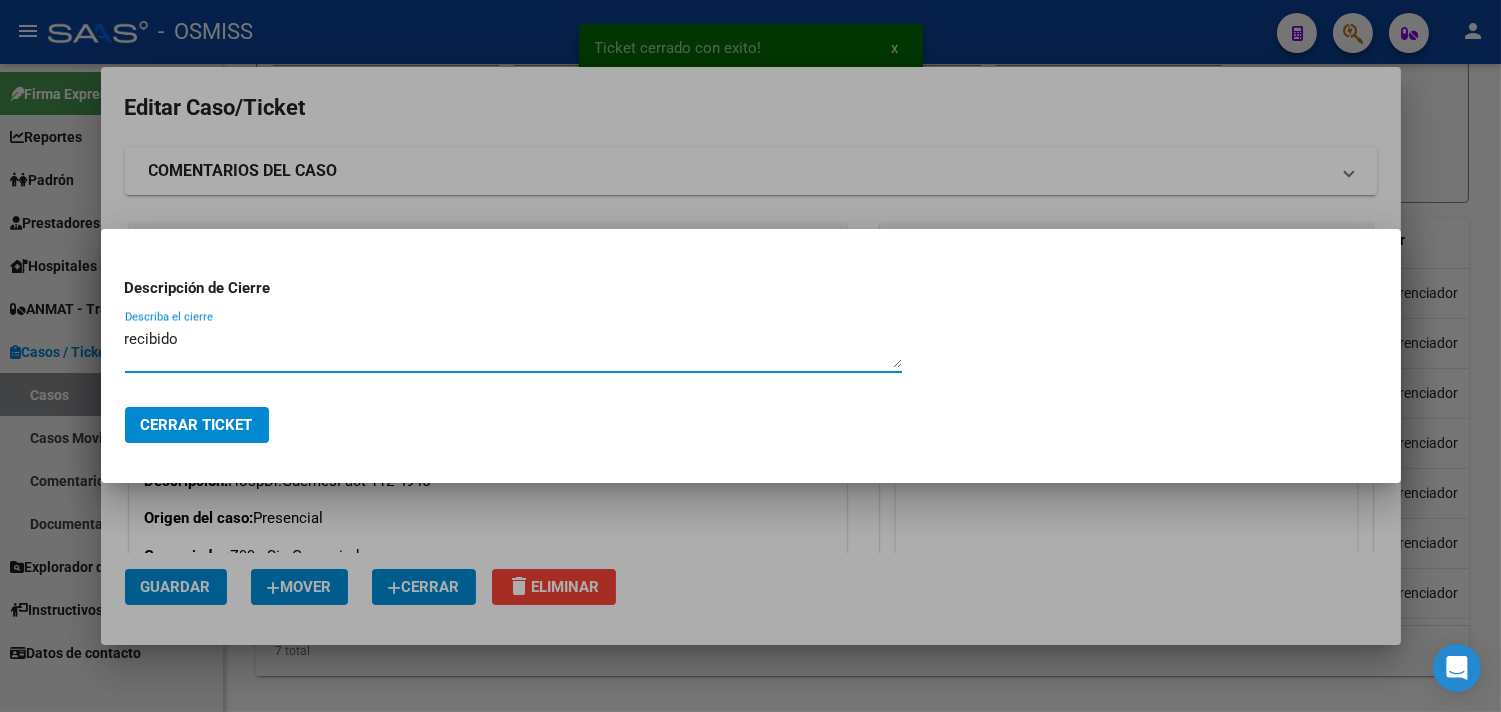 type on "recibido" 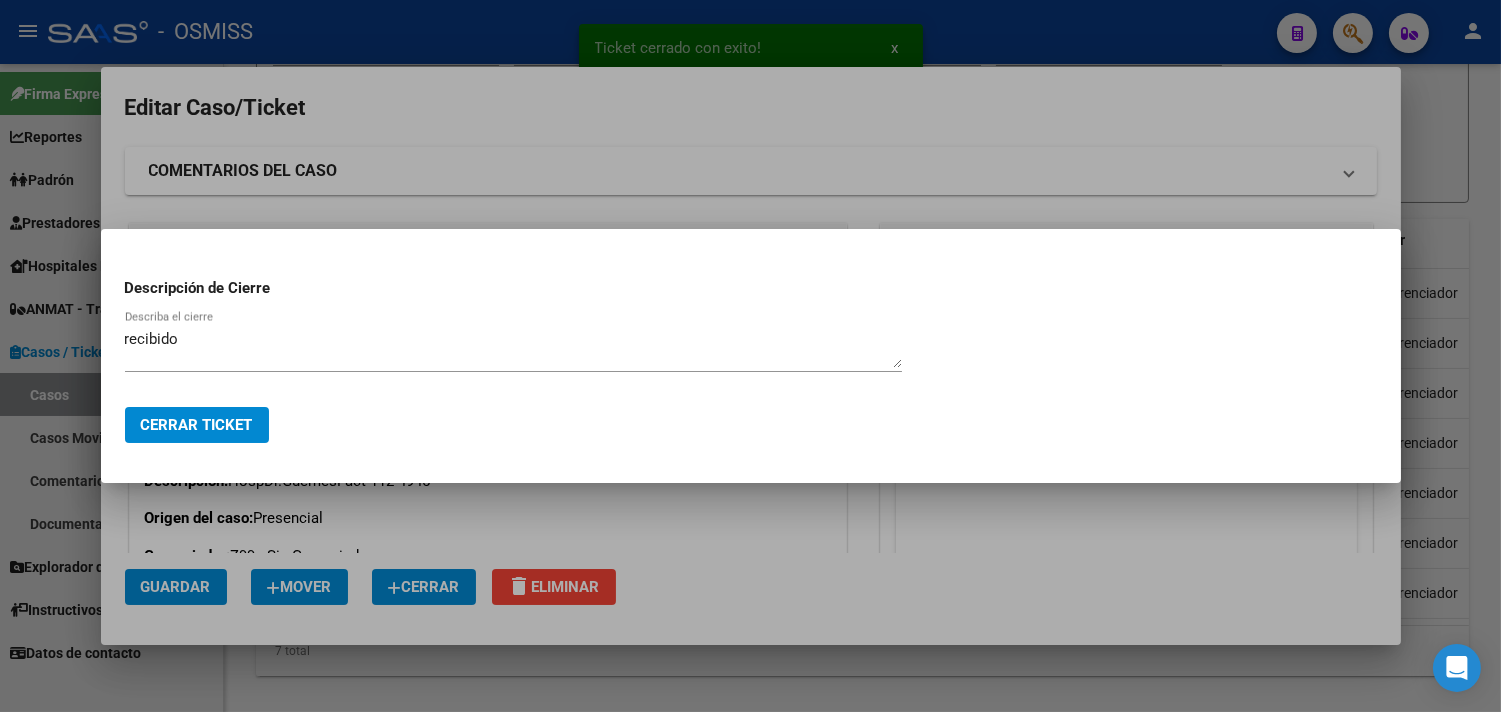 click on "Cerrar Ticket" 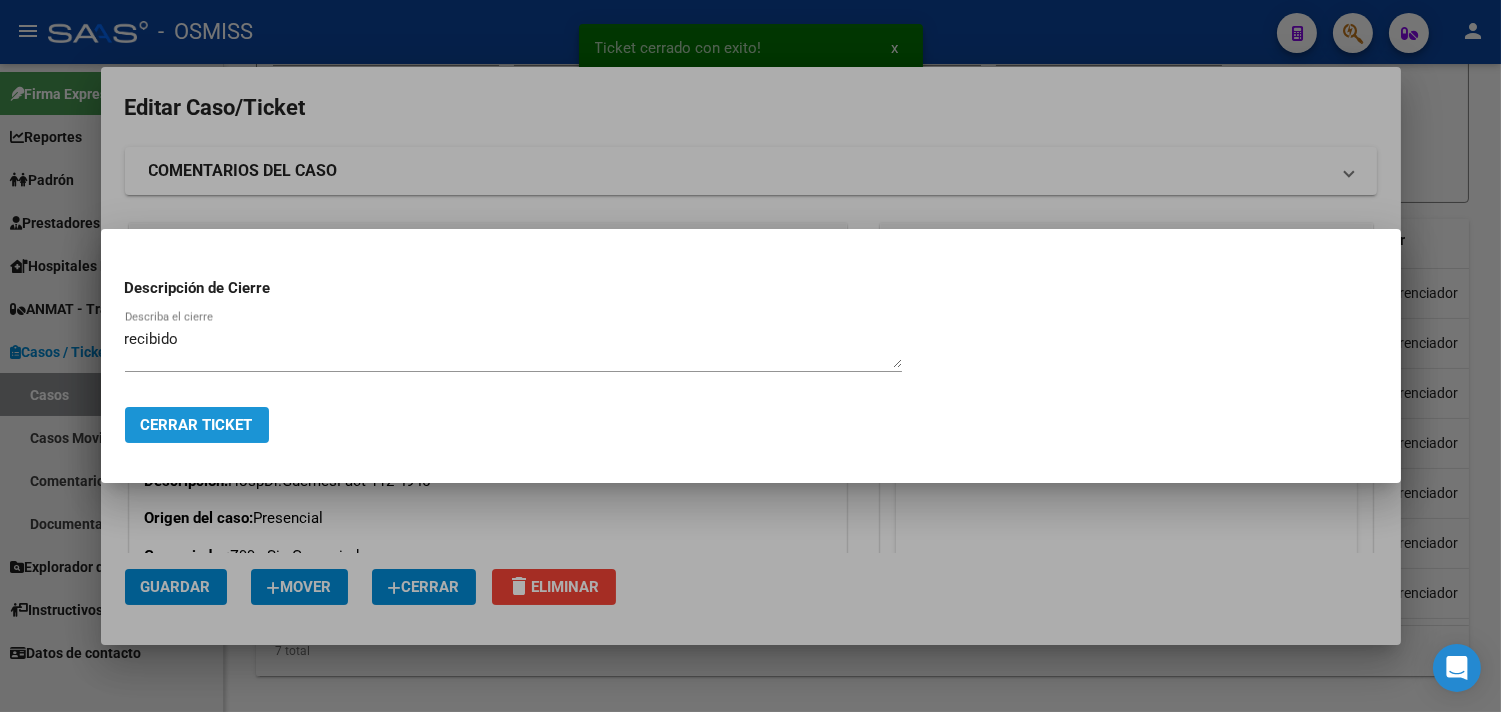 click on "Cerrar Ticket" 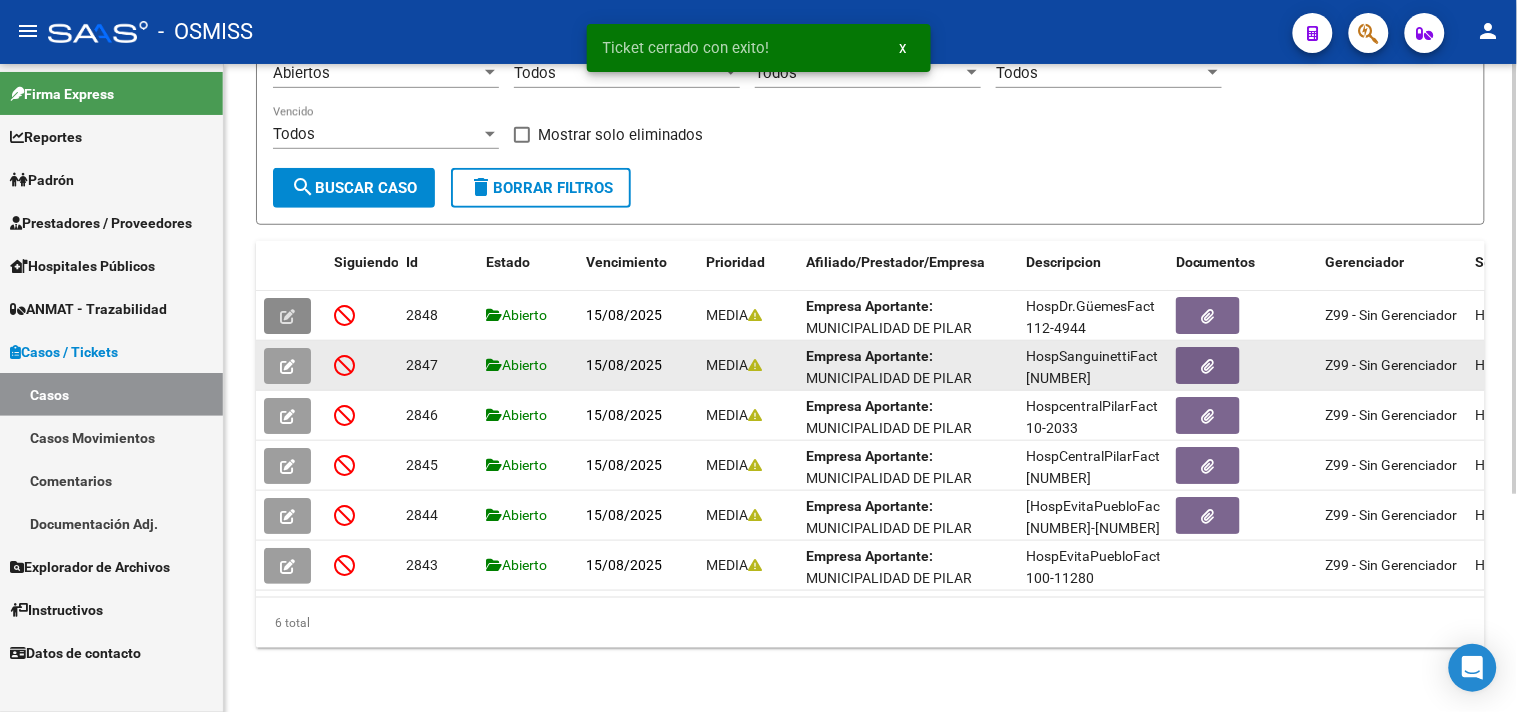 scroll, scrollTop: 328, scrollLeft: 0, axis: vertical 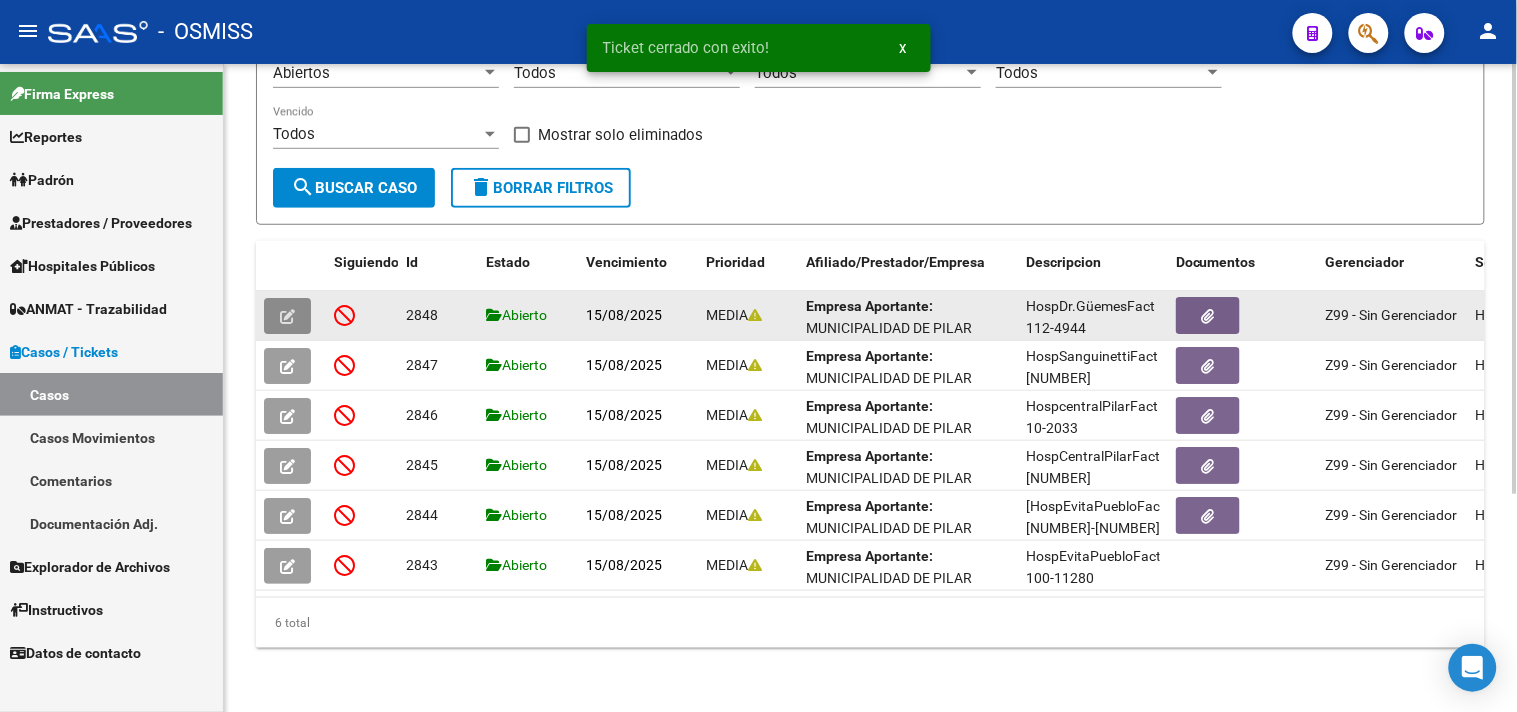 click 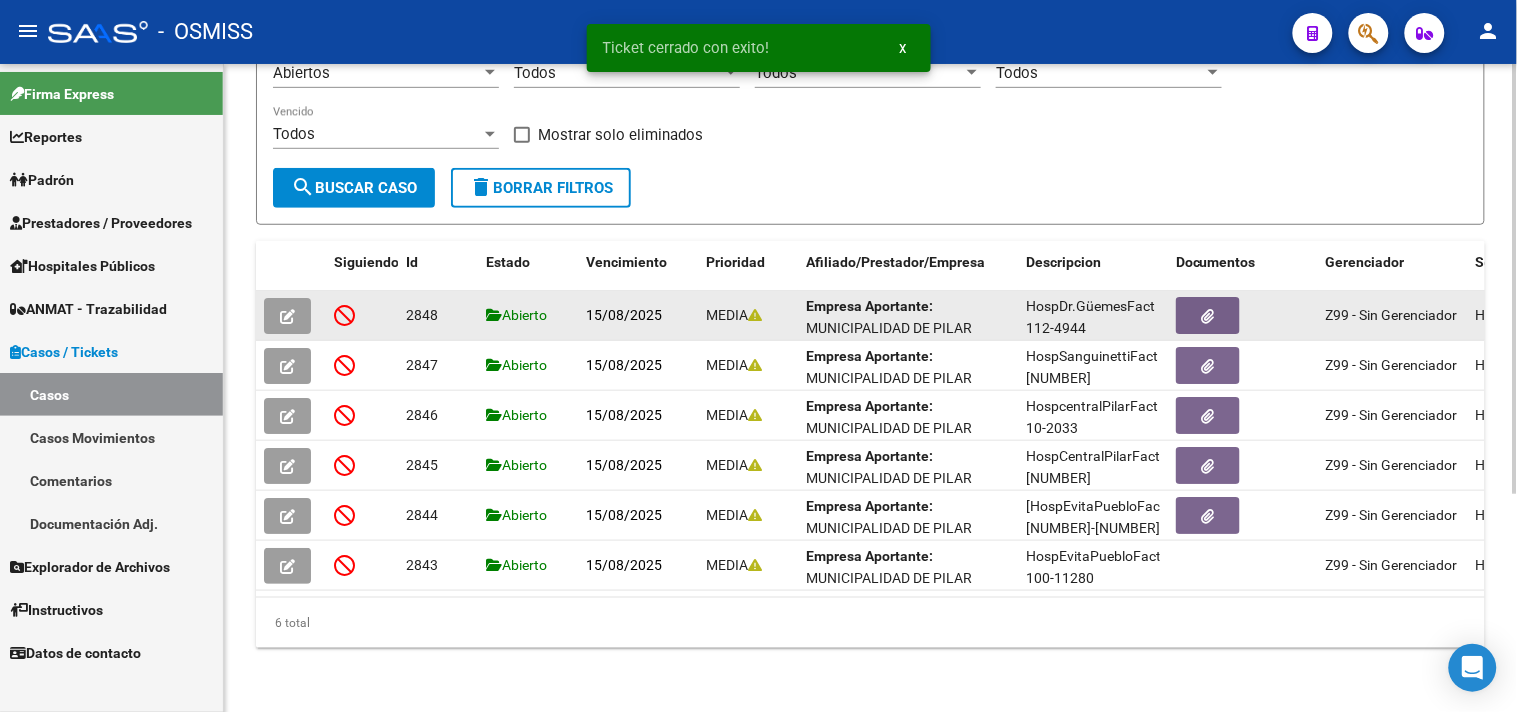 click 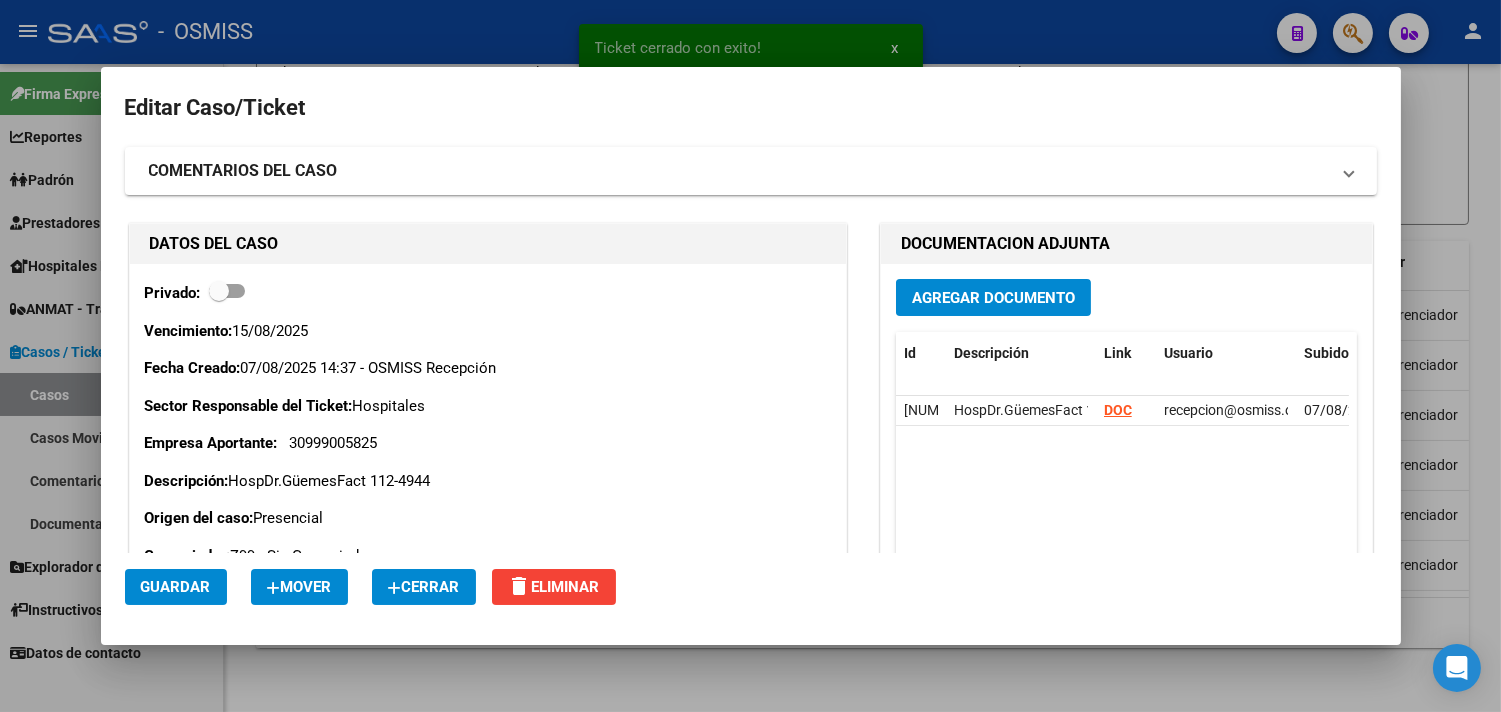 click on "Cerrar" 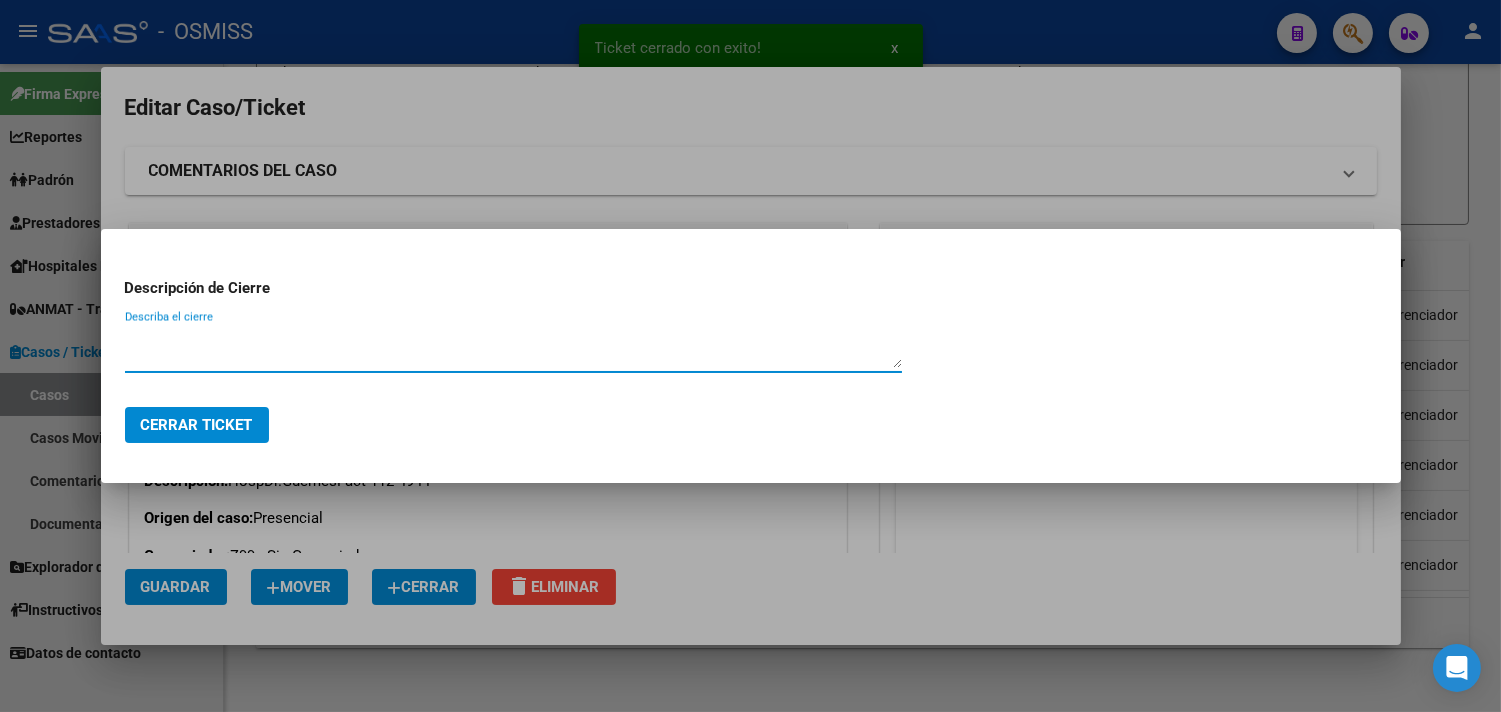 paste on "recibido" 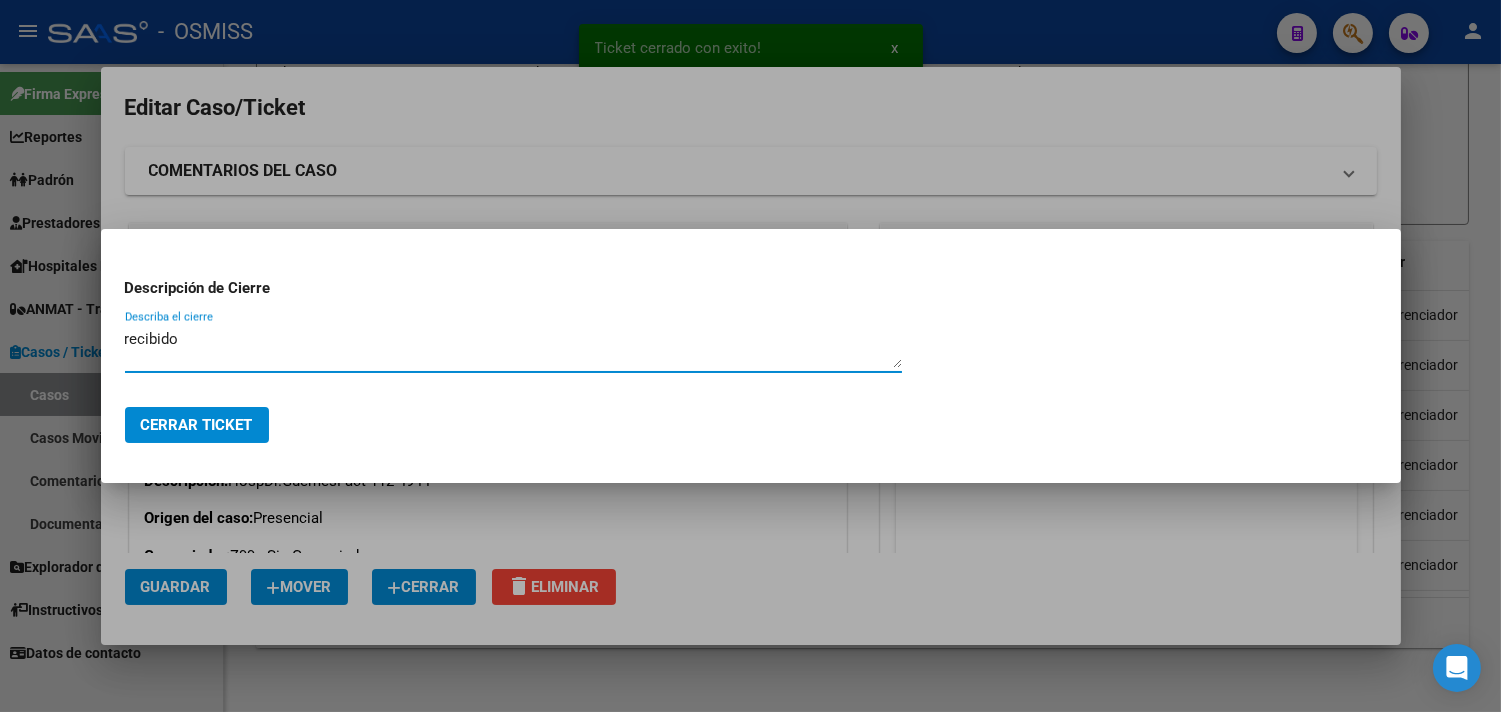 type on "recibido" 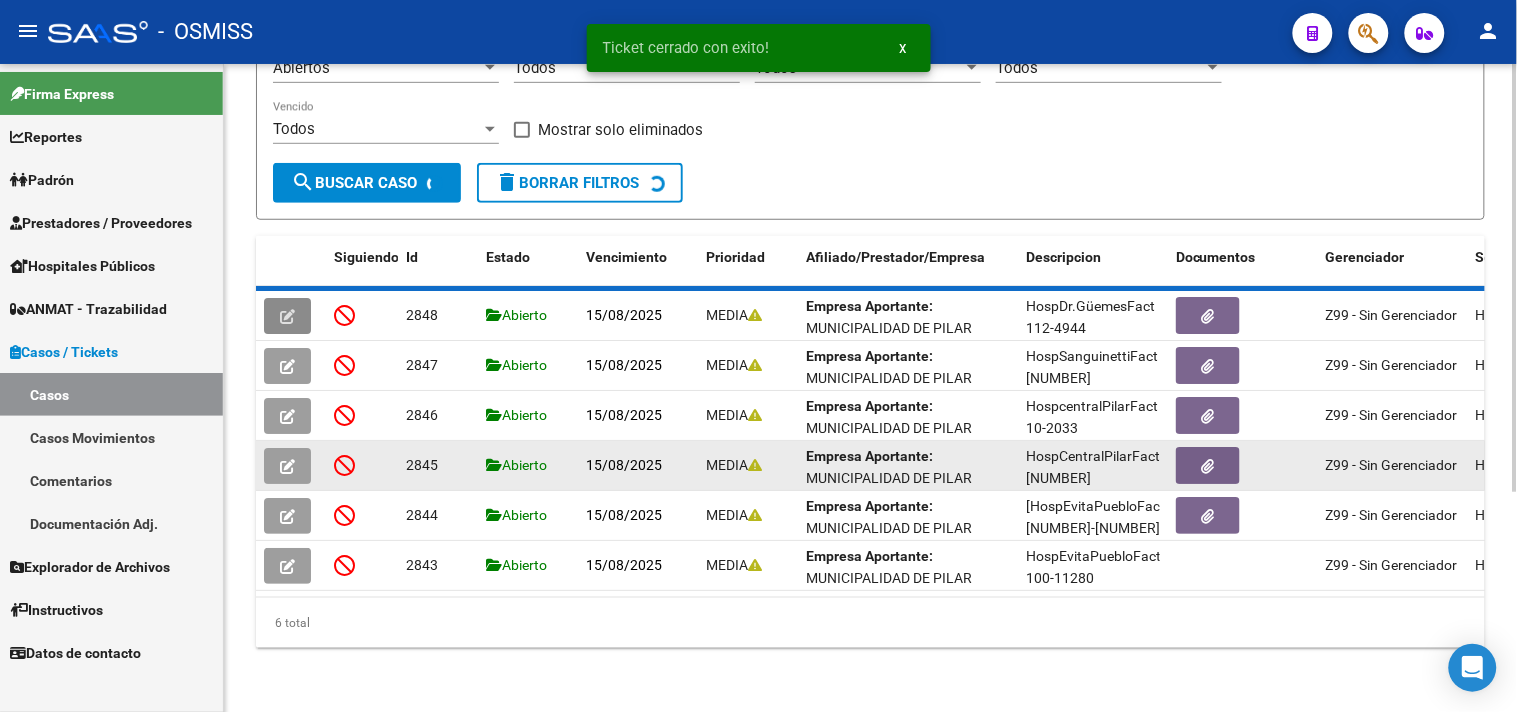 scroll, scrollTop: 278, scrollLeft: 0, axis: vertical 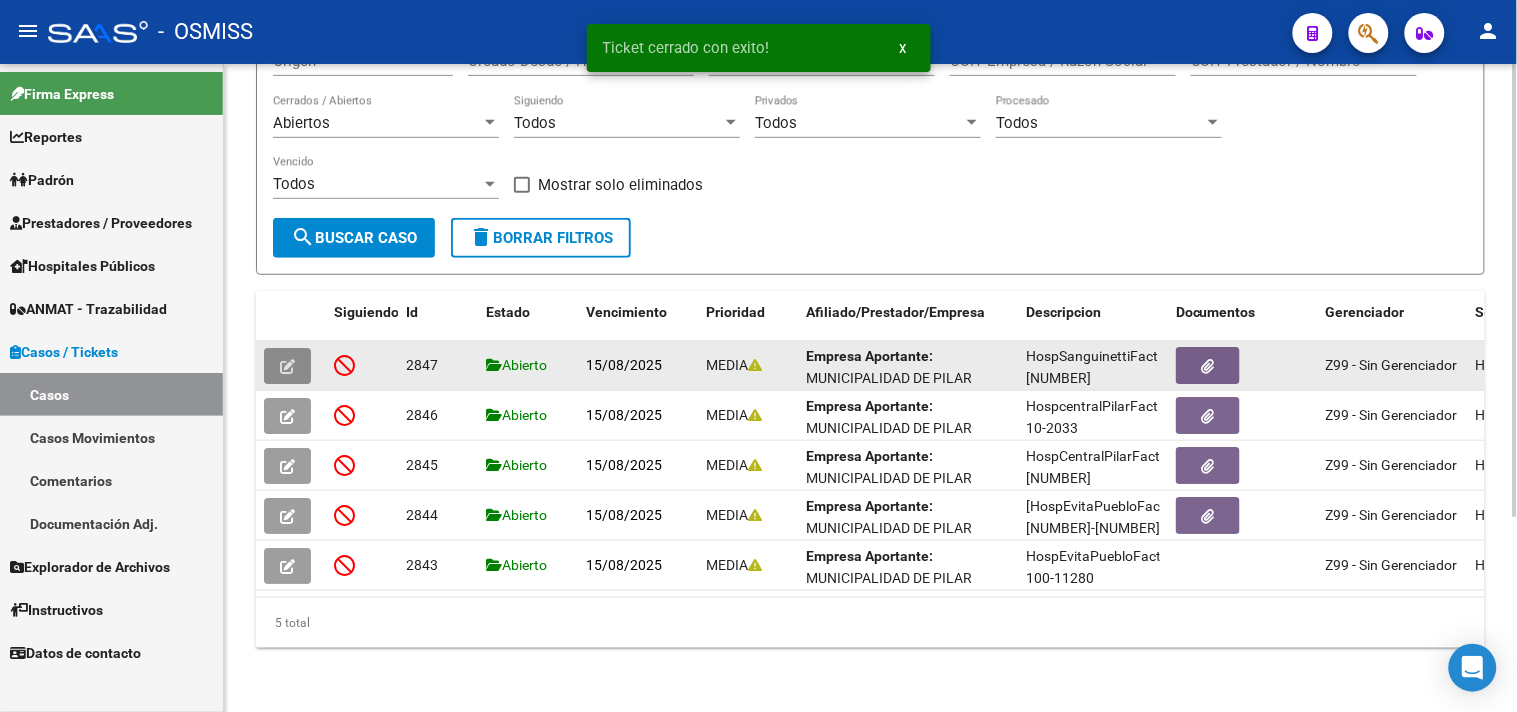 click 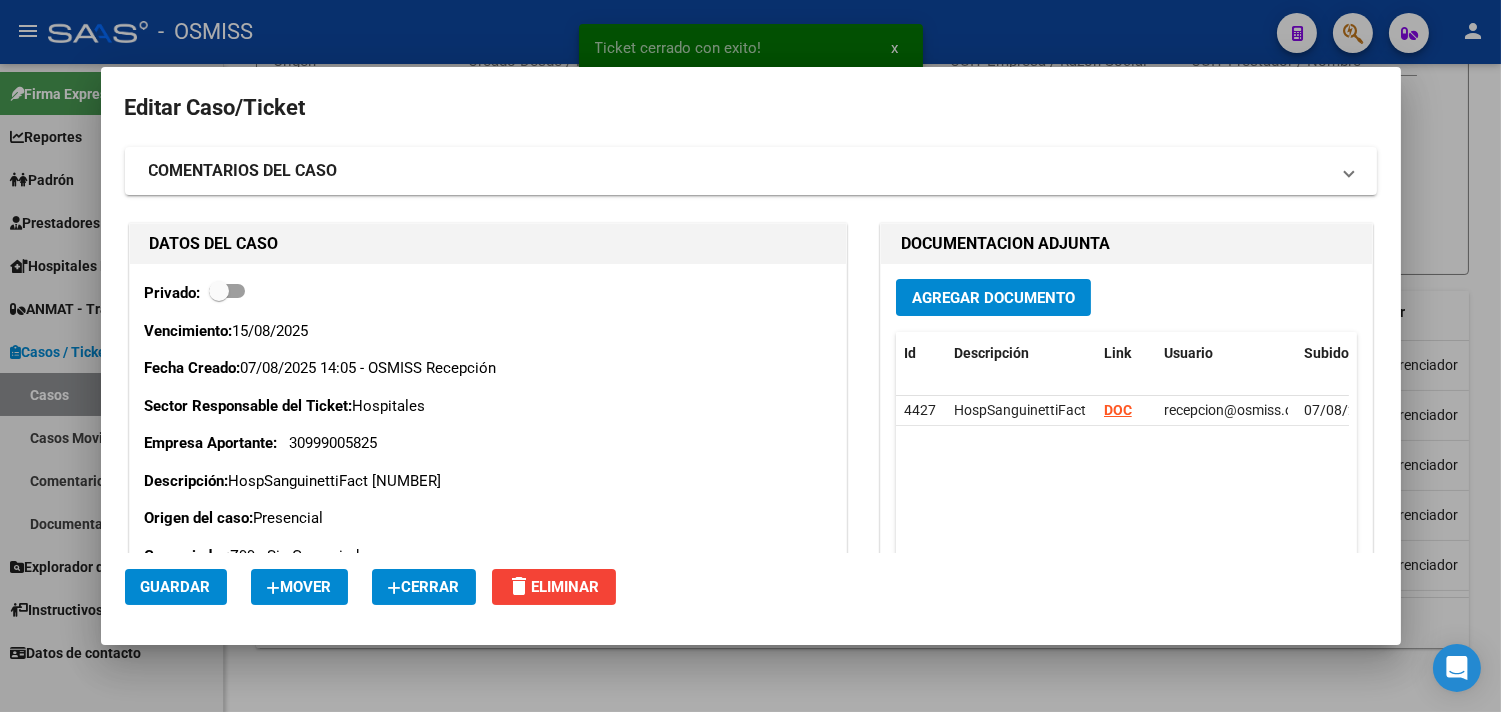 click on "Cerrar" 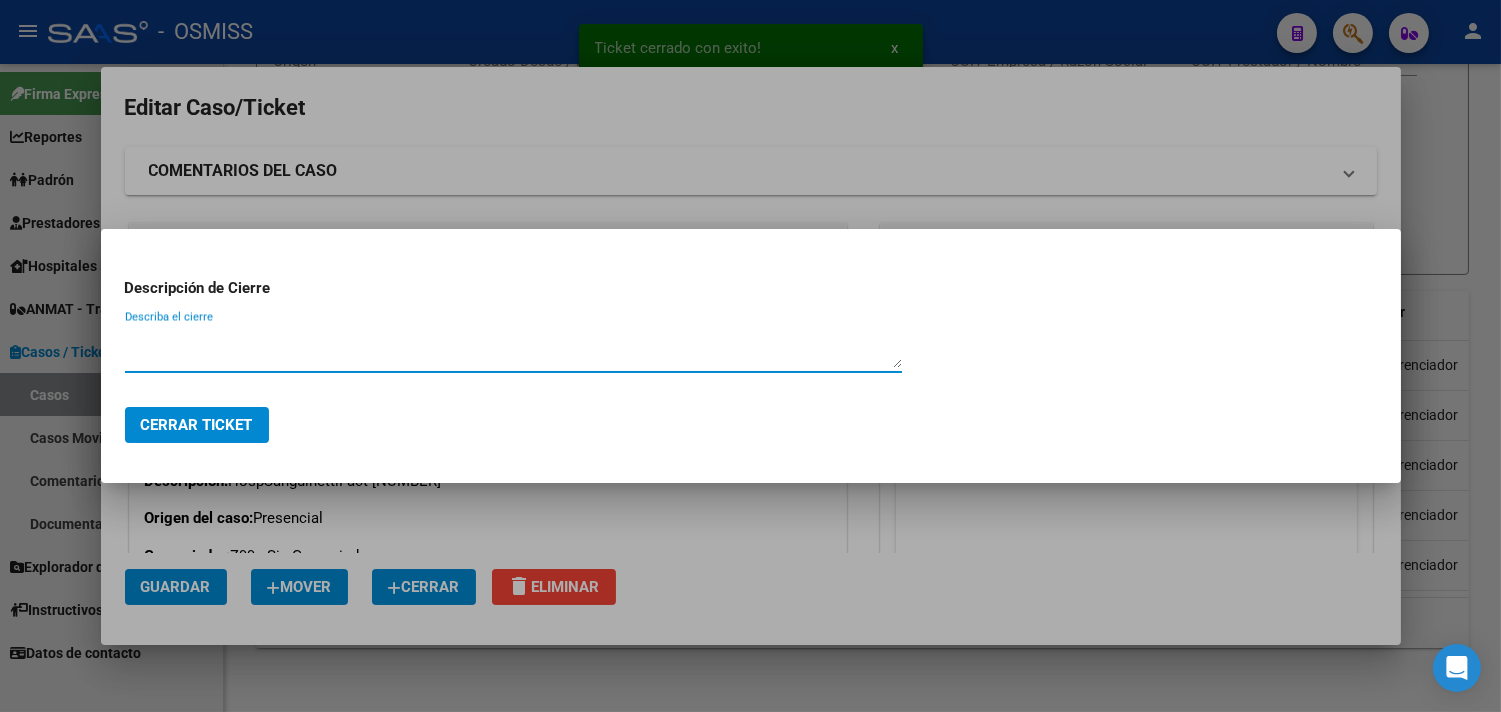 paste on "recibido" 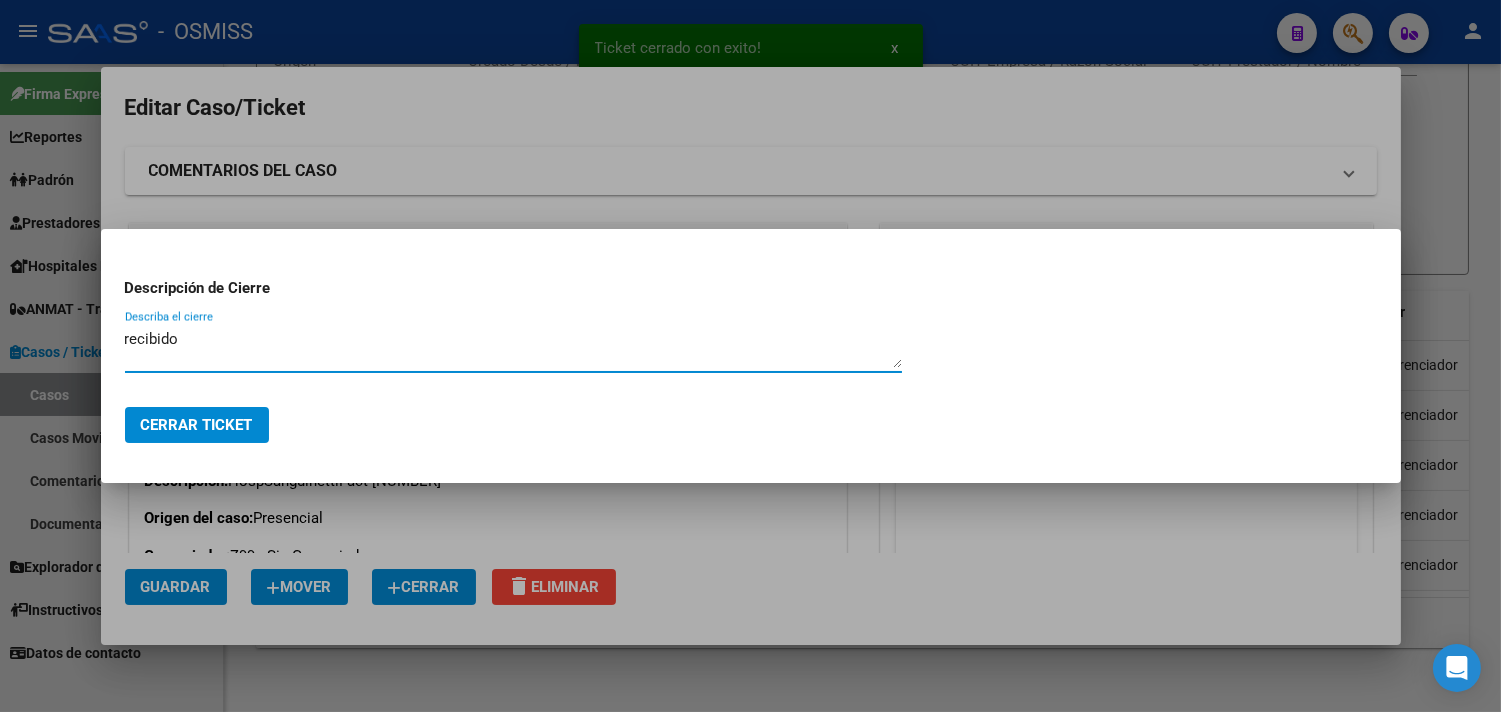 type on "recibido" 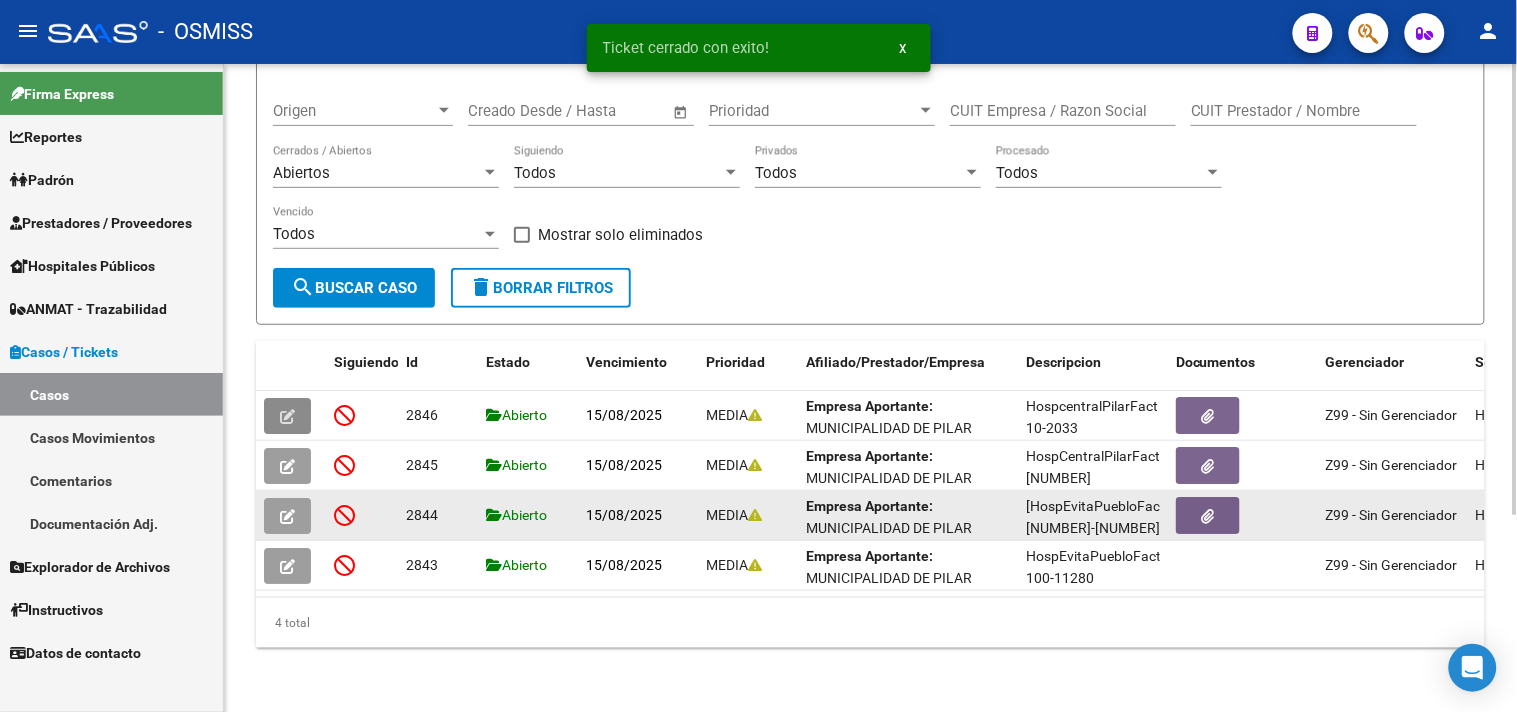 scroll, scrollTop: 228, scrollLeft: 0, axis: vertical 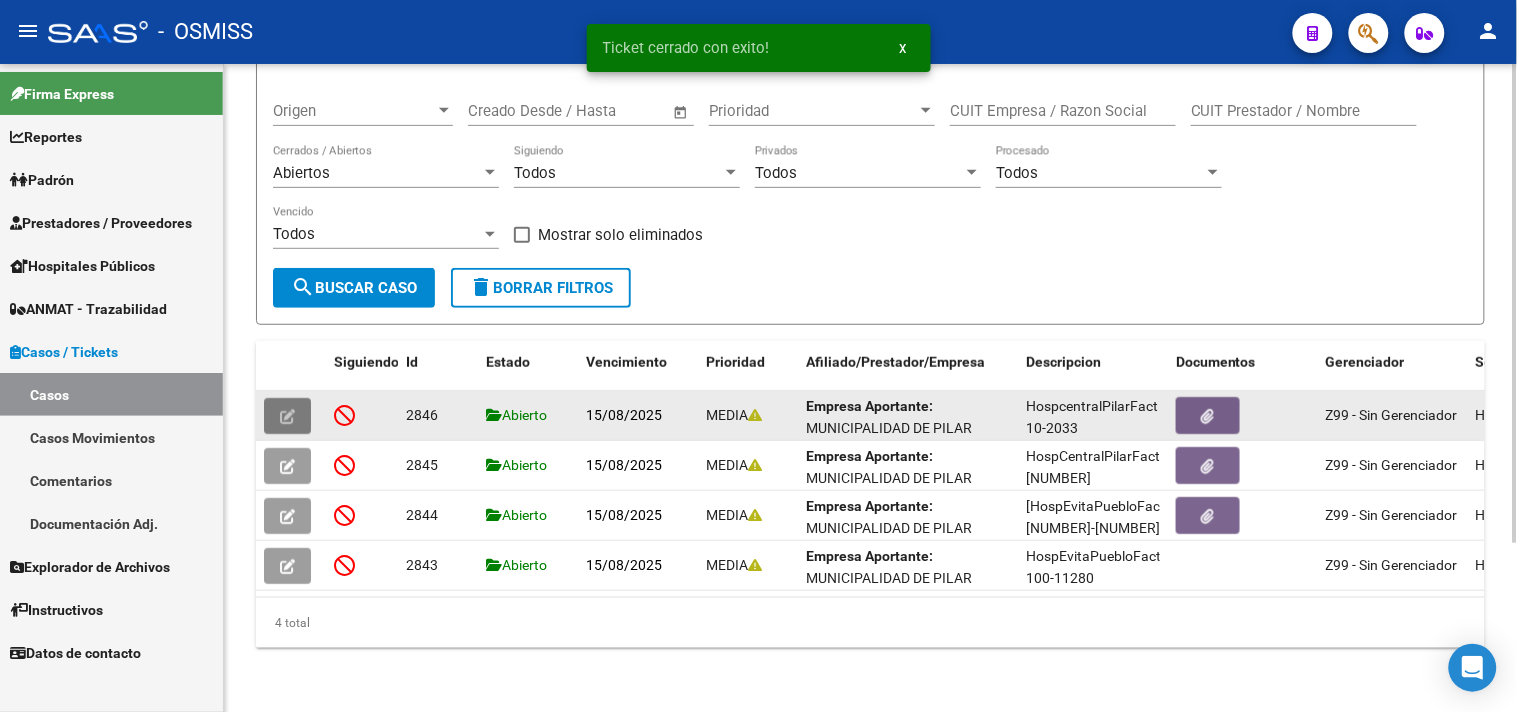 click 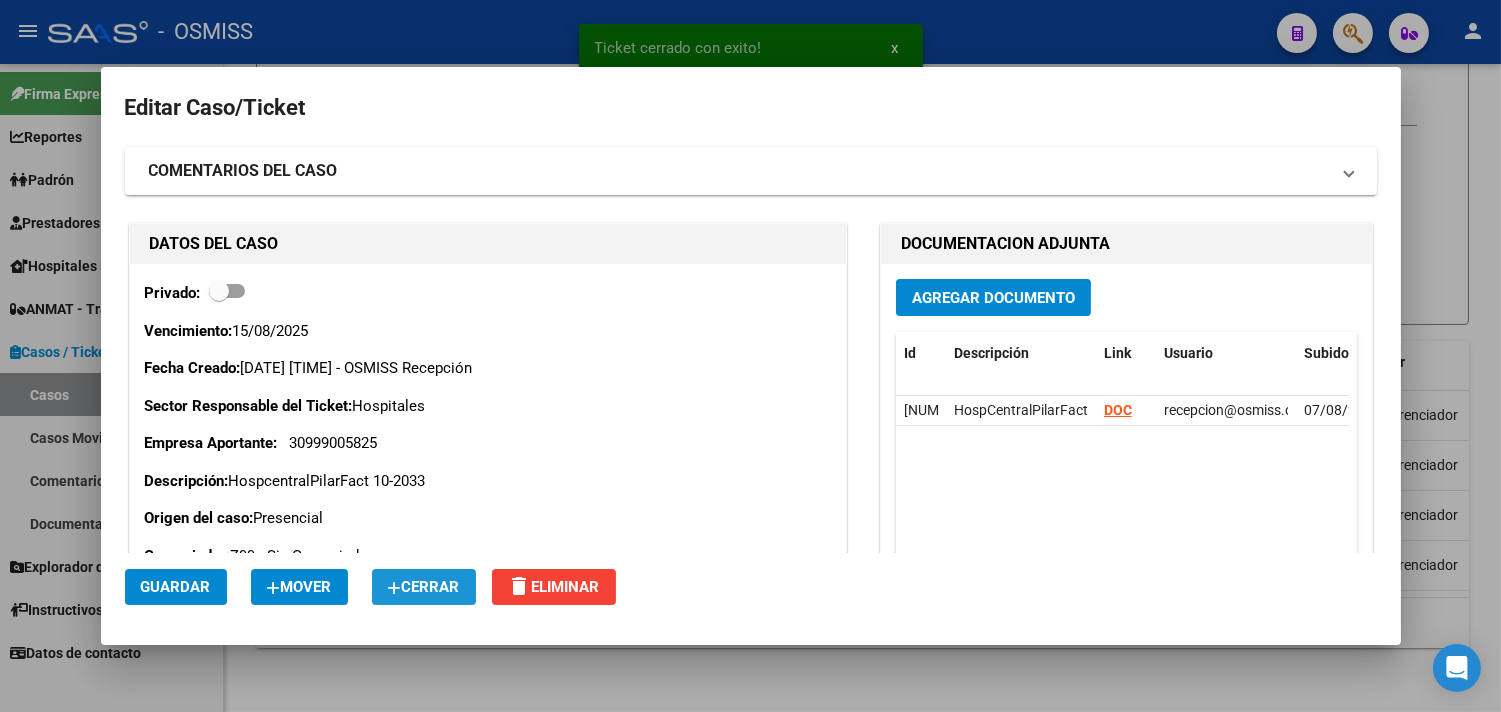 click on "Cerrar" 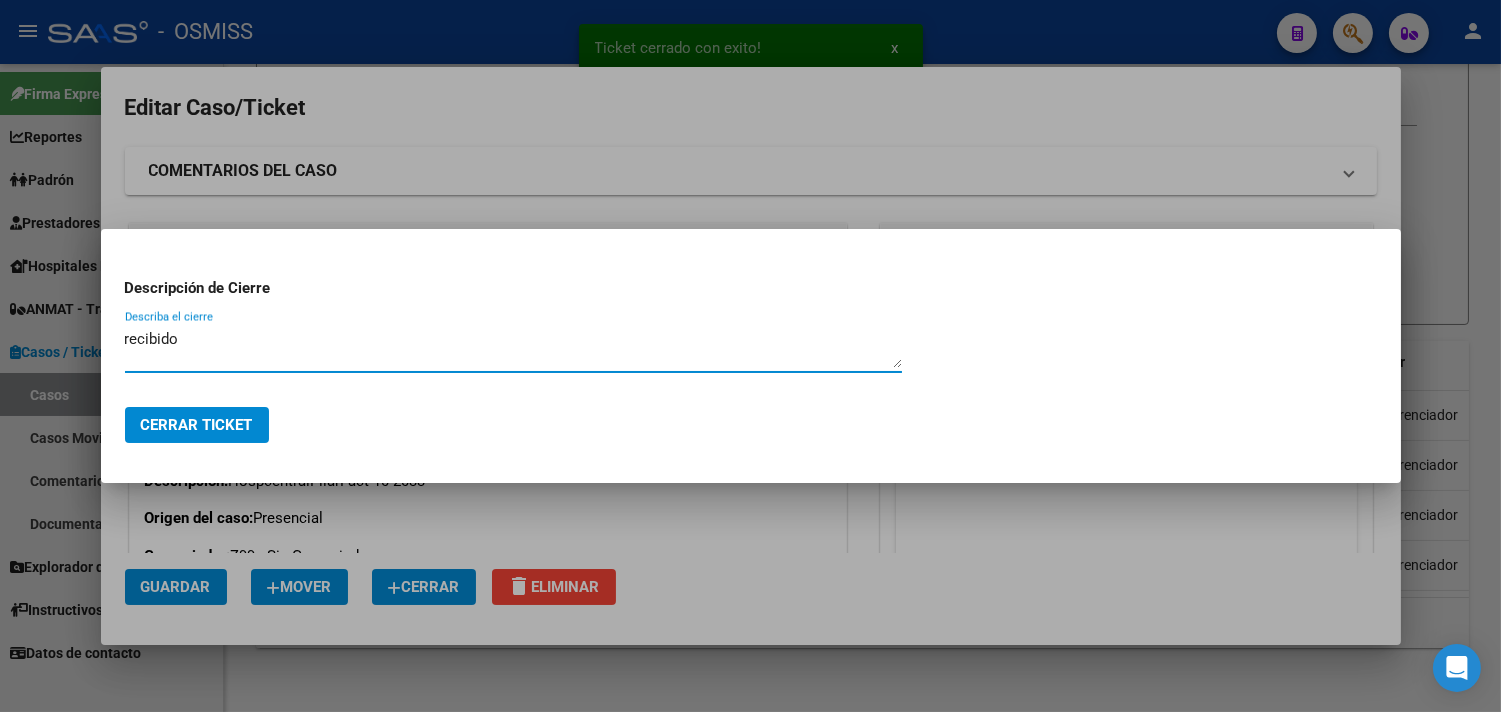 type on "recibido" 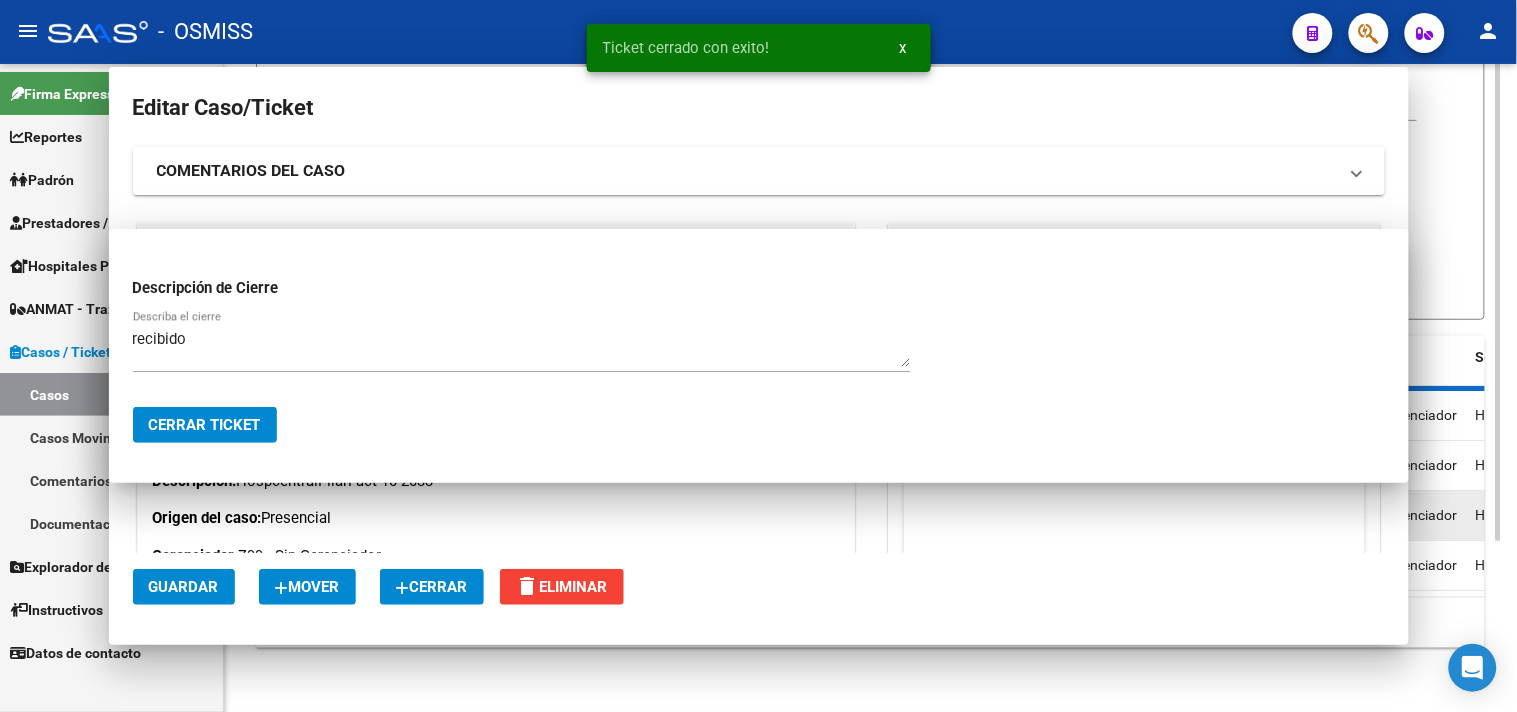 scroll, scrollTop: 178, scrollLeft: 0, axis: vertical 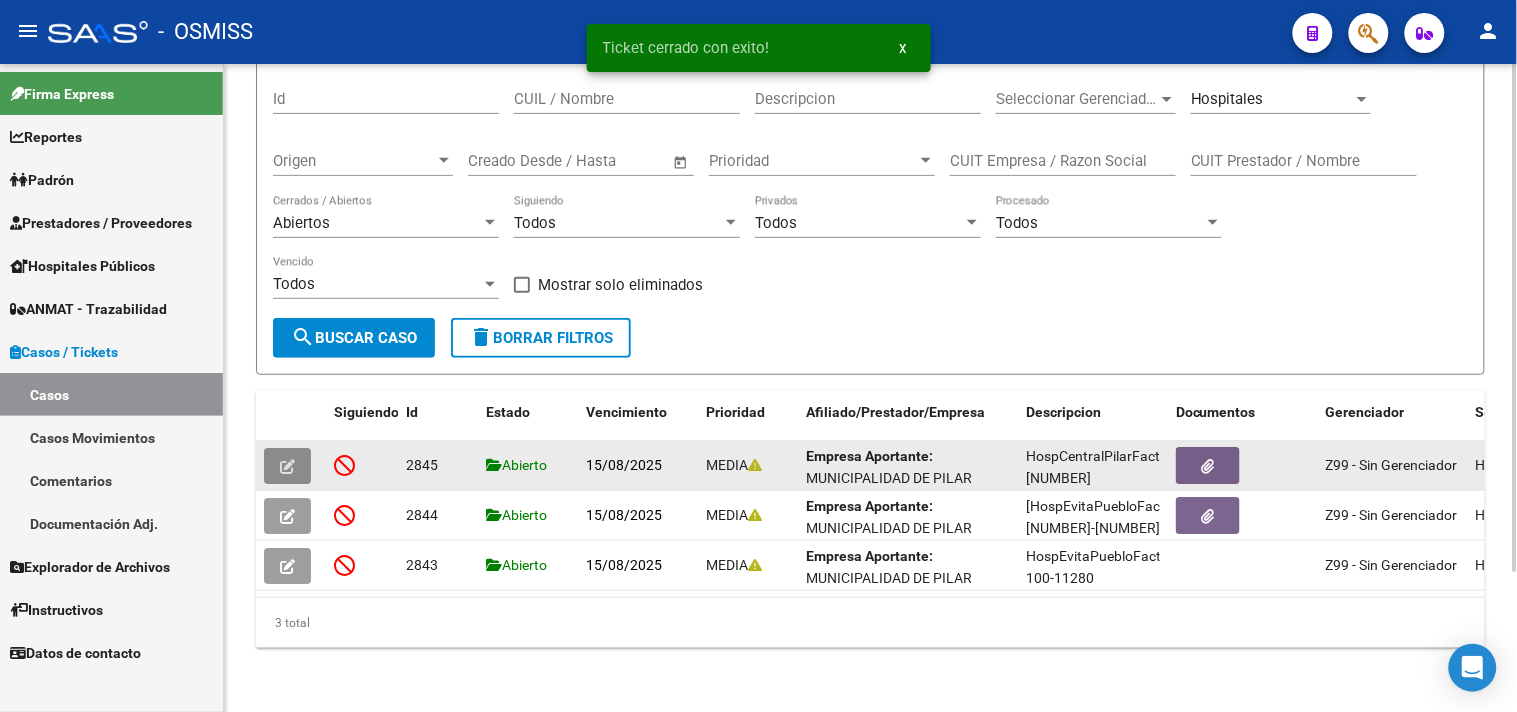 click 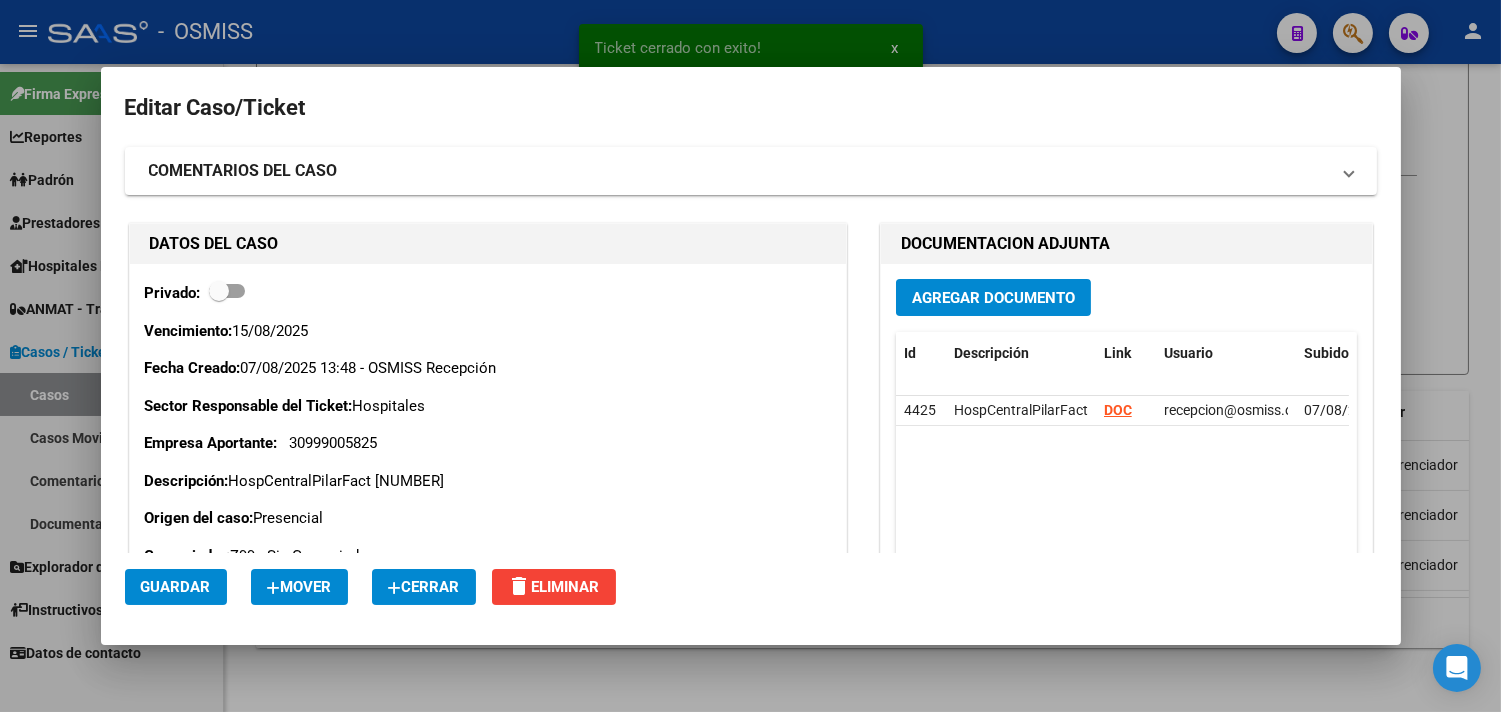 click on "Cerrar" 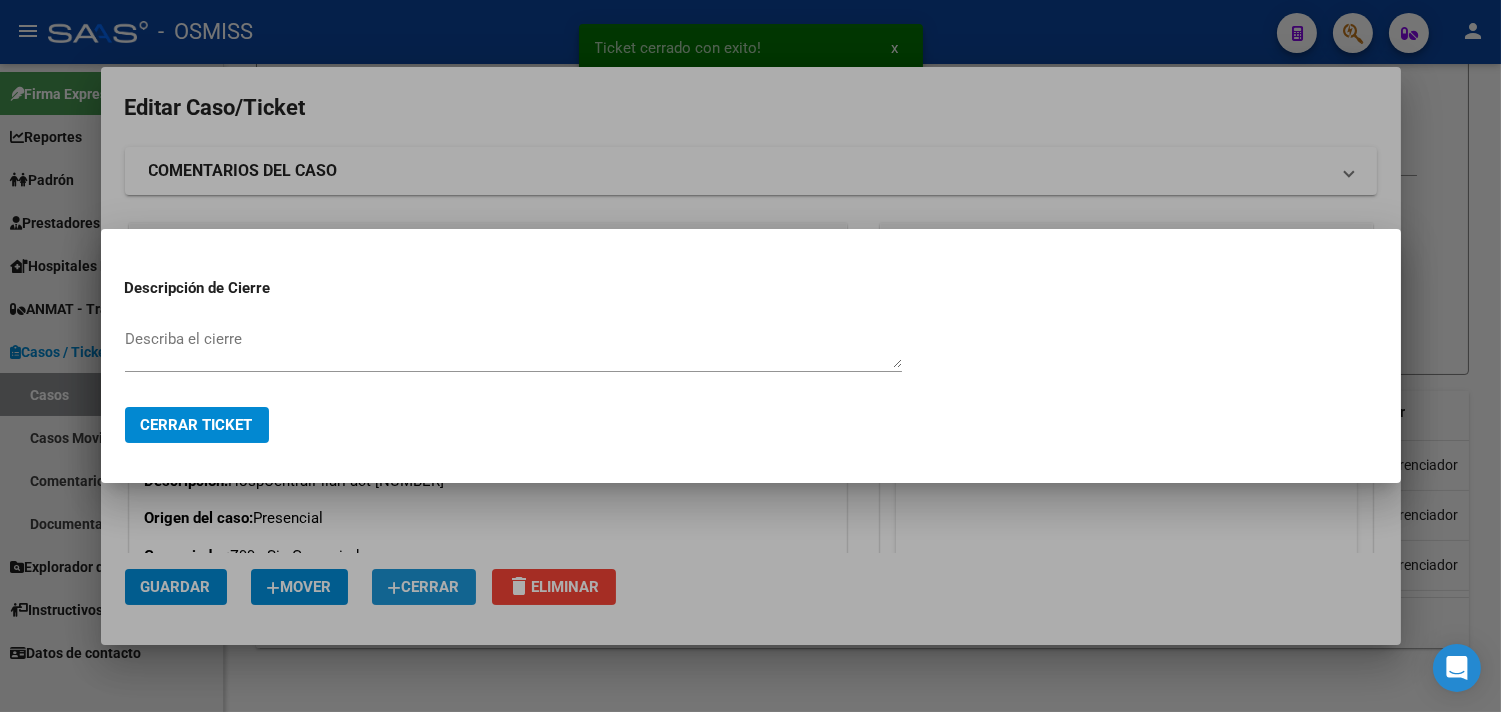 type 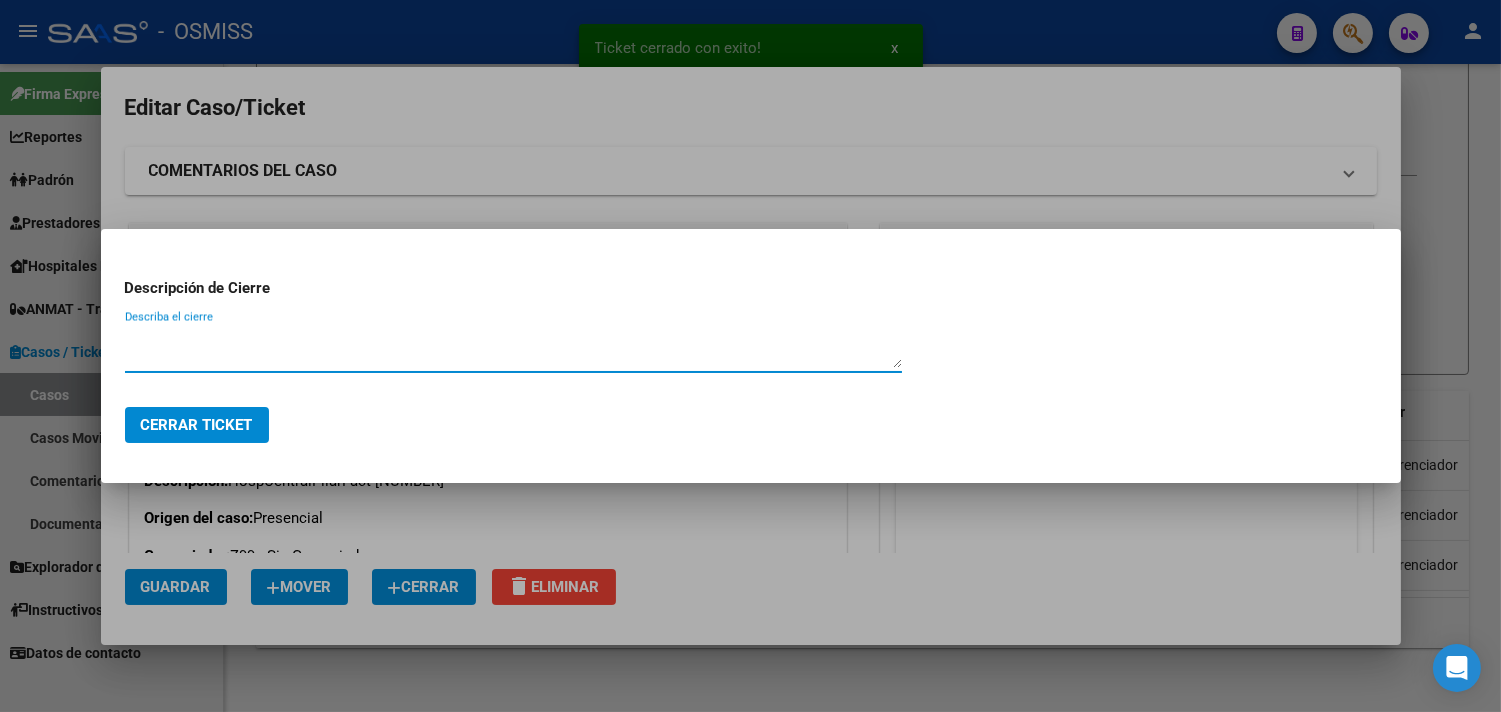 paste on "recibido" 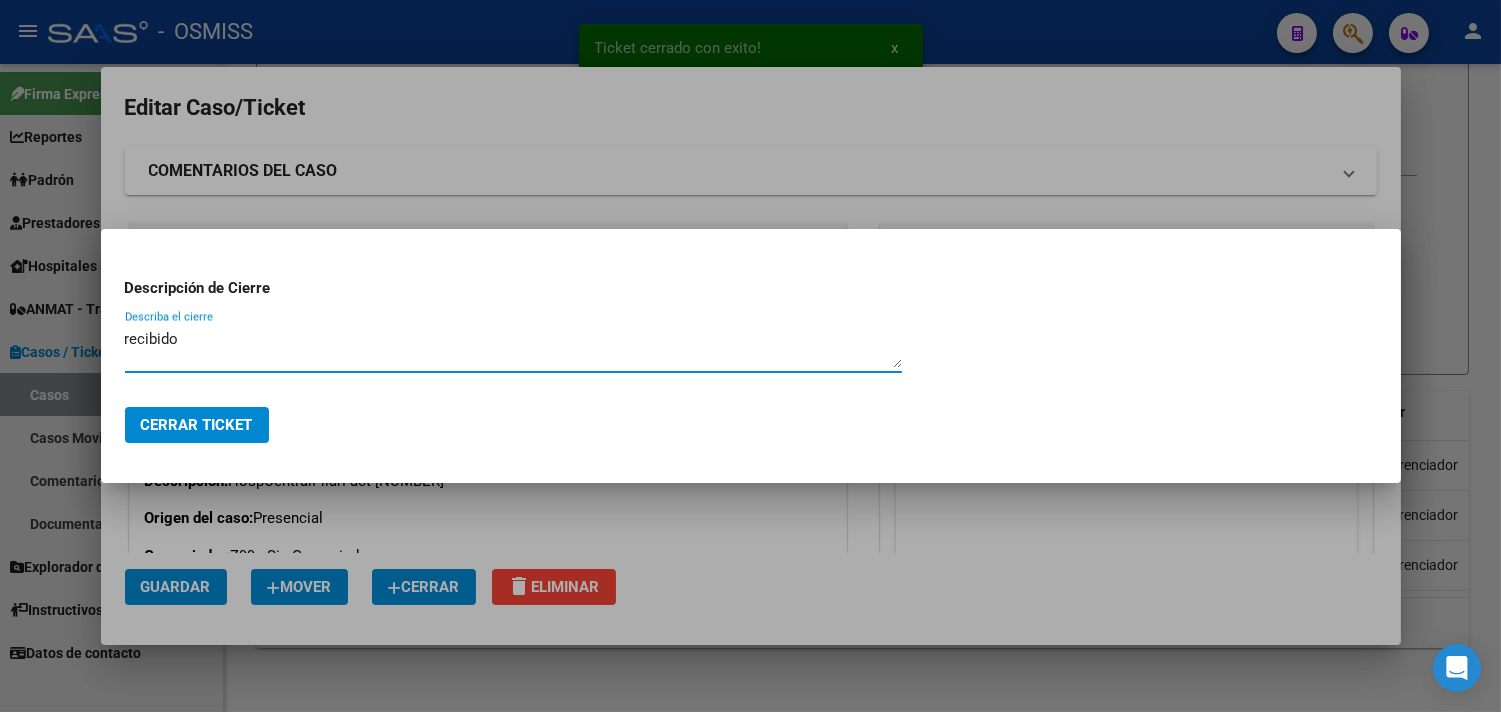 type on "recibido" 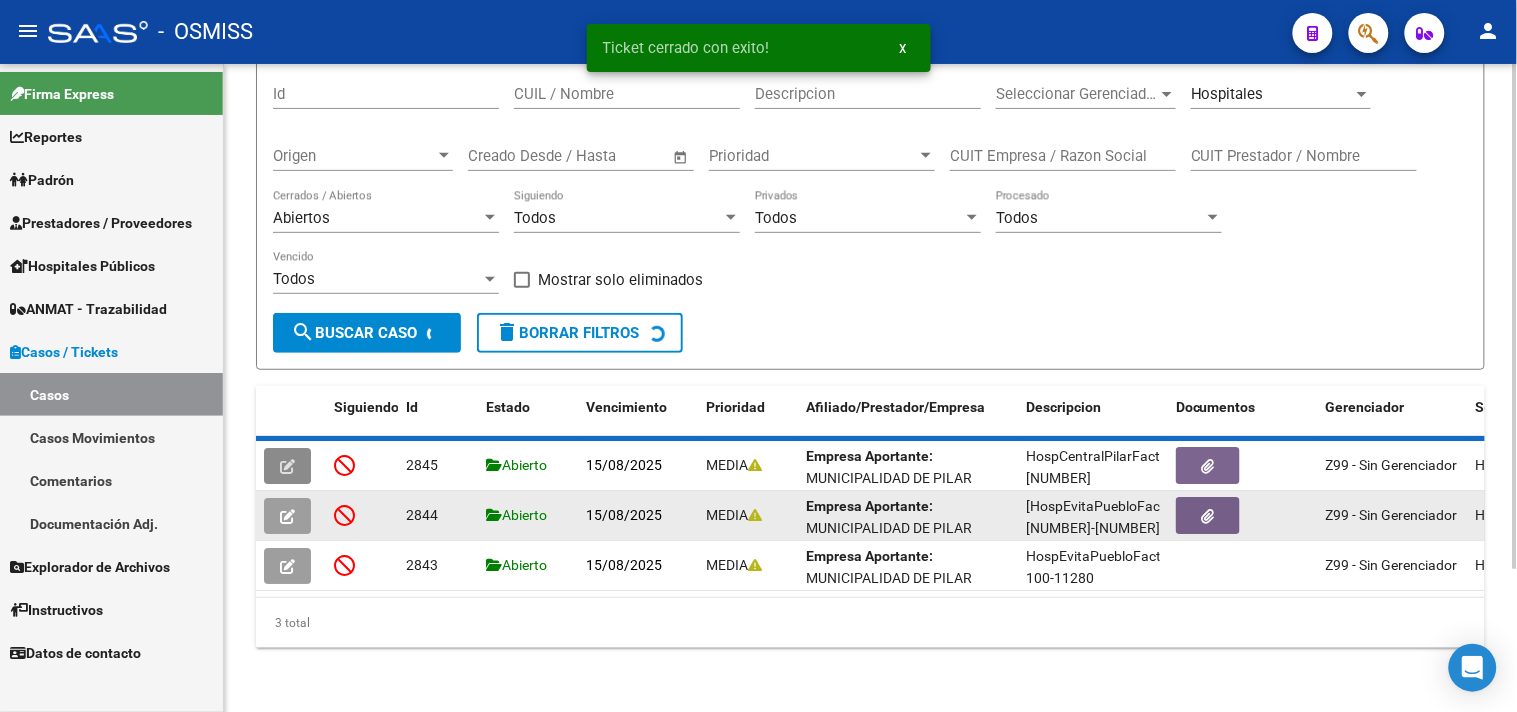 scroll, scrollTop: 128, scrollLeft: 0, axis: vertical 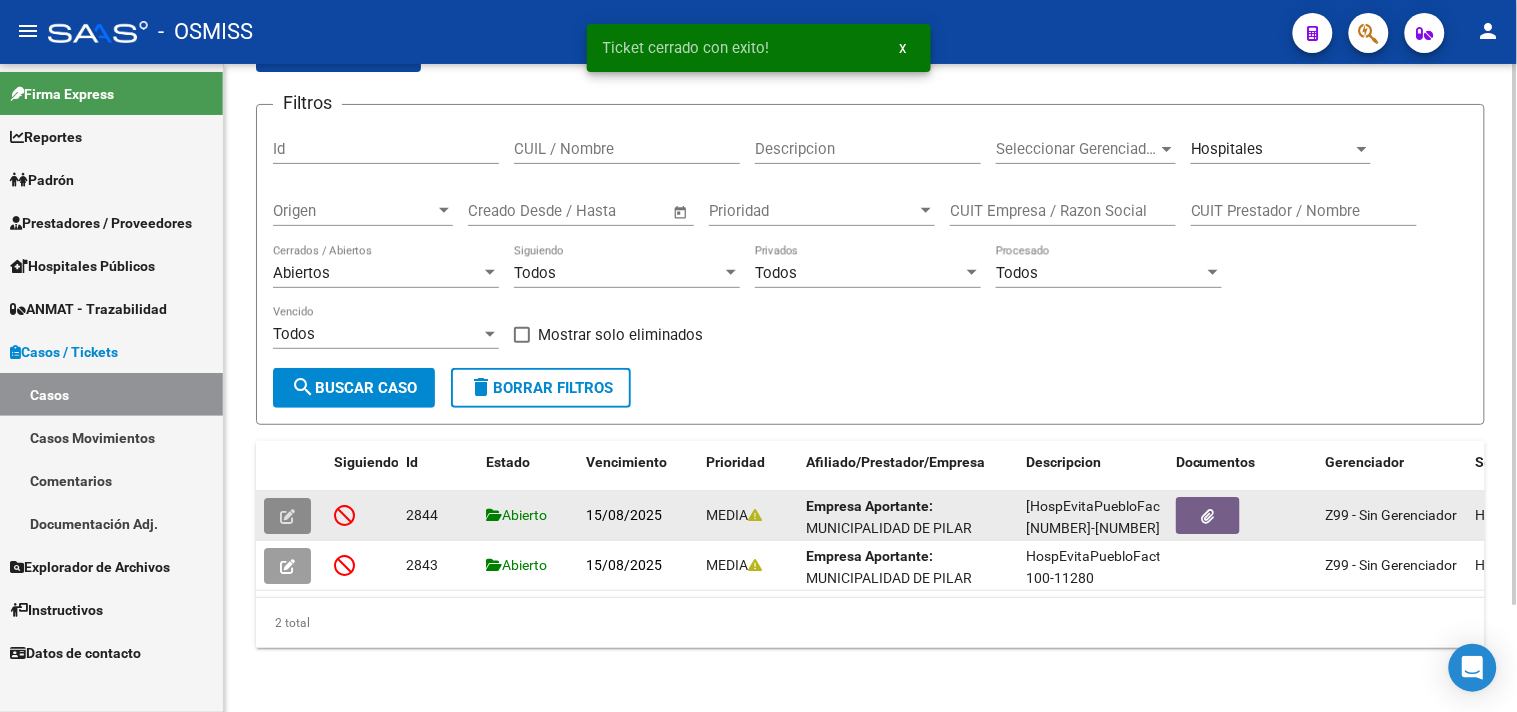 click 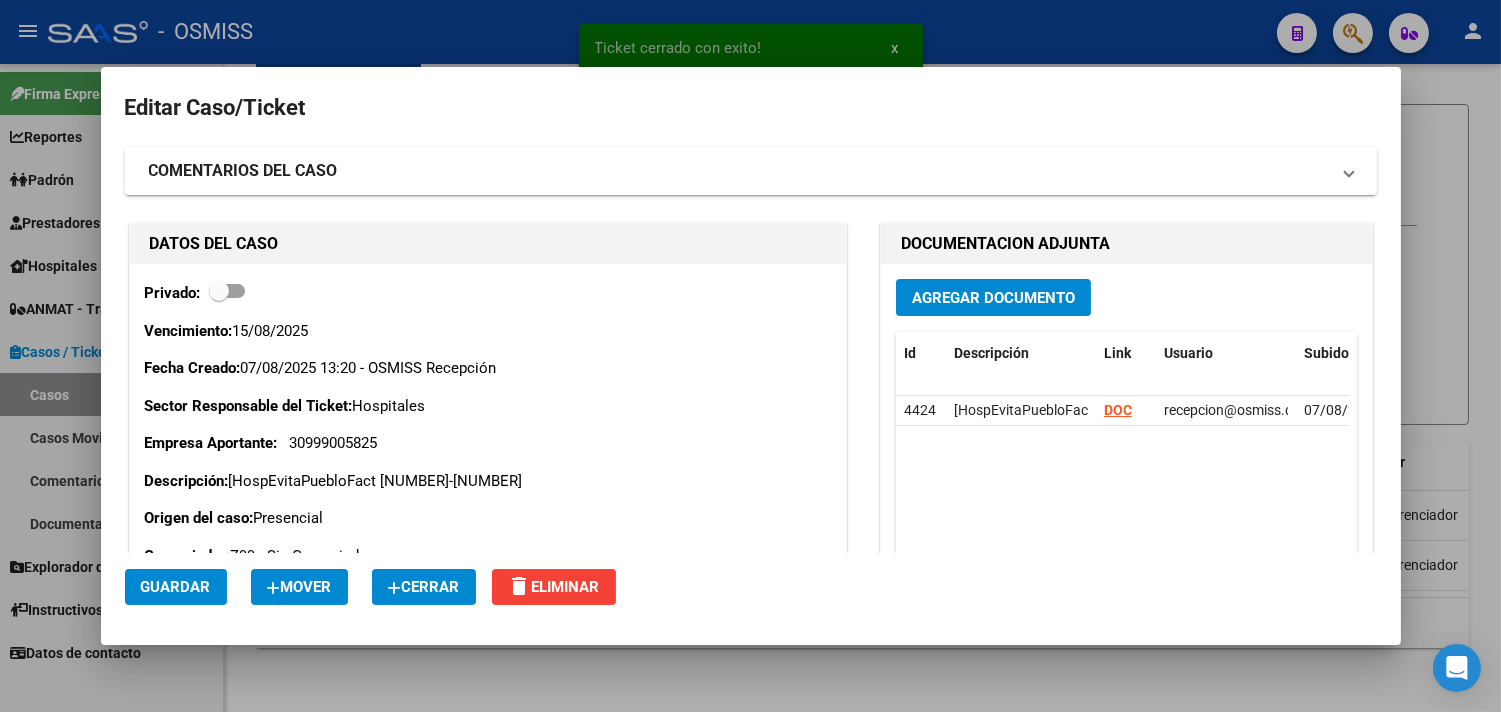 click 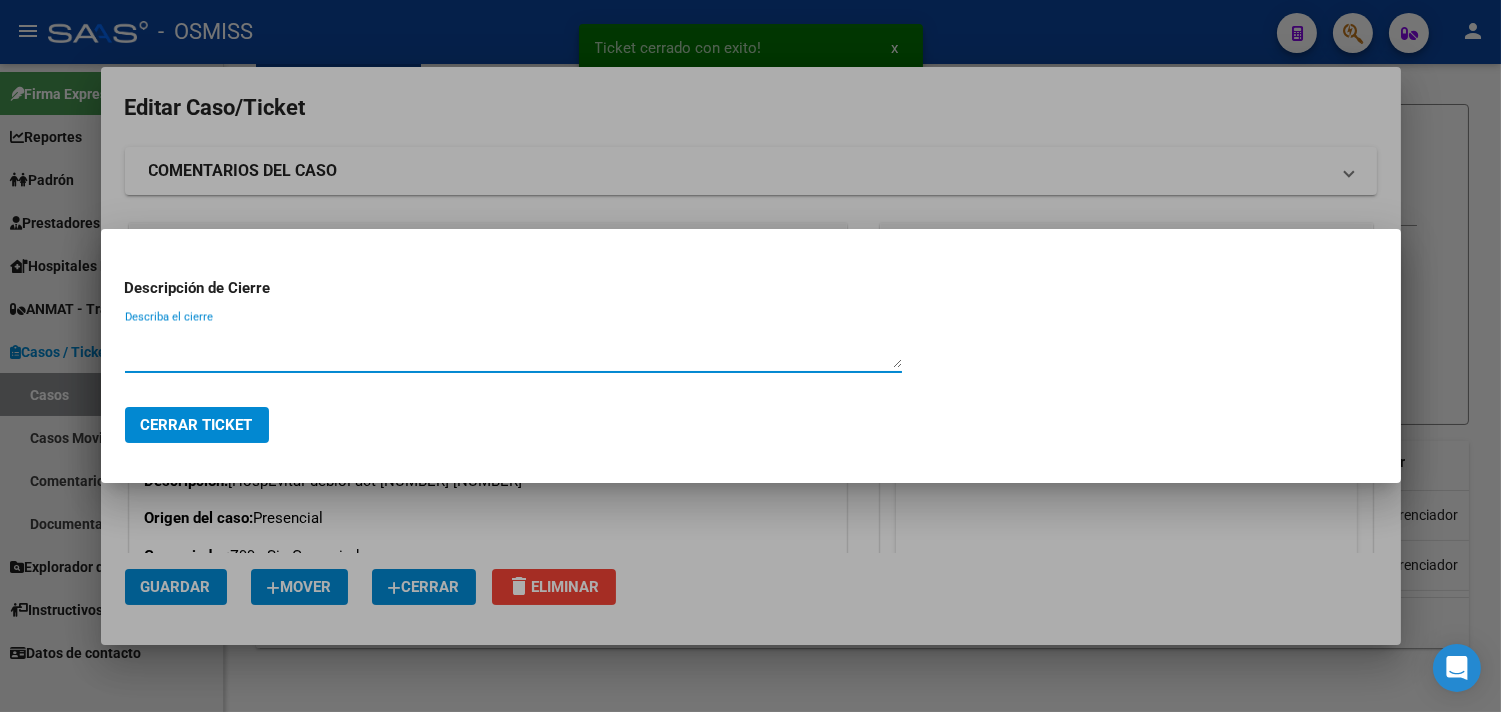 paste on "recibido" 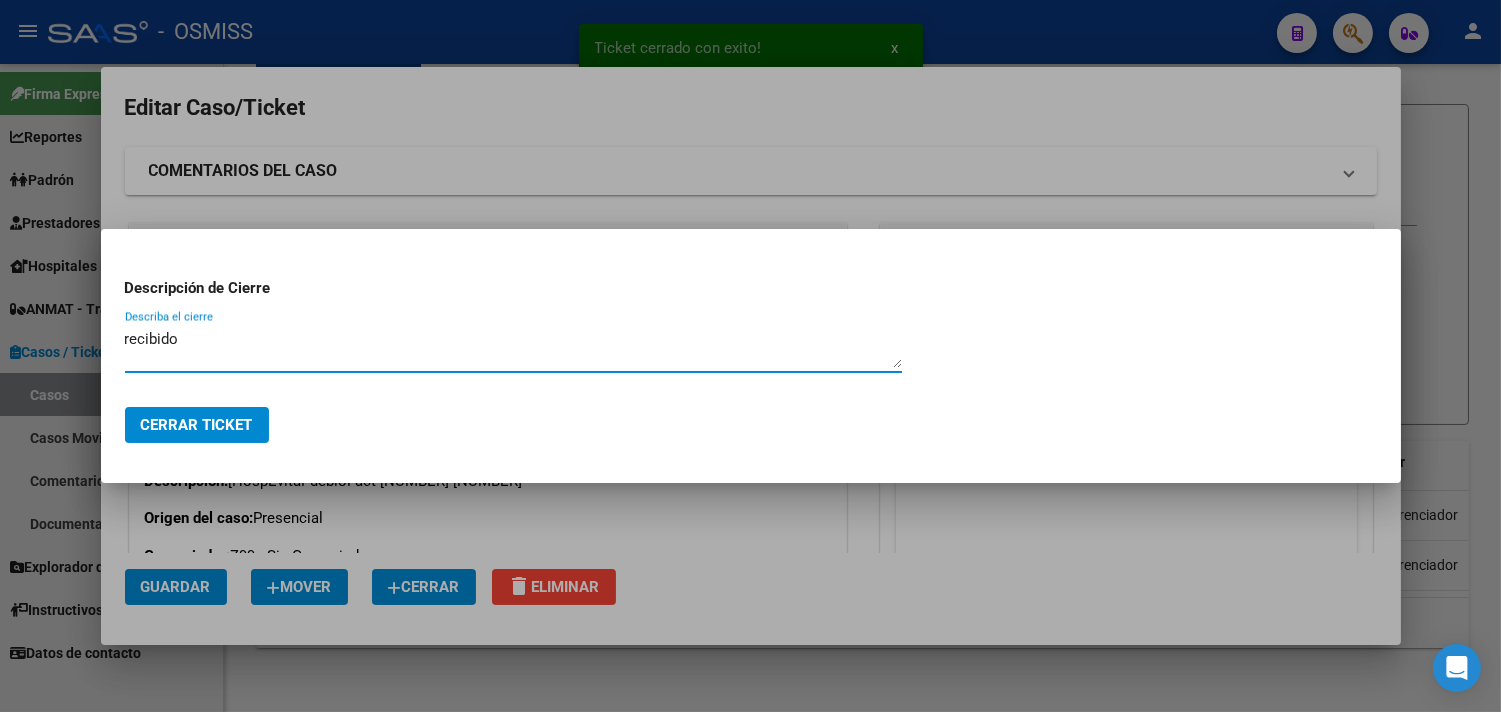 type on "recibido" 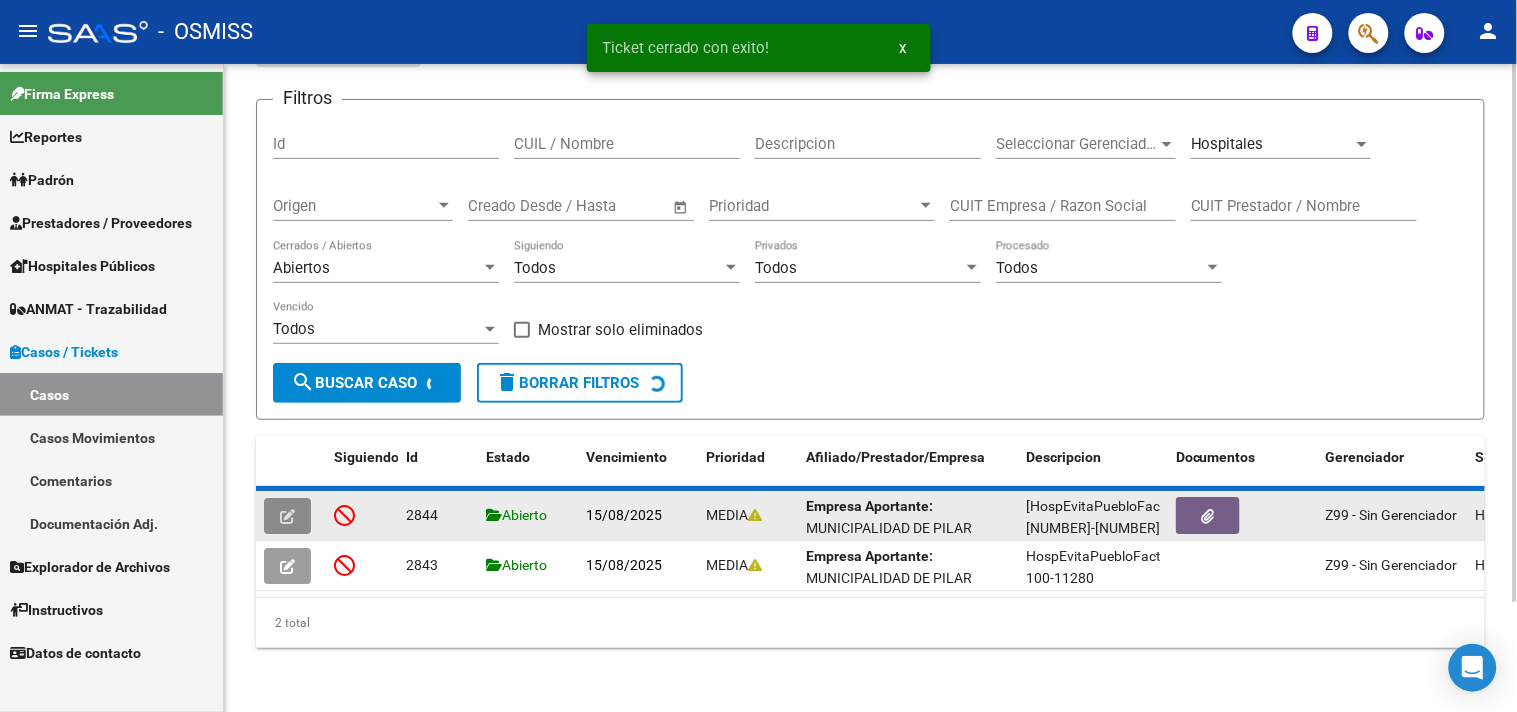scroll, scrollTop: 78, scrollLeft: 0, axis: vertical 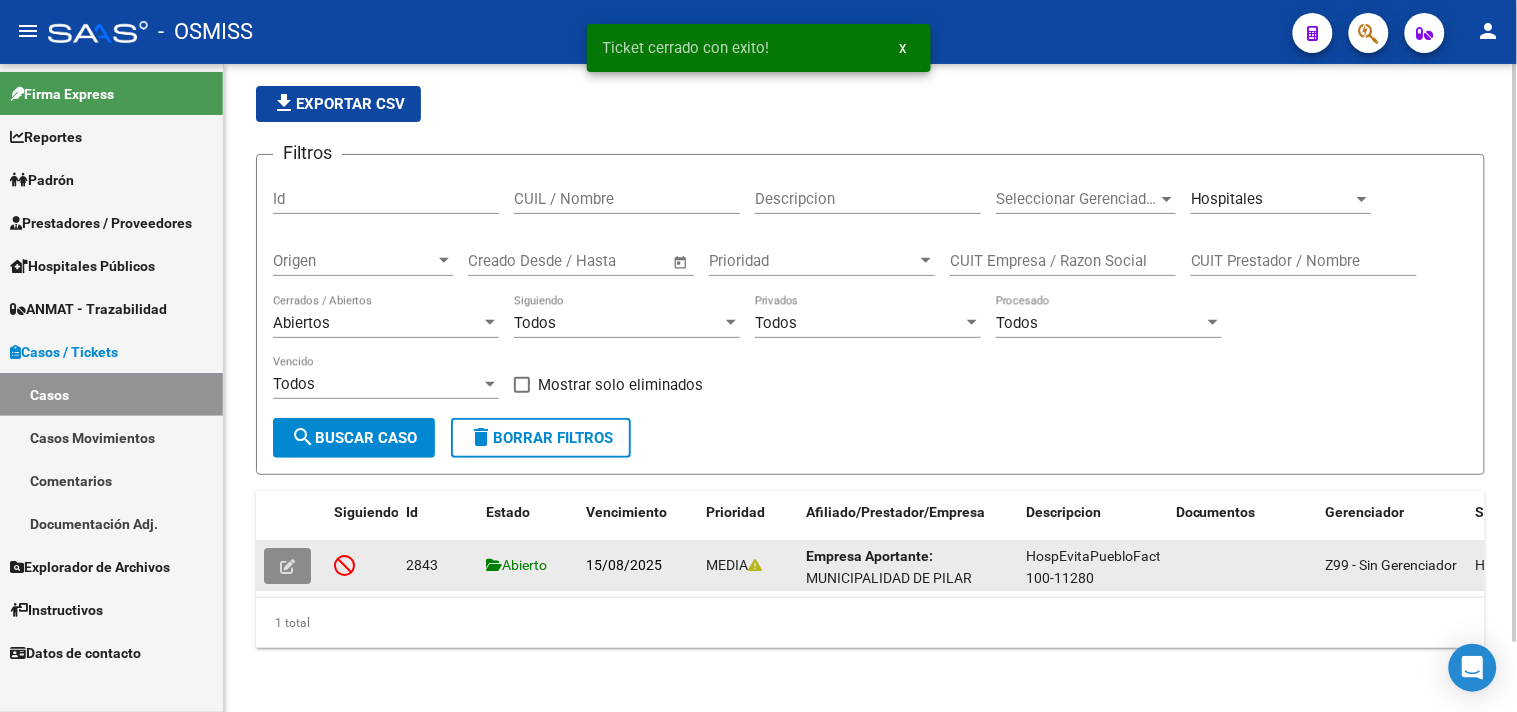 click 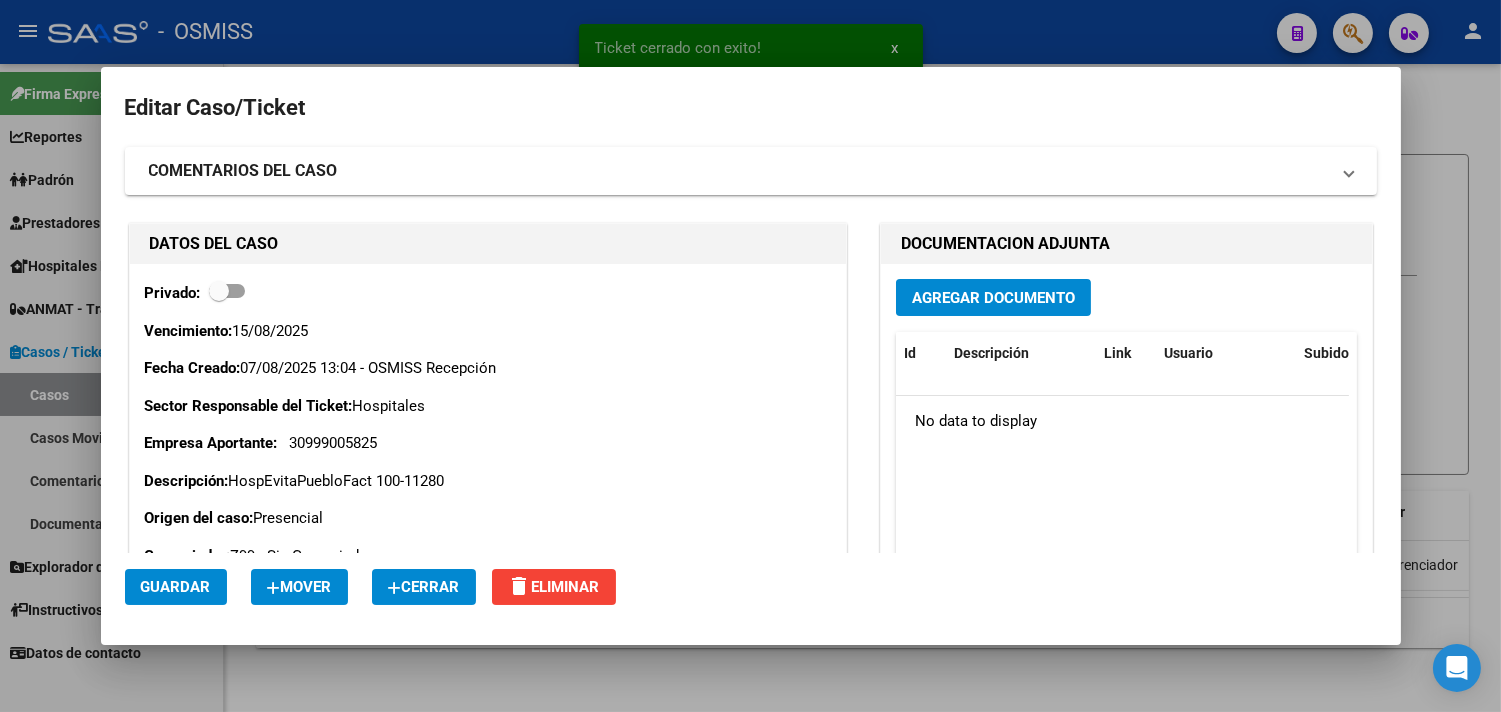 click on "Cerrar" 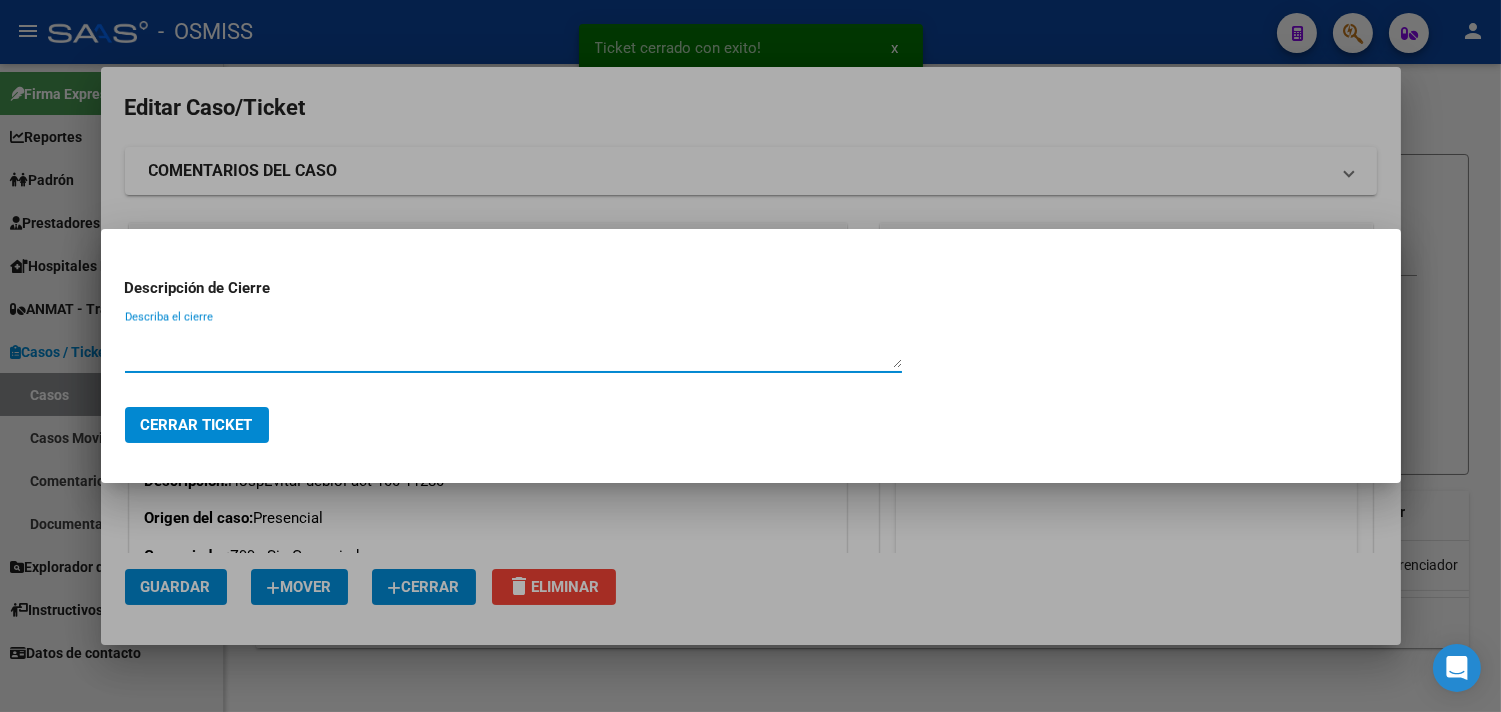 paste on "recibido" 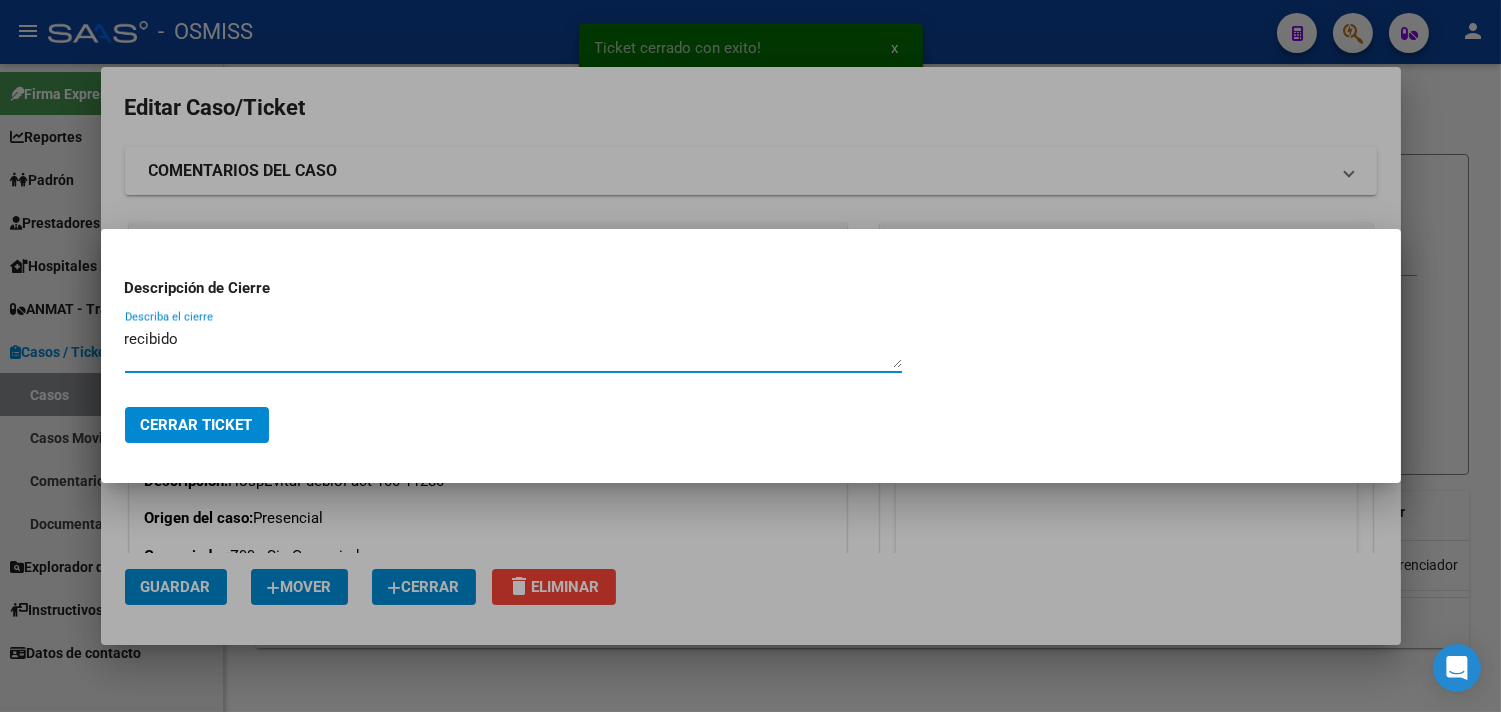 type on "recibido" 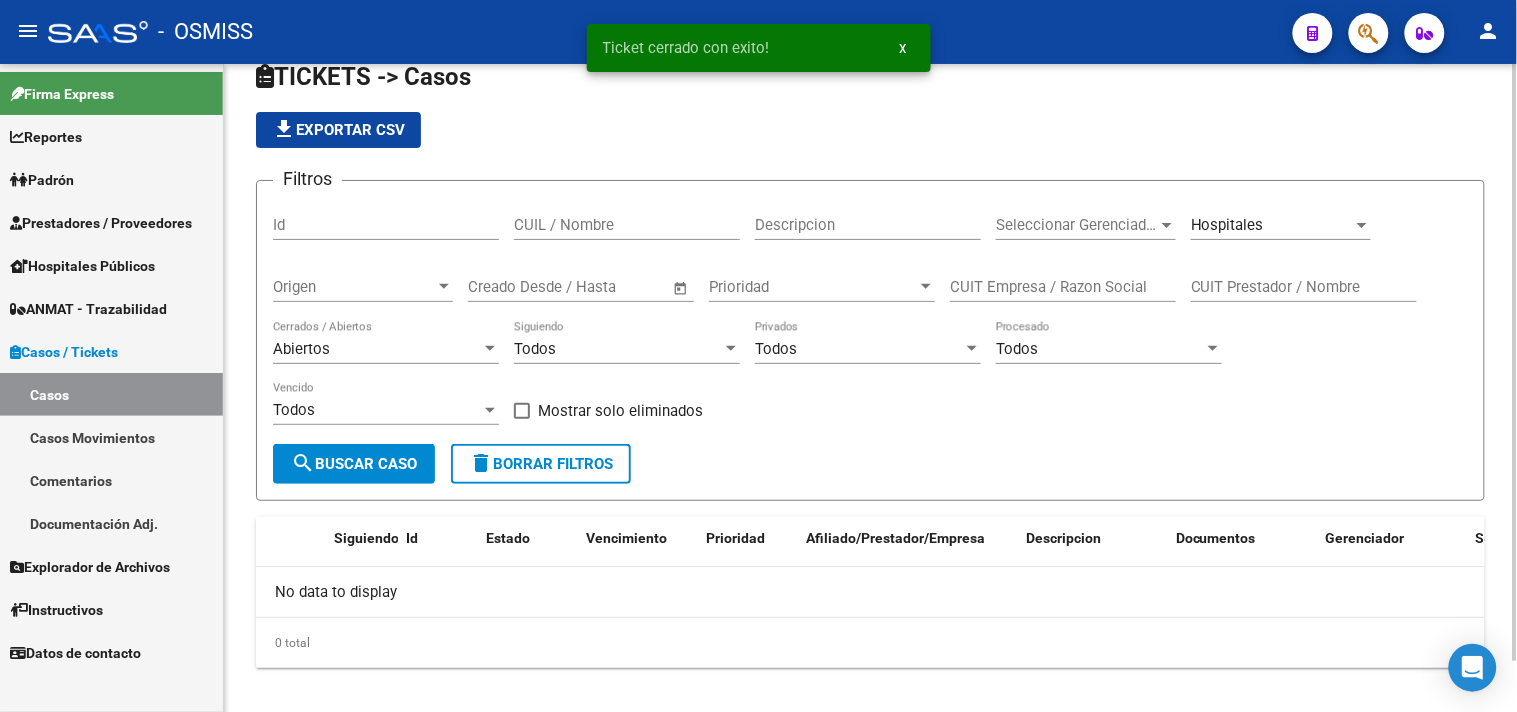 scroll, scrollTop: 0, scrollLeft: 0, axis: both 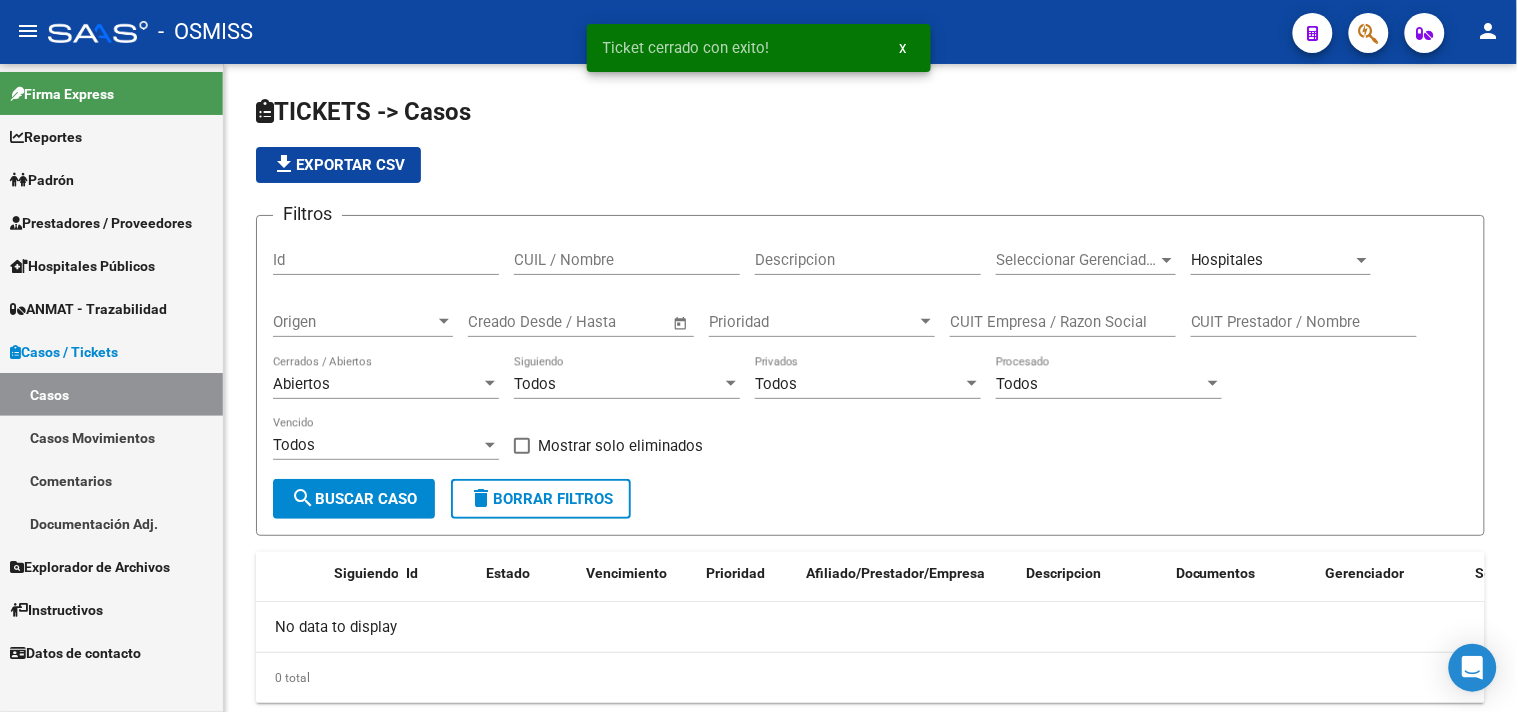 click on "Hospitales Públicos" at bounding box center [111, 265] 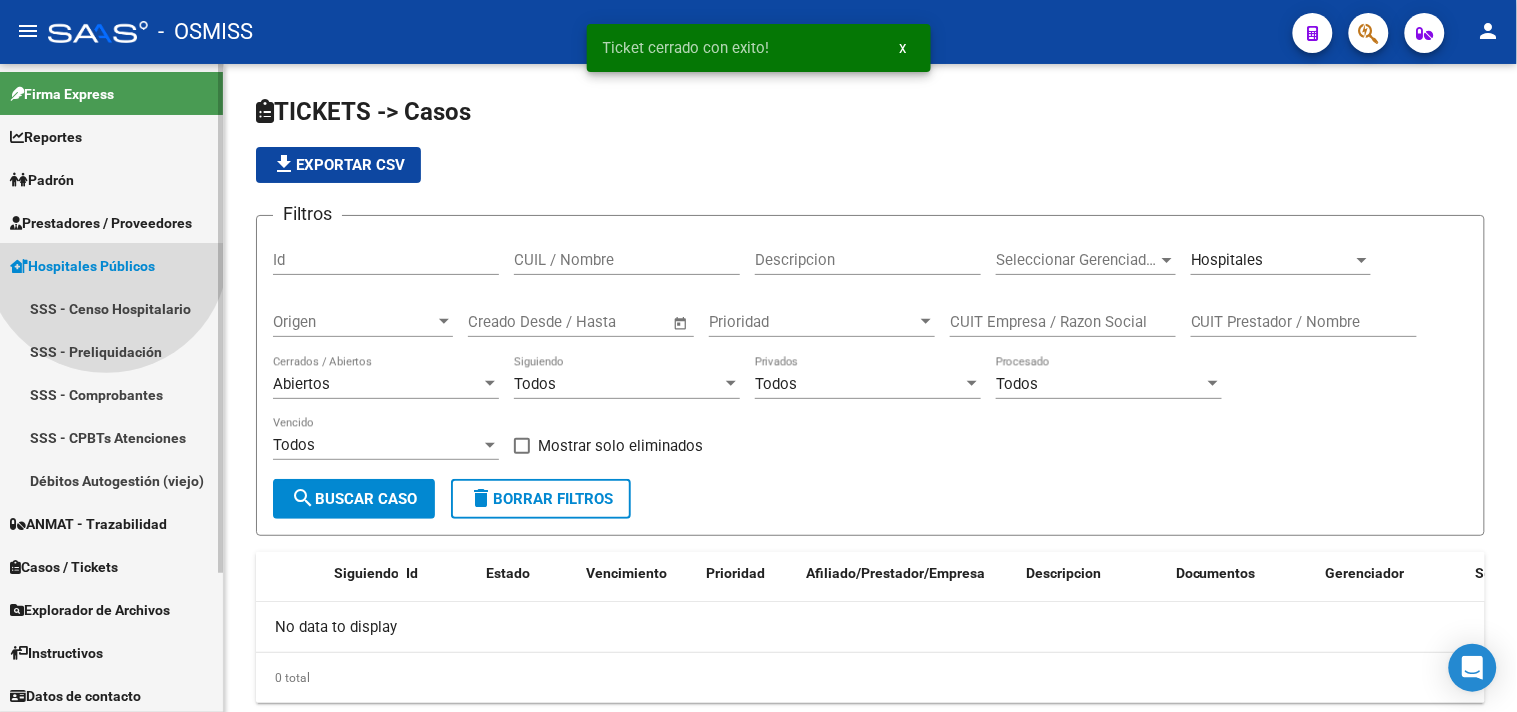 click on "Prestadores / Proveedores" at bounding box center (101, 223) 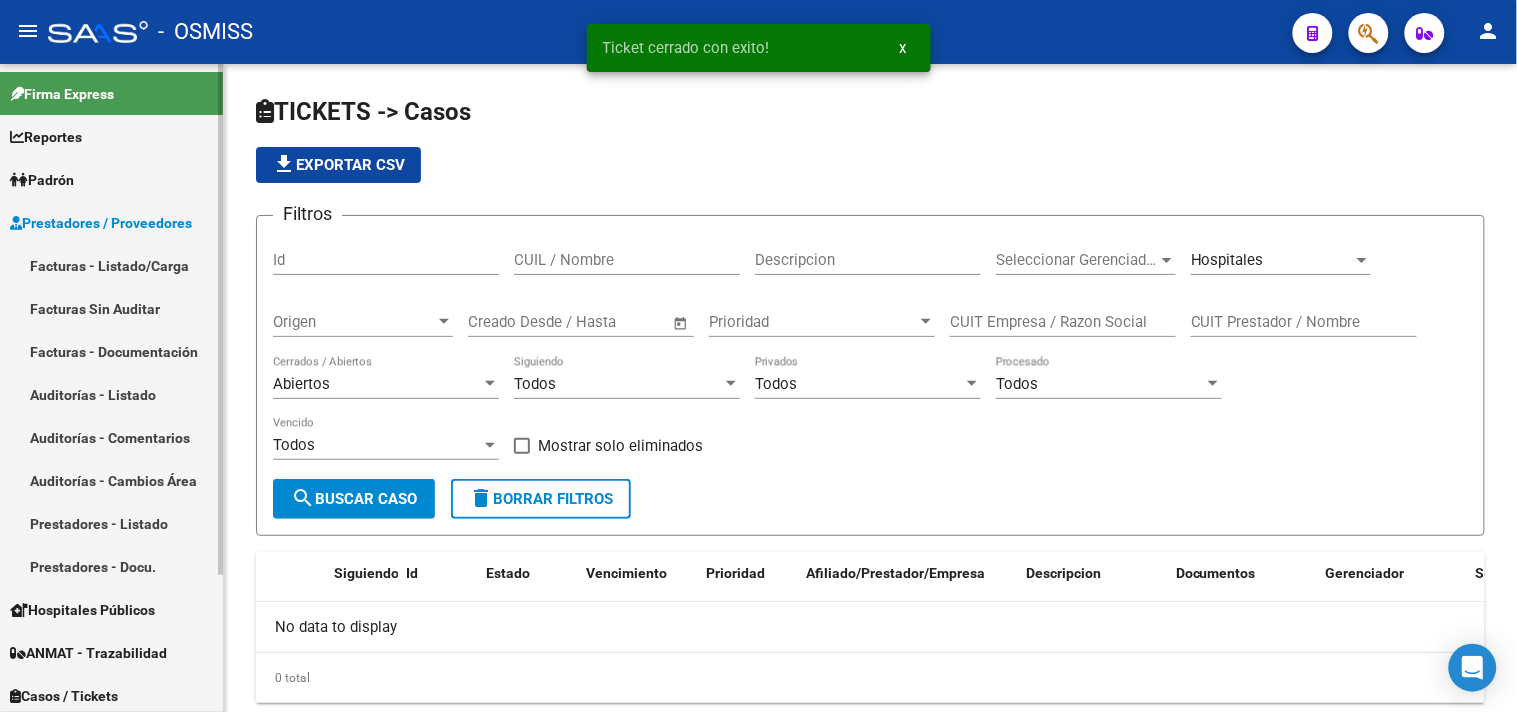 click on "Facturas - Listado/Carga" at bounding box center (111, 265) 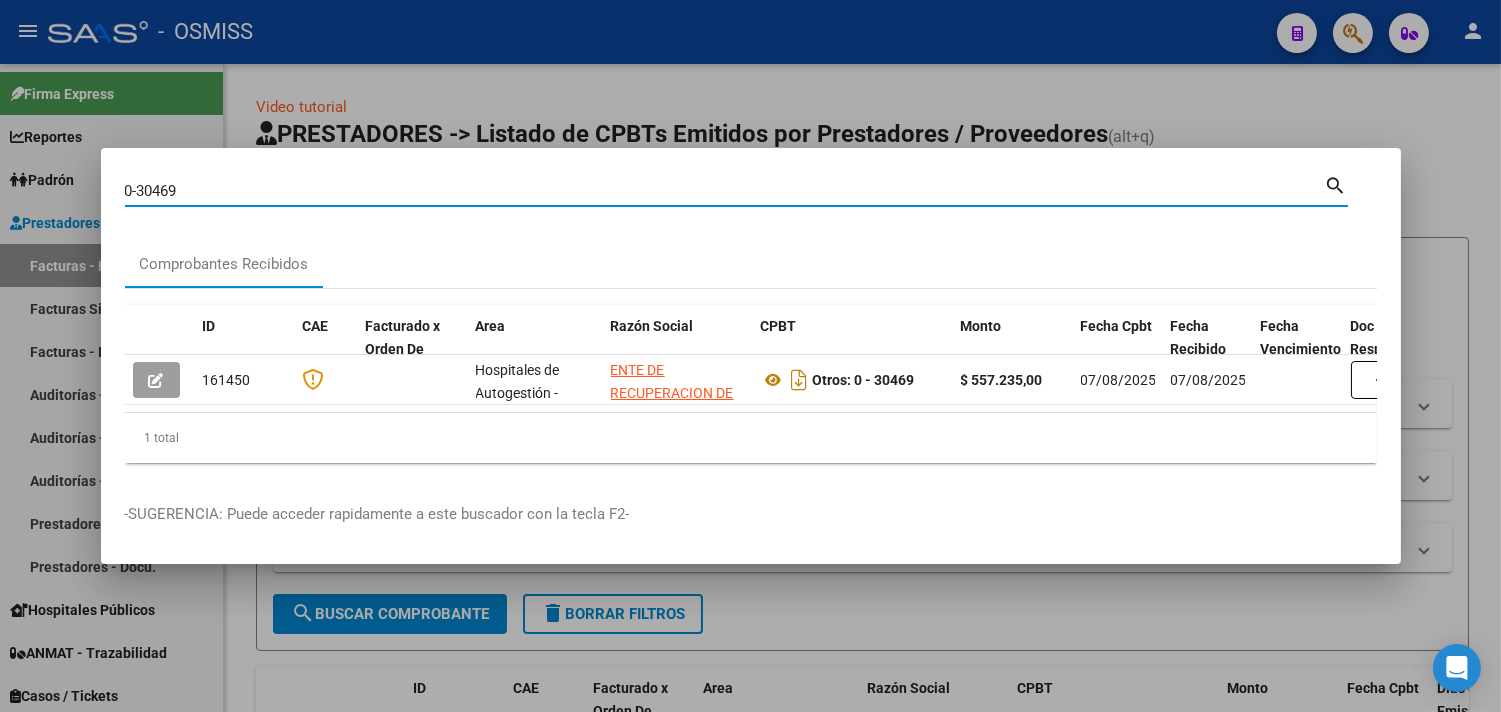 drag, startPoint x: 214, startPoint y: 177, endPoint x: 44, endPoint y: 178, distance: 170.00294 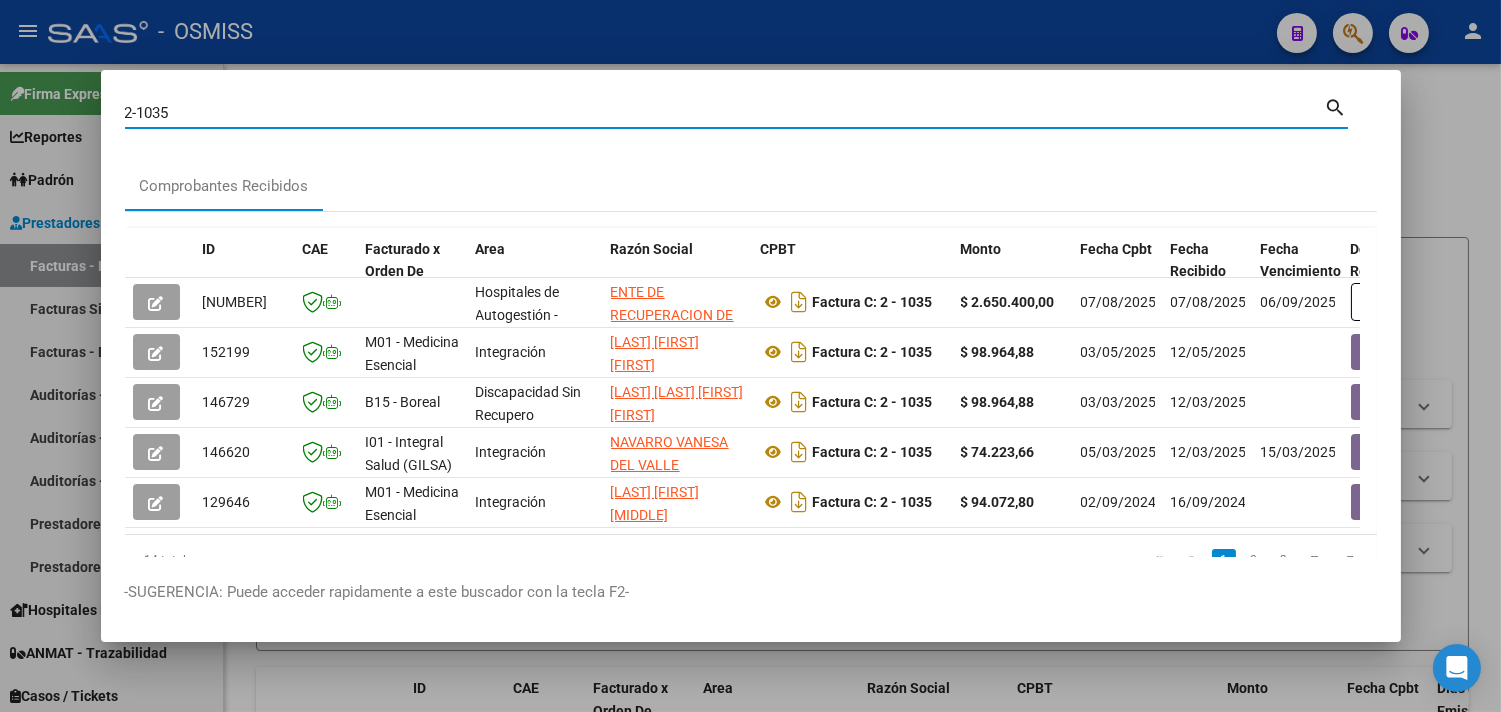 drag, startPoint x: 210, startPoint y: 113, endPoint x: 6, endPoint y: 107, distance: 204.08821 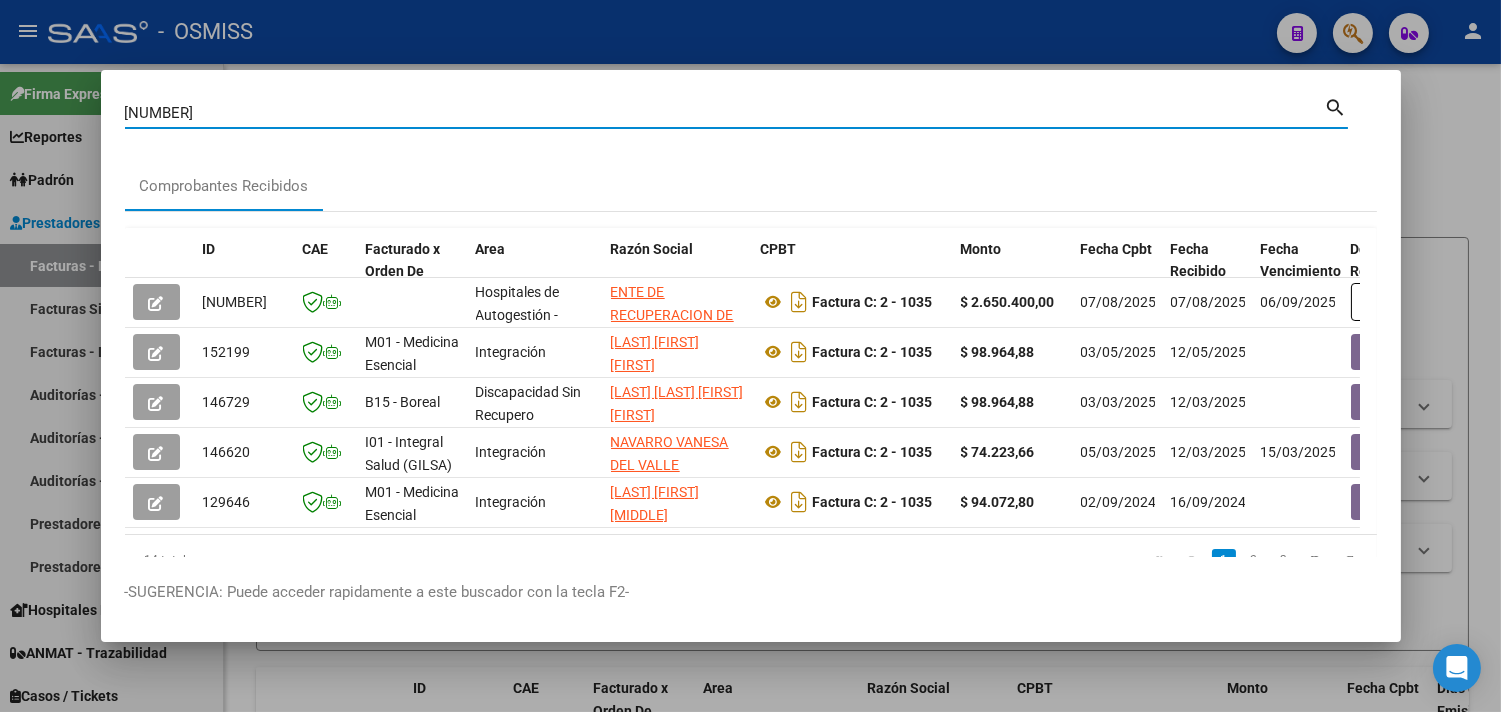 type on "[NUMBER]" 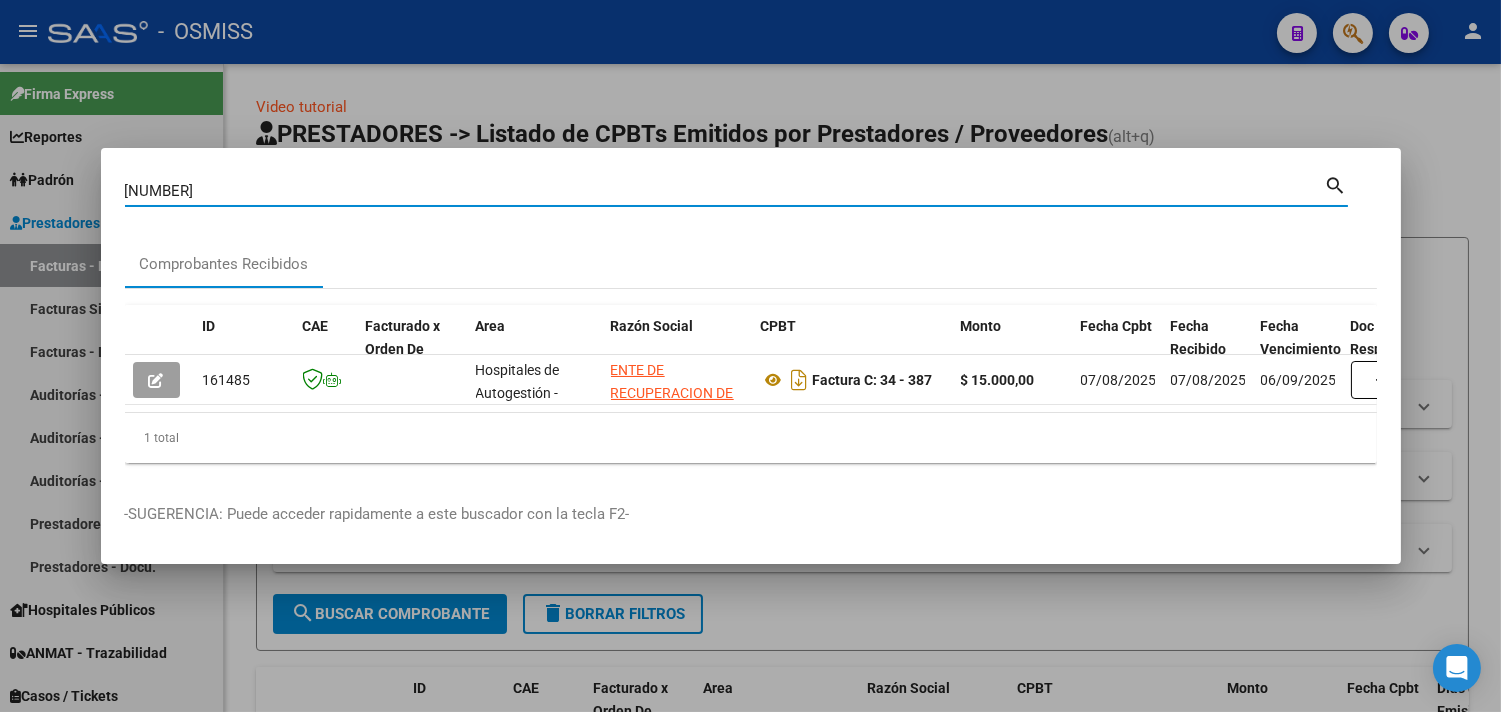 click at bounding box center [750, 356] 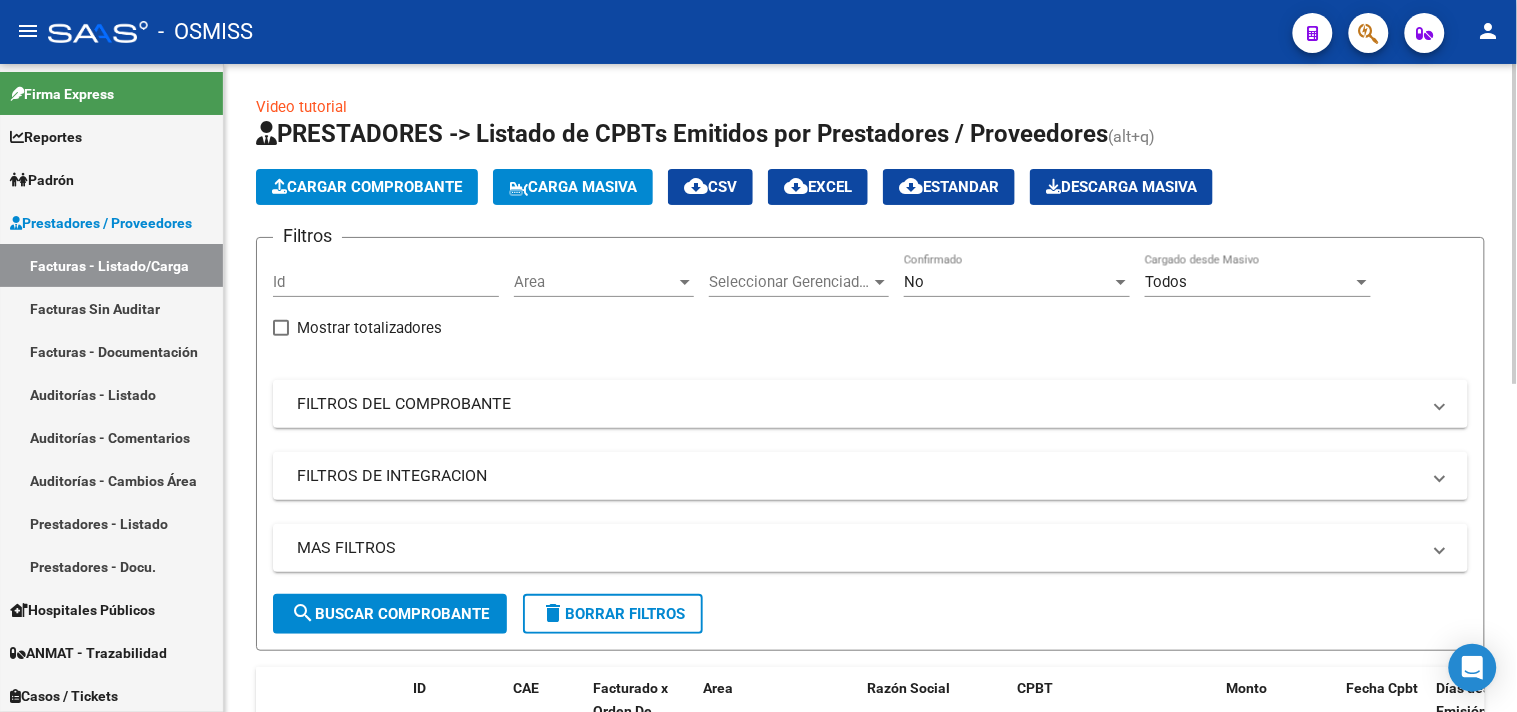 click on "Area Area" 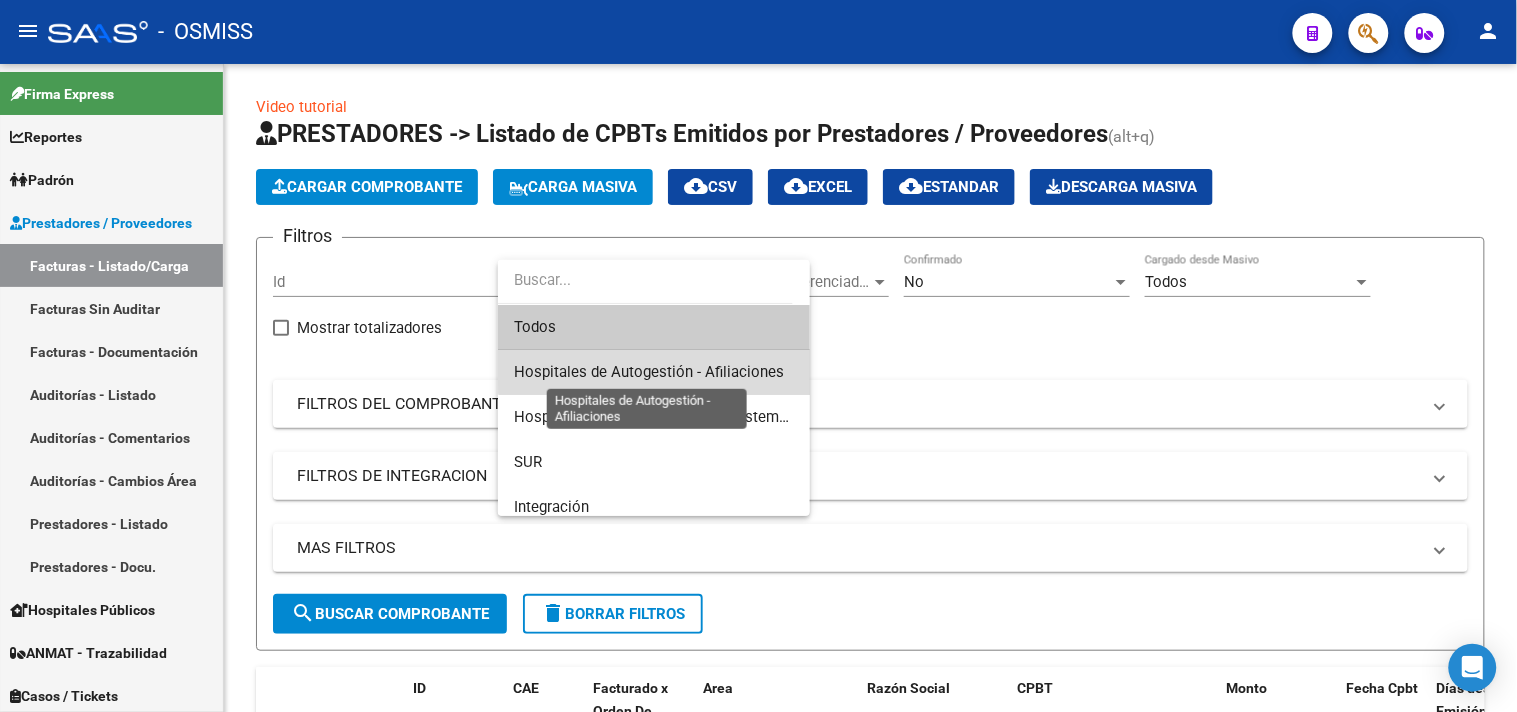 click on "Hospitales de Autogestión - Afiliaciones" at bounding box center (649, 372) 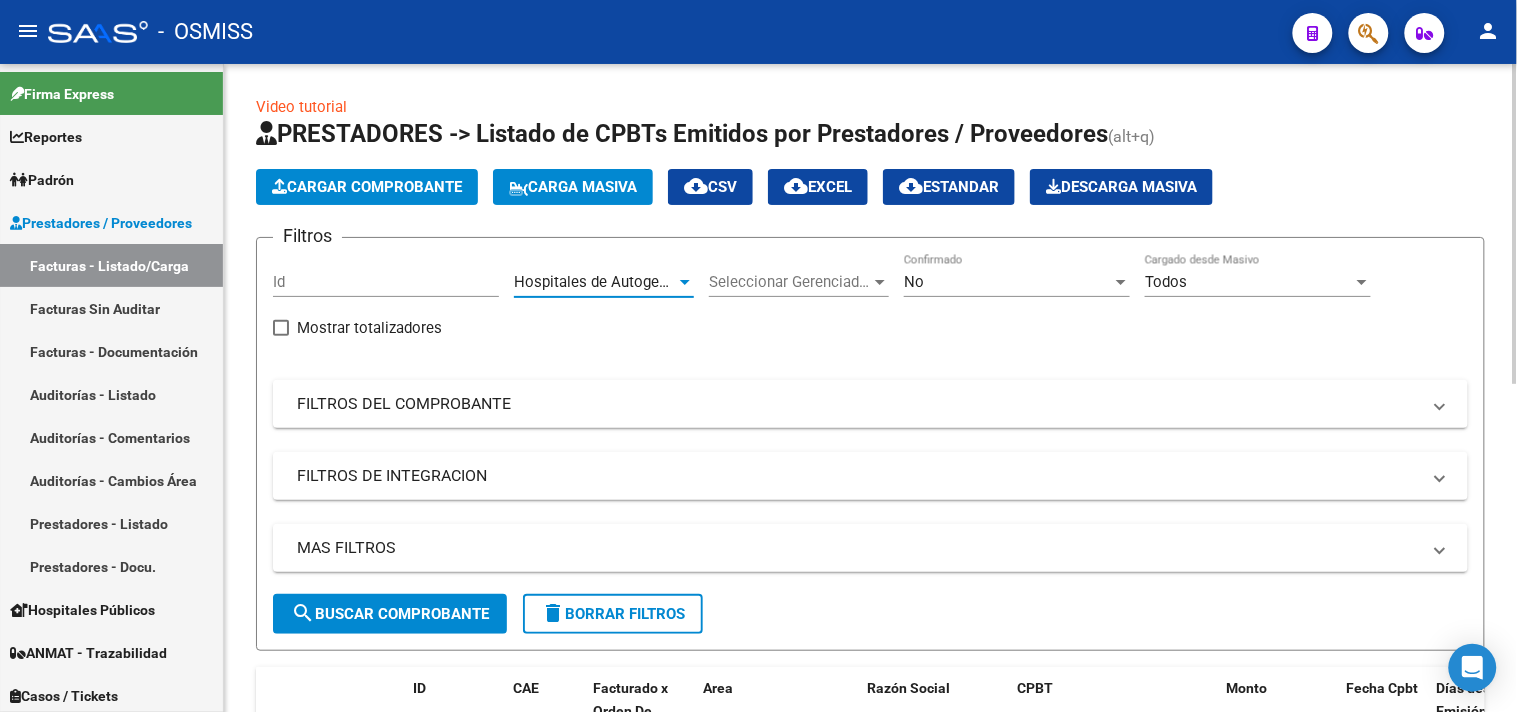 click on "No" at bounding box center (1008, 282) 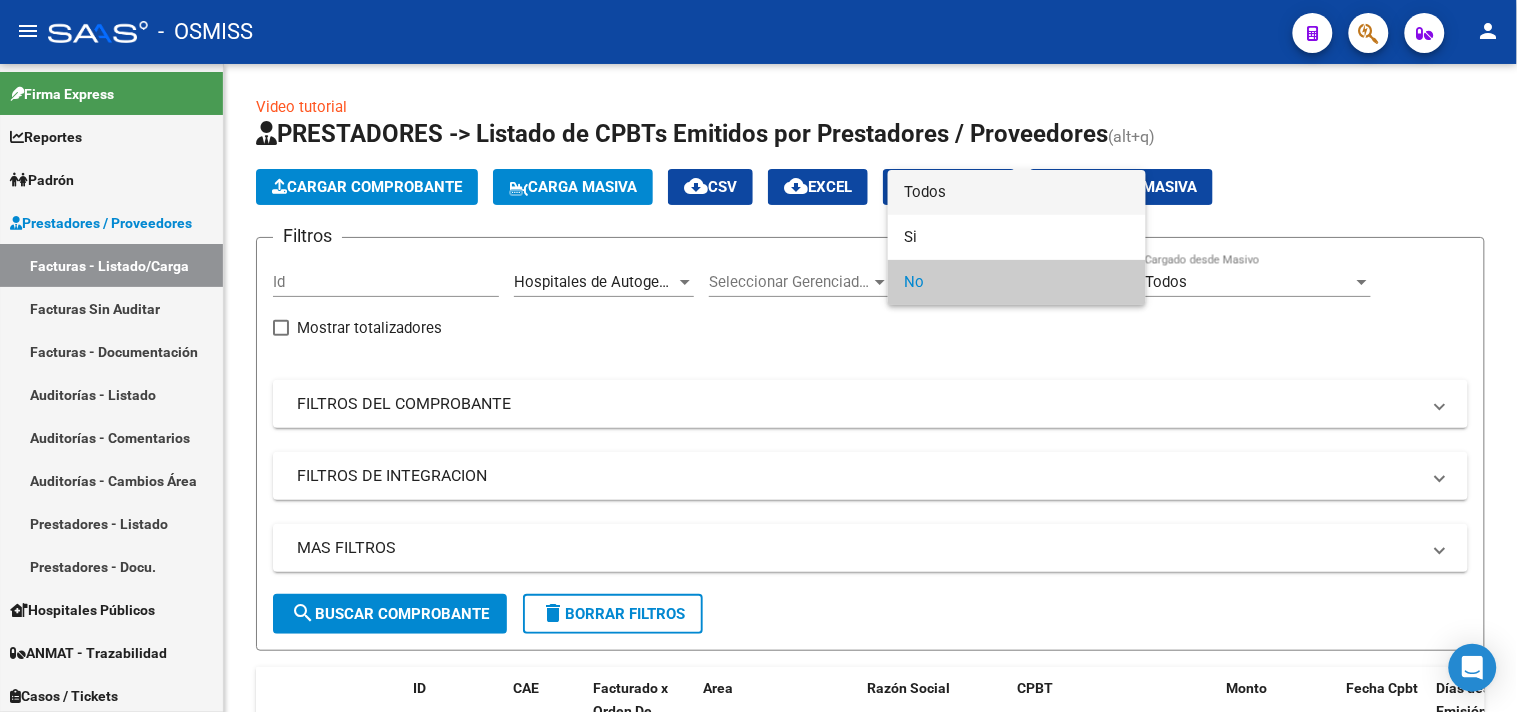 click on "Todos" at bounding box center [1017, 192] 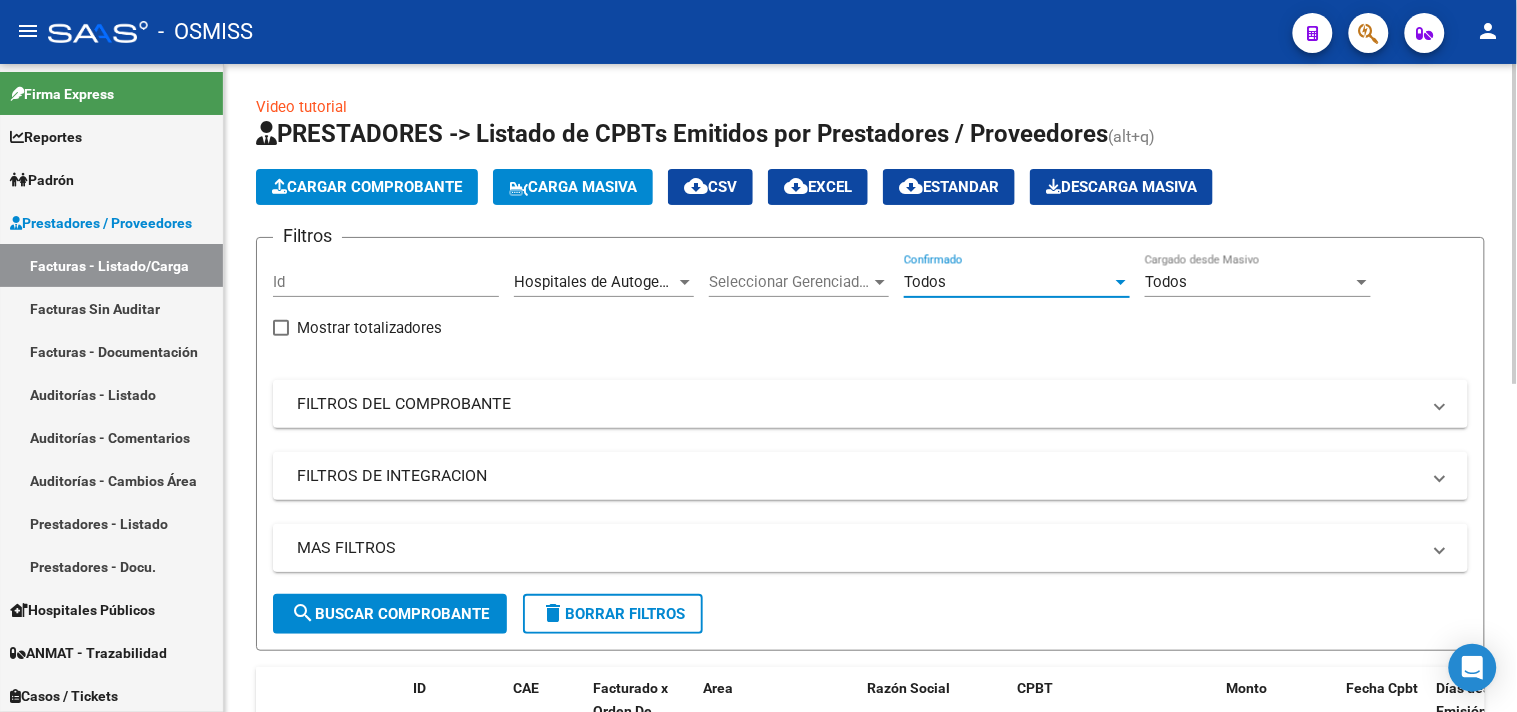 click on "MAS FILTROS" at bounding box center (870, 548) 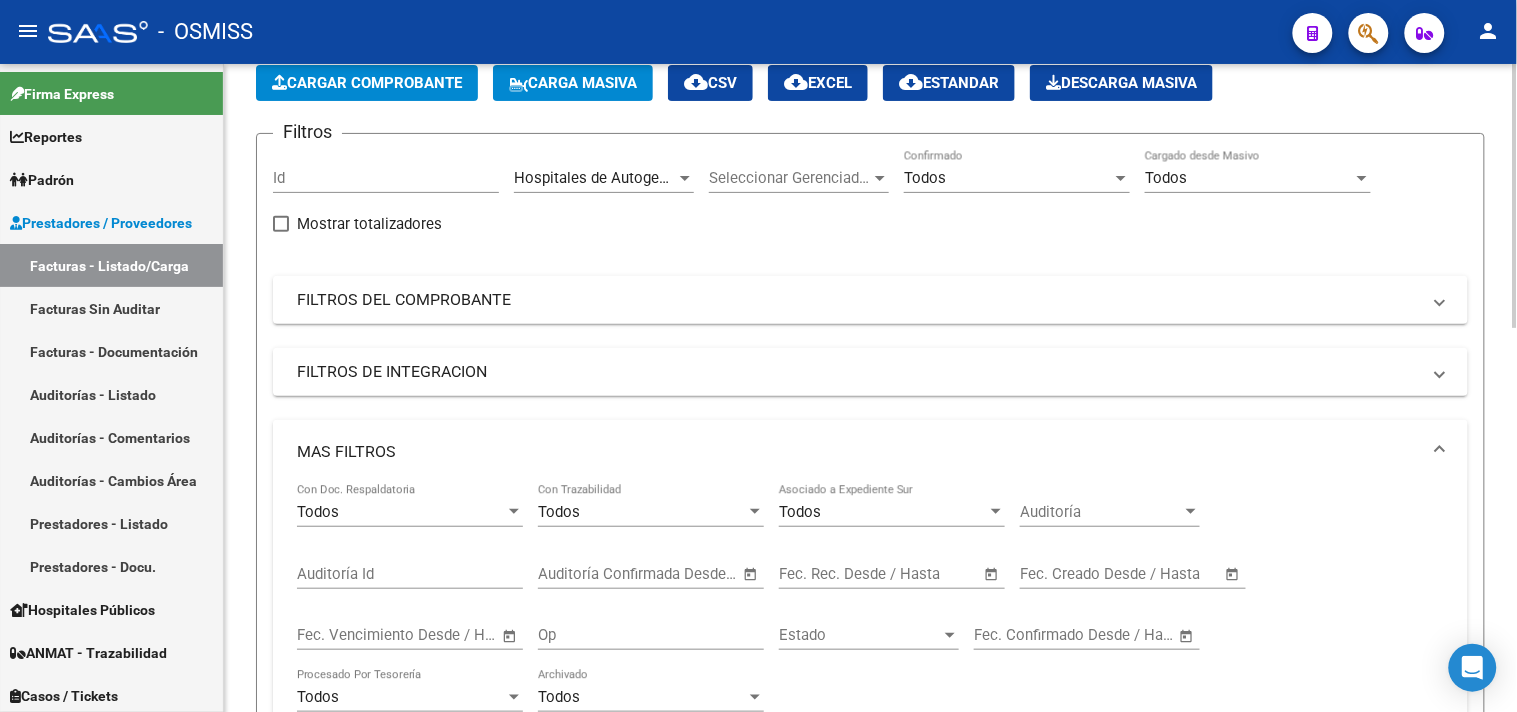 scroll, scrollTop: 222, scrollLeft: 0, axis: vertical 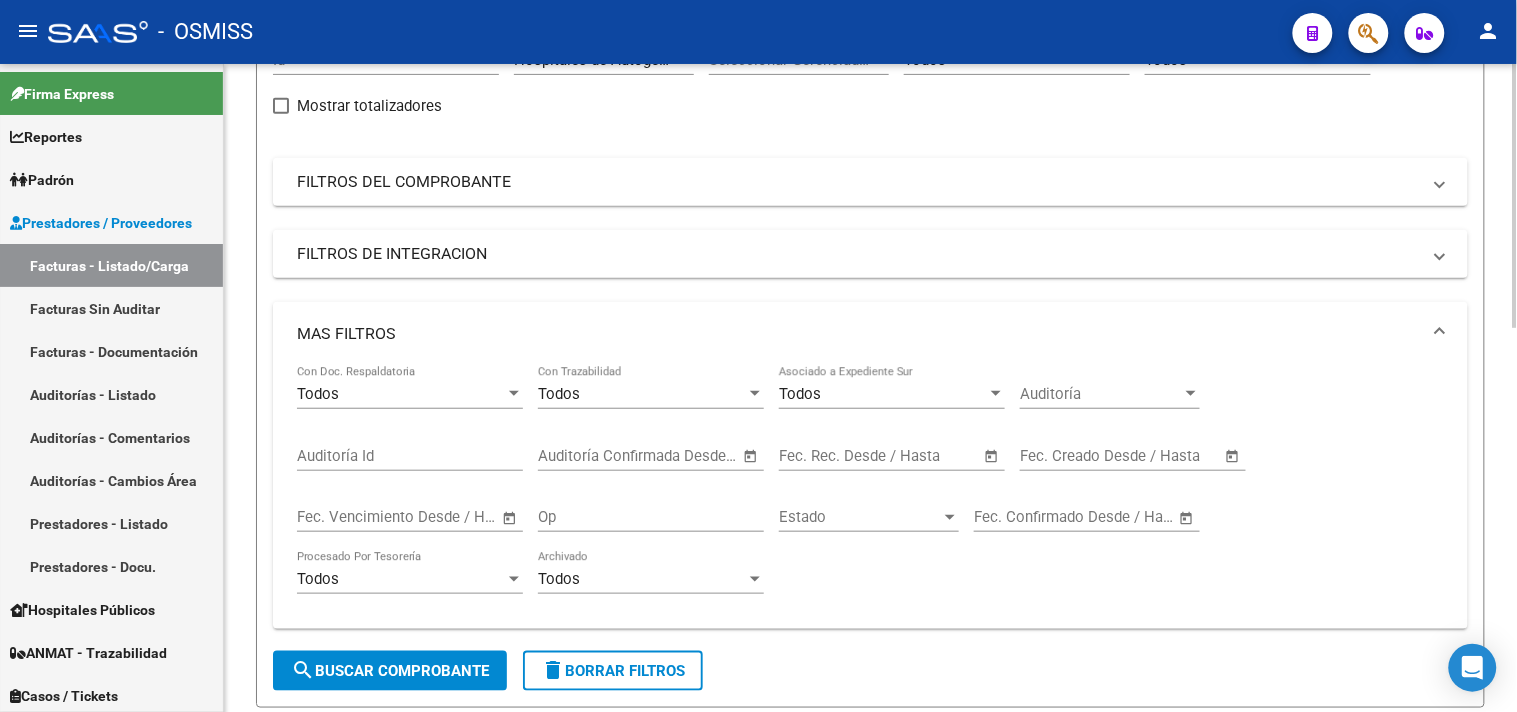 click at bounding box center [1151, 456] 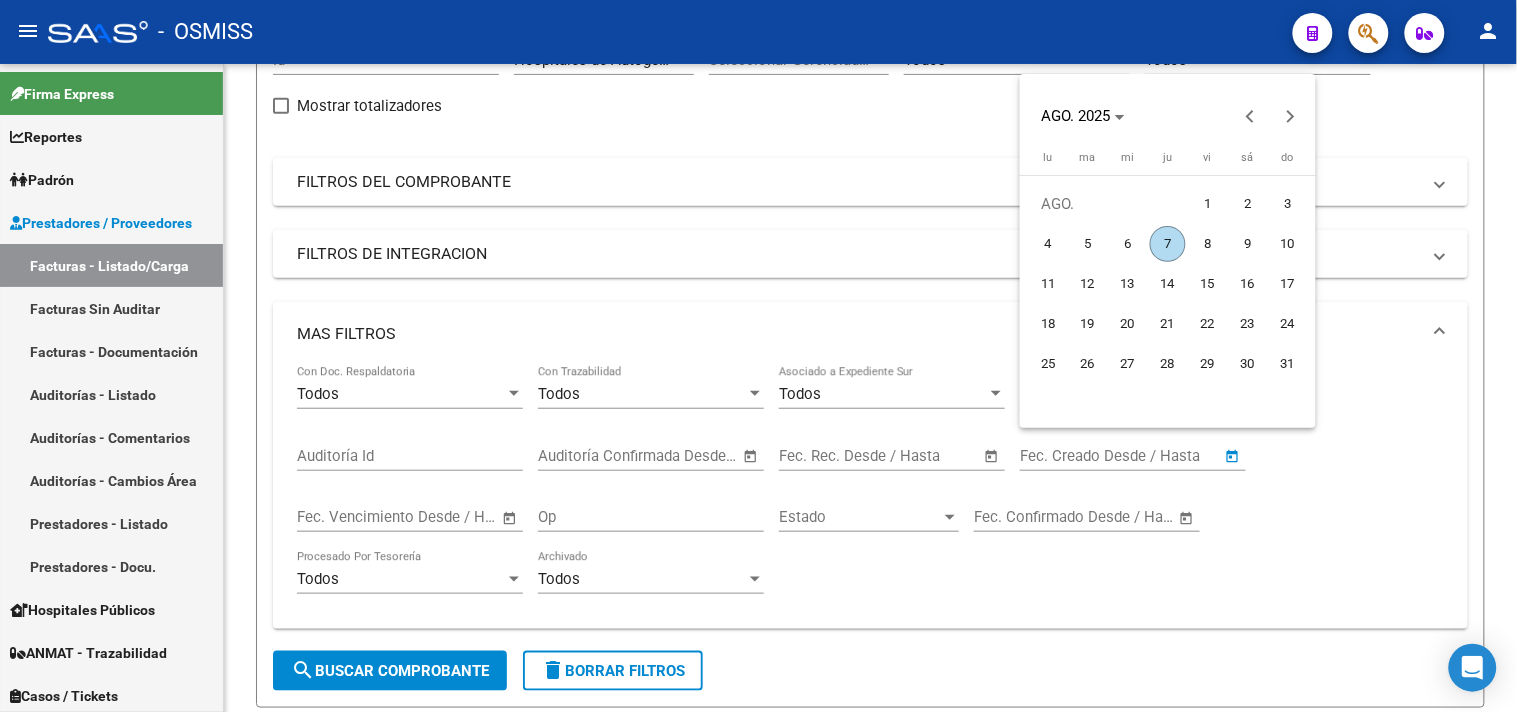 click on "7" at bounding box center [1168, 244] 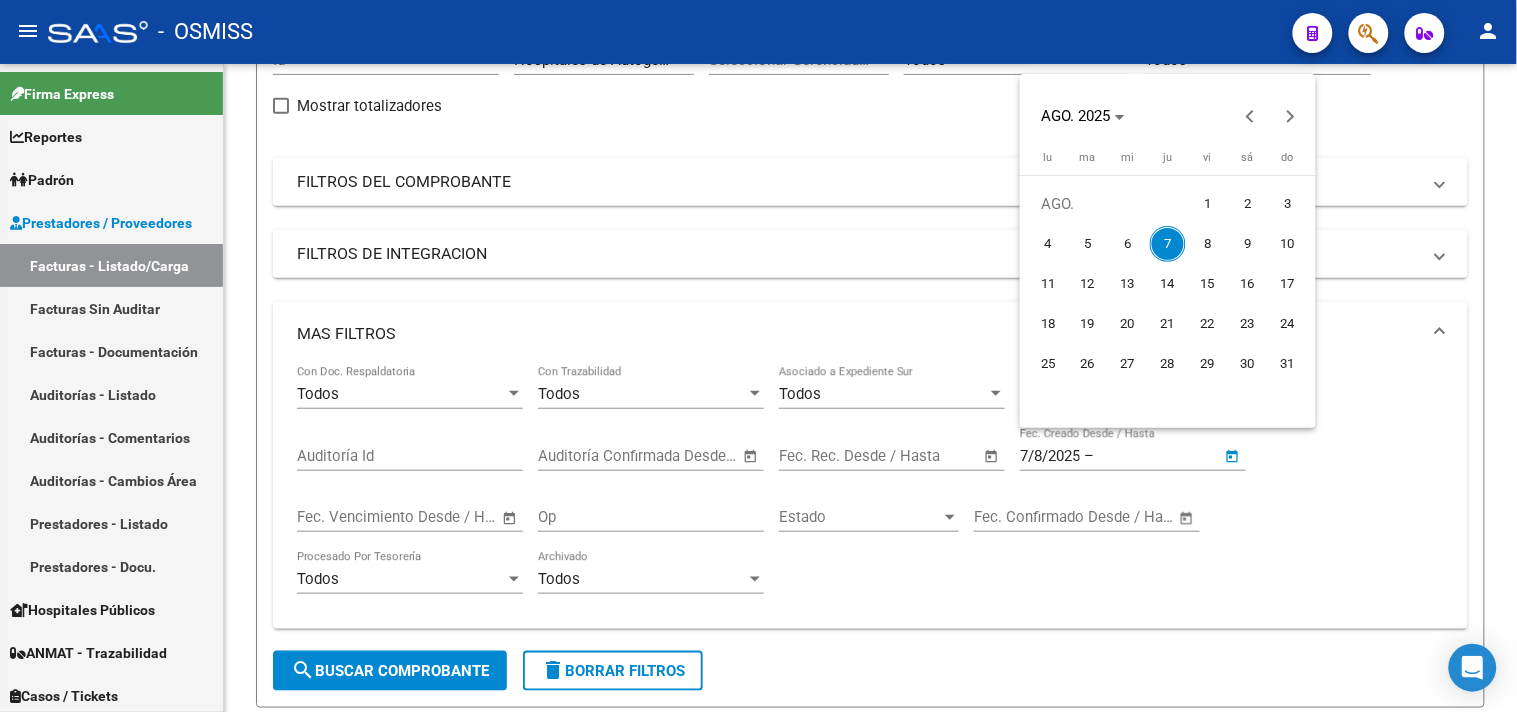 click on "7" at bounding box center (1168, 244) 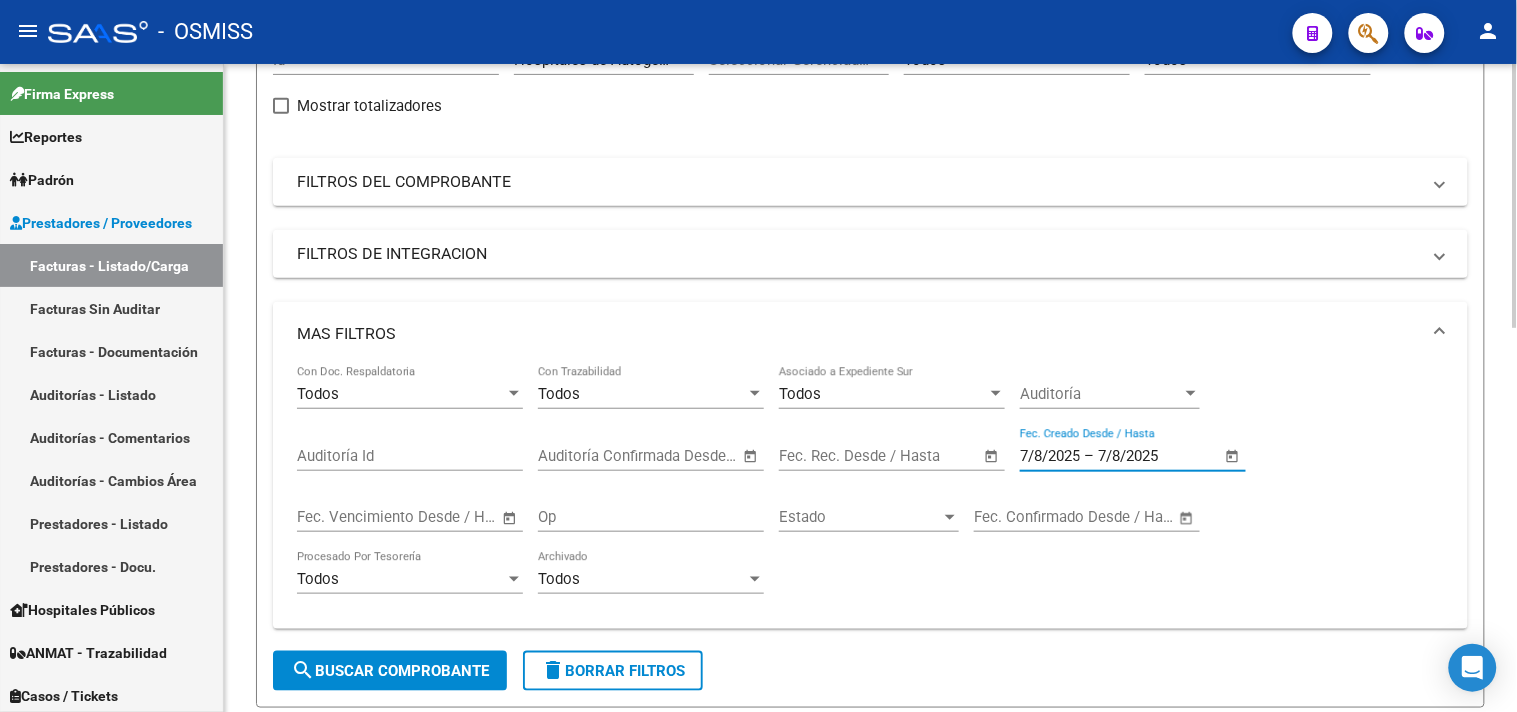 click on "search  Buscar Comprobante" 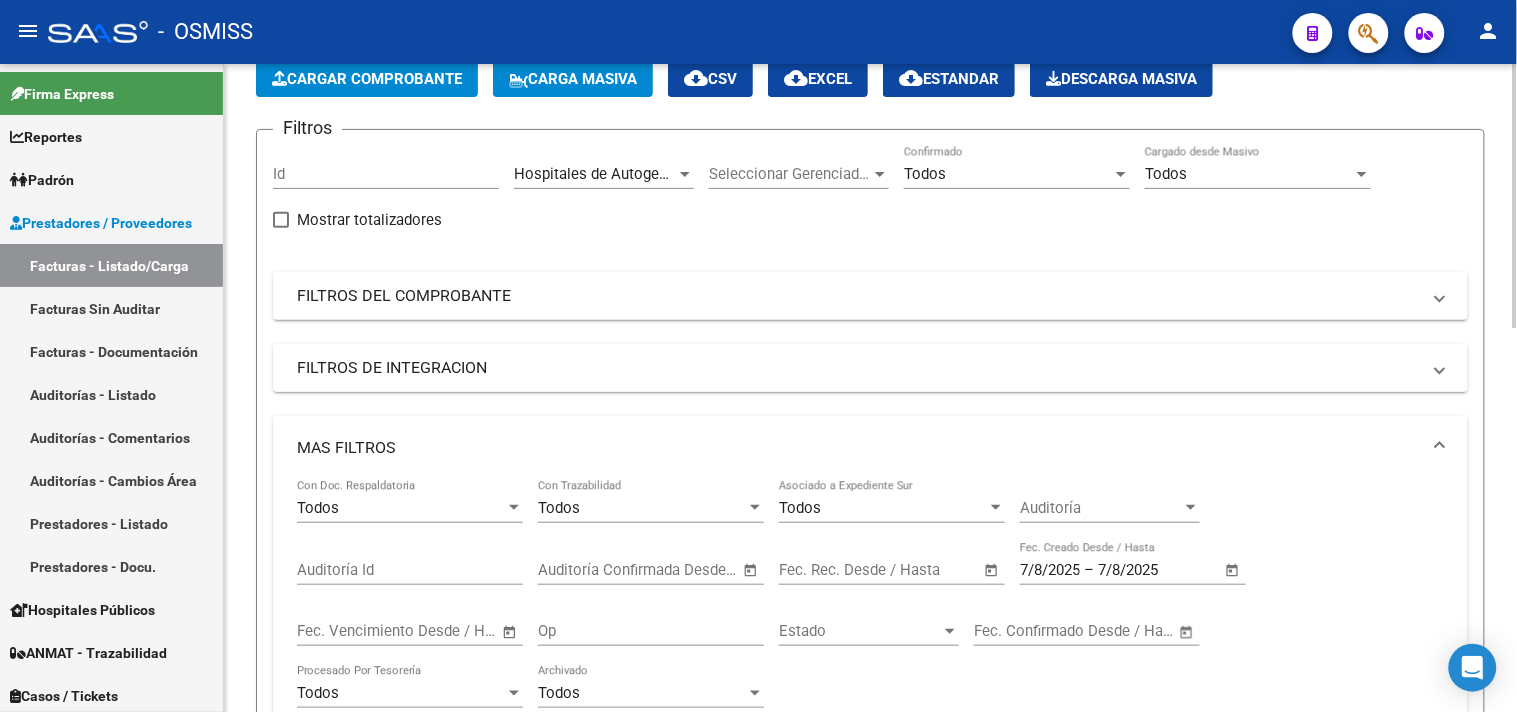 scroll, scrollTop: 55, scrollLeft: 0, axis: vertical 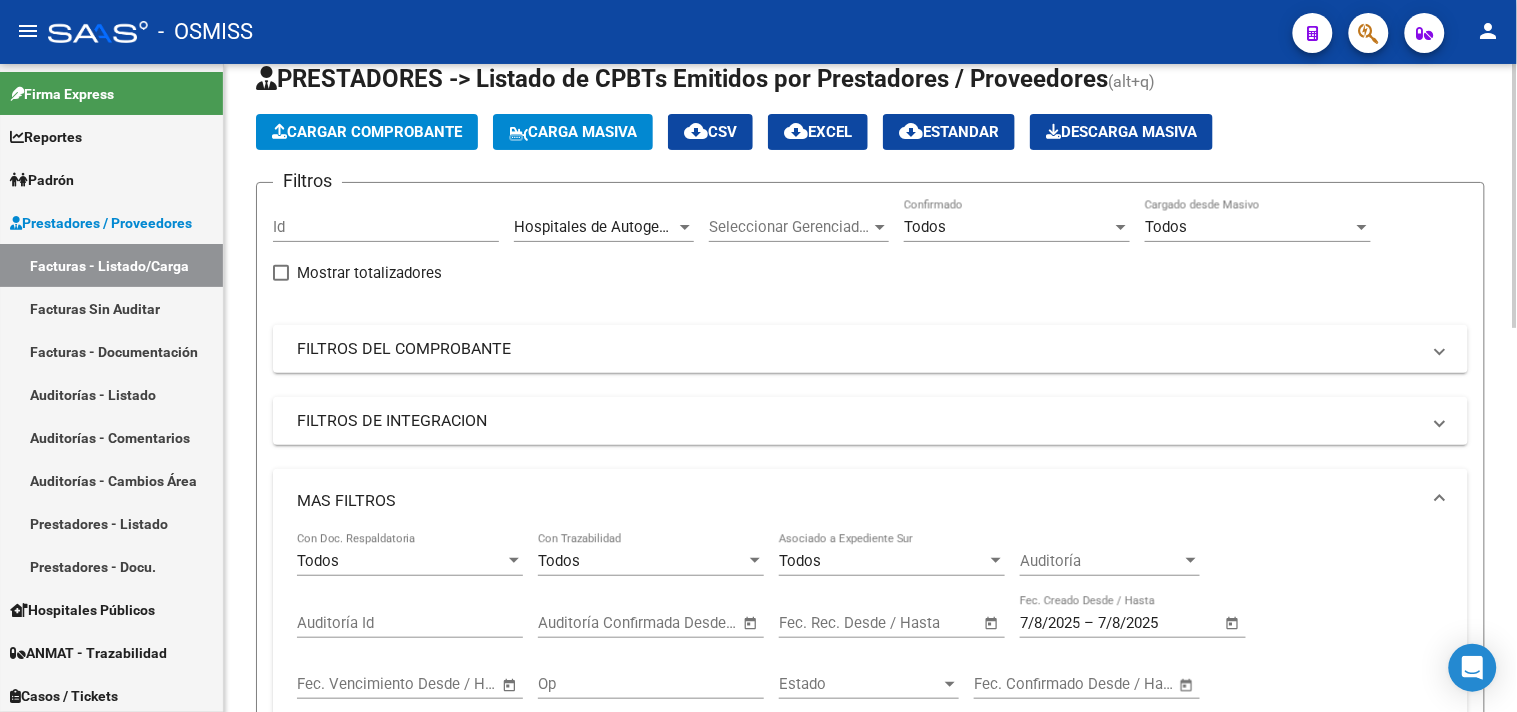 click on "Hospitales de Autogestión - Afiliaciones Area" 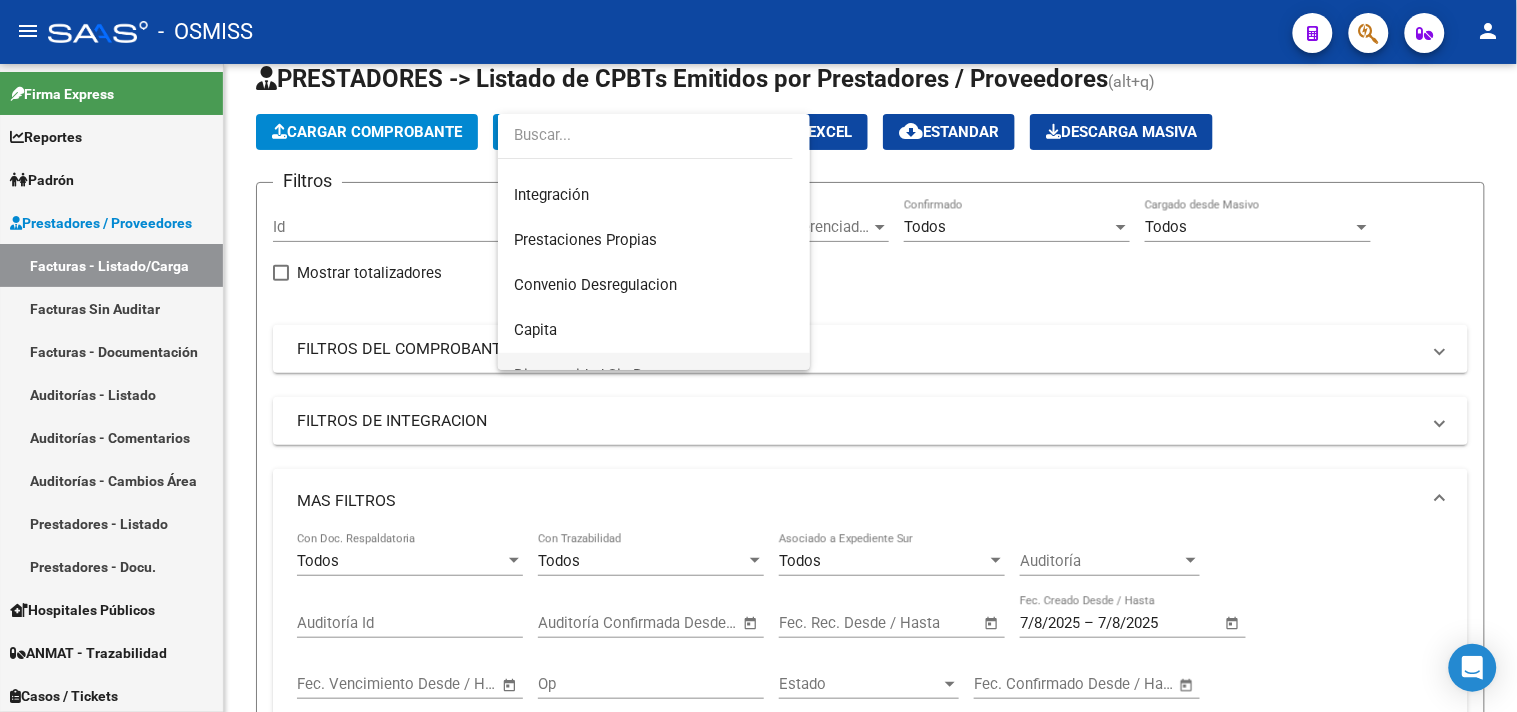 scroll, scrollTop: 444, scrollLeft: 0, axis: vertical 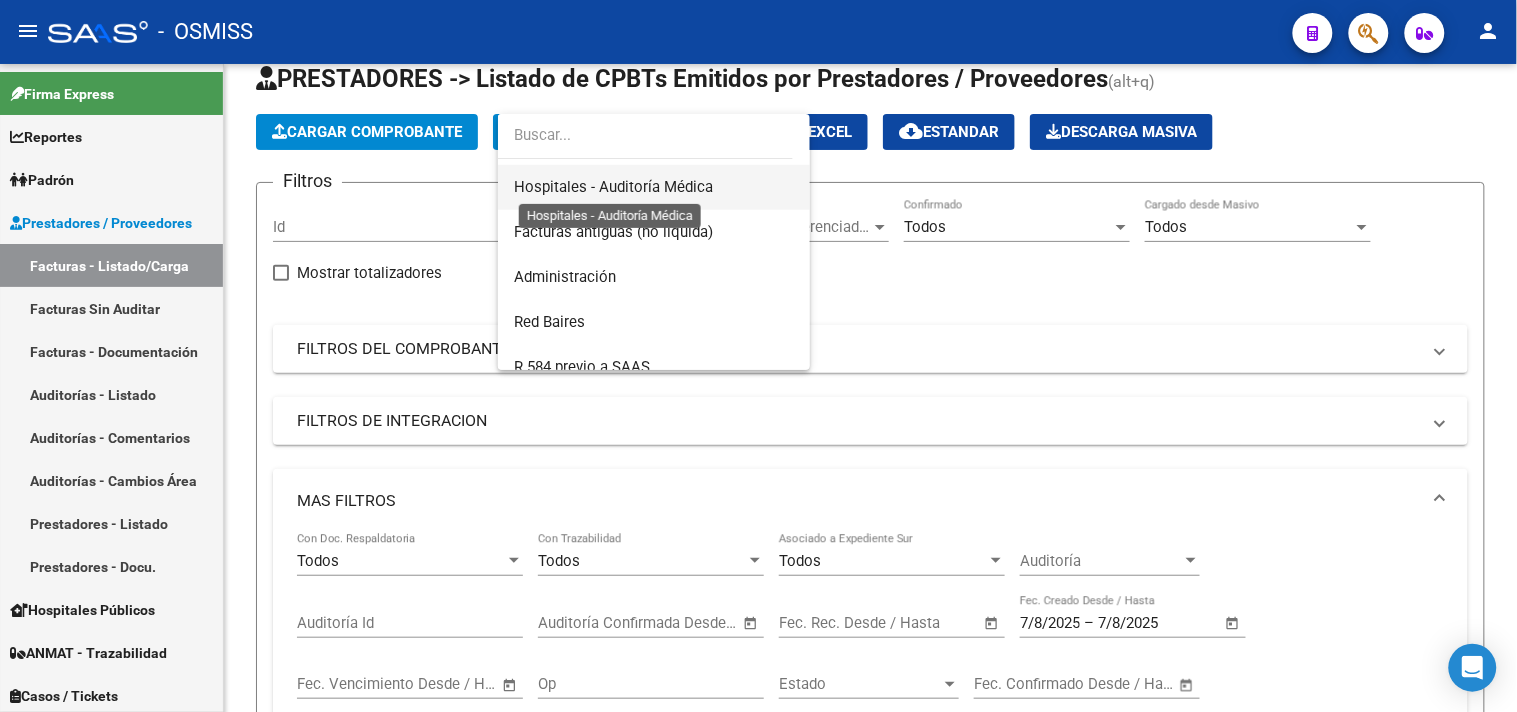click on "Hospitales - Auditoría Médica" at bounding box center [613, 187] 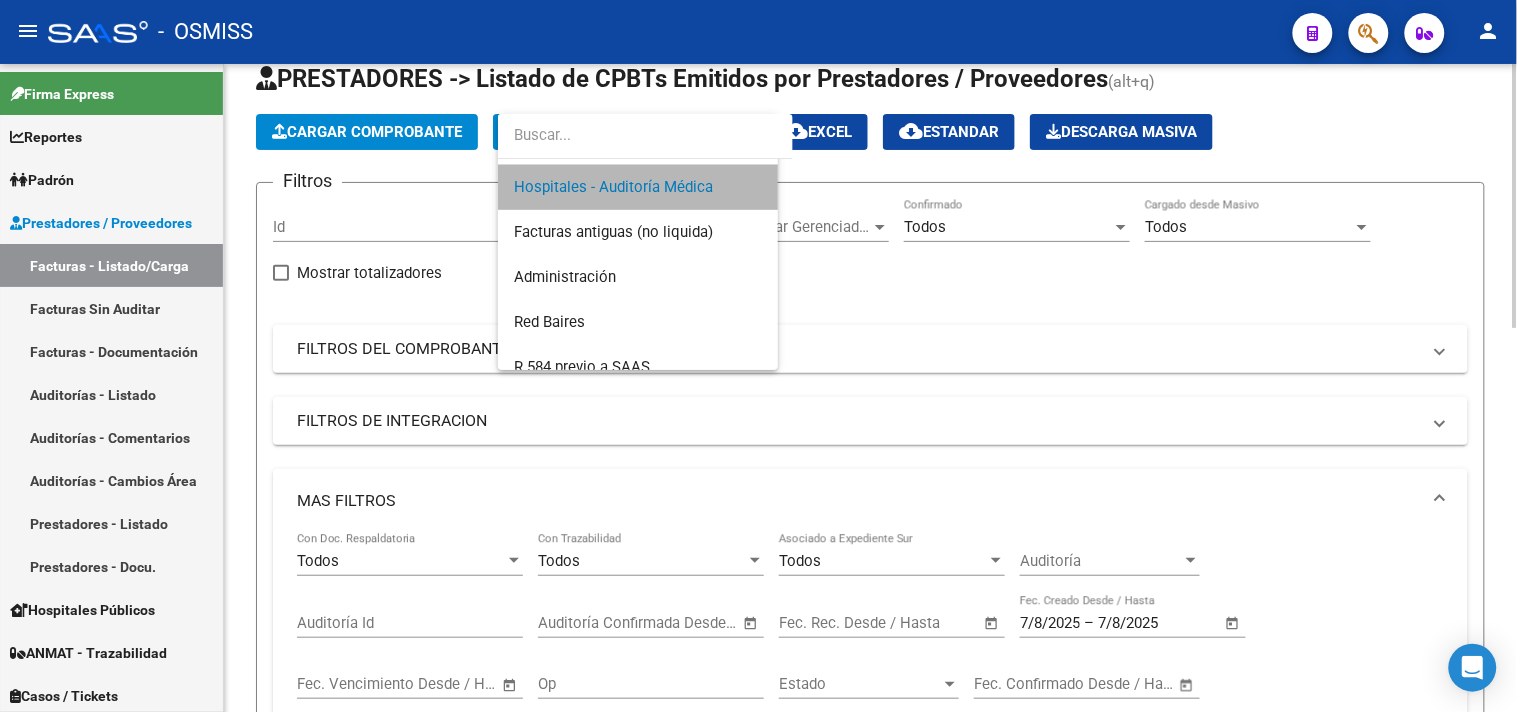 scroll, scrollTop: 450, scrollLeft: 0, axis: vertical 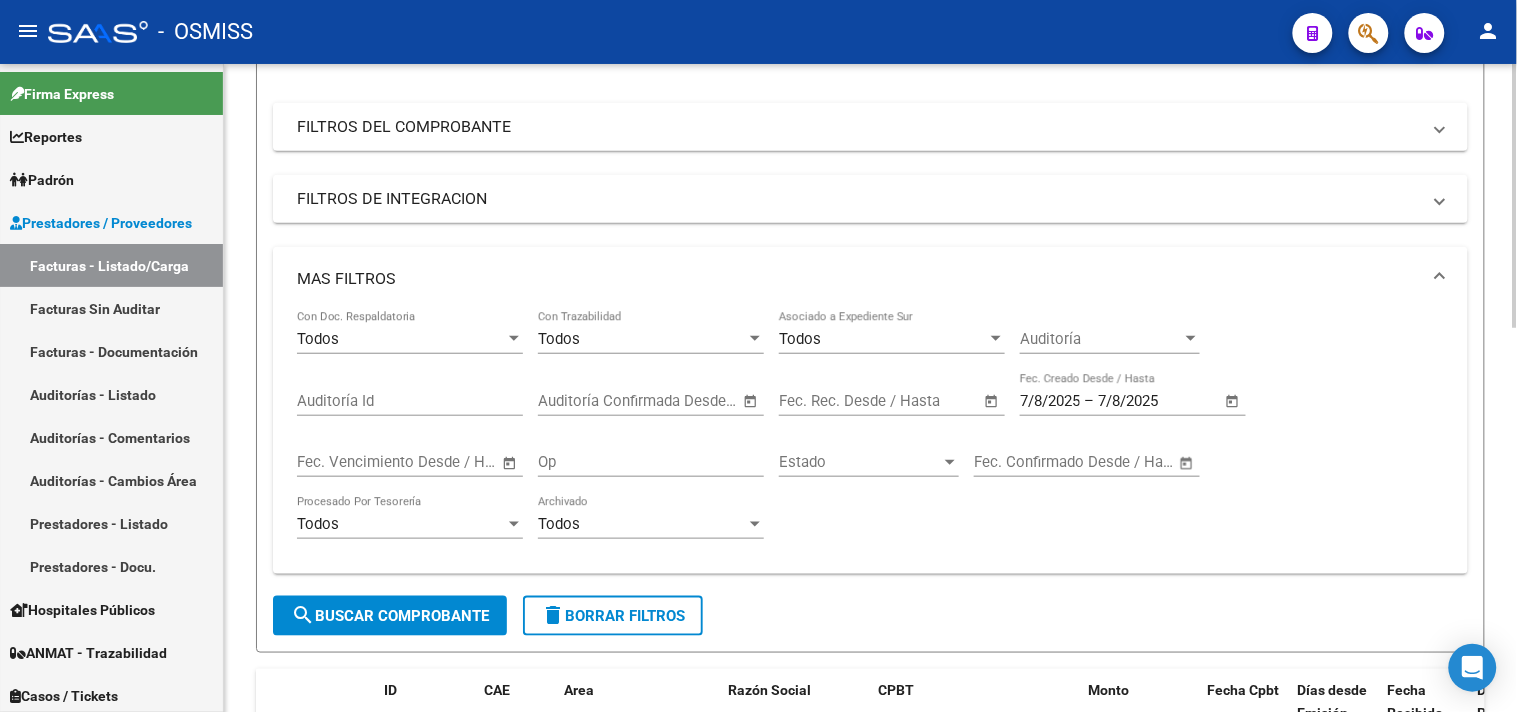 drag, startPoint x: 404, startPoint y: 592, endPoint x: 404, endPoint y: 614, distance: 22 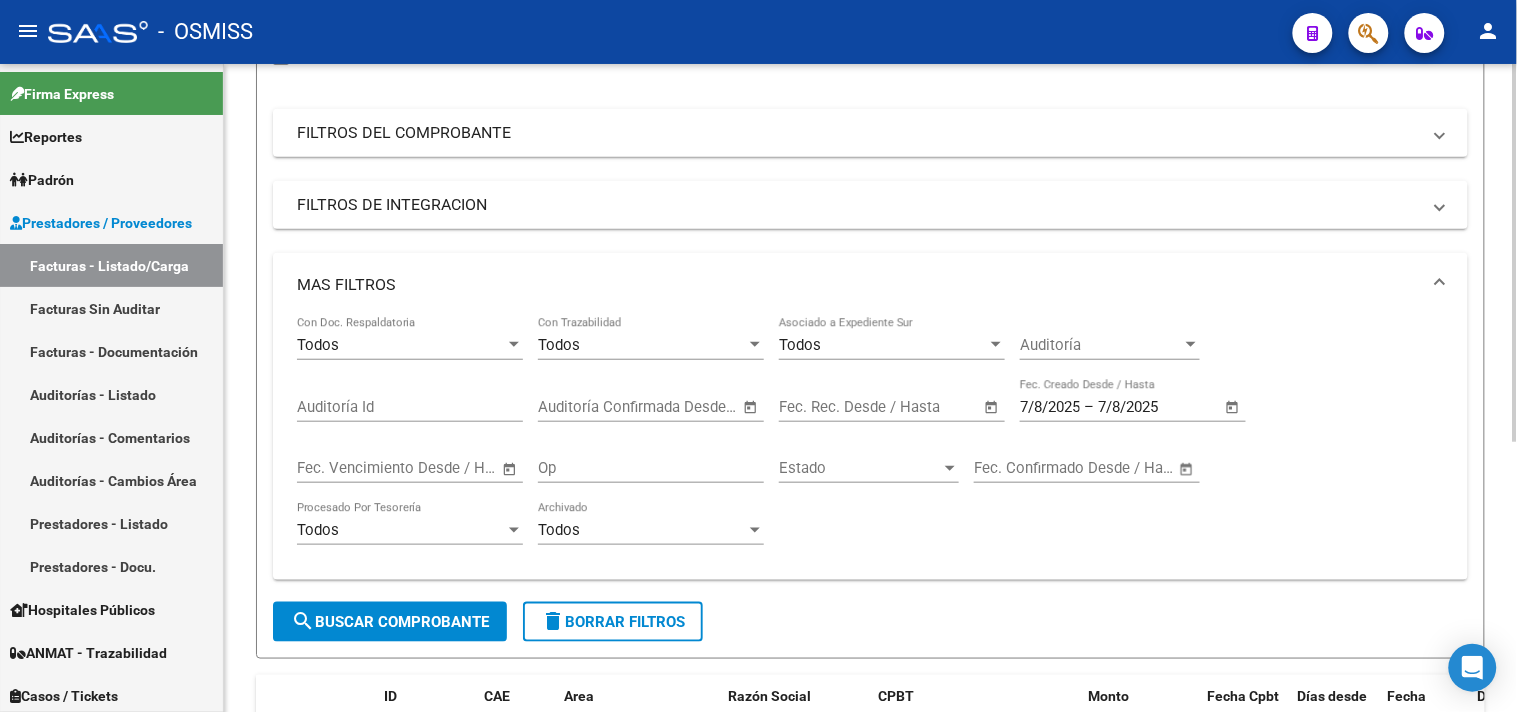 scroll, scrollTop: 0, scrollLeft: 0, axis: both 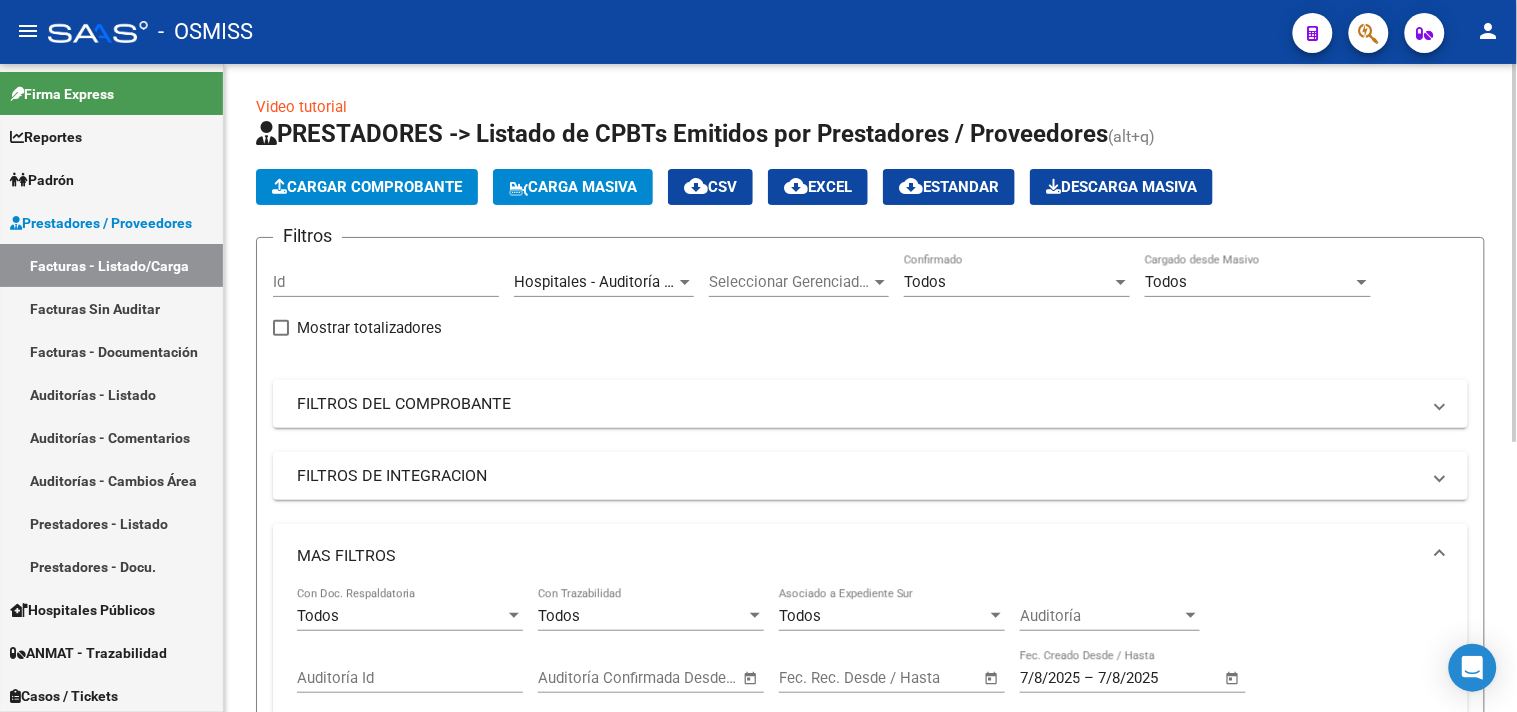 click on "Hospitales - Auditoría Médica" at bounding box center [613, 282] 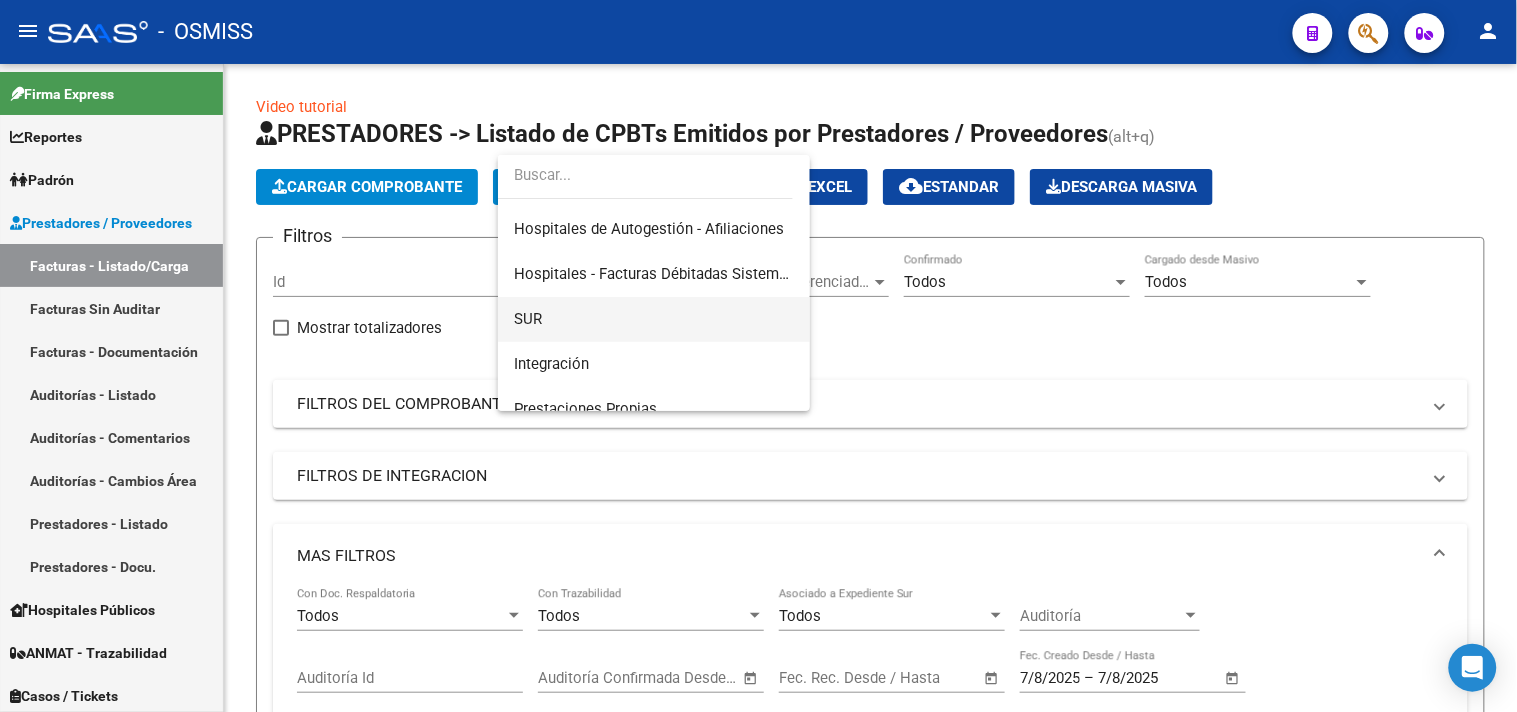 scroll, scrollTop: 0, scrollLeft: 0, axis: both 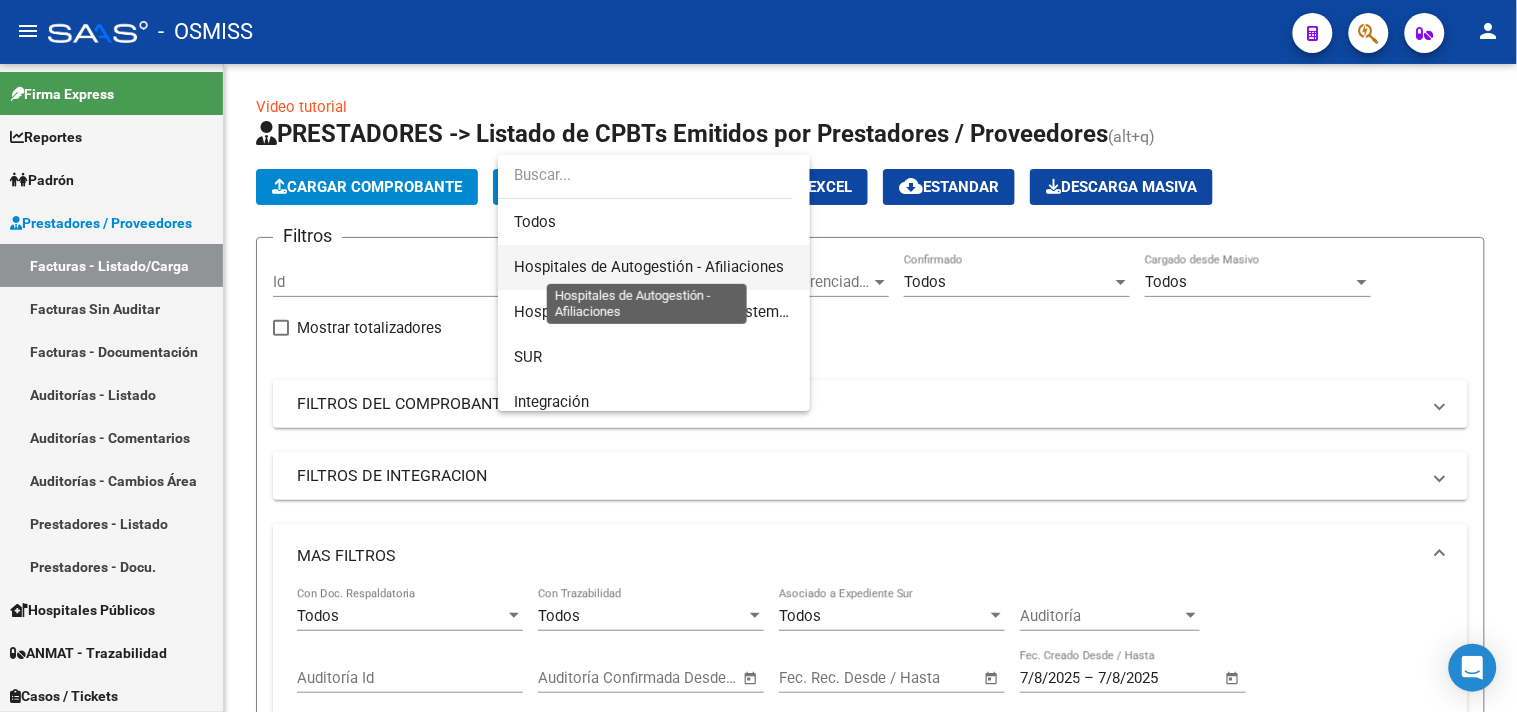 click on "Hospitales de Autogestión - Afiliaciones" at bounding box center (649, 267) 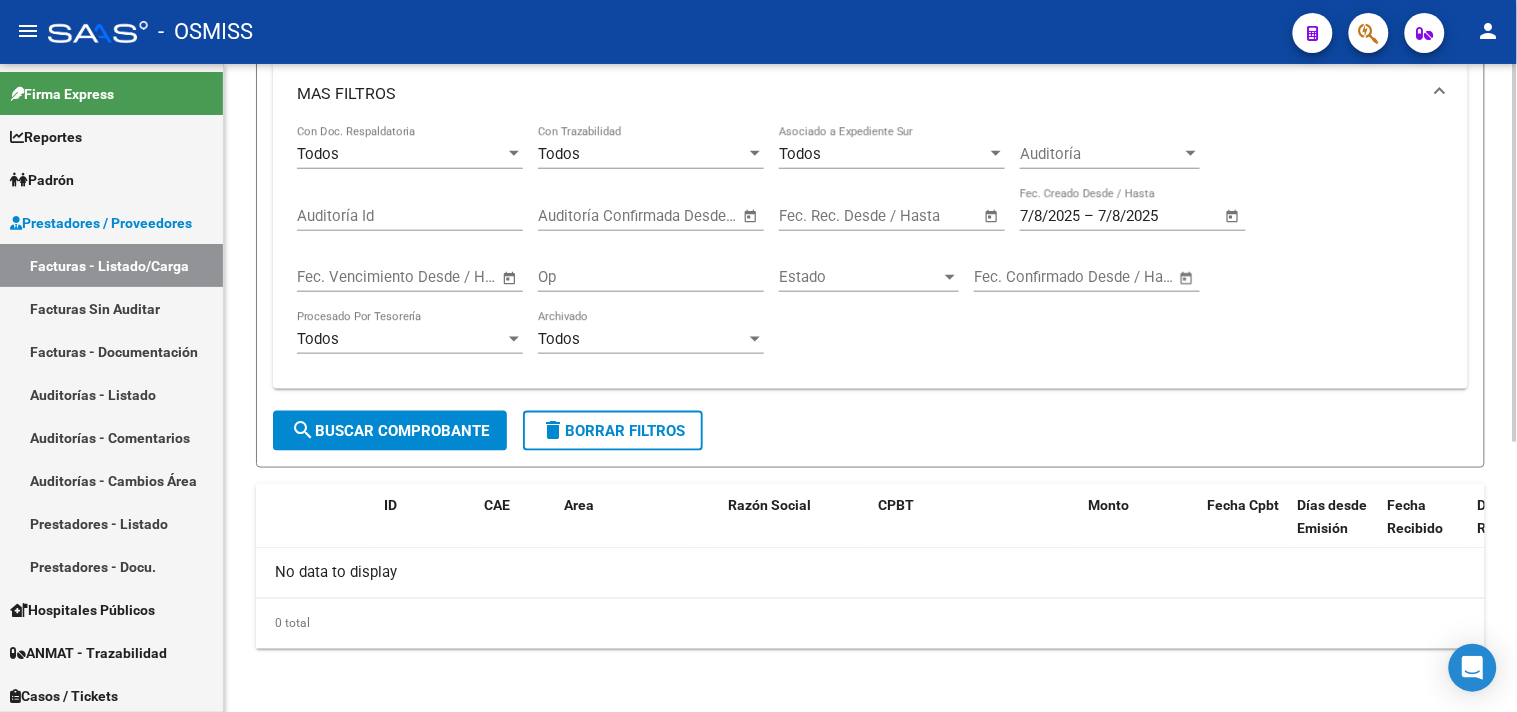 click on "search  Buscar Comprobante" 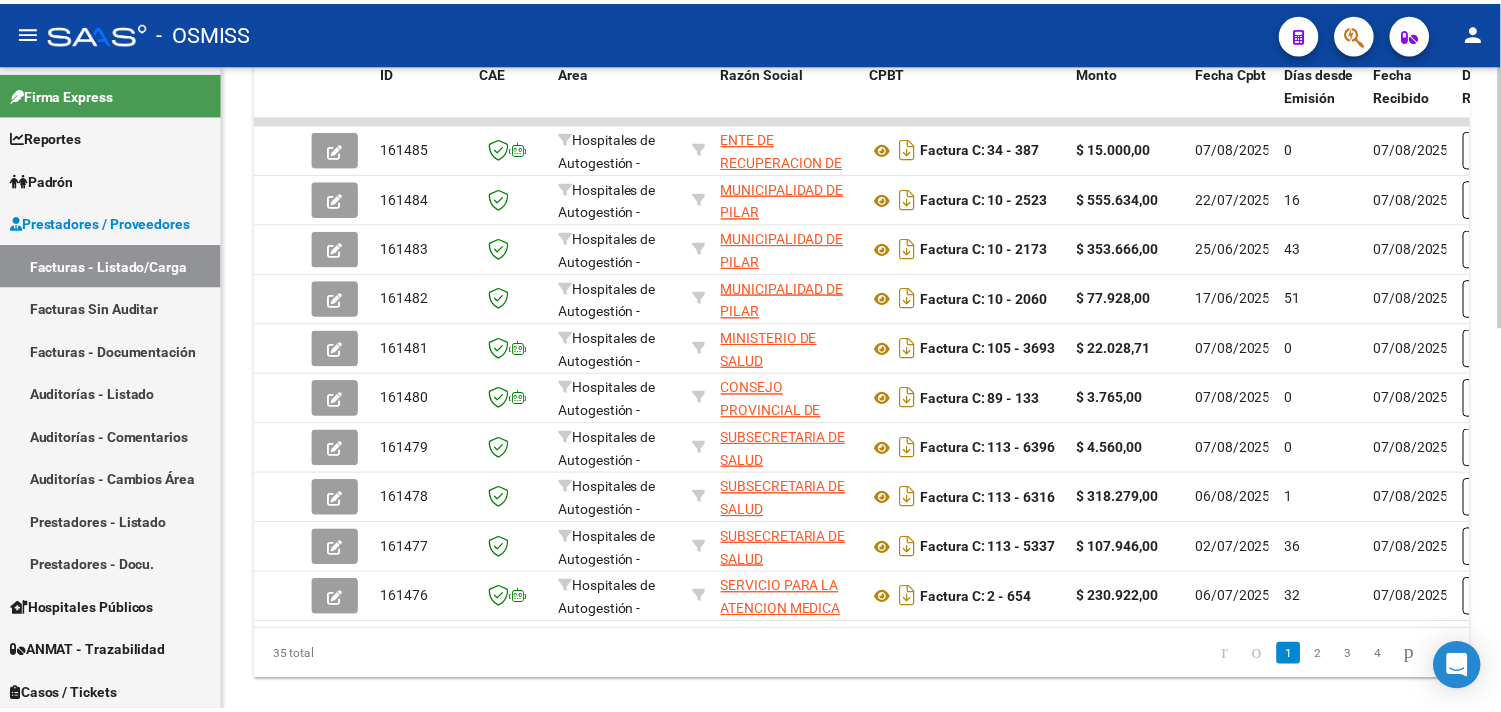 scroll, scrollTop: 944, scrollLeft: 0, axis: vertical 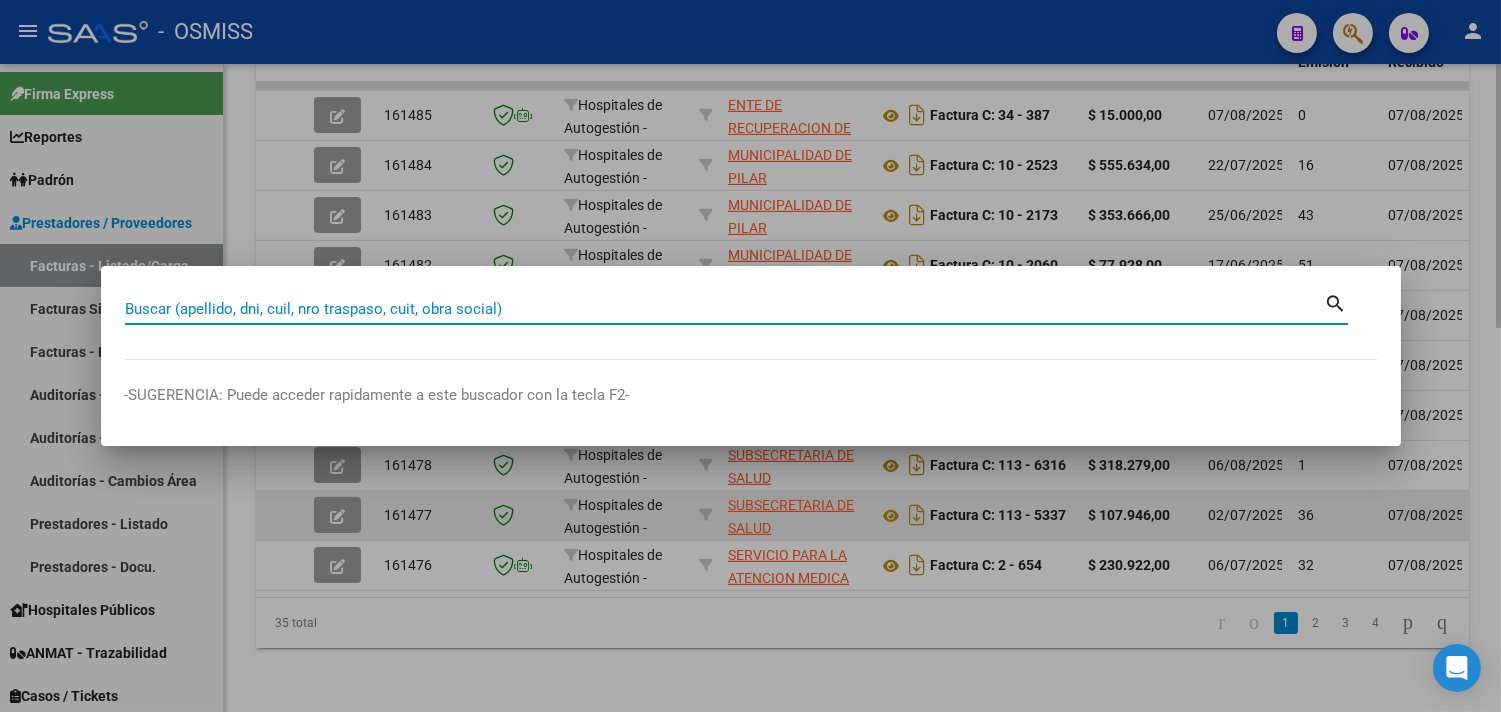 paste on "[NUMBER]-[NUMBER]" 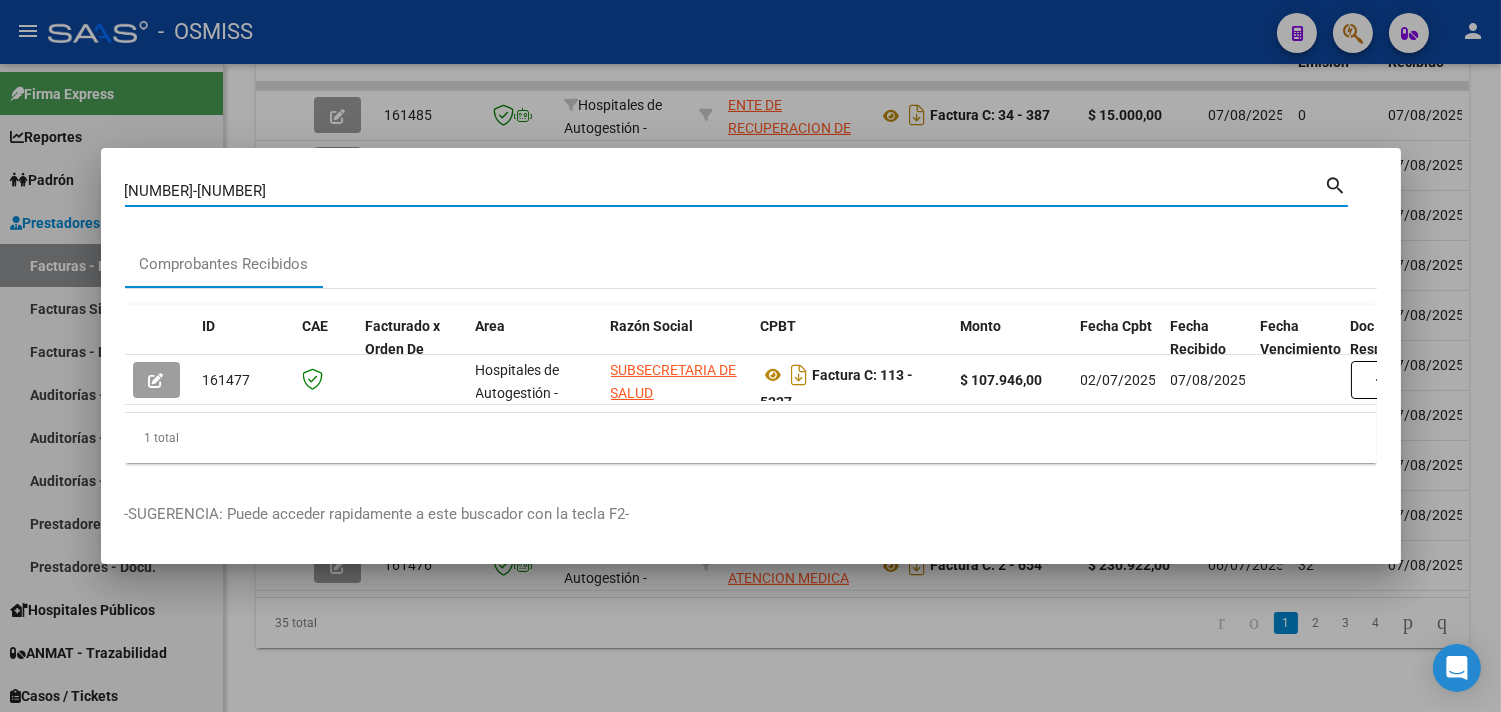 drag, startPoint x: 260, startPoint y: 176, endPoint x: 75, endPoint y: 180, distance: 185.04324 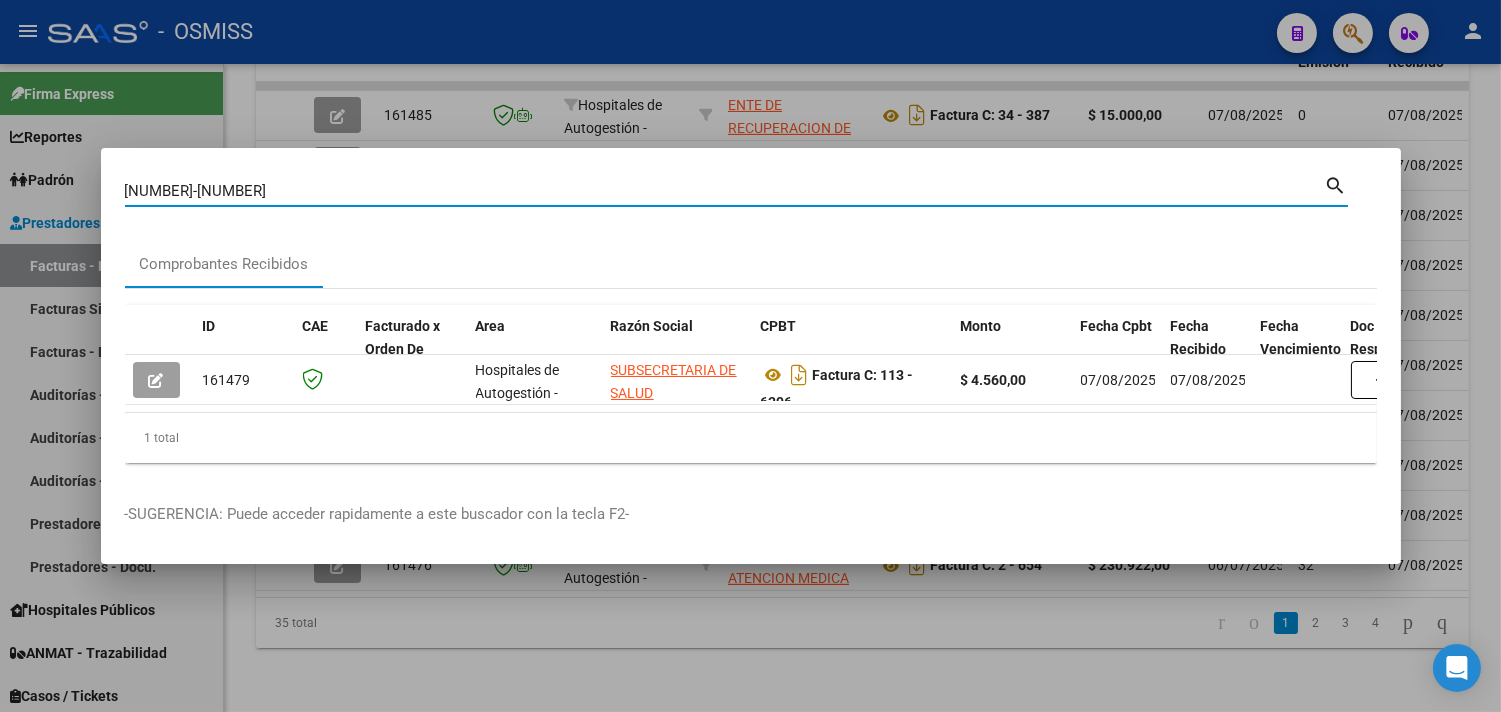 drag, startPoint x: 256, startPoint y: 175, endPoint x: 0, endPoint y: 97, distance: 267.61914 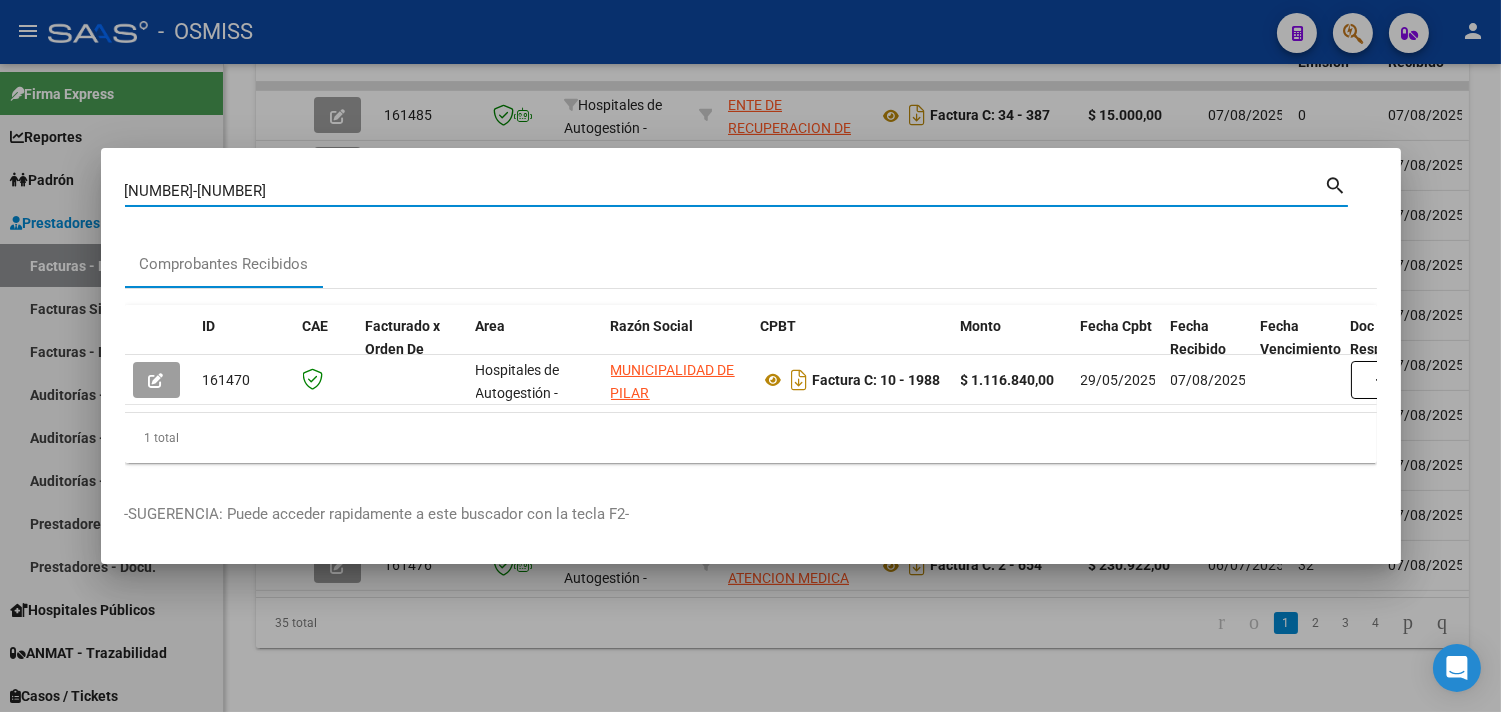 drag, startPoint x: 241, startPoint y: 185, endPoint x: 0, endPoint y: 175, distance: 241.20738 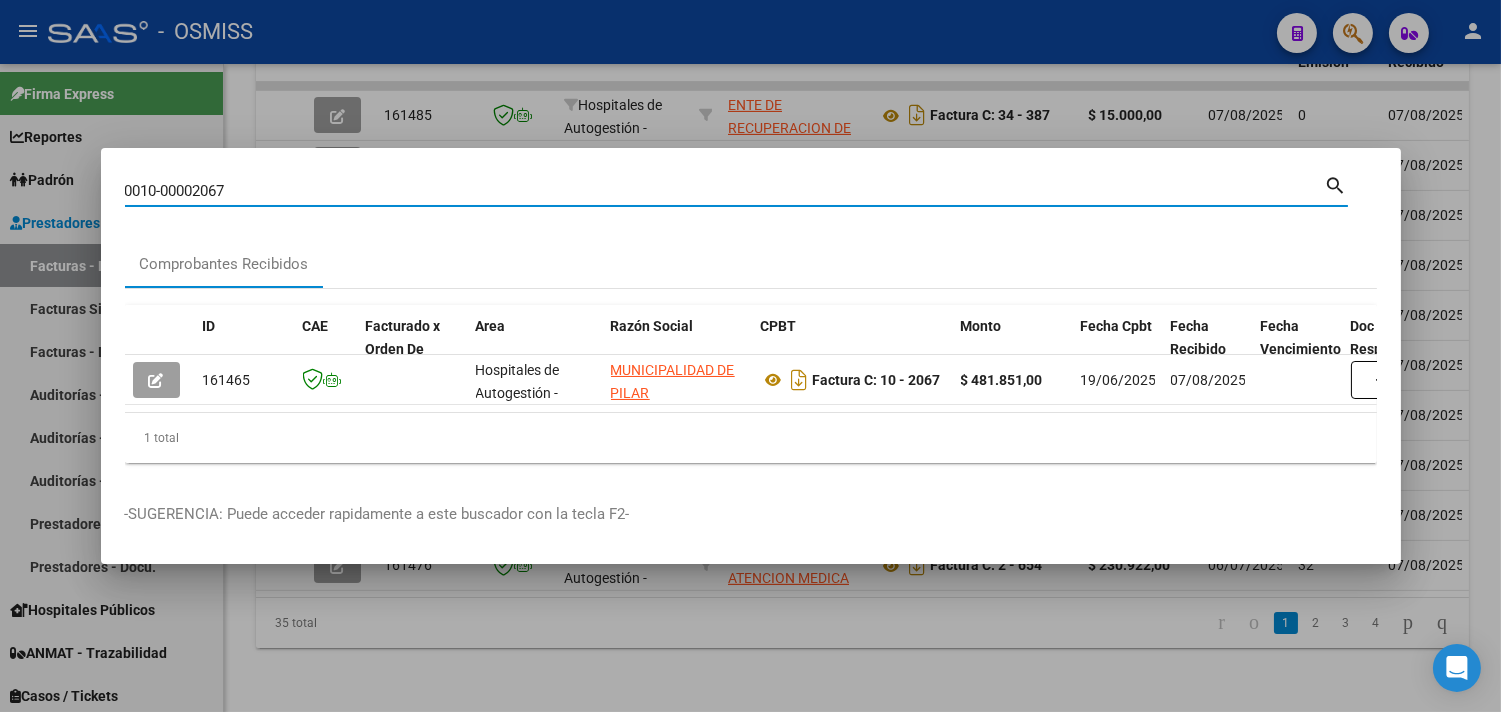 drag, startPoint x: 266, startPoint y: 185, endPoint x: 0, endPoint y: 135, distance: 270.65845 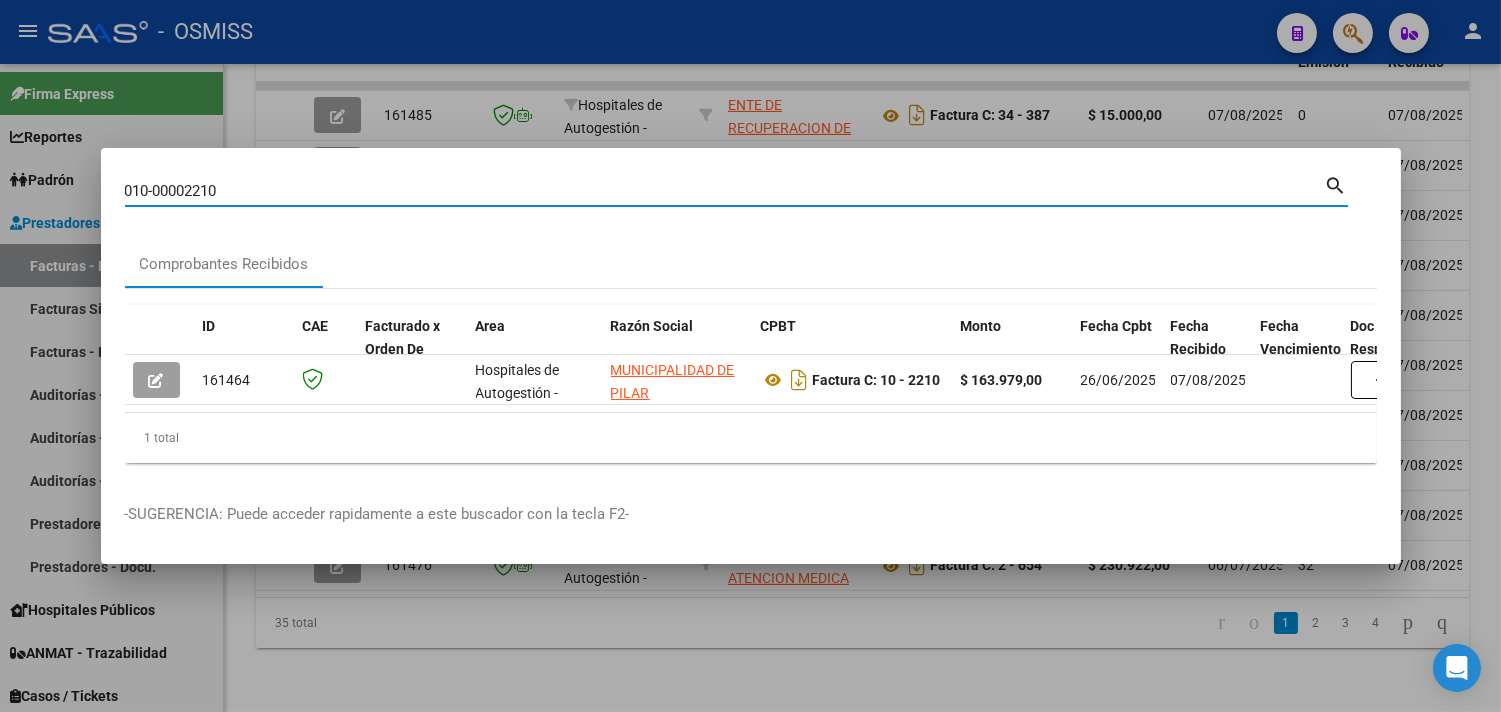 drag, startPoint x: 230, startPoint y: 186, endPoint x: 14, endPoint y: 194, distance: 216.1481 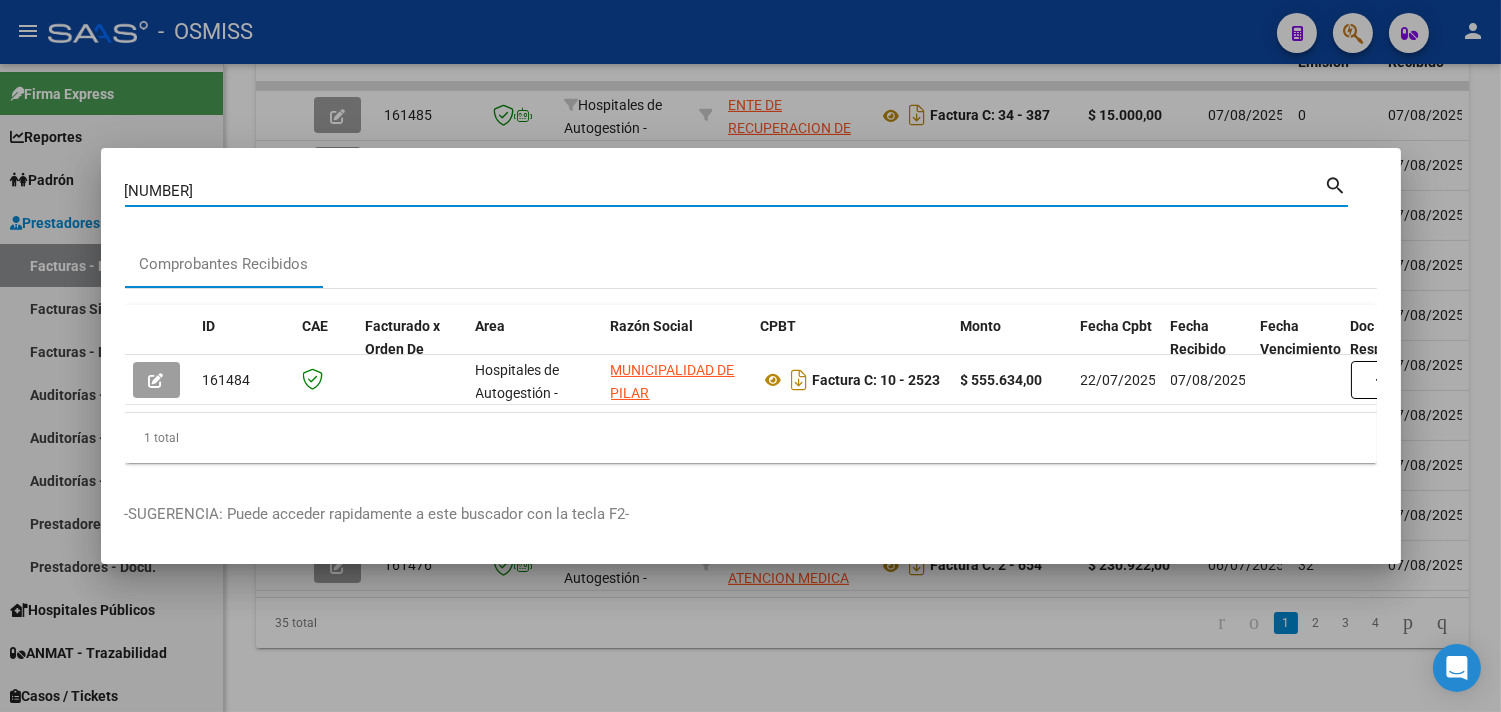 drag, startPoint x: 243, startPoint y: 183, endPoint x: 14, endPoint y: 178, distance: 229.05458 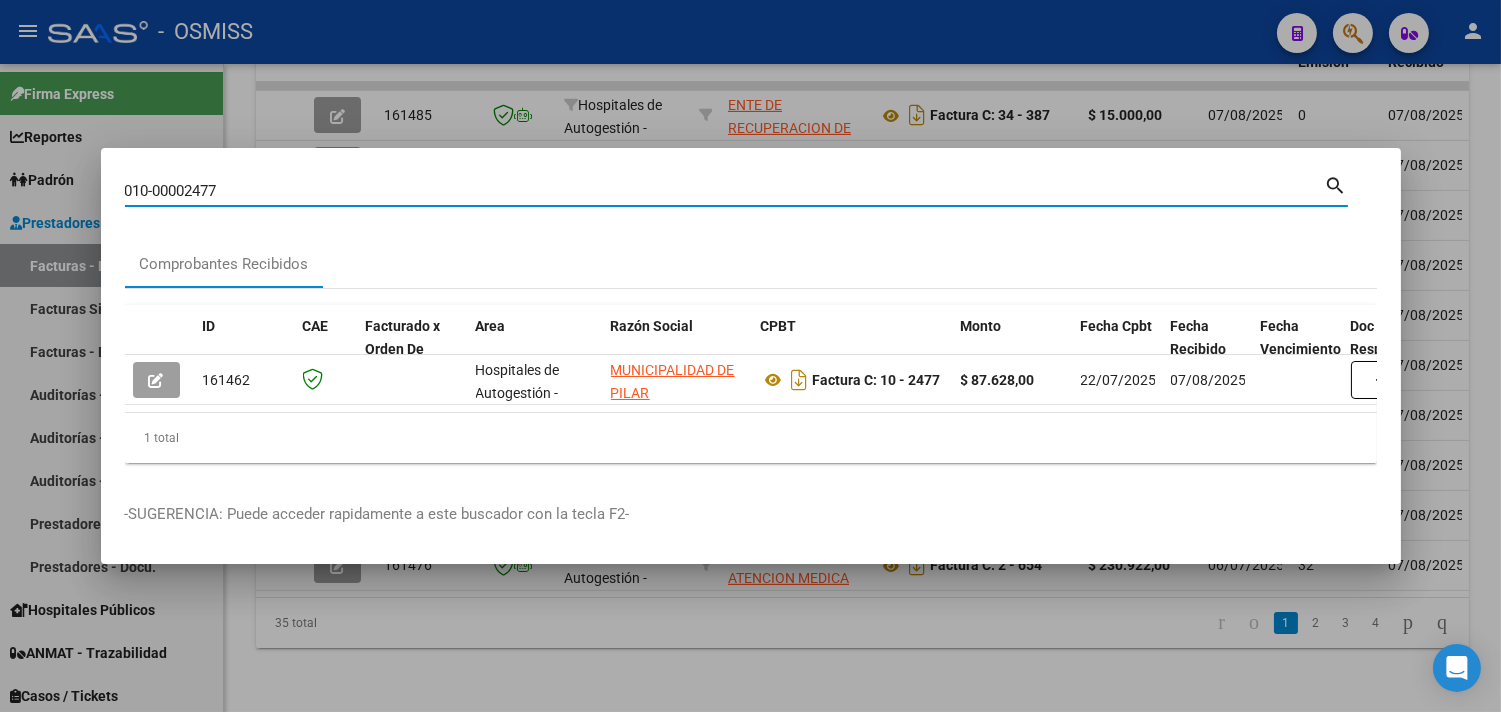 drag, startPoint x: 250, startPoint y: 173, endPoint x: 0, endPoint y: 138, distance: 252.43811 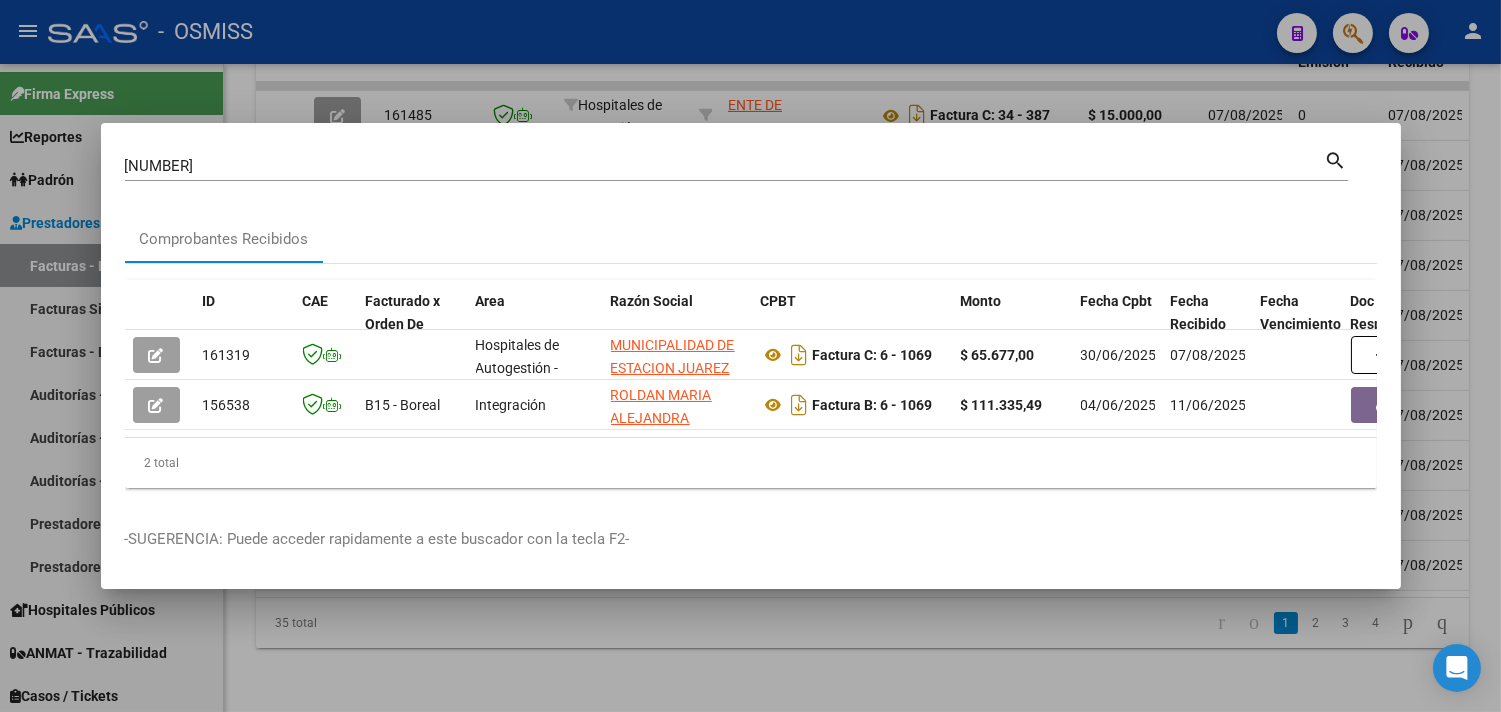 drag, startPoint x: 240, startPoint y: 167, endPoint x: 50, endPoint y: 141, distance: 191.77069 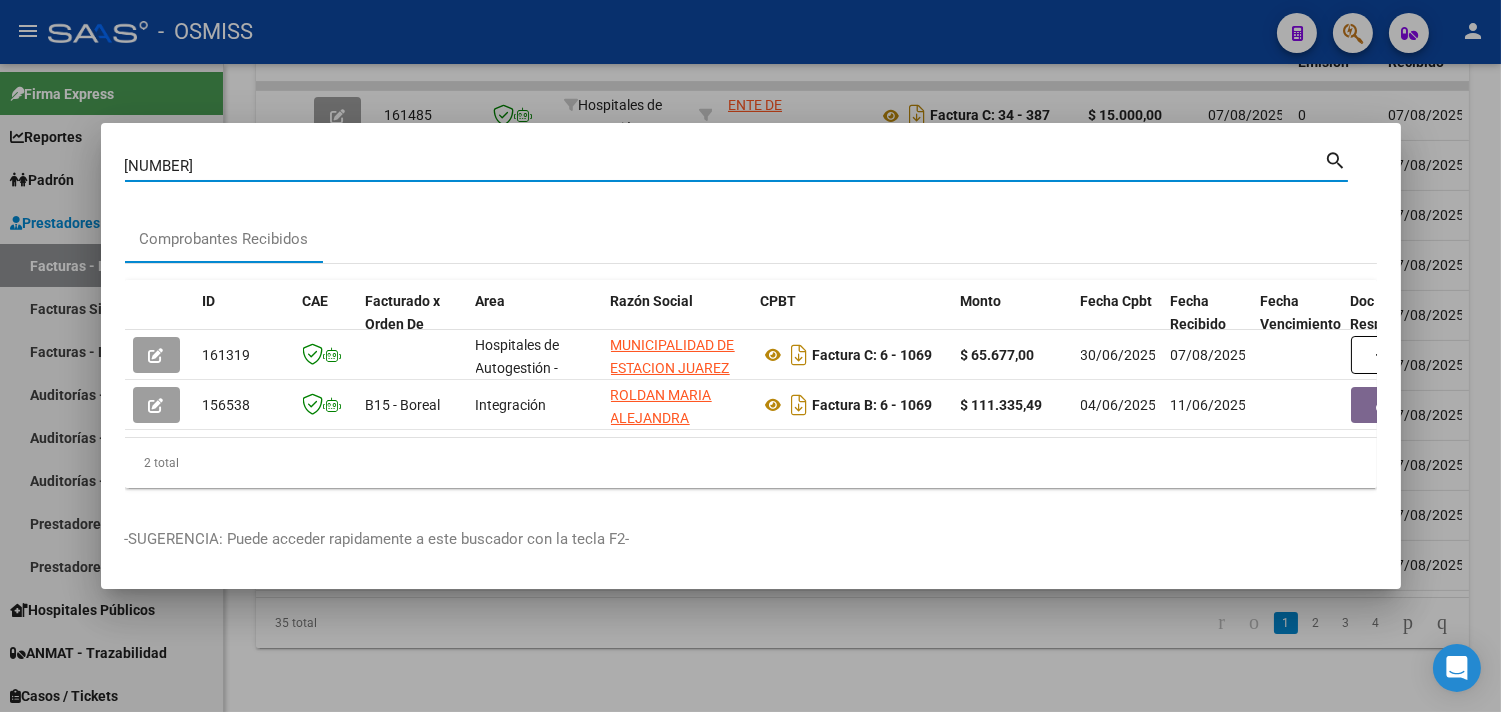 drag, startPoint x: 234, startPoint y: 153, endPoint x: 141, endPoint y: 137, distance: 94.36631 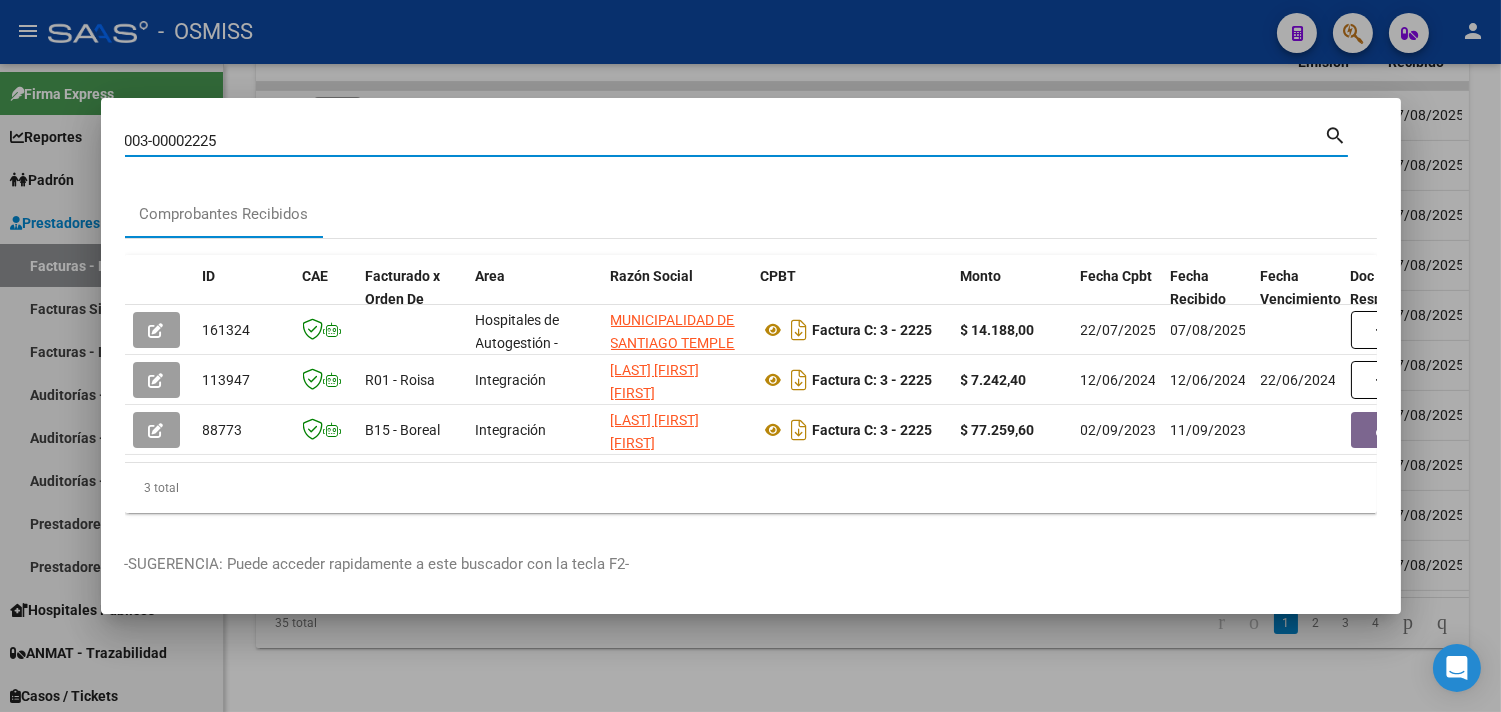 drag, startPoint x: 226, startPoint y: 133, endPoint x: 12, endPoint y: 111, distance: 215.12787 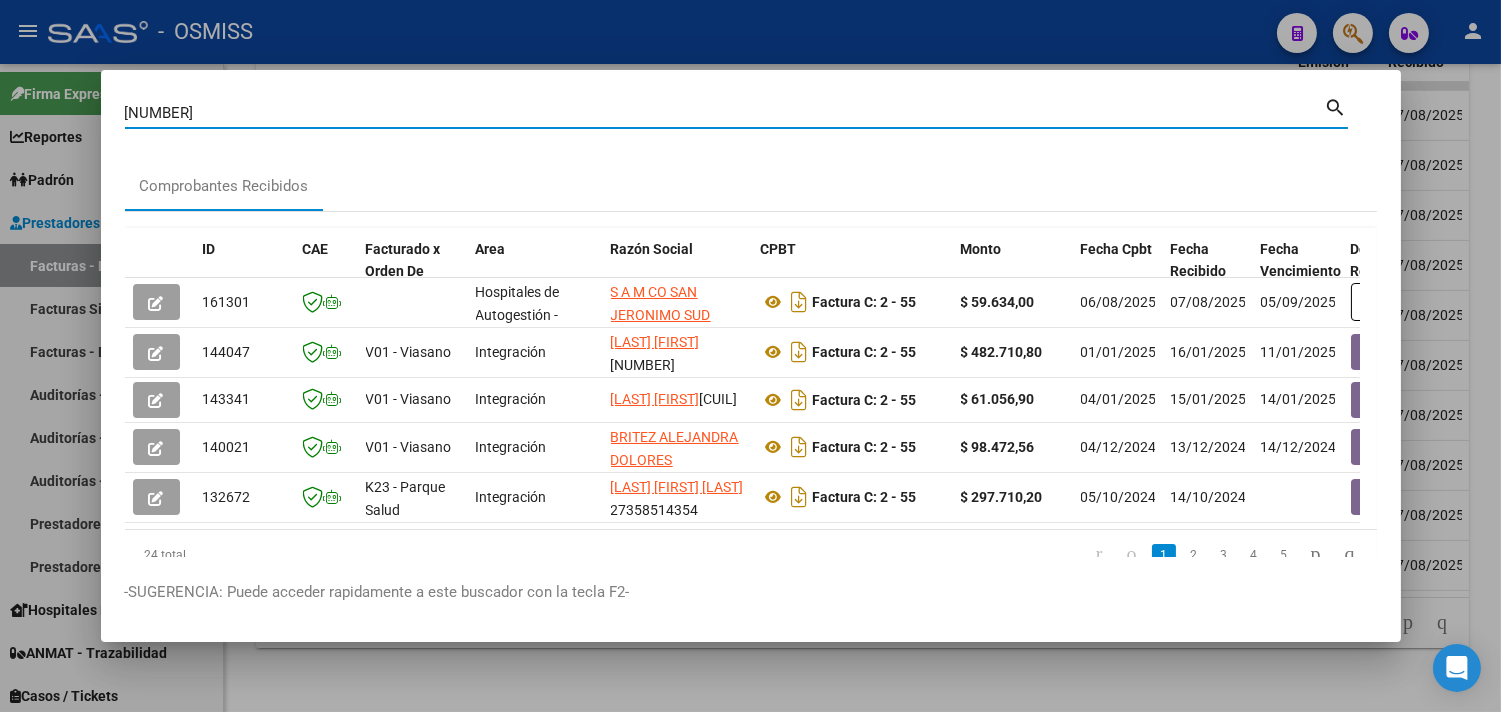 drag, startPoint x: 236, startPoint y: 117, endPoint x: 0, endPoint y: 77, distance: 239.36583 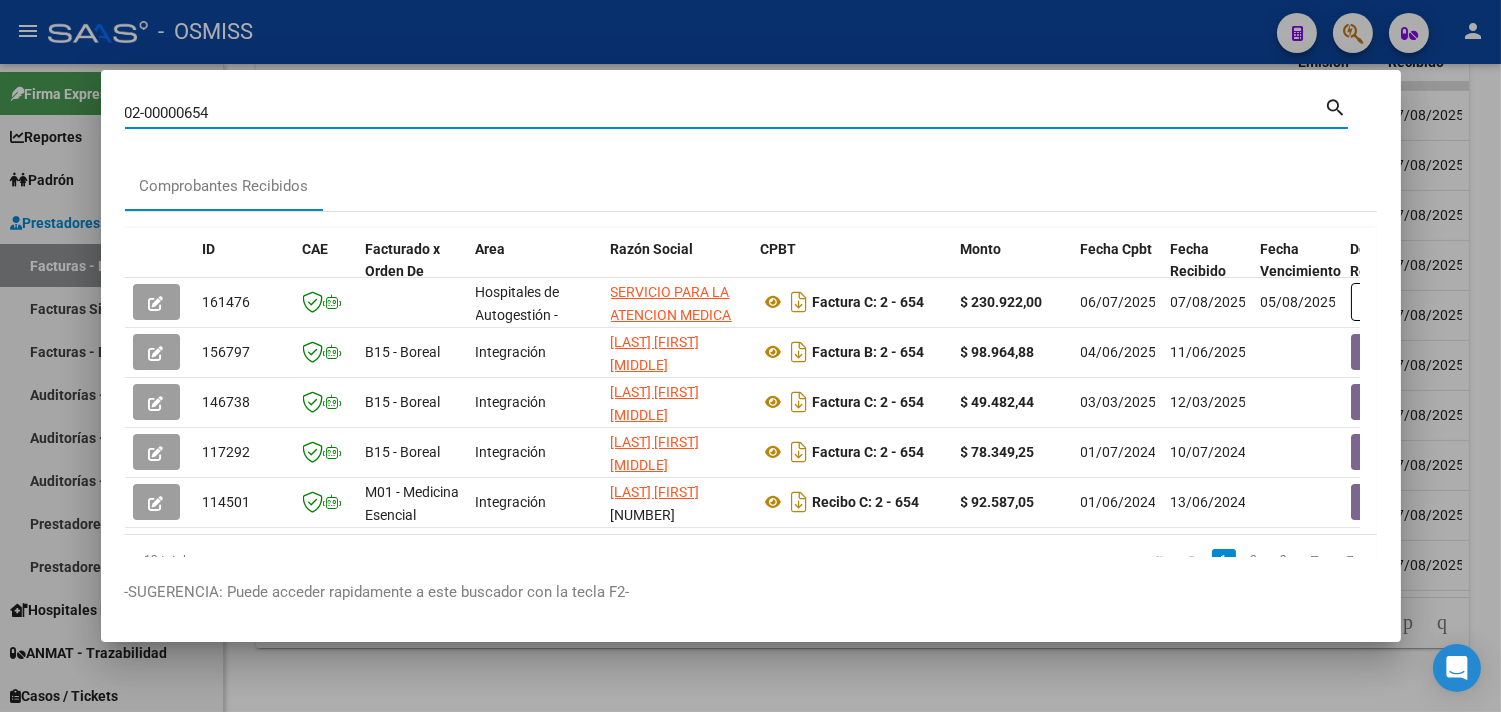 drag, startPoint x: 241, startPoint y: 118, endPoint x: 0, endPoint y: 75, distance: 244.80605 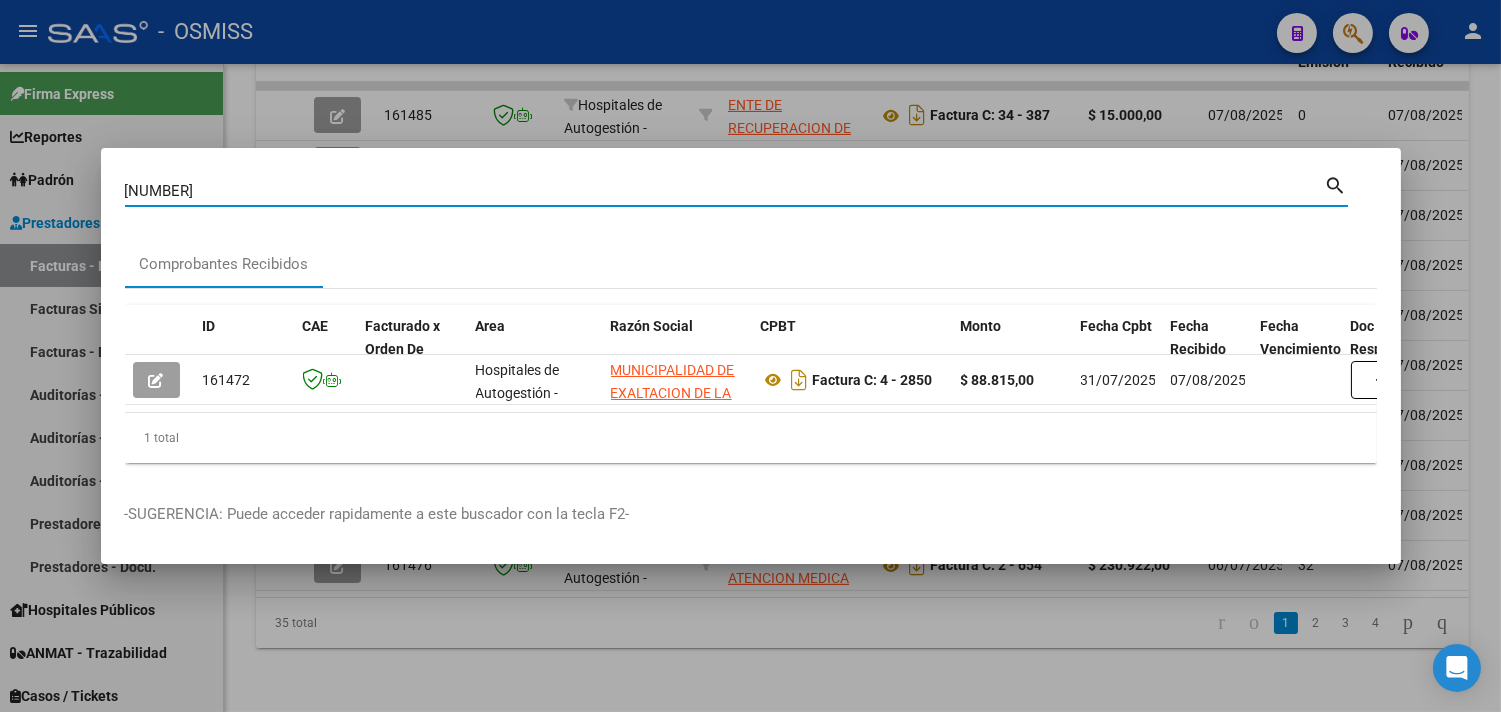 drag, startPoint x: 242, startPoint y: 185, endPoint x: 0, endPoint y: 138, distance: 246.5218 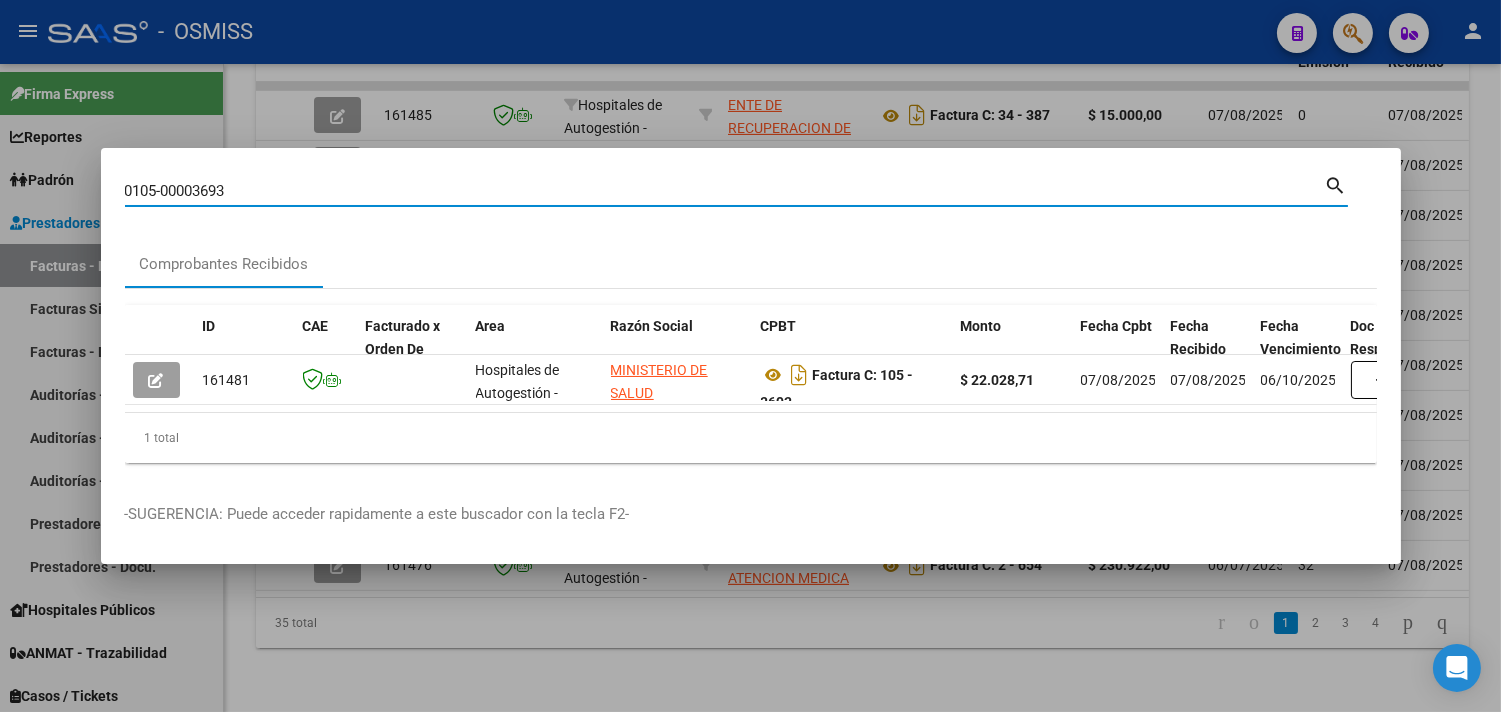 drag, startPoint x: 27, startPoint y: 151, endPoint x: 0, endPoint y: 133, distance: 32.449963 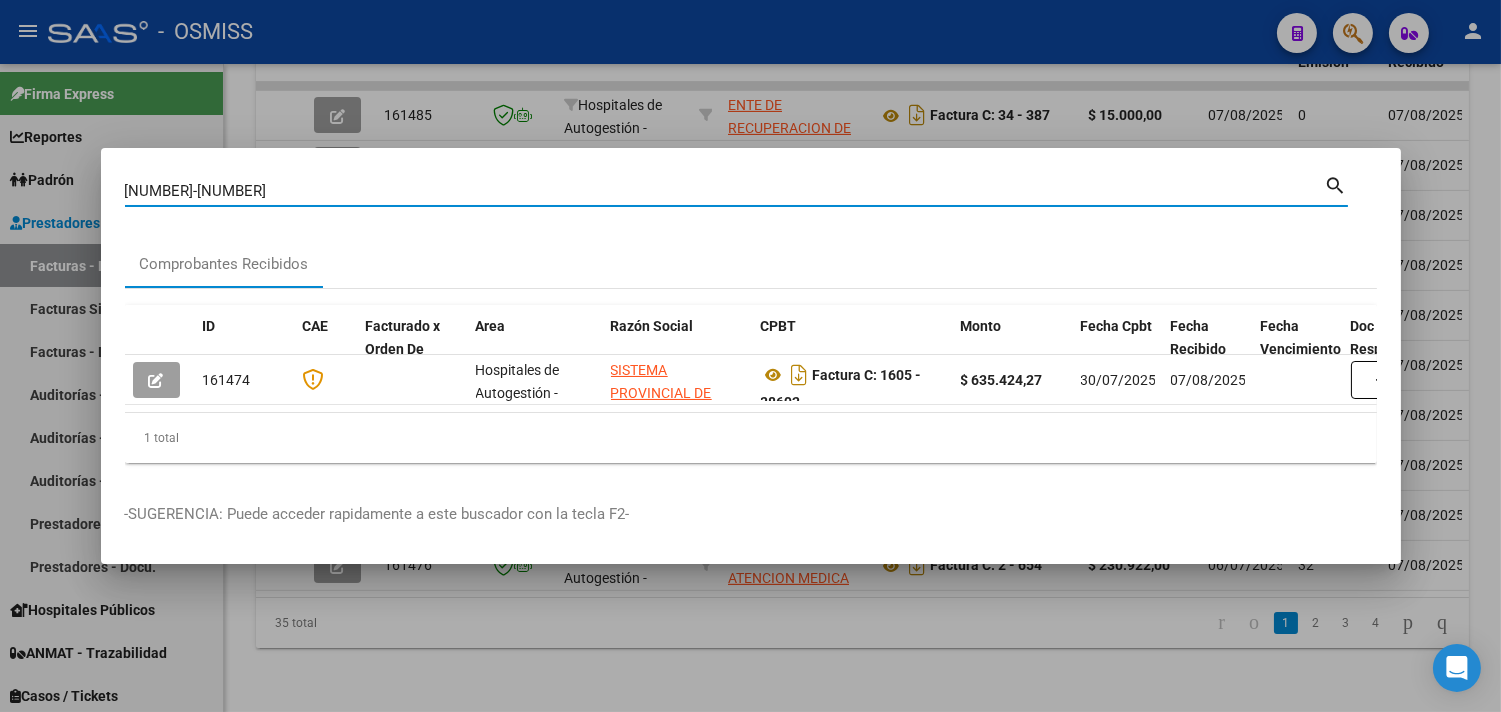 drag, startPoint x: 280, startPoint y: 188, endPoint x: 0, endPoint y: 185, distance: 280.01608 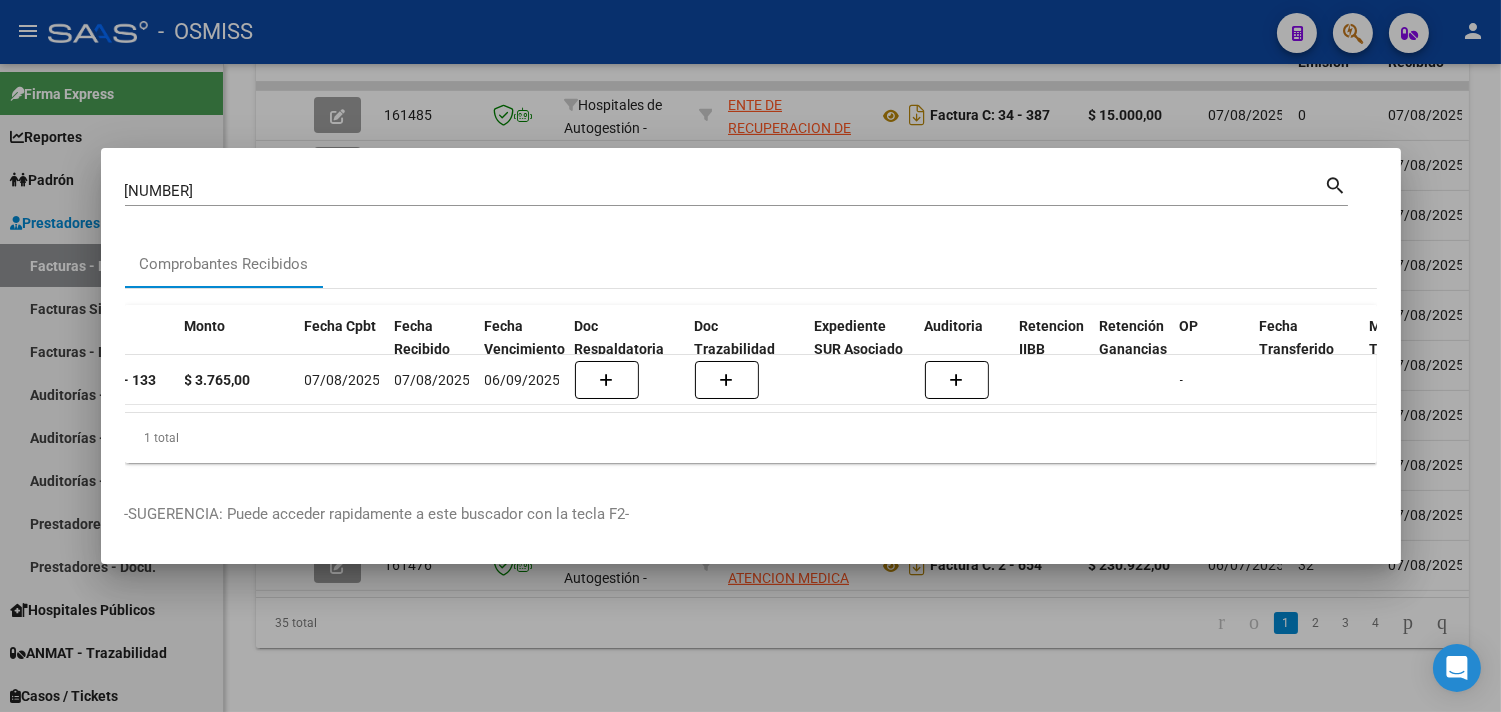 scroll, scrollTop: 0, scrollLeft: 0, axis: both 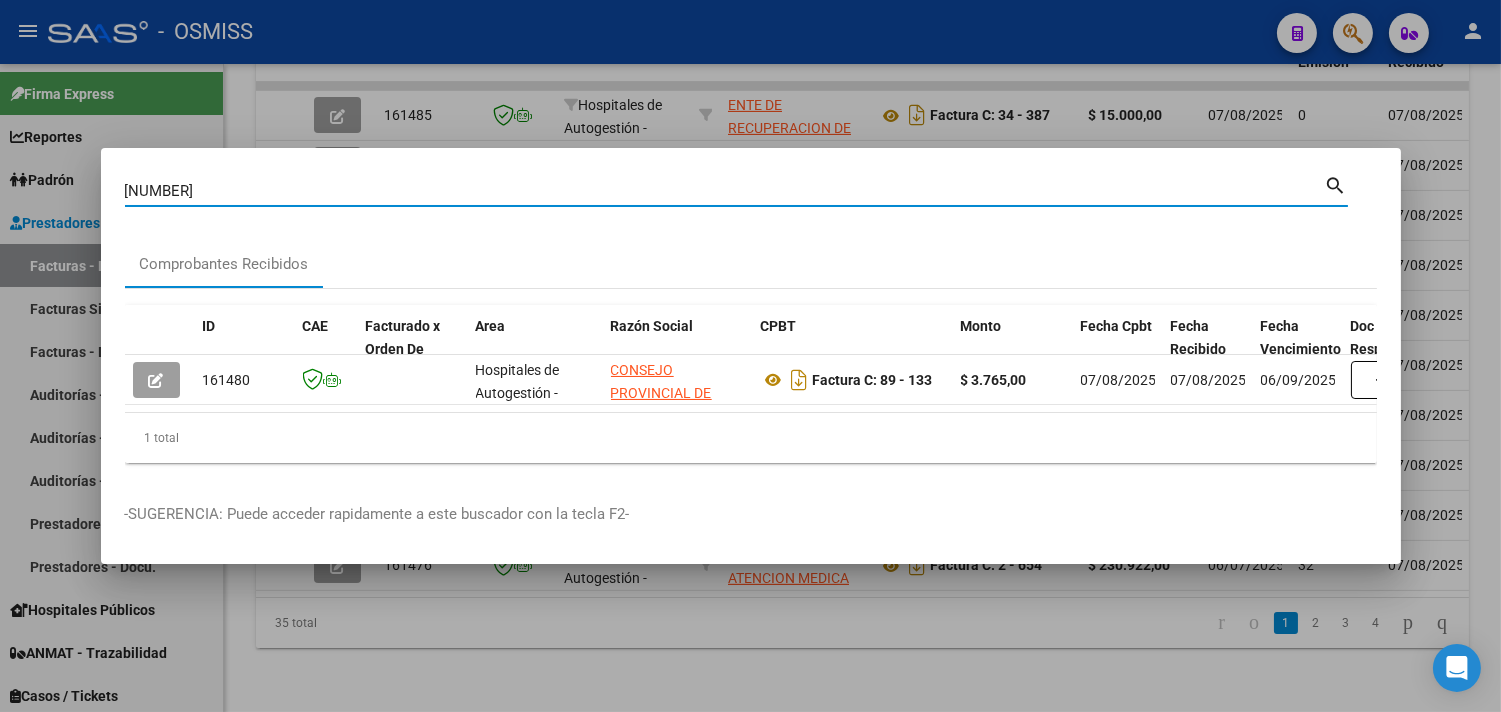 drag, startPoint x: 265, startPoint y: 178, endPoint x: 0, endPoint y: 156, distance: 265.91165 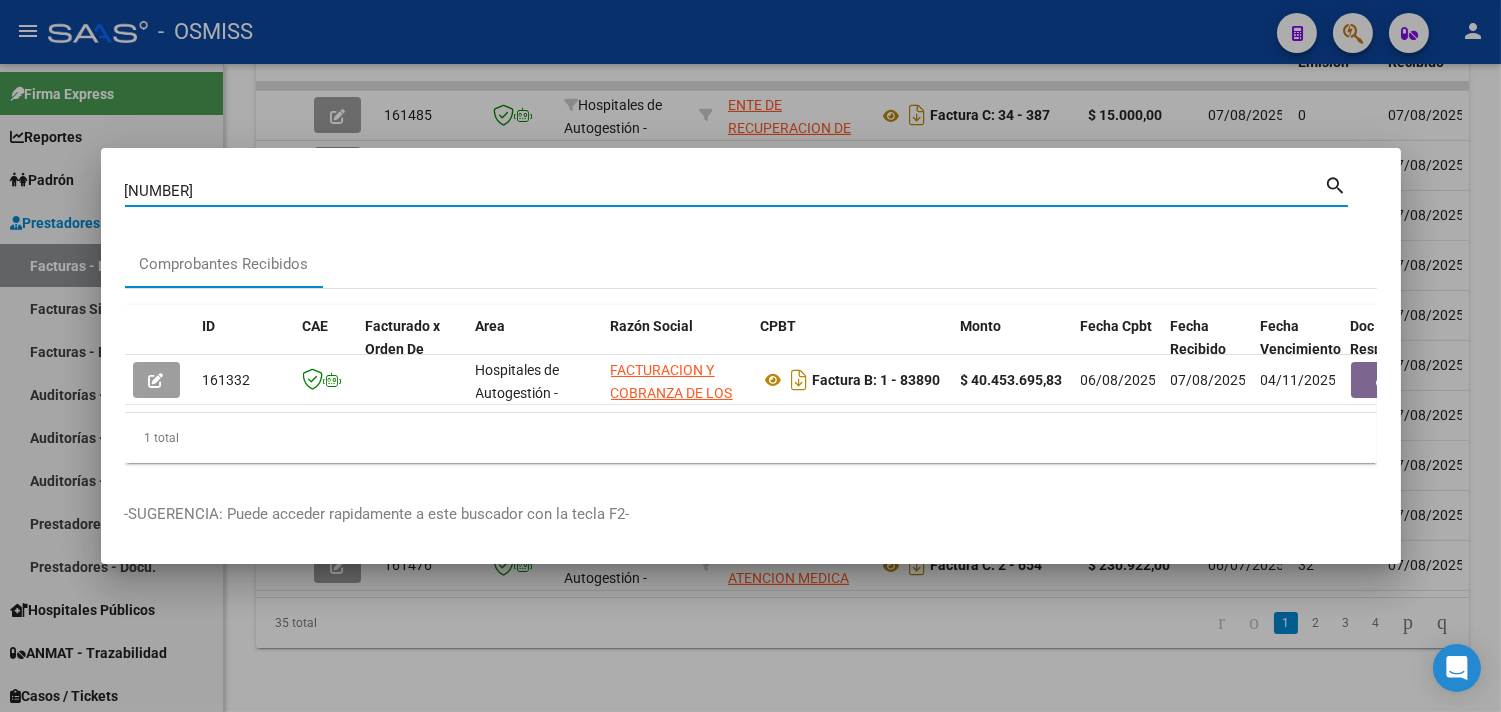 drag, startPoint x: 247, startPoint y: 177, endPoint x: 0, endPoint y: 148, distance: 248.69661 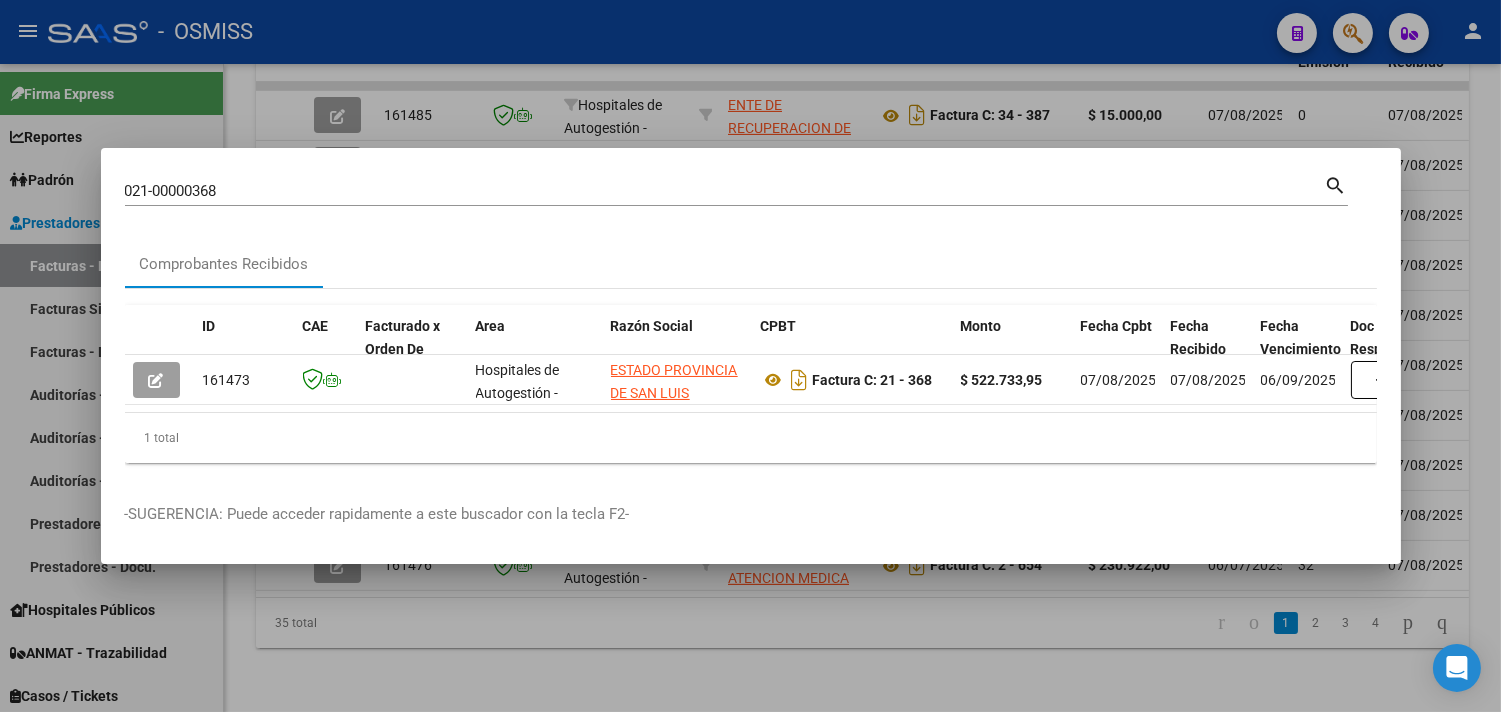 drag, startPoint x: 245, startPoint y: 172, endPoint x: 232, endPoint y: 180, distance: 15.264338 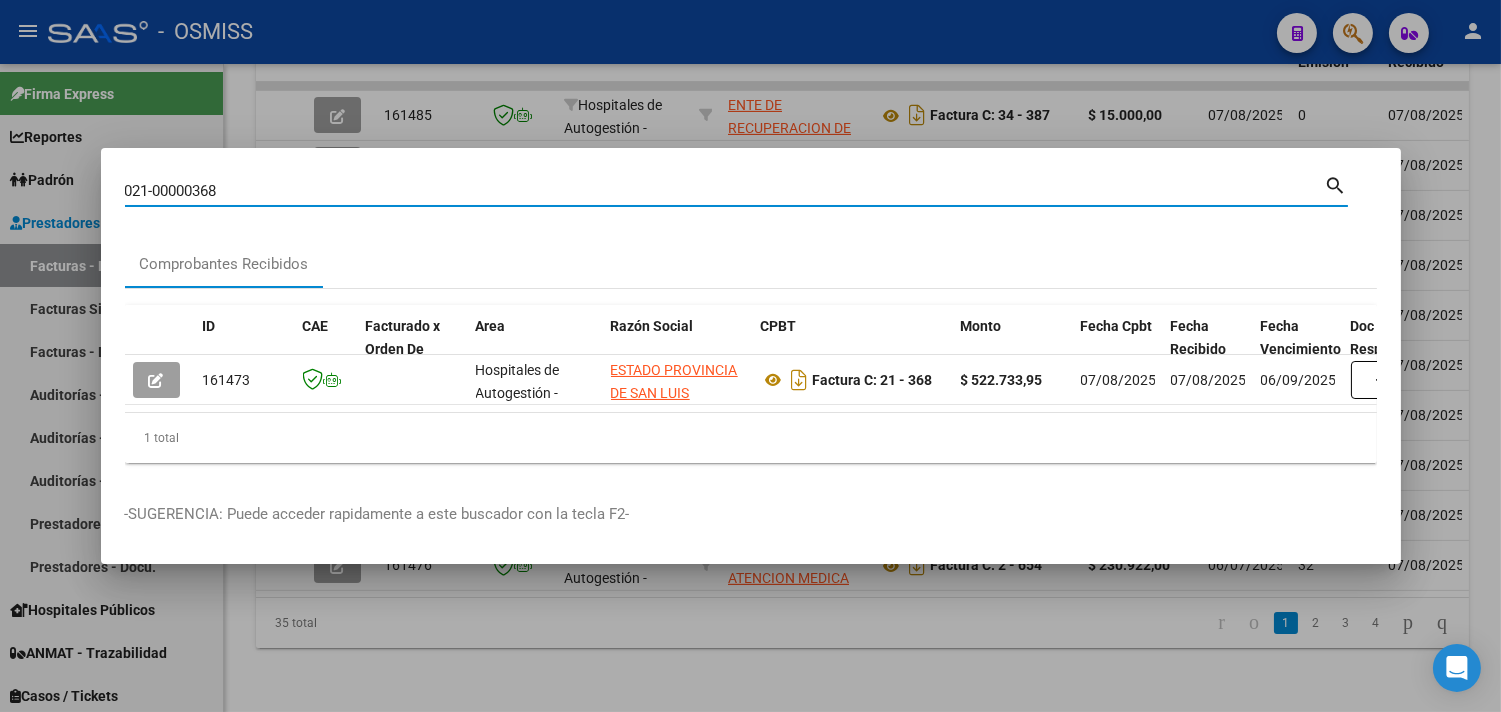 drag, startPoint x: 222, startPoint y: 183, endPoint x: 67, endPoint y: 192, distance: 155.26108 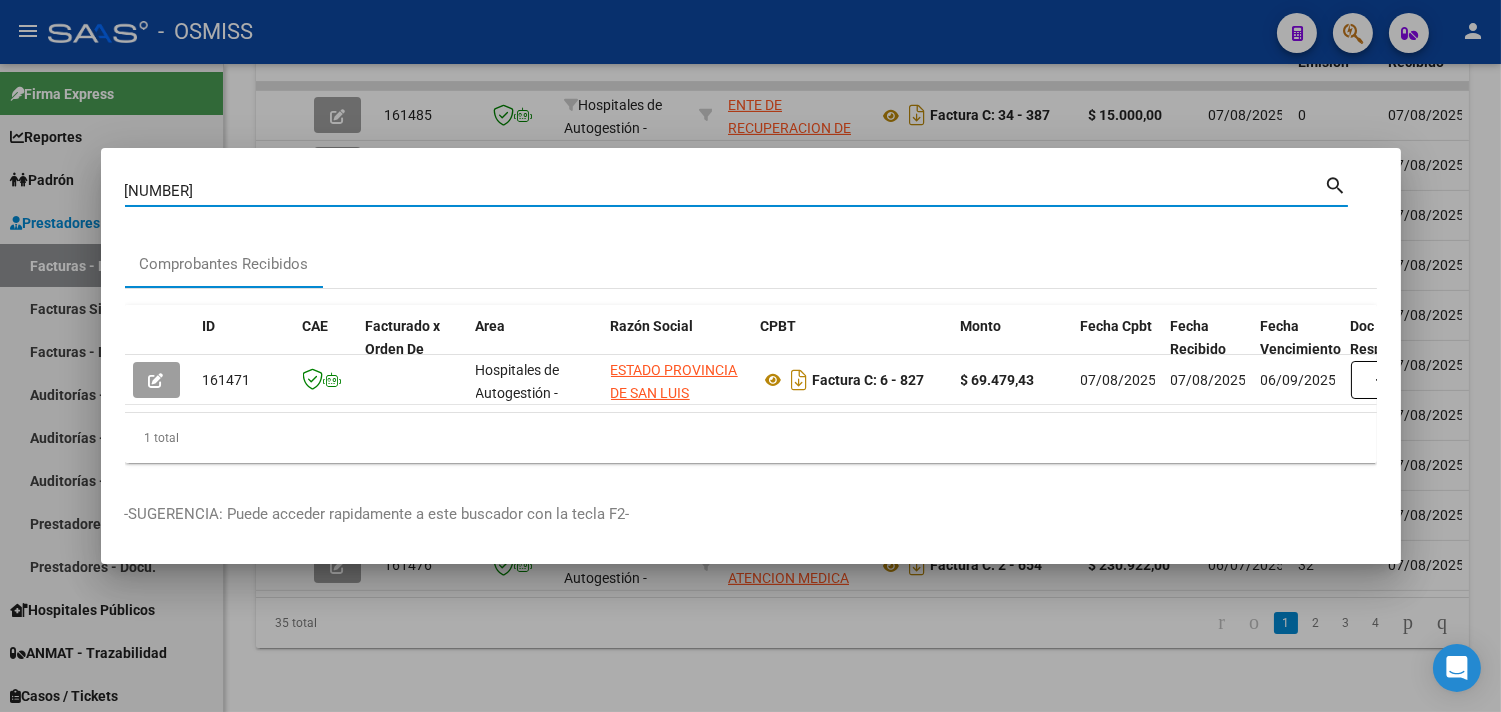 drag, startPoint x: 220, startPoint y: 186, endPoint x: 20, endPoint y: 167, distance: 200.90047 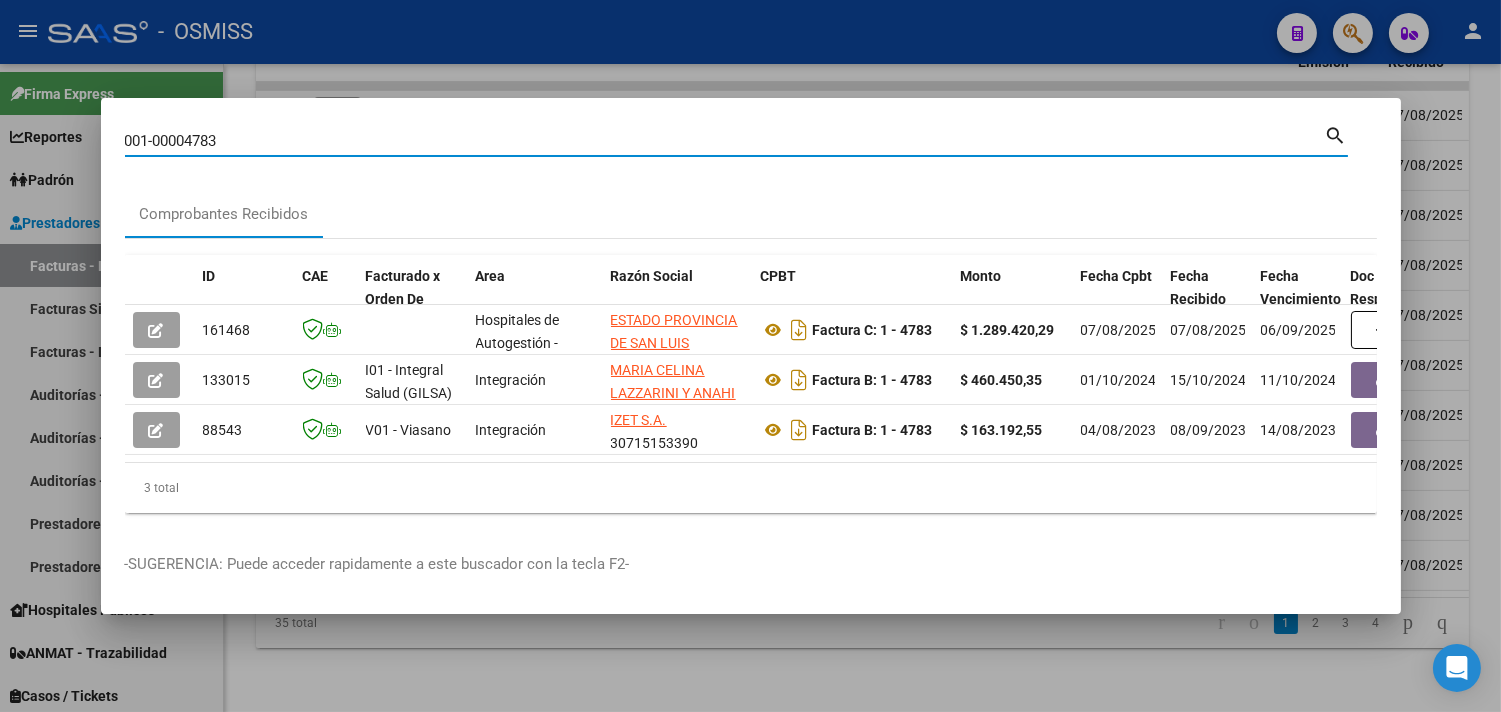 drag, startPoint x: 243, startPoint y: 132, endPoint x: 0, endPoint y: 124, distance: 243.13165 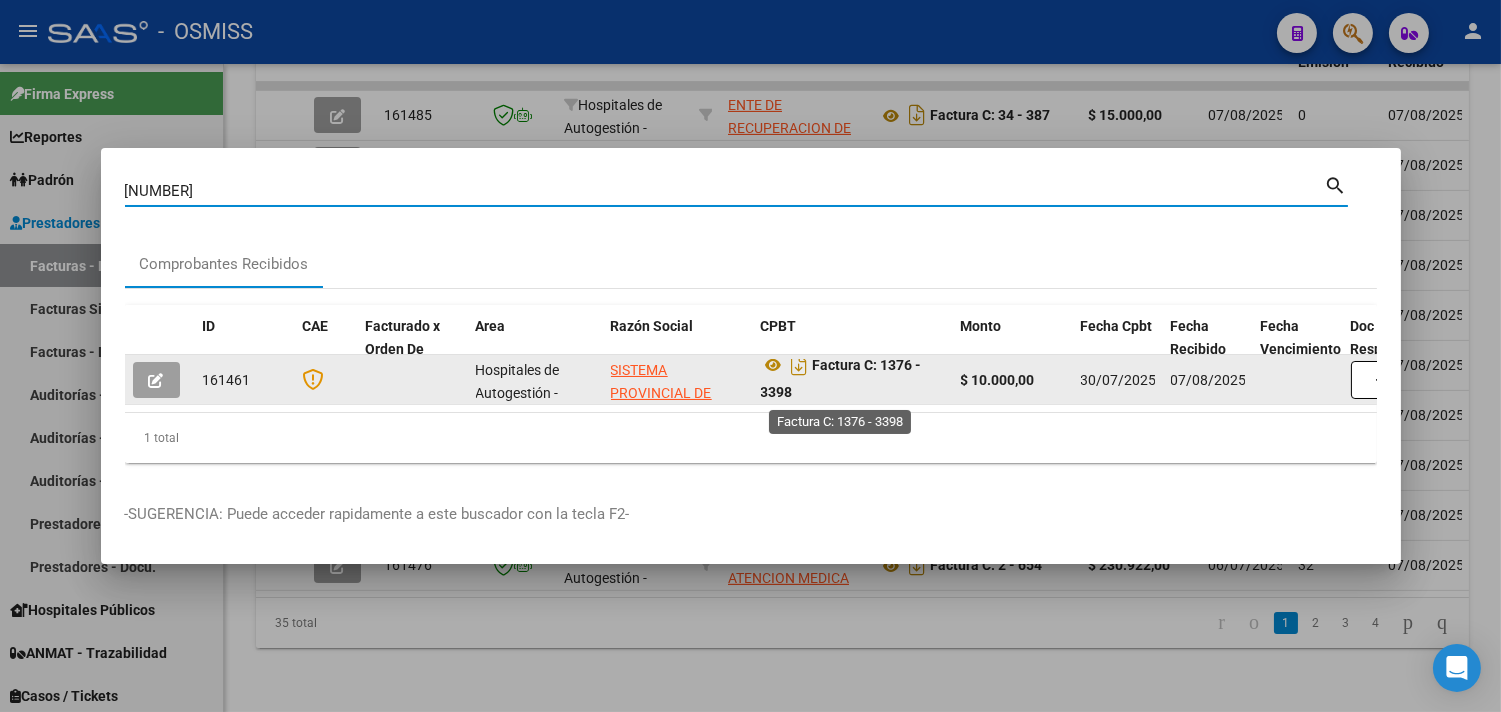 scroll, scrollTop: 12, scrollLeft: 0, axis: vertical 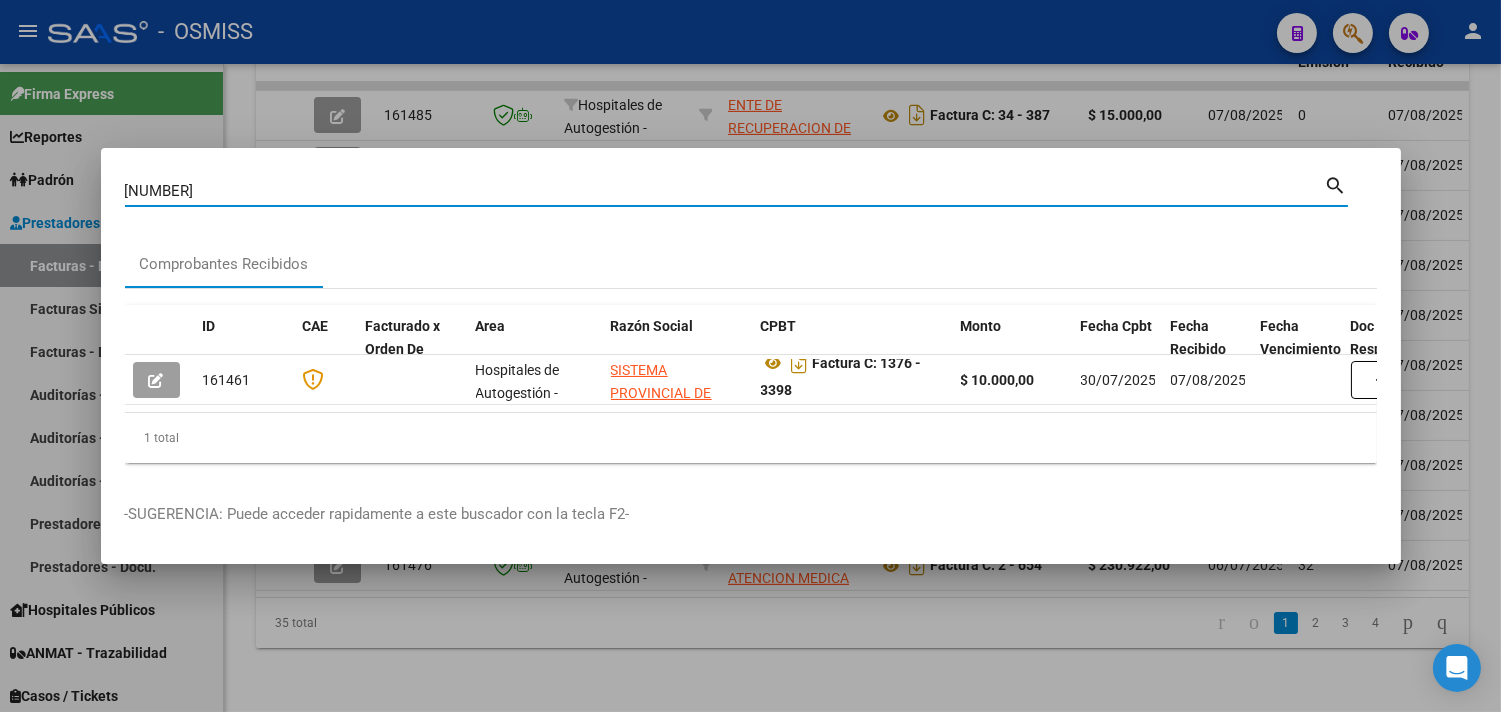 drag, startPoint x: 35, startPoint y: 144, endPoint x: 14, endPoint y: 137, distance: 22.135944 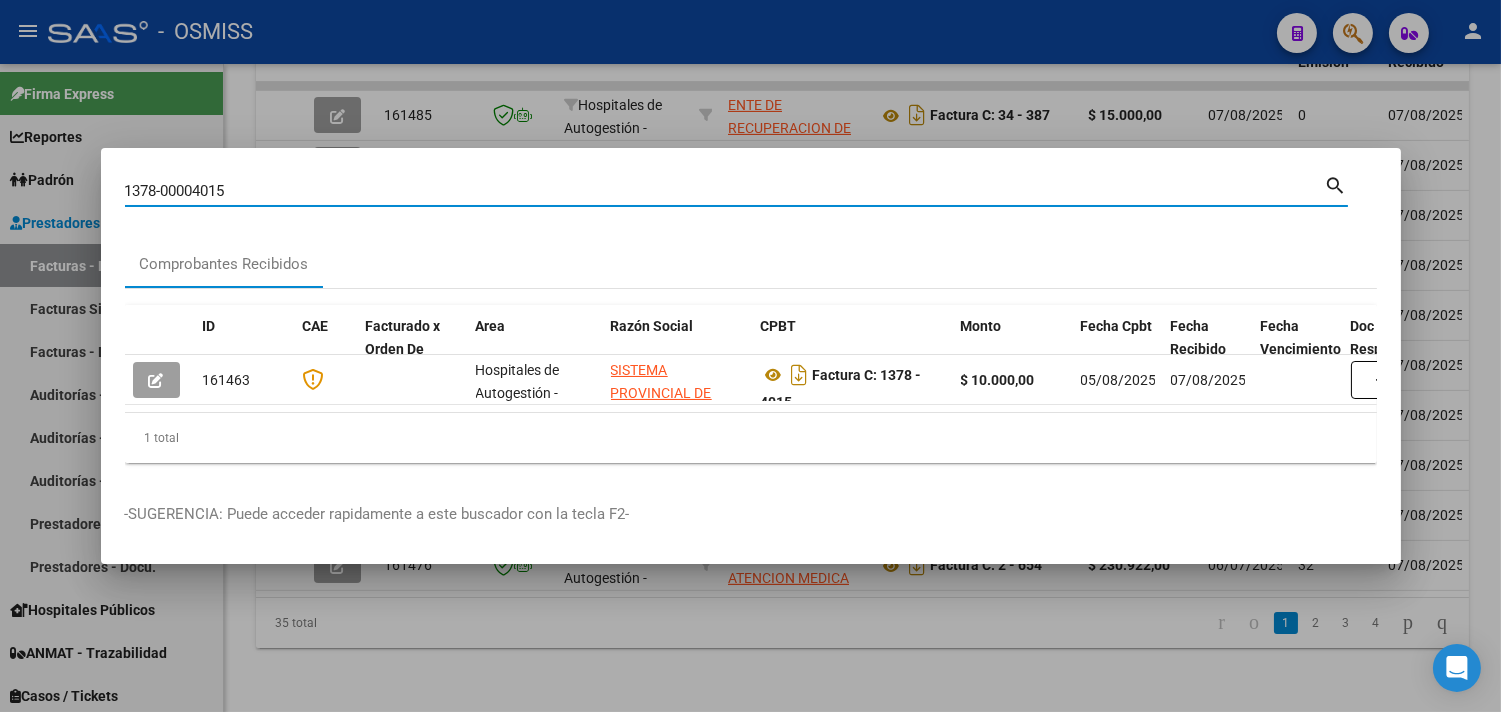 drag, startPoint x: 240, startPoint y: 188, endPoint x: 0, endPoint y: 184, distance: 240.03333 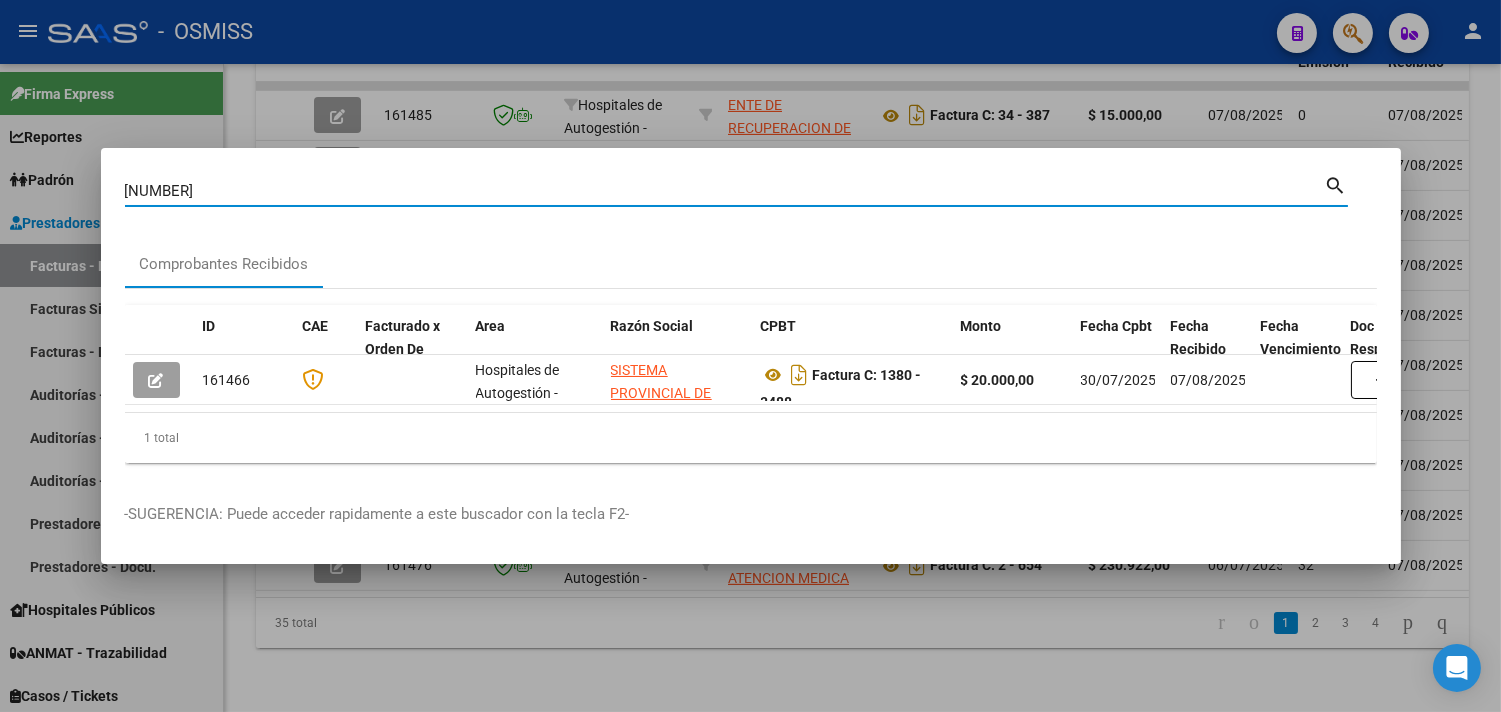 drag, startPoint x: 245, startPoint y: 178, endPoint x: 0, endPoint y: 145, distance: 247.21246 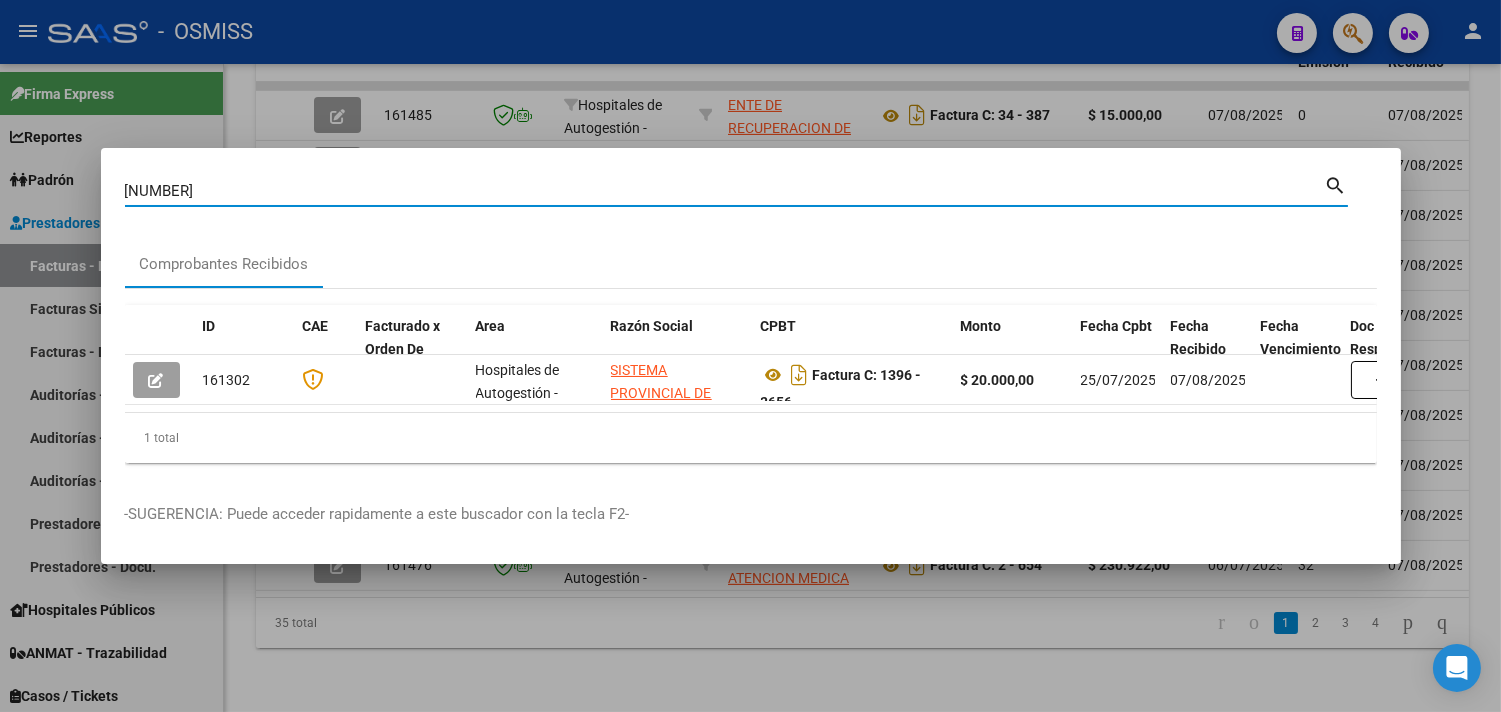 drag, startPoint x: 232, startPoint y: 186, endPoint x: 0, endPoint y: 156, distance: 233.93161 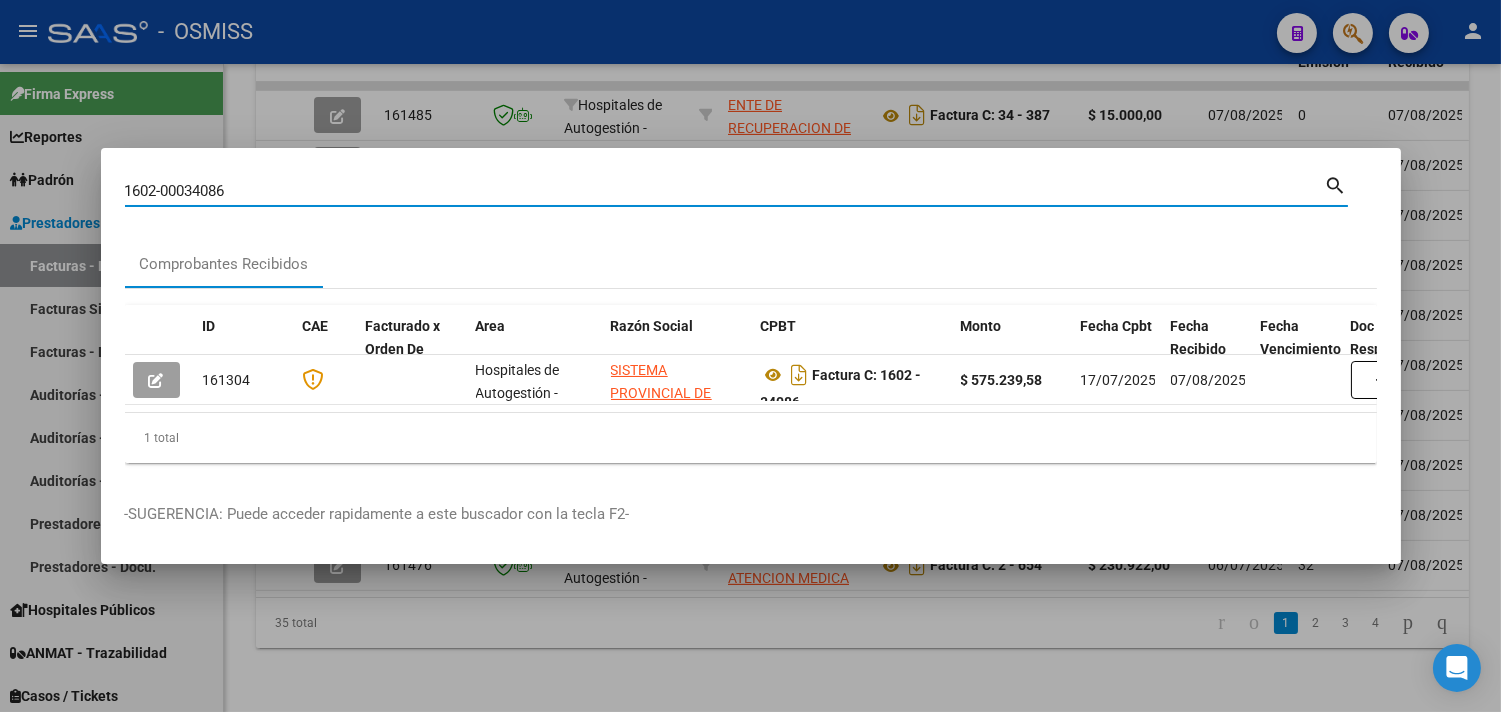 drag, startPoint x: 238, startPoint y: 186, endPoint x: 0, endPoint y: 172, distance: 238.4114 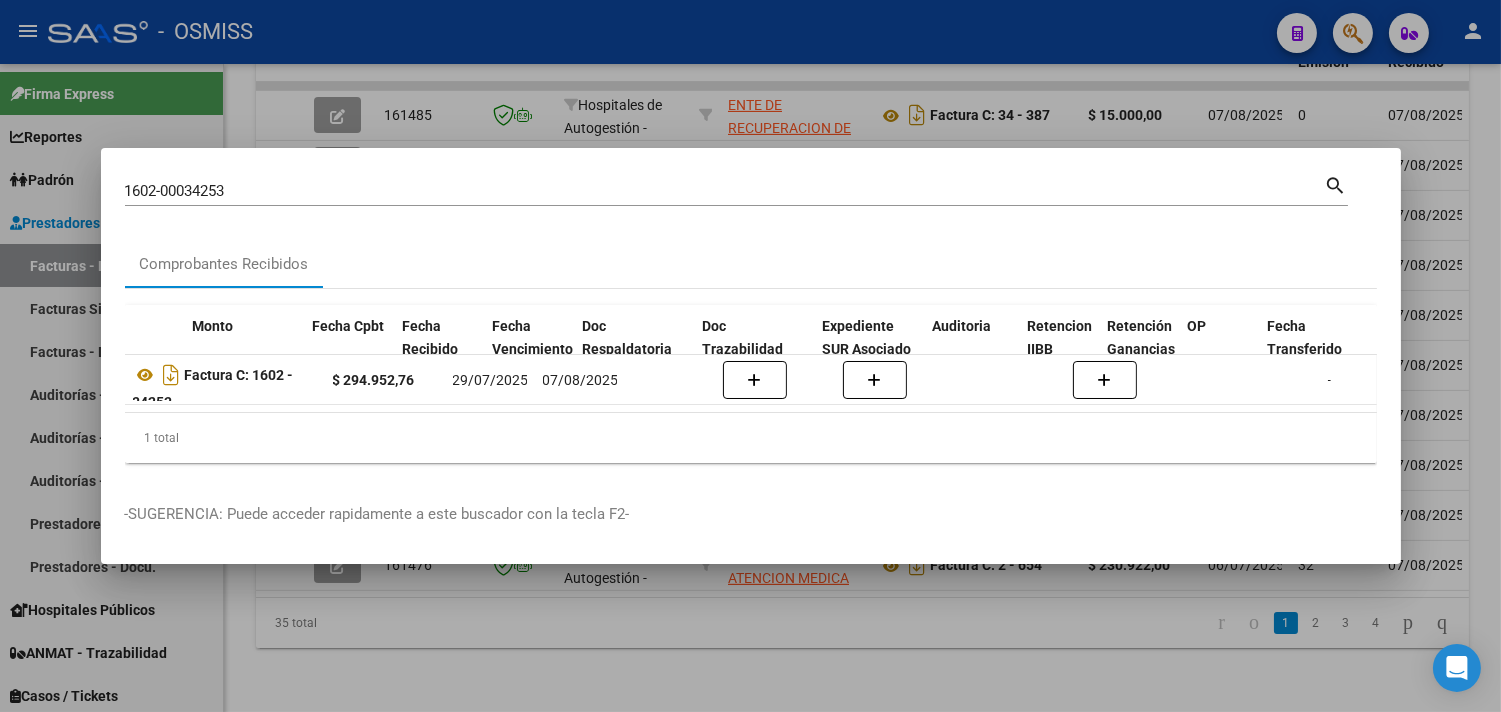 scroll, scrollTop: 0, scrollLeft: 768, axis: horizontal 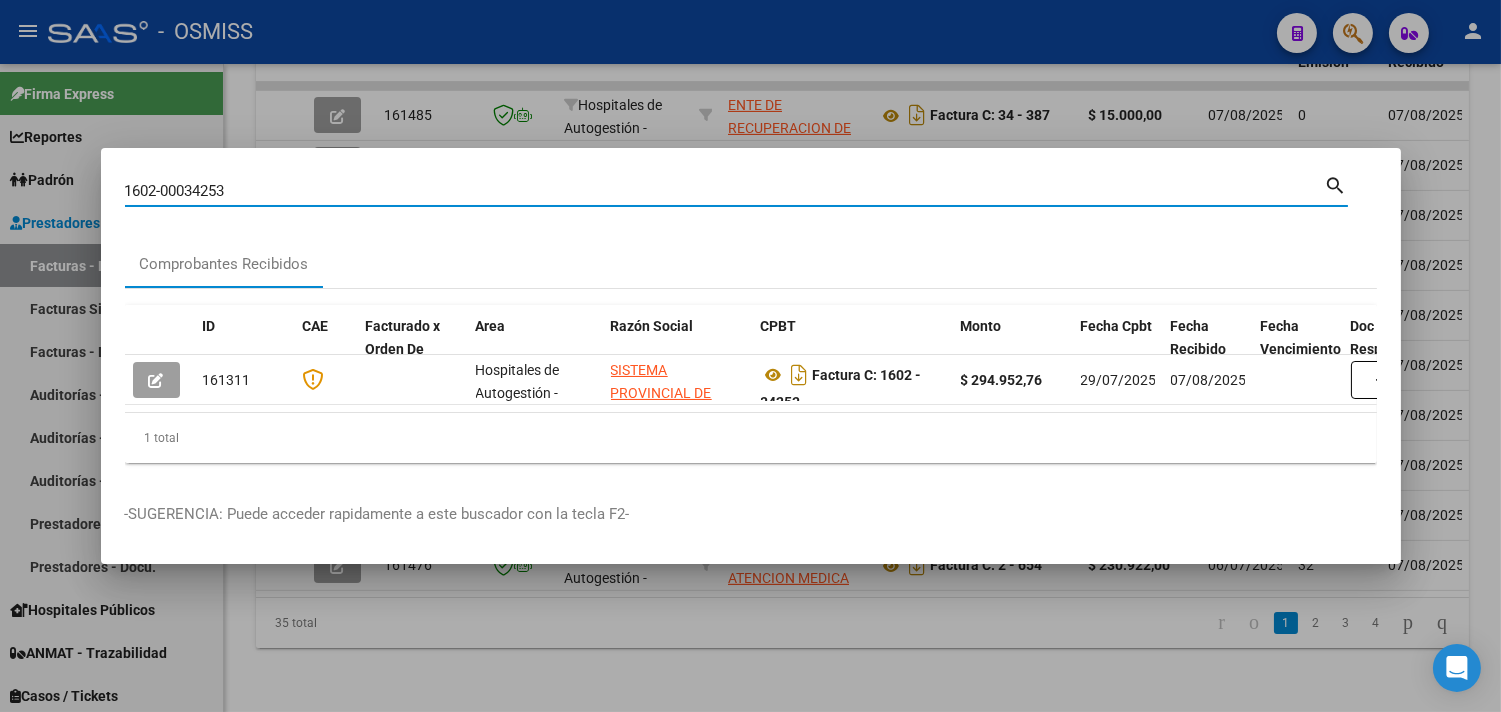 drag, startPoint x: 250, startPoint y: 185, endPoint x: 25, endPoint y: 193, distance: 225.14218 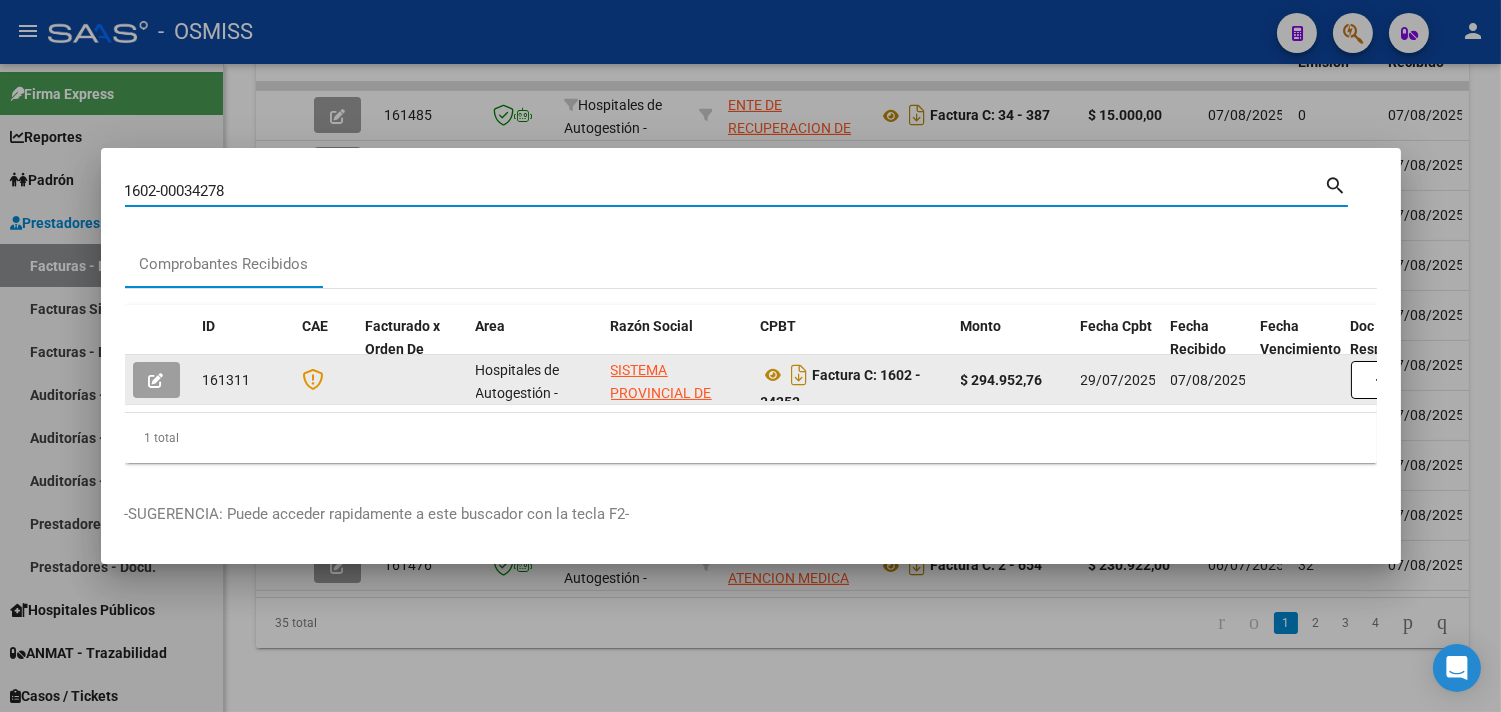 type on "1602-00034278" 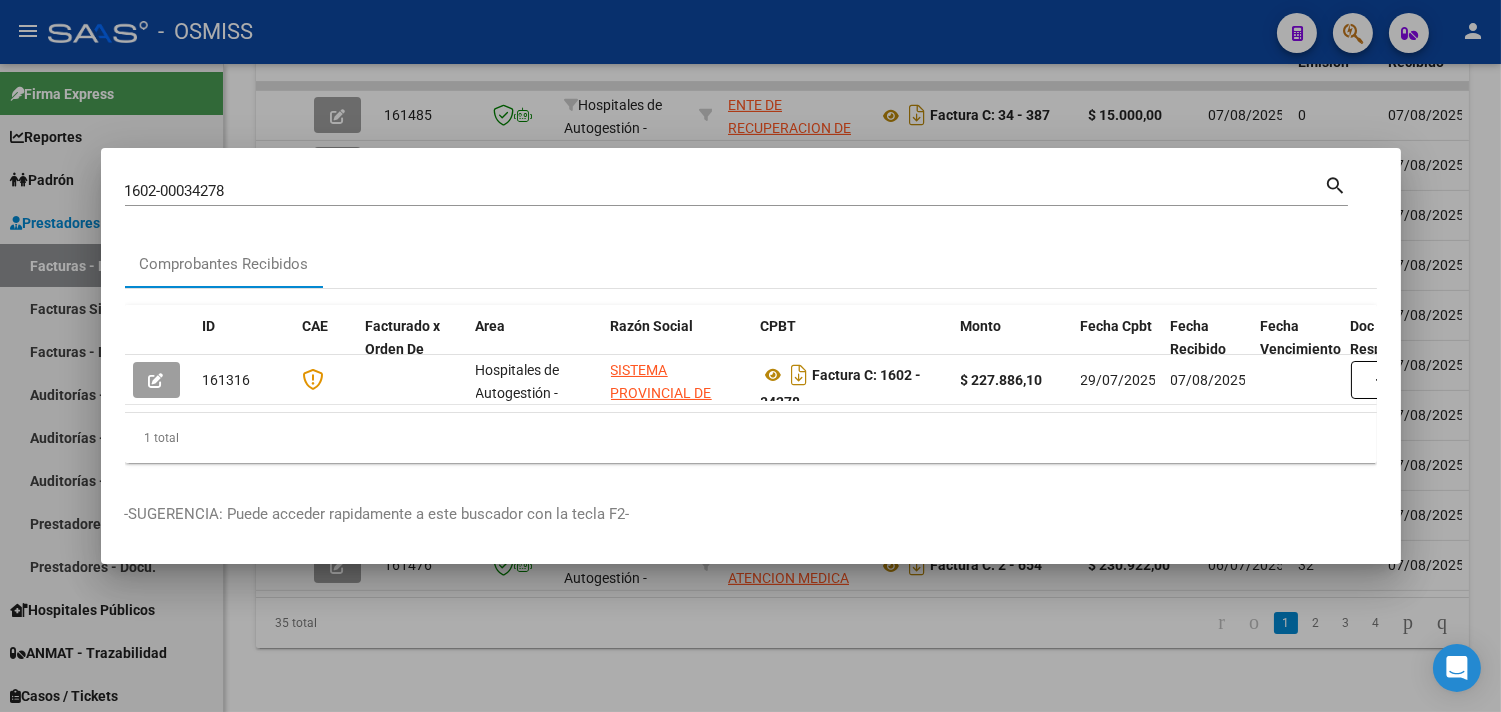 click at bounding box center [750, 356] 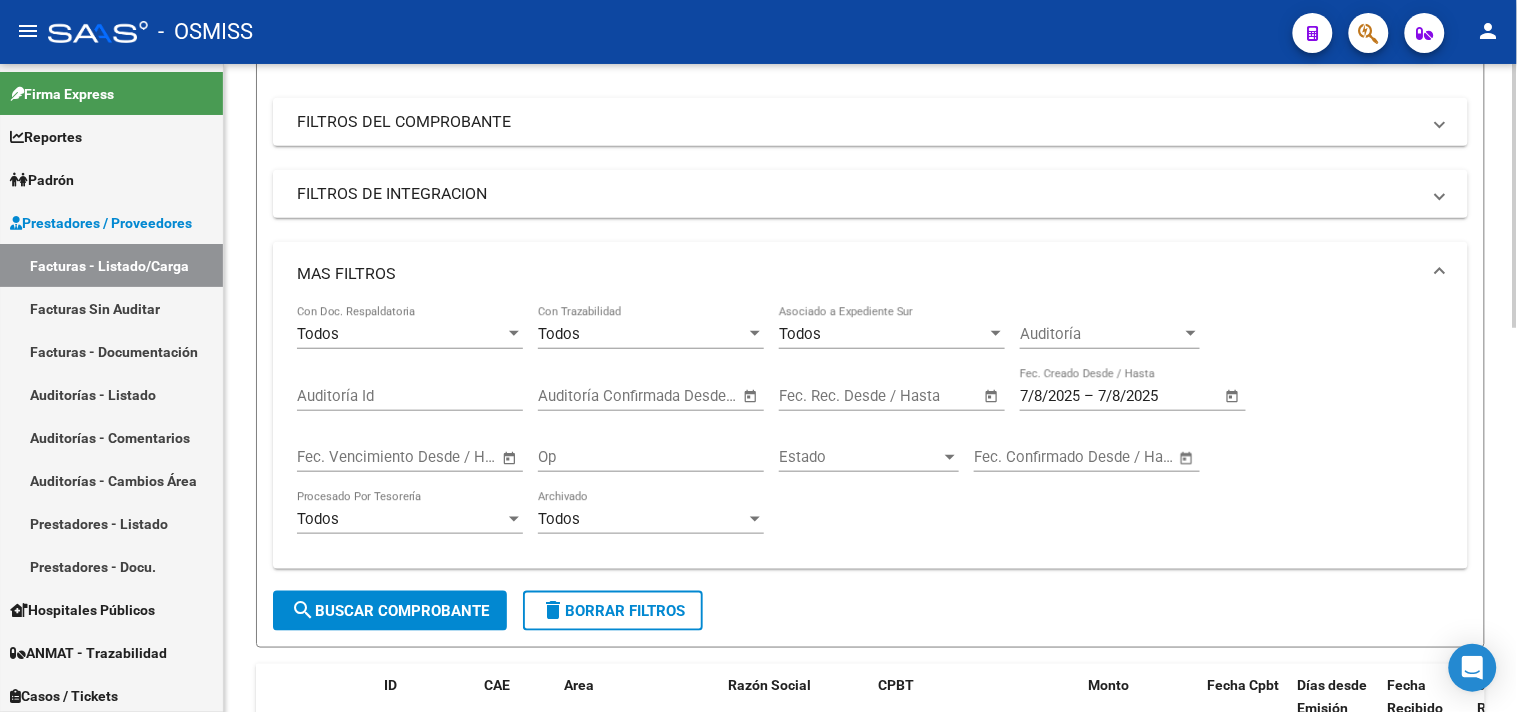 scroll, scrollTop: 277, scrollLeft: 0, axis: vertical 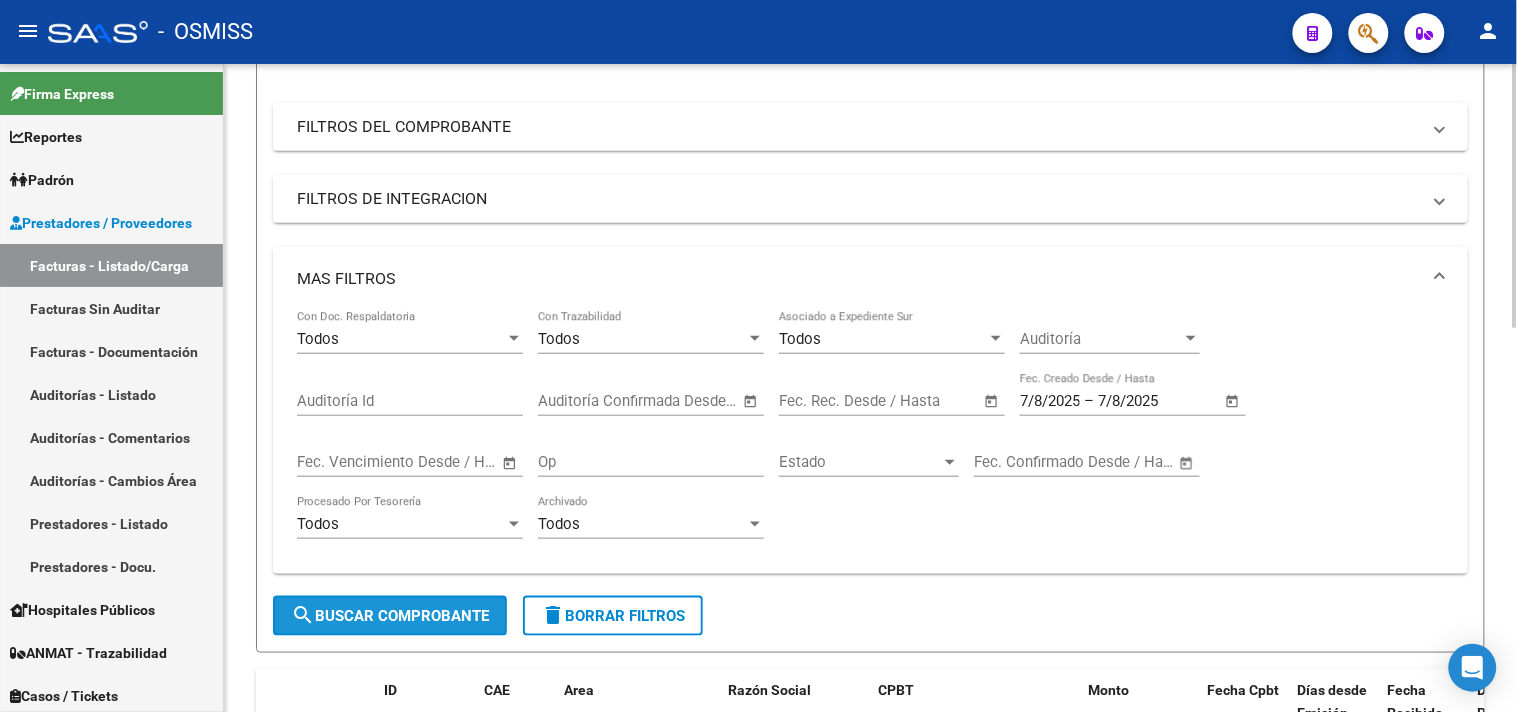 click on "search  Buscar Comprobante" 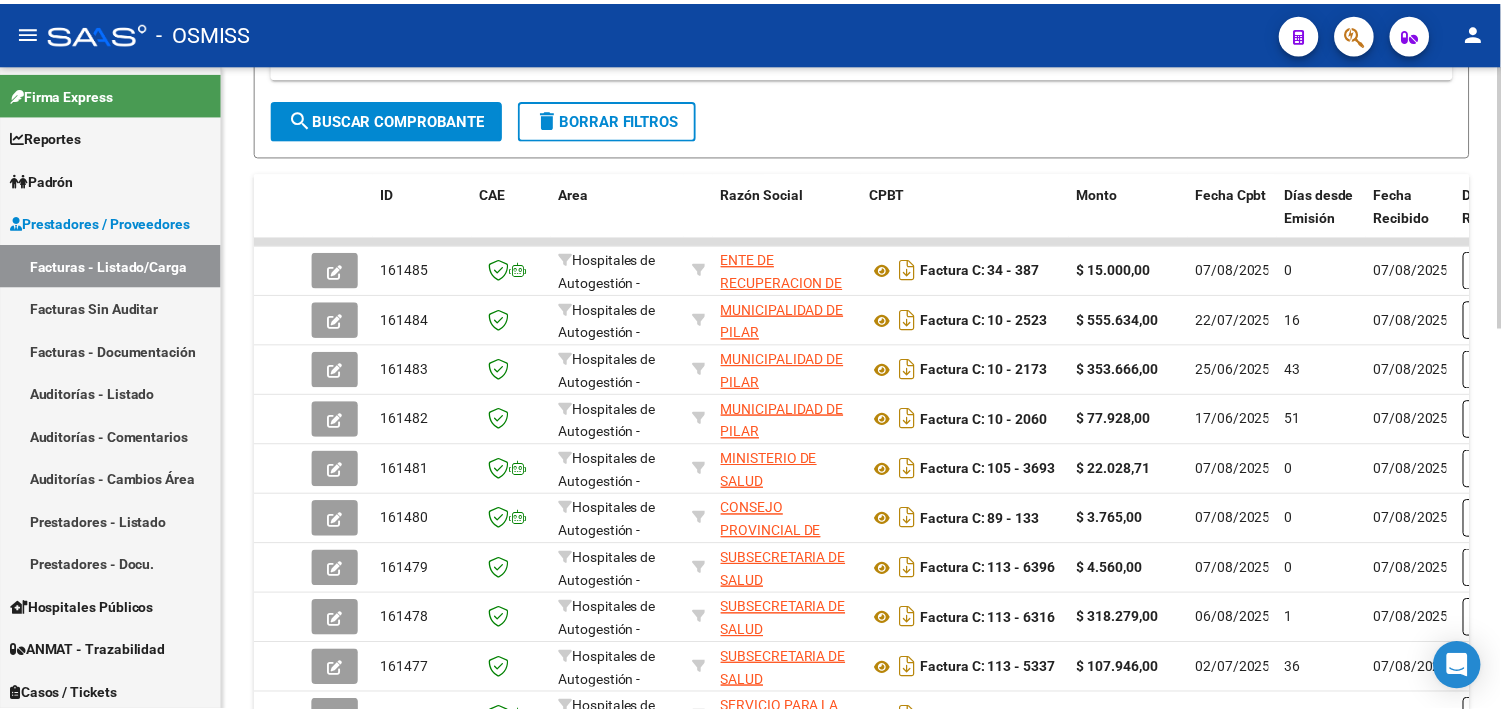 scroll, scrollTop: 777, scrollLeft: 0, axis: vertical 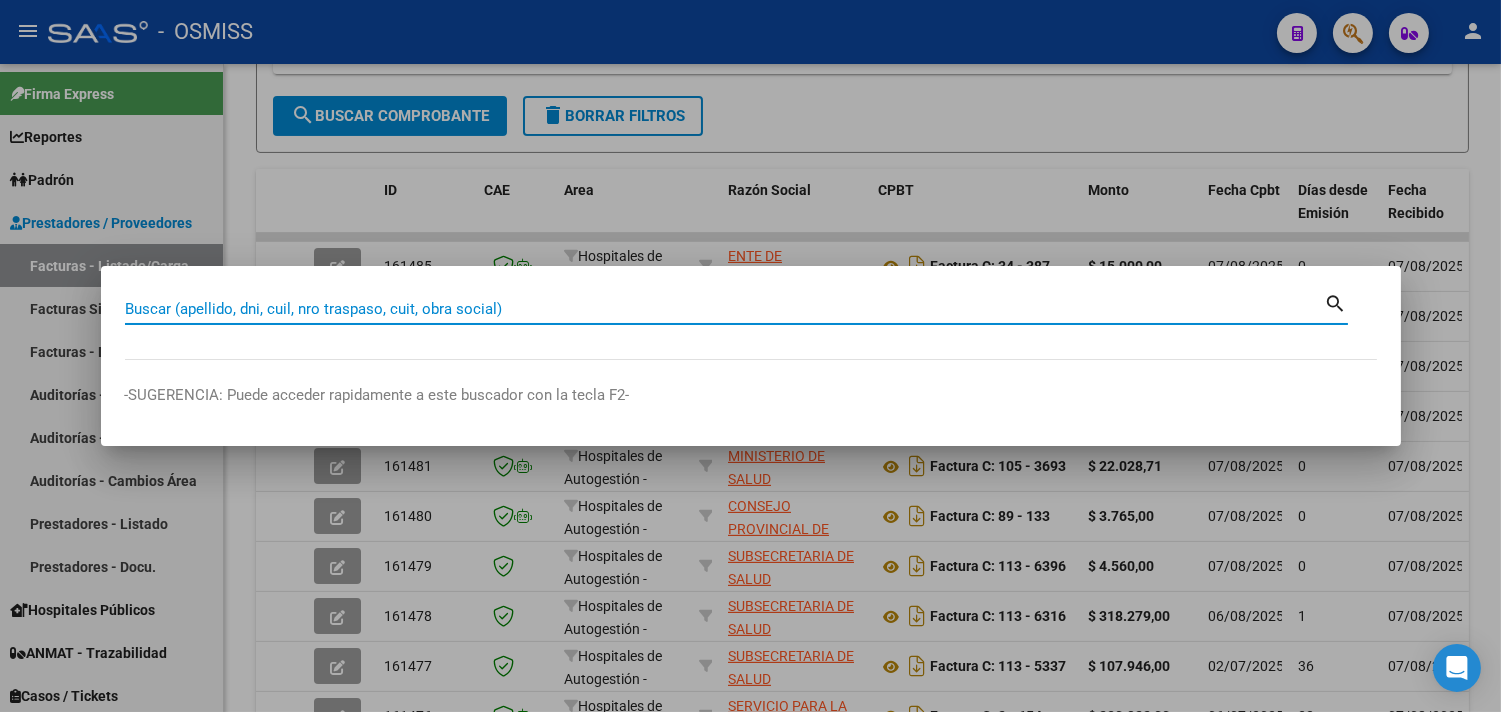 paste on "[NUMBER]-[NUMBER]" 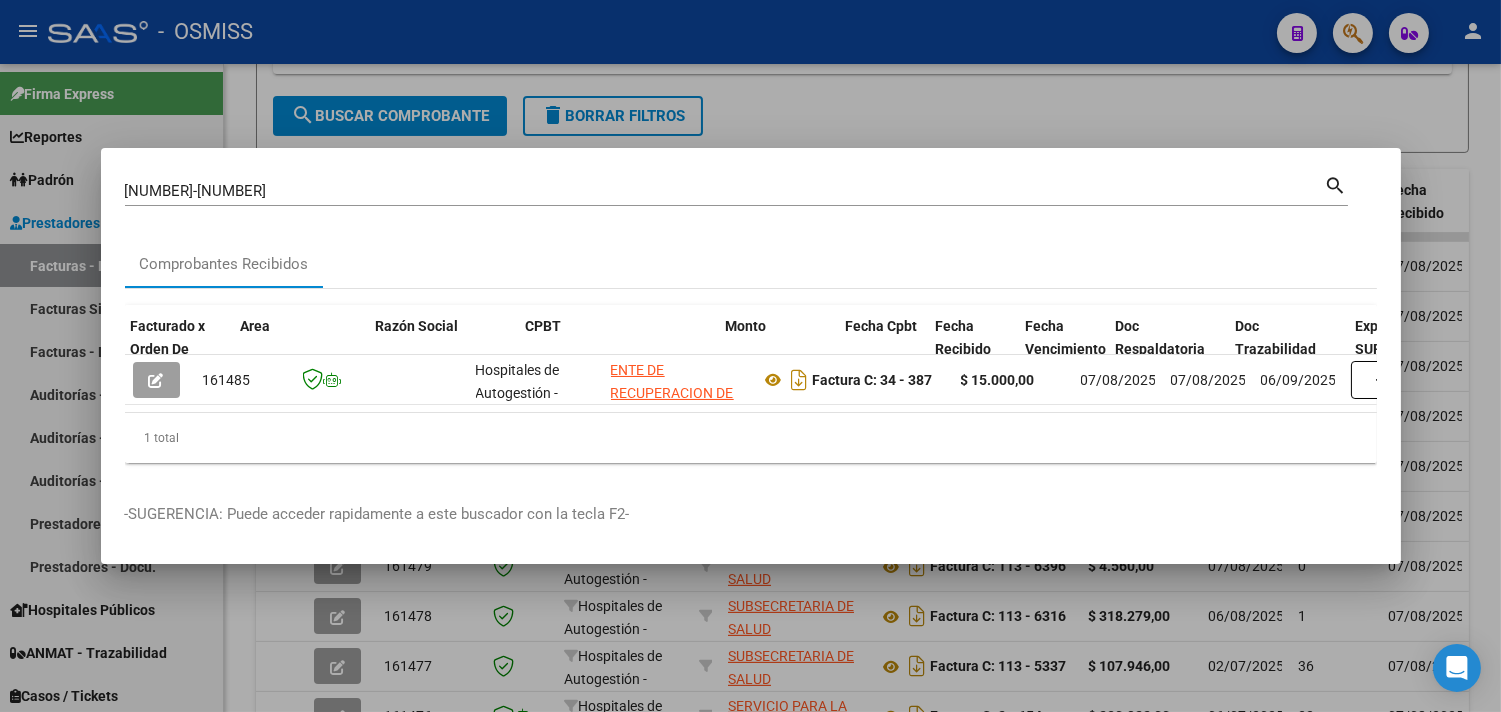 scroll, scrollTop: 0, scrollLeft: 736, axis: horizontal 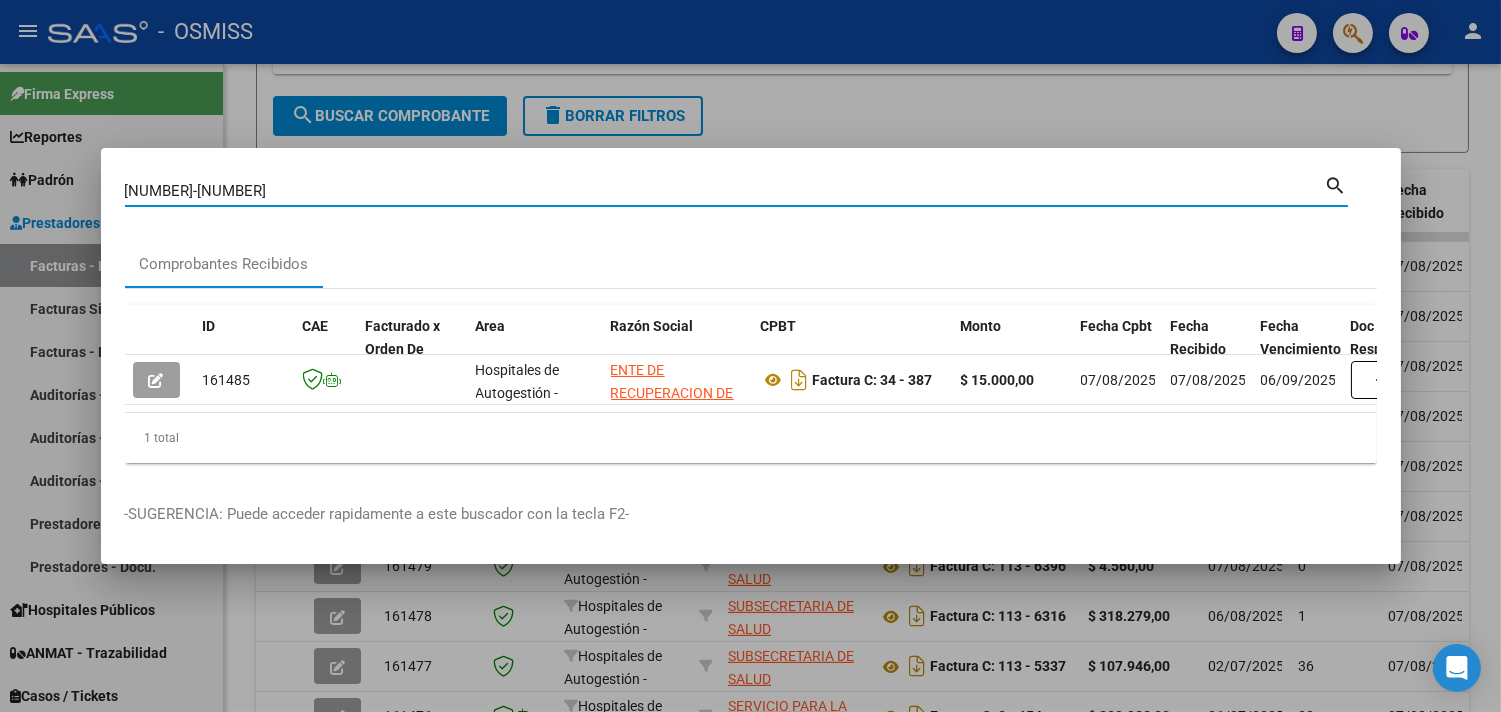 drag, startPoint x: 271, startPoint y: 185, endPoint x: 32, endPoint y: 157, distance: 240.63458 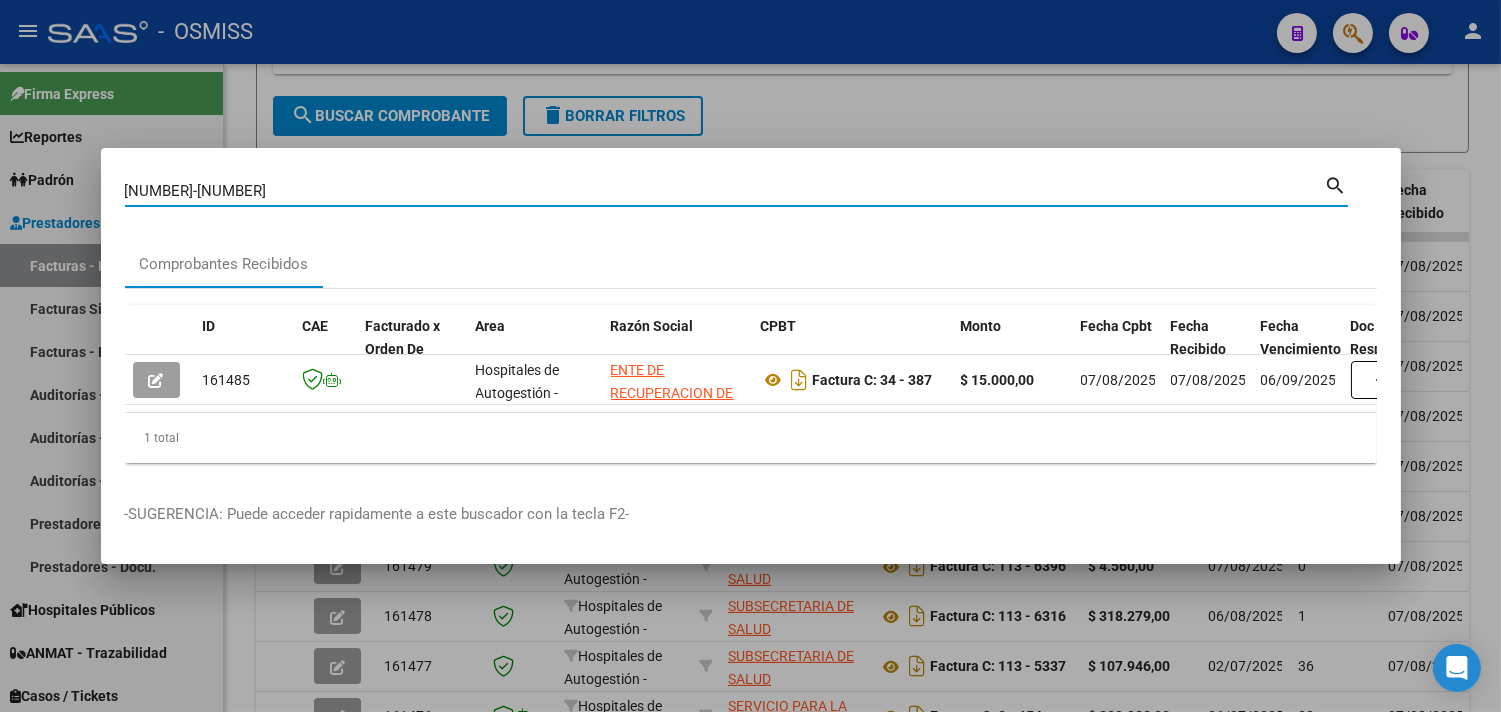 drag, startPoint x: 266, startPoint y: 185, endPoint x: 0, endPoint y: 166, distance: 266.6777 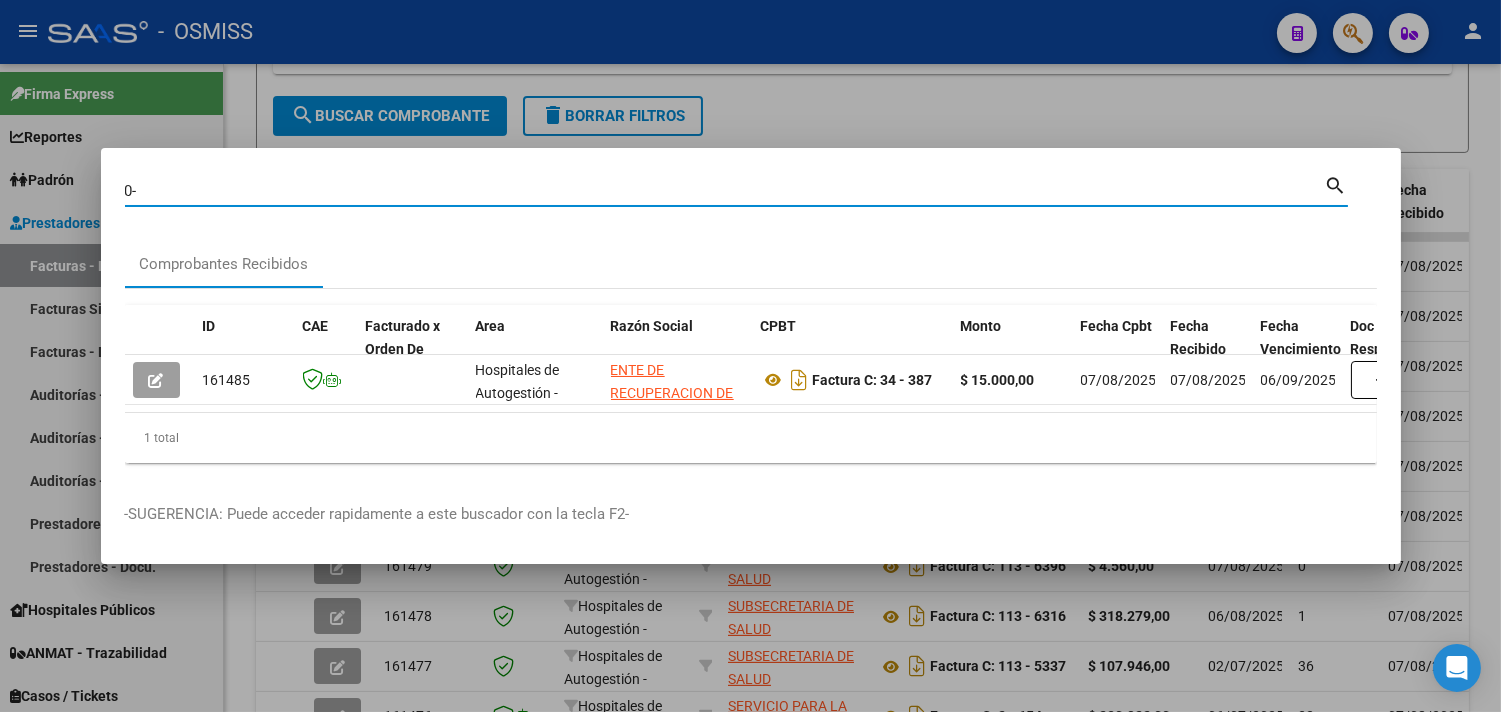 paste on "30432" 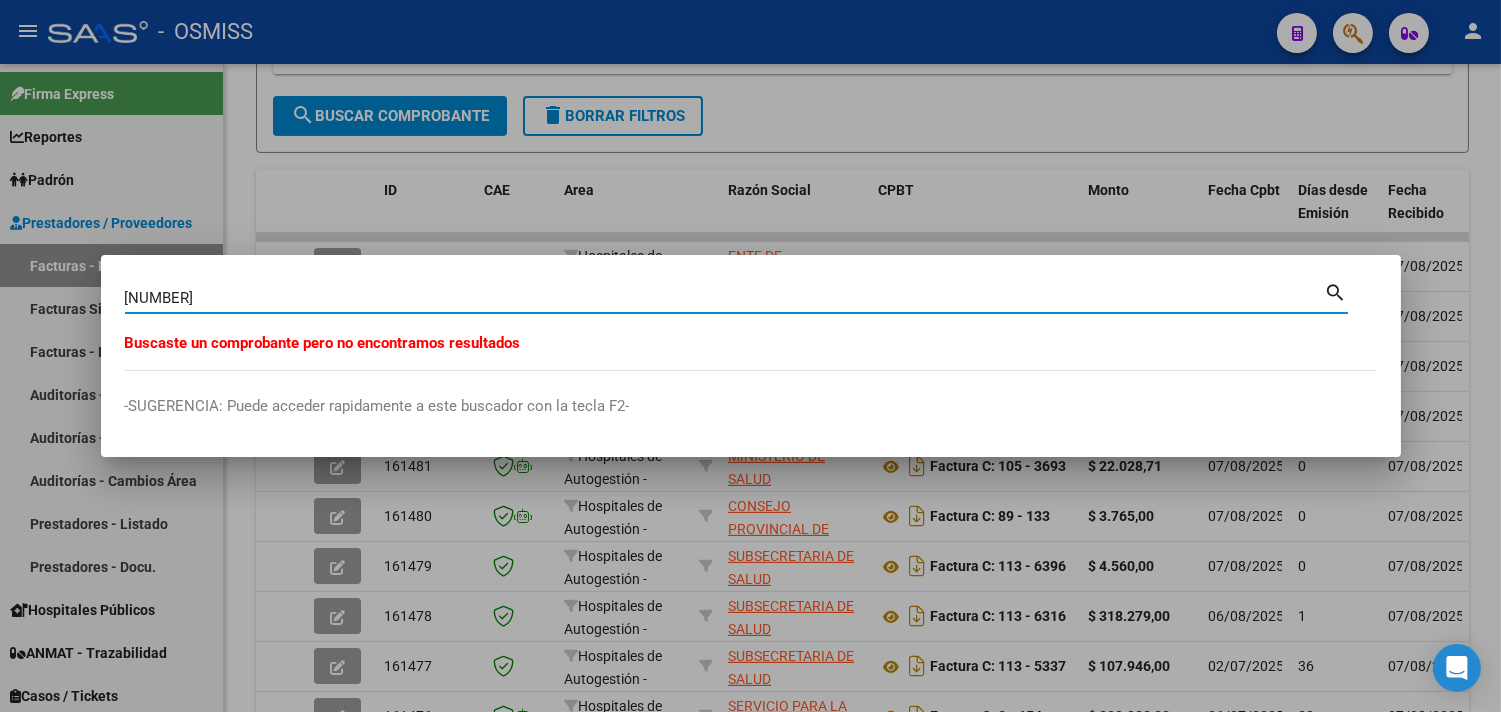 drag, startPoint x: 204, startPoint y: 302, endPoint x: 137, endPoint y: 302, distance: 67 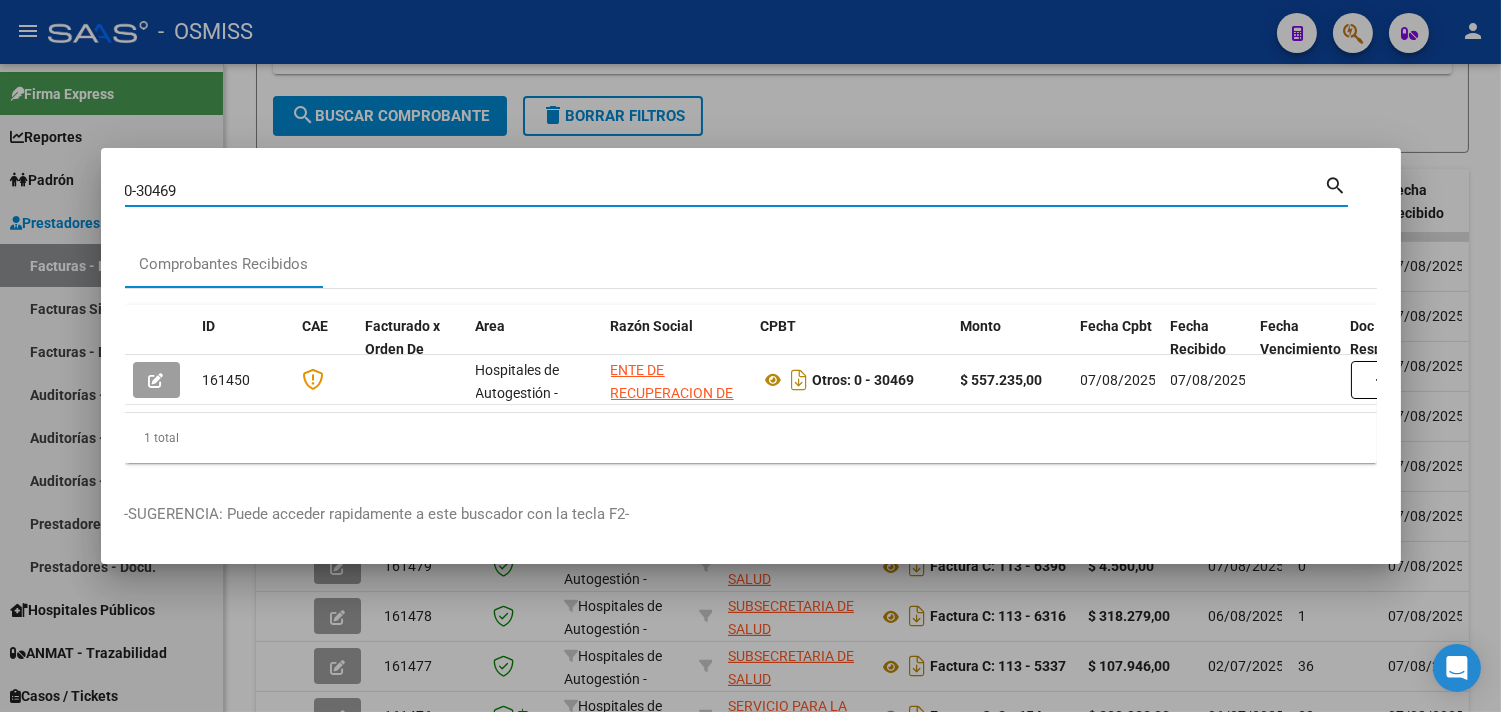 drag, startPoint x: 194, startPoint y: 176, endPoint x: 1, endPoint y: 174, distance: 193.01036 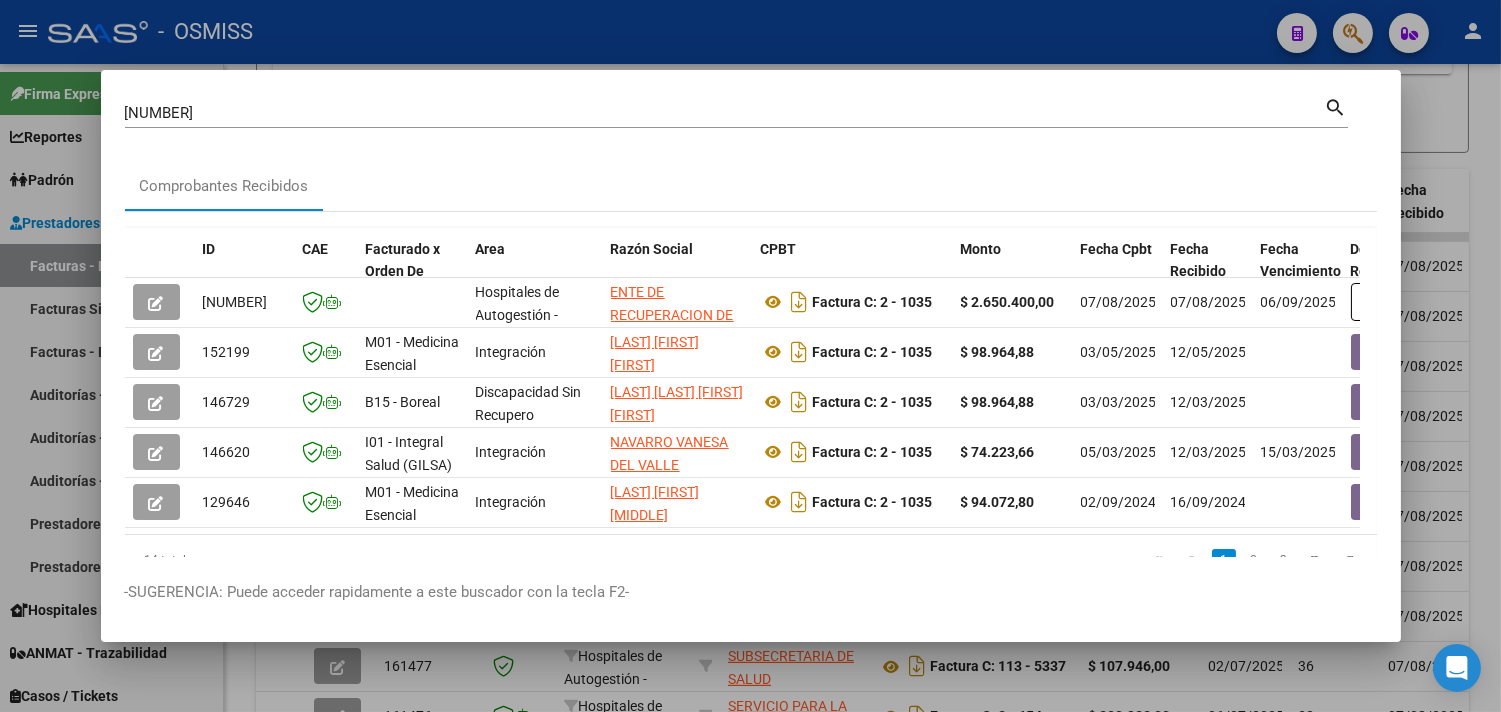 drag, startPoint x: 250, startPoint y: 102, endPoint x: 24, endPoint y: 87, distance: 226.49724 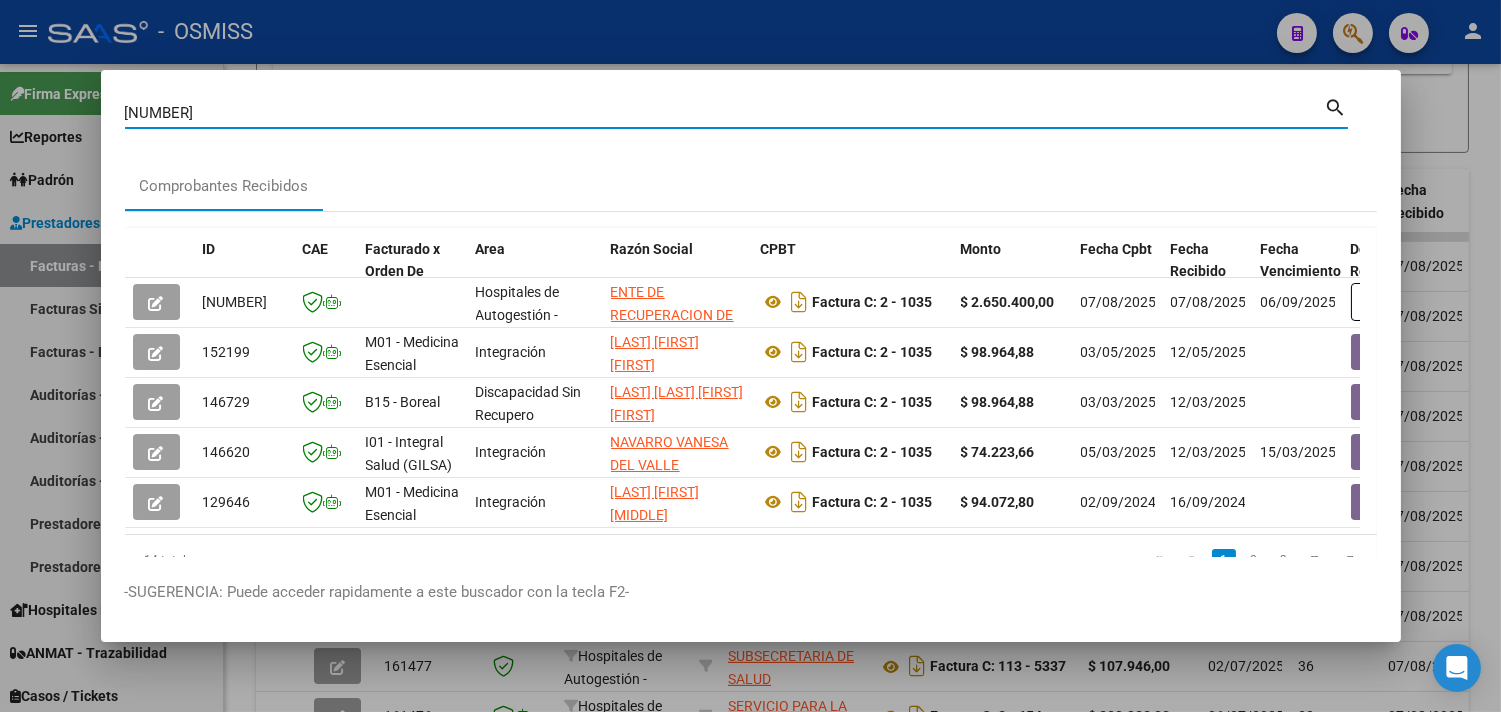 drag, startPoint x: 297, startPoint y: 114, endPoint x: 53, endPoint y: 98, distance: 244.52403 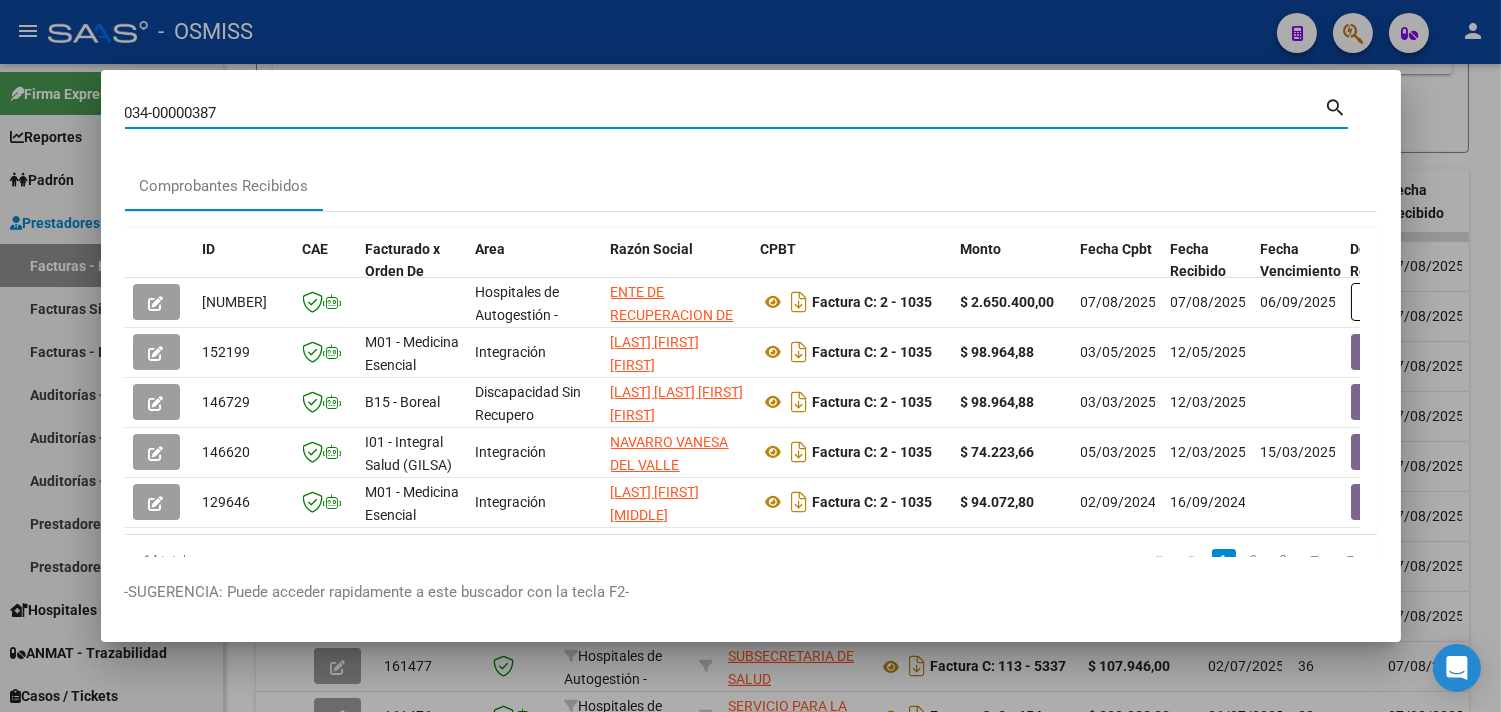 type on "034-00000387" 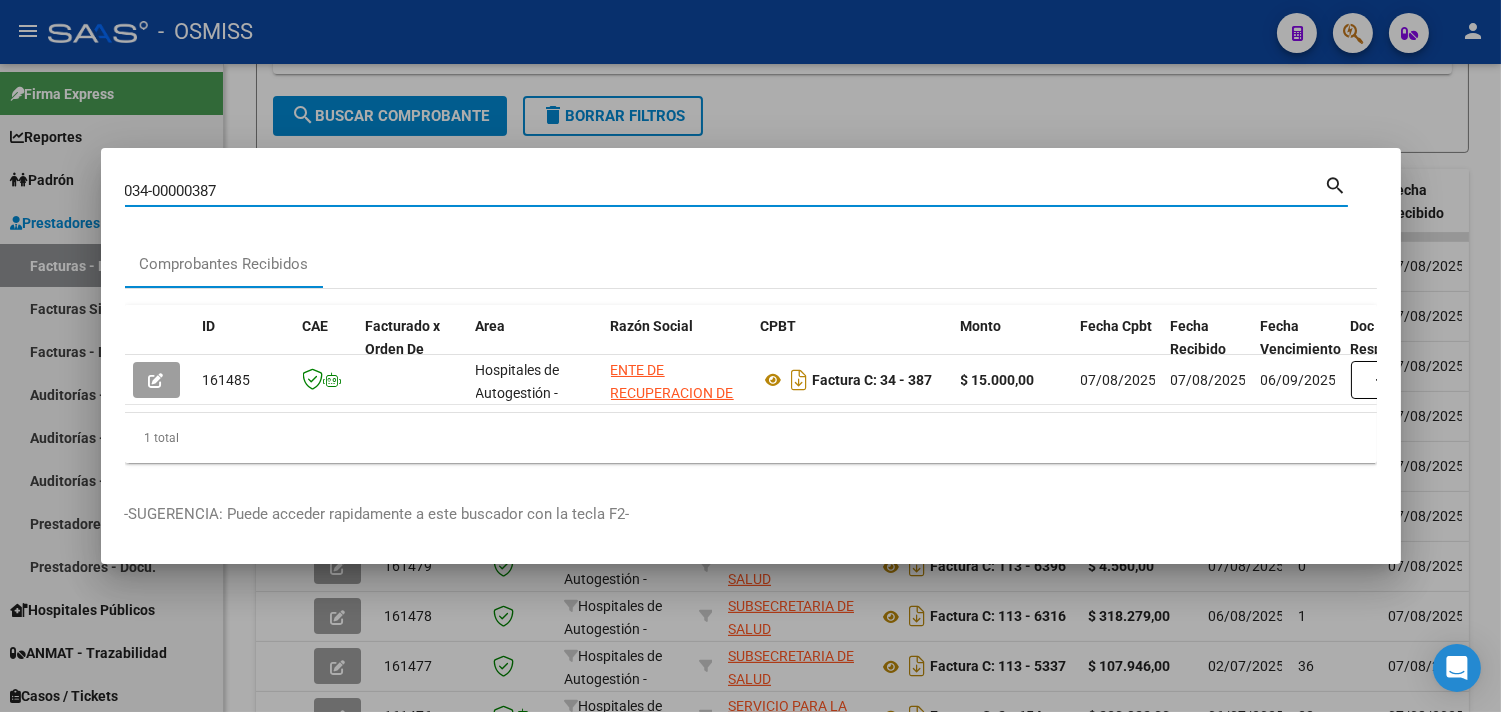click at bounding box center [750, 356] 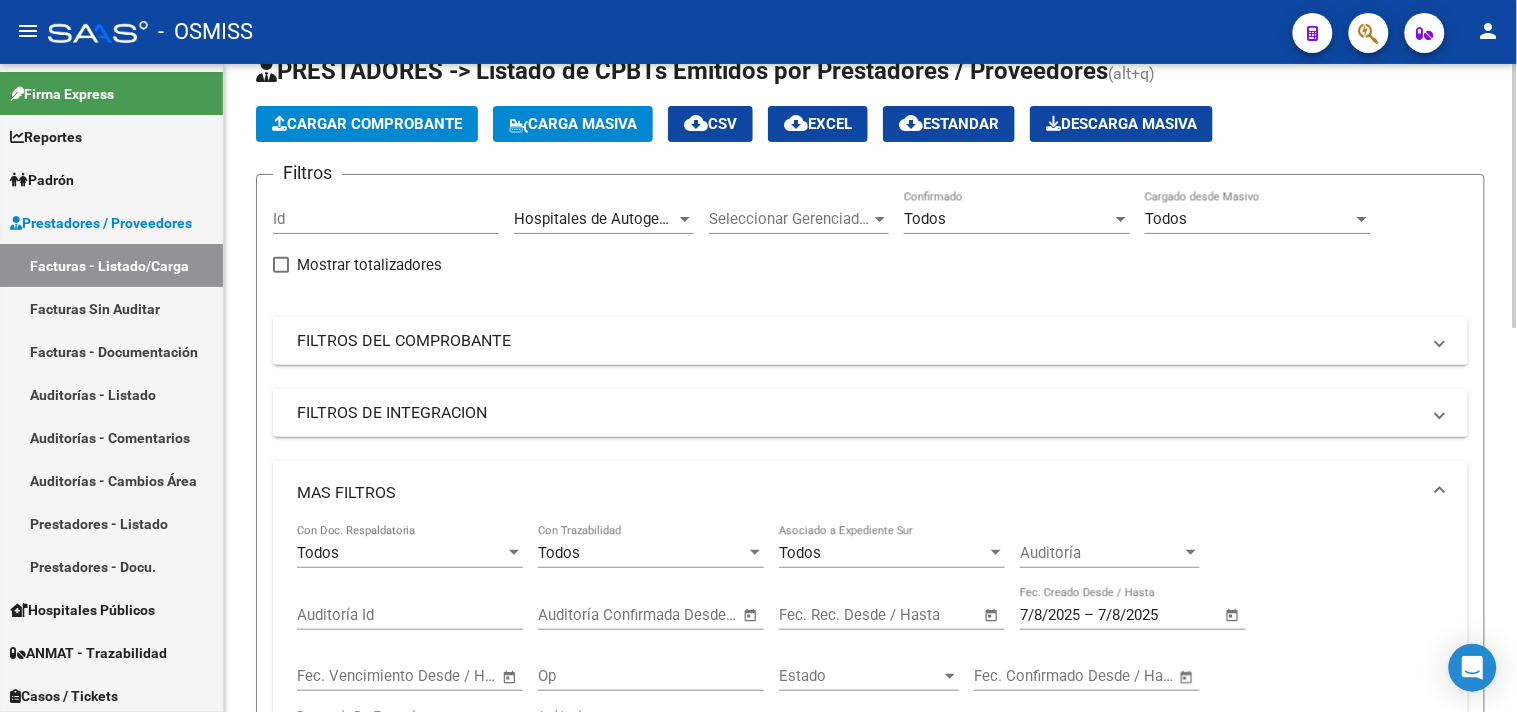 scroll, scrollTop: 55, scrollLeft: 0, axis: vertical 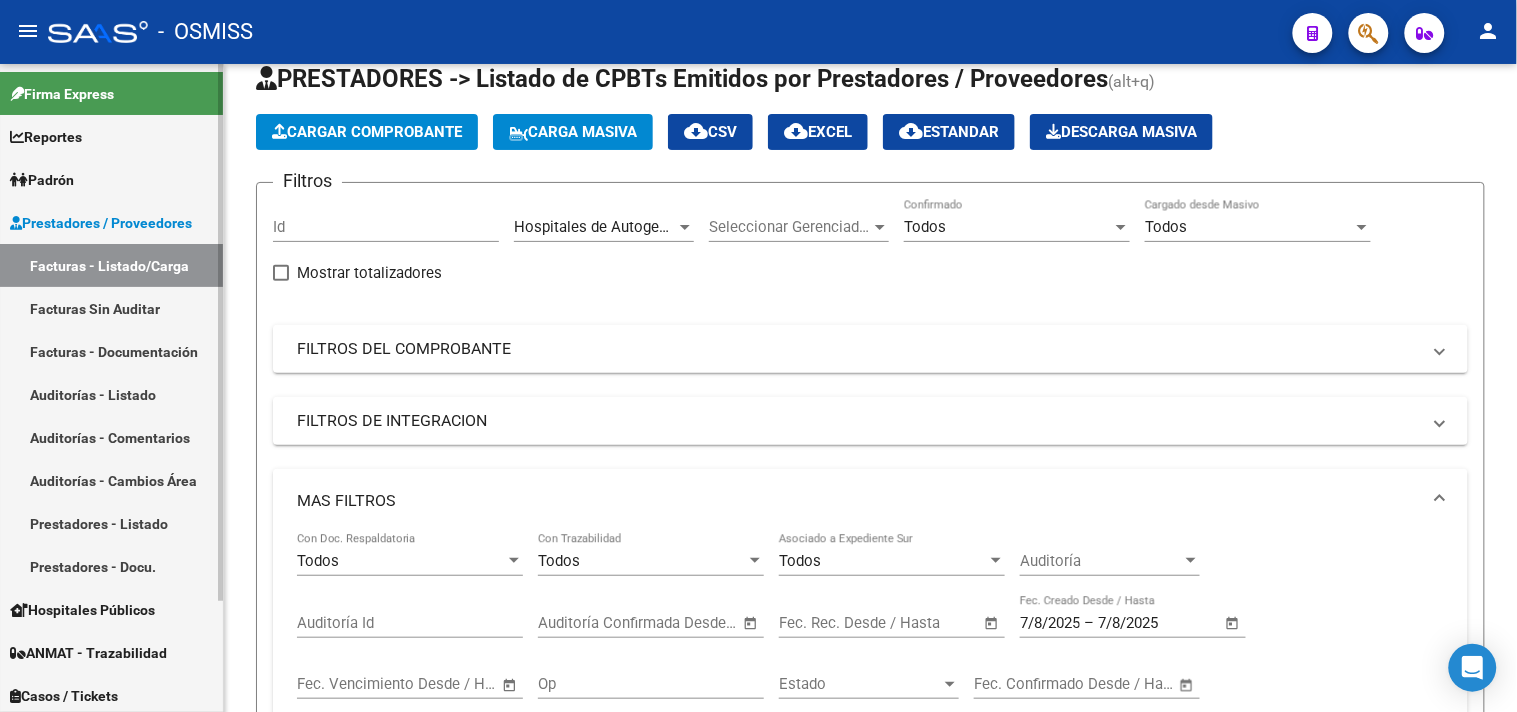 click on "Facturas - Listado/Carga" at bounding box center (111, 265) 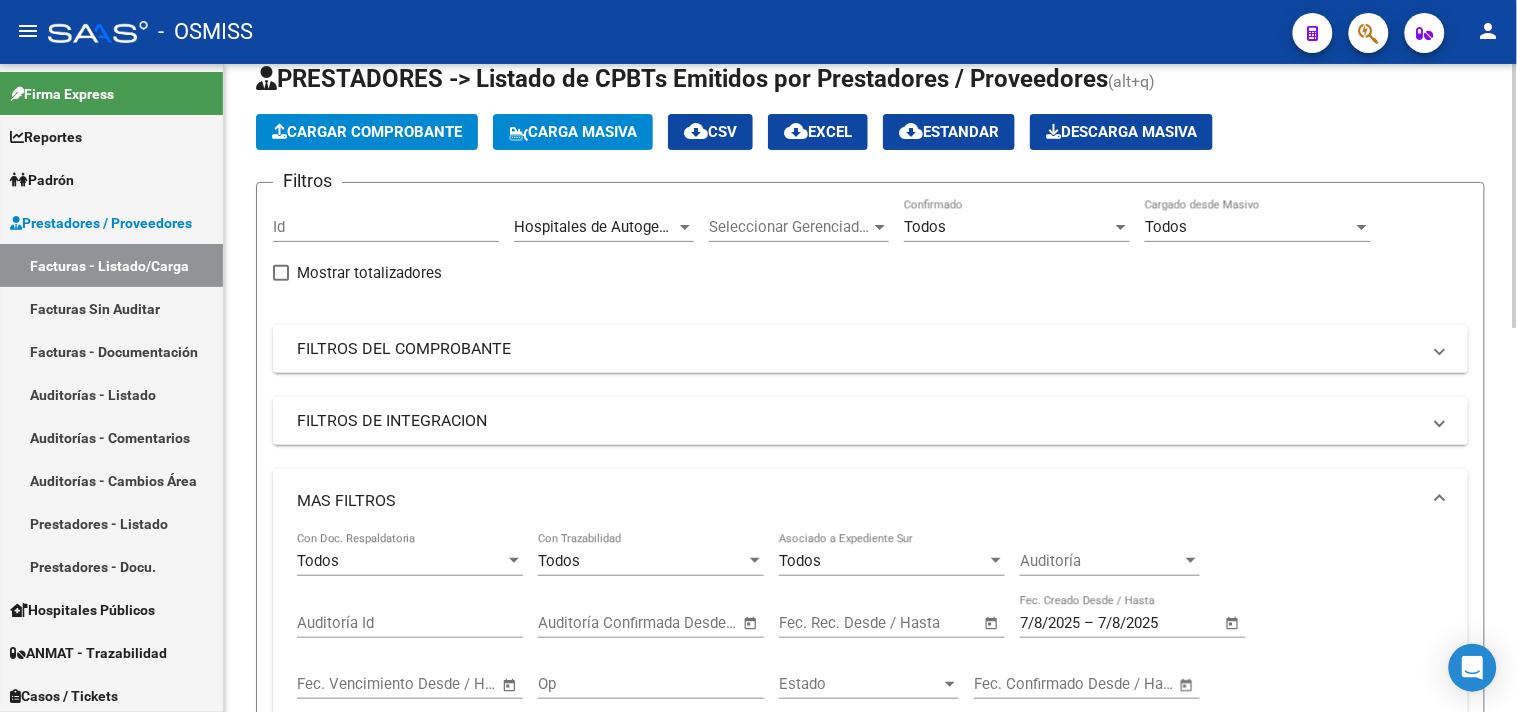 scroll, scrollTop: 500, scrollLeft: 0, axis: vertical 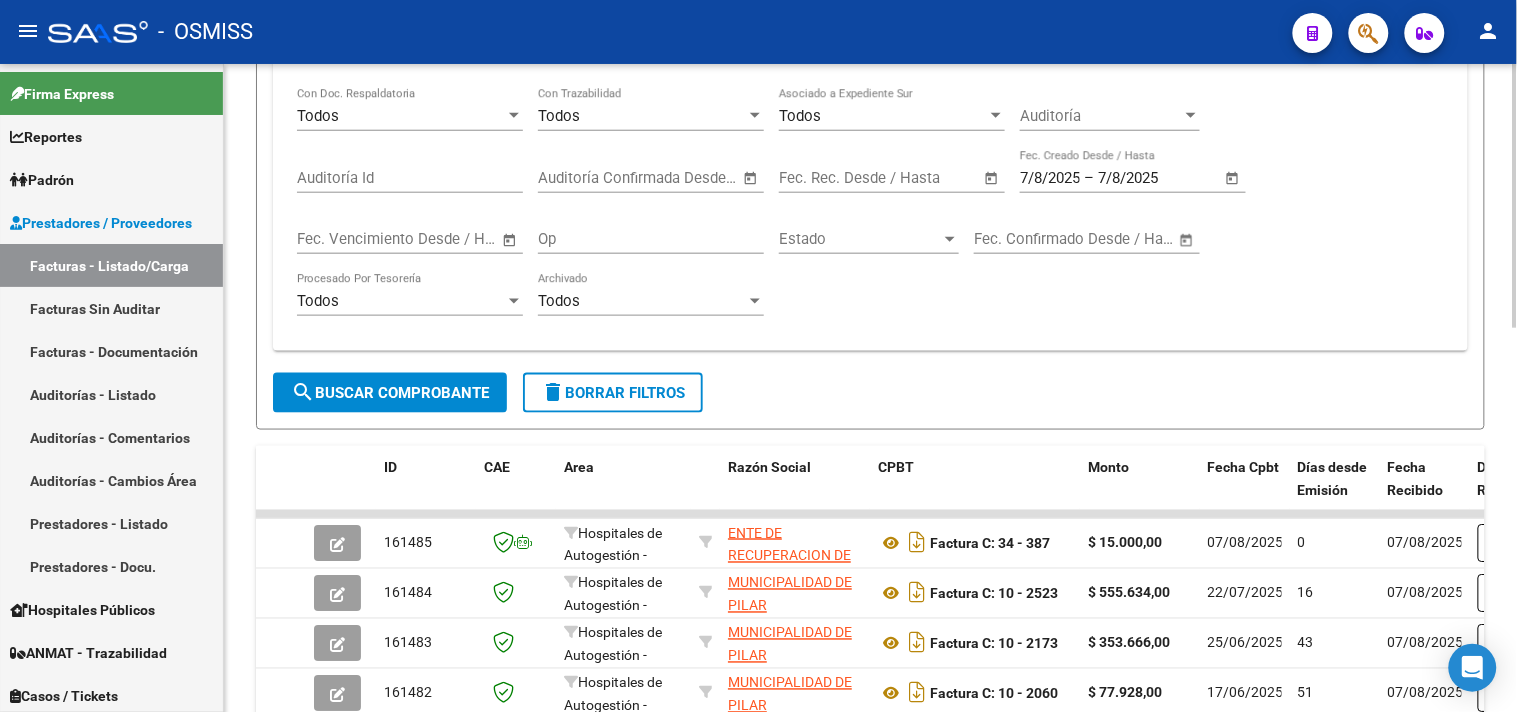 click on "search  Buscar Comprobante" 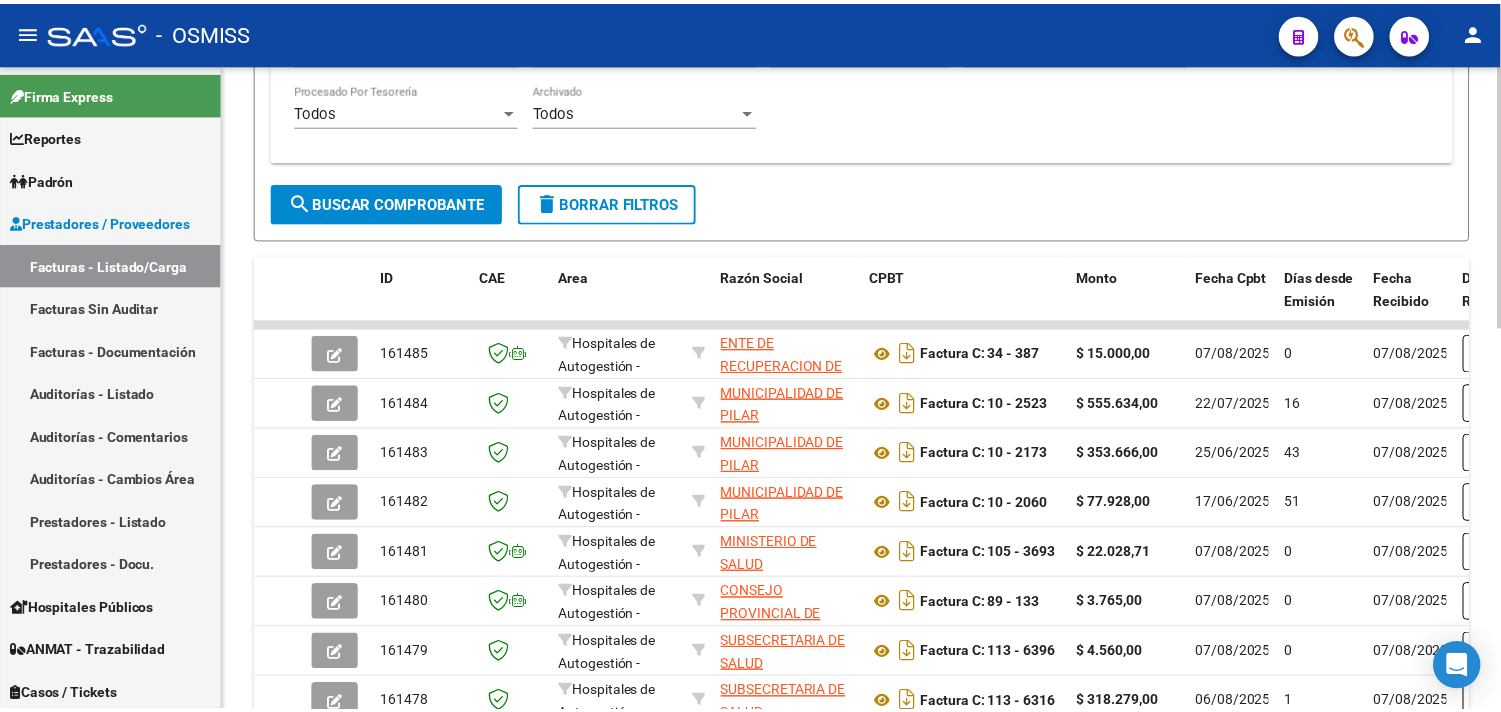 scroll, scrollTop: 944, scrollLeft: 0, axis: vertical 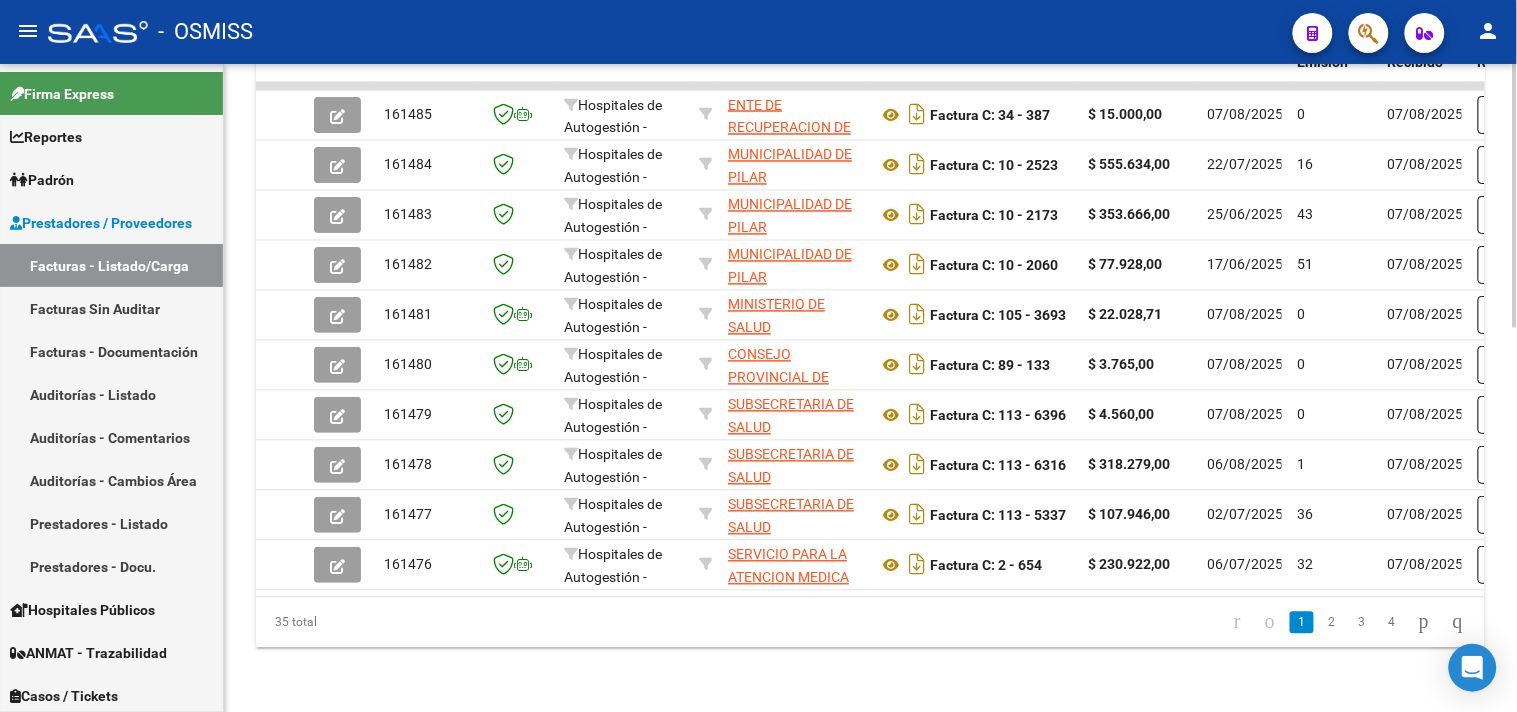 click on "Video tutorial   PRESTADORES -> Listado de CPBTs Emitidos por Prestadores / Proveedores (alt+q)   Cargar Comprobante
Carga Masiva  cloud_download  CSV  cloud_download  EXCEL  cloud_download  Estandar   Descarga Masiva
Filtros Id Hospitales de Autogestión - Afiliaciones Area Seleccionar Gerenciador Seleccionar Gerenciador Todos Confirmado Todos Cargado desde Masivo   Mostrar totalizadores   FILTROS DEL COMPROBANTE  Comprobante Tipo Comprobante Tipo Start date – End date Fec. Comprobante Desde / Hasta Días Emisión Desde(cant. días) Días Emisión Hasta(cant. días) CUIT / Razón Social Pto. Venta Nro. Comprobante Código SSS CAE Válido CAE Válido Todos Cargado Módulo Hosp. Todos Tiene facturacion Apócrifa Hospital Refes  FILTROS DE INTEGRACION  Período De Prestación Campos del Archivo de Rendición Devuelto x SSS (dr_envio) Todos Rendido x SSS (dr_envio) Tipo de Registro Tipo de Registro Período Presentación Período Presentación Campos del Legajo Asociado (preaprobación) Todos Todos –" 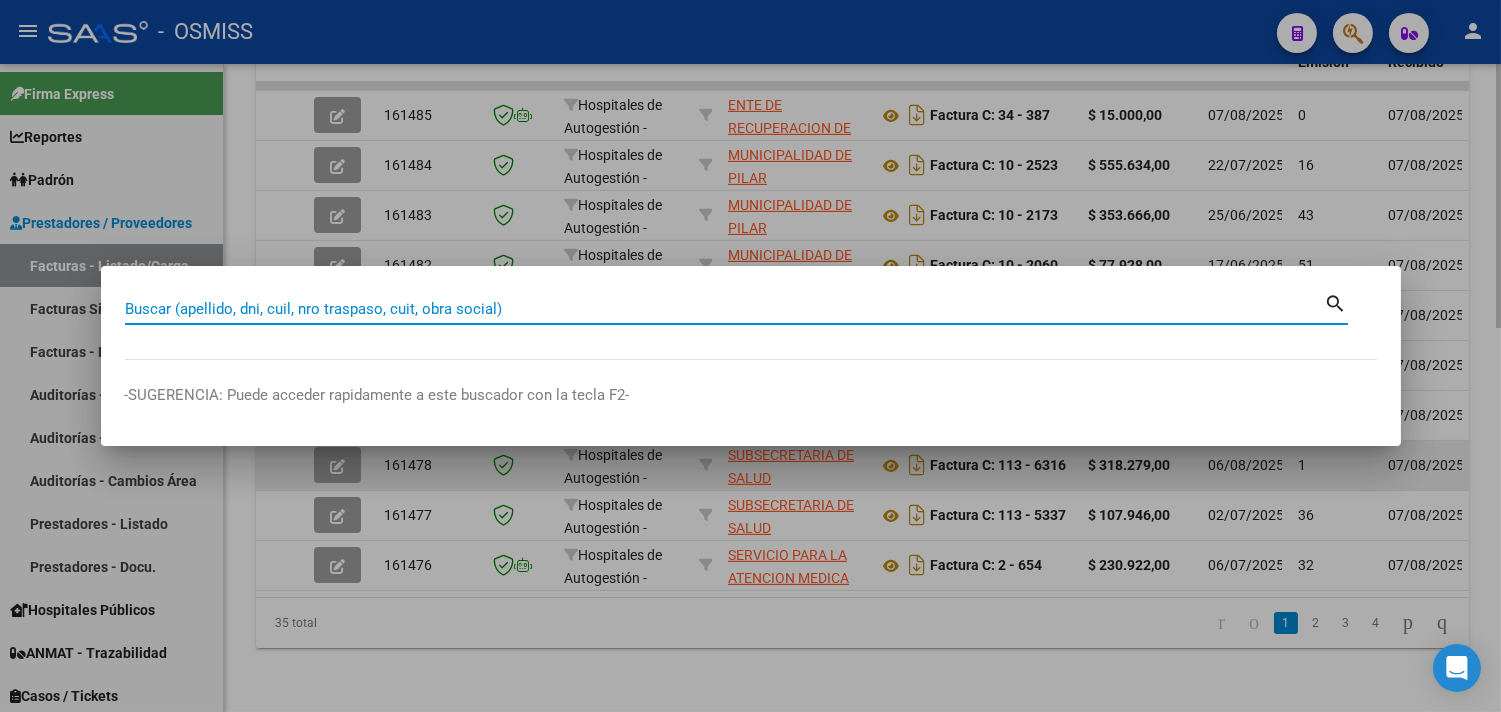 paste on "[NUMBER]" 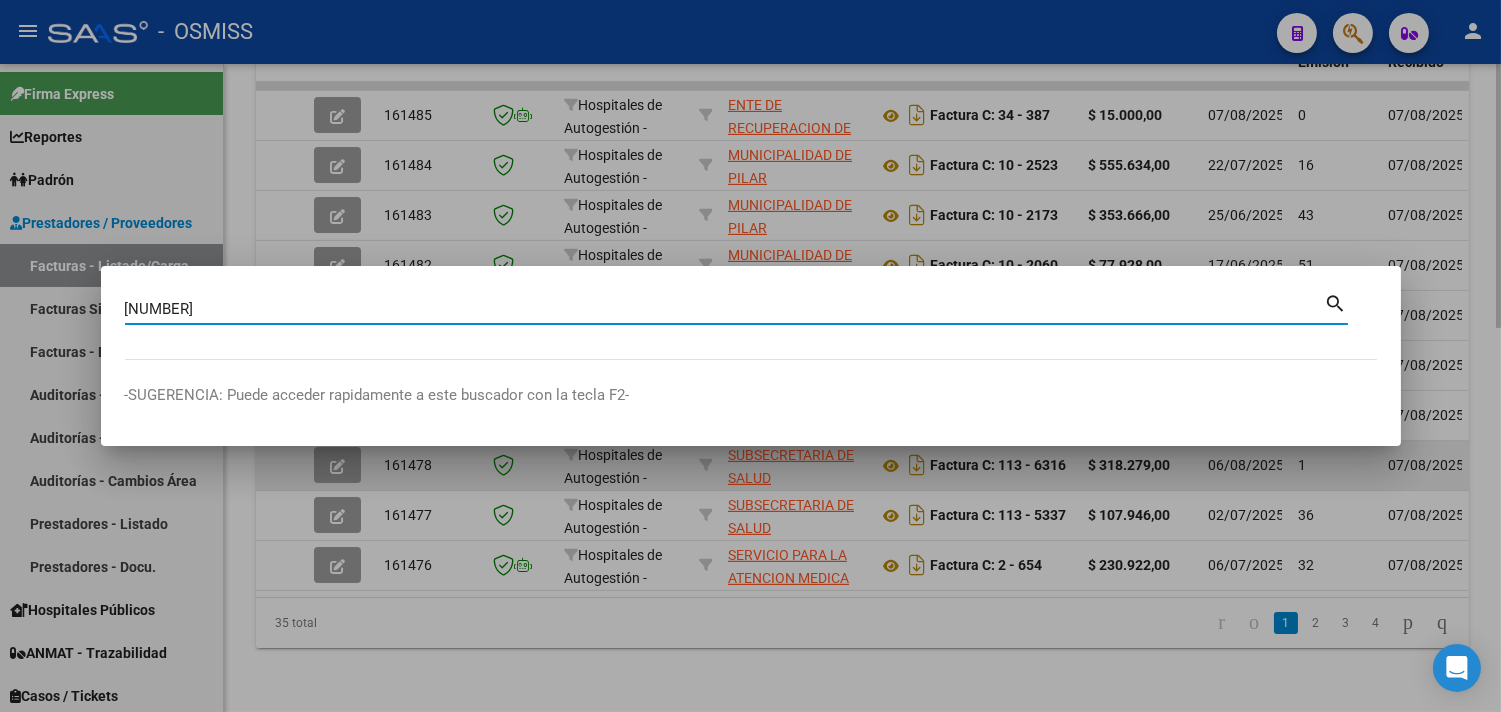 type on "[NUMBER]" 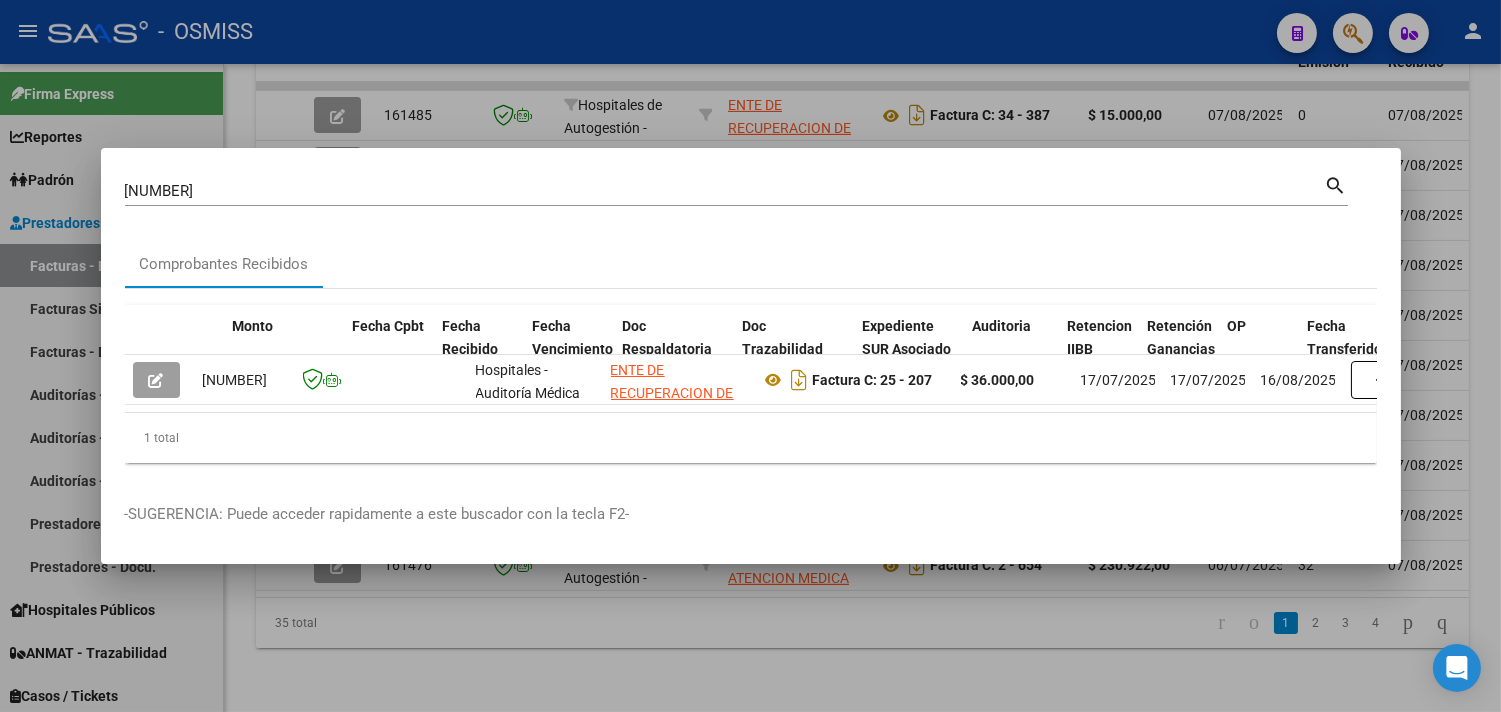 scroll, scrollTop: 0, scrollLeft: 1490, axis: horizontal 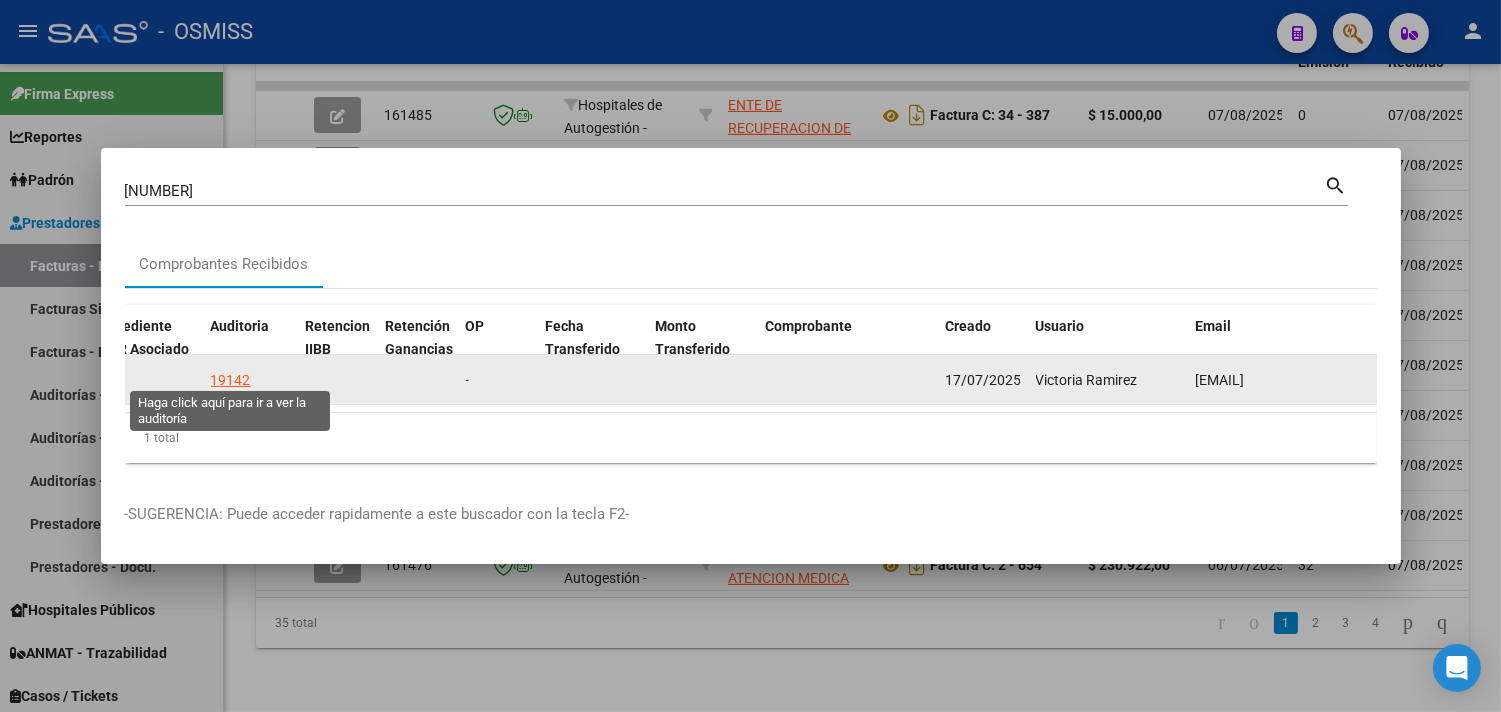 click on "19142" 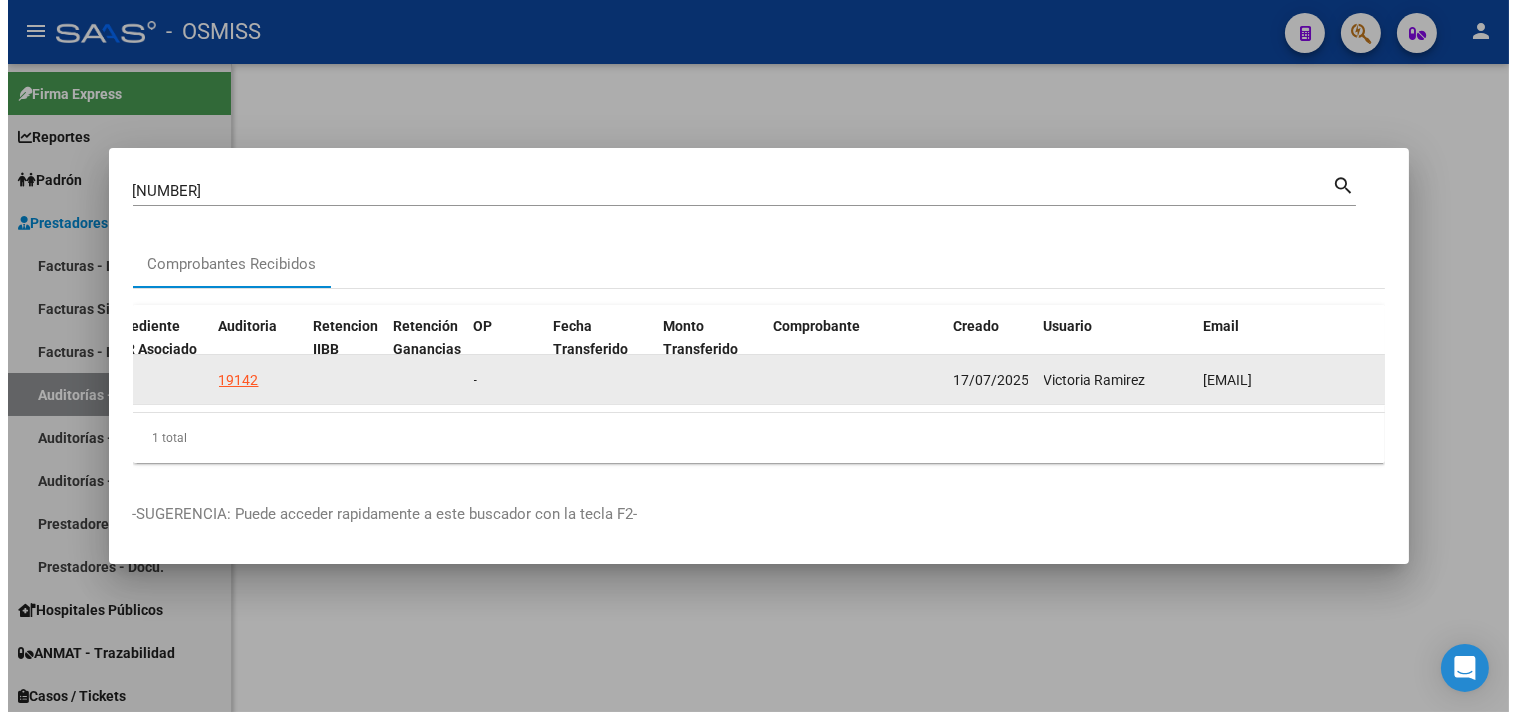 scroll, scrollTop: 0, scrollLeft: 0, axis: both 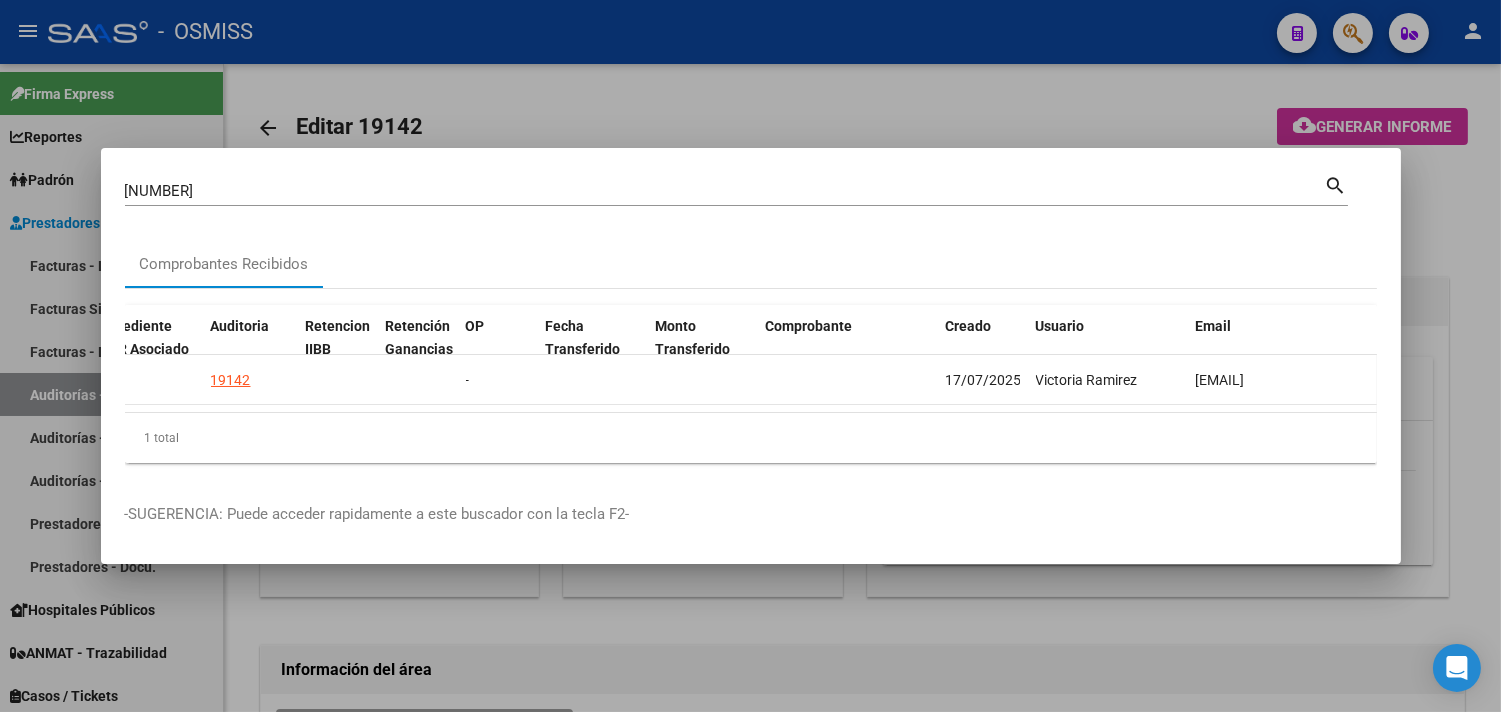 click at bounding box center [750, 356] 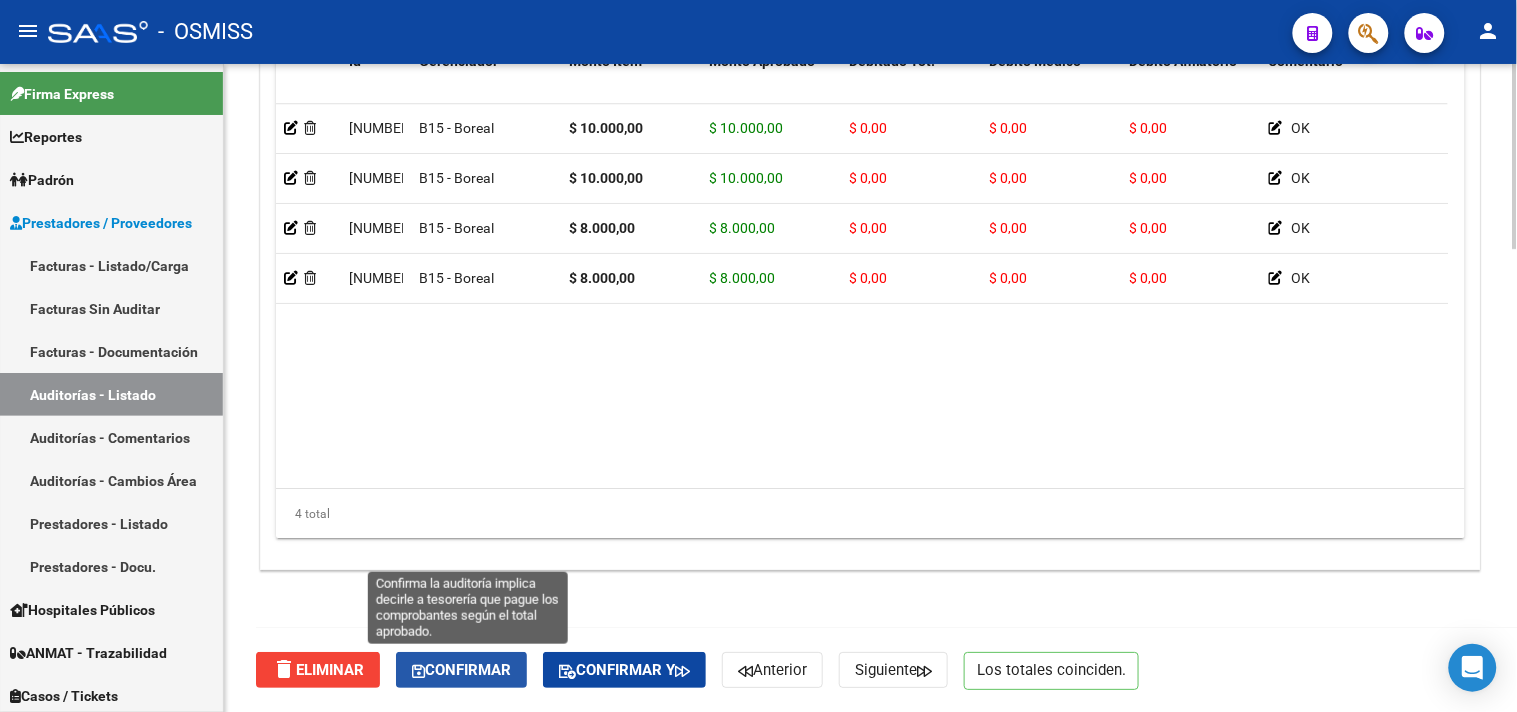click on "Confirmar" 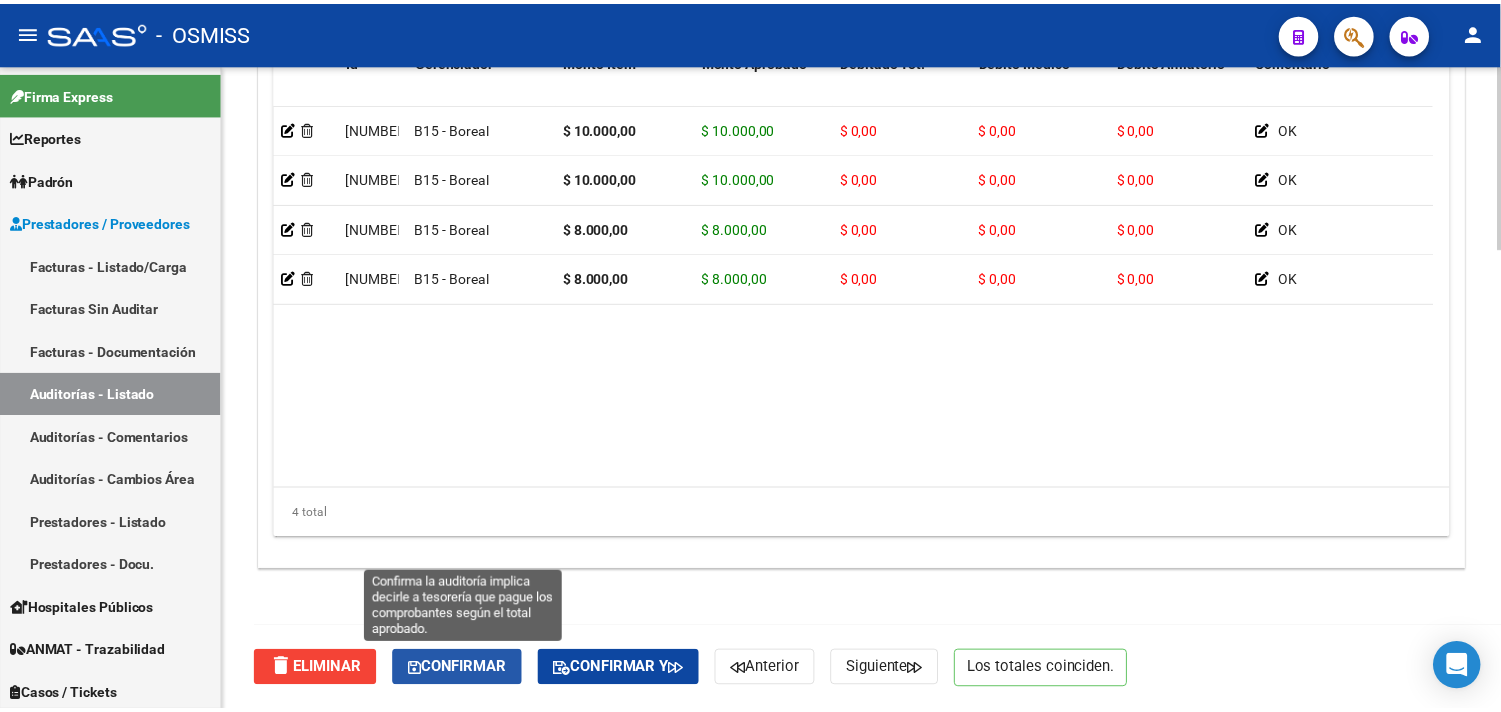scroll, scrollTop: 1438, scrollLeft: 0, axis: vertical 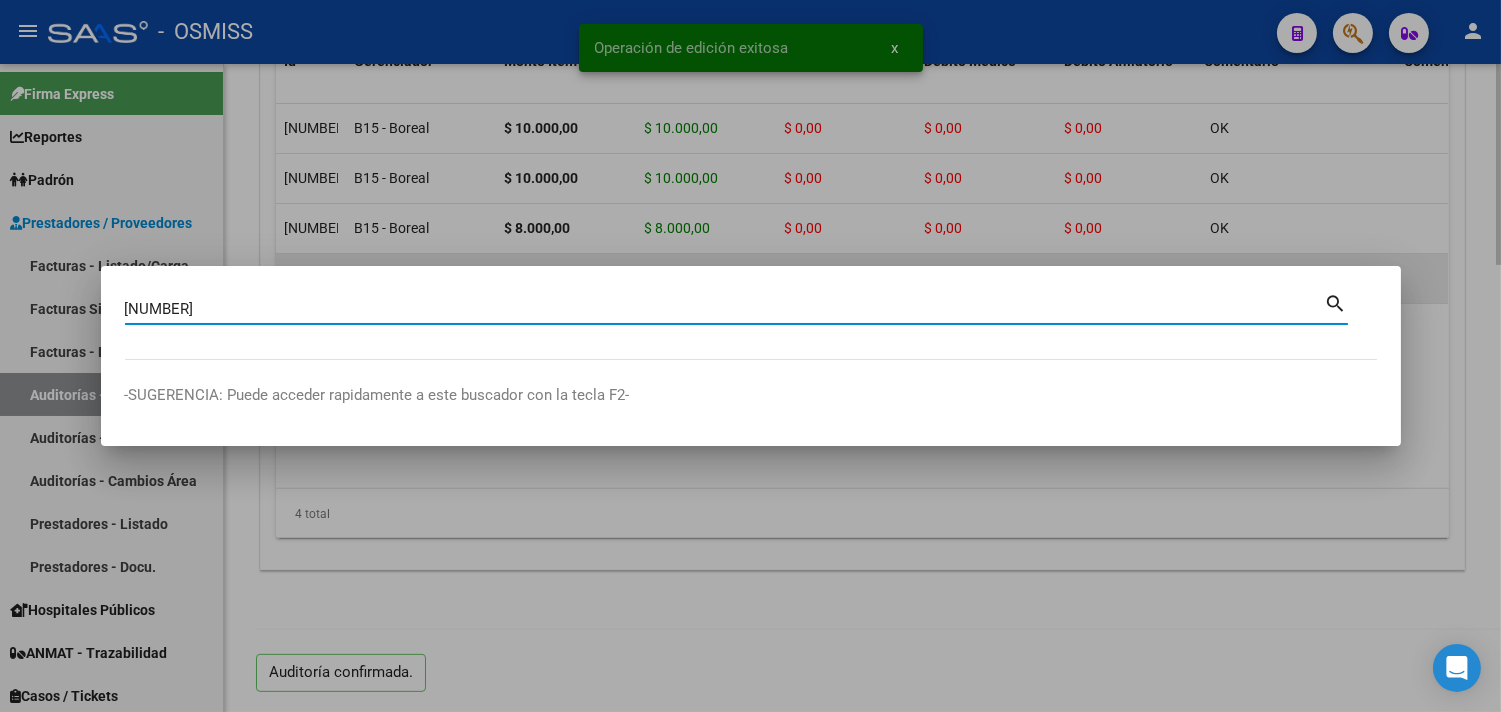 type on "[NUMBER]" 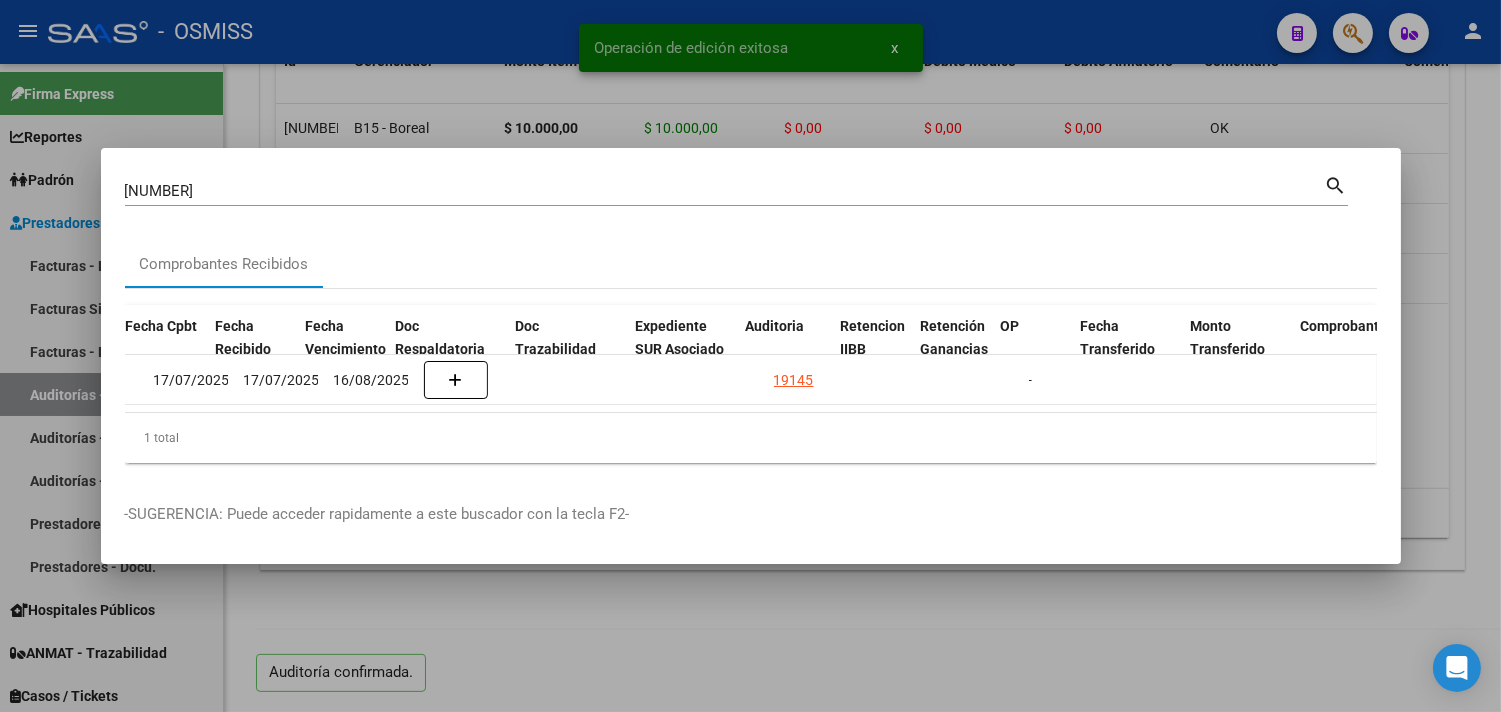 scroll, scrollTop: 0, scrollLeft: 967, axis: horizontal 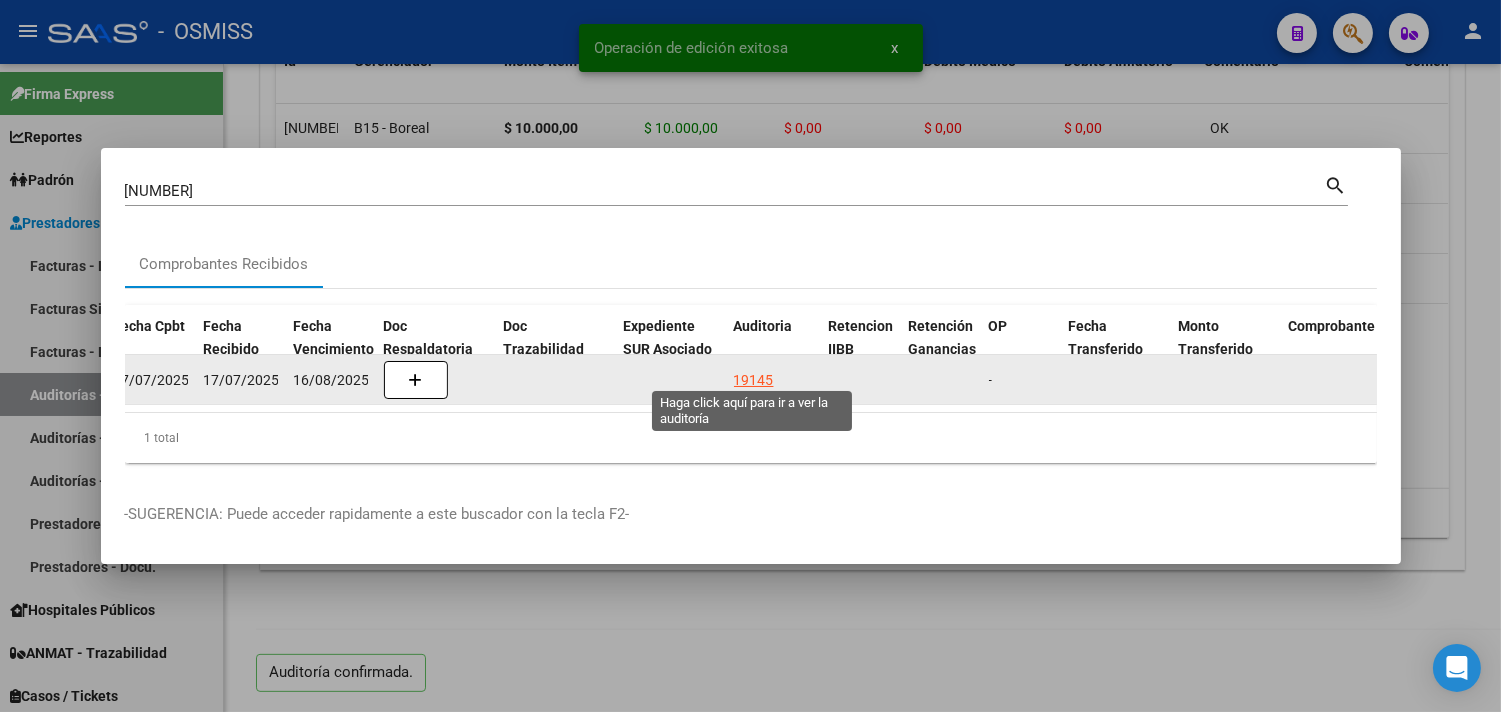 click on "19145" 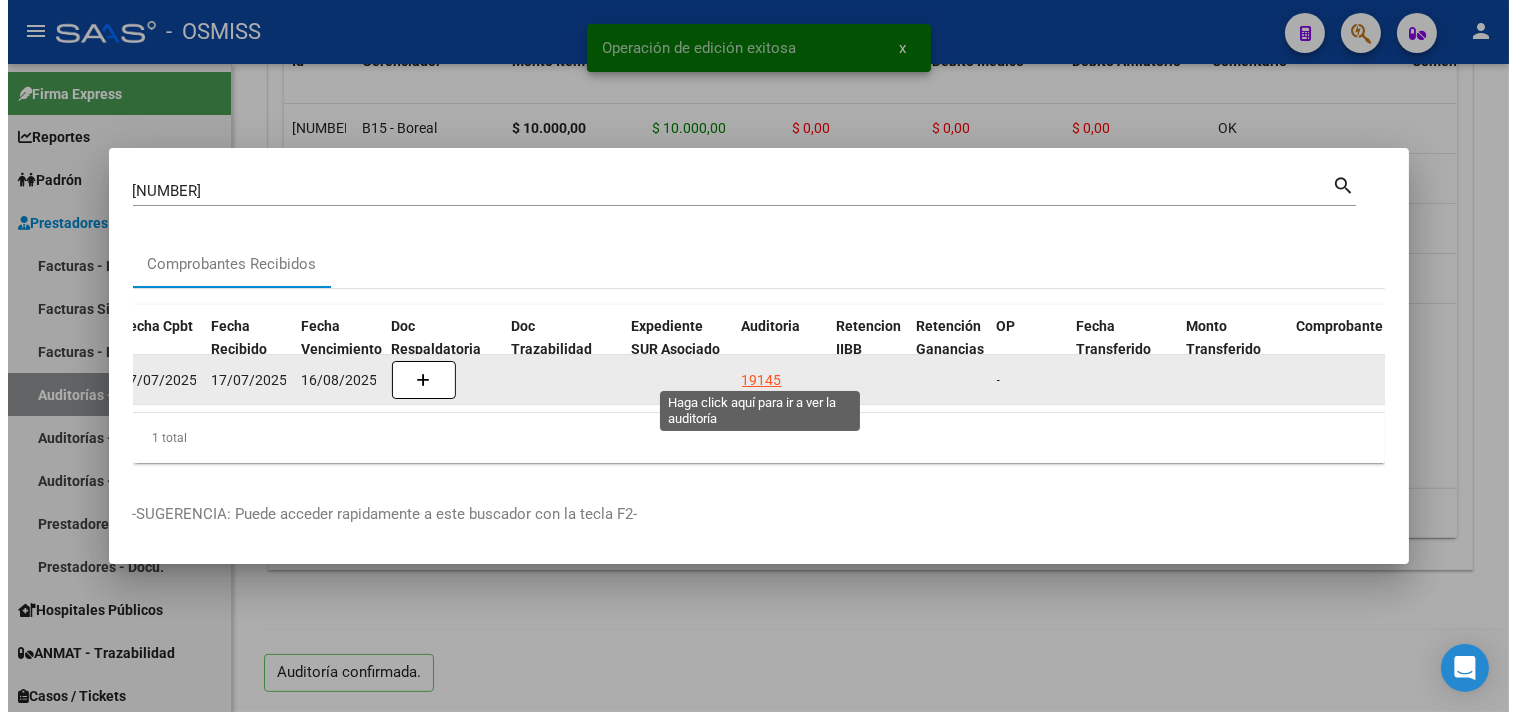 scroll, scrollTop: 0, scrollLeft: 0, axis: both 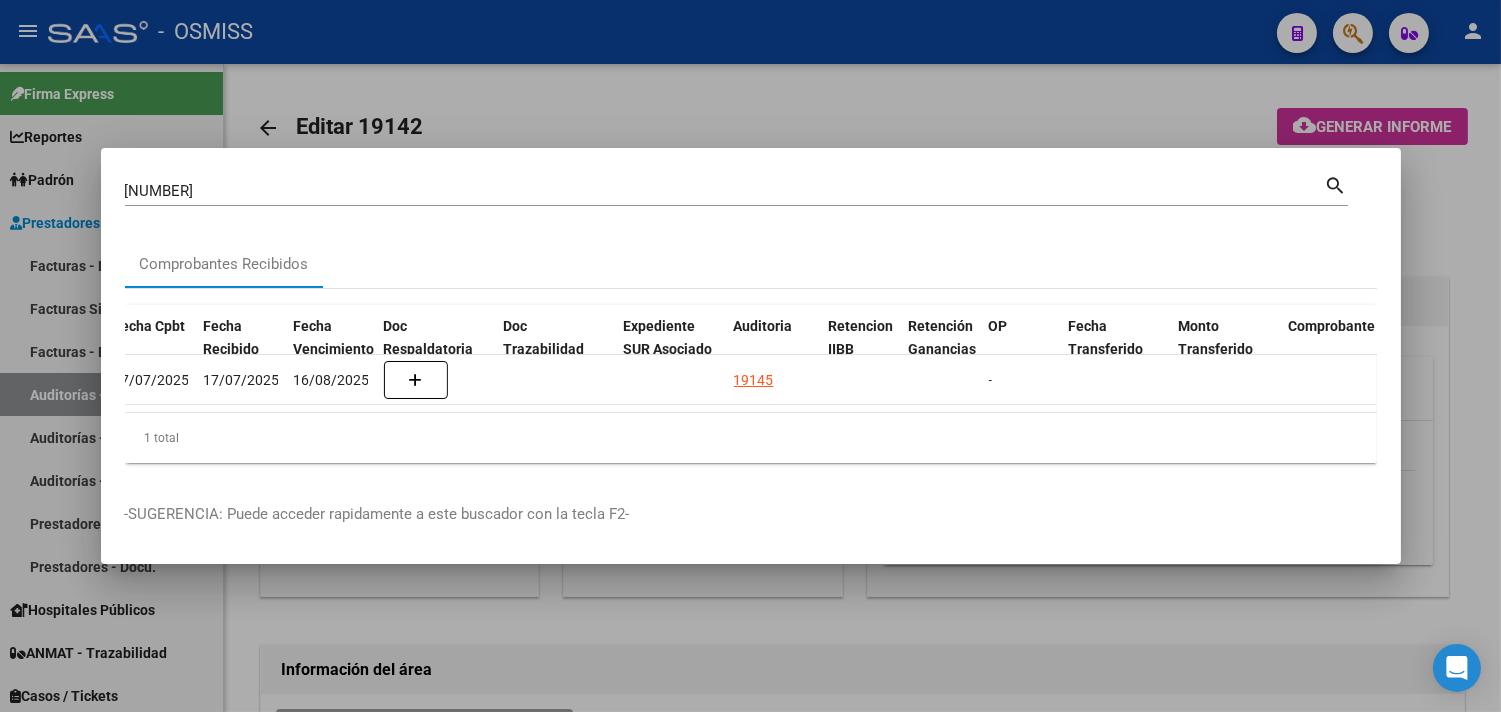 click at bounding box center (750, 356) 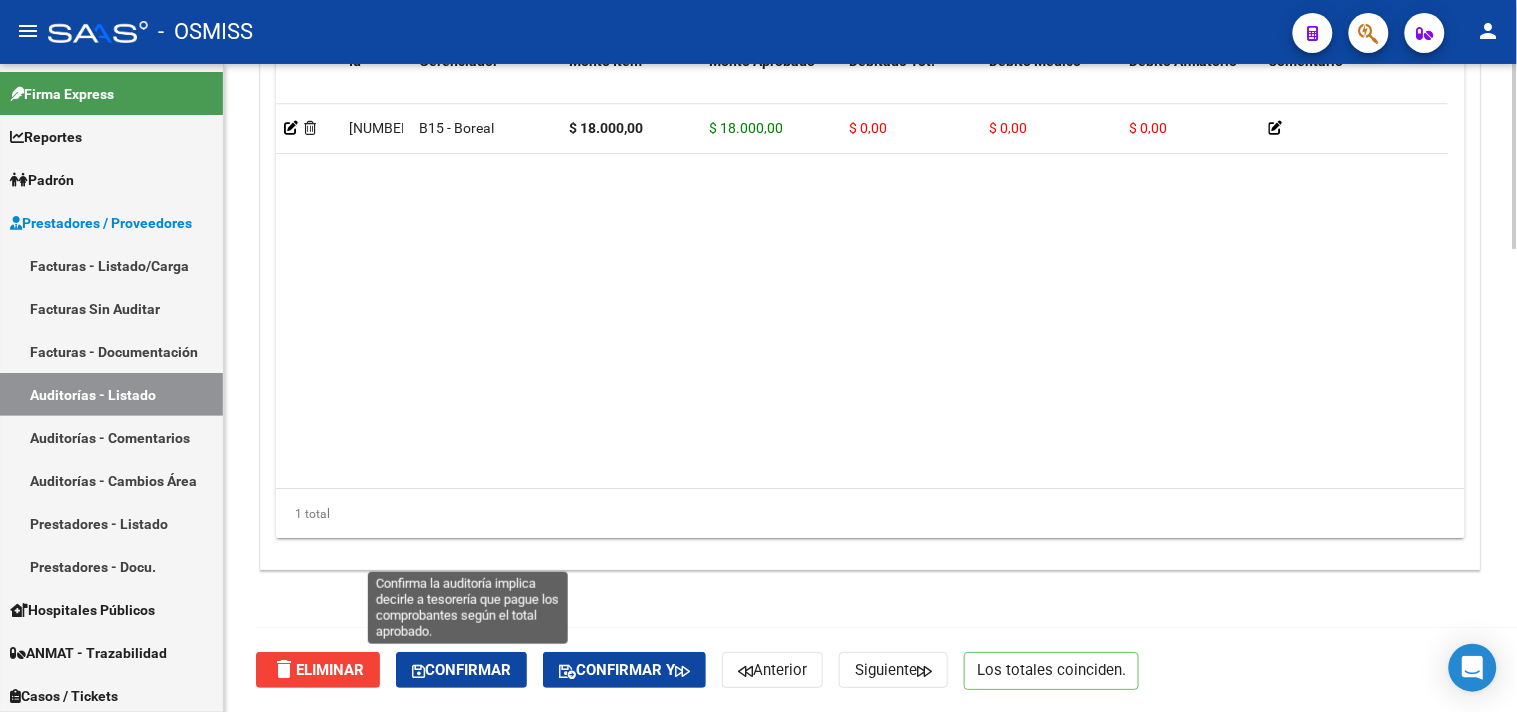 click on "Confirmar" 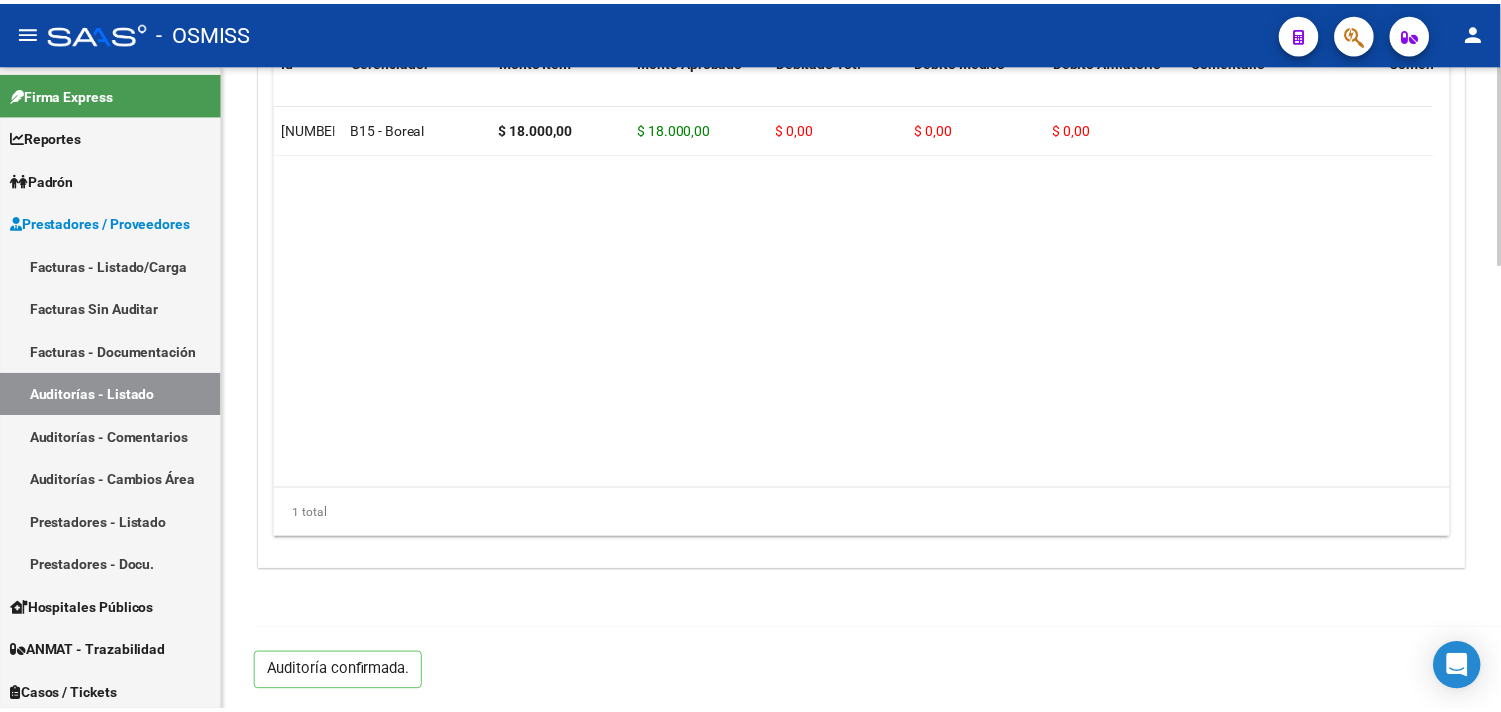 scroll, scrollTop: 1438, scrollLeft: 0, axis: vertical 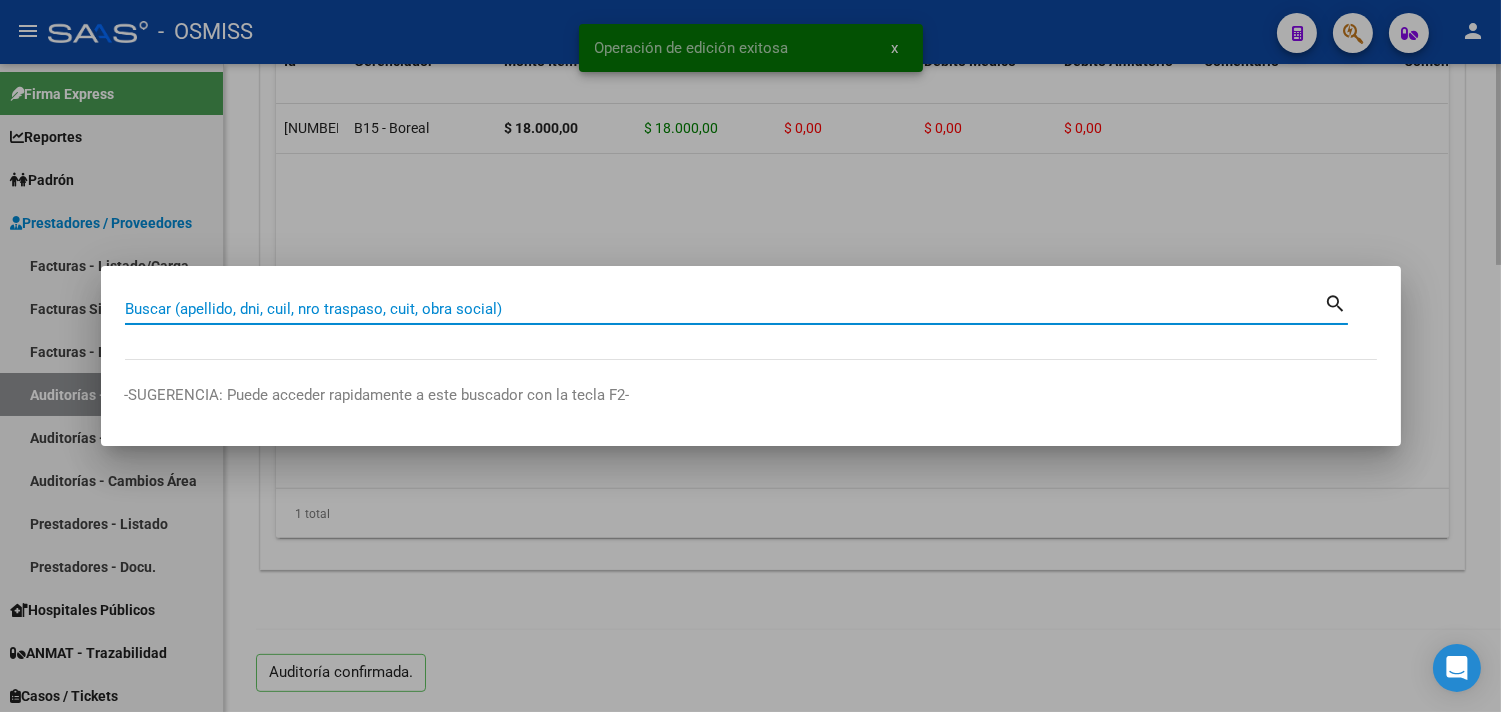paste on "02-00000857" 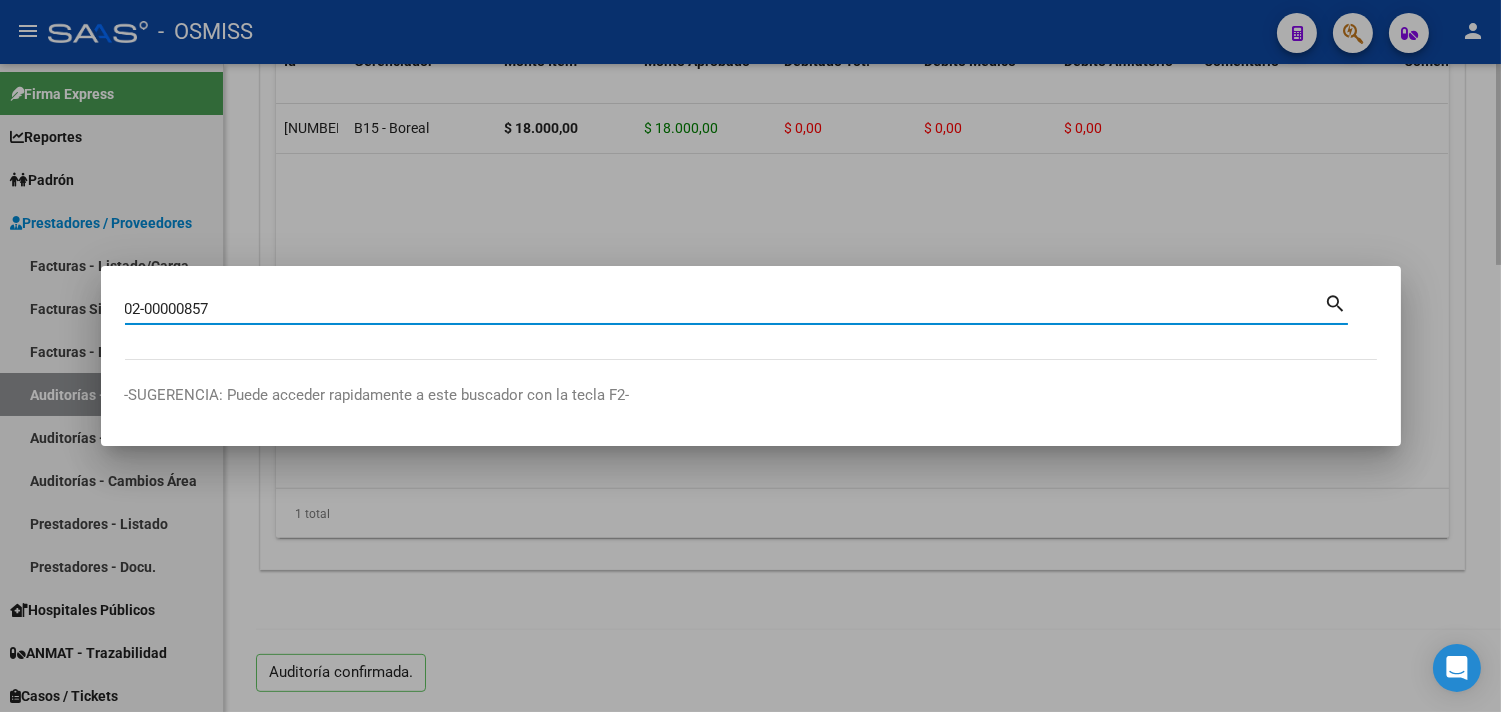 type on "02-00000857" 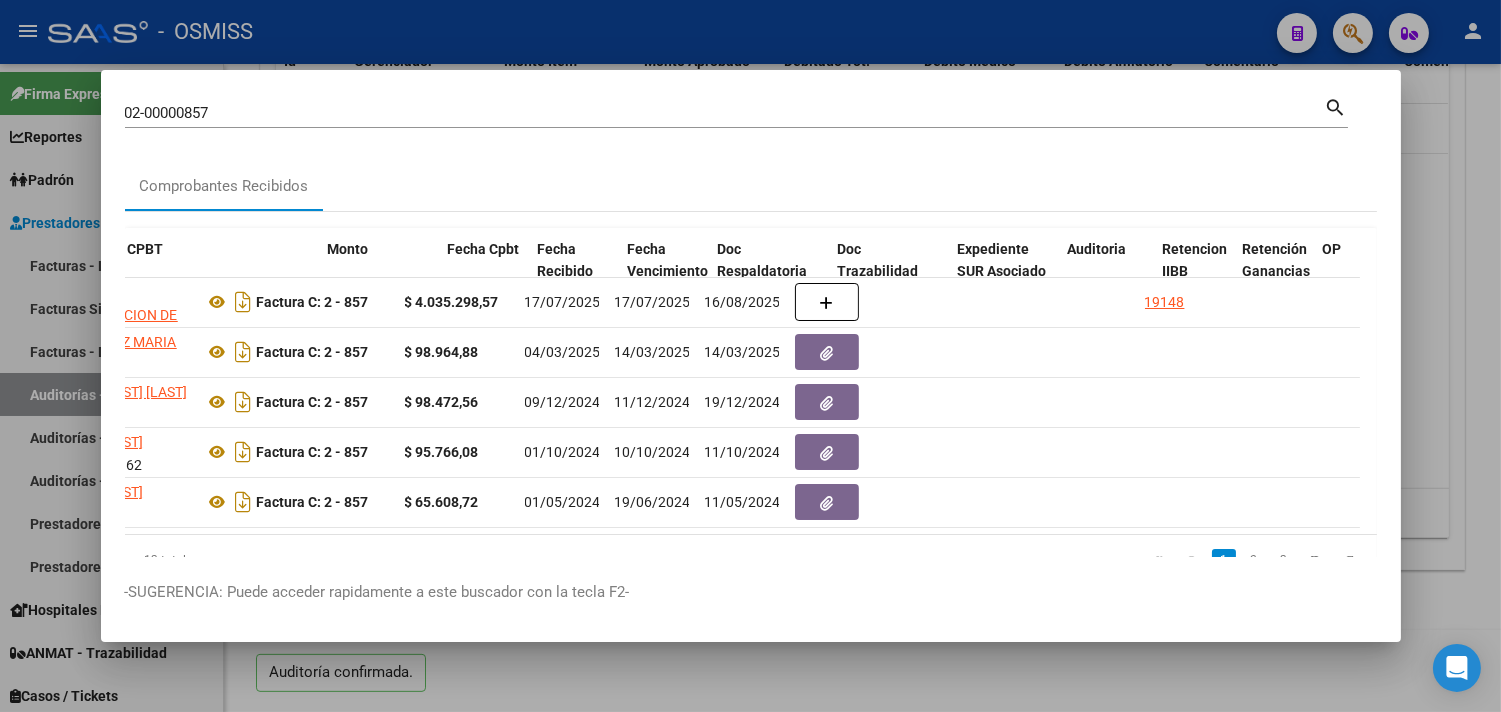 scroll, scrollTop: 0, scrollLeft: 633, axis: horizontal 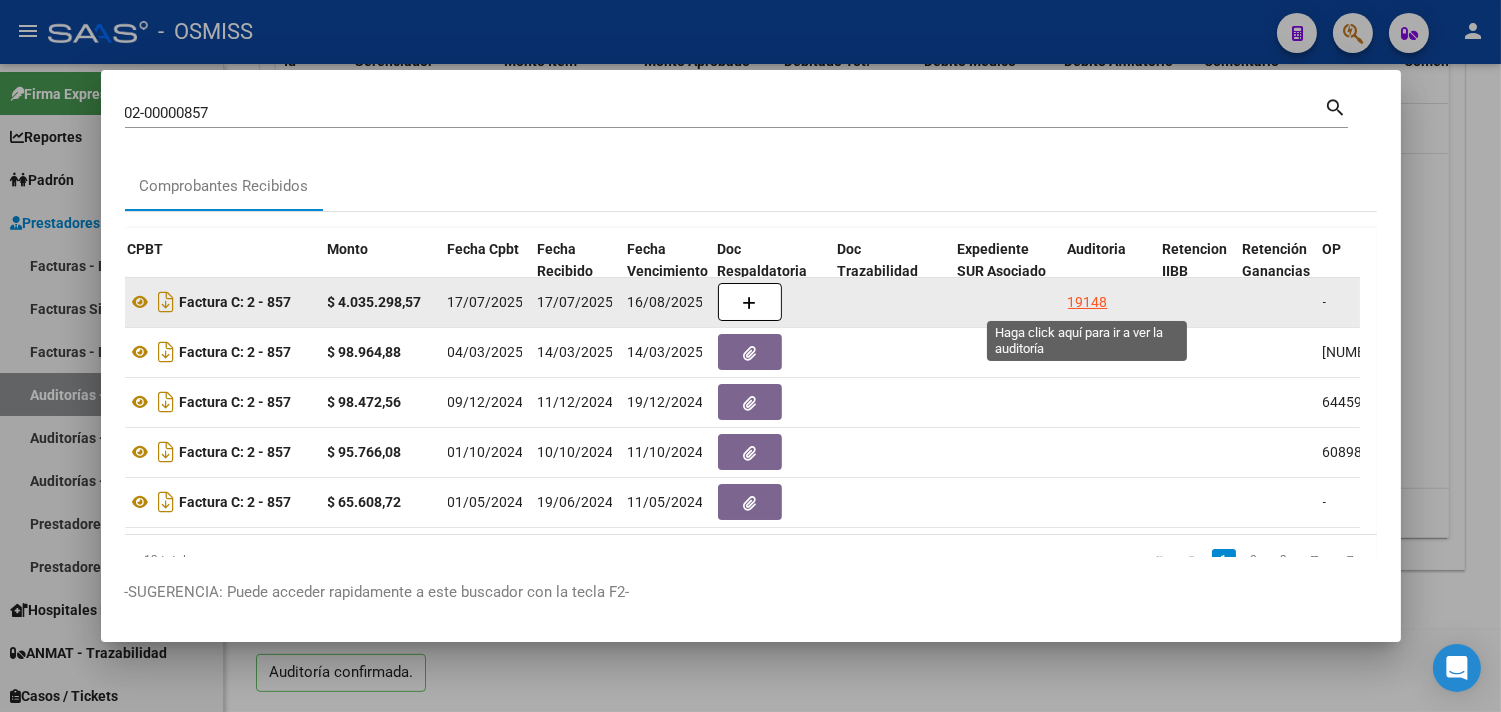 click on "19148" 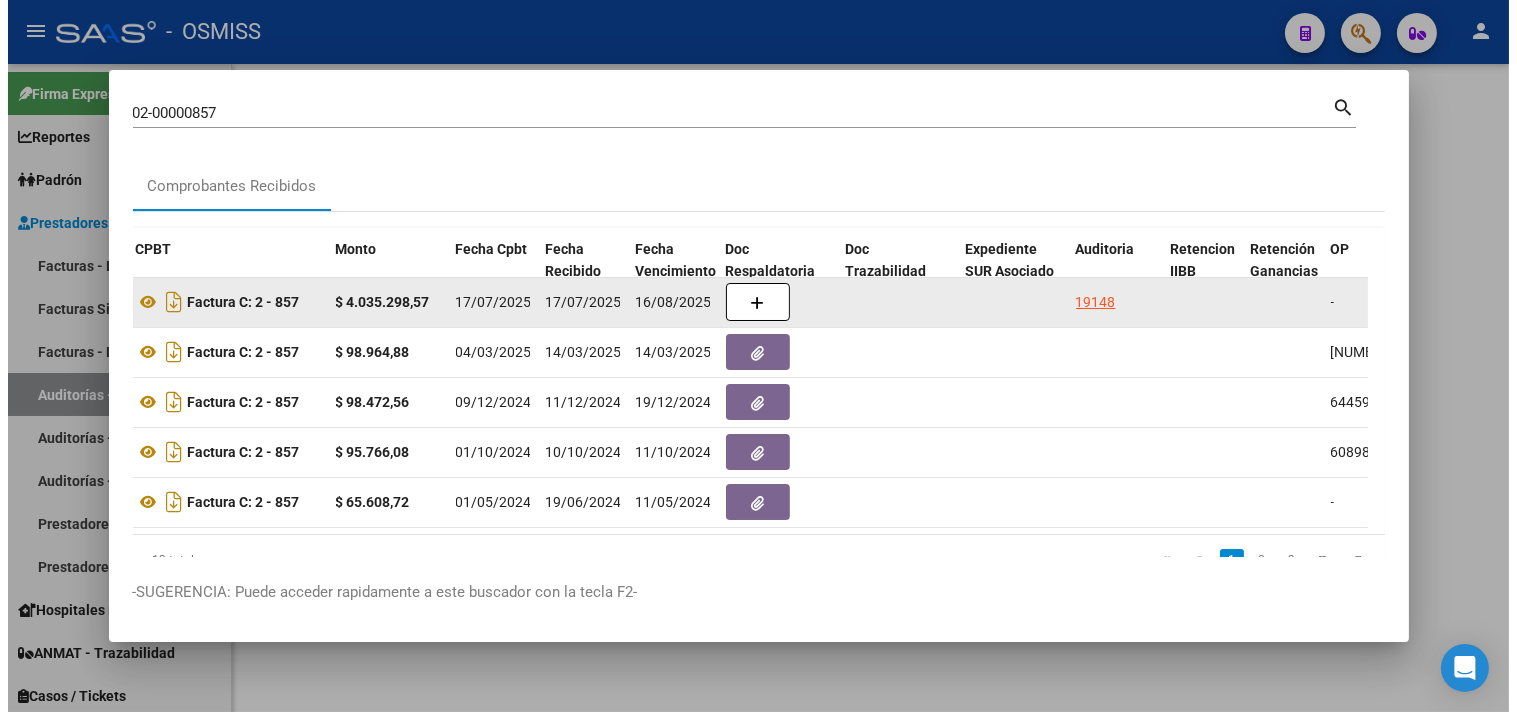 scroll, scrollTop: 0, scrollLeft: 0, axis: both 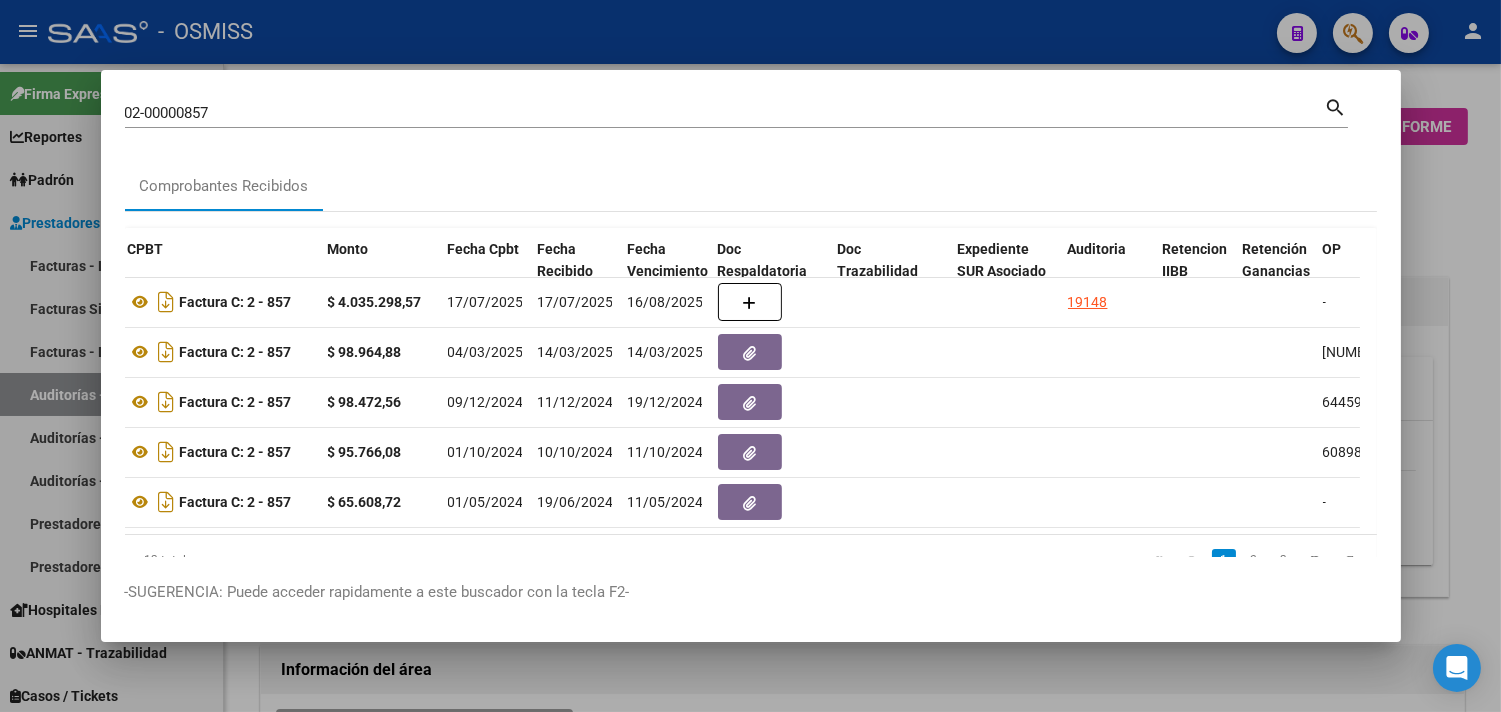click at bounding box center [750, 356] 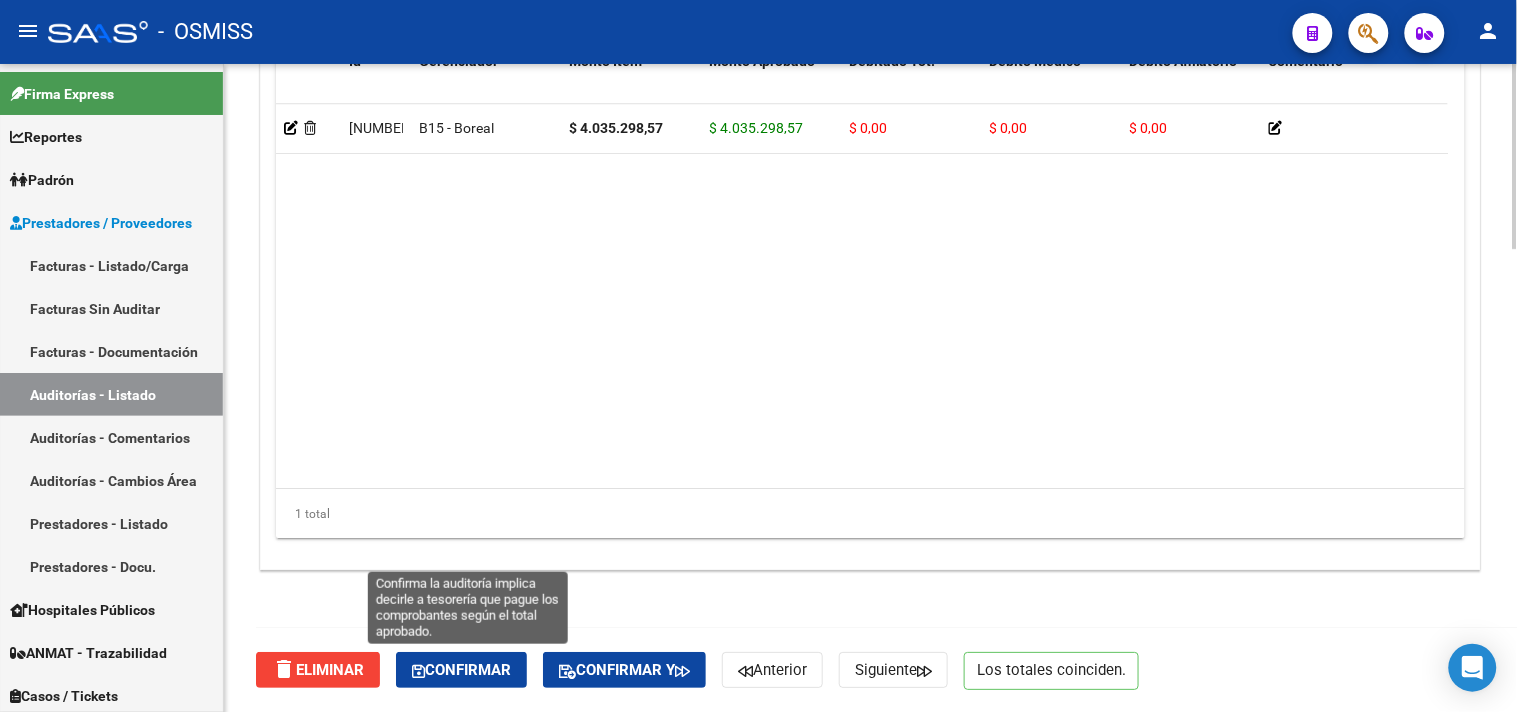 click on "Confirmar" 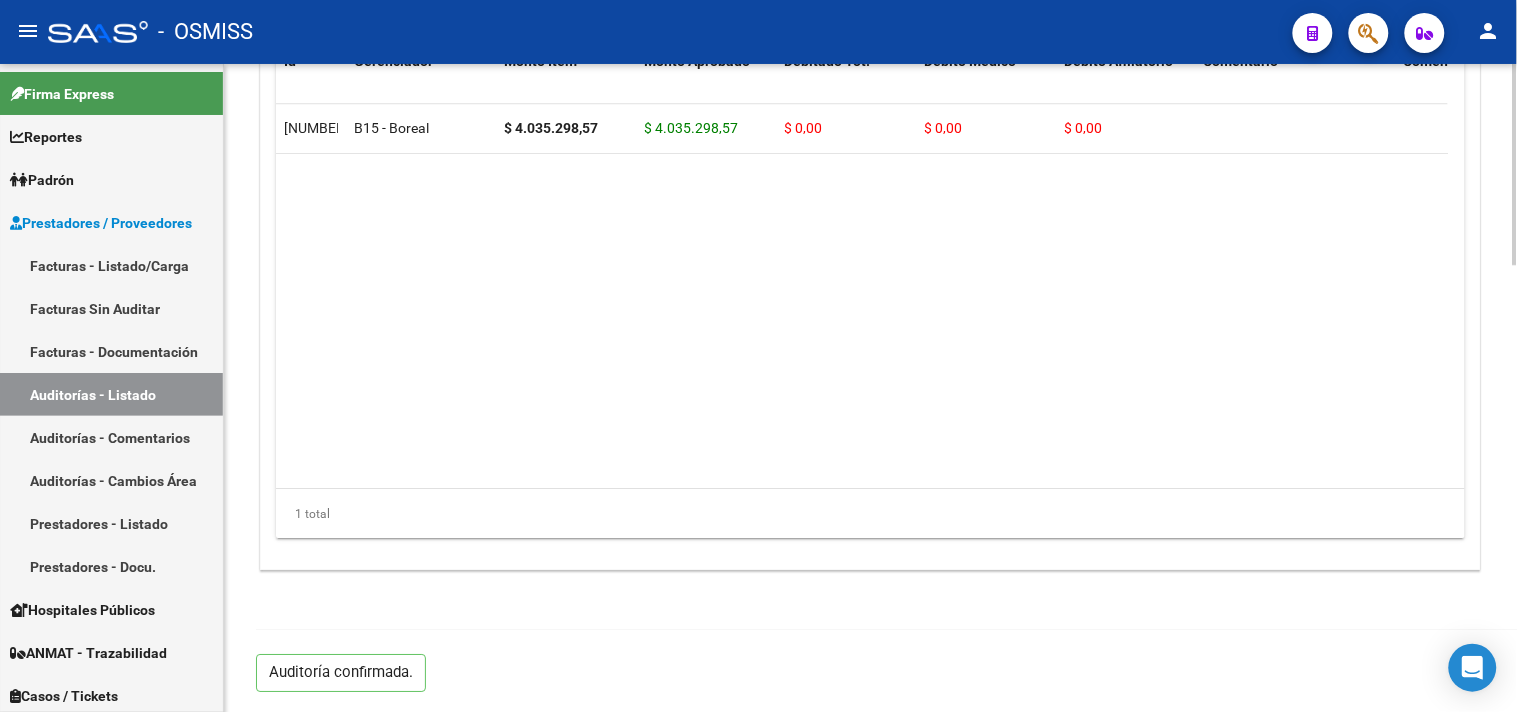 scroll, scrollTop: 1327, scrollLeft: 0, axis: vertical 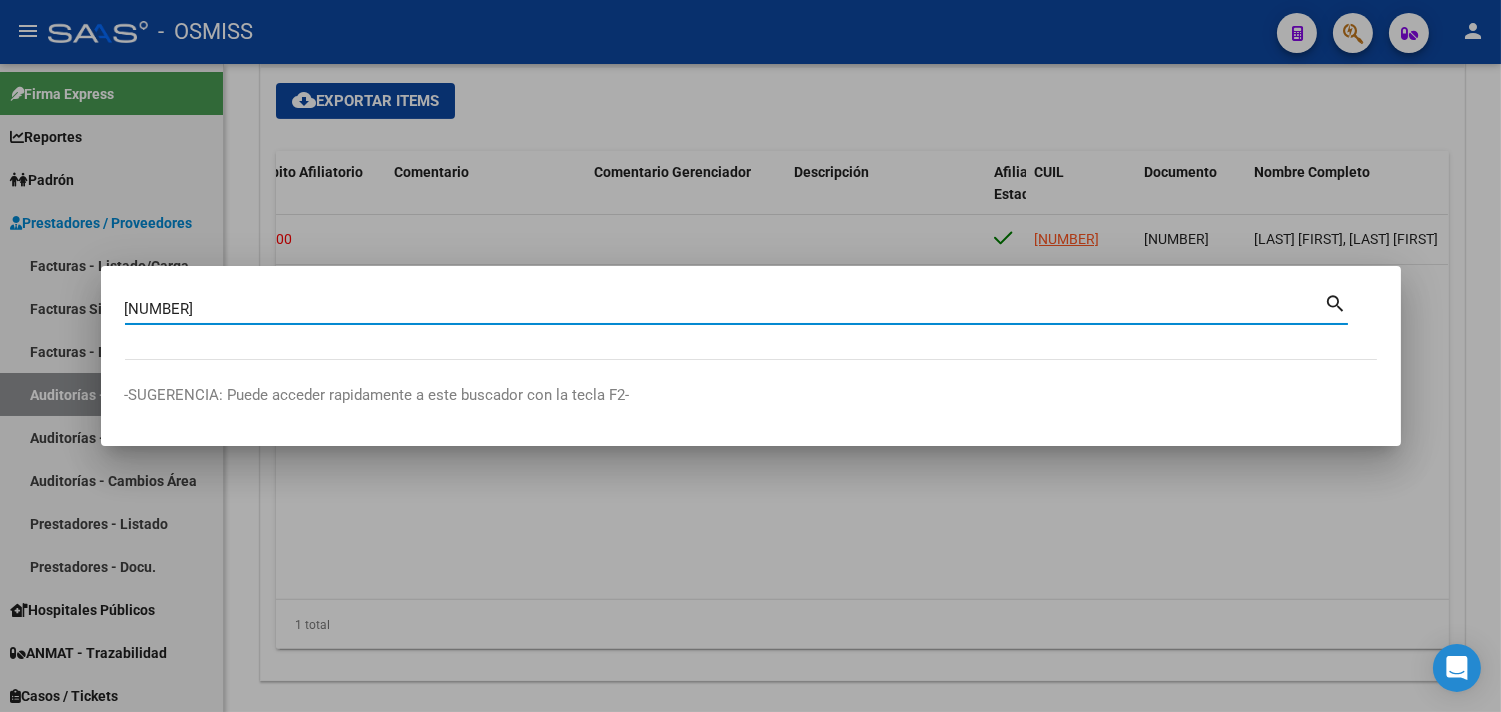 type on "[NUMBER]" 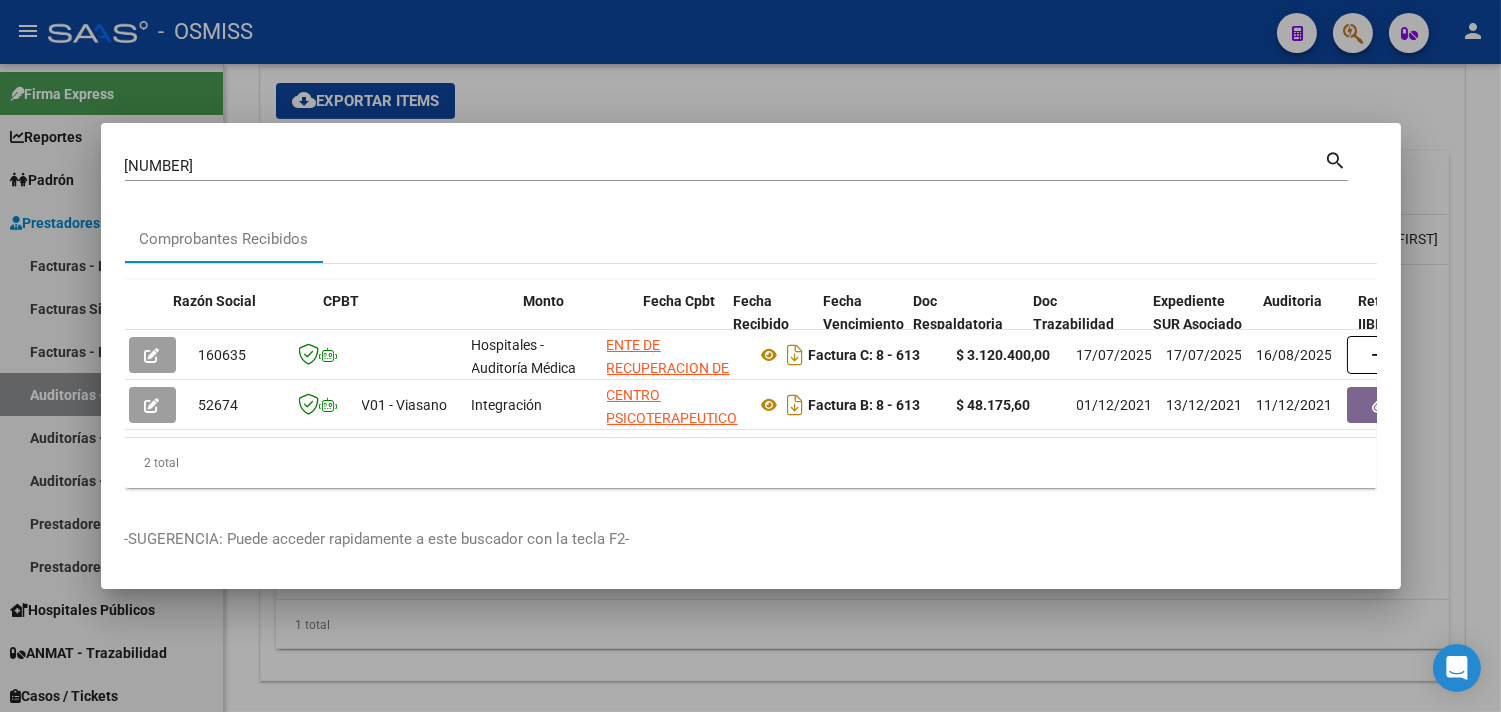 scroll, scrollTop: 0, scrollLeft: 474, axis: horizontal 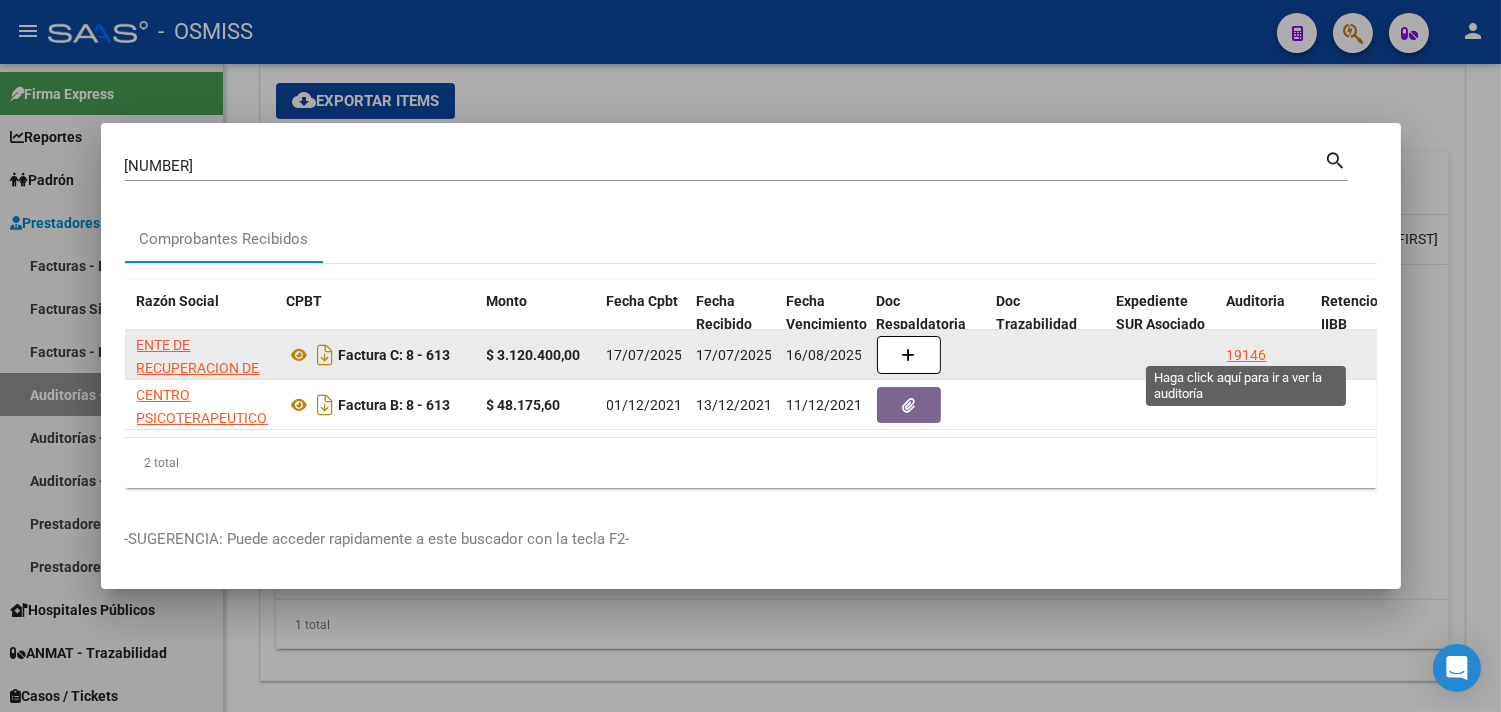 click on "19146" 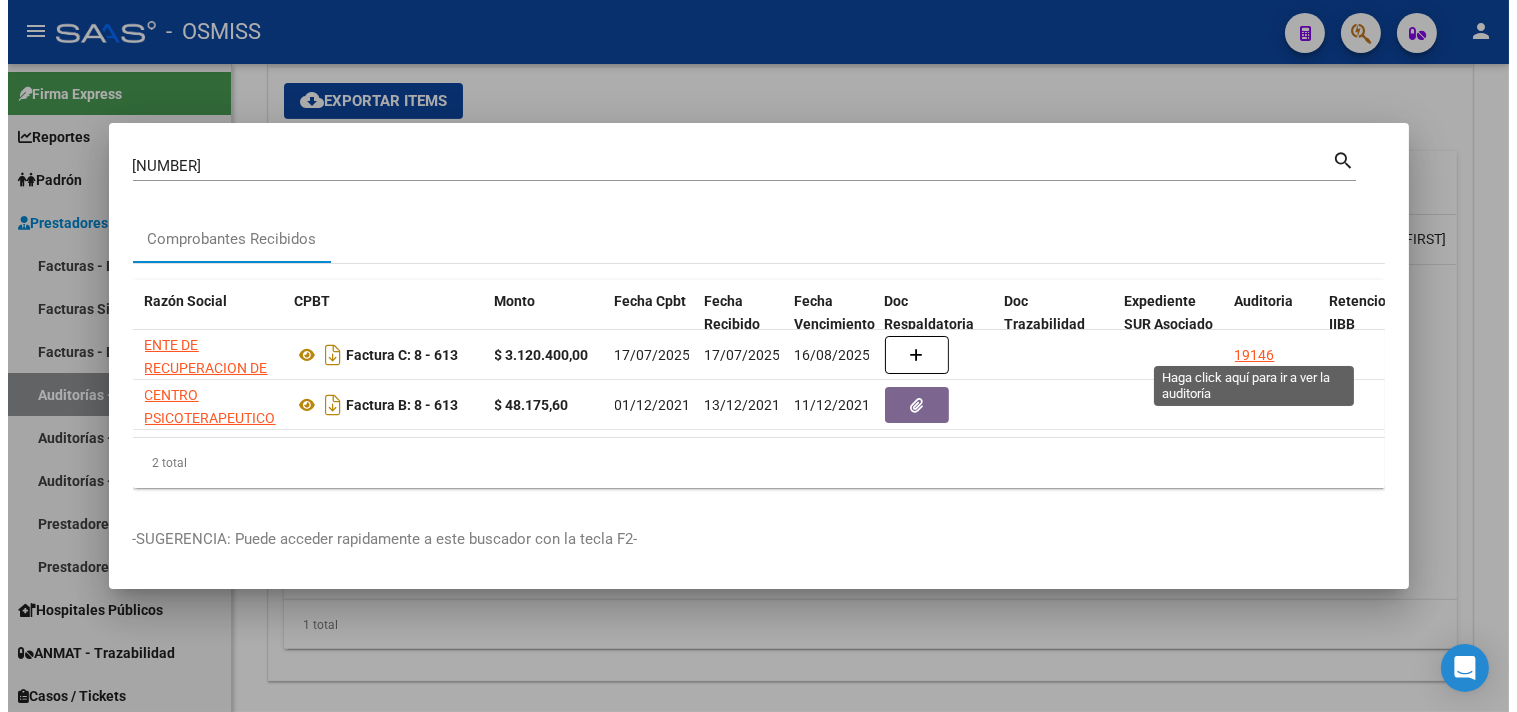 scroll, scrollTop: 0, scrollLeft: 0, axis: both 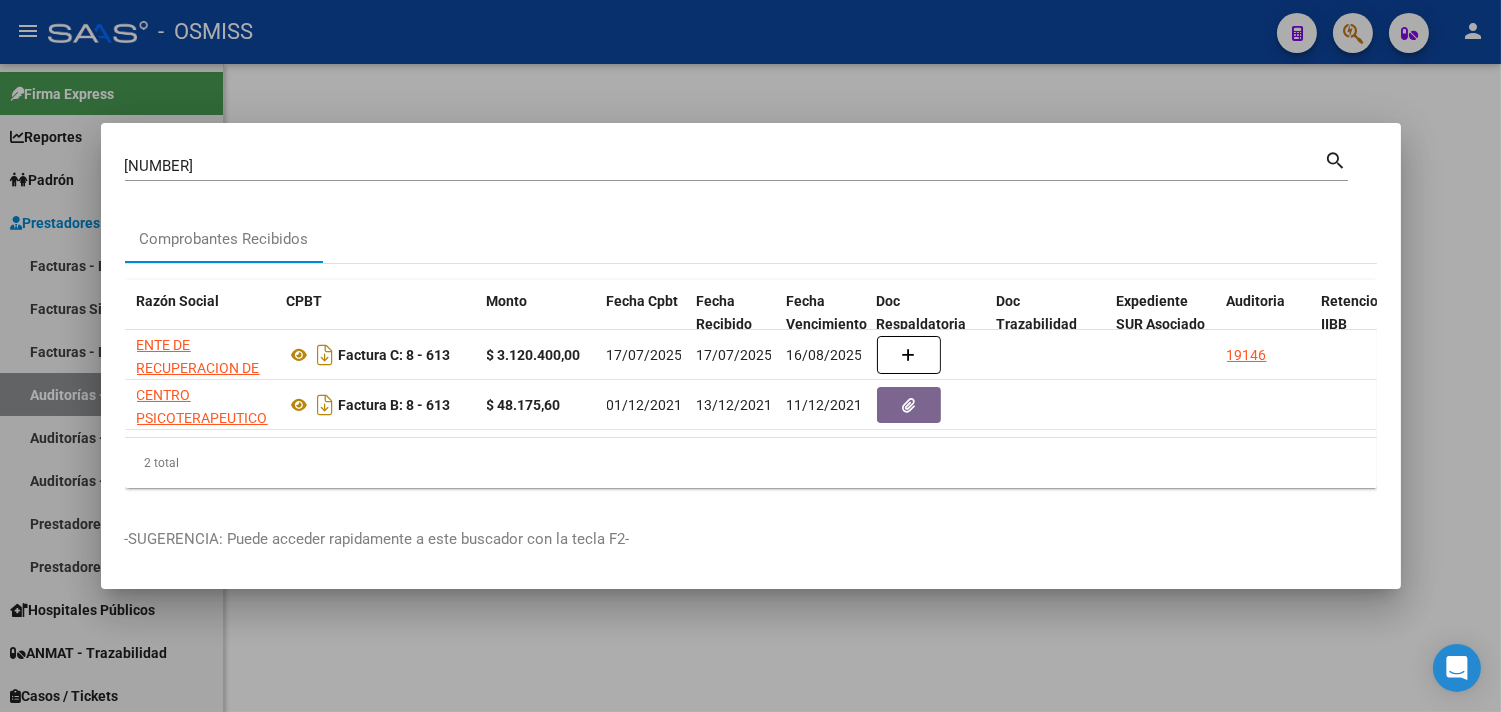 click at bounding box center (750, 356) 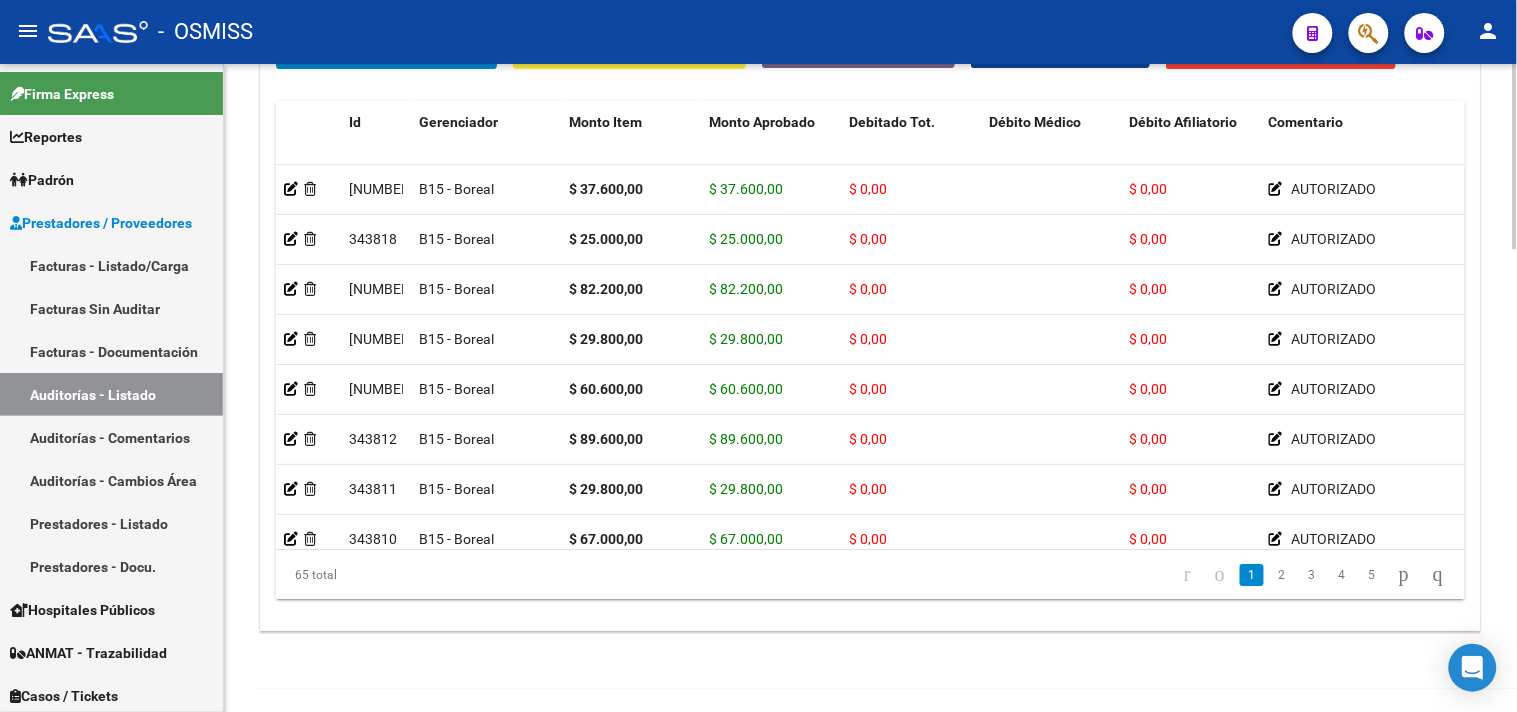 scroll, scrollTop: 1618, scrollLeft: 0, axis: vertical 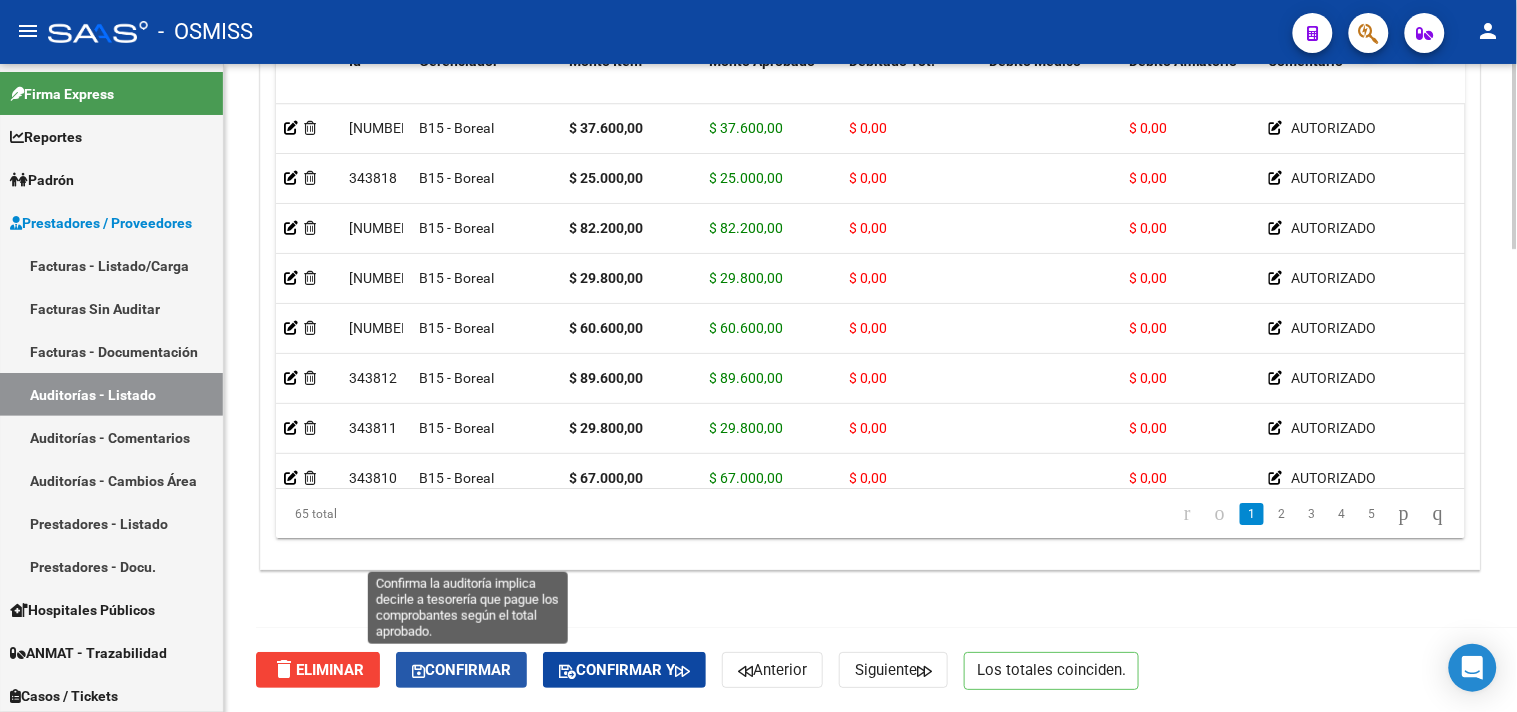 click on "Confirmar" 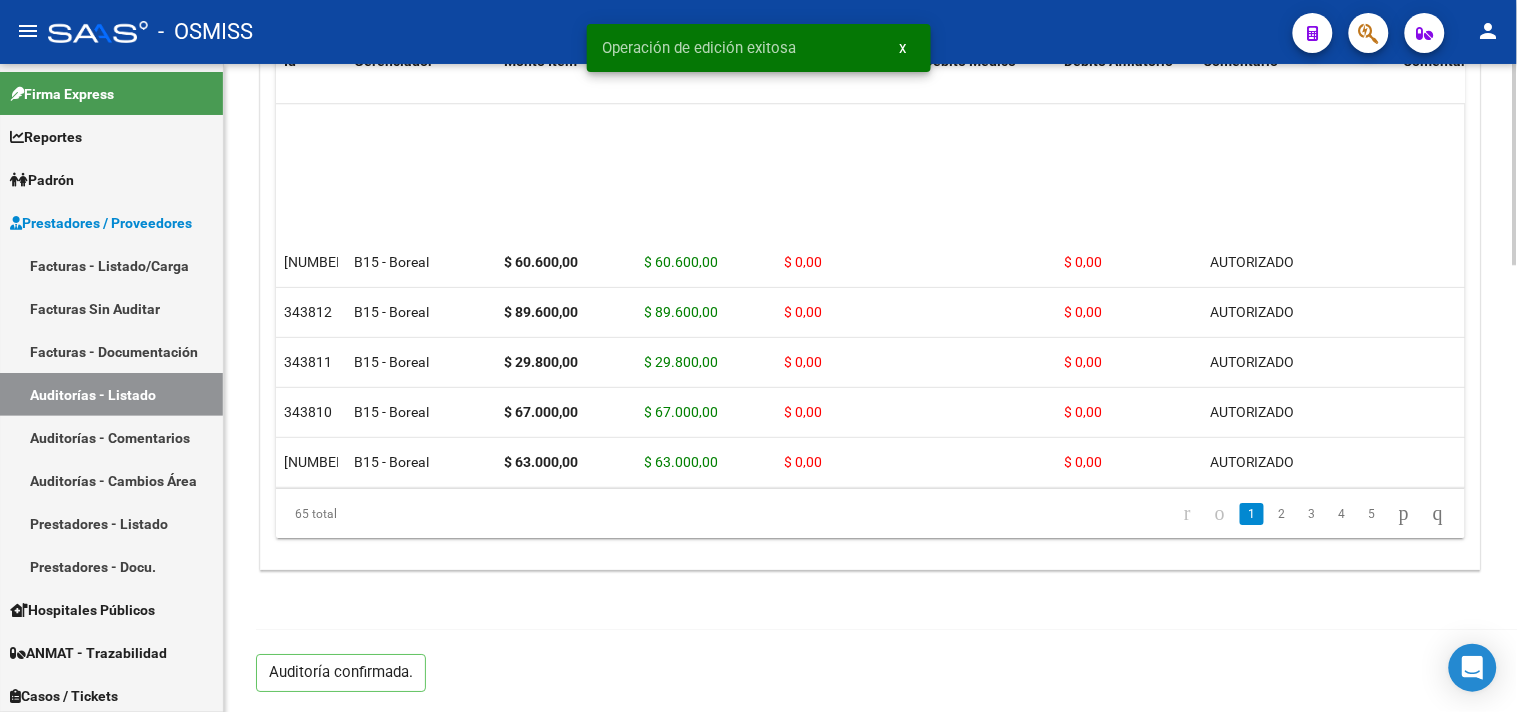 scroll, scrollTop: 0, scrollLeft: 0, axis: both 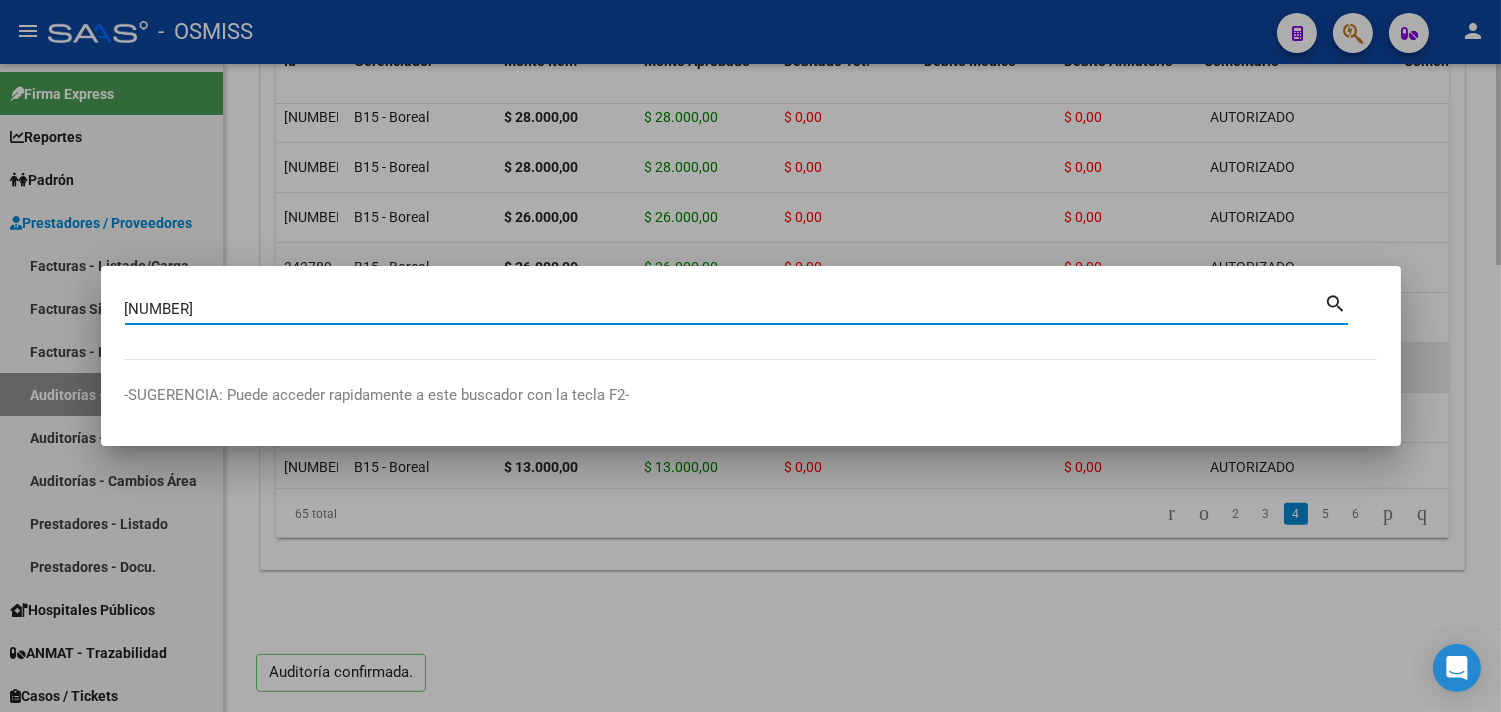 type on "[NUMBER]" 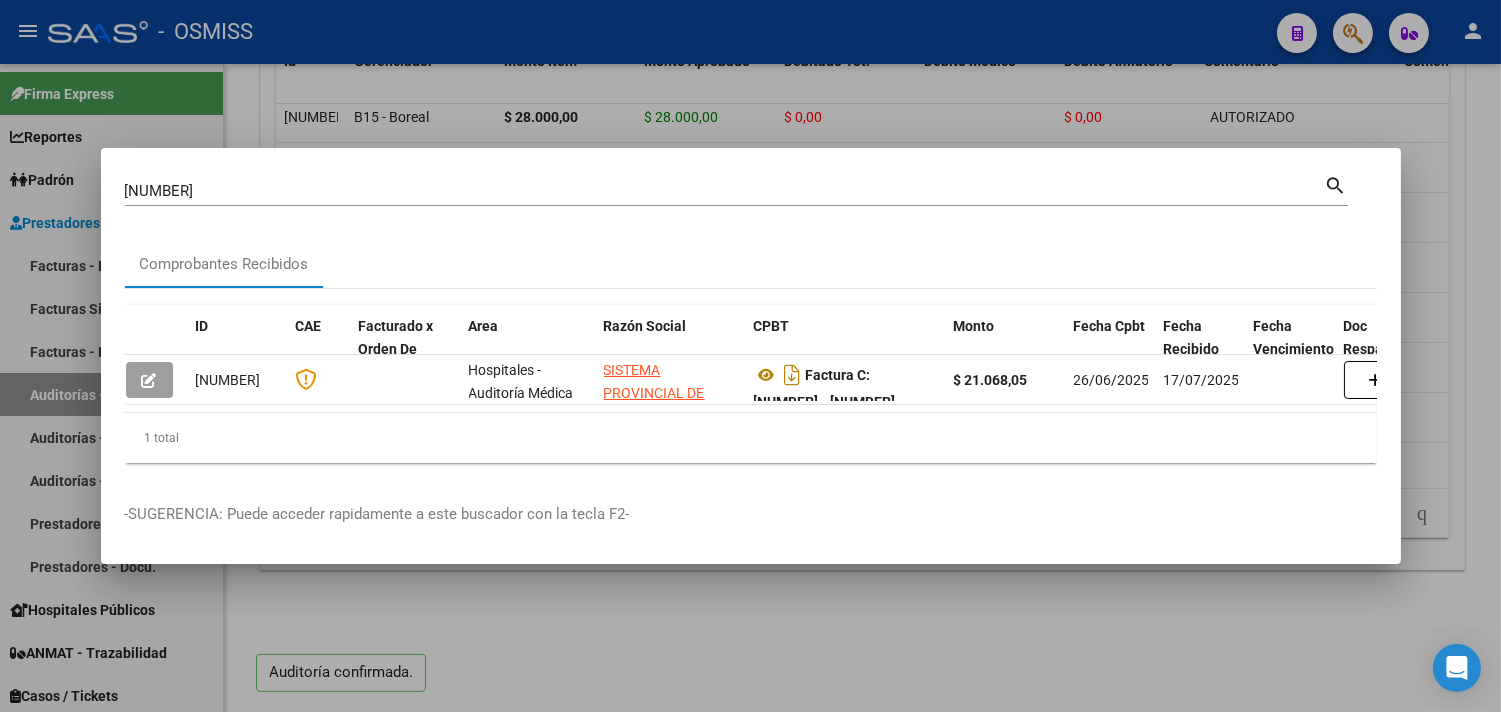 scroll, scrollTop: 0, scrollLeft: 844, axis: horizontal 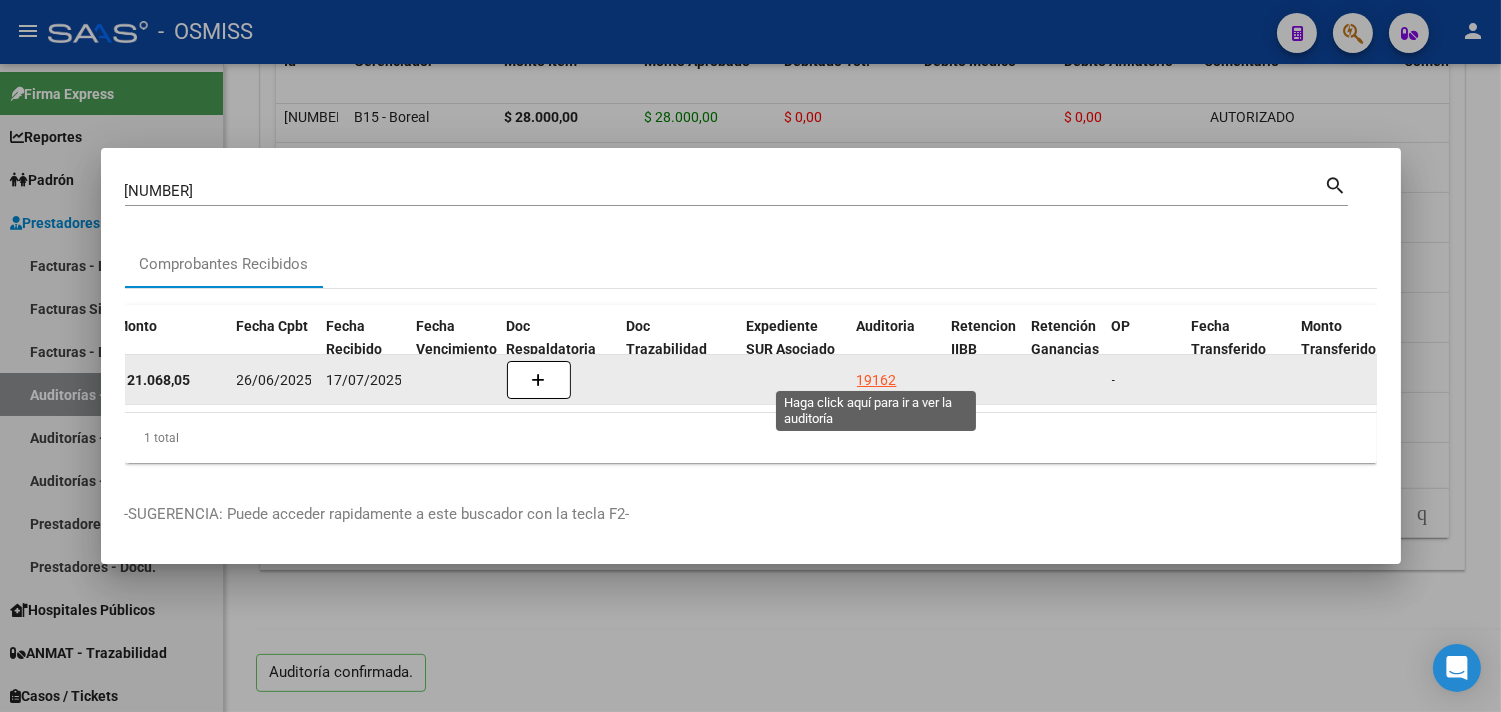 click on "19162" 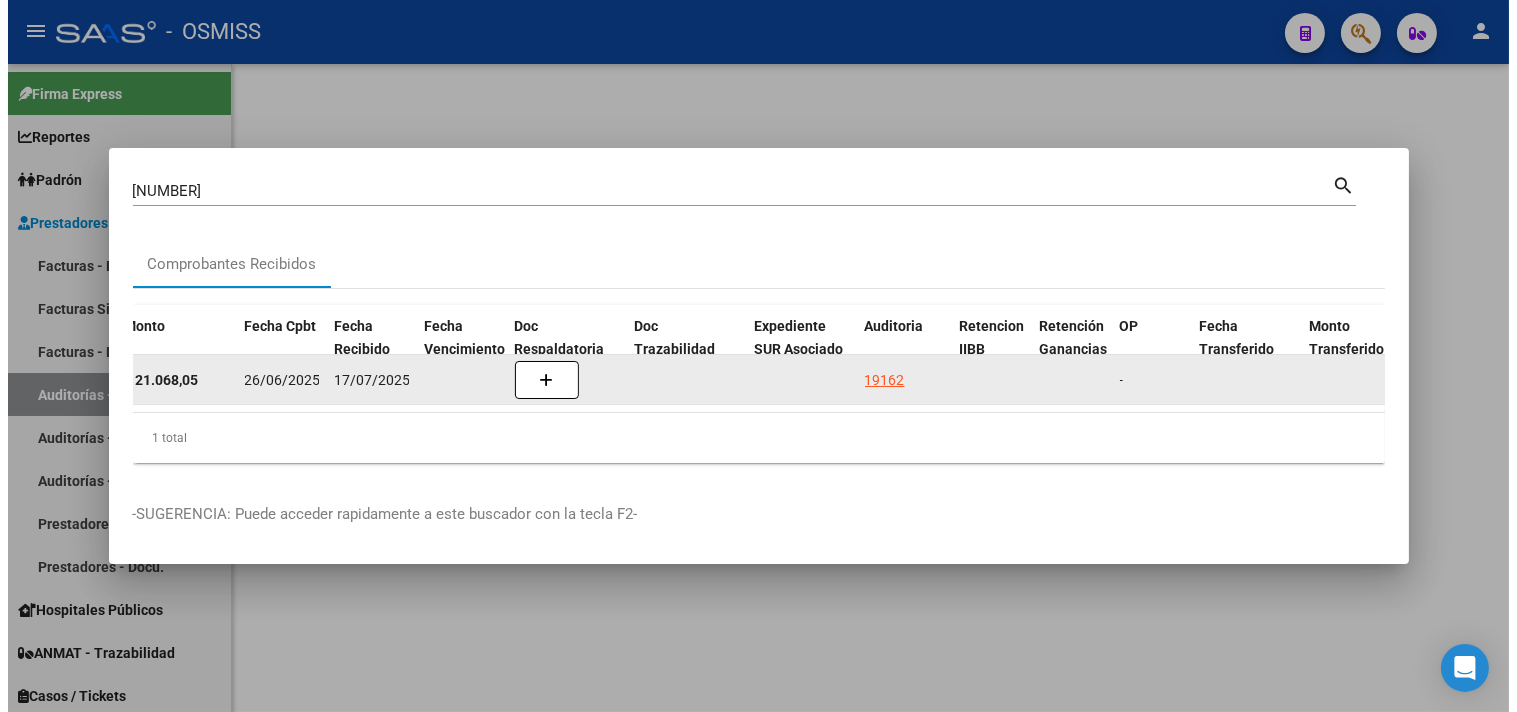 scroll, scrollTop: 0, scrollLeft: 0, axis: both 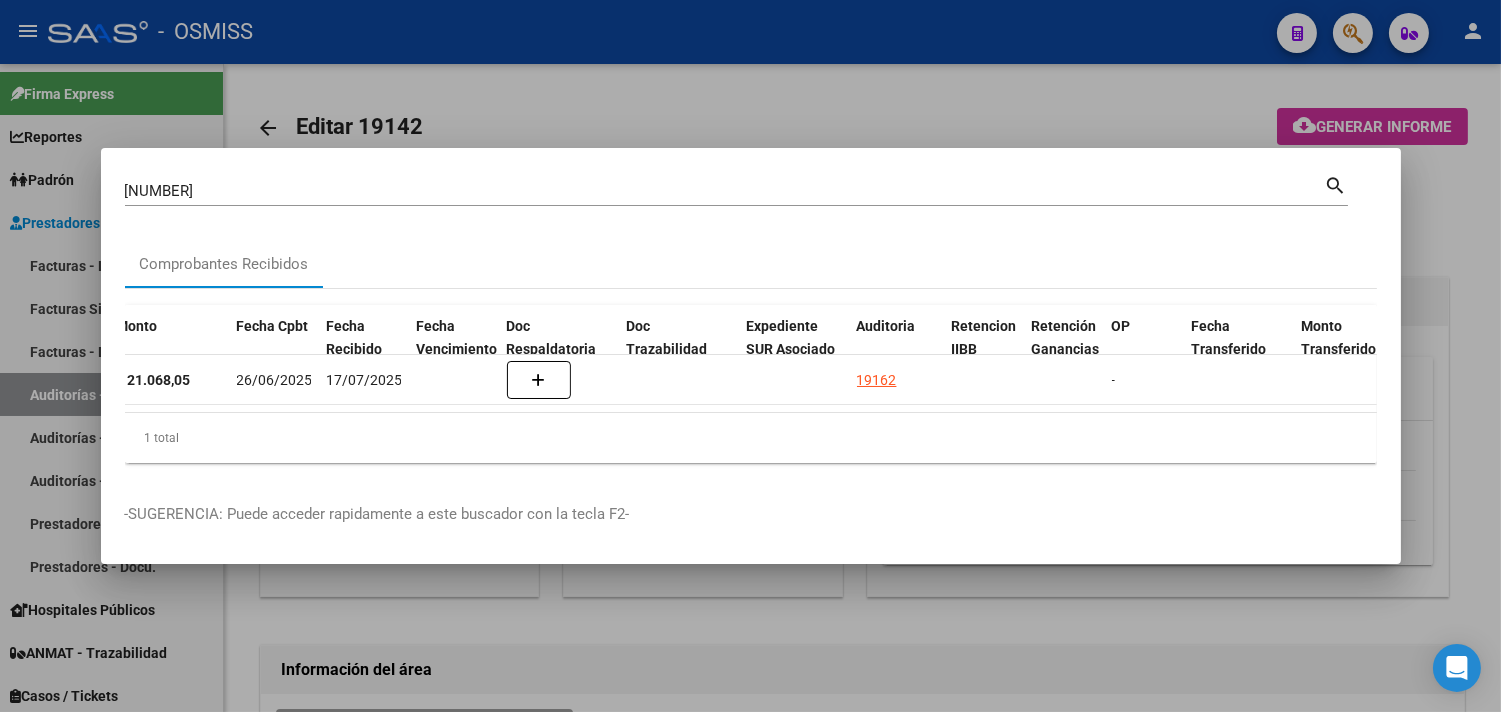 click at bounding box center (750, 356) 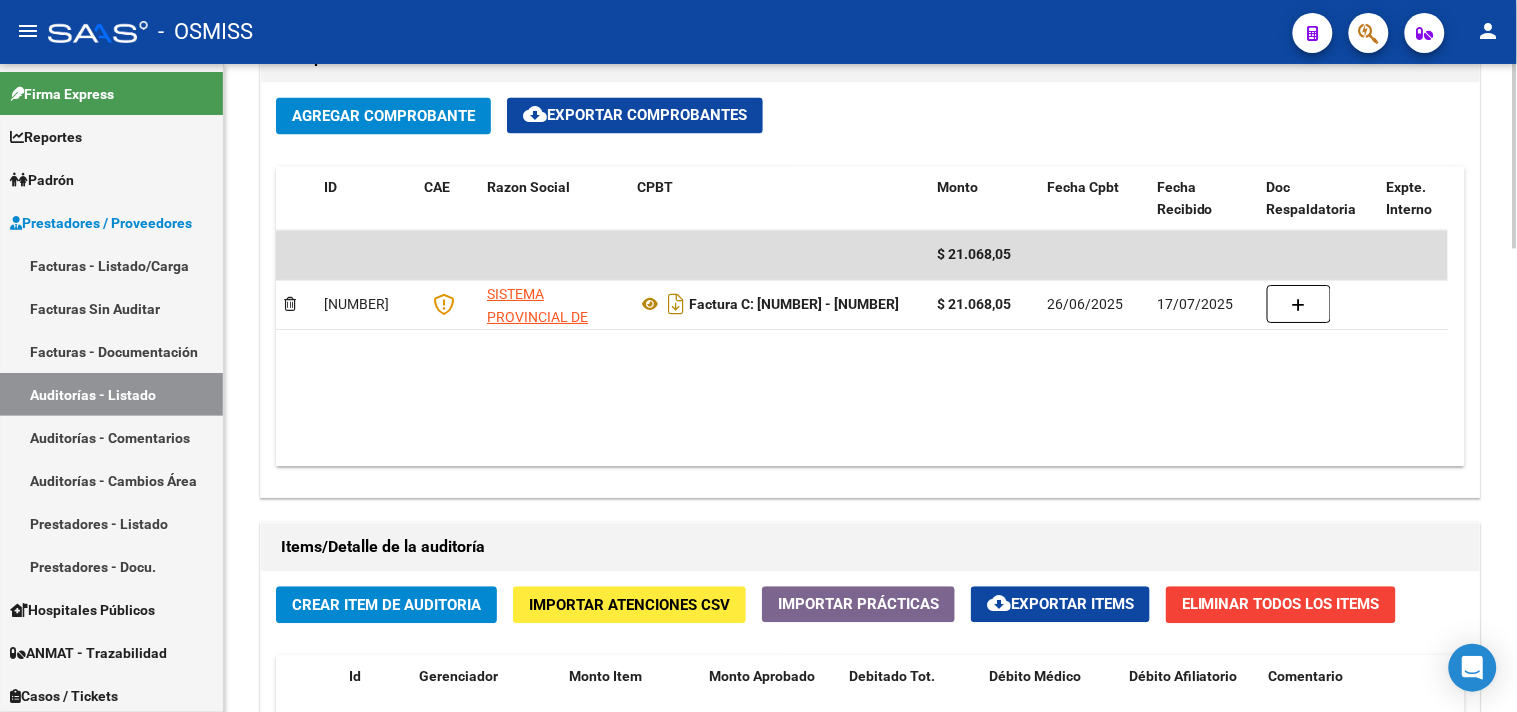 scroll, scrollTop: 1618, scrollLeft: 0, axis: vertical 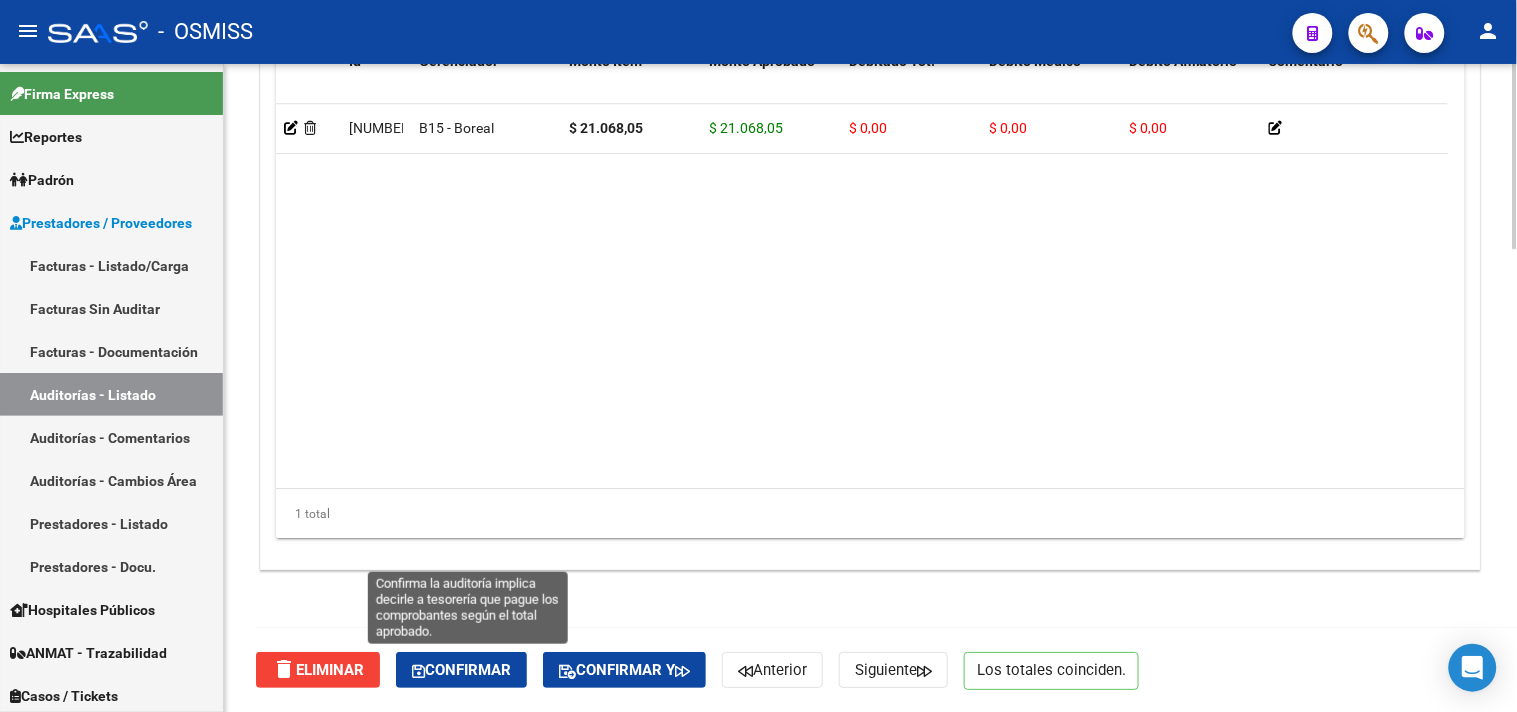 click on "Confirmar" 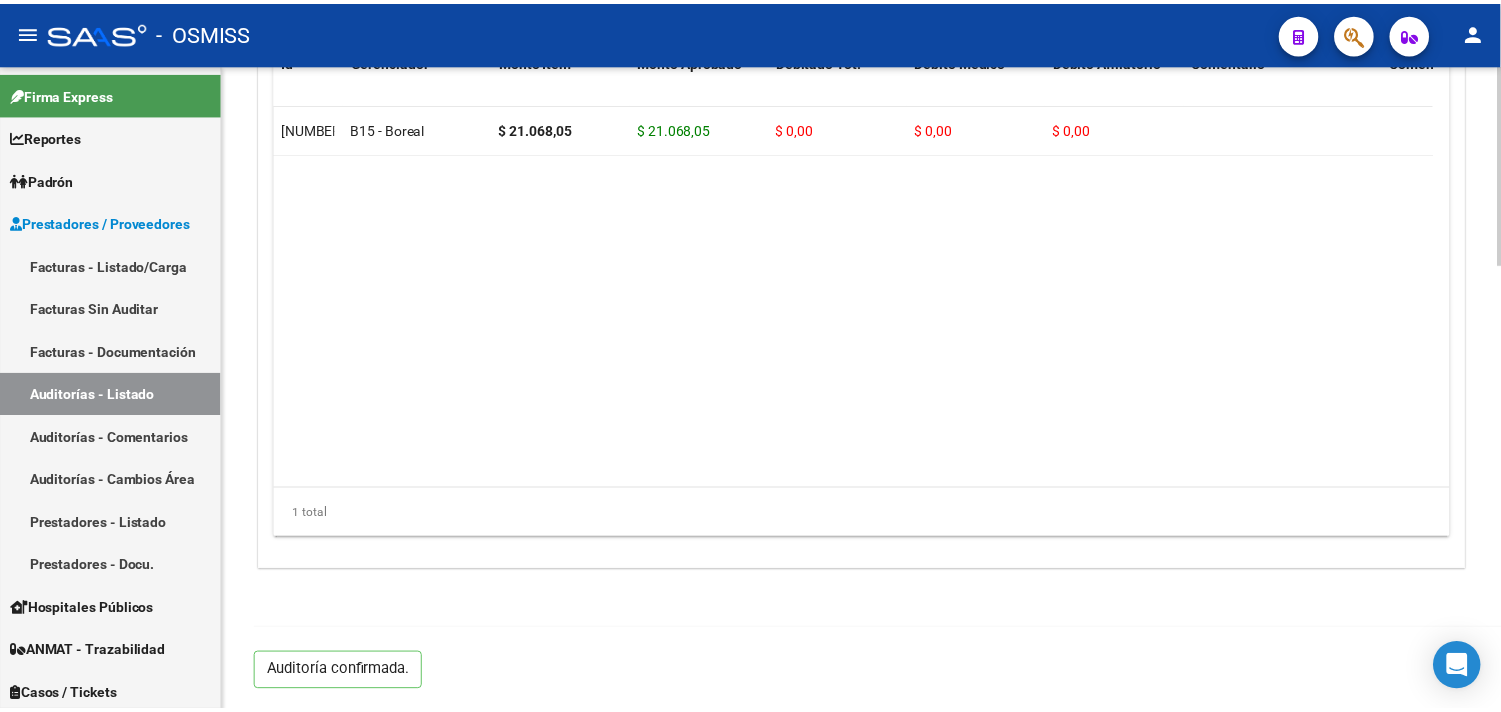 scroll, scrollTop: 1438, scrollLeft: 0, axis: vertical 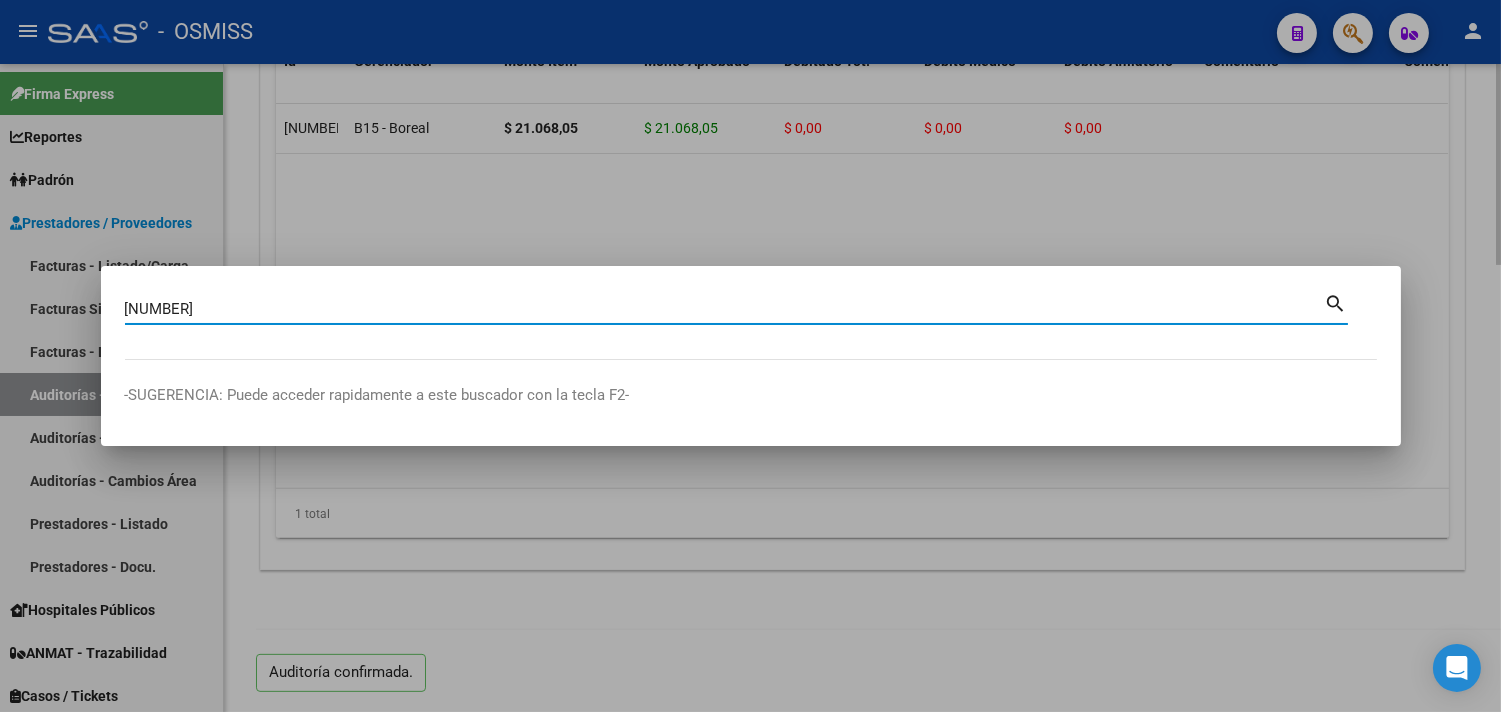type on "[NUMBER]" 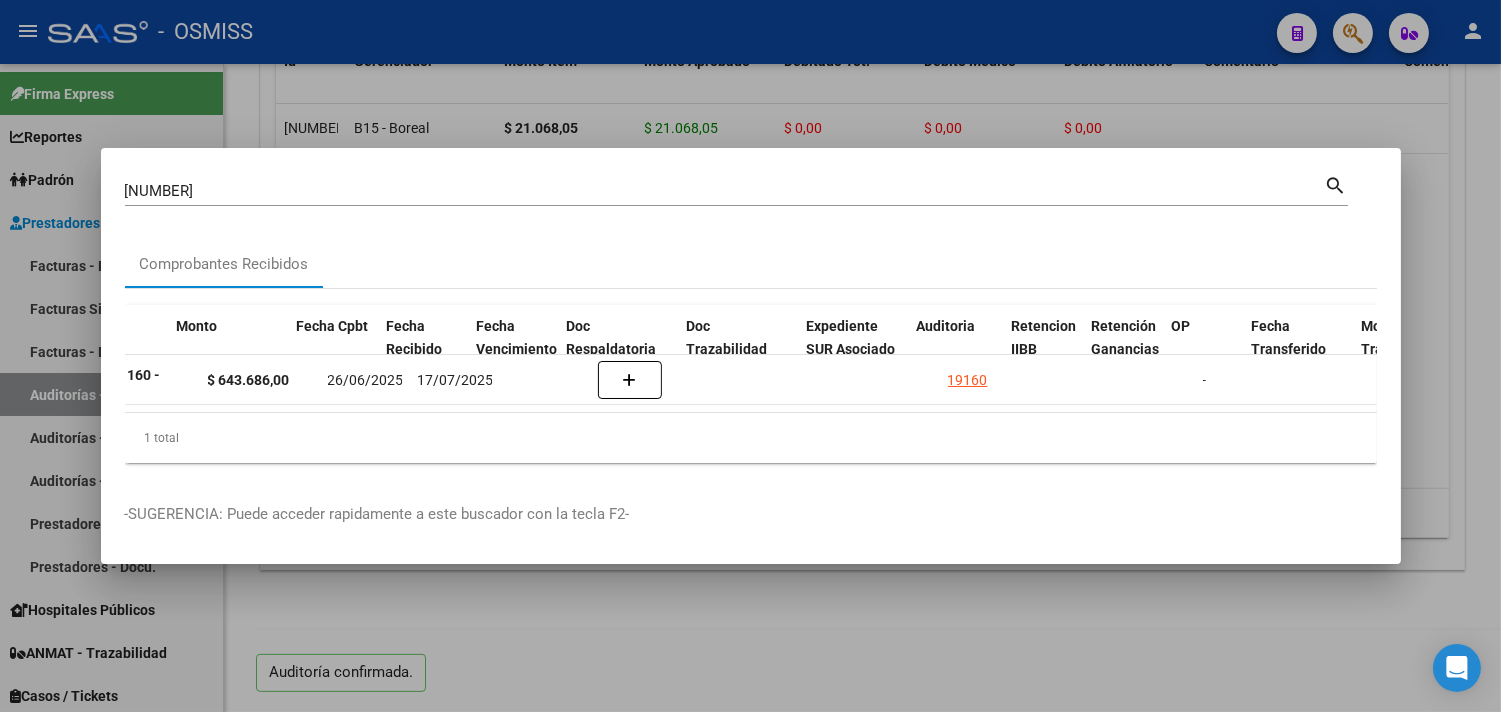 scroll, scrollTop: 0, scrollLeft: 784, axis: horizontal 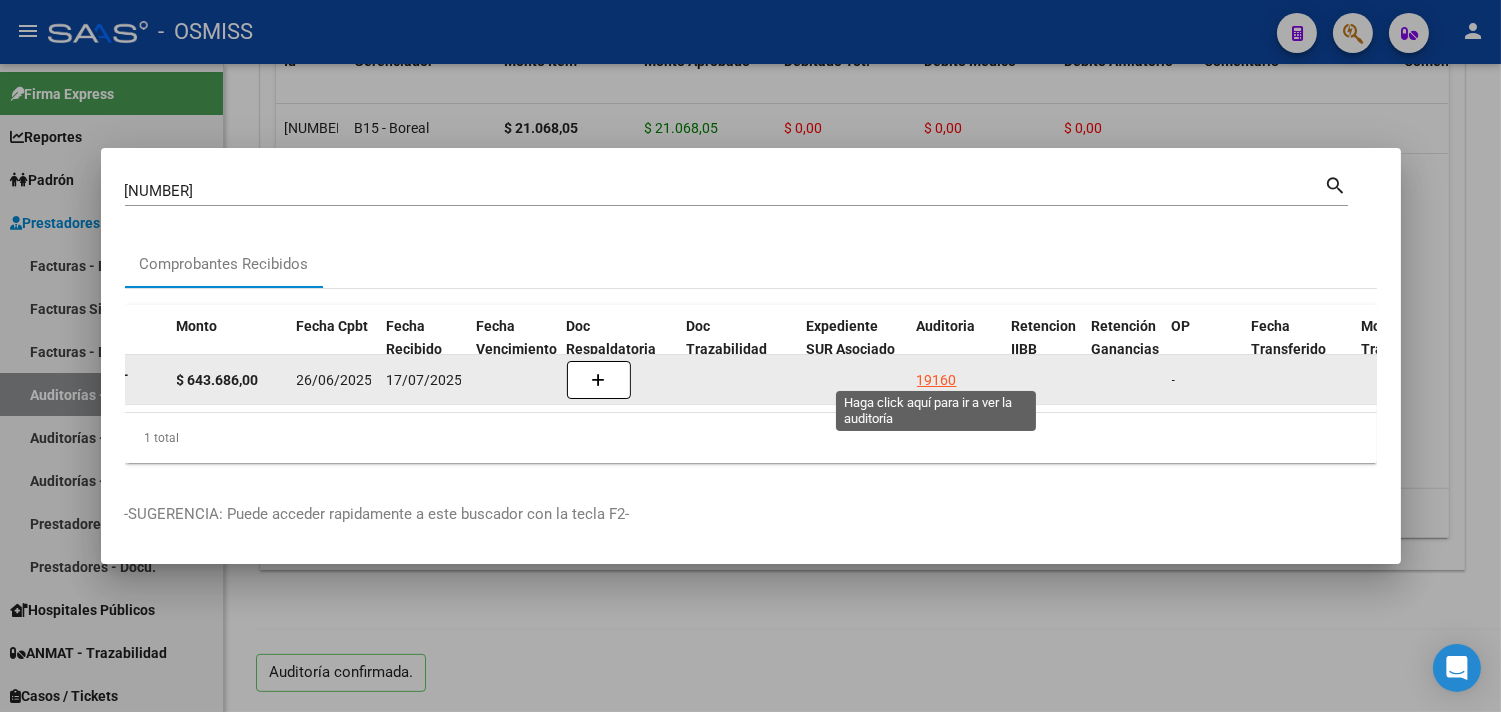 click on "19160" 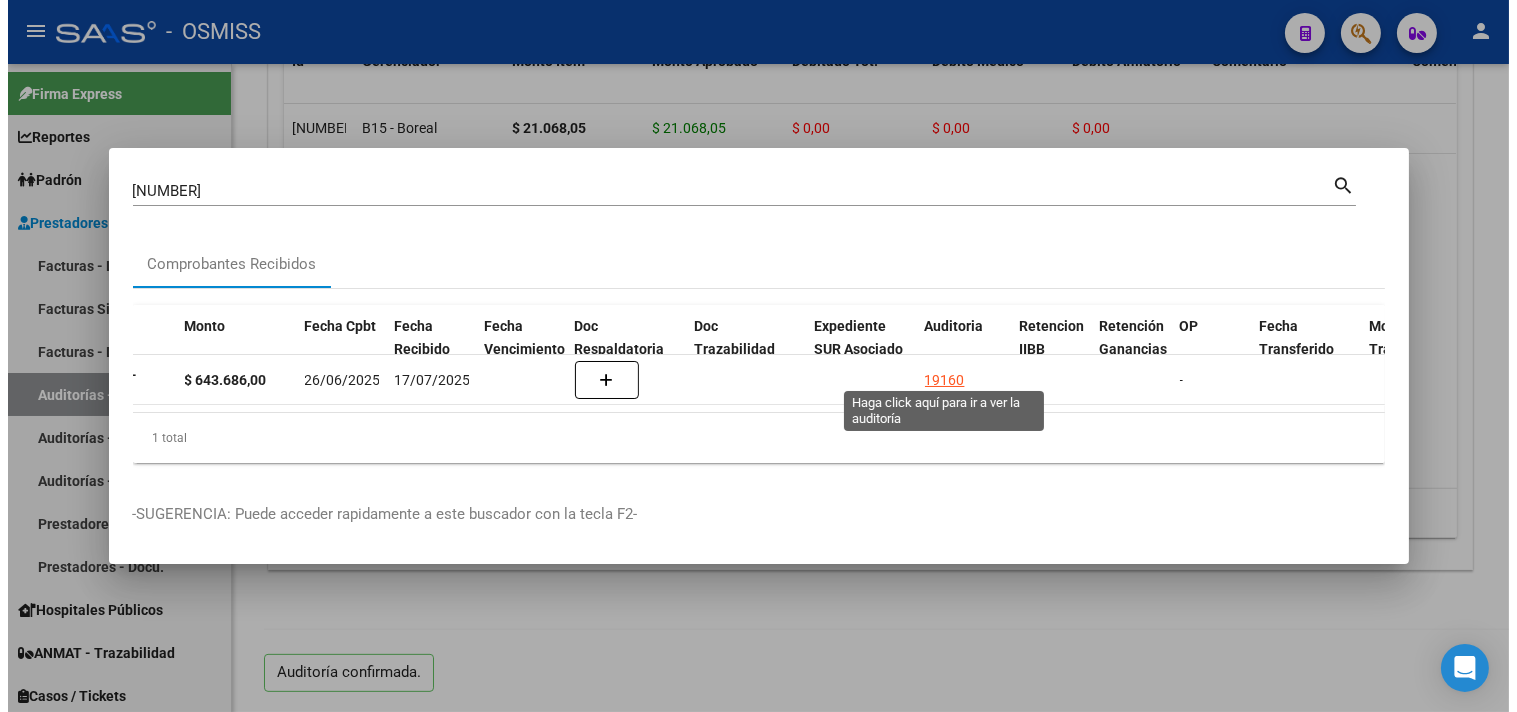 scroll, scrollTop: 0, scrollLeft: 0, axis: both 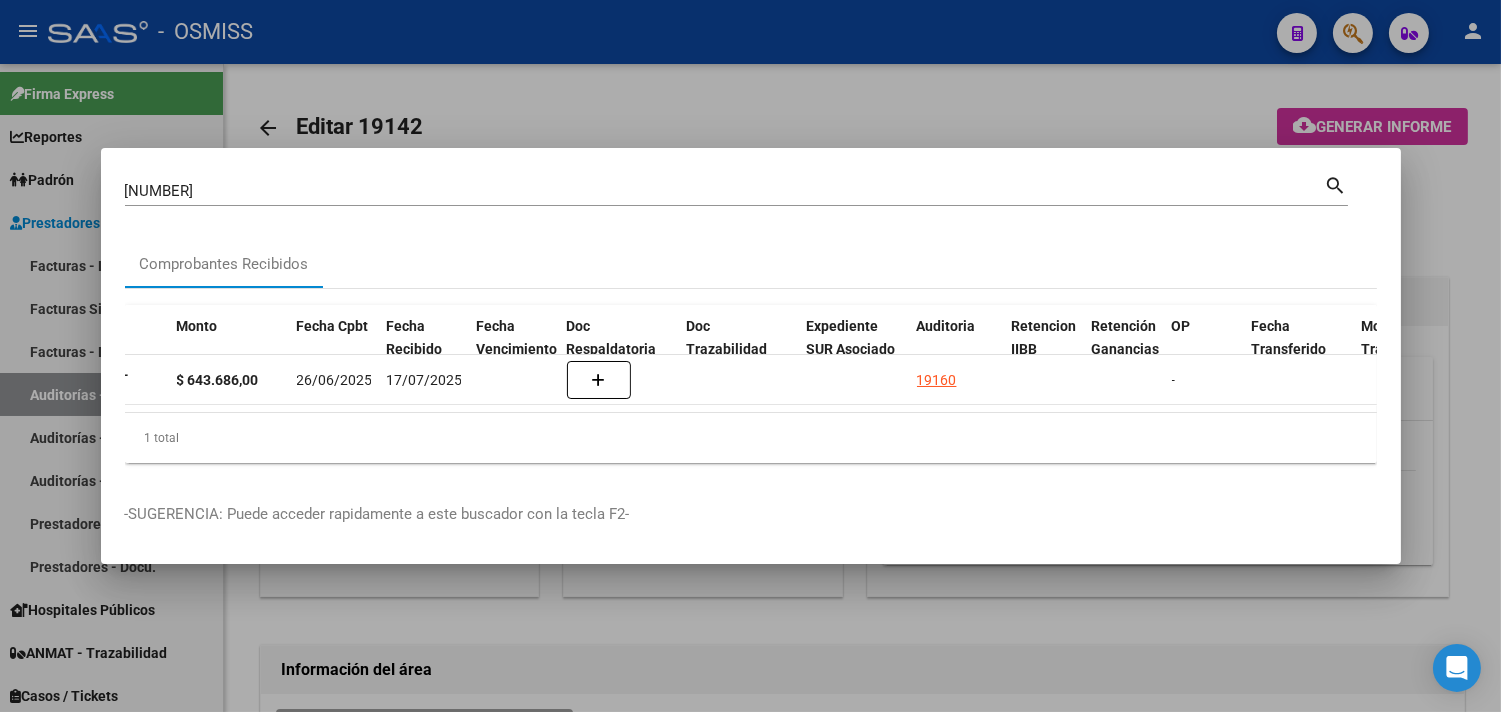 click at bounding box center (750, 356) 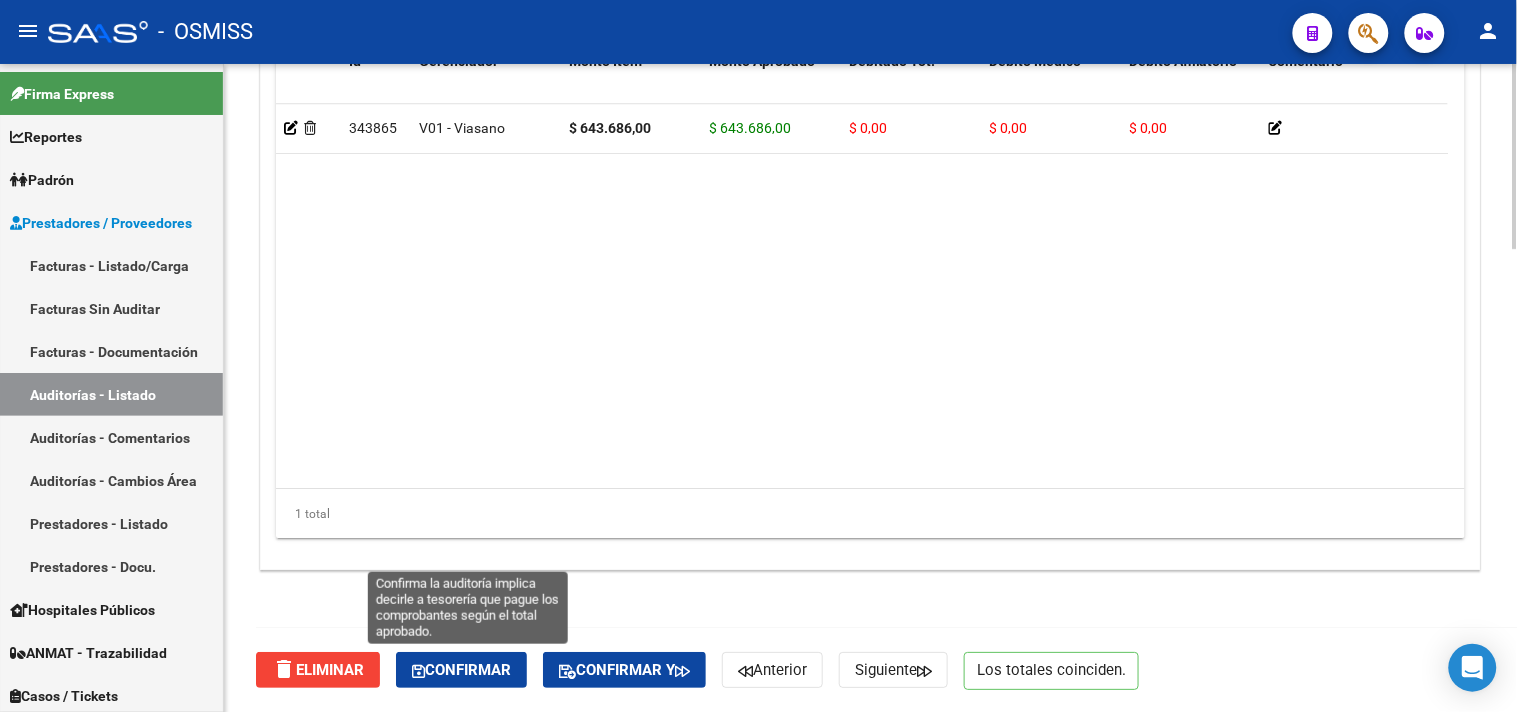 drag, startPoint x: 438, startPoint y: 663, endPoint x: 524, endPoint y: 678, distance: 87.29834 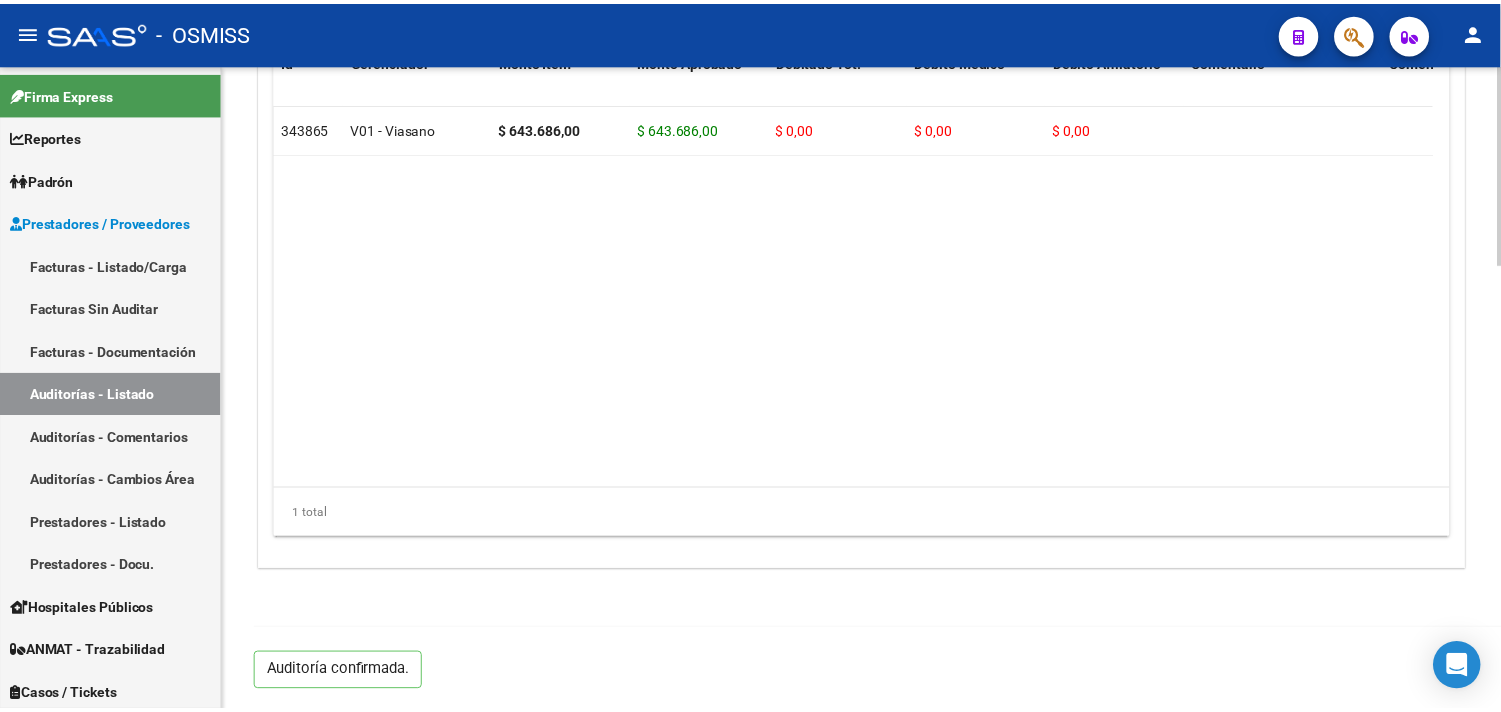 scroll, scrollTop: 1438, scrollLeft: 0, axis: vertical 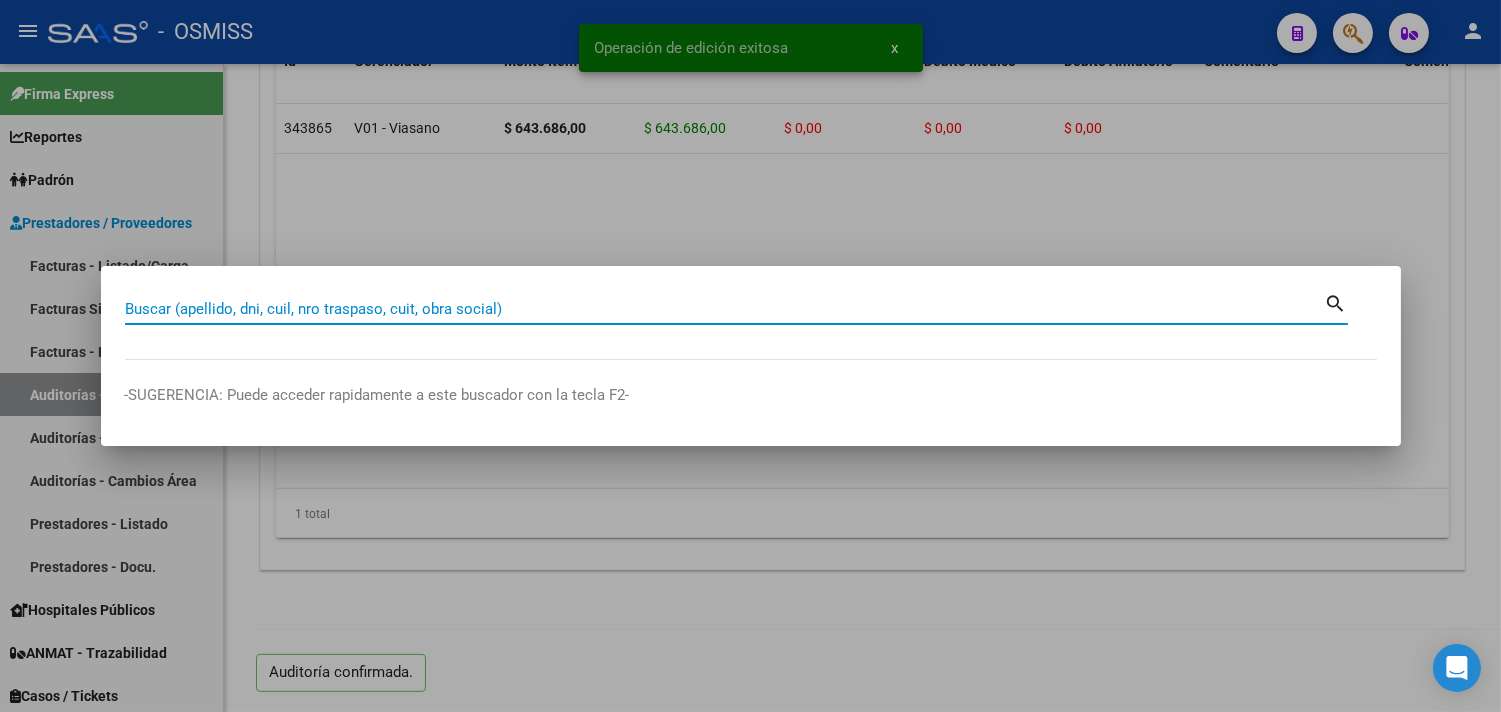 paste on "0003-00004031" 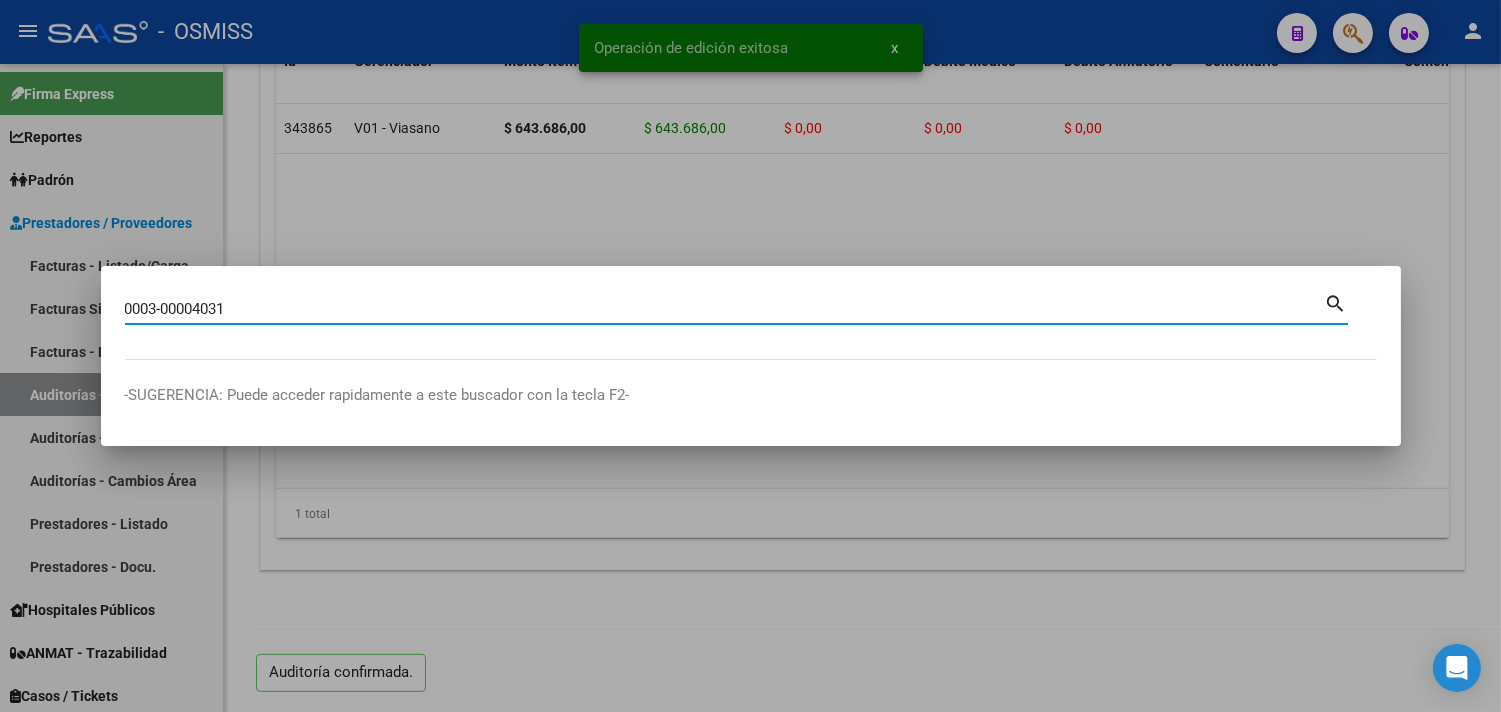 type on "0003-00004031" 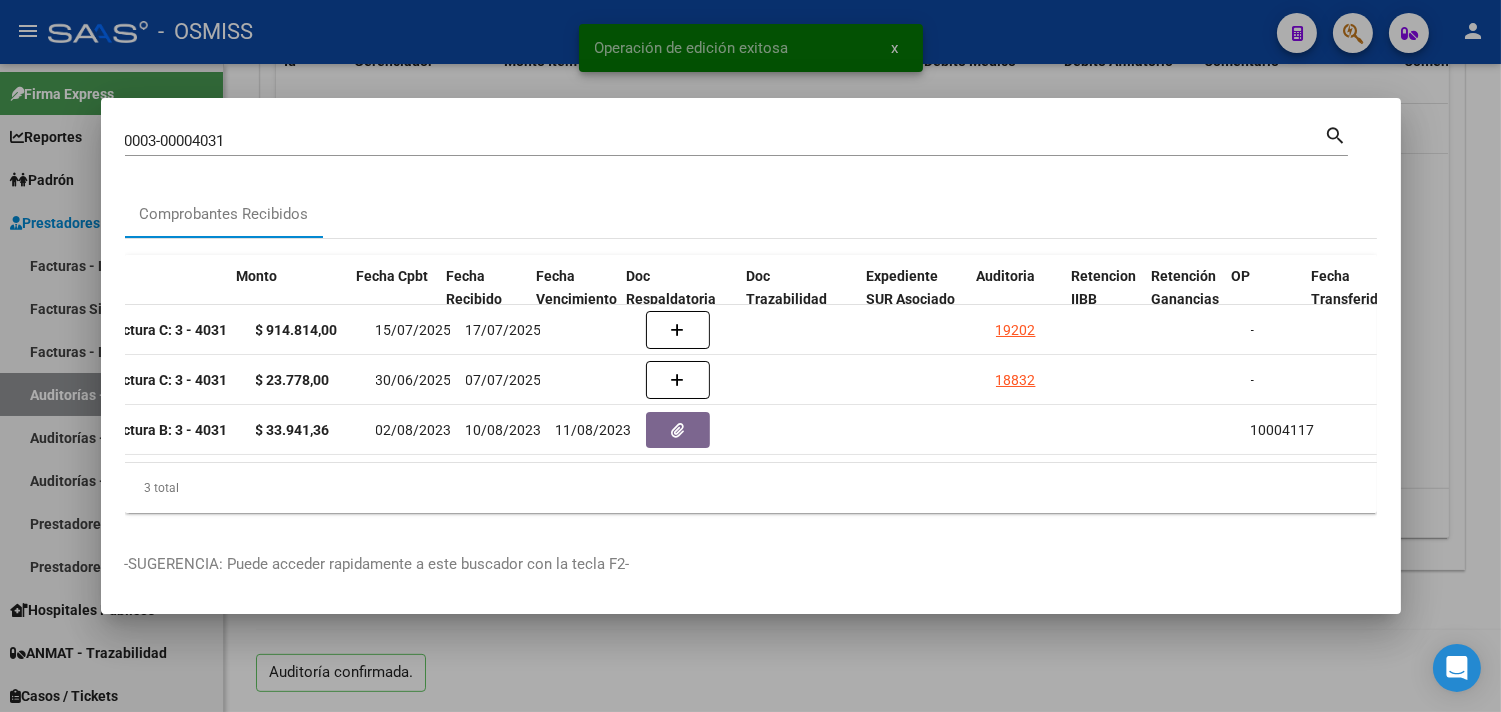 scroll, scrollTop: 0, scrollLeft: 788, axis: horizontal 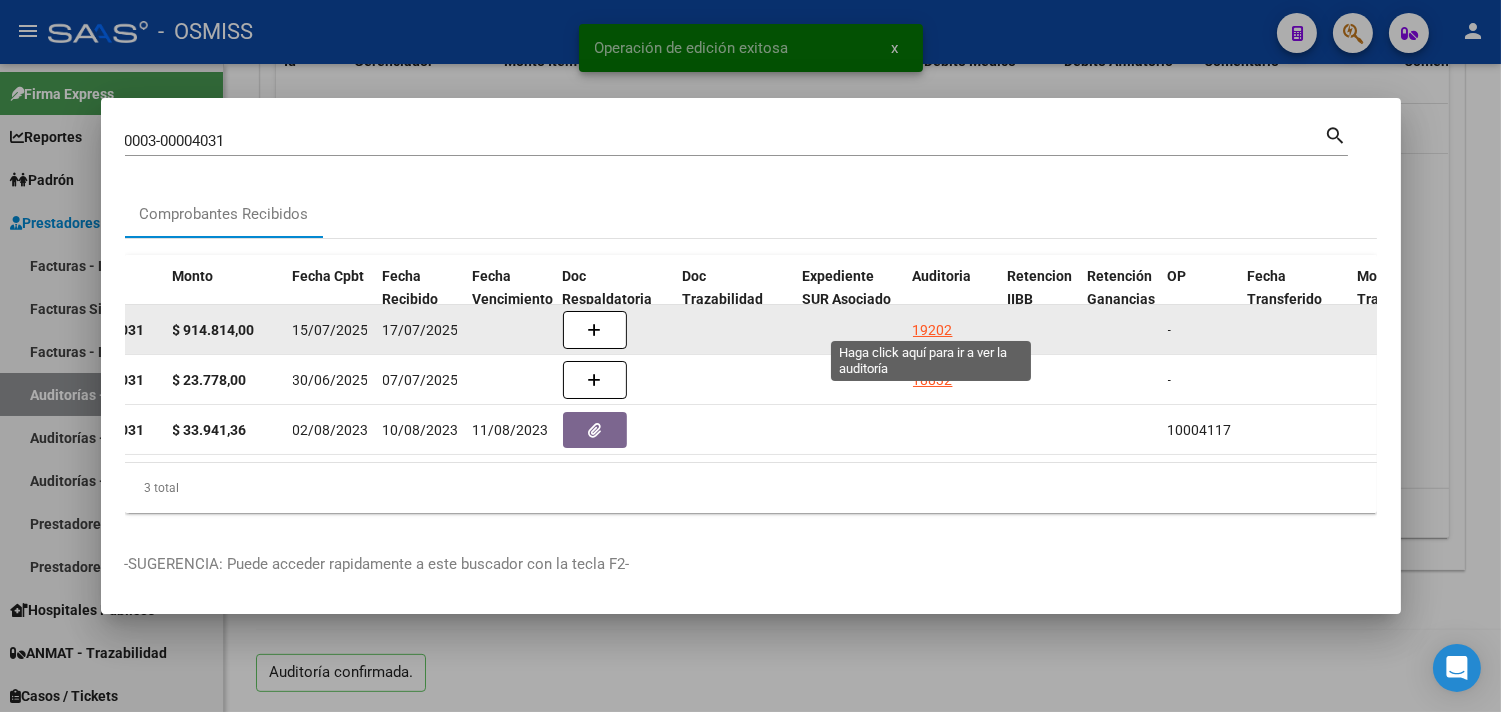click on "19202" 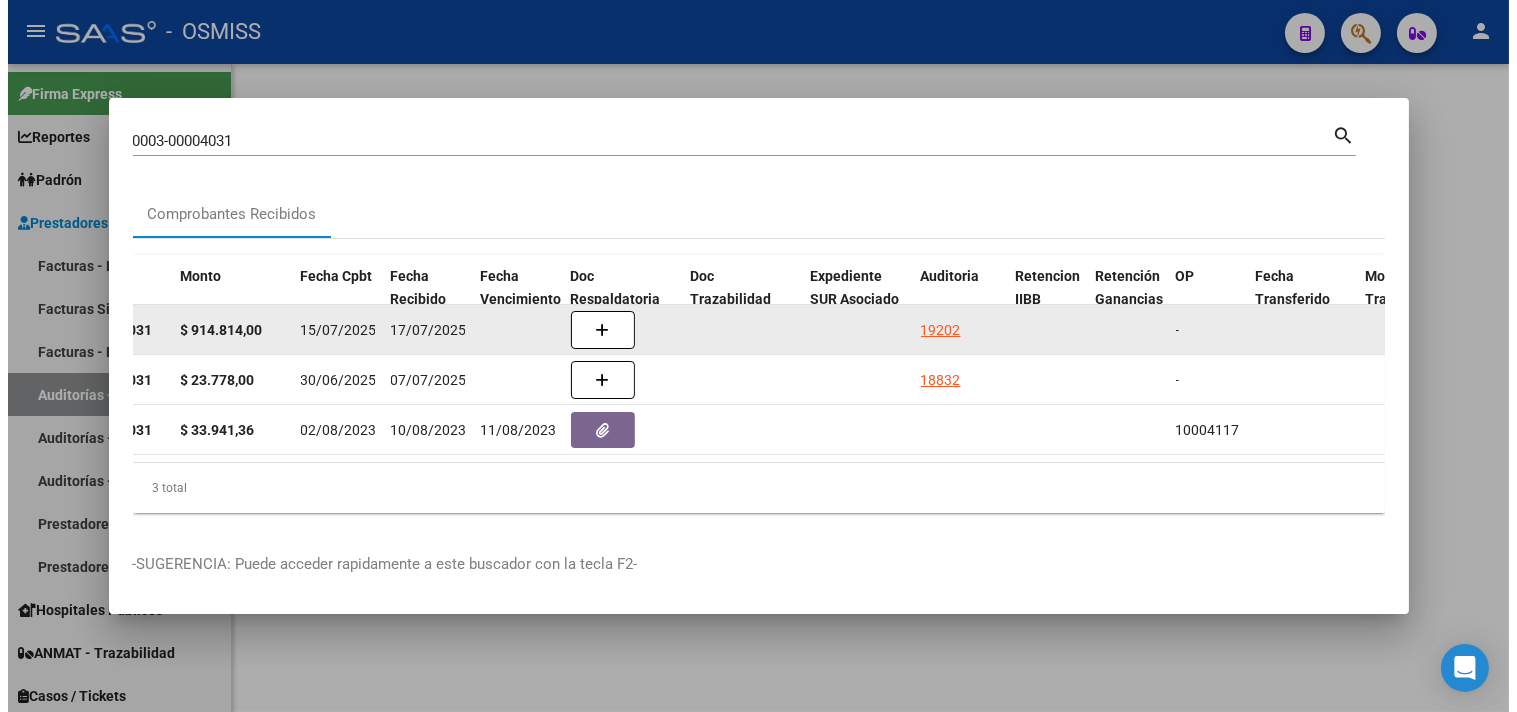 scroll, scrollTop: 0, scrollLeft: 0, axis: both 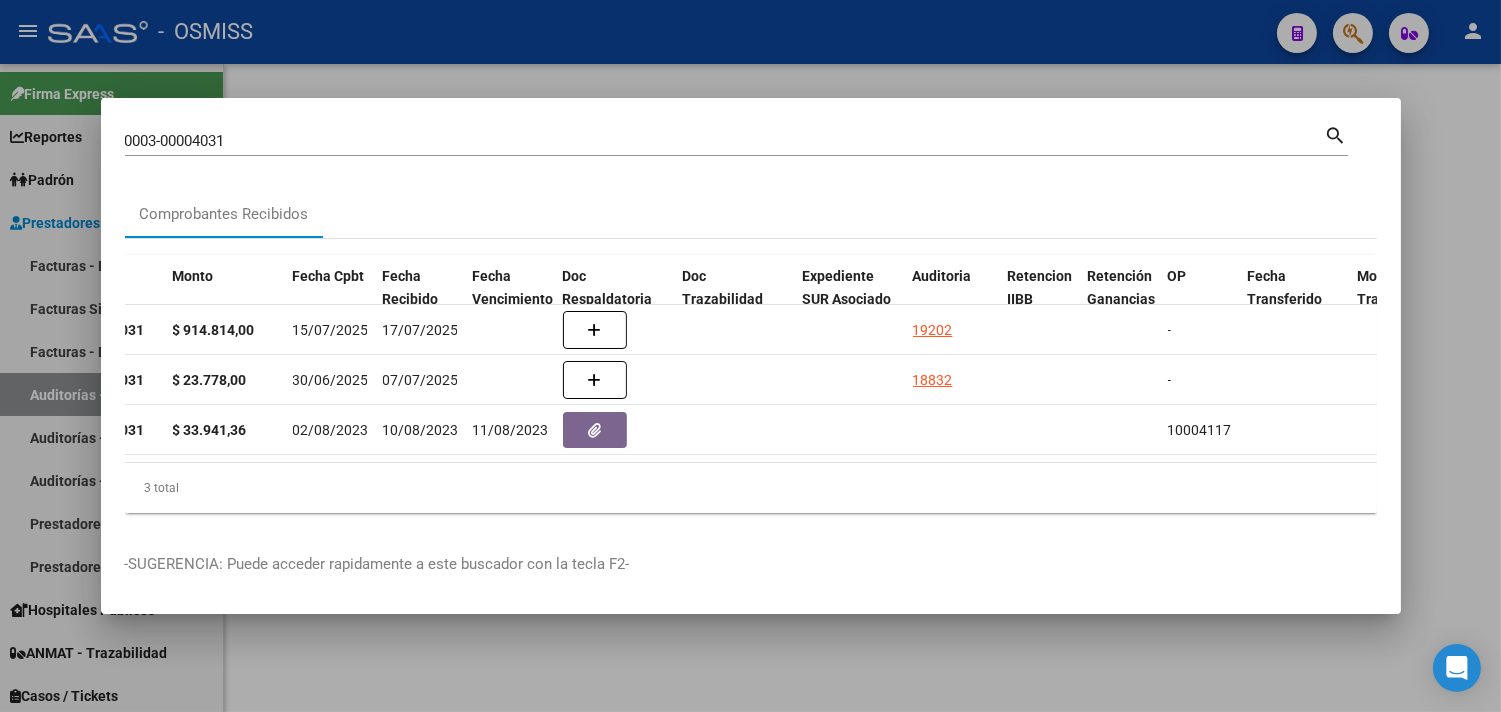 click at bounding box center (750, 356) 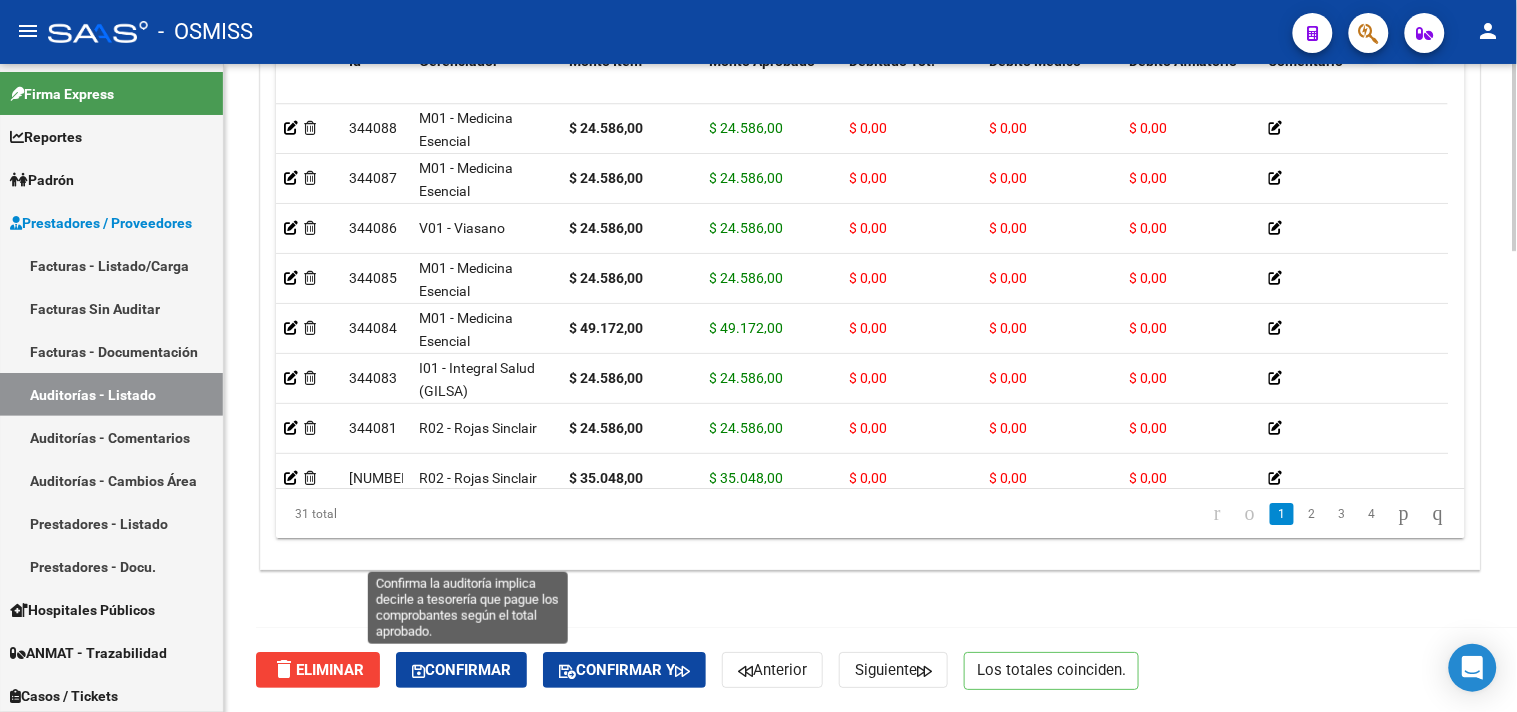 click on "Confirmar" 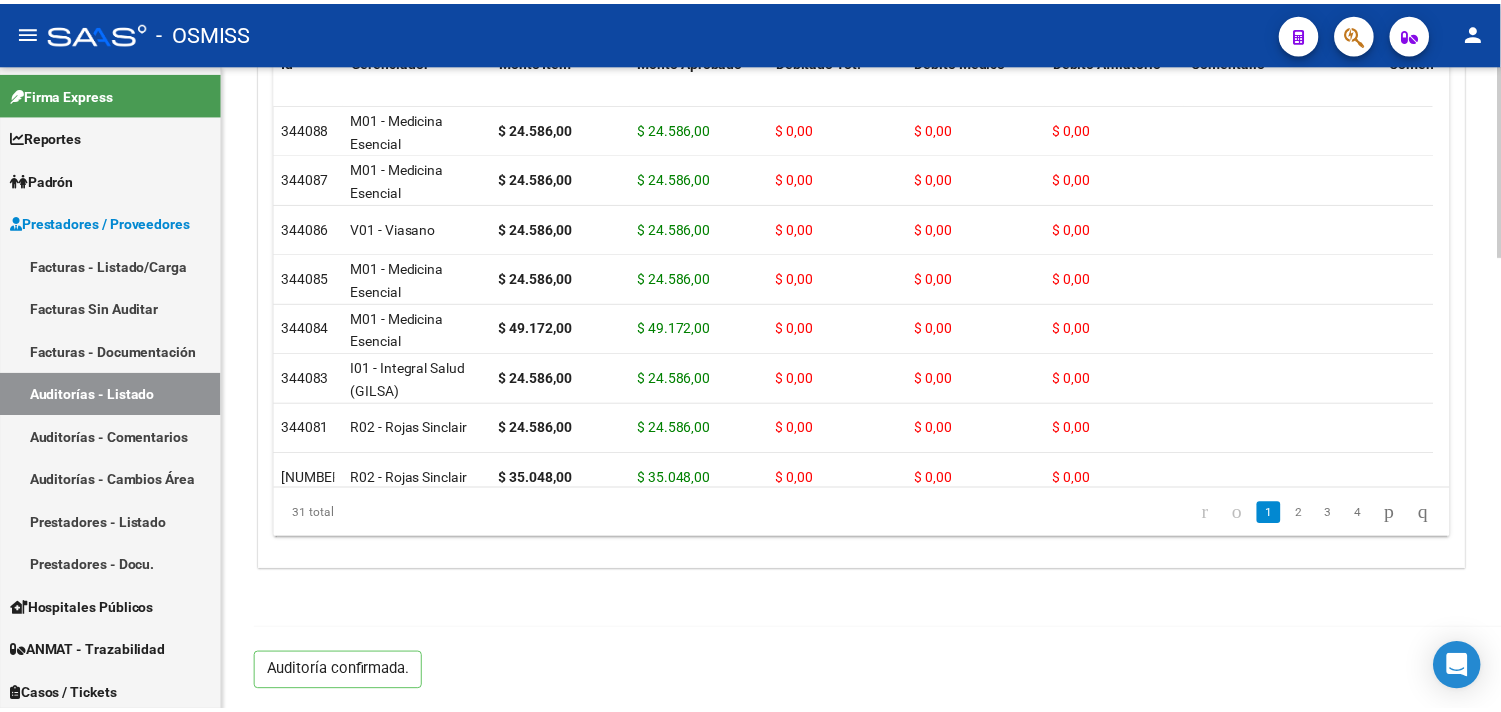 scroll, scrollTop: 1531, scrollLeft: 0, axis: vertical 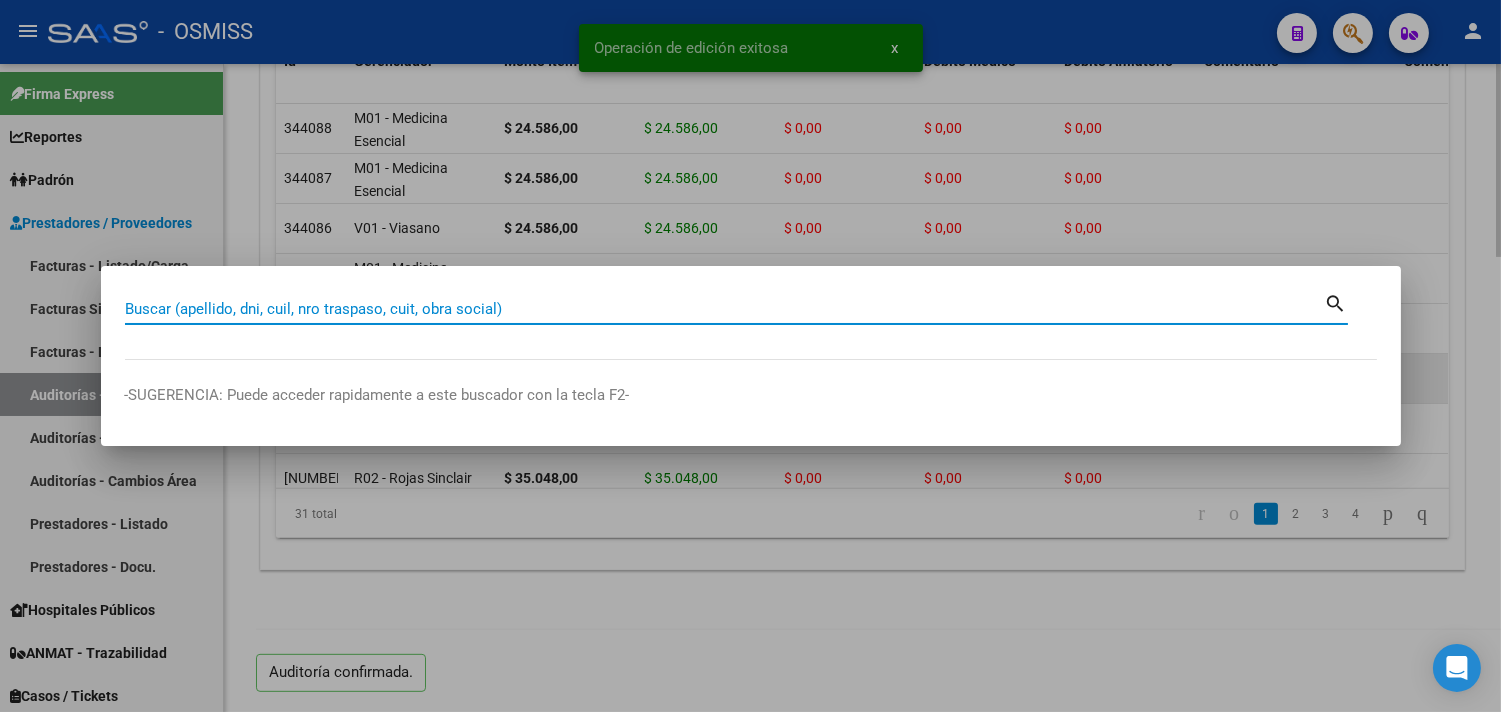 paste on "1351-00004478" 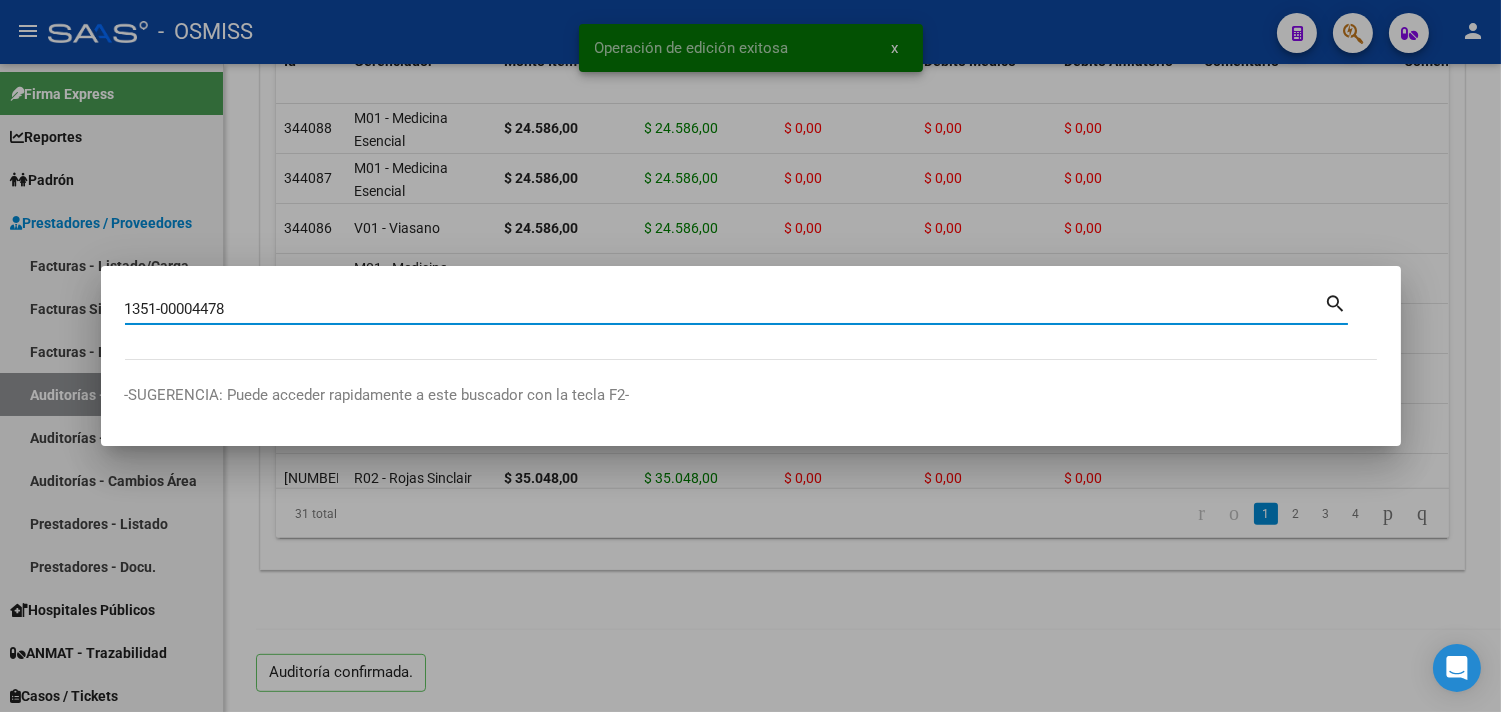 type on "1351-00004478" 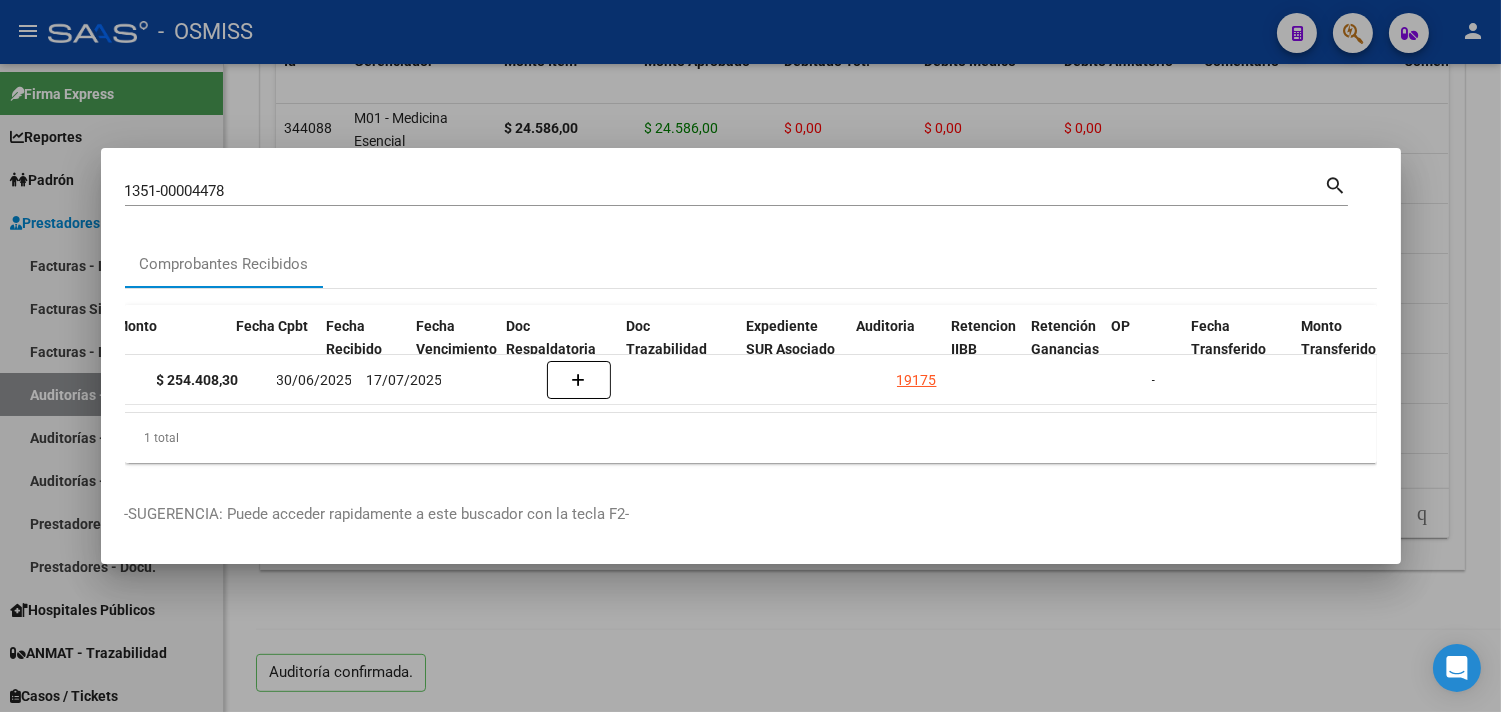 scroll, scrollTop: 0, scrollLeft: 844, axis: horizontal 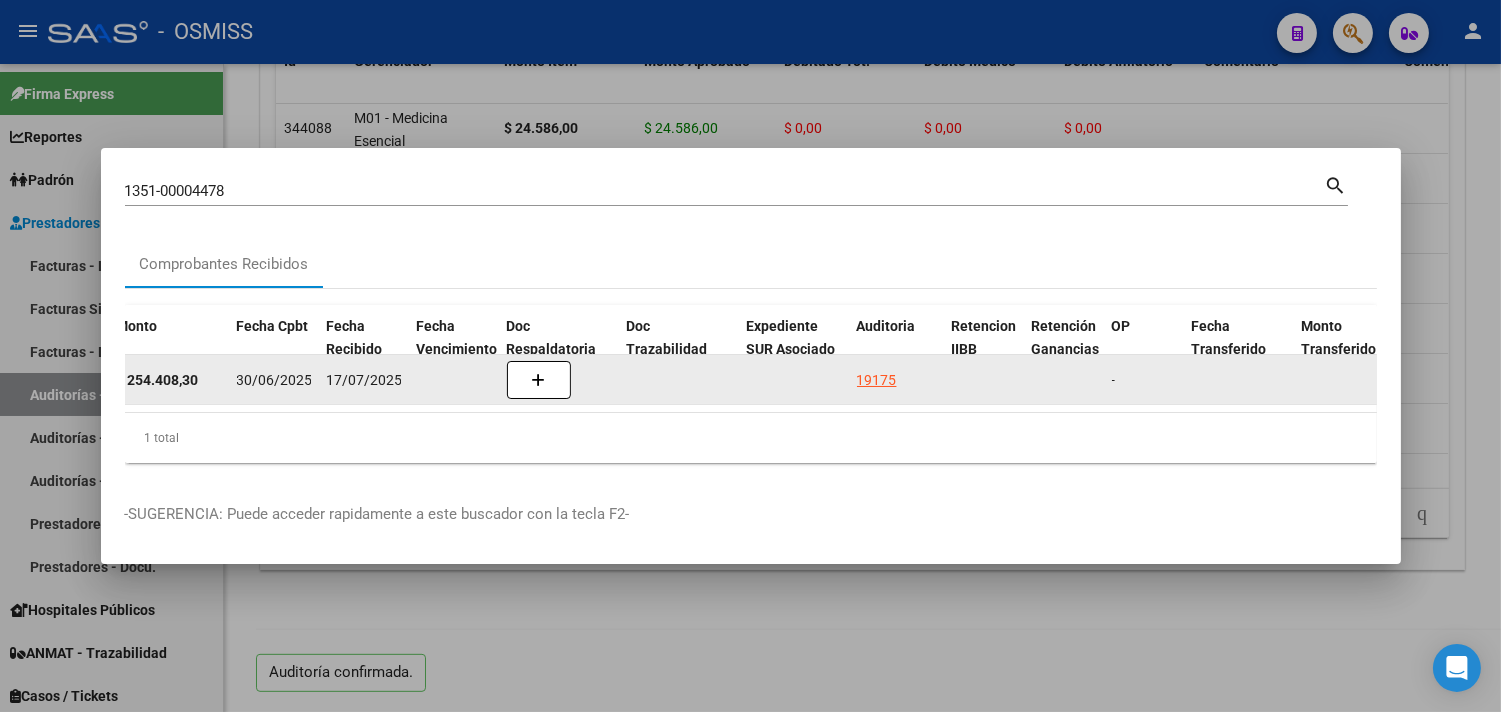 click on "19175" 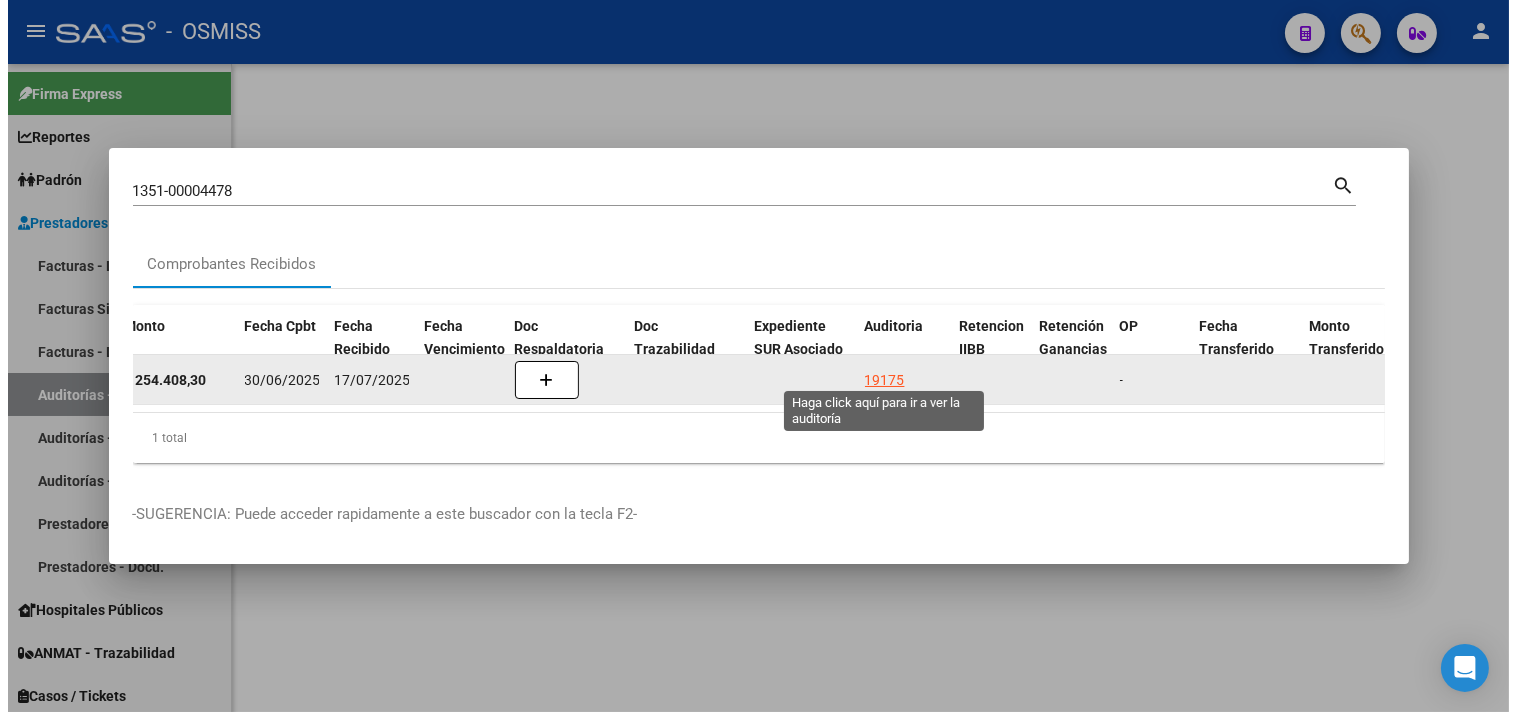 scroll, scrollTop: 0, scrollLeft: 0, axis: both 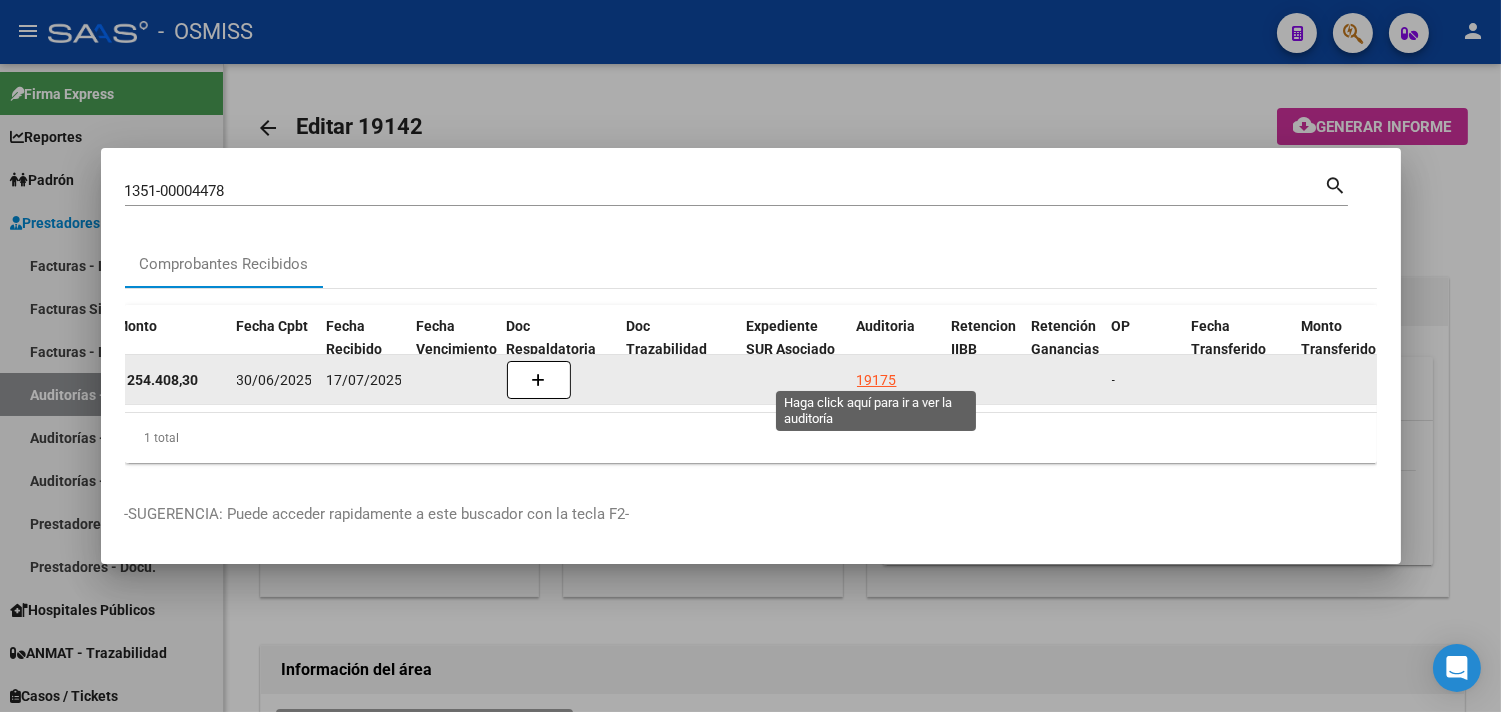 click on "19175" 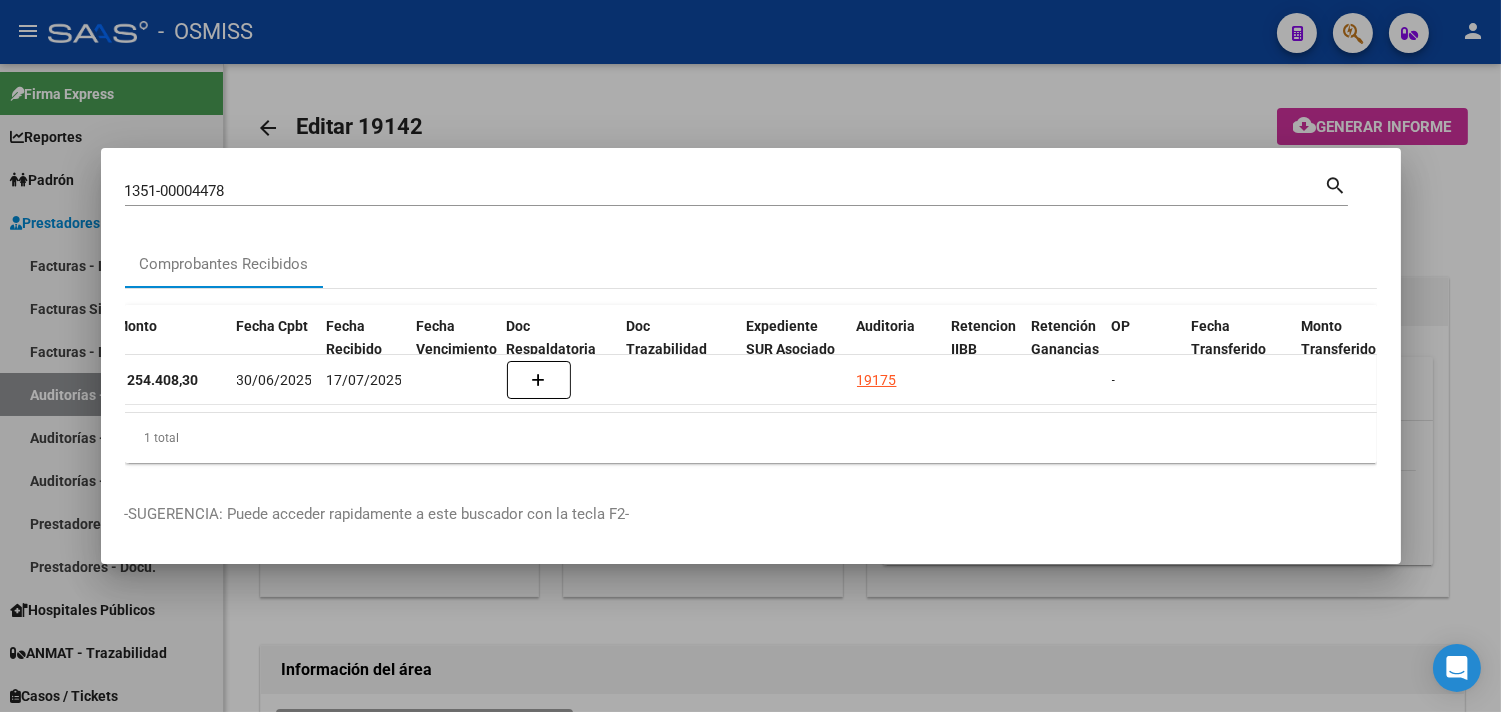 click at bounding box center [750, 356] 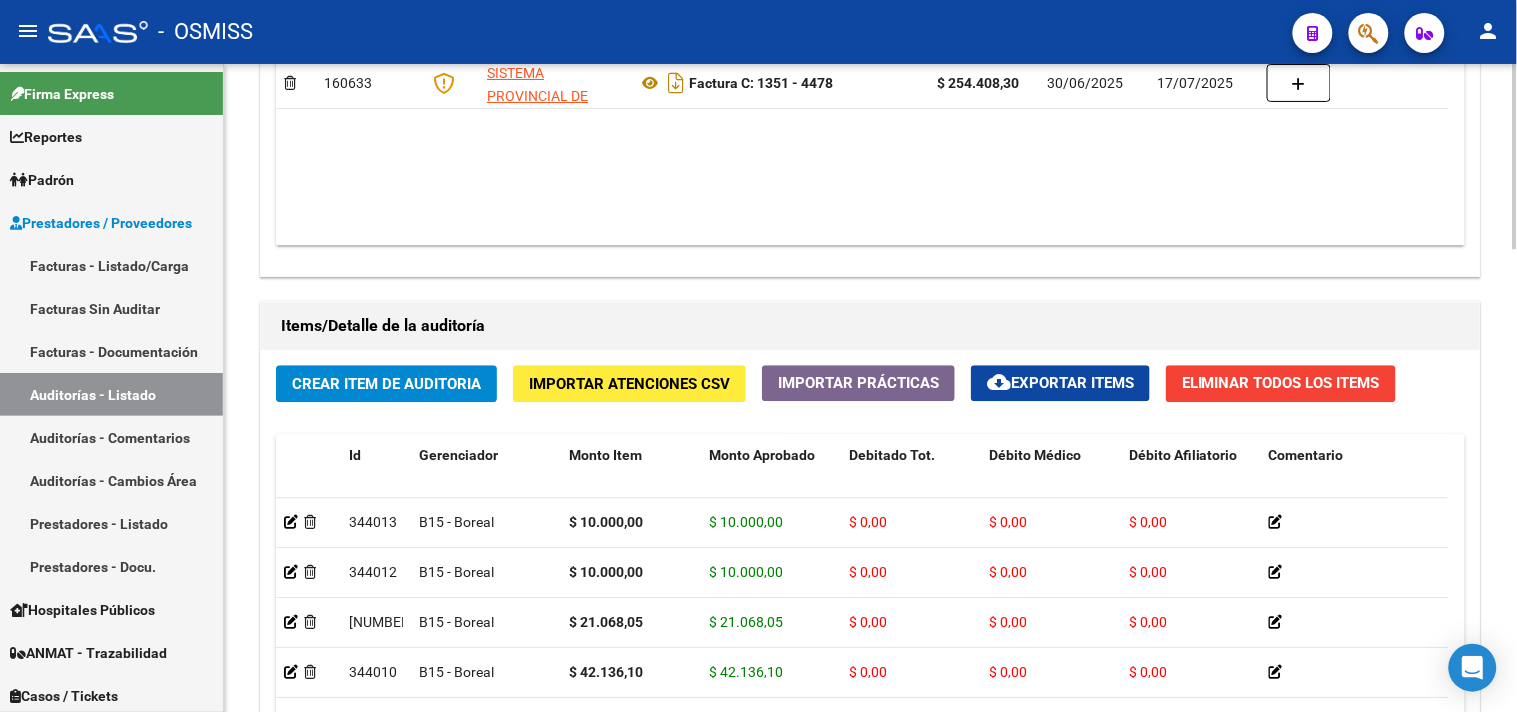 scroll, scrollTop: 1618, scrollLeft: 0, axis: vertical 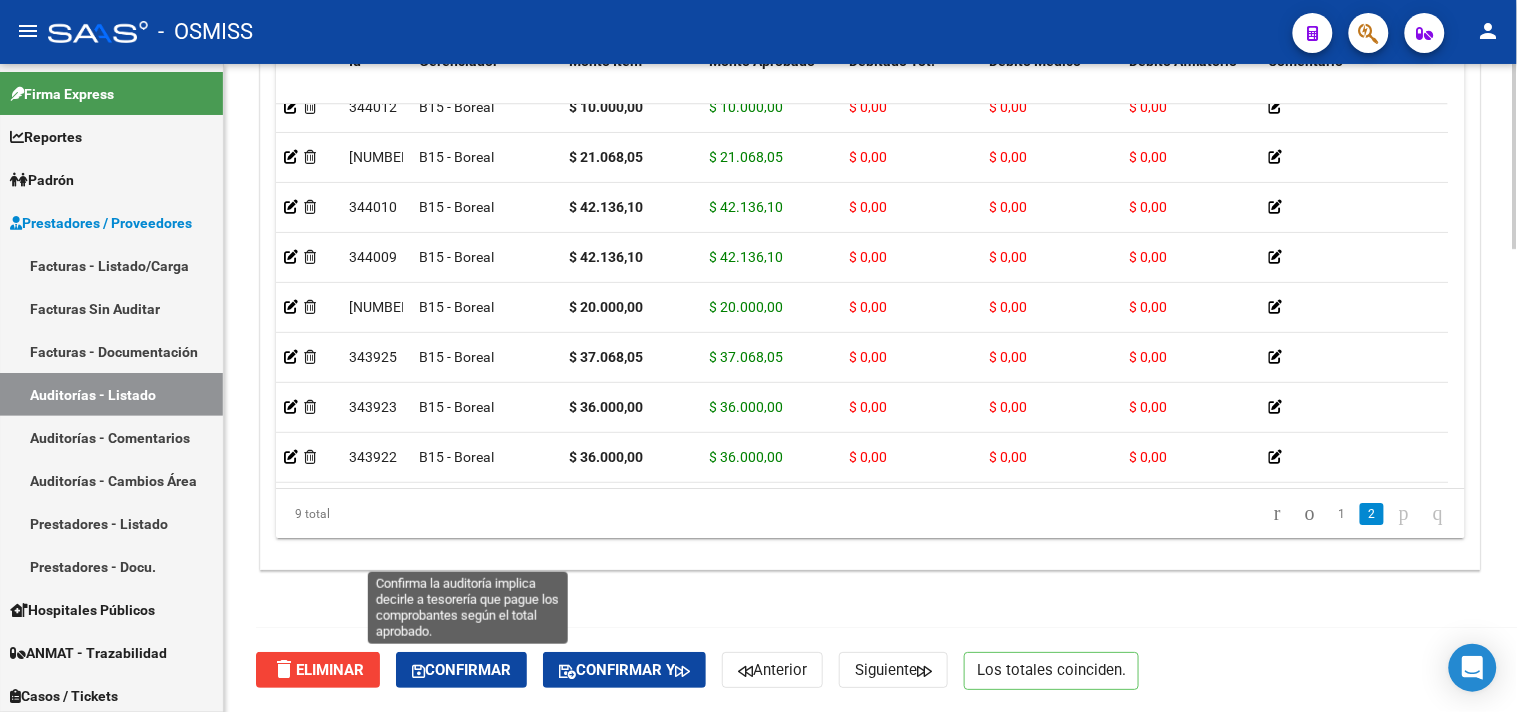 click on "Confirmar" 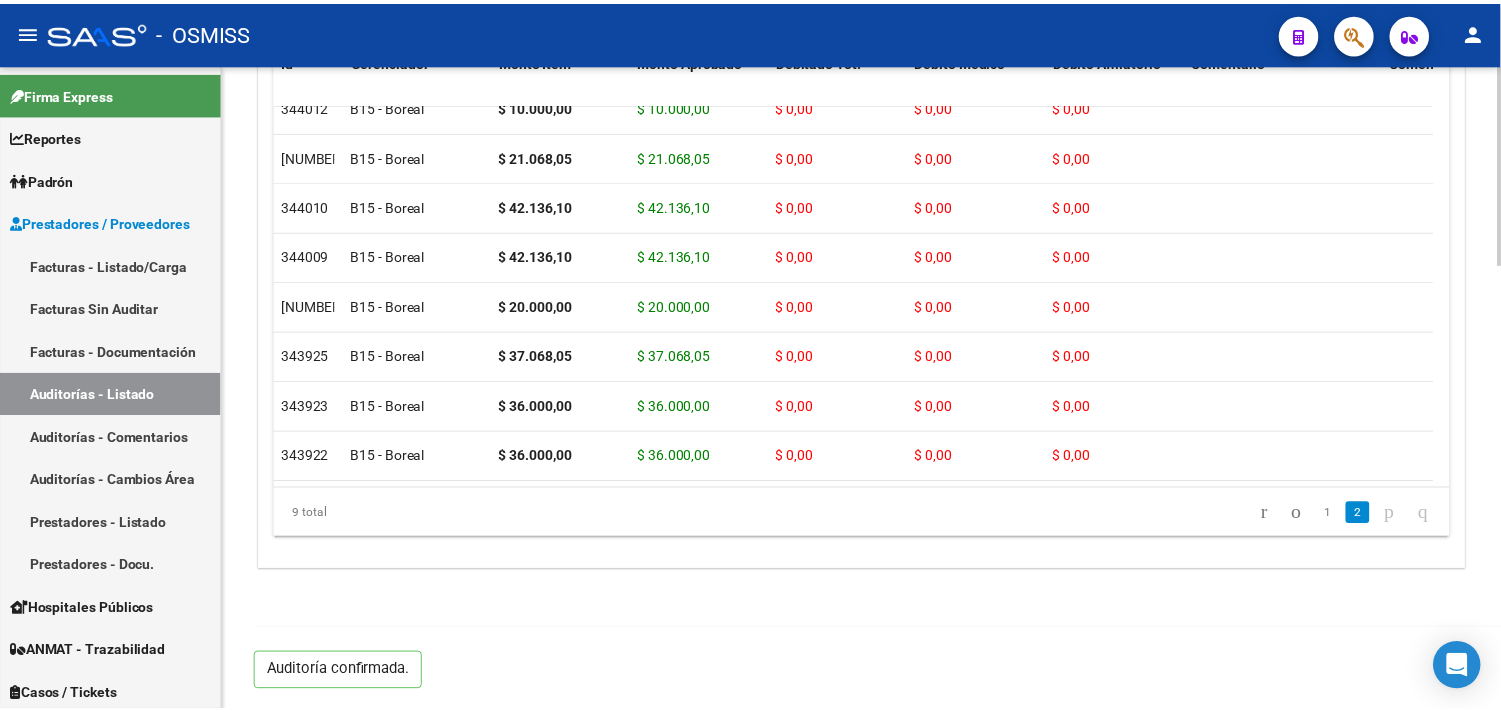 scroll, scrollTop: 1438, scrollLeft: 0, axis: vertical 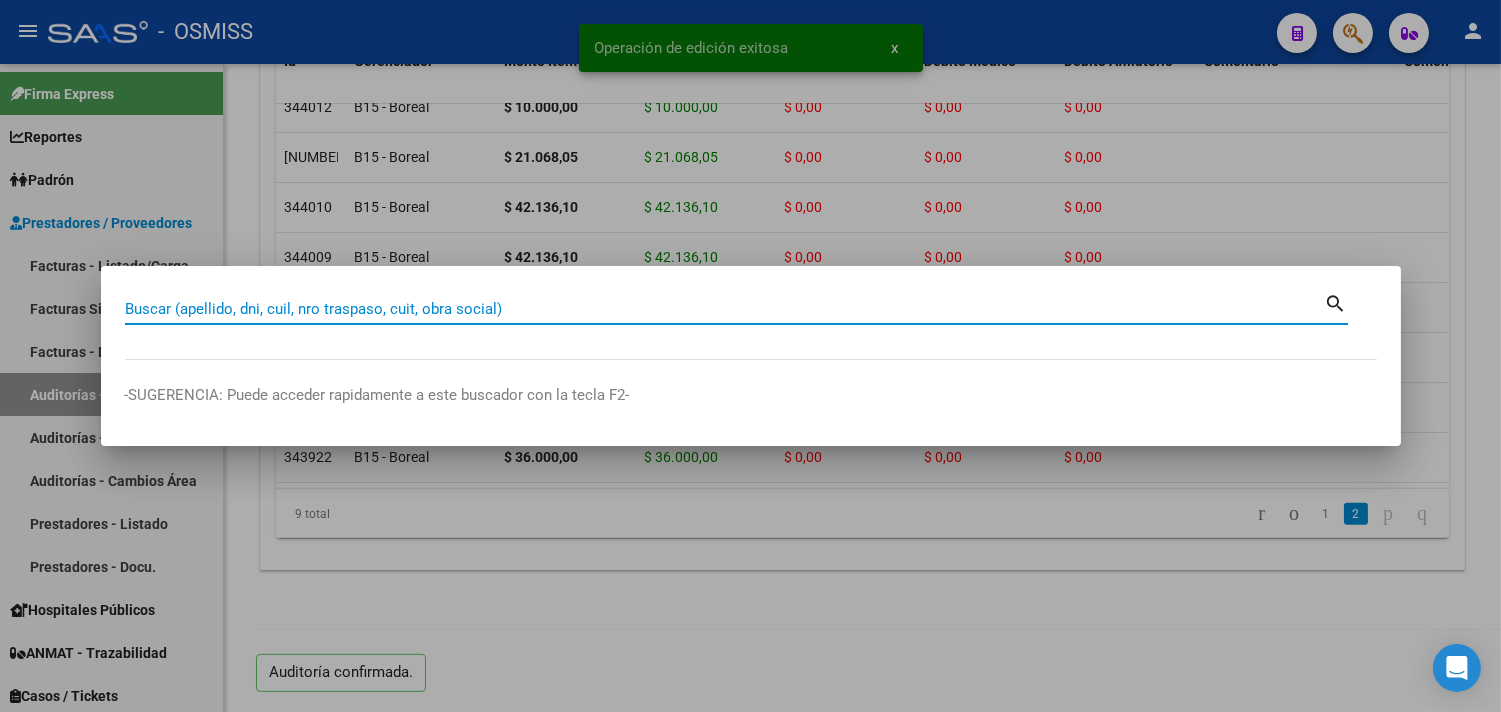 paste on "[NUMBER]" 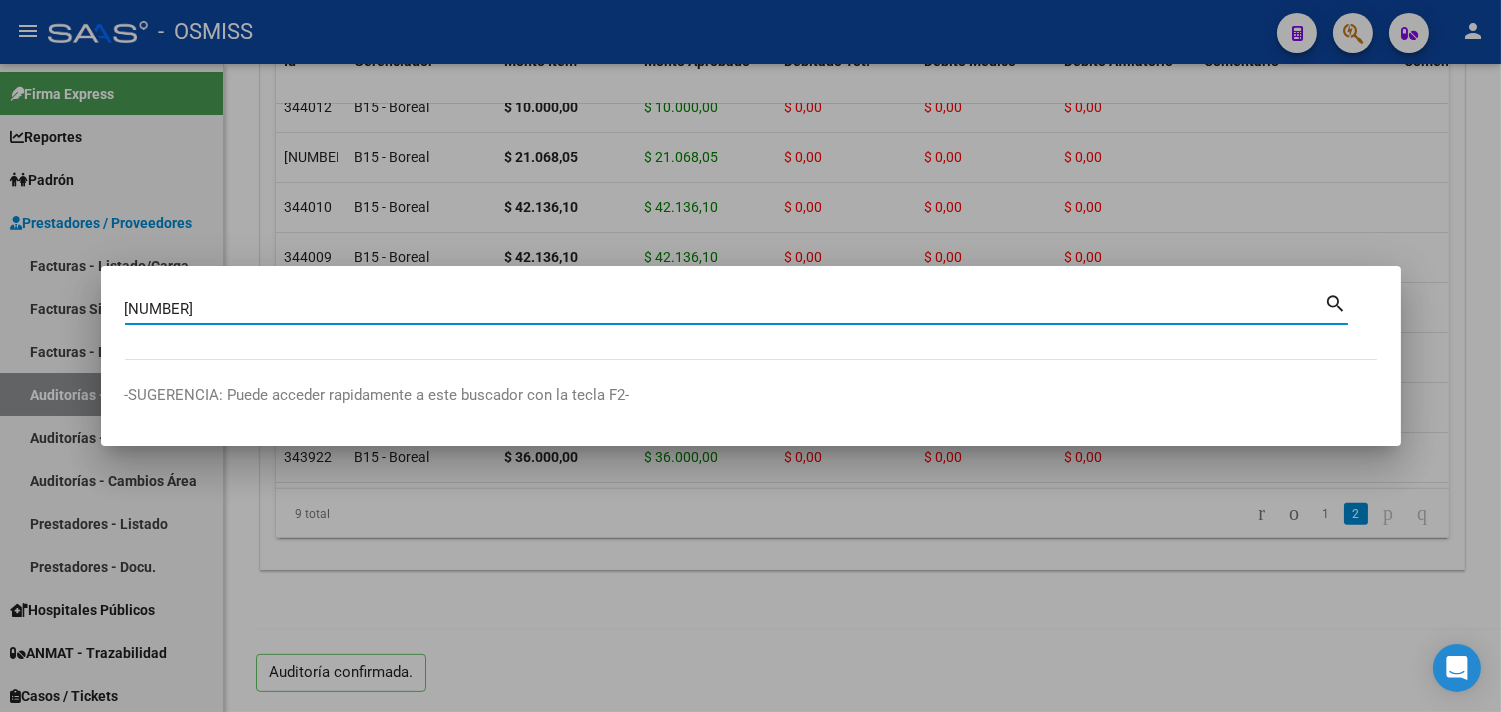 type on "[NUMBER]" 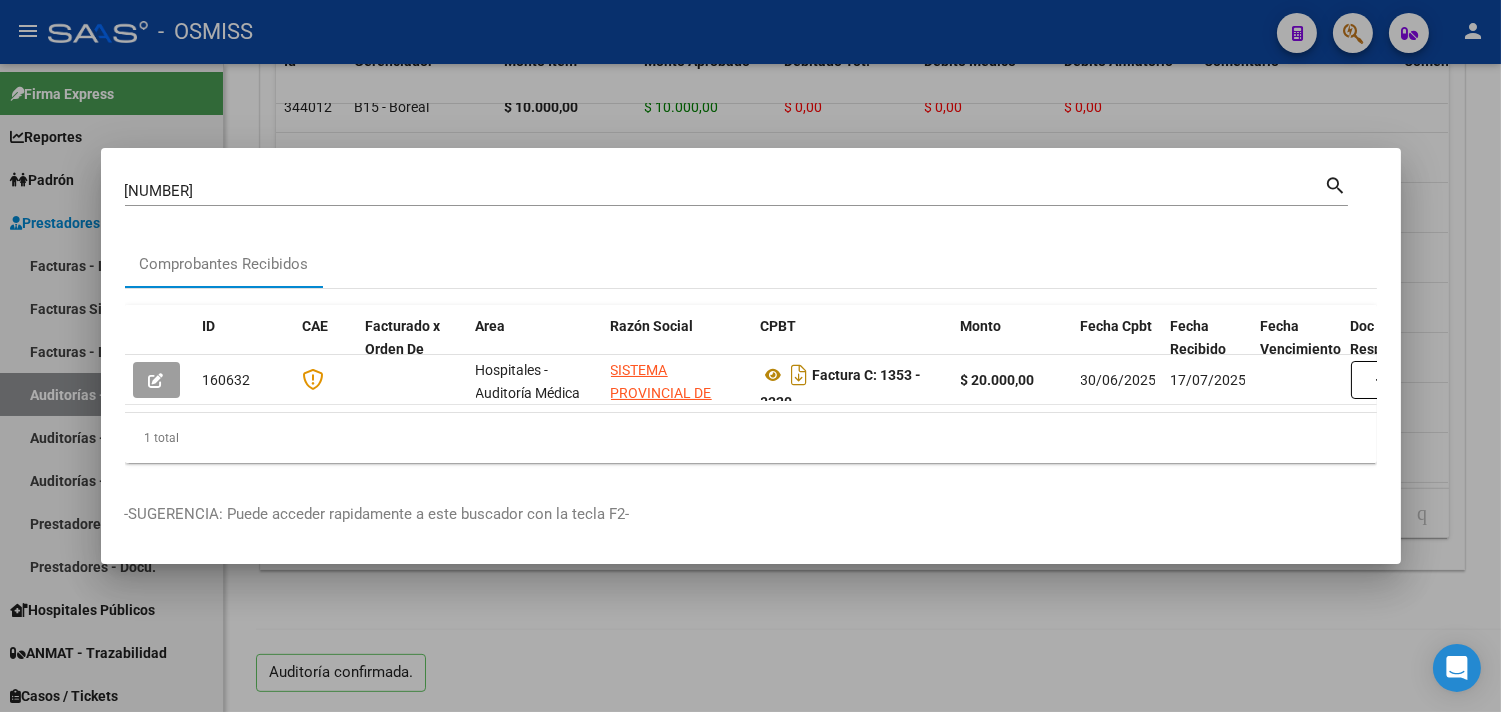 scroll, scrollTop: 0, scrollLeft: 916, axis: horizontal 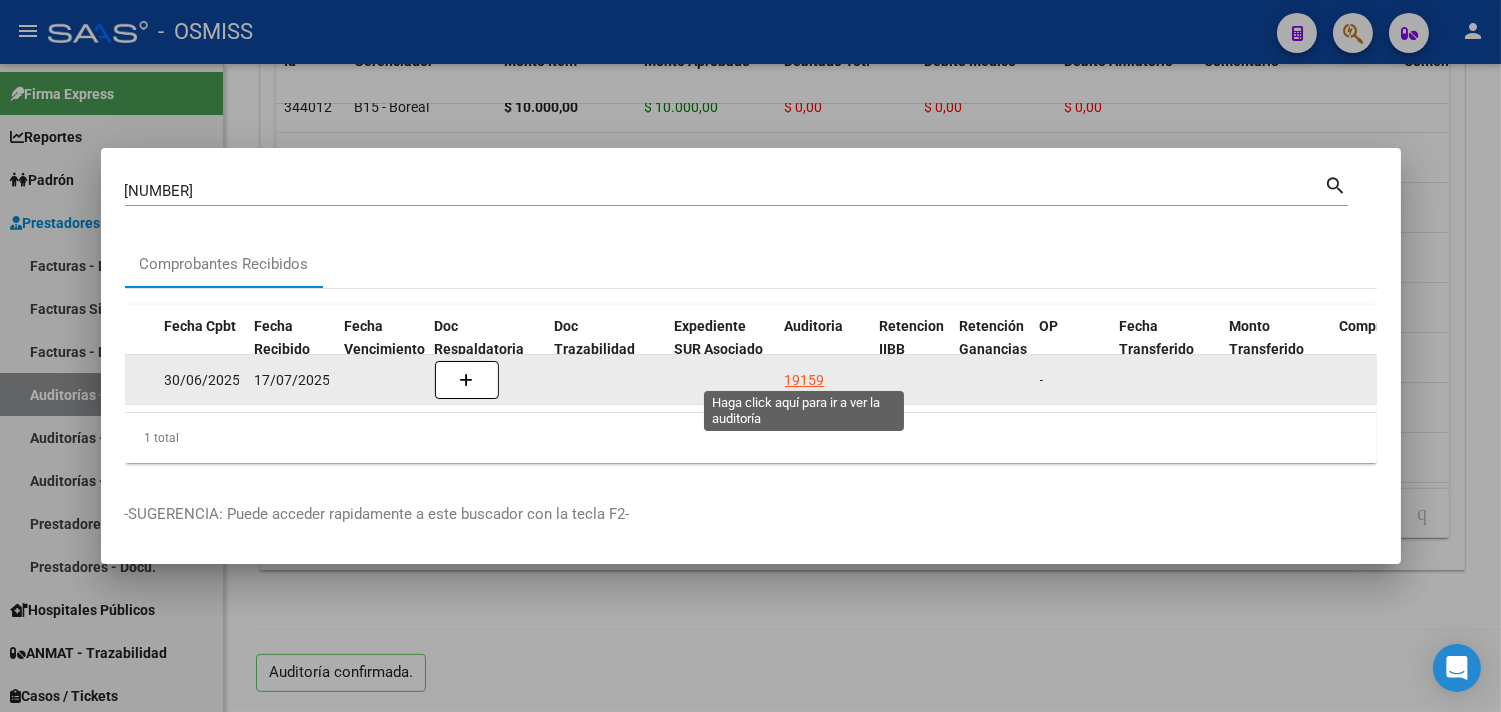click on "19159" 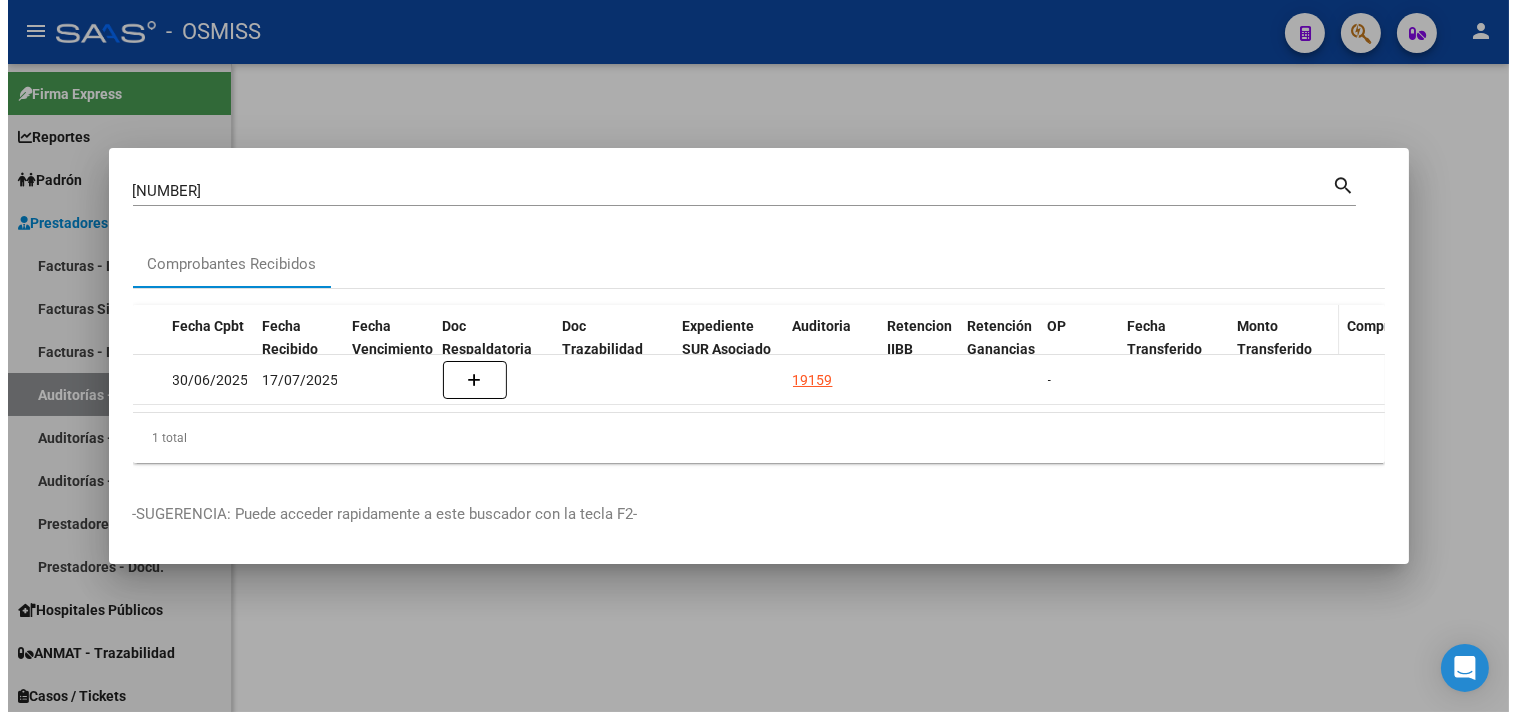 scroll, scrollTop: 0, scrollLeft: 0, axis: both 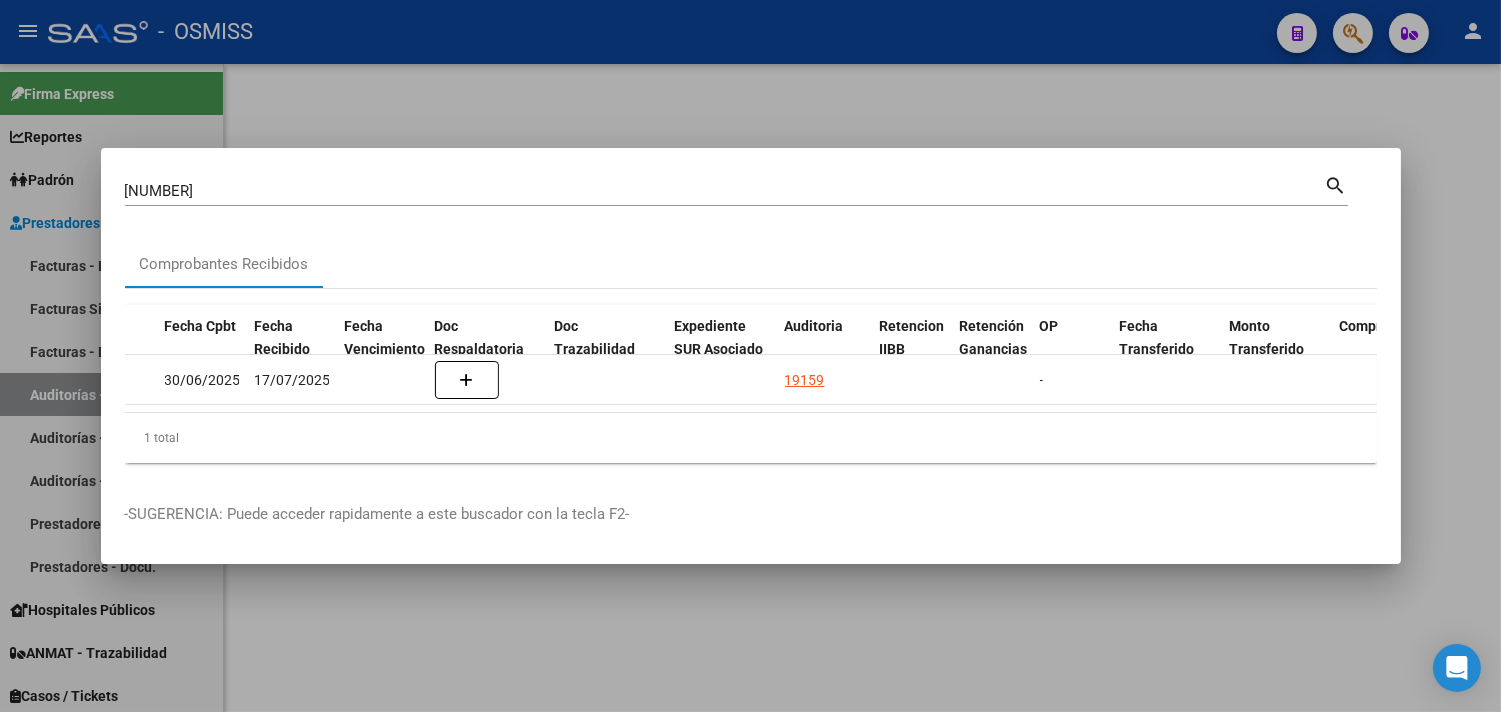 drag, startPoint x: 1298, startPoint y: 320, endPoint x: 1516, endPoint y: 243, distance: 231.19905 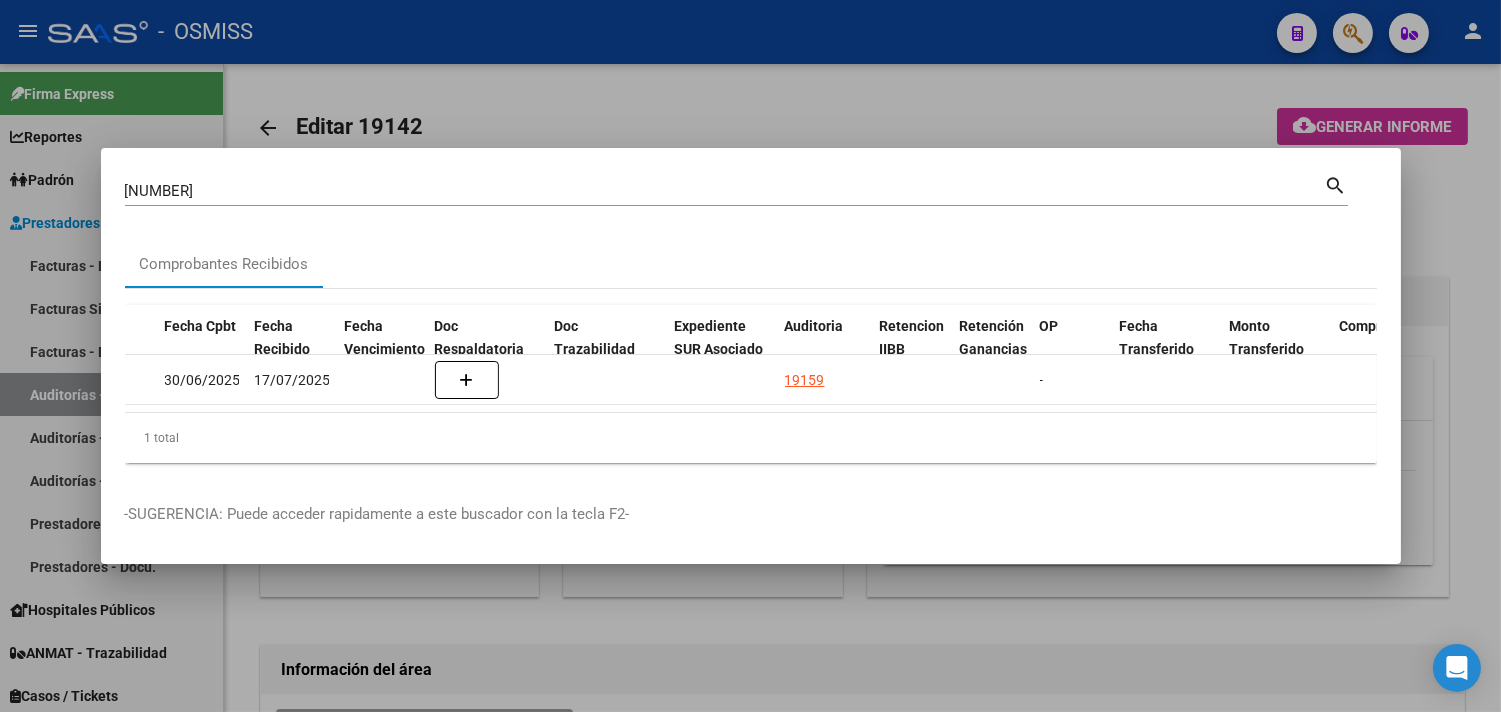 click at bounding box center [750, 356] 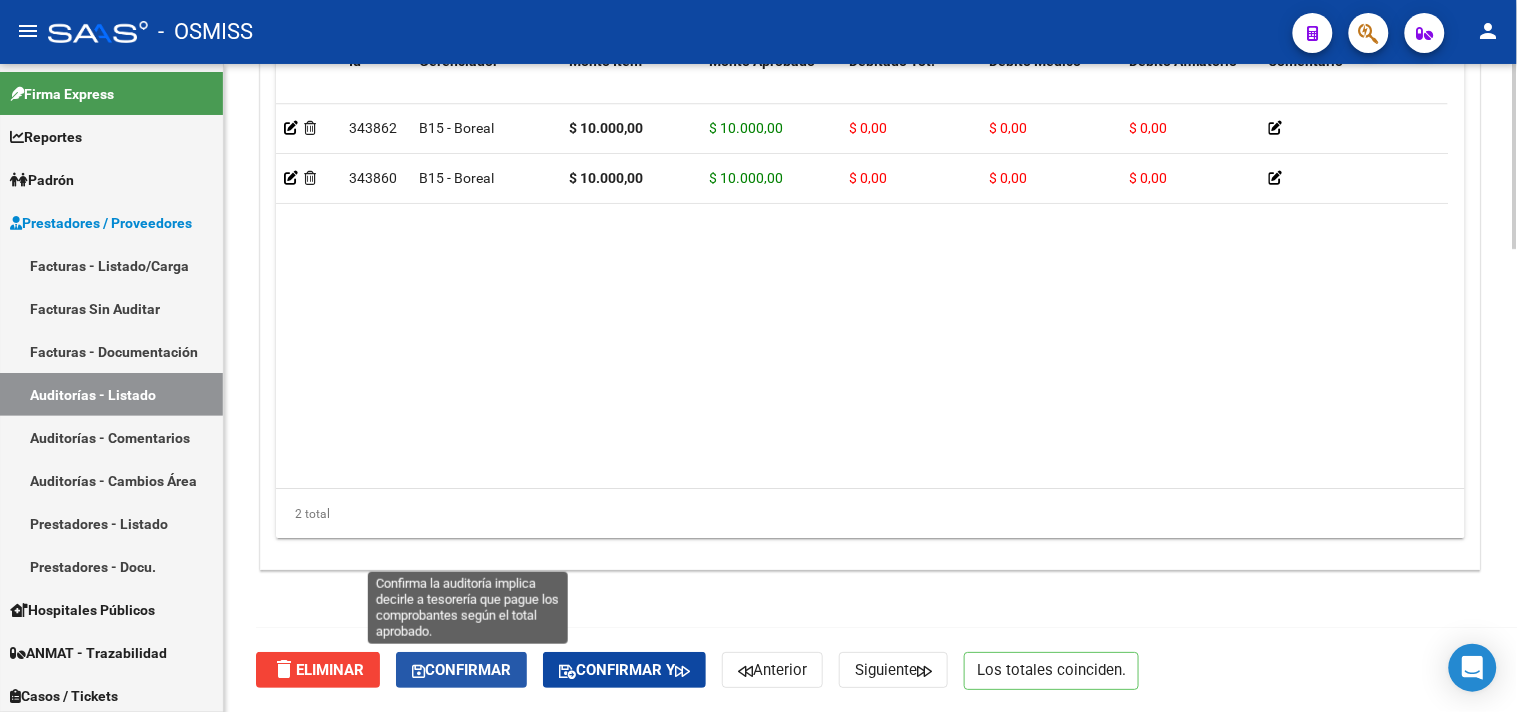 click on "Confirmar" 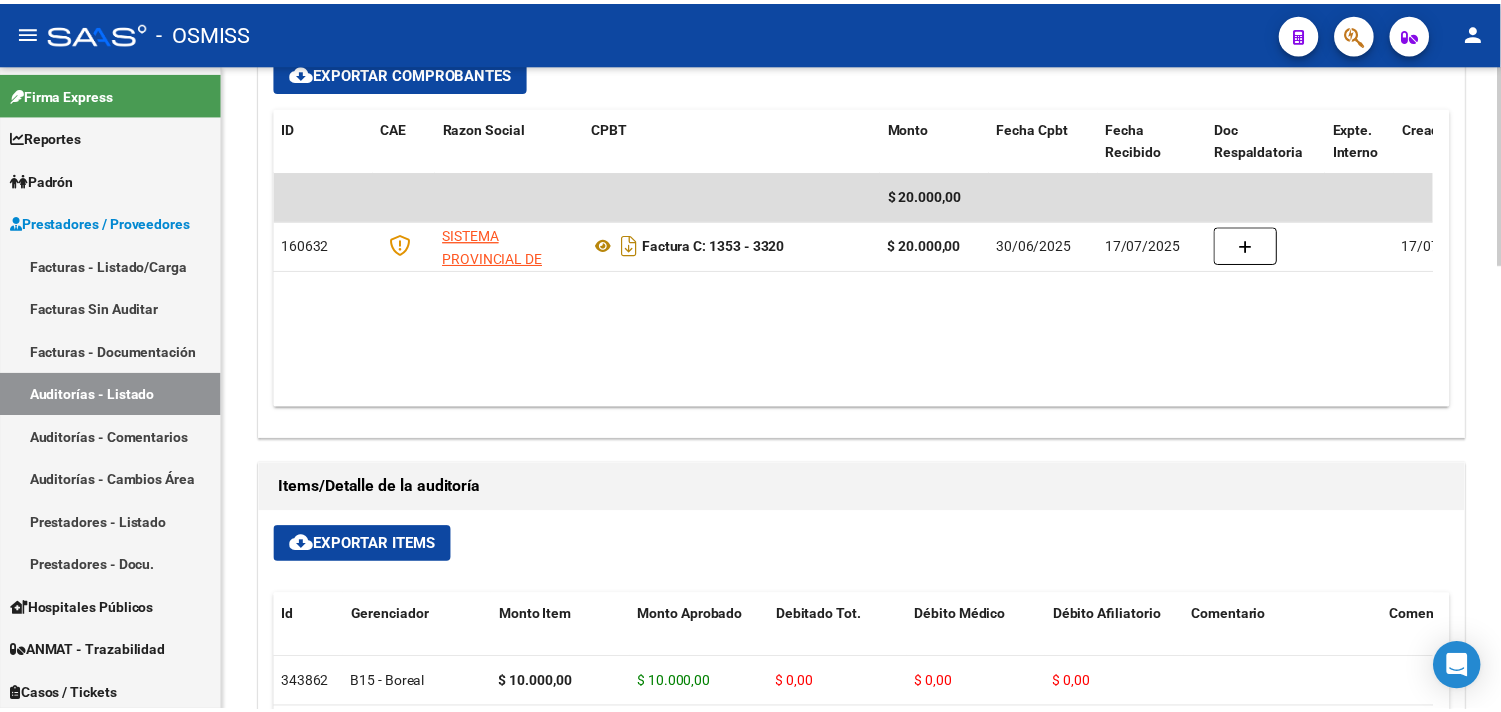 scroll, scrollTop: 772, scrollLeft: 0, axis: vertical 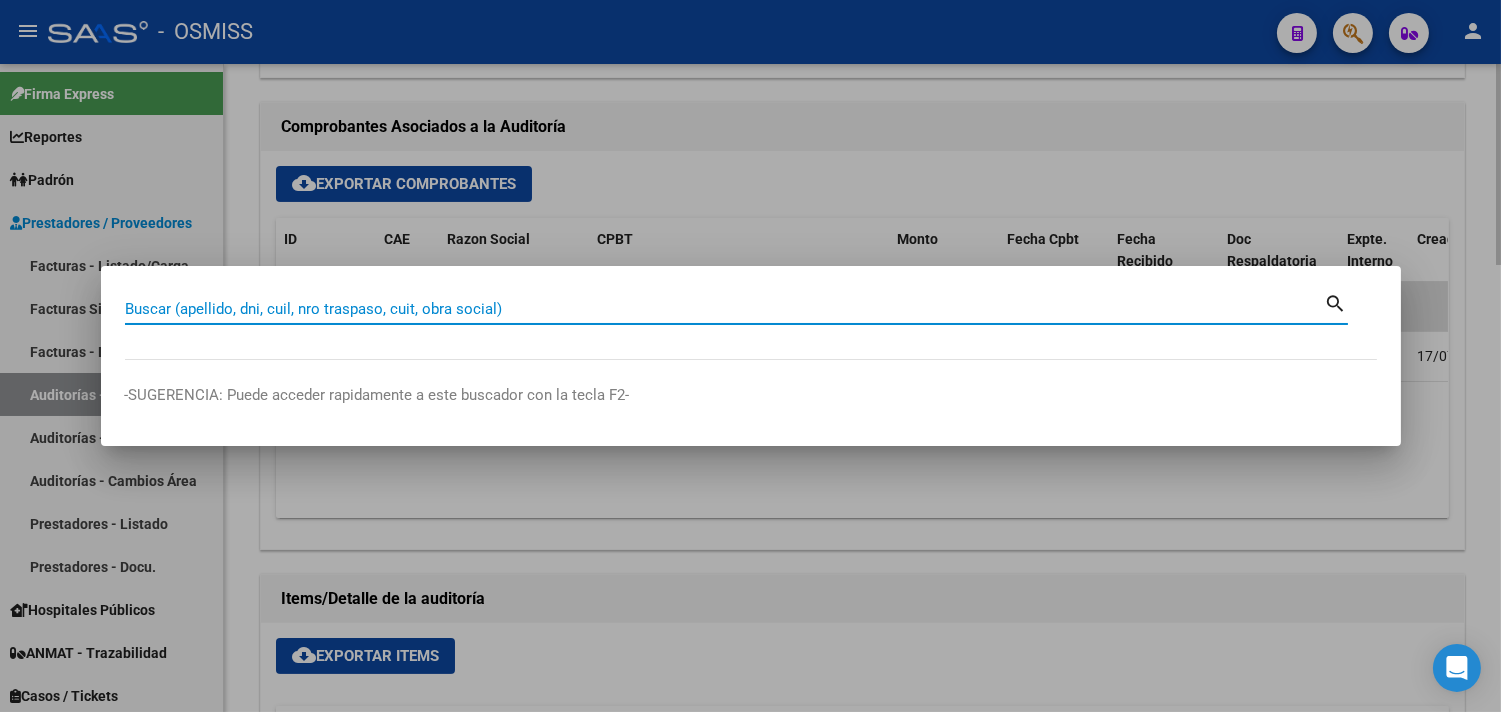paste on "[NUMBER]" 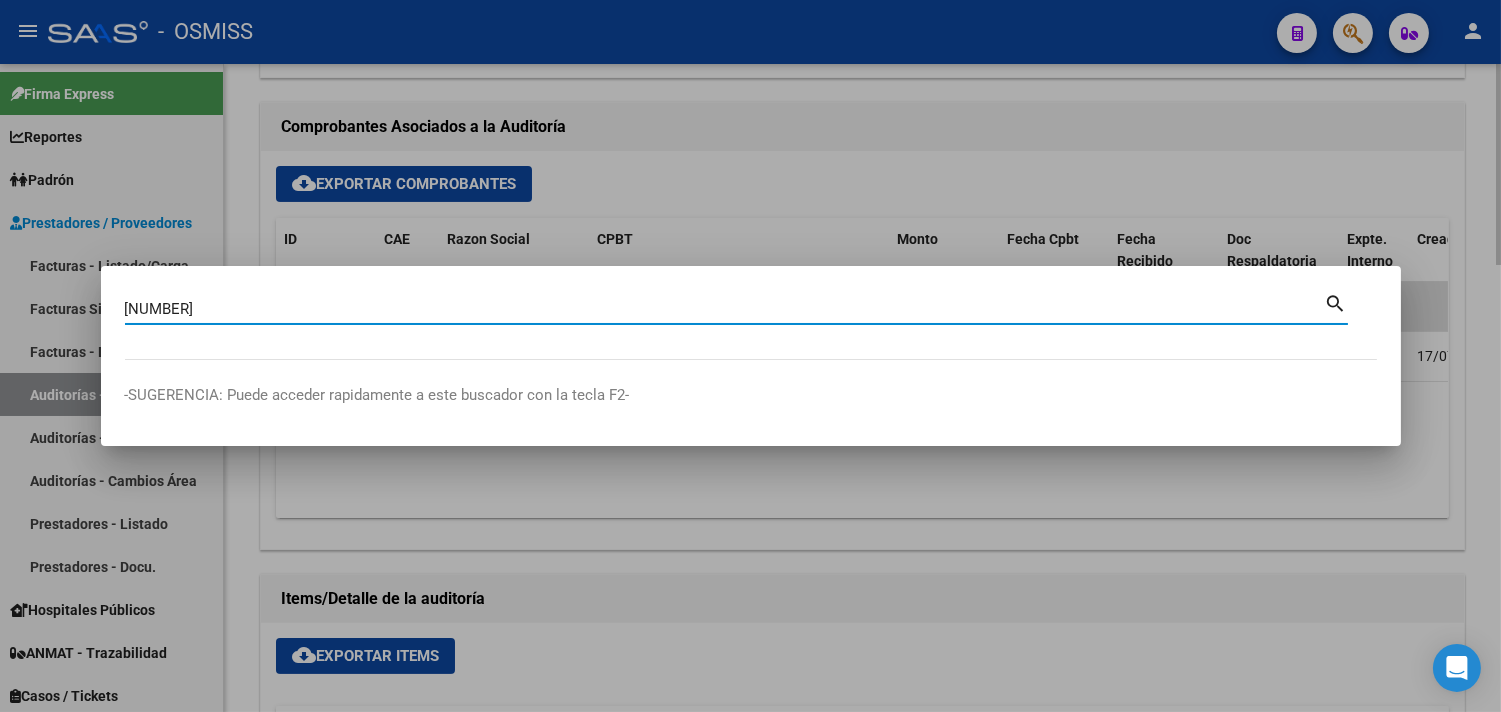 type on "[NUMBER]" 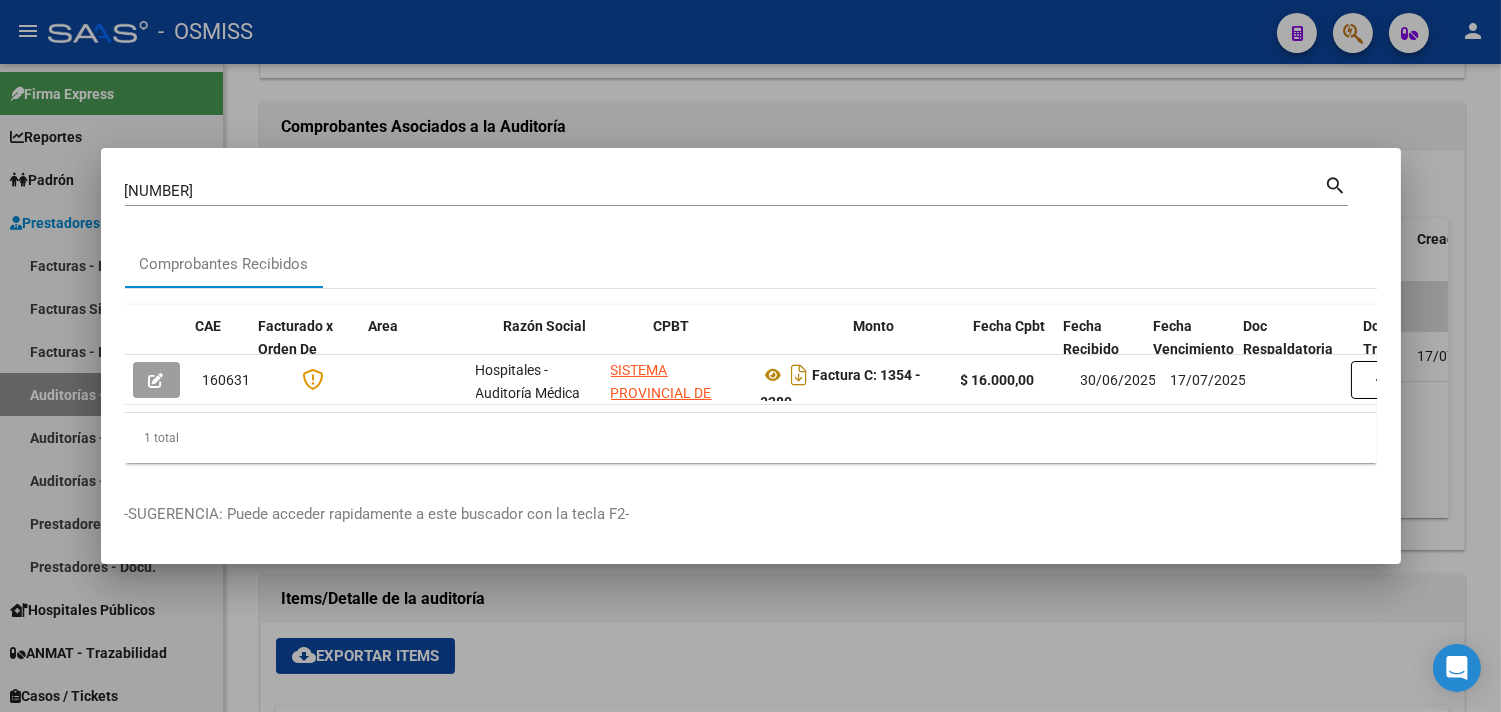 scroll, scrollTop: 0, scrollLeft: 641, axis: horizontal 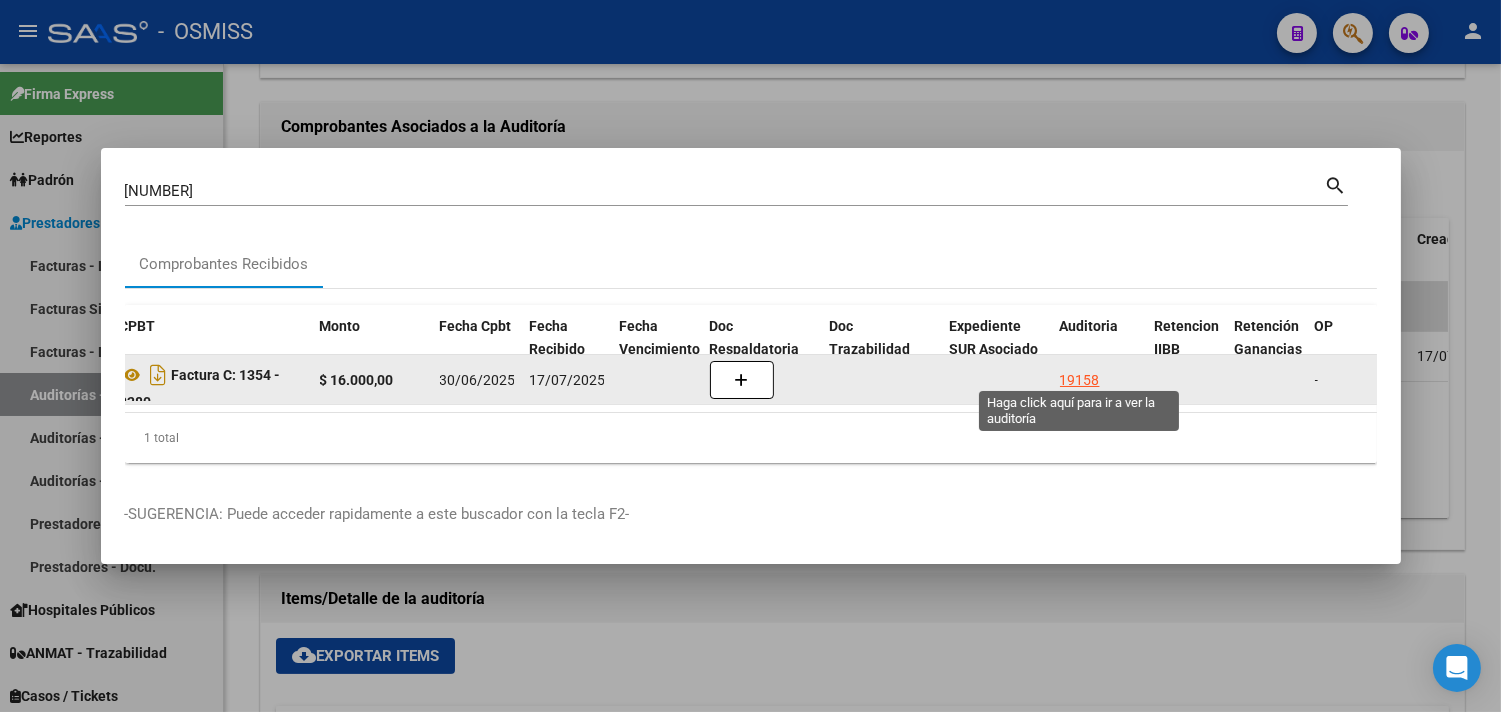 click on "19158" 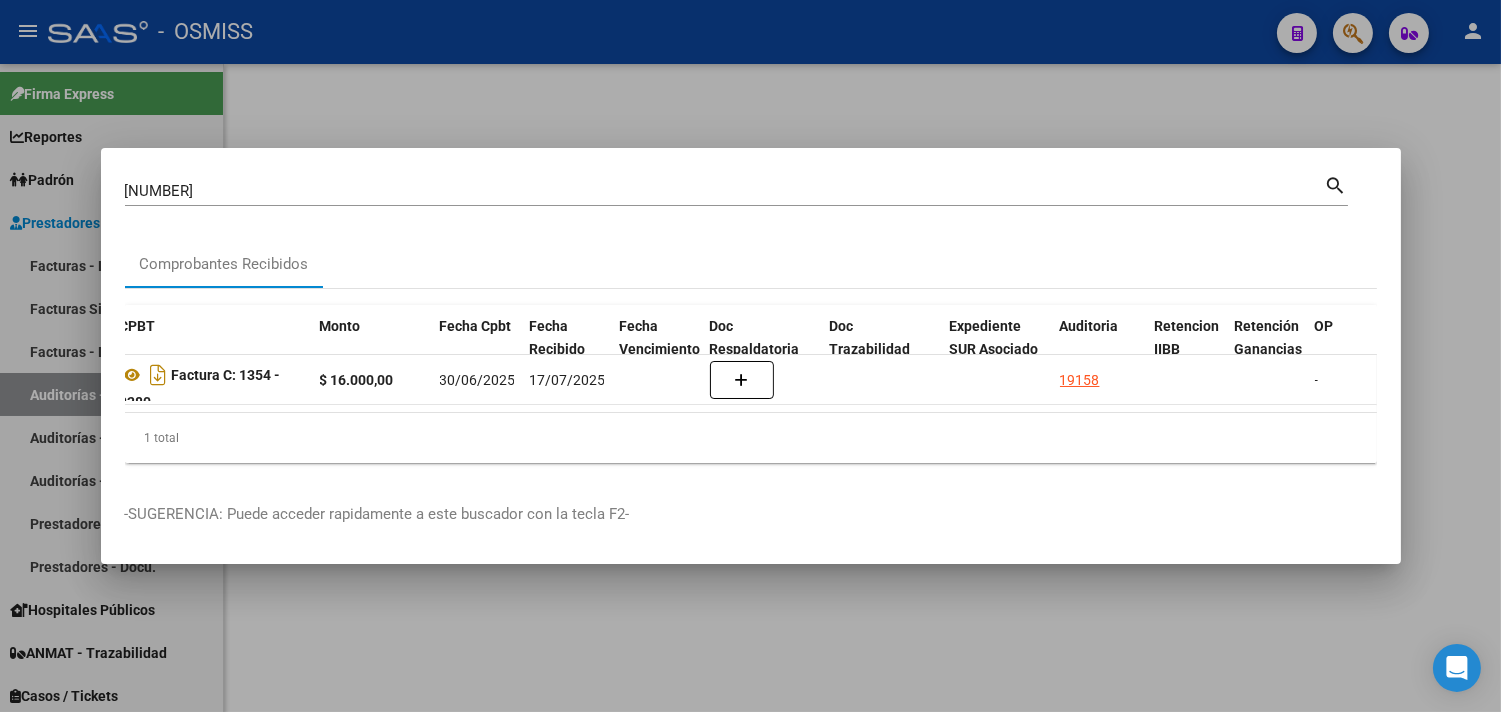 scroll, scrollTop: 0, scrollLeft: 0, axis: both 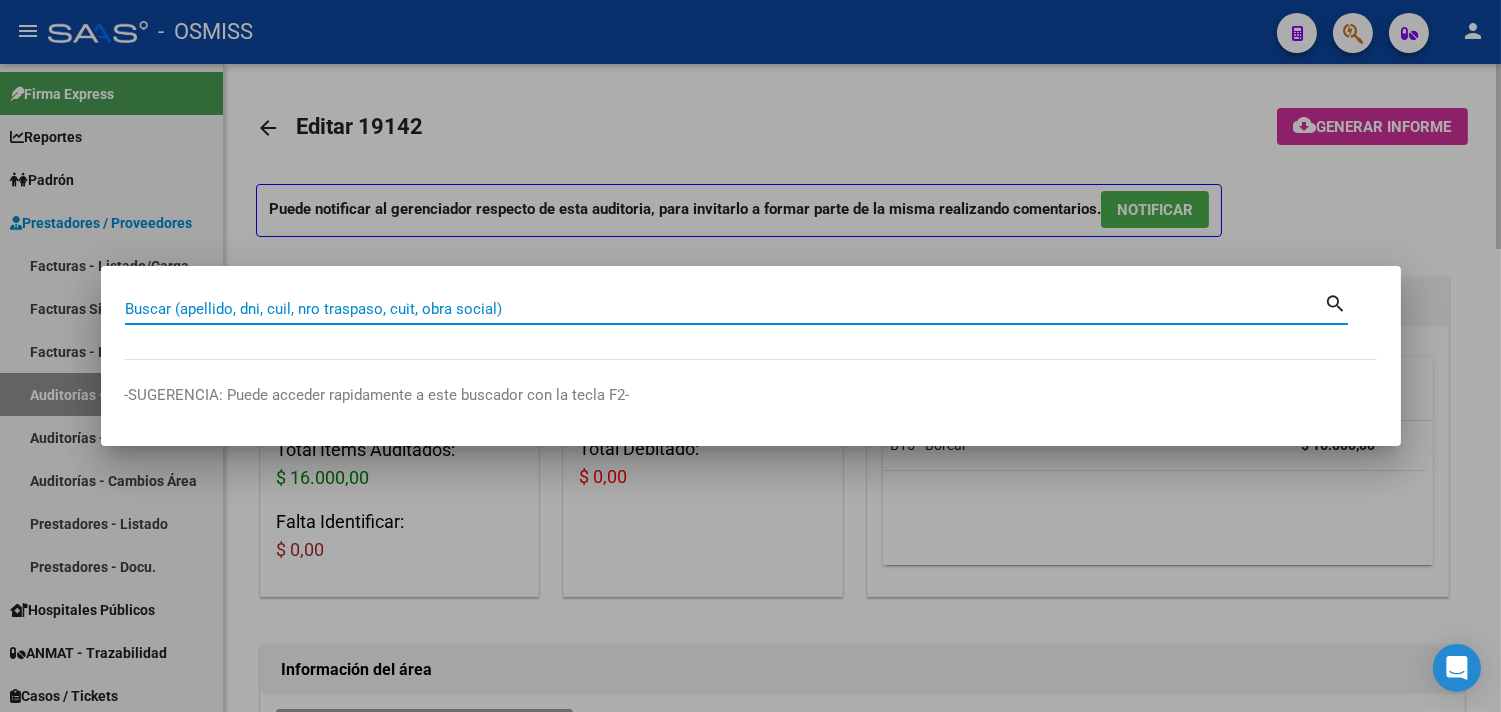 paste on "1357-00004388" 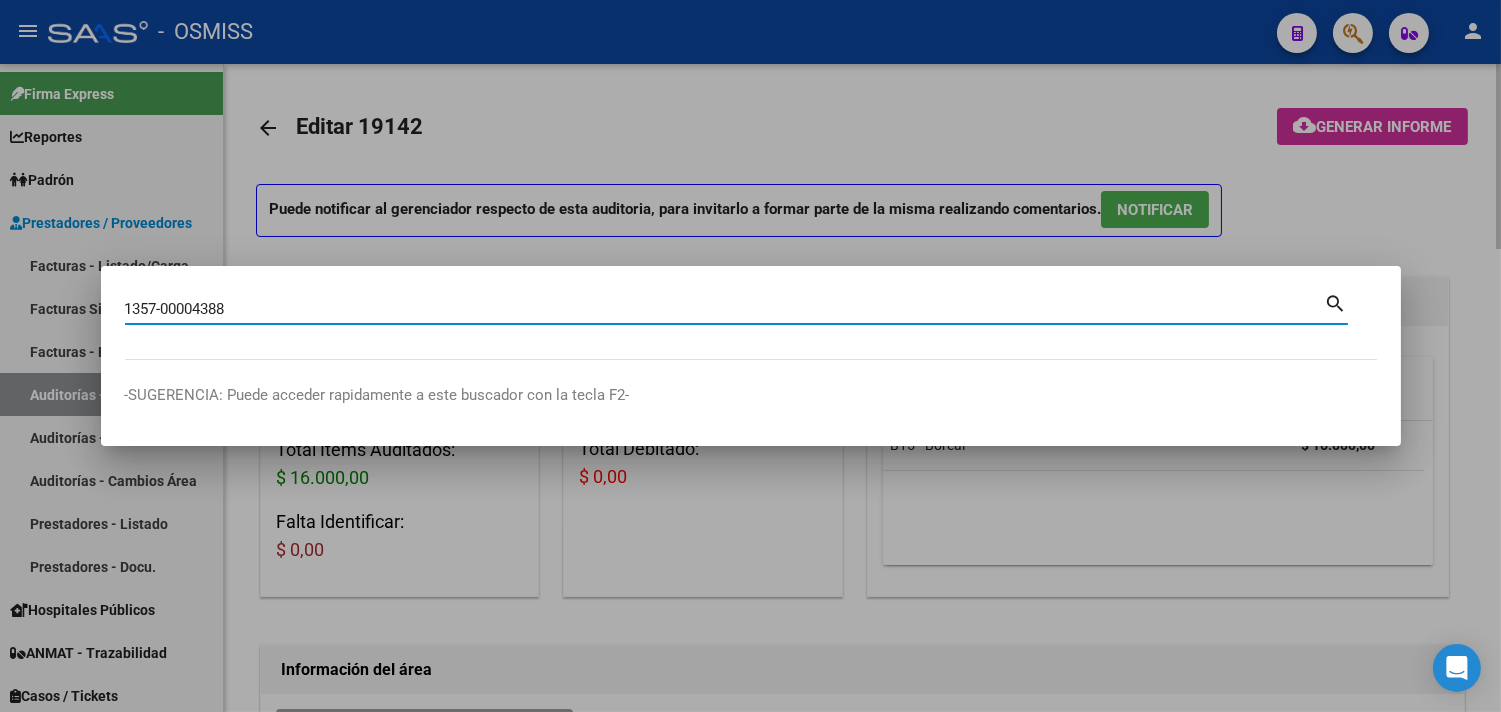 type on "1357-00004388" 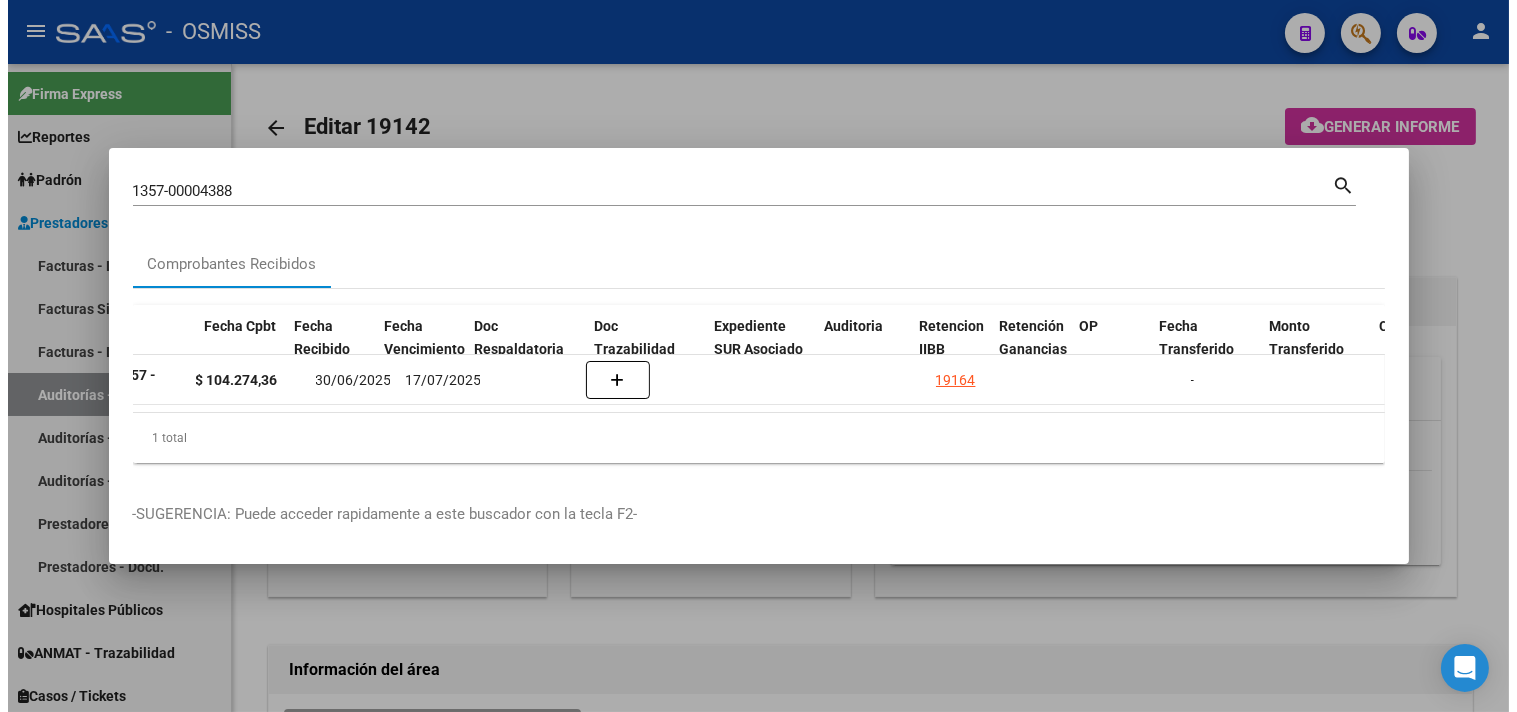 scroll, scrollTop: 0, scrollLeft: 884, axis: horizontal 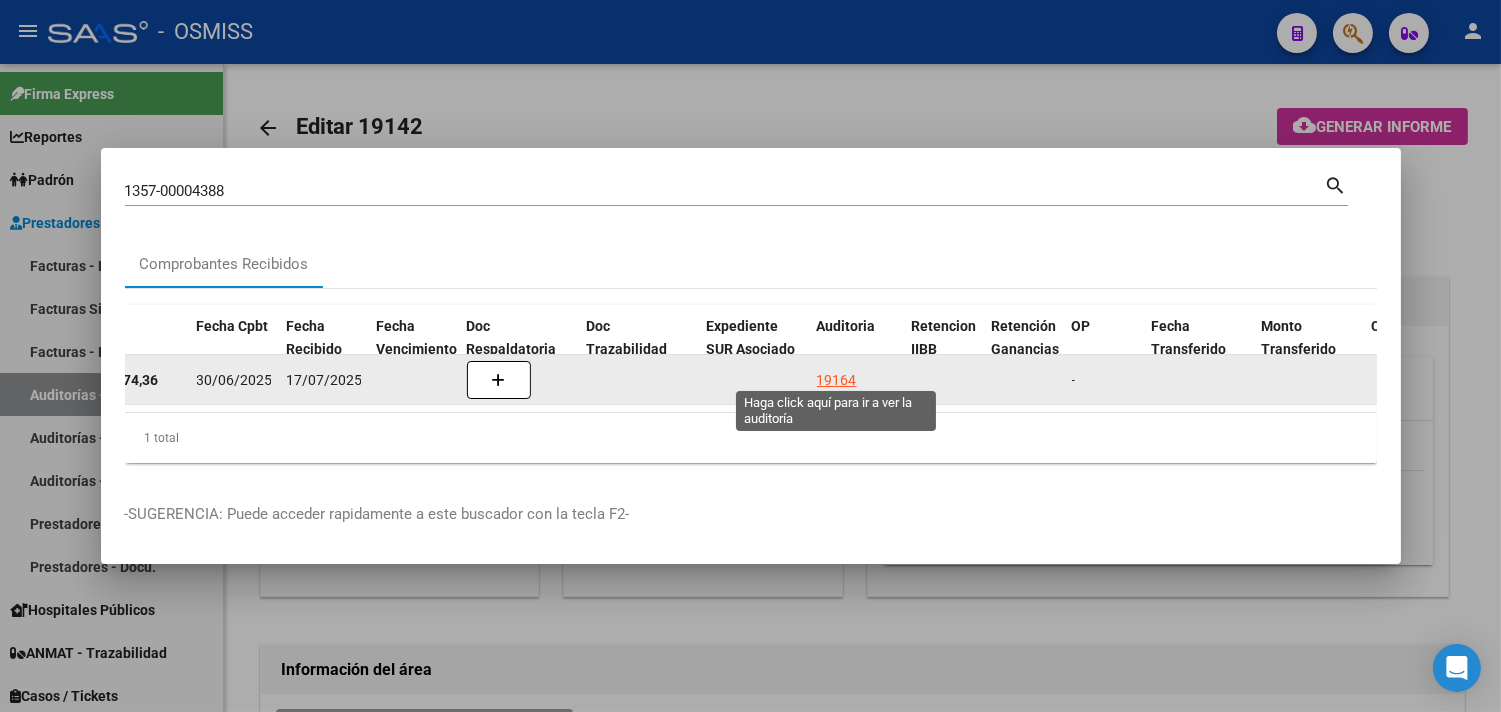 click on "19164" 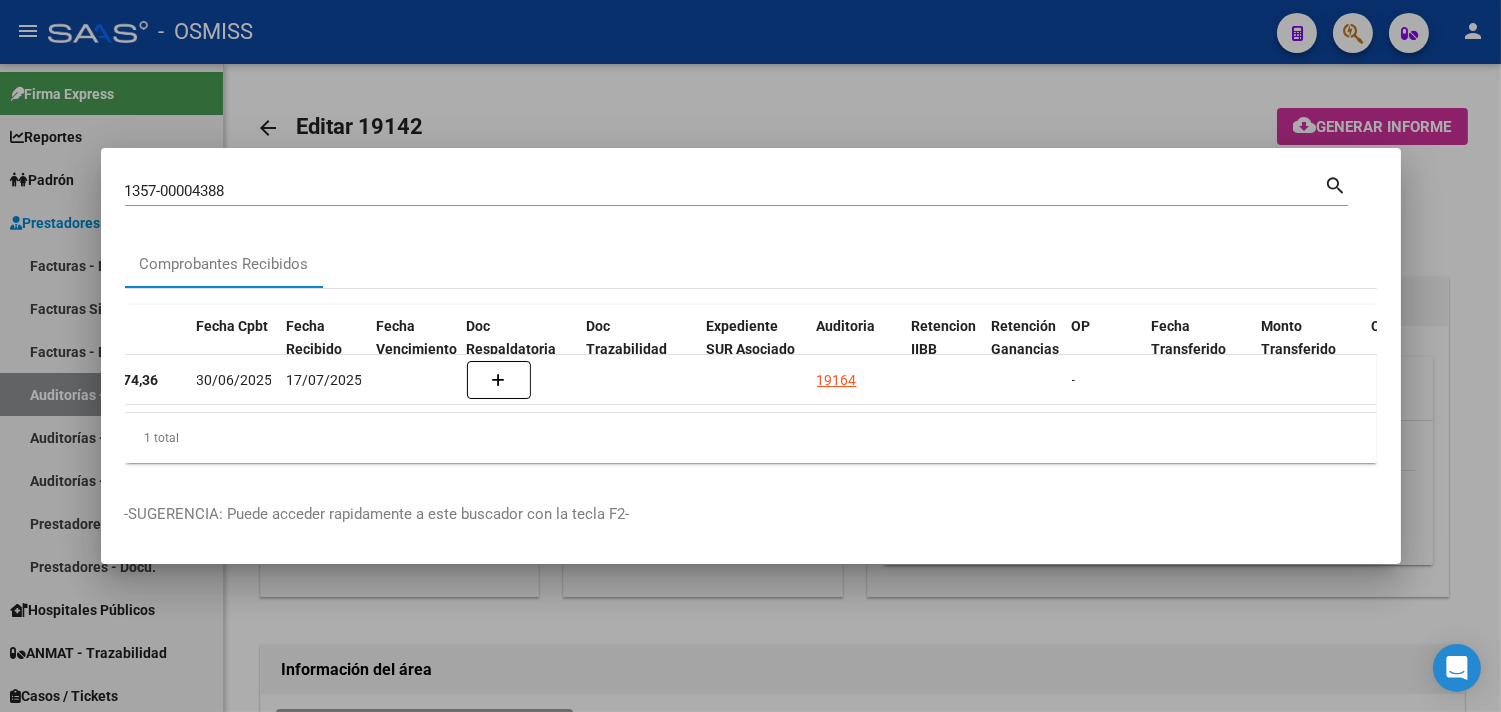 click at bounding box center (750, 356) 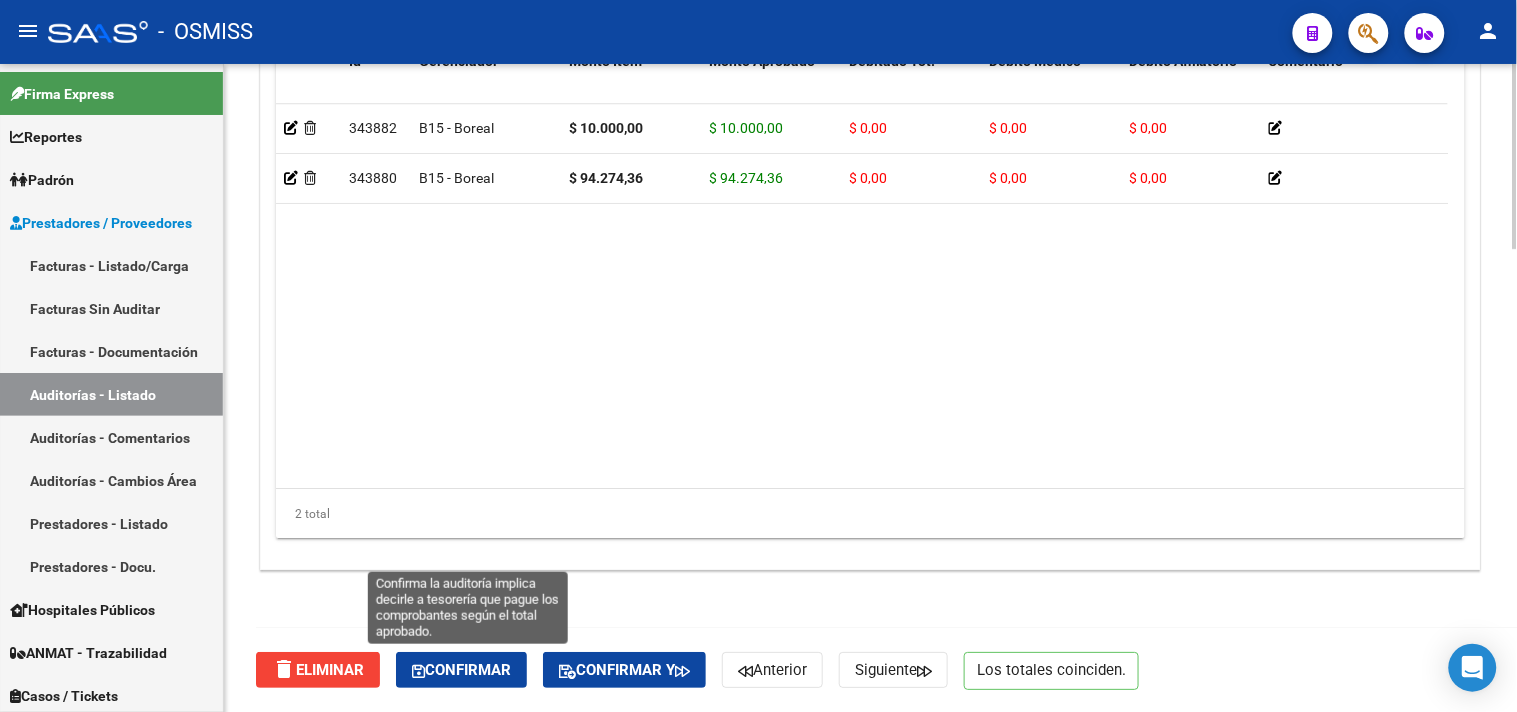 click on "Confirmar" 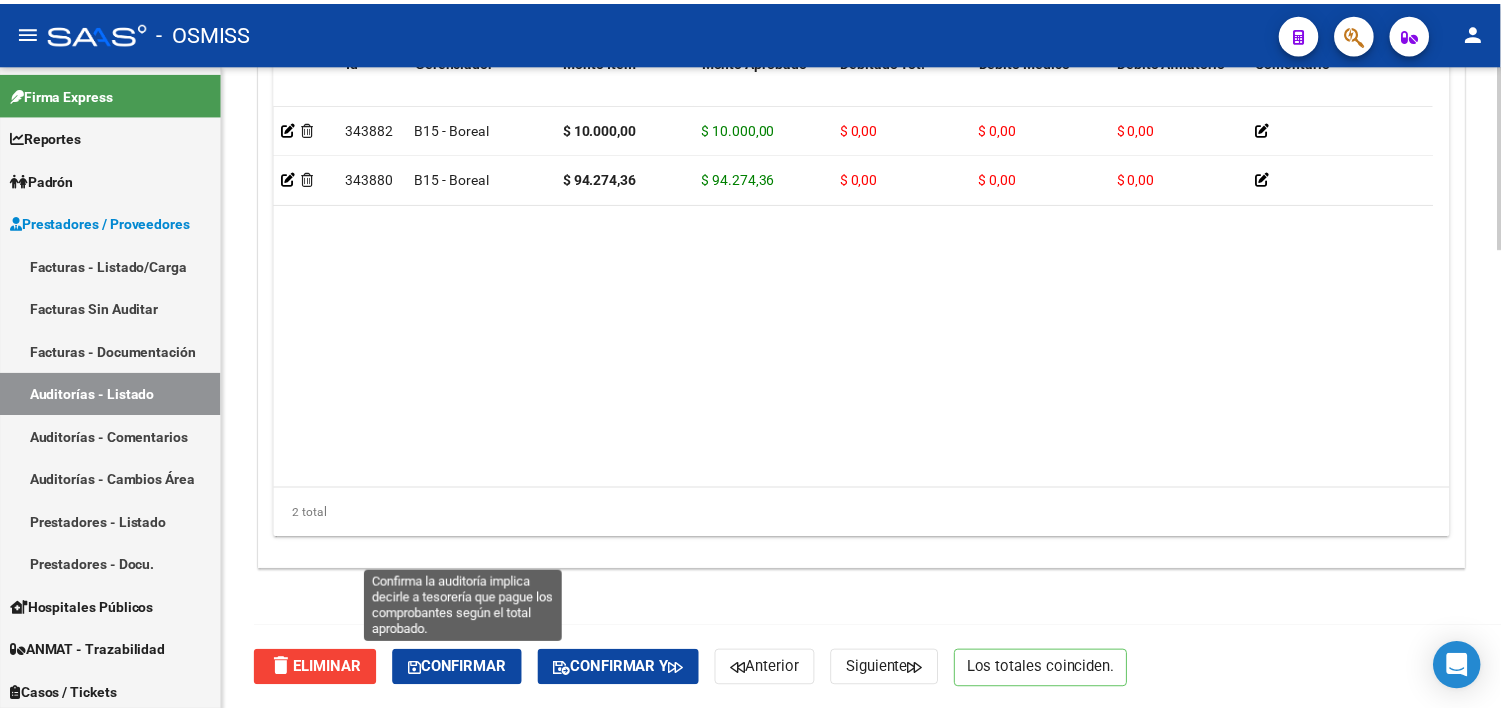 scroll, scrollTop: 1438, scrollLeft: 0, axis: vertical 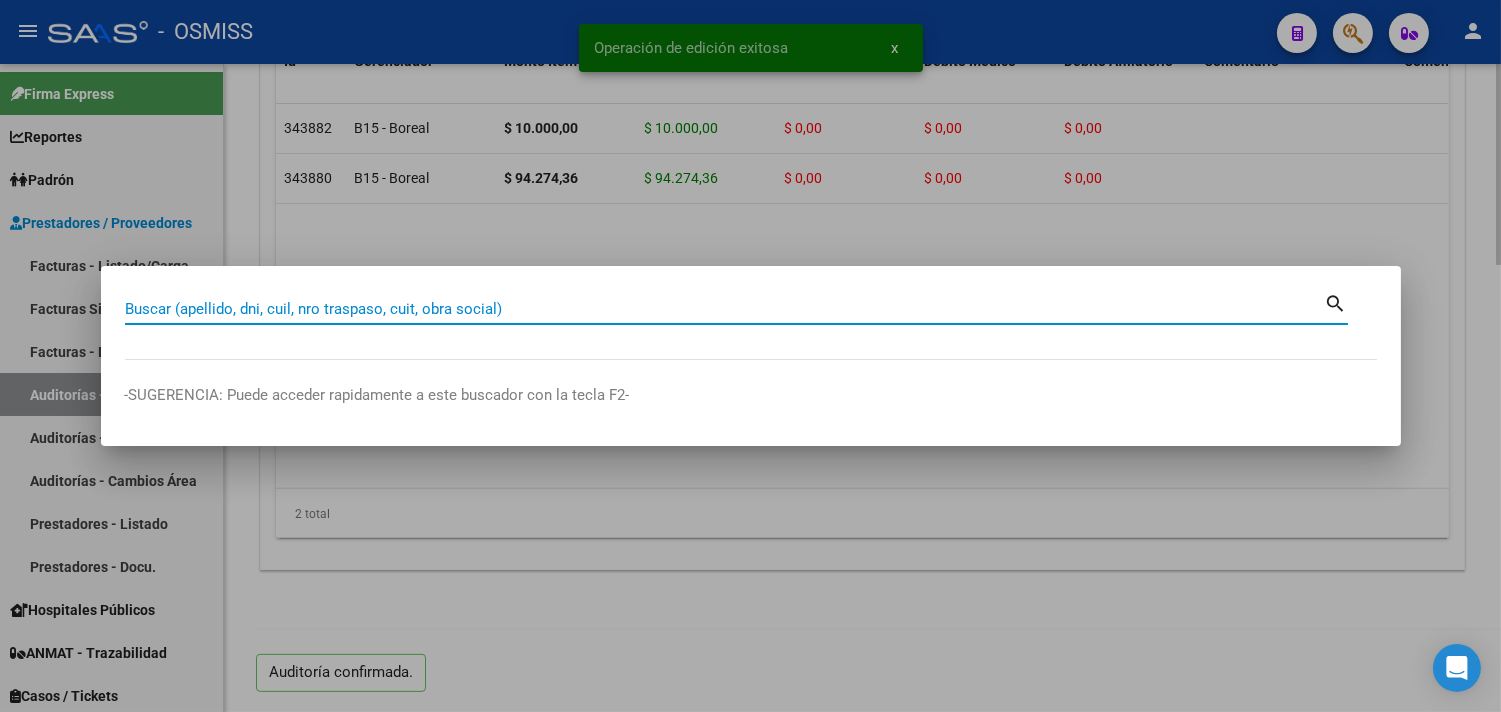 paste on "[NUMBER]-[NUMBER]" 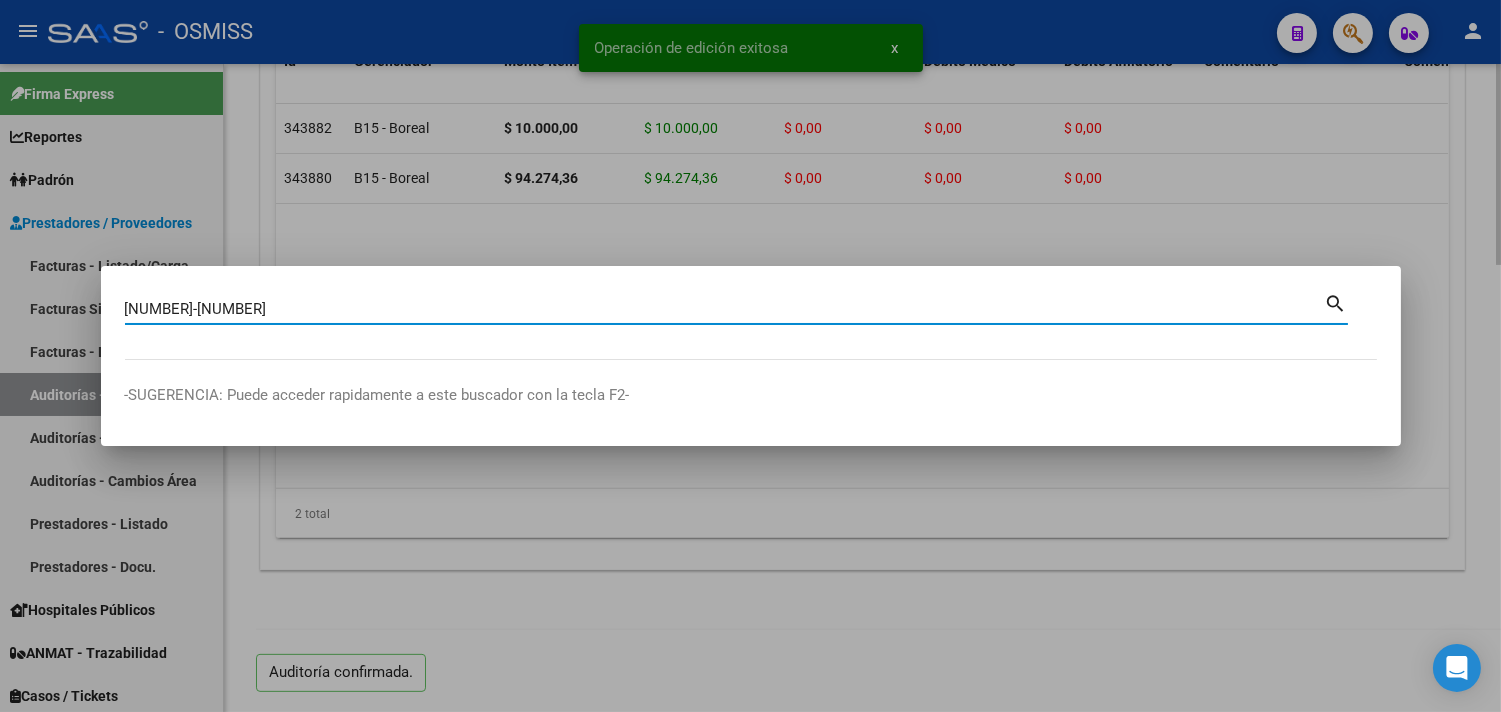 type on "[NUMBER]-[NUMBER]" 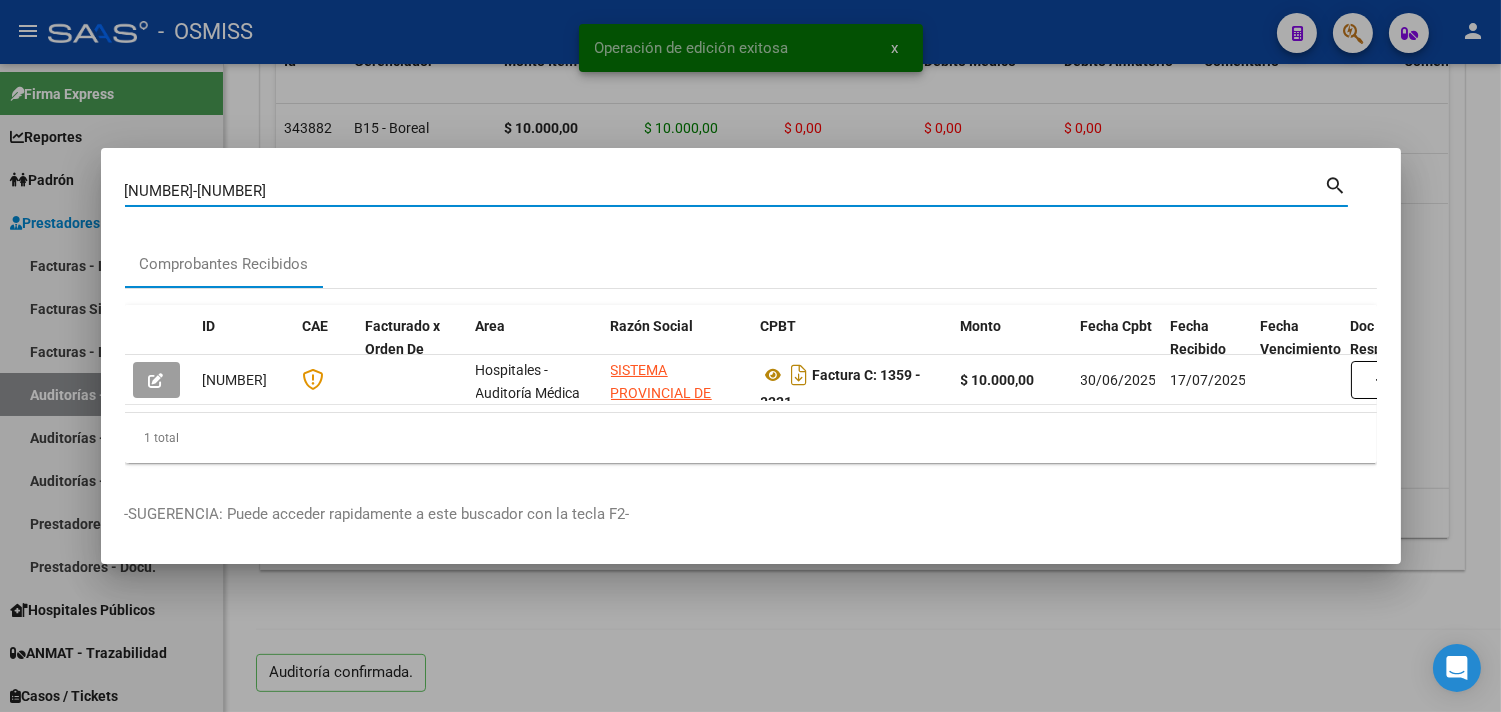 scroll, scrollTop: 0, scrollLeft: 848, axis: horizontal 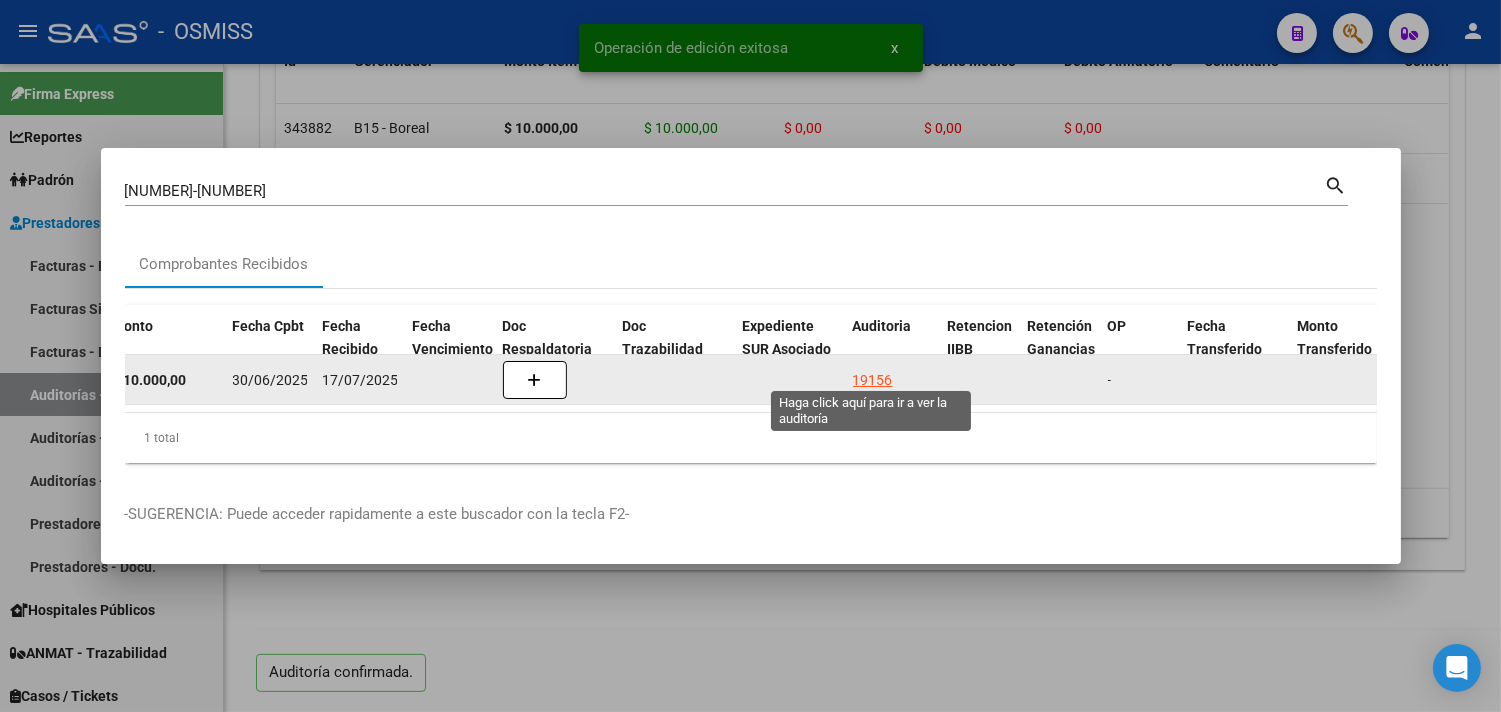 click on "19156" 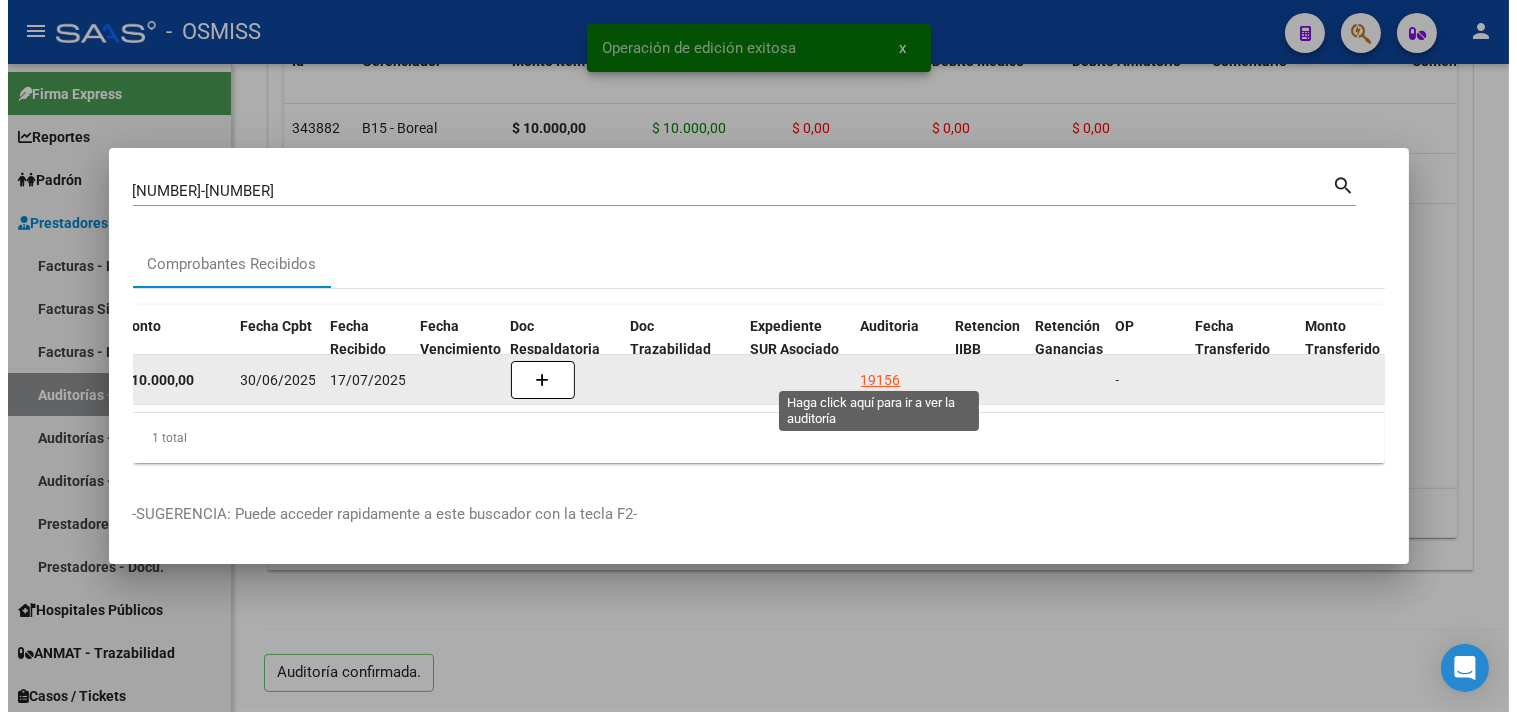 scroll, scrollTop: 0, scrollLeft: 0, axis: both 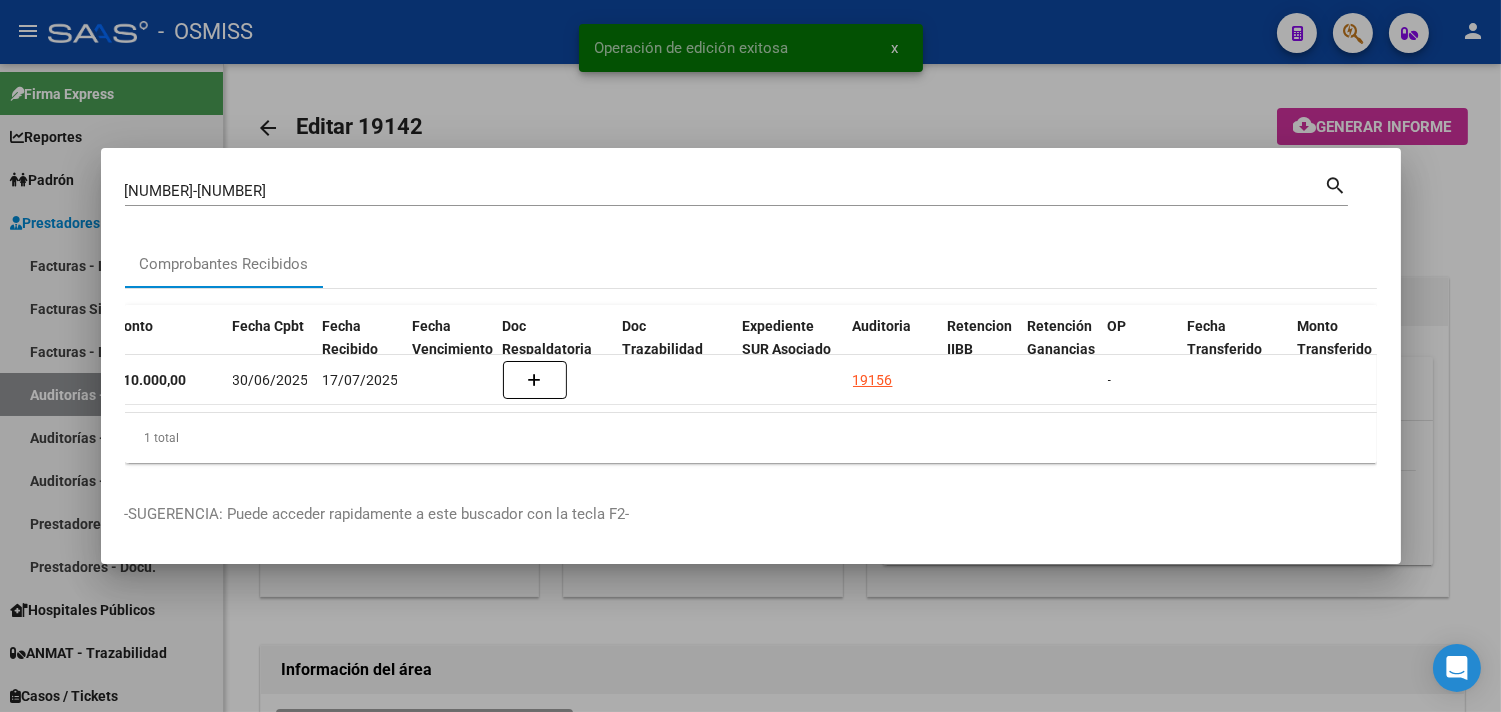 click at bounding box center (750, 356) 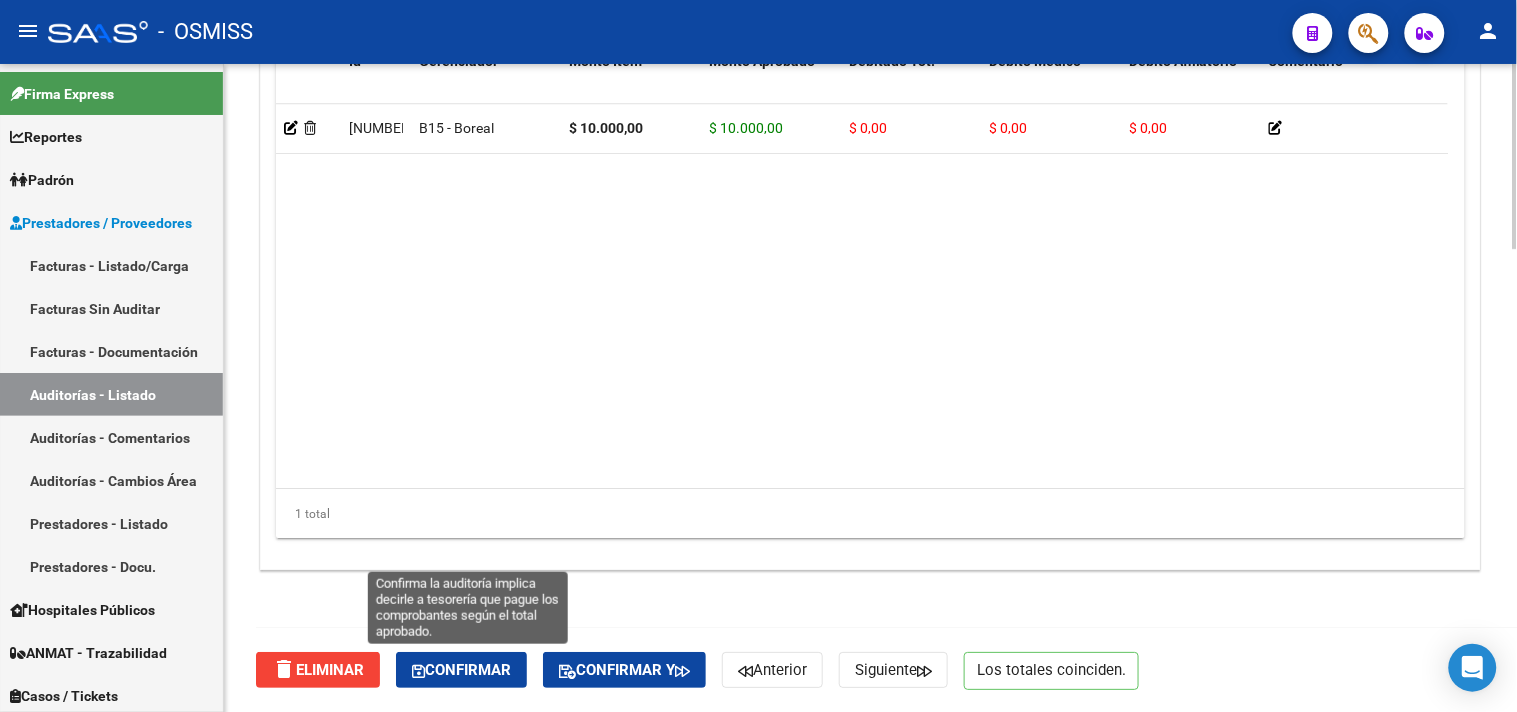 click on "Confirmar" 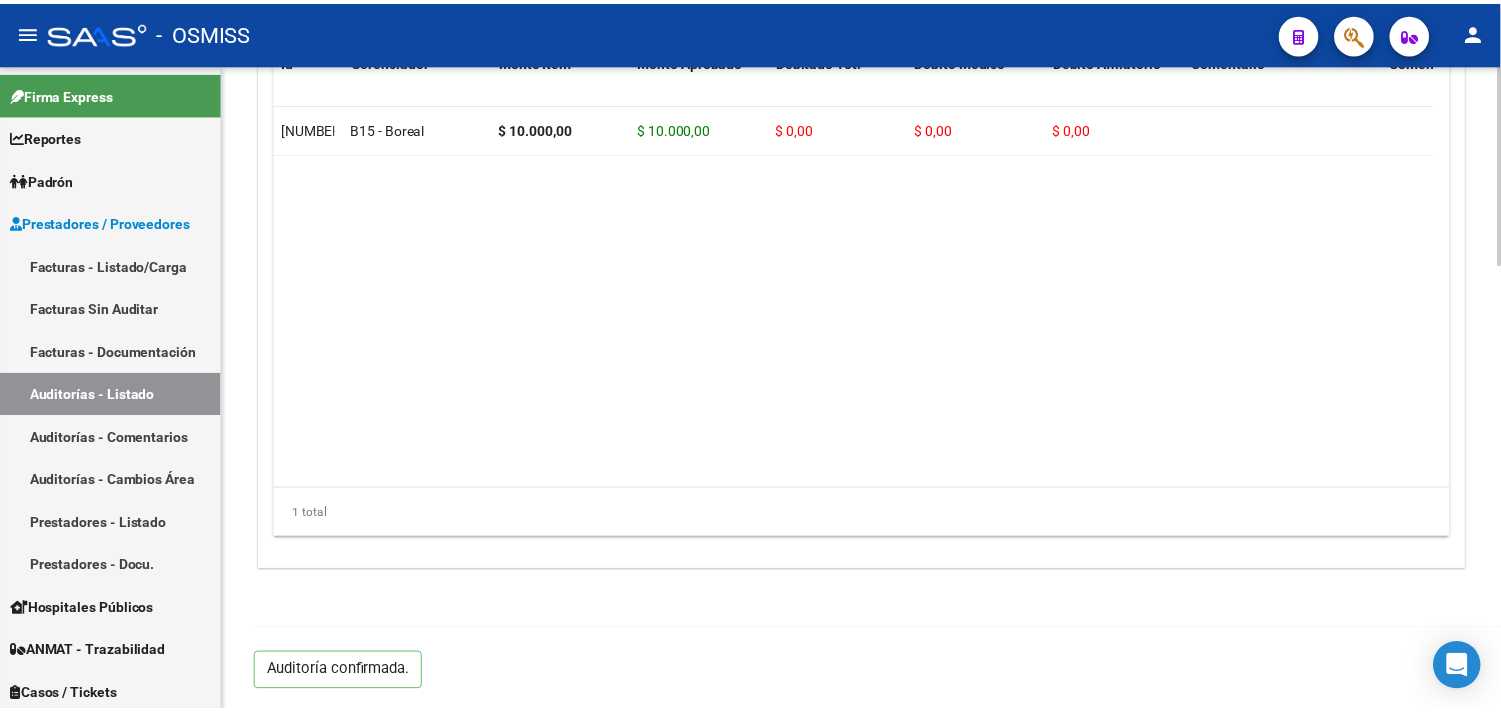 scroll, scrollTop: 1438, scrollLeft: 0, axis: vertical 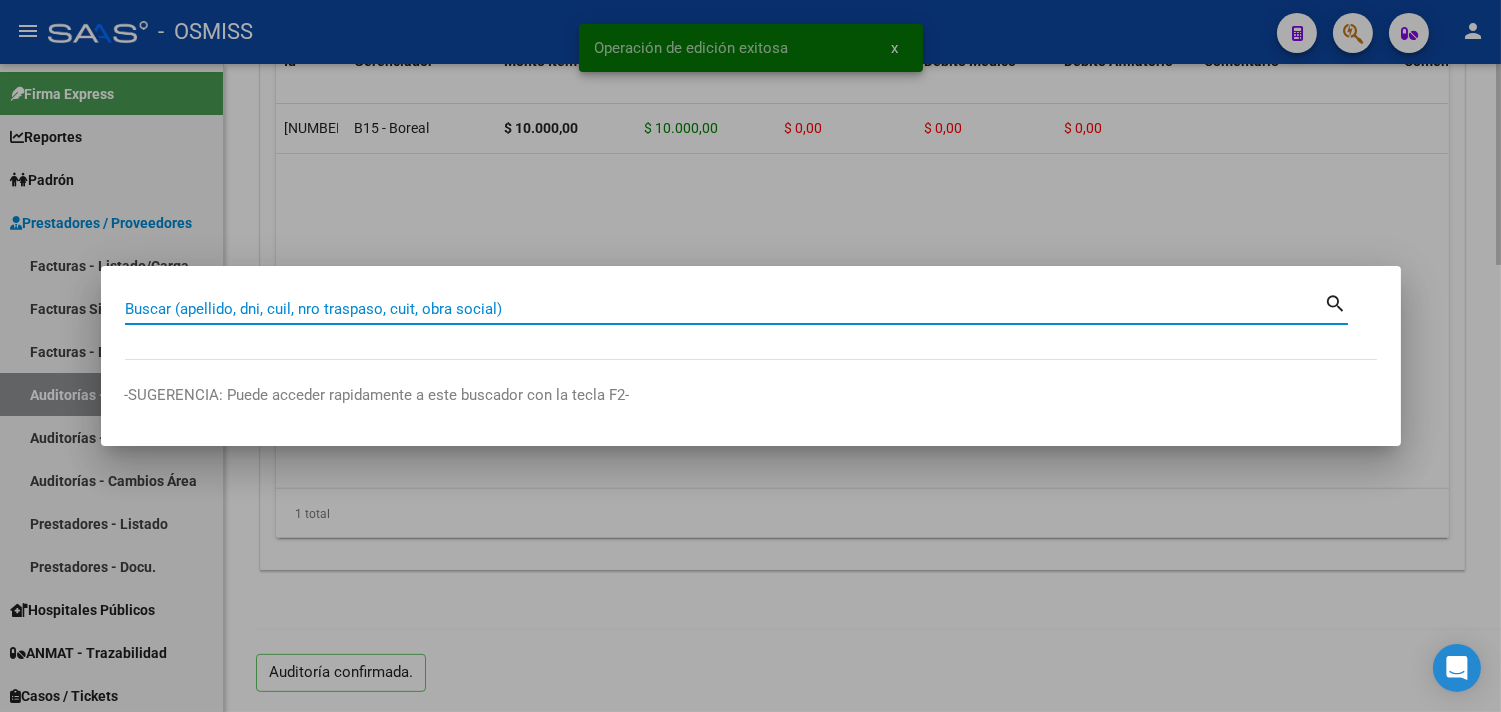 paste on "1640-00003255" 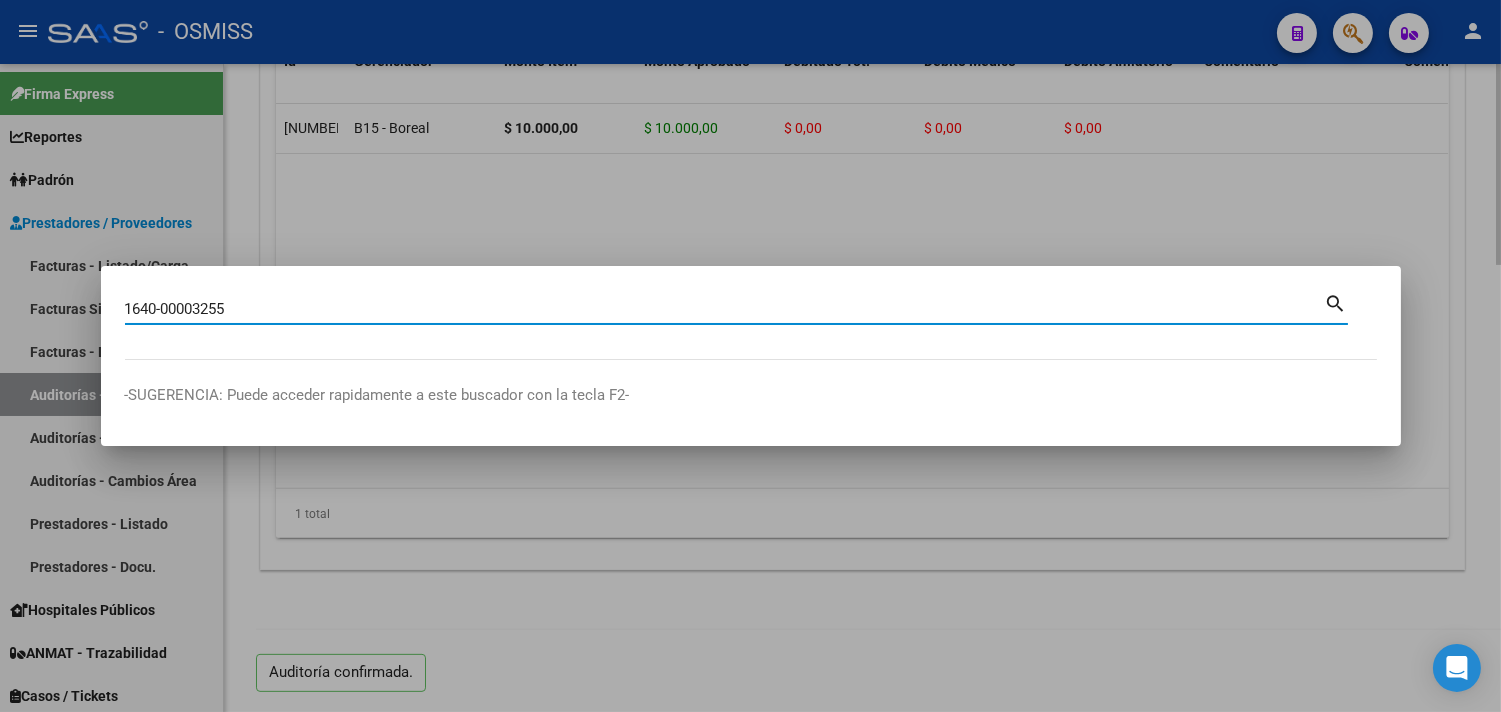 type on "1640-00003255" 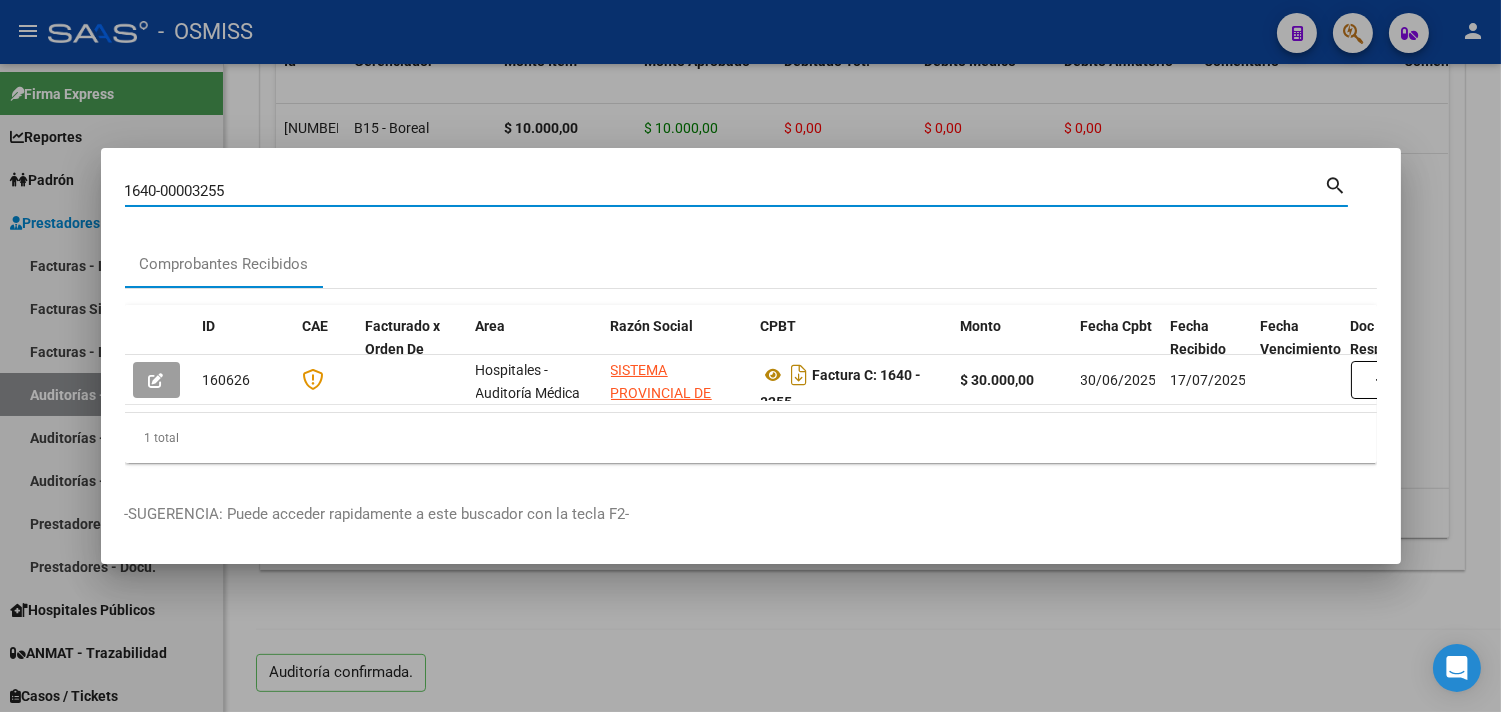 click on "1 total" 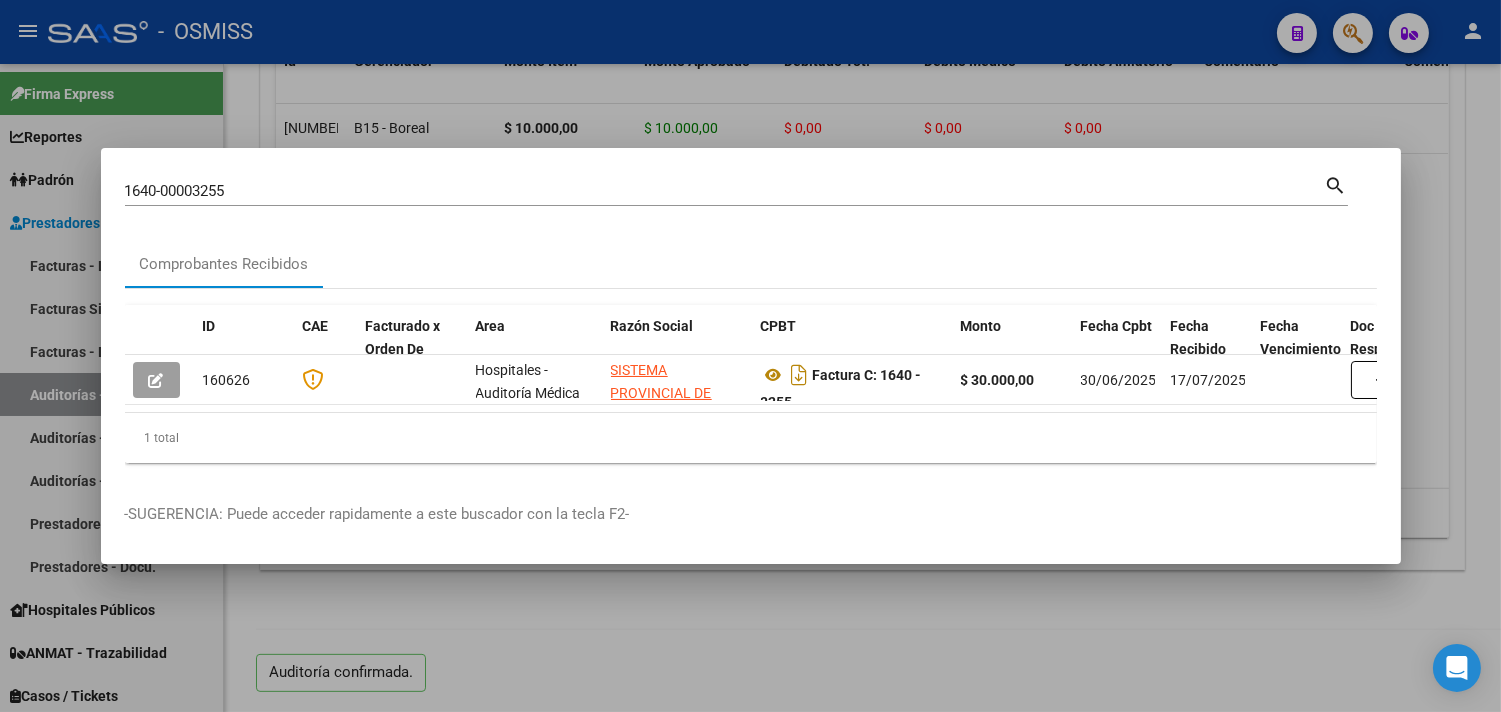 scroll, scrollTop: 0, scrollLeft: 824, axis: horizontal 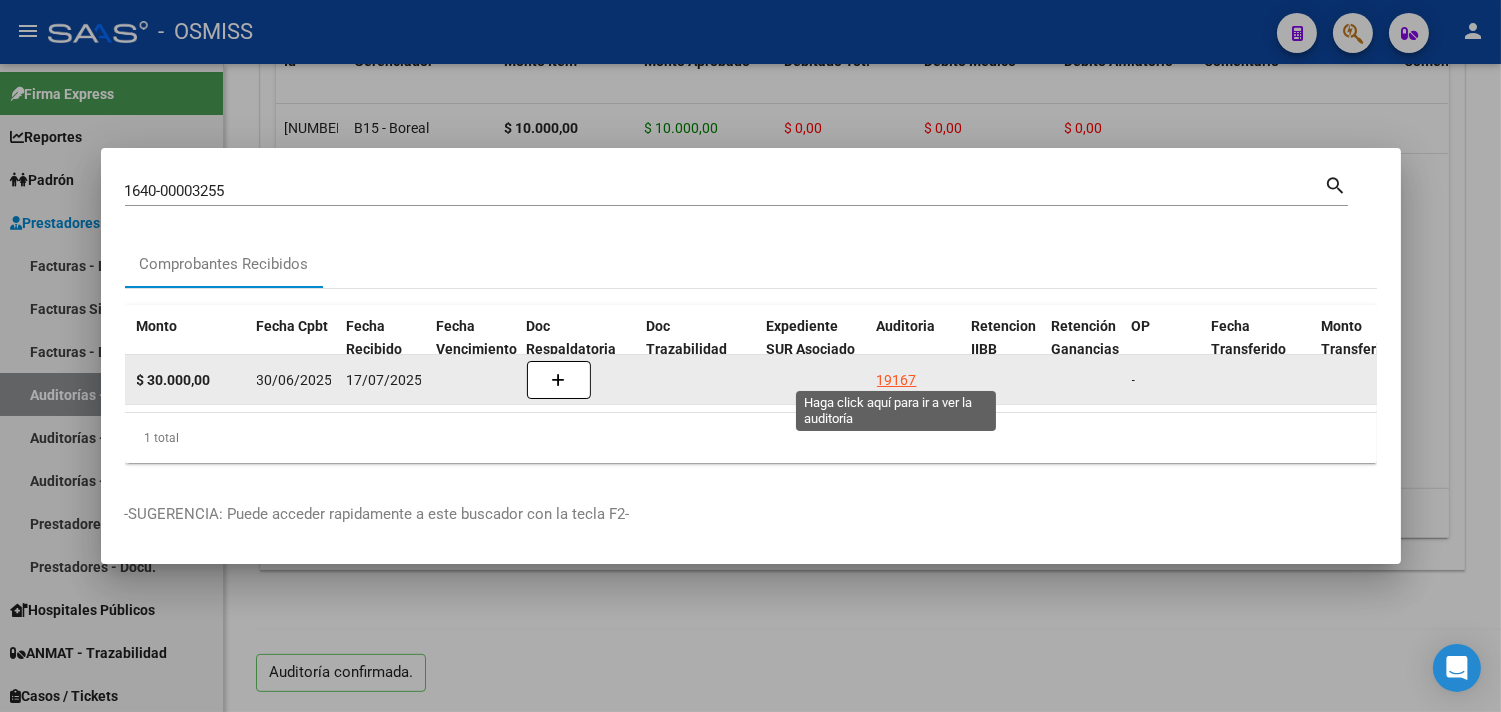 click on "19167" 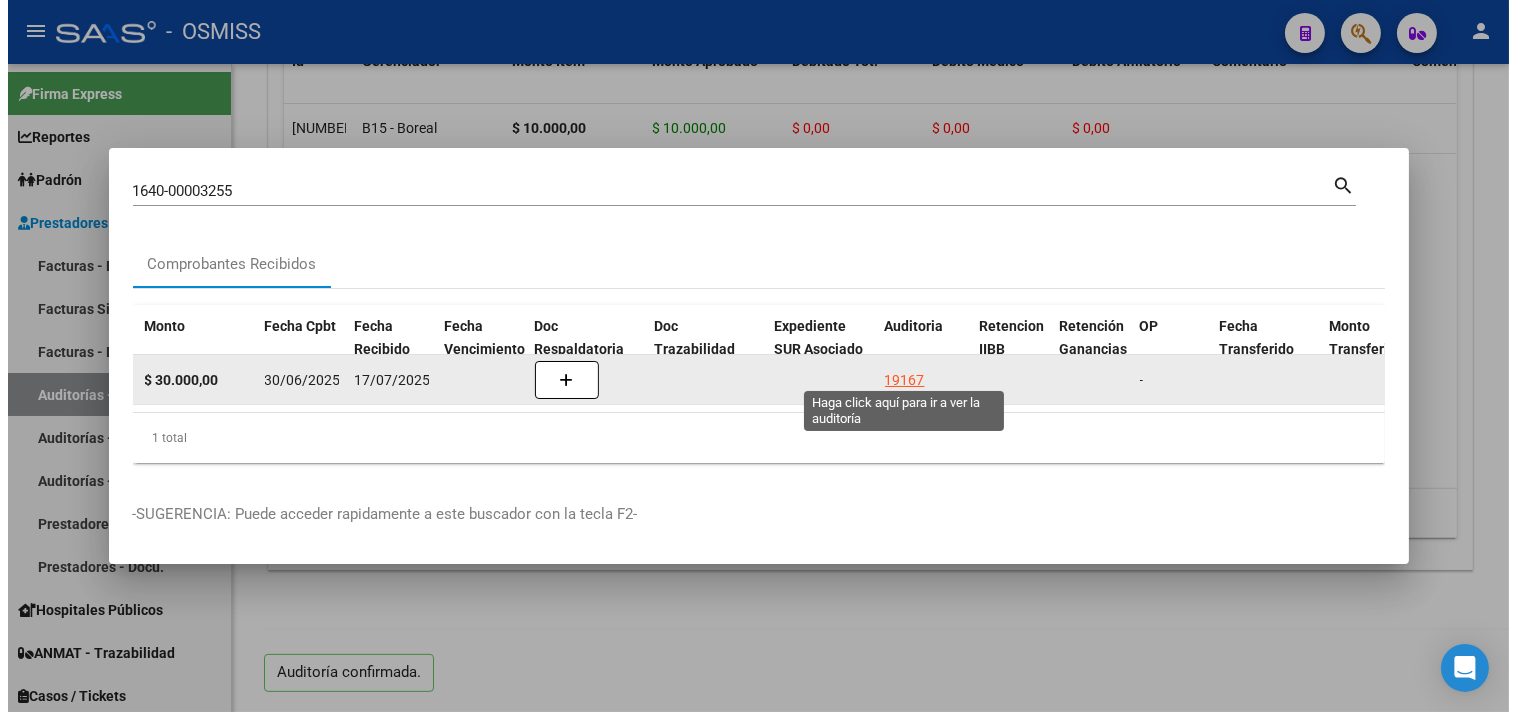 scroll, scrollTop: 0, scrollLeft: 0, axis: both 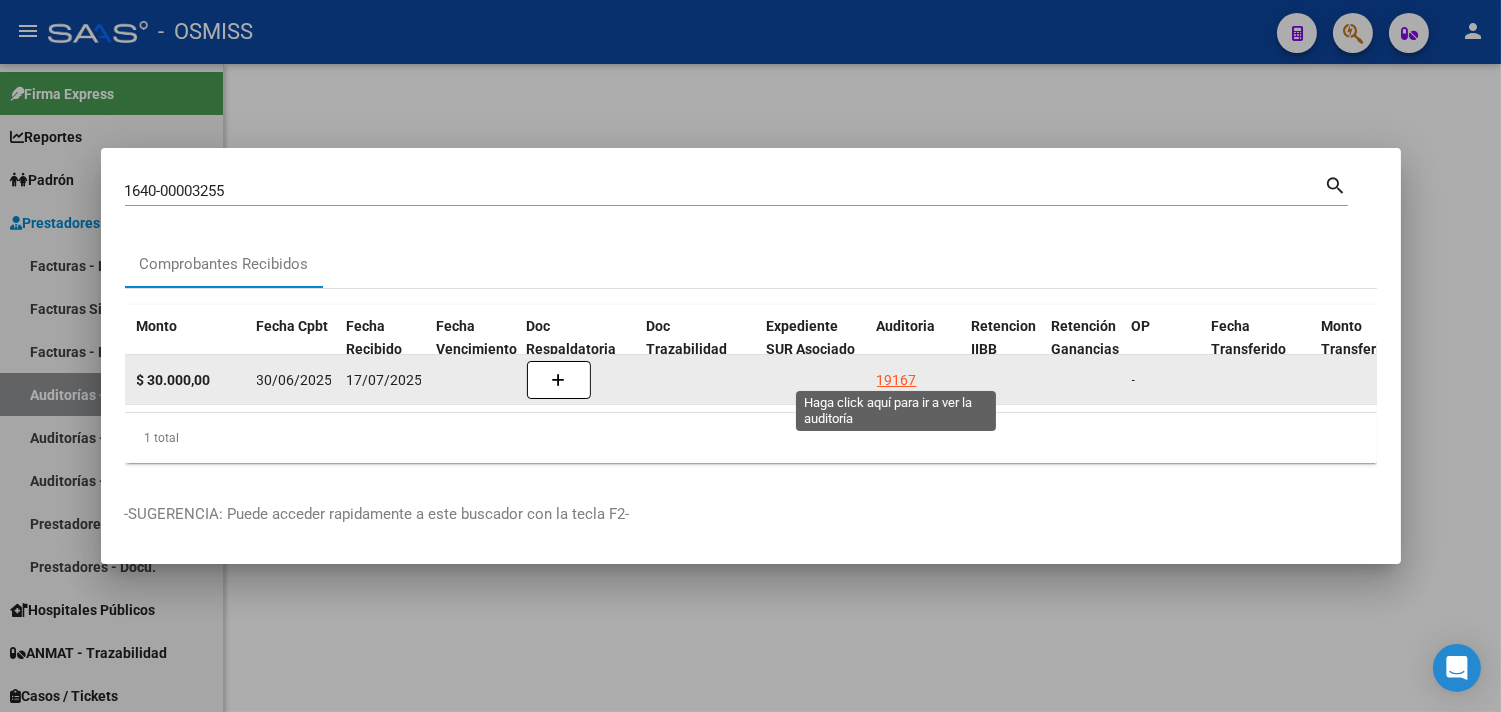 click on "19167" 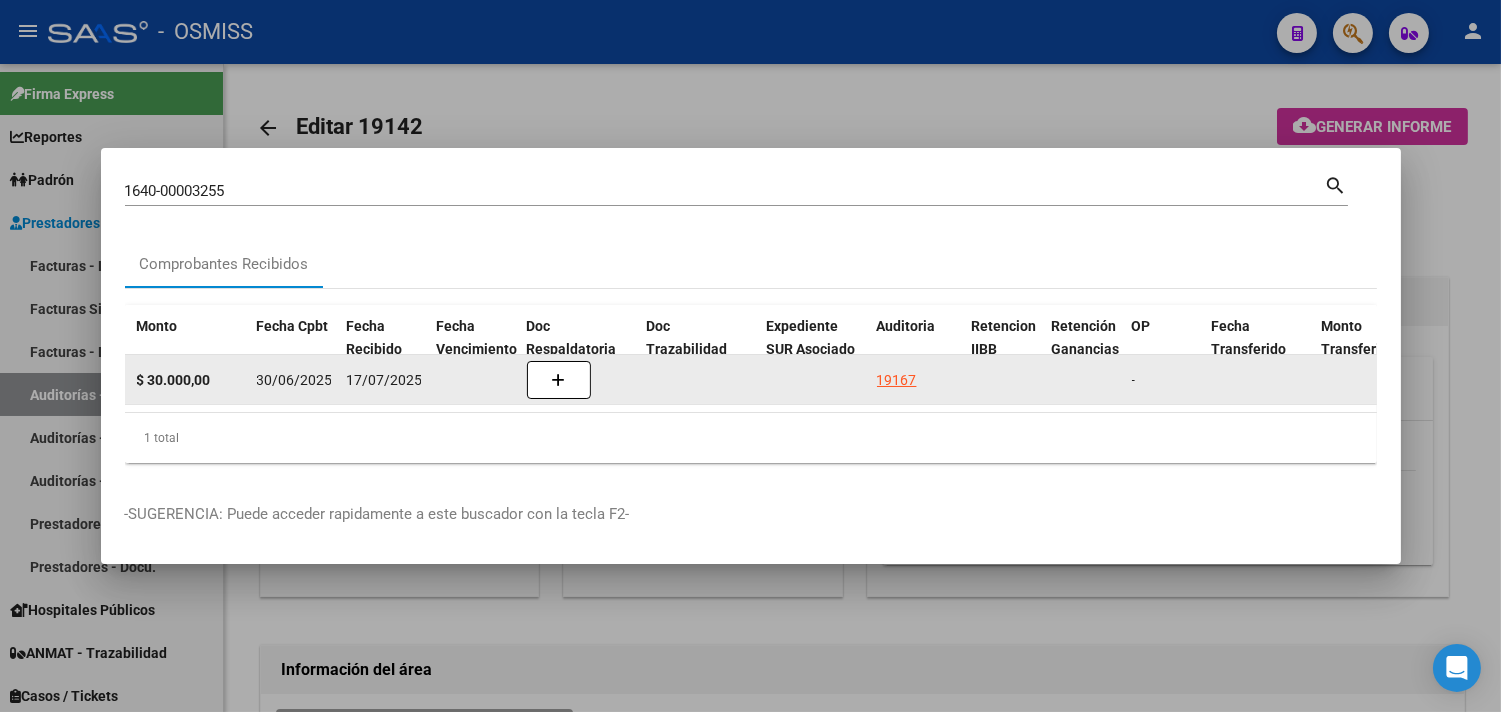 click on "19167" 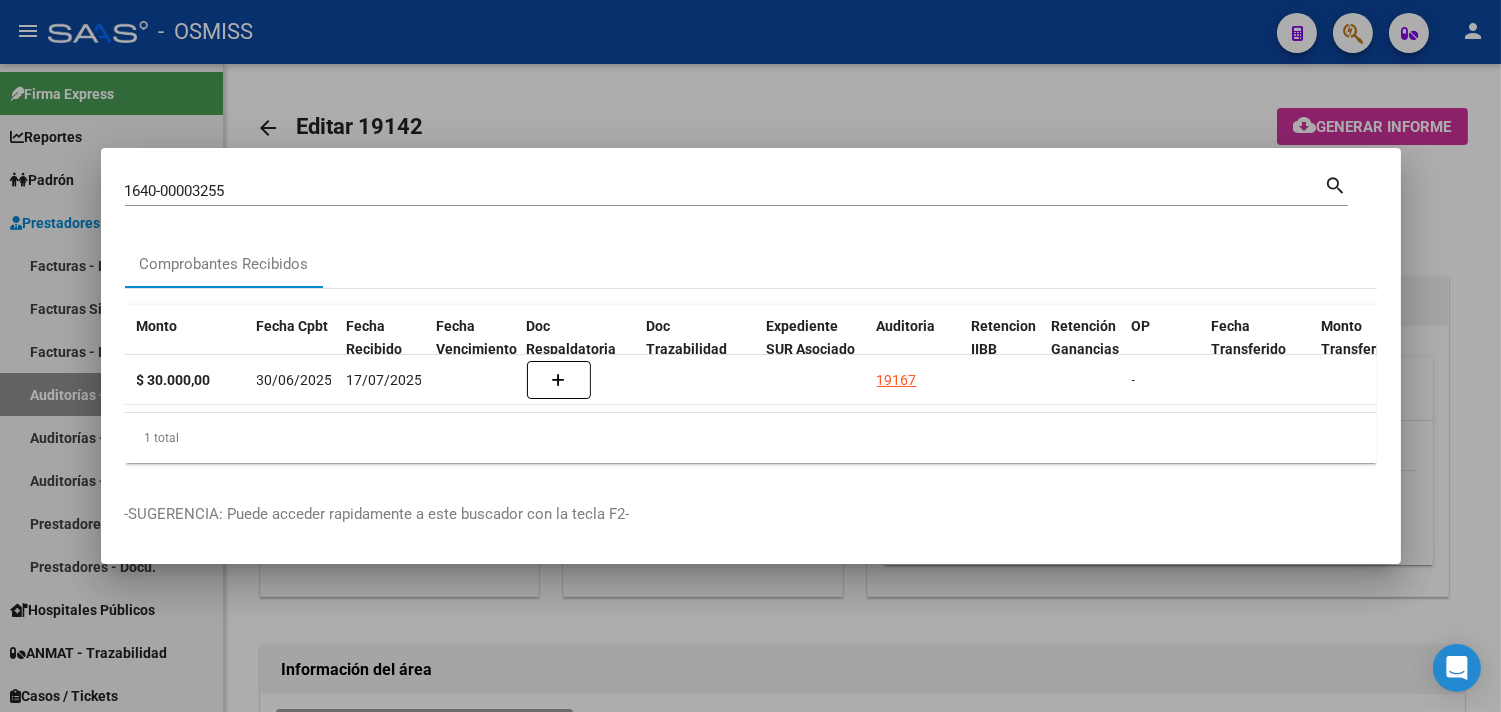 click at bounding box center (750, 356) 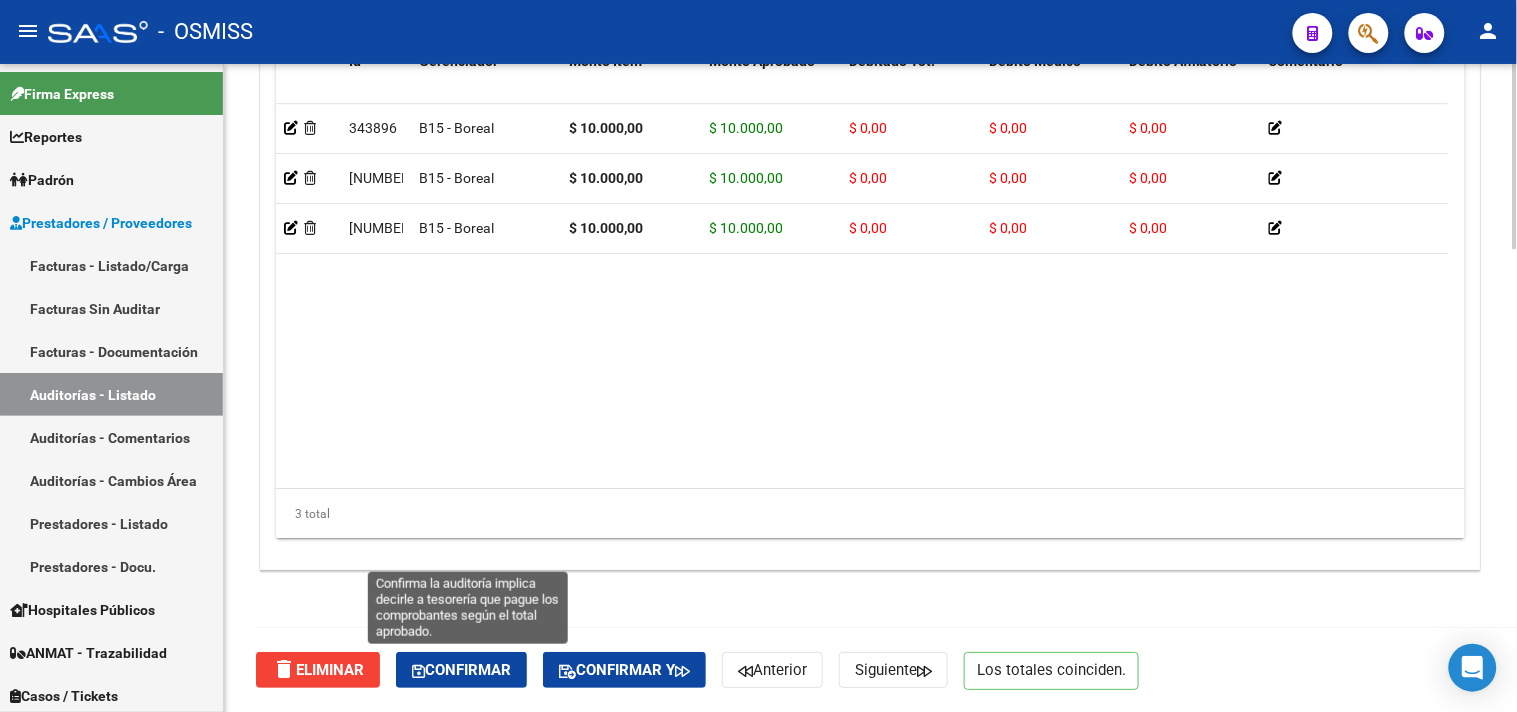 click on "Confirmar" 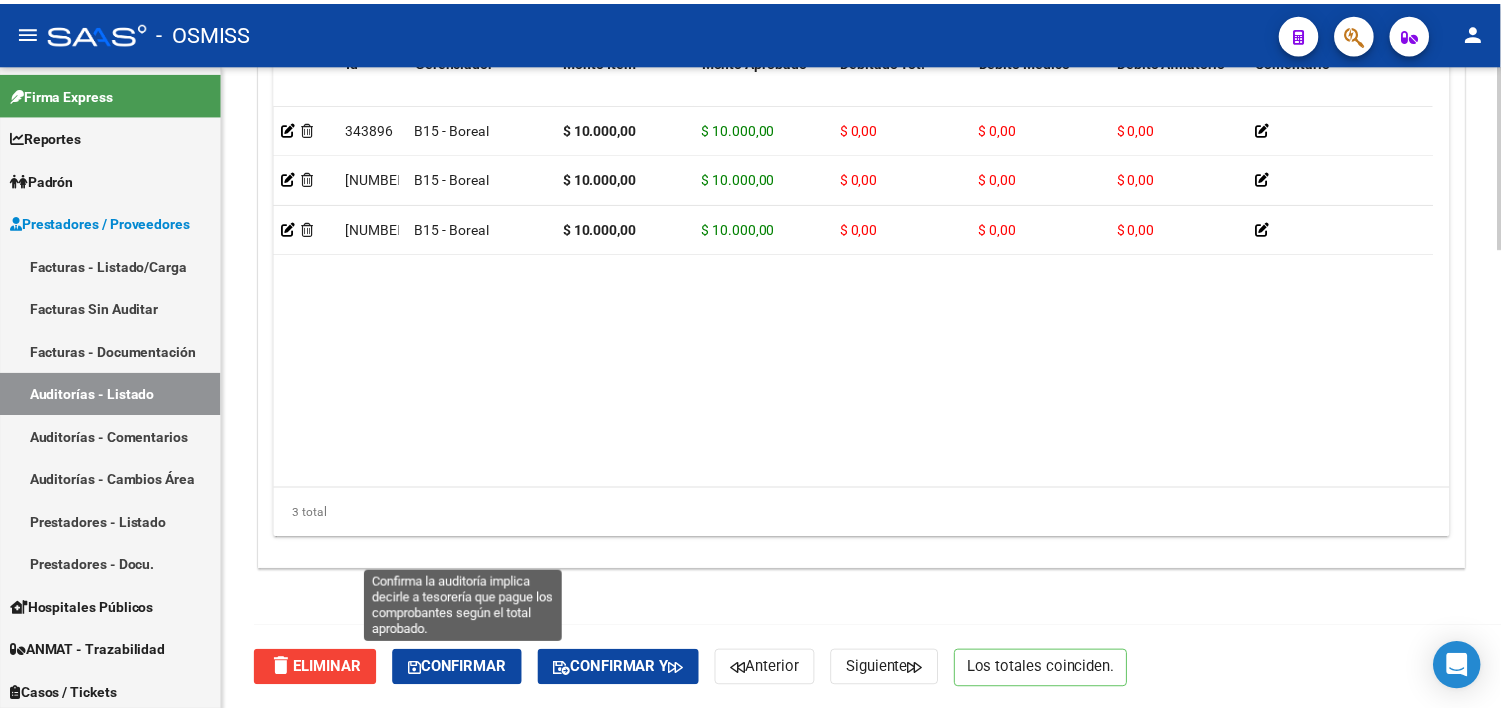 scroll, scrollTop: 1438, scrollLeft: 0, axis: vertical 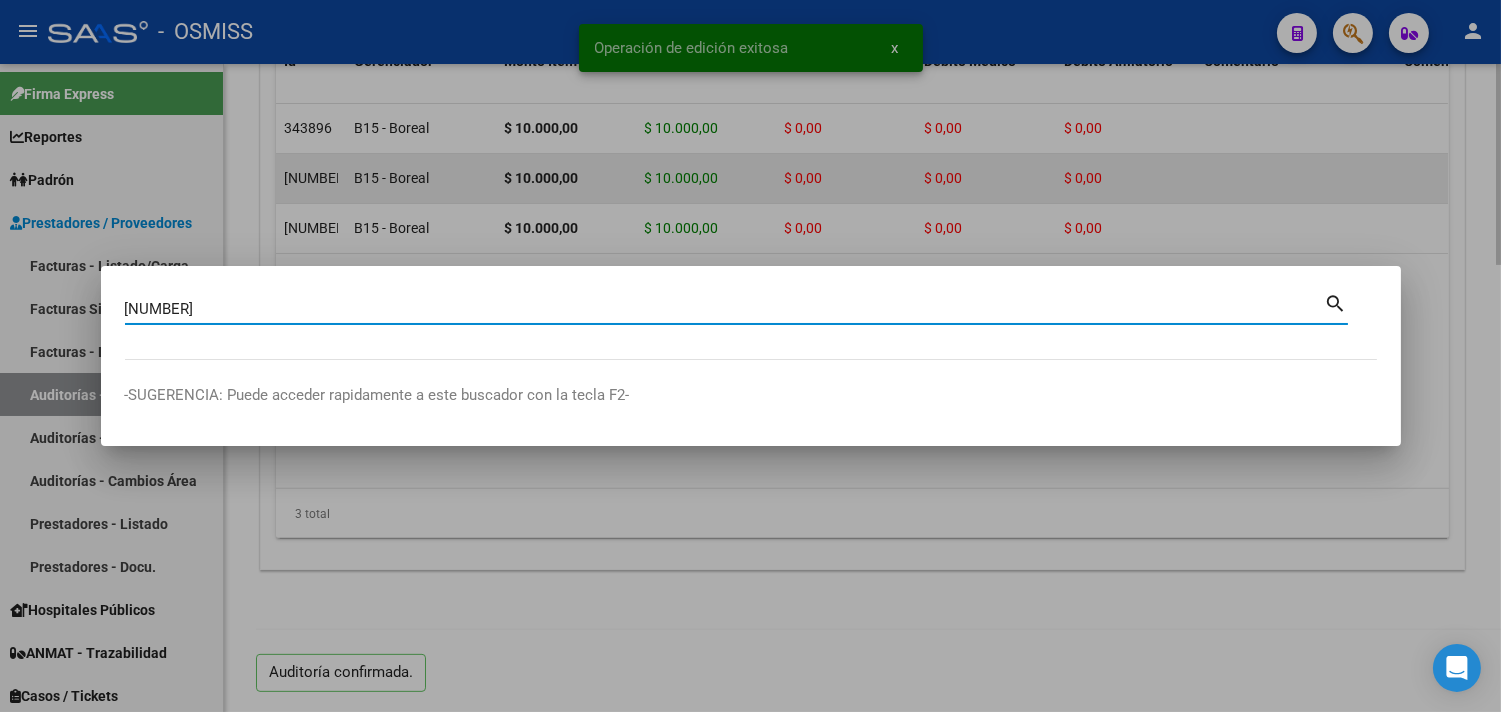 type on "[NUMBER]" 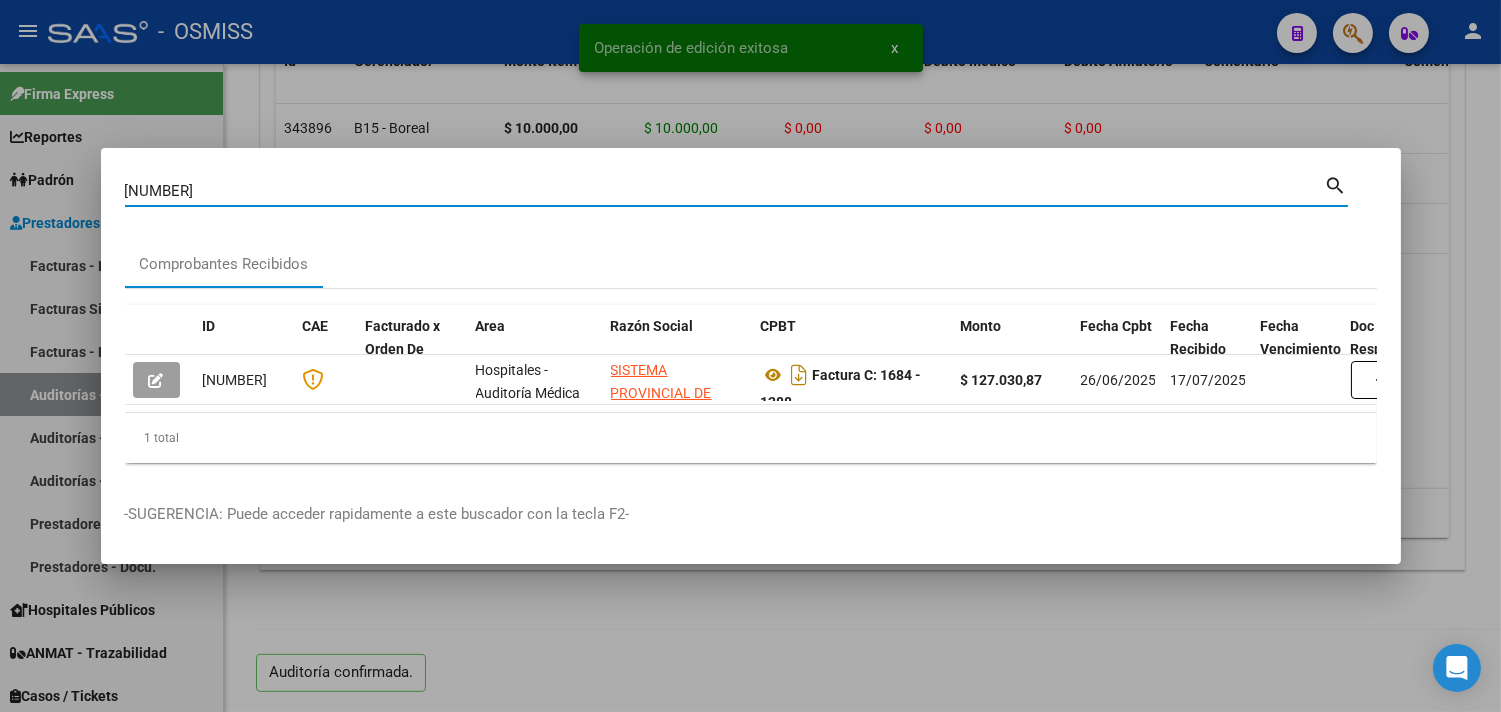 scroll, scrollTop: 0, scrollLeft: 645, axis: horizontal 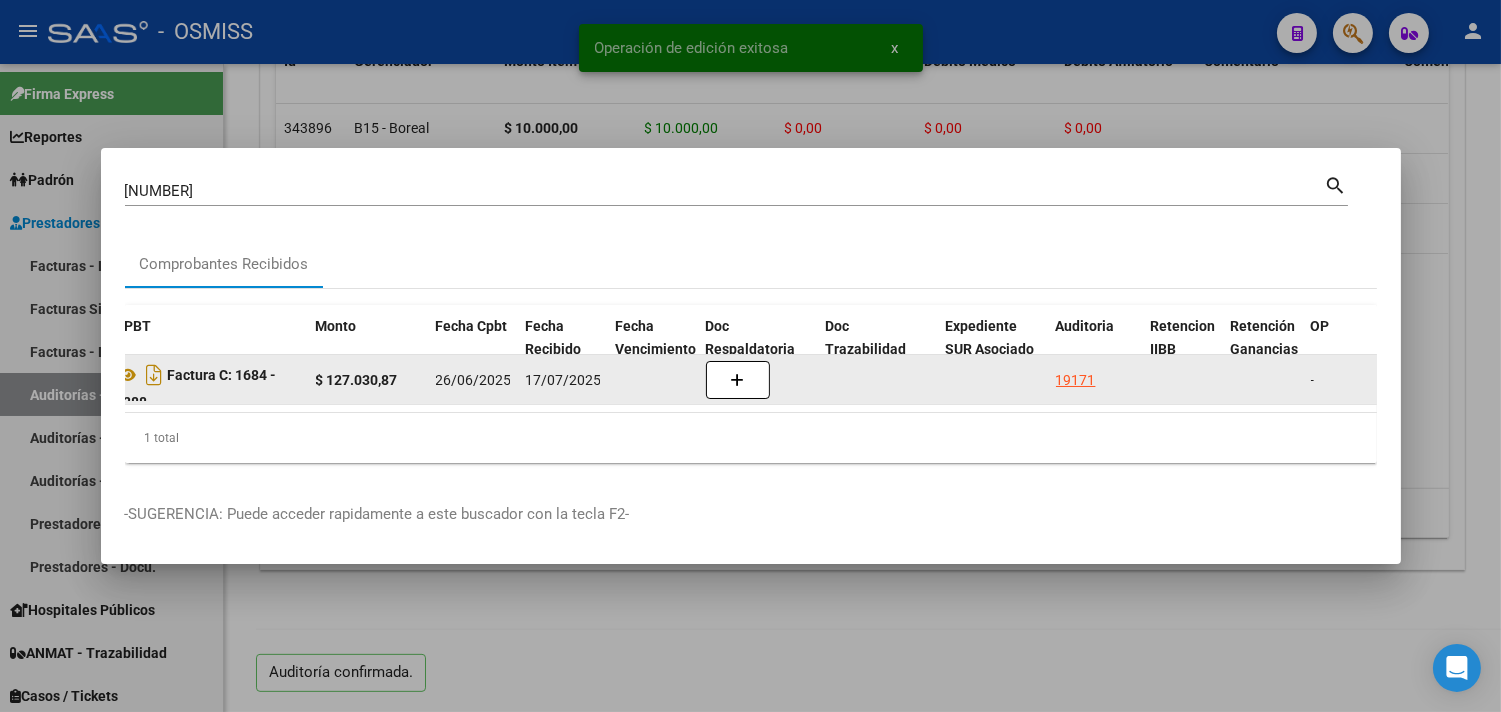 click on "19171" 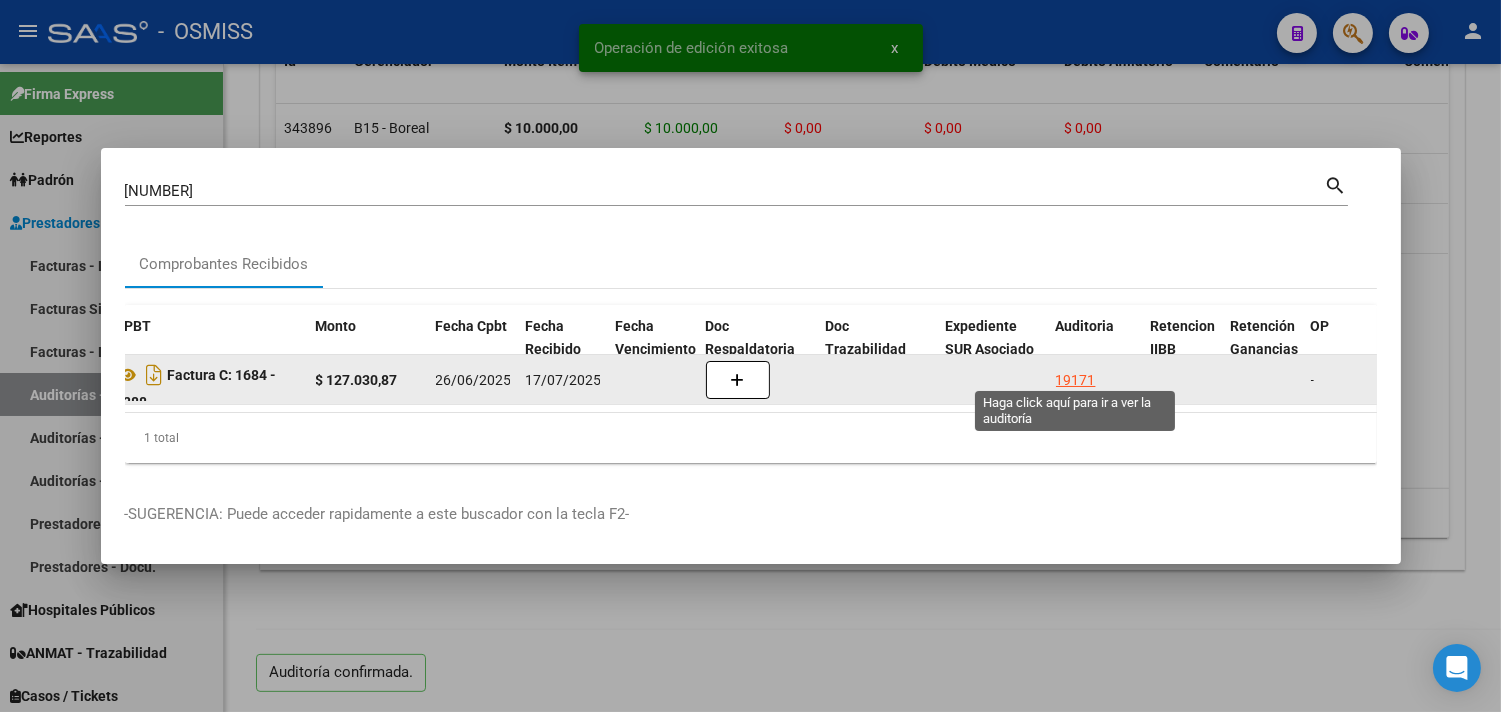 click on "19171" 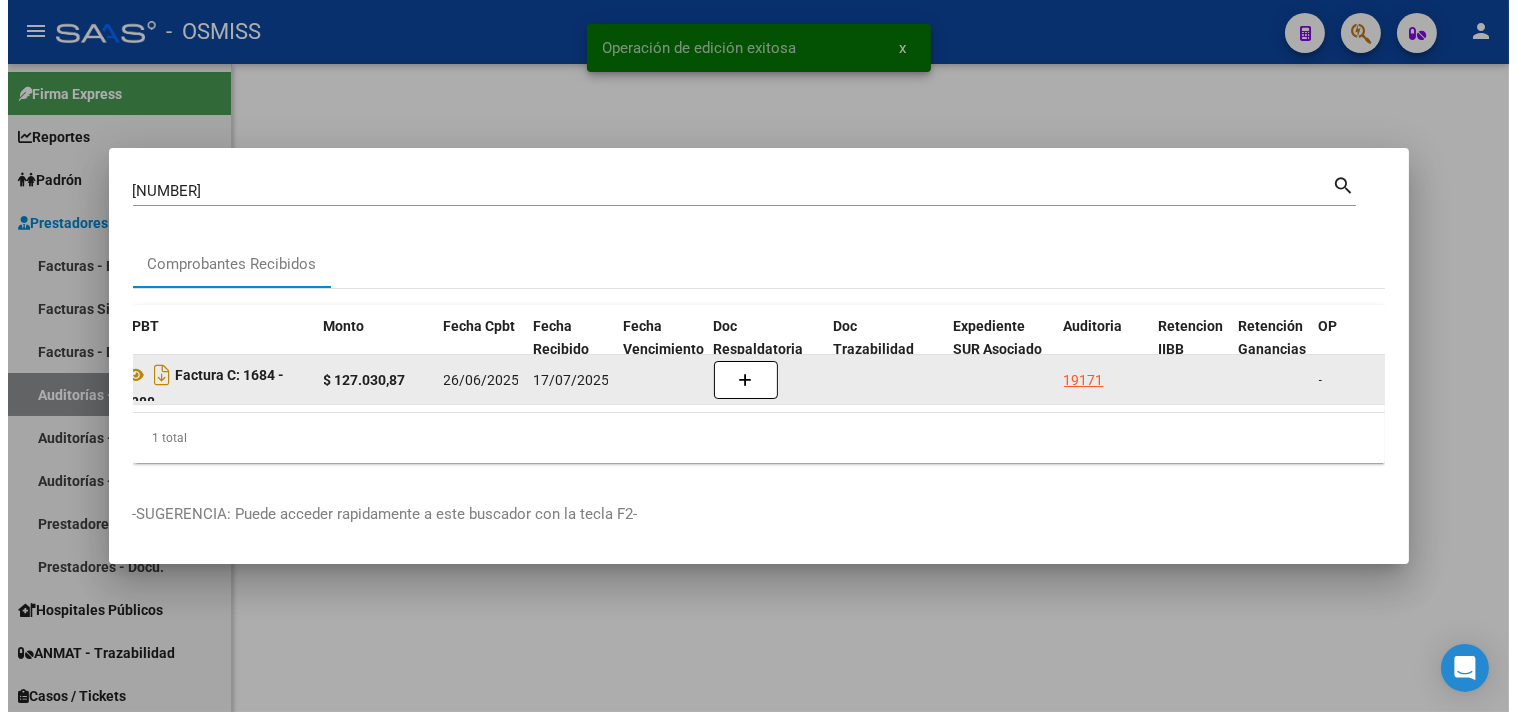 scroll, scrollTop: 0, scrollLeft: 0, axis: both 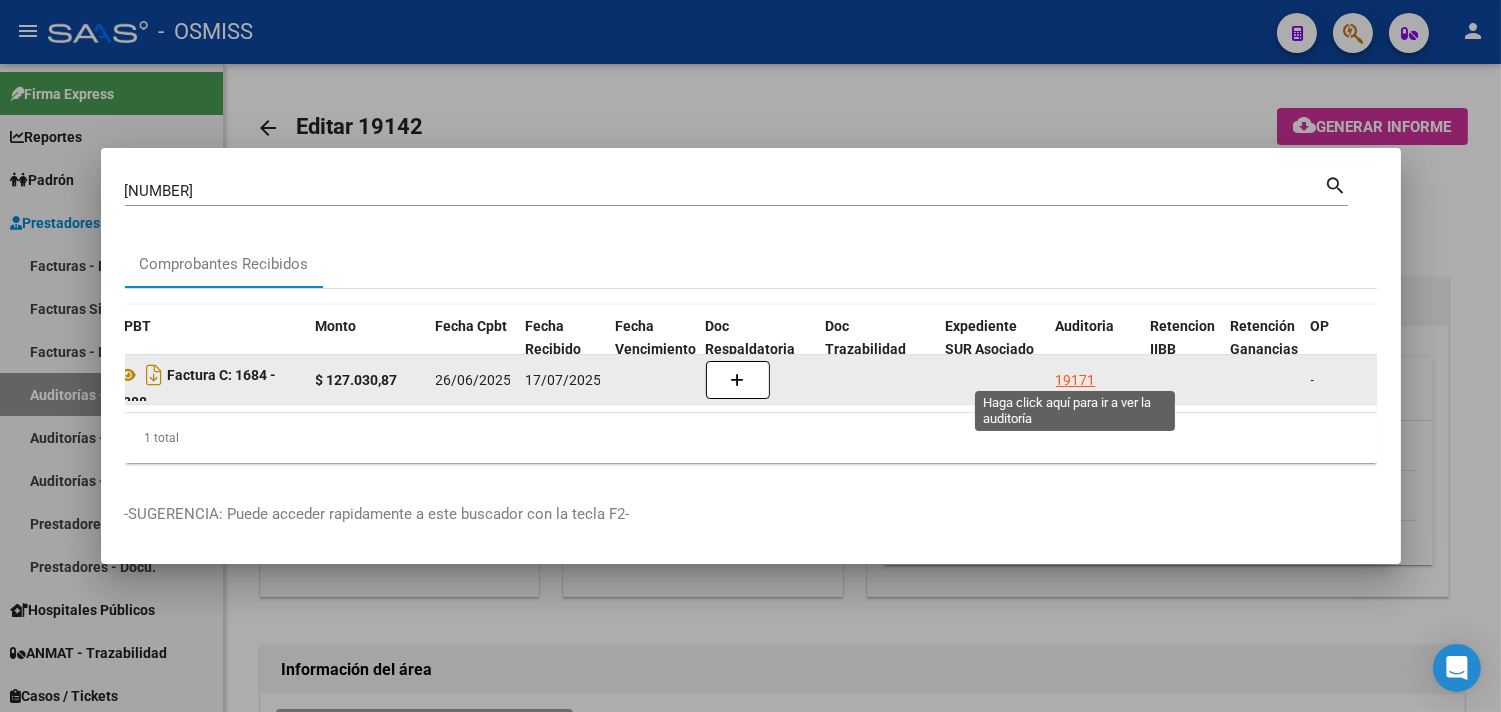 click on "19171" 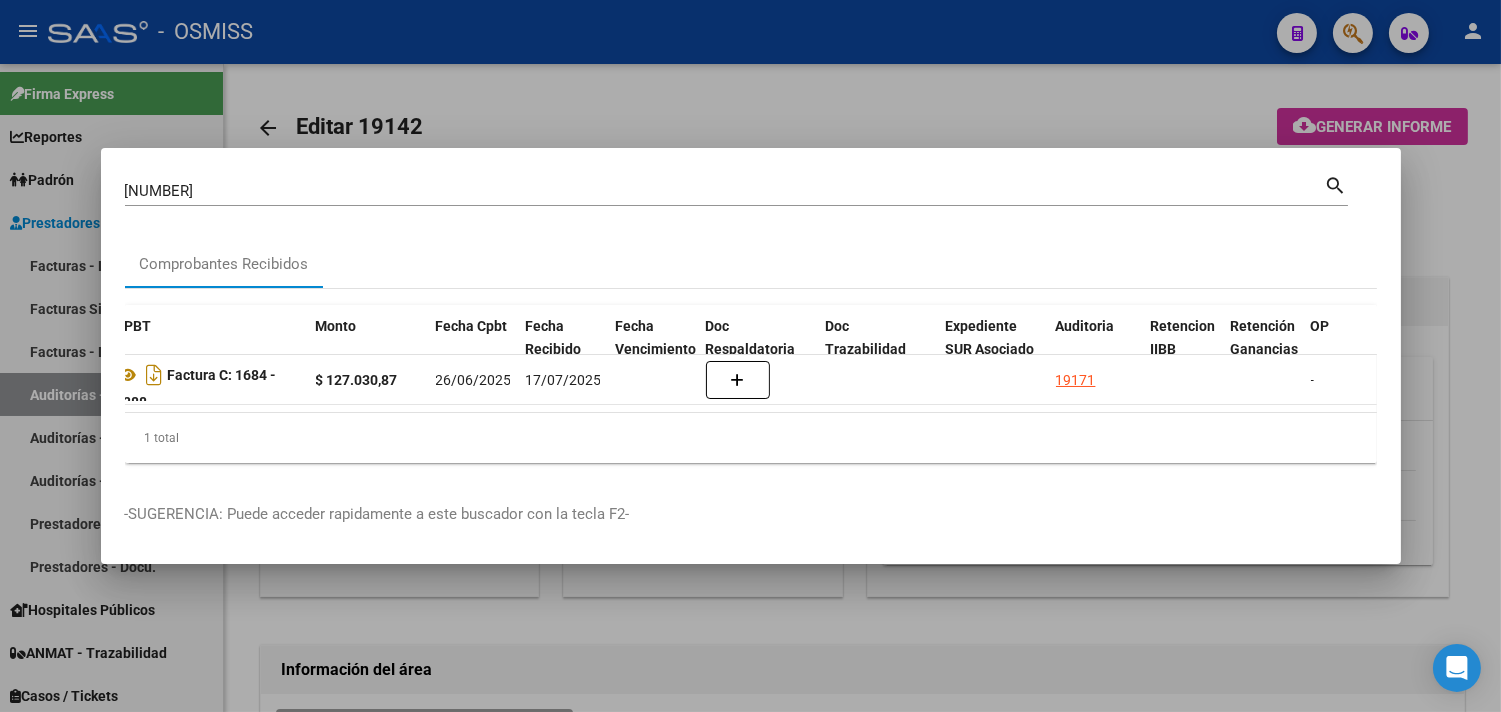 click at bounding box center (750, 356) 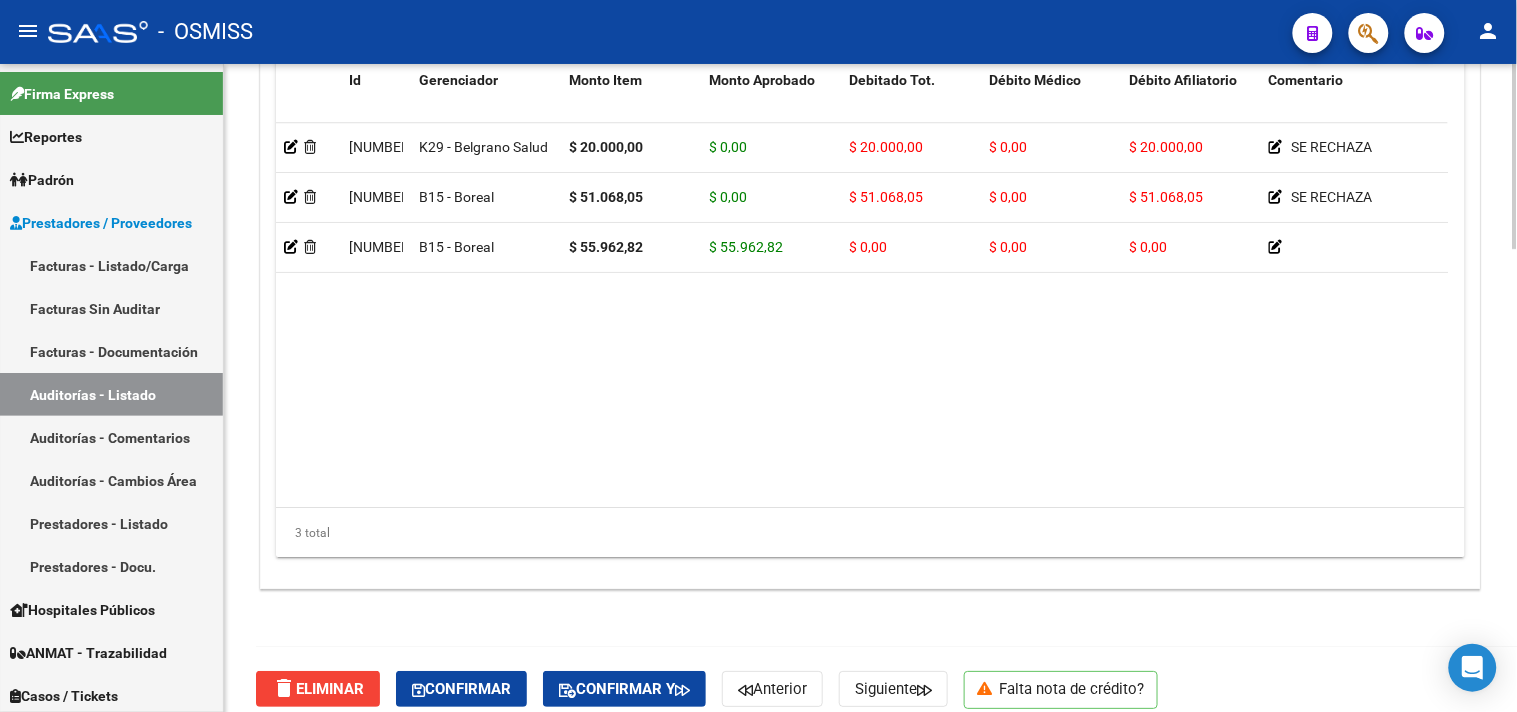 scroll, scrollTop: 1618, scrollLeft: 0, axis: vertical 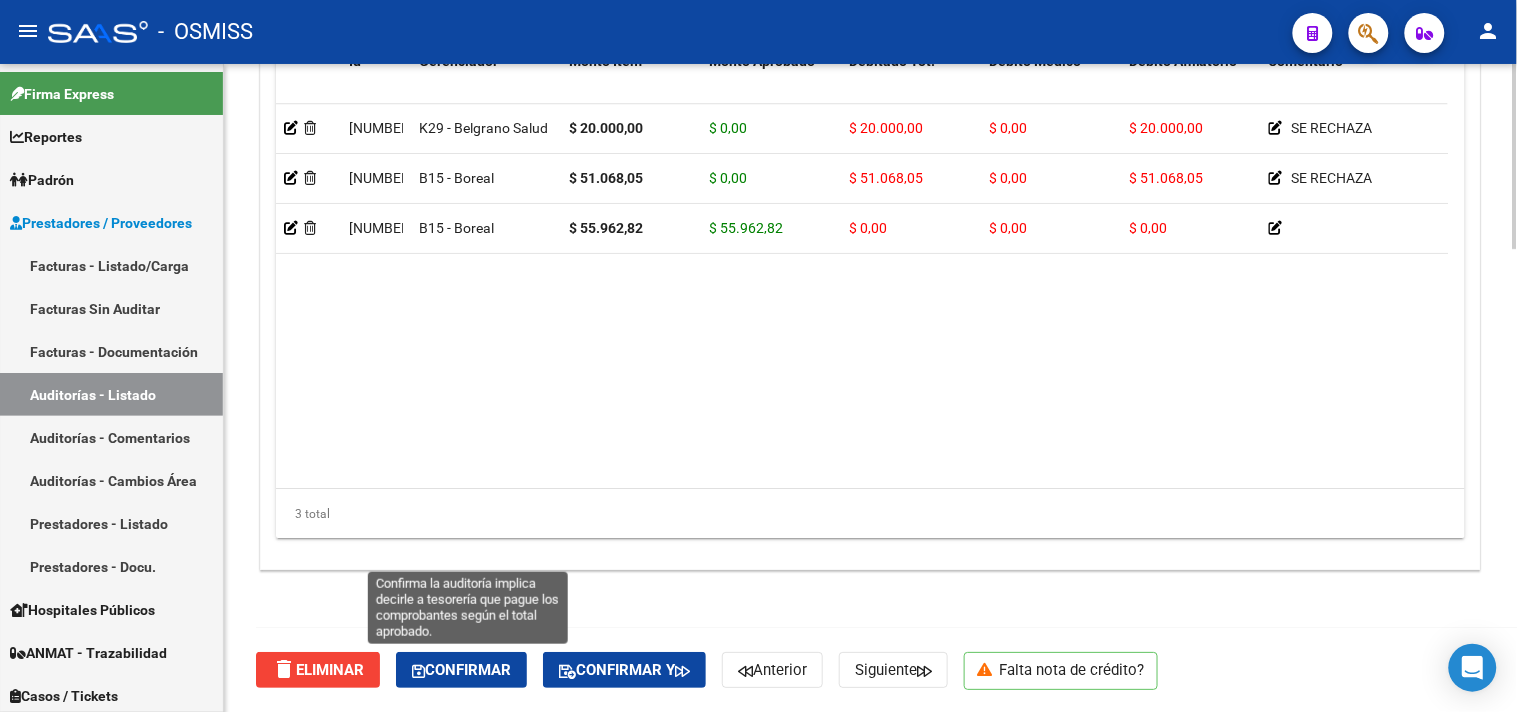 click on "Confirmar" 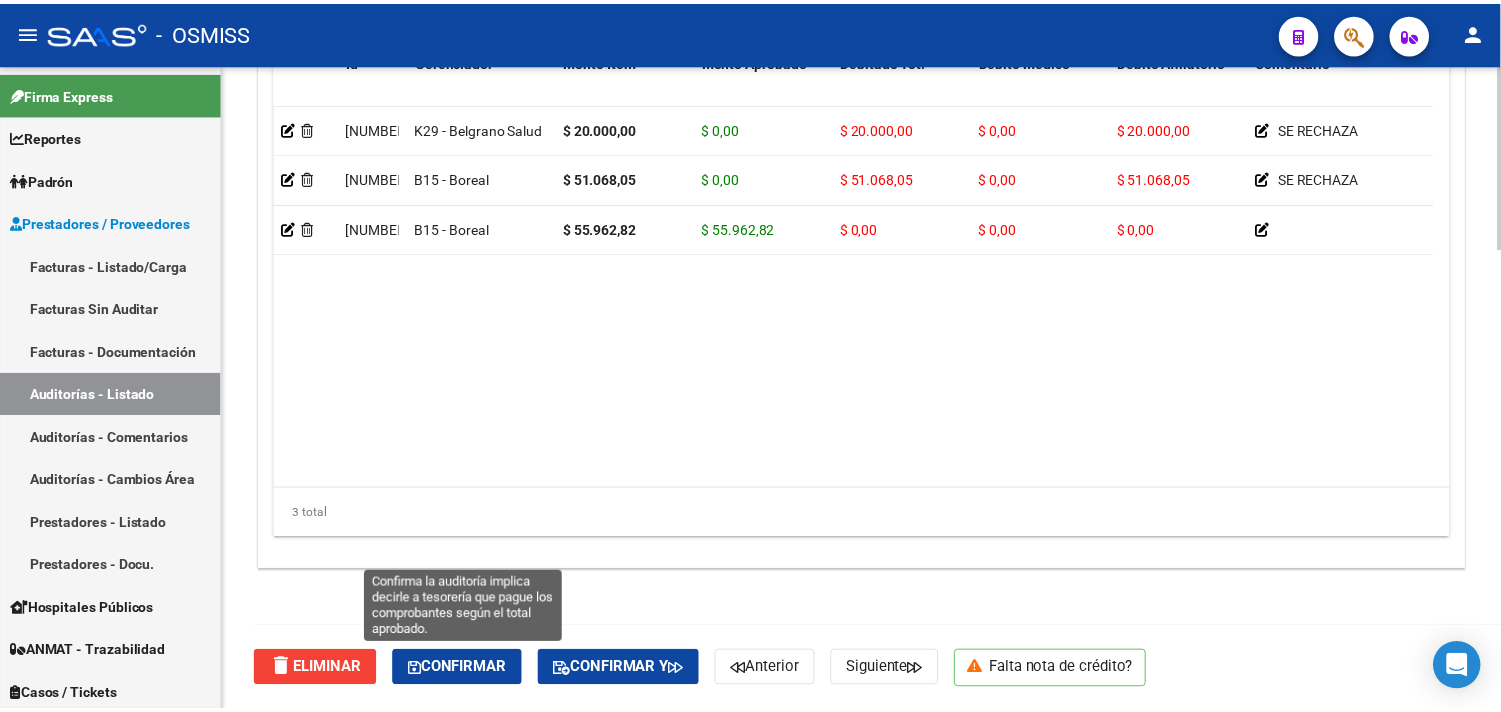 scroll, scrollTop: 1438, scrollLeft: 0, axis: vertical 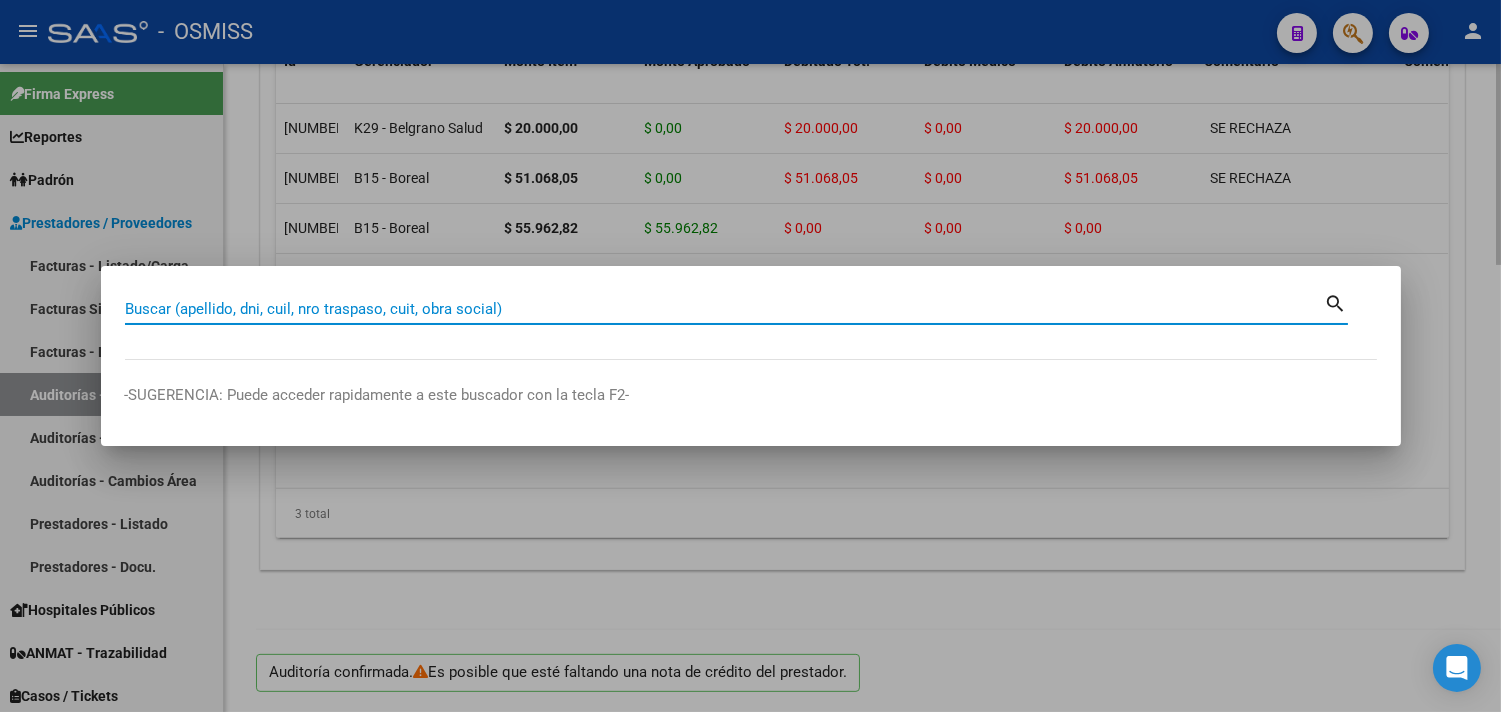 paste on "1686-00001682" 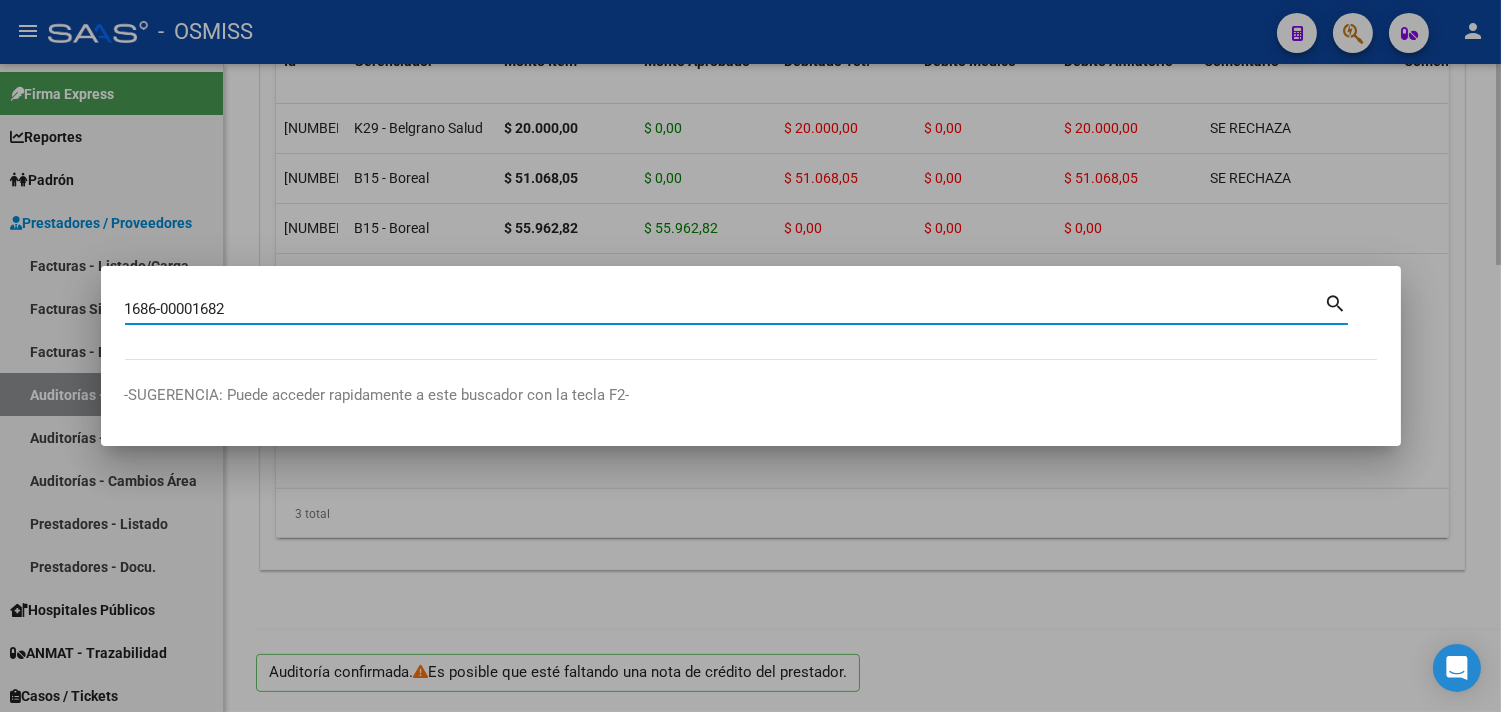 type on "1686-00001682" 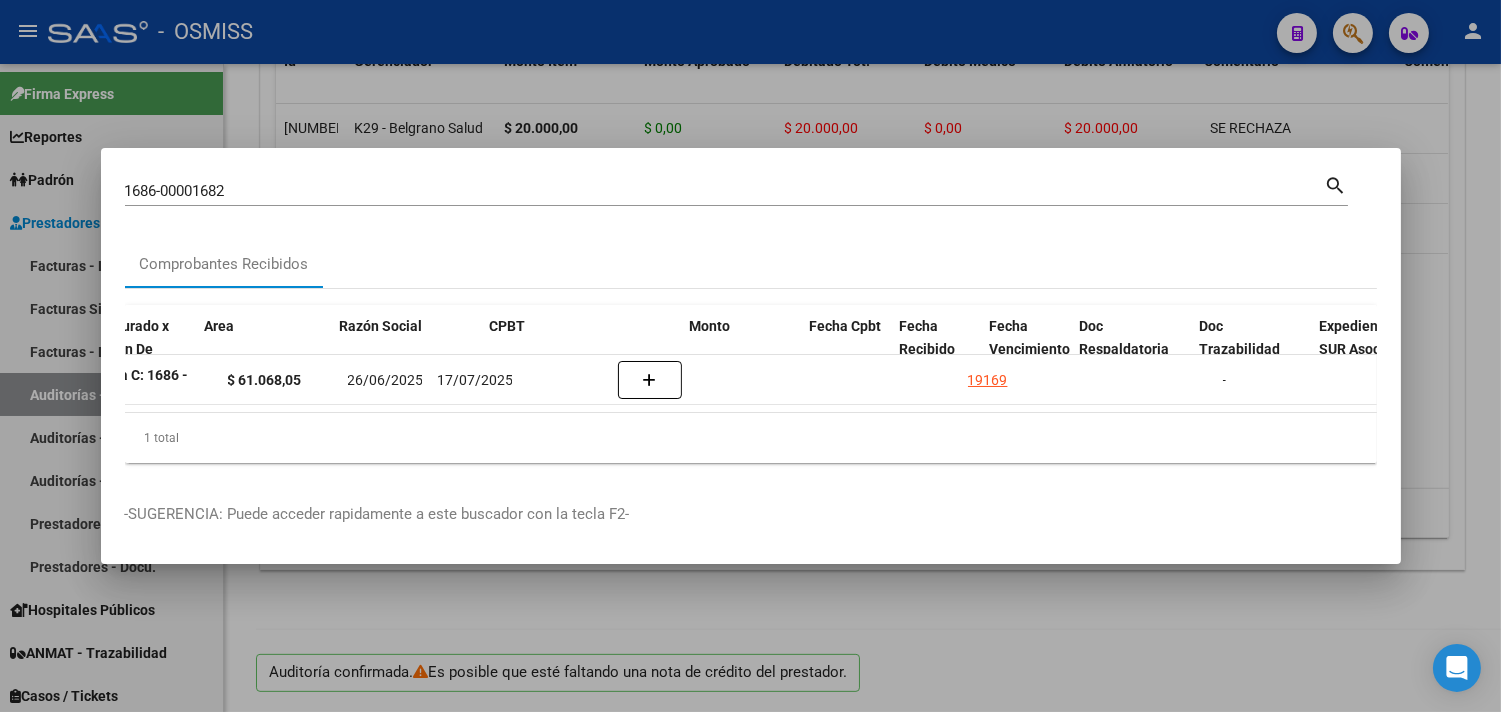 scroll, scrollTop: 0, scrollLeft: 801, axis: horizontal 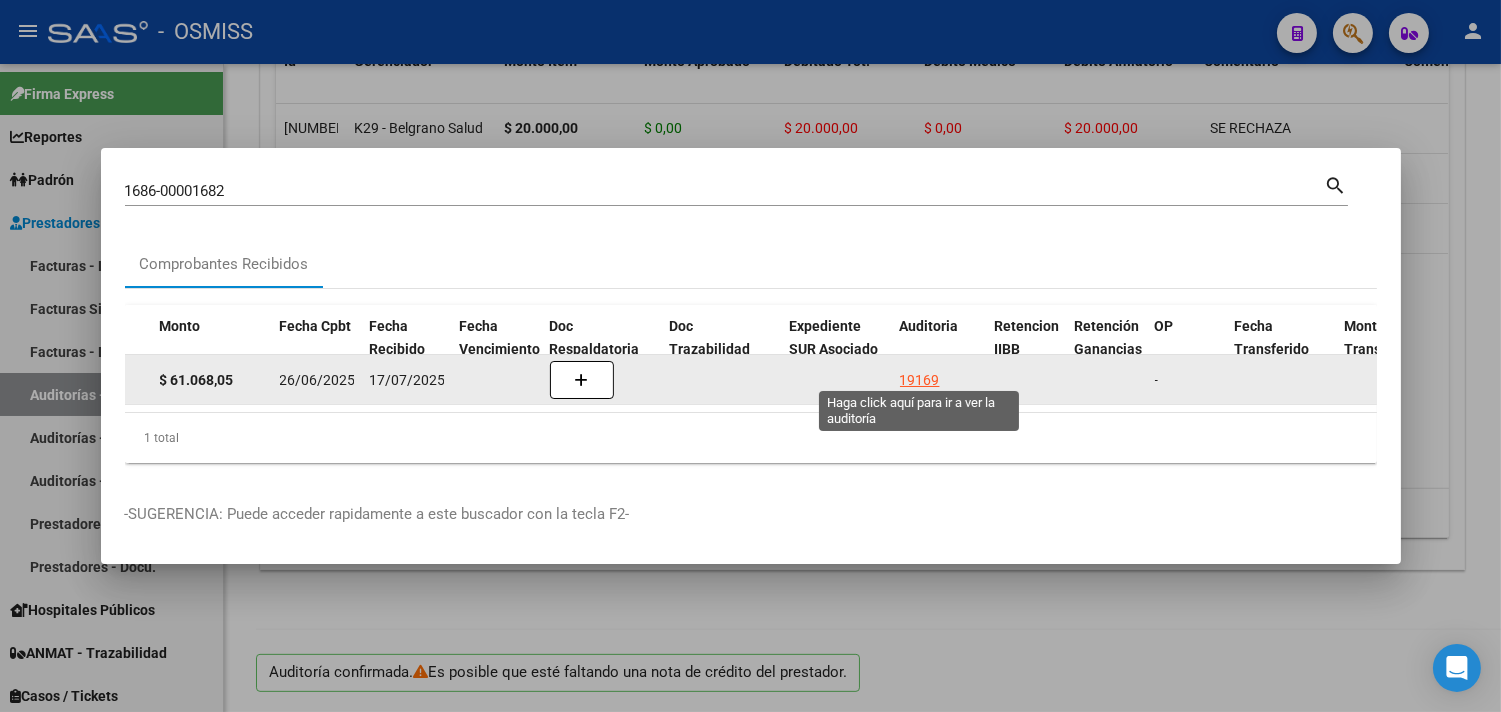 click on "19169" 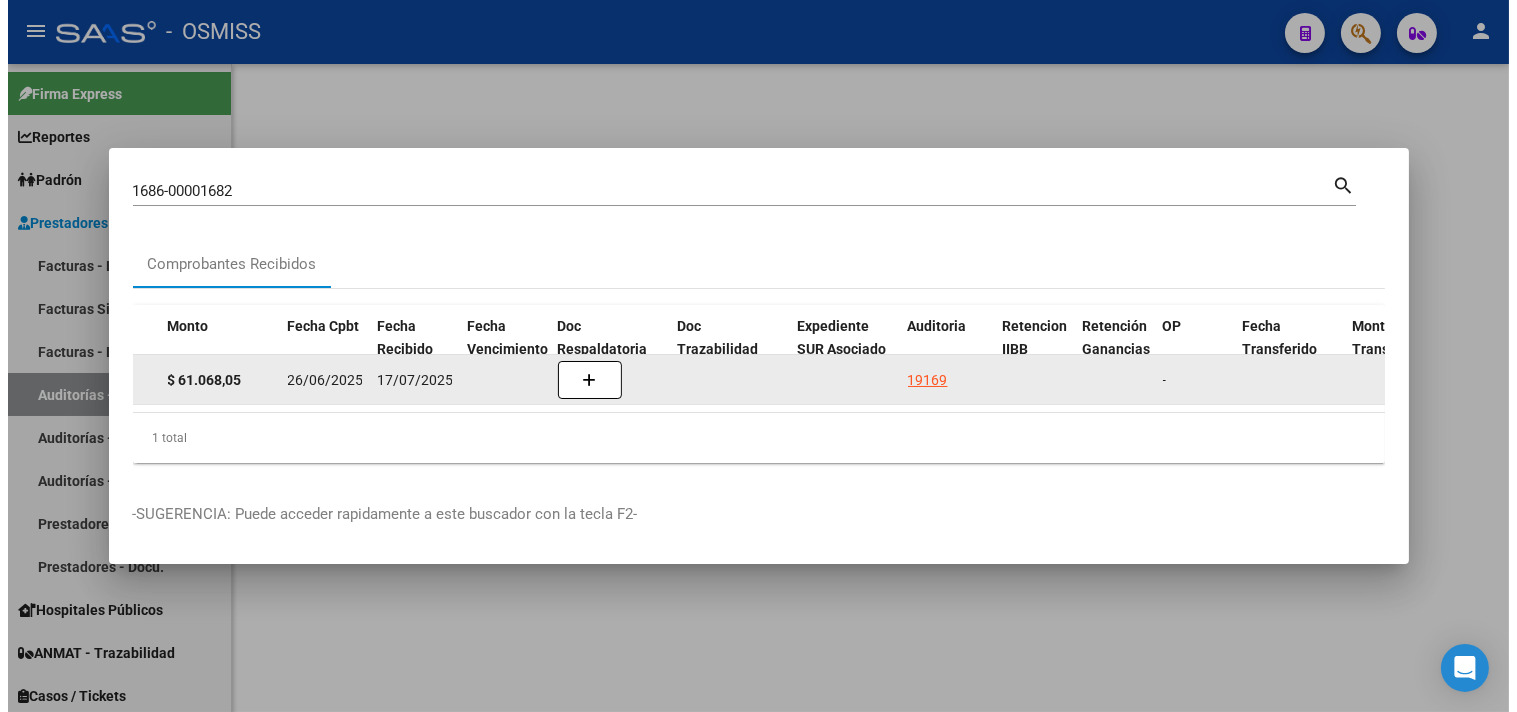 scroll, scrollTop: 0, scrollLeft: 0, axis: both 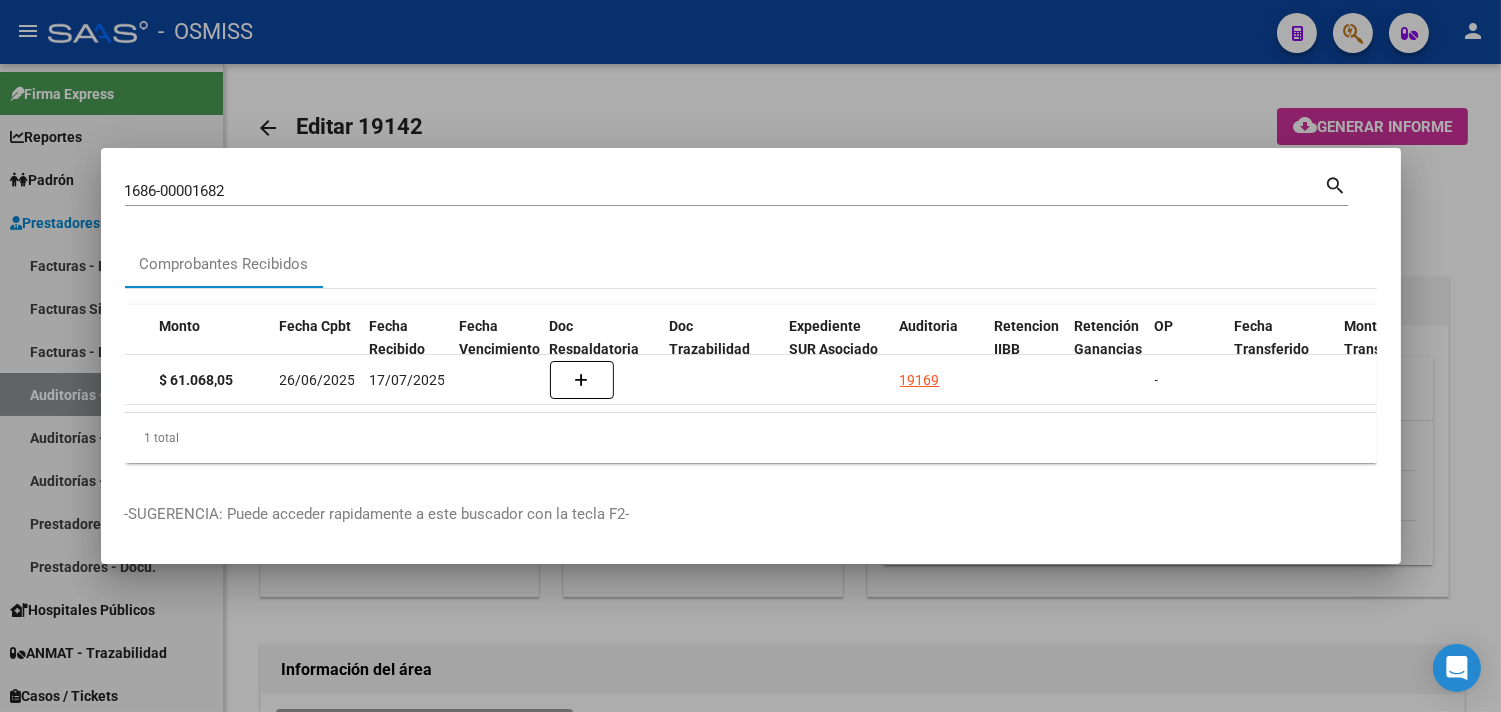 click at bounding box center [750, 356] 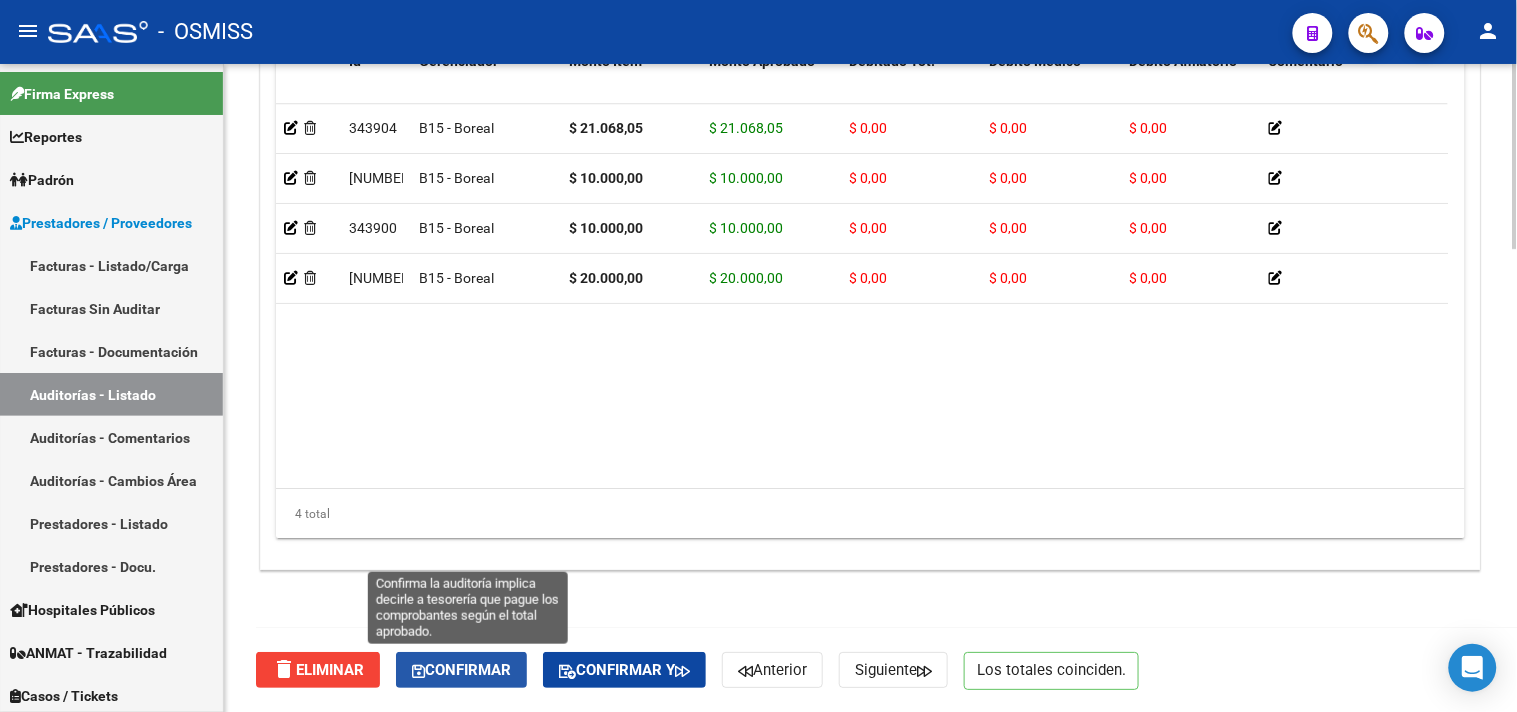 click on "Confirmar" 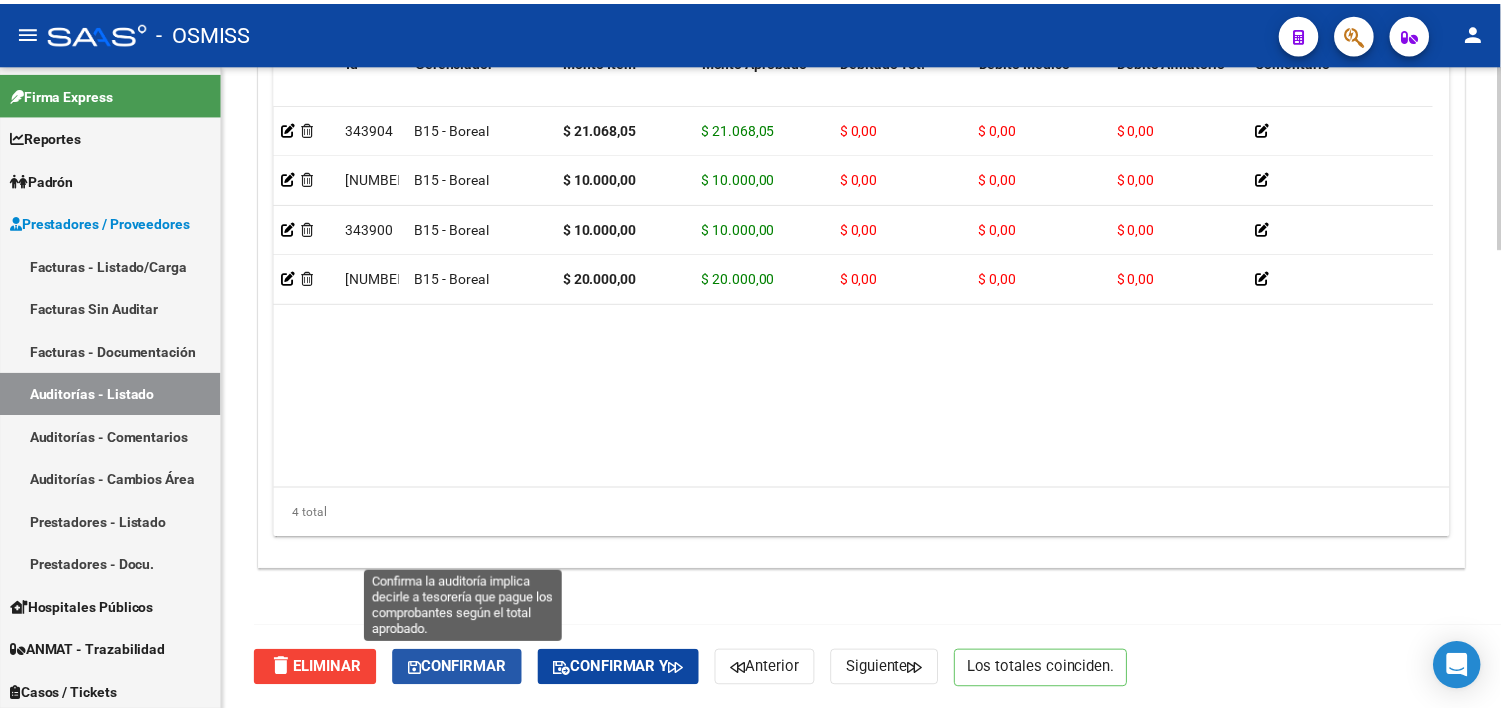 scroll, scrollTop: 1438, scrollLeft: 0, axis: vertical 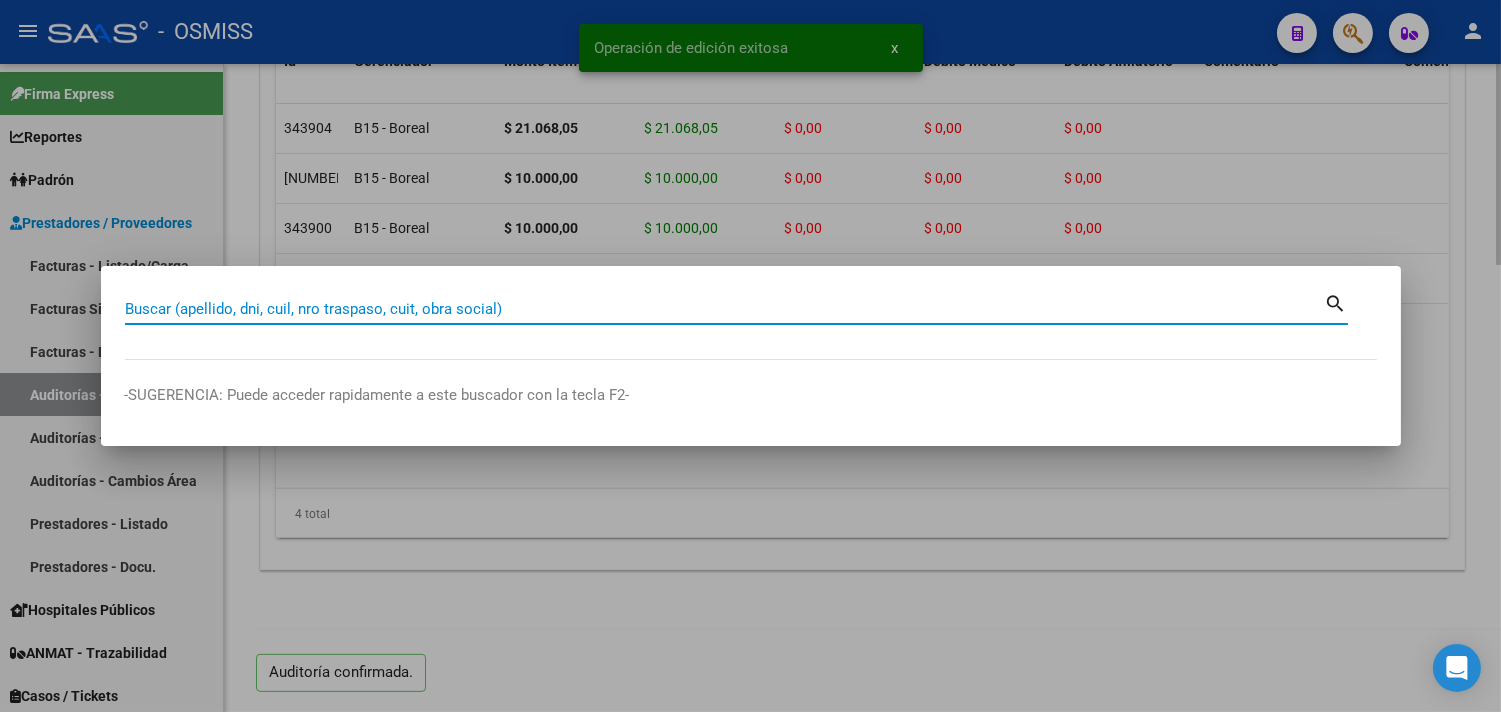 paste on "[NUMBER]" 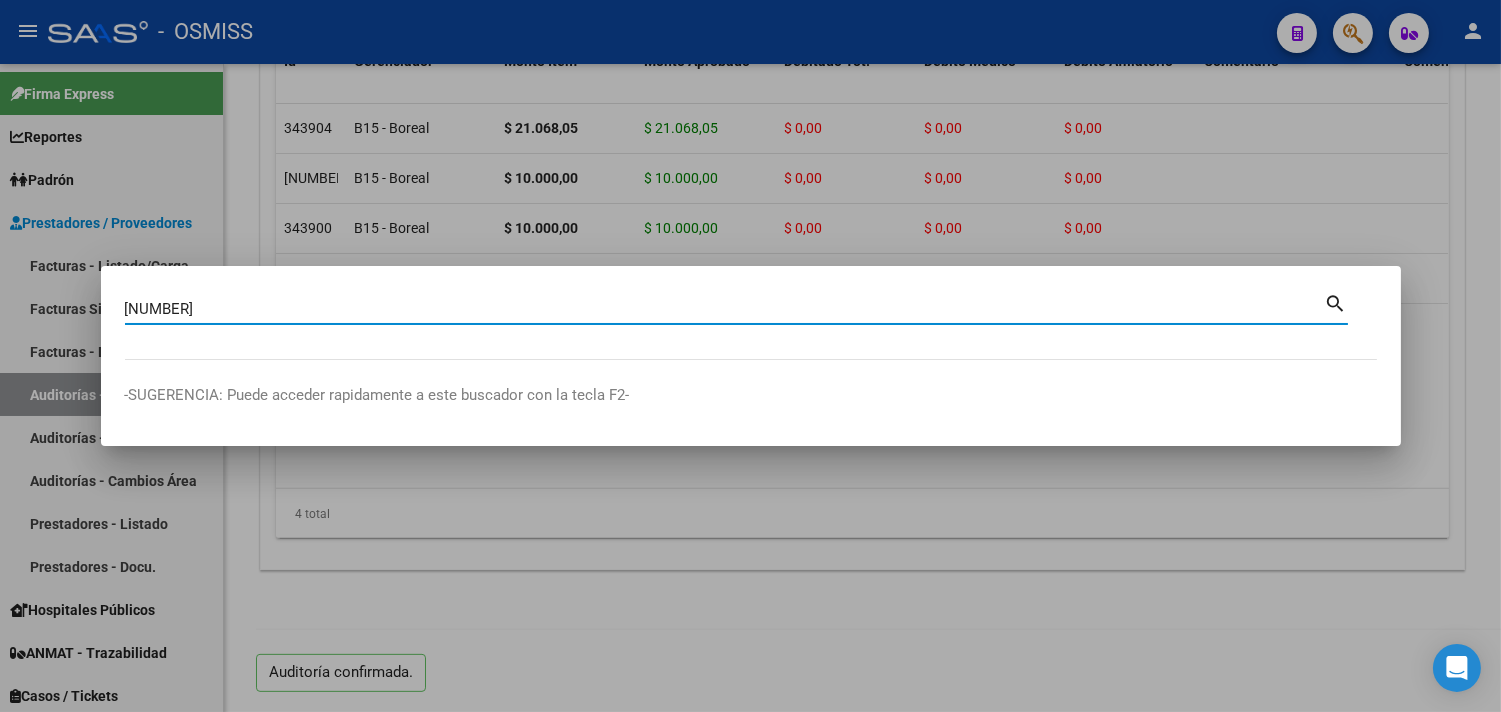 type on "[NUMBER]" 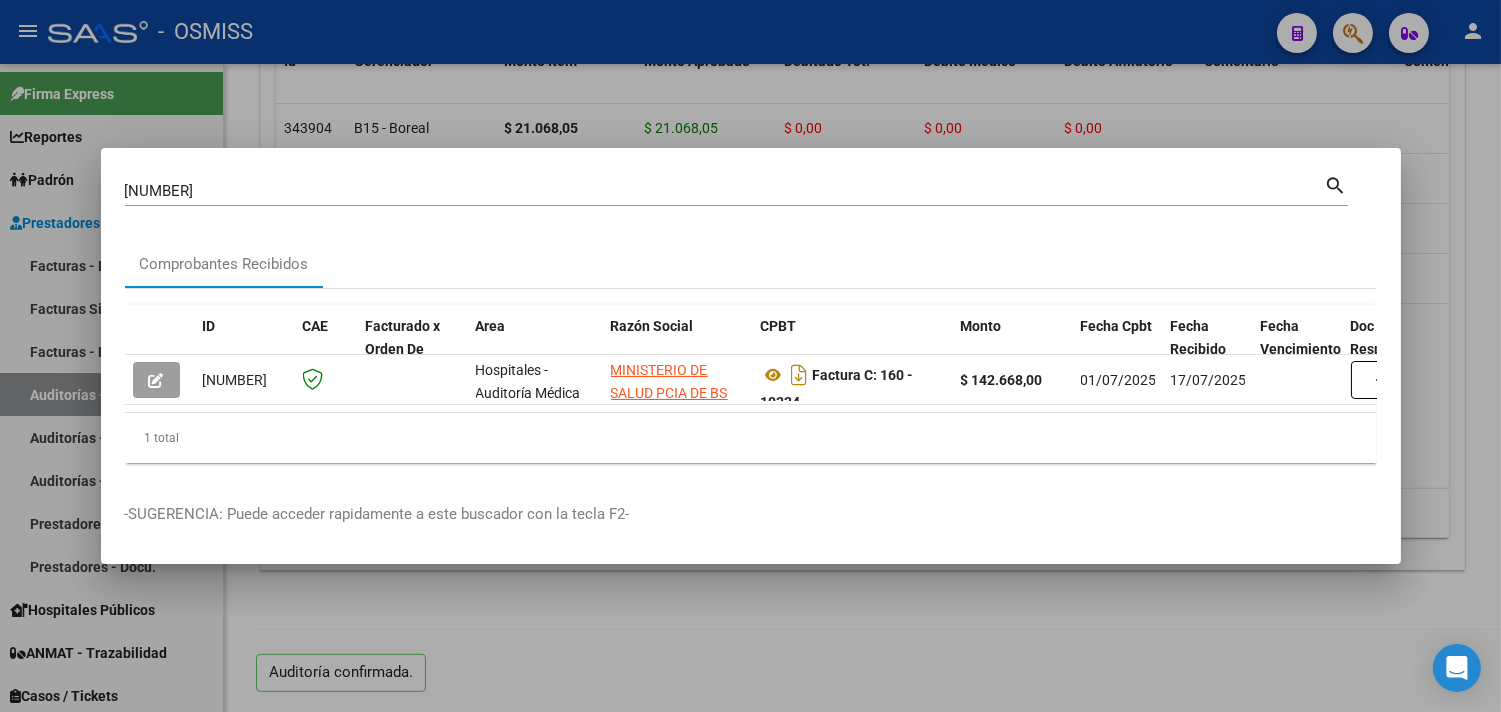 drag, startPoint x: 470, startPoint y: 422, endPoint x: 605, endPoint y: 411, distance: 135.4474 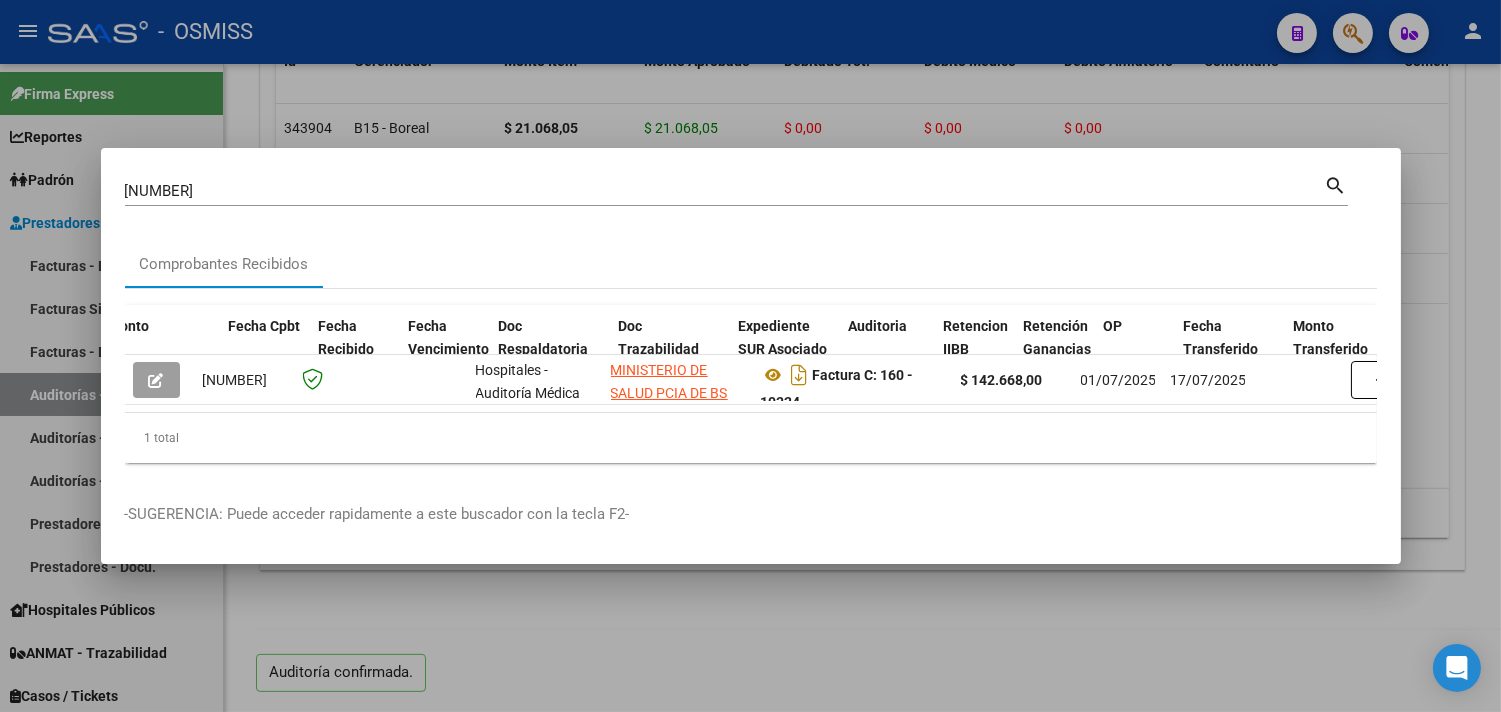 scroll, scrollTop: 0, scrollLeft: 972, axis: horizontal 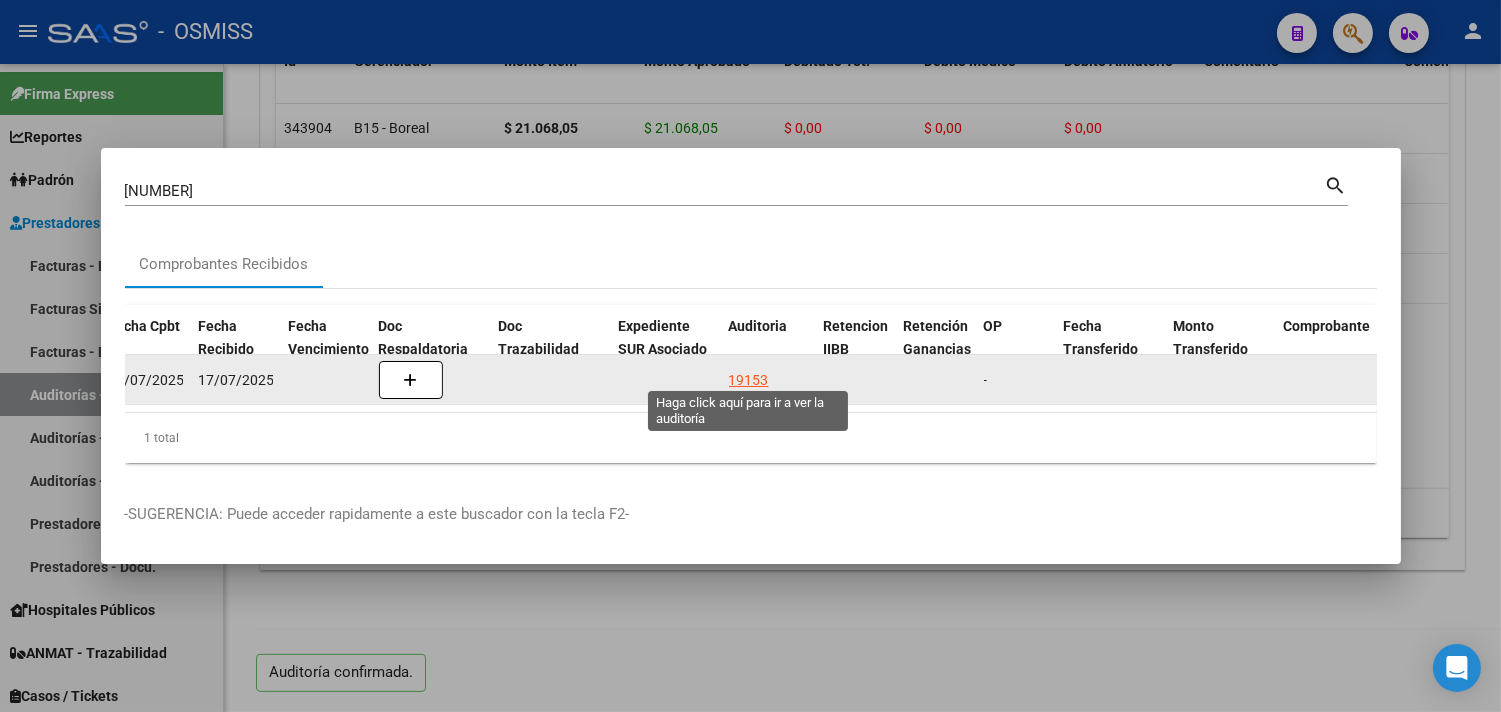 click on "19153" 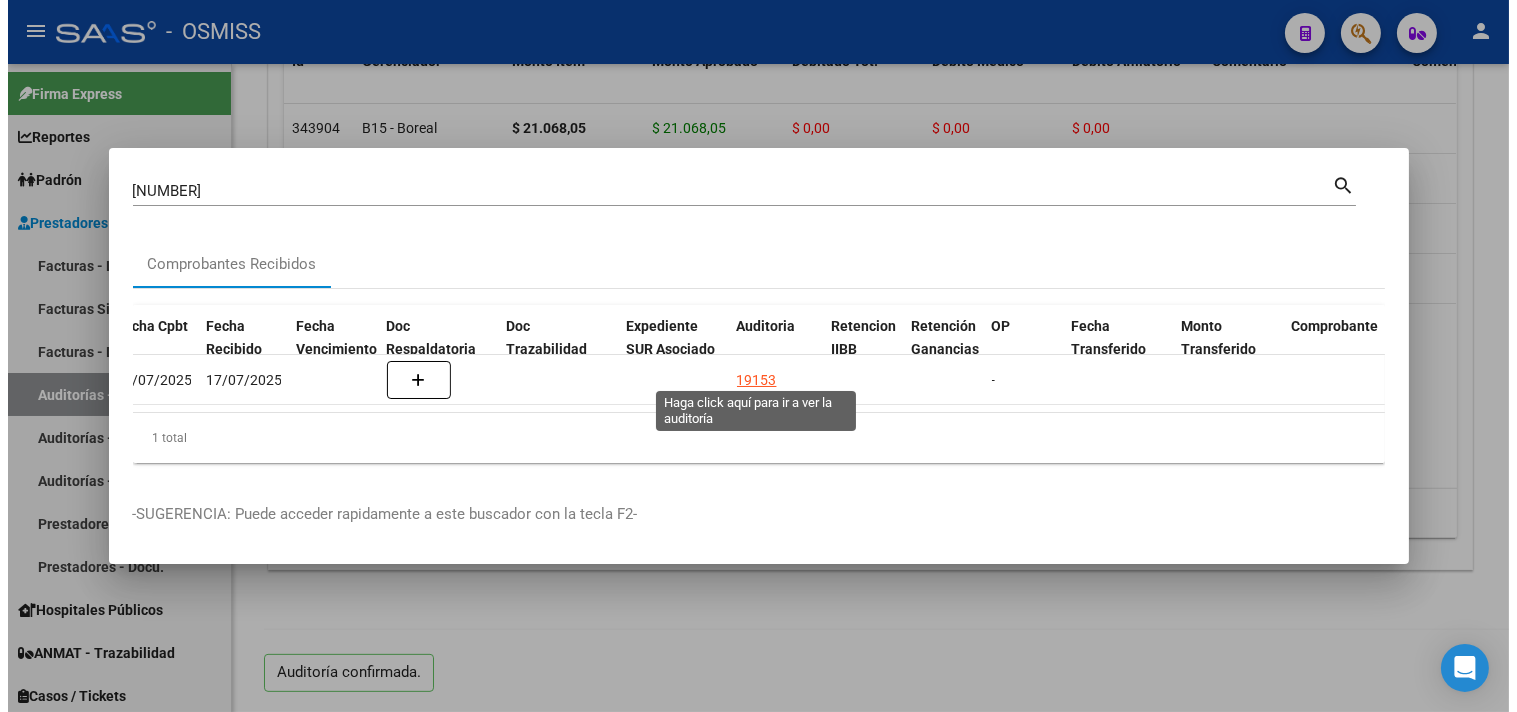 scroll, scrollTop: 0, scrollLeft: 0, axis: both 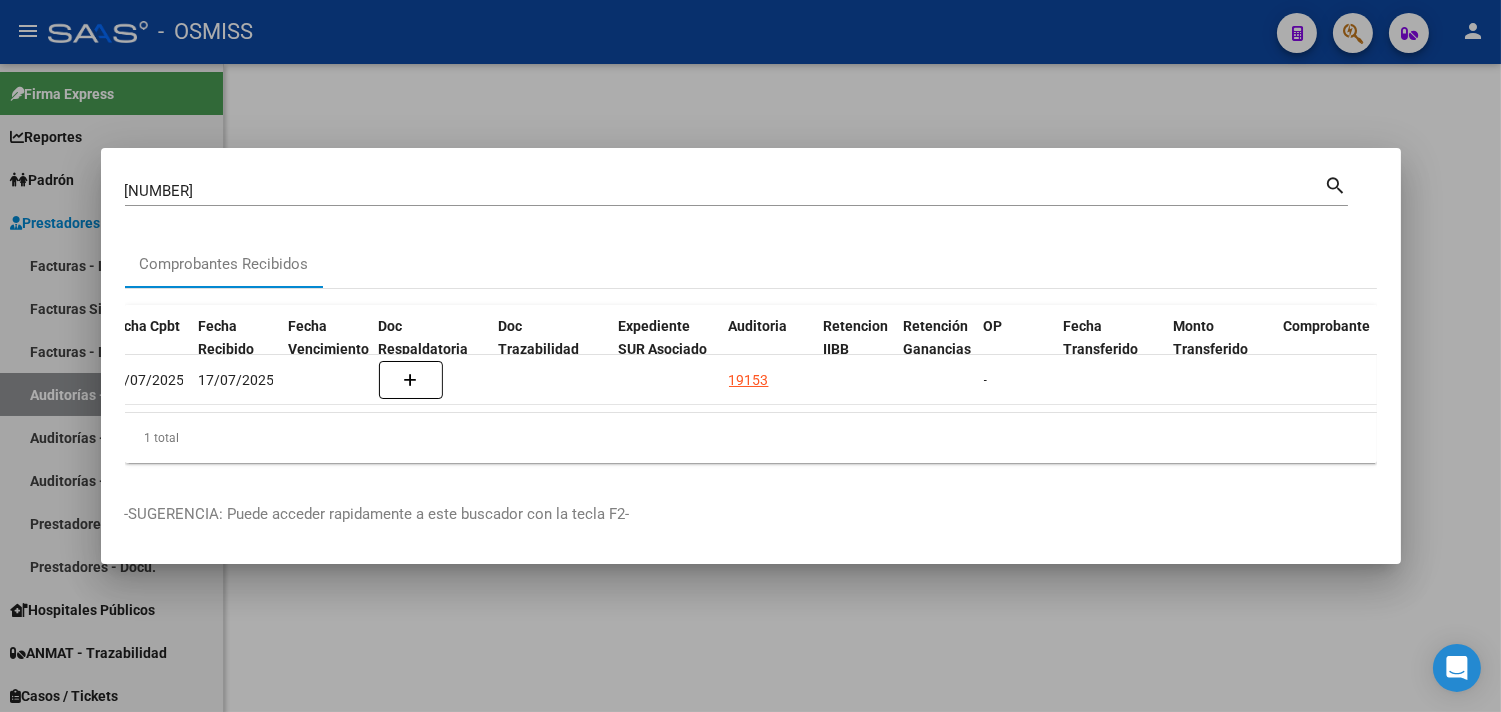 click at bounding box center (750, 356) 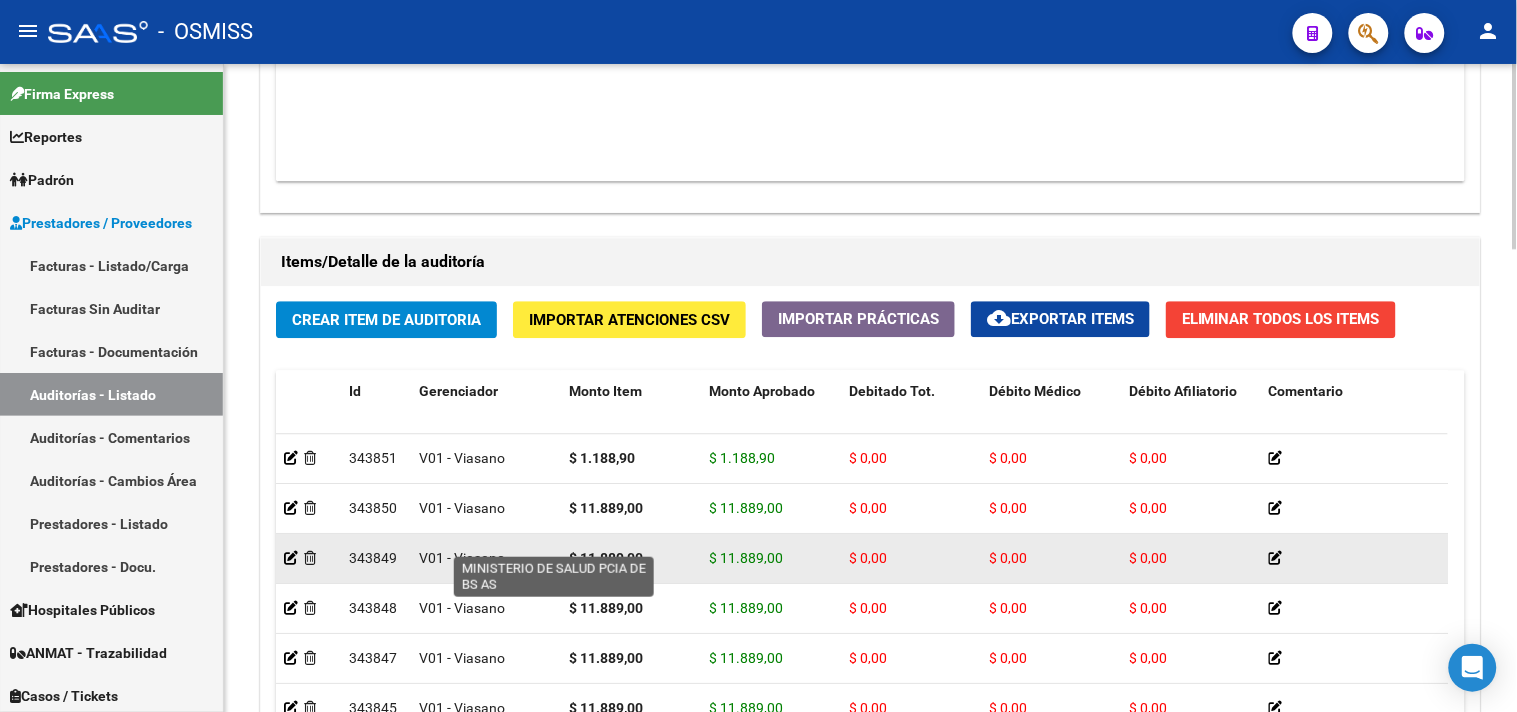 scroll, scrollTop: 1333, scrollLeft: 0, axis: vertical 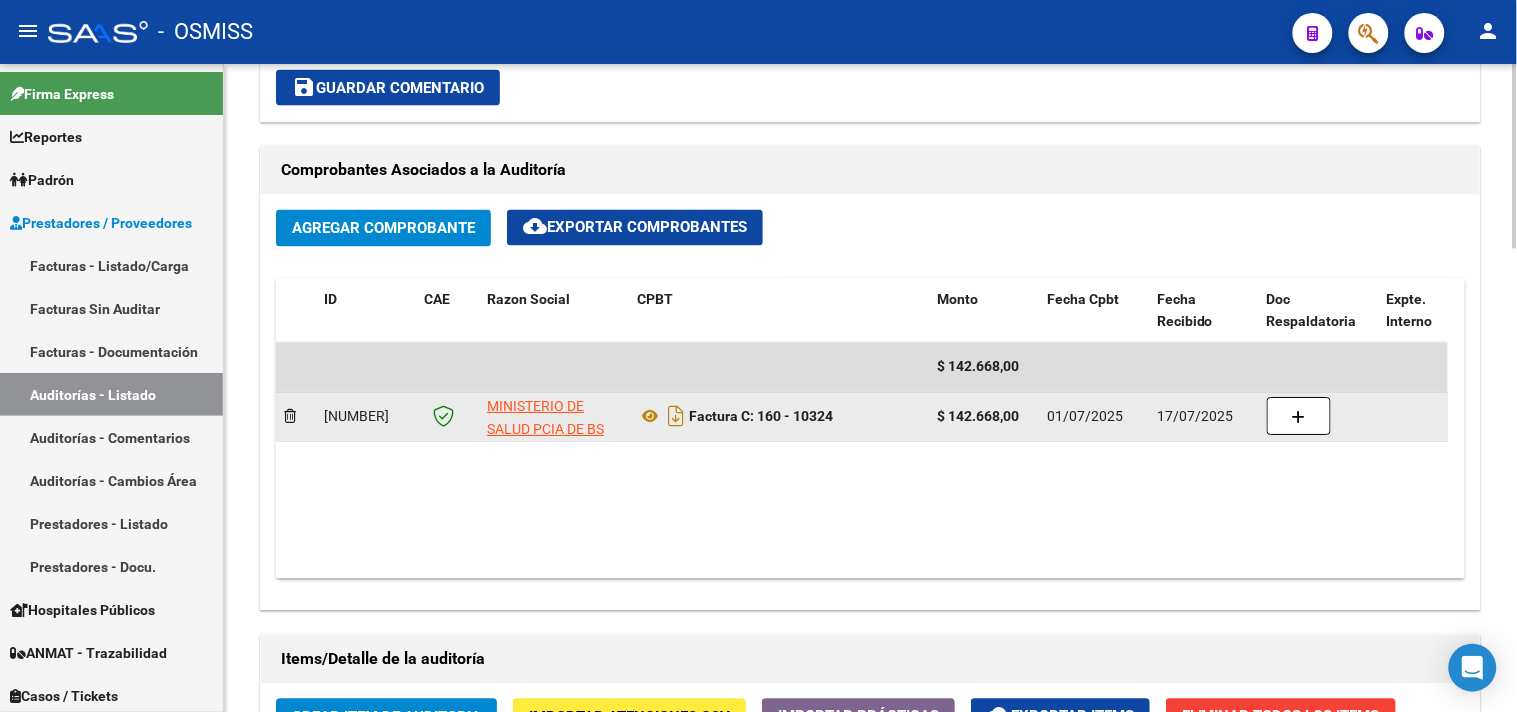 drag, startPoint x: 761, startPoint y: 426, endPoint x: 847, endPoint y: 424, distance: 86.023254 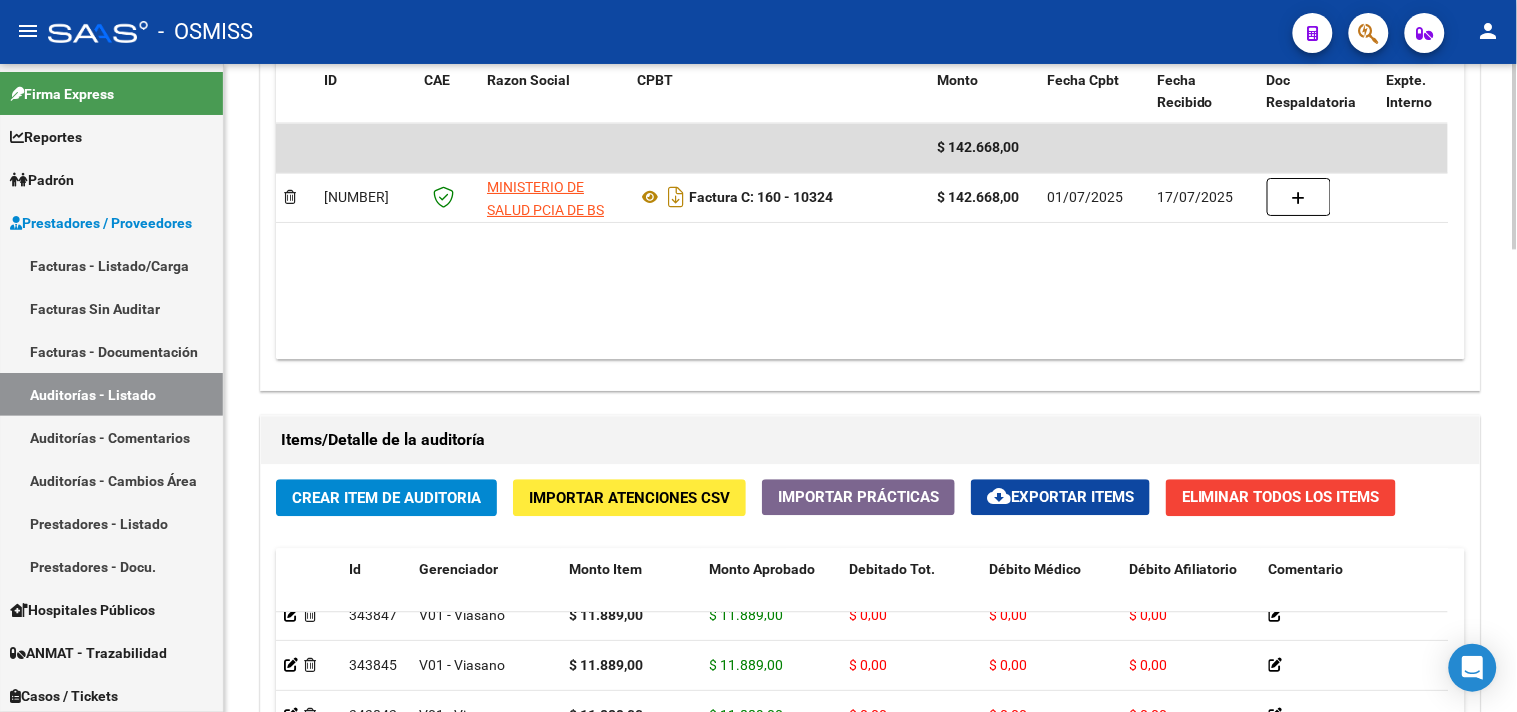 scroll, scrollTop: 1618, scrollLeft: 0, axis: vertical 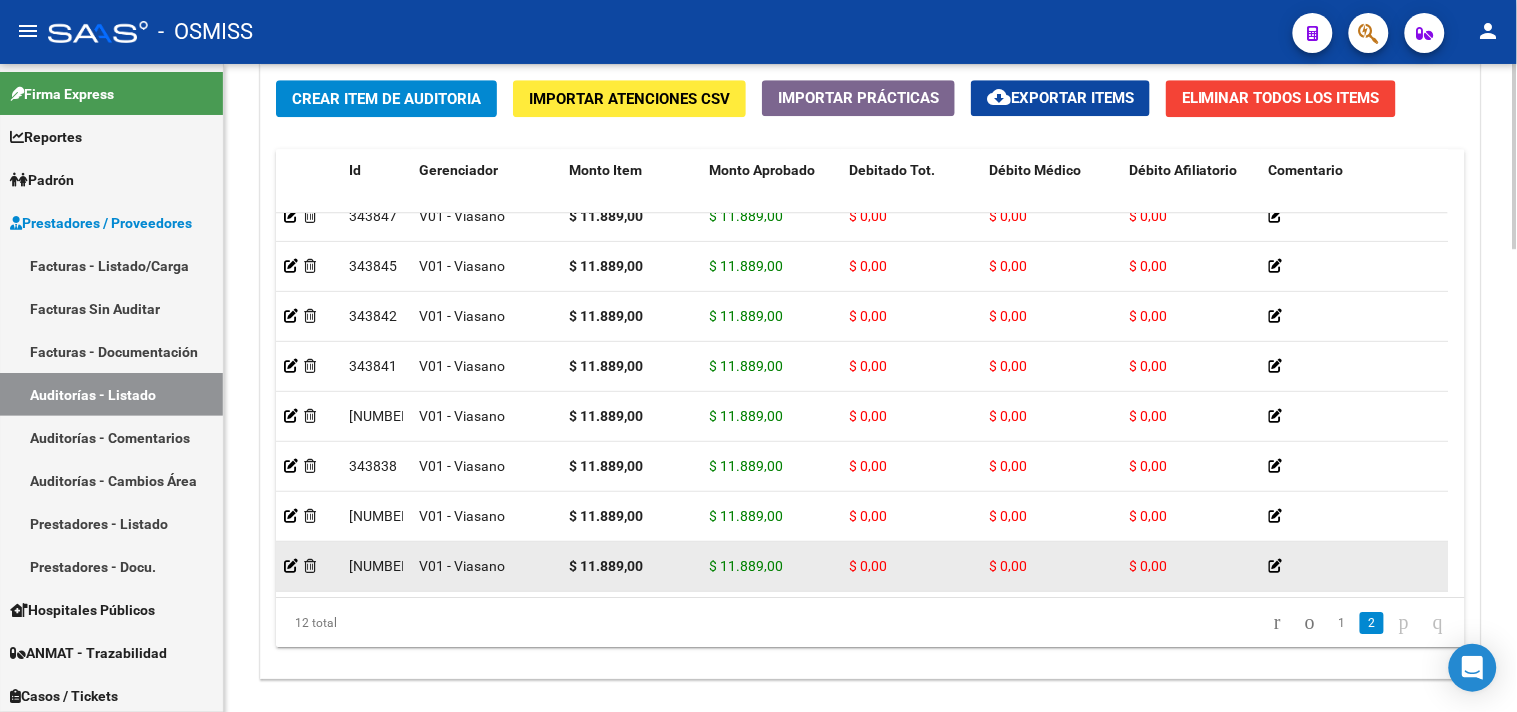 drag, startPoint x: 1122, startPoint y: 551, endPoint x: 1156, endPoint y: 550, distance: 34.0147 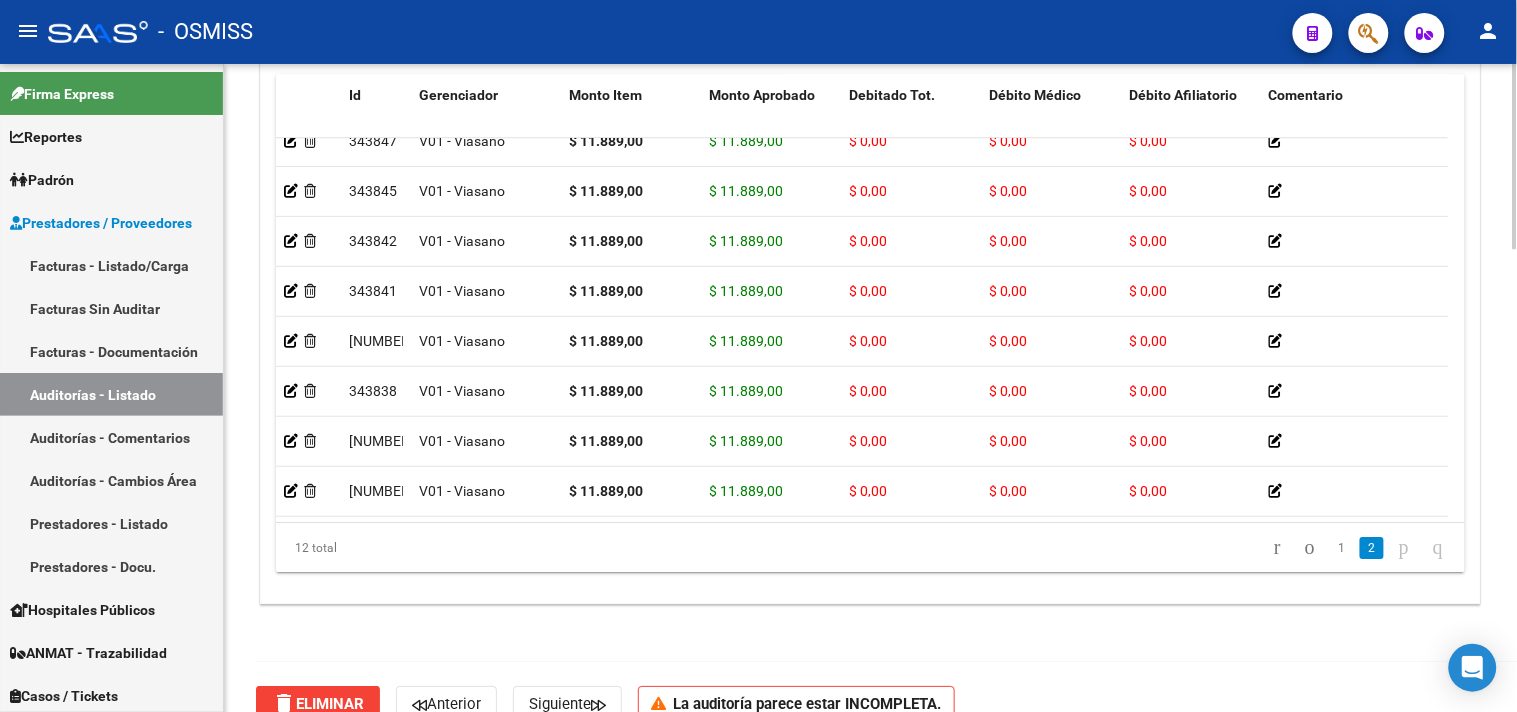 scroll, scrollTop: 1618, scrollLeft: 0, axis: vertical 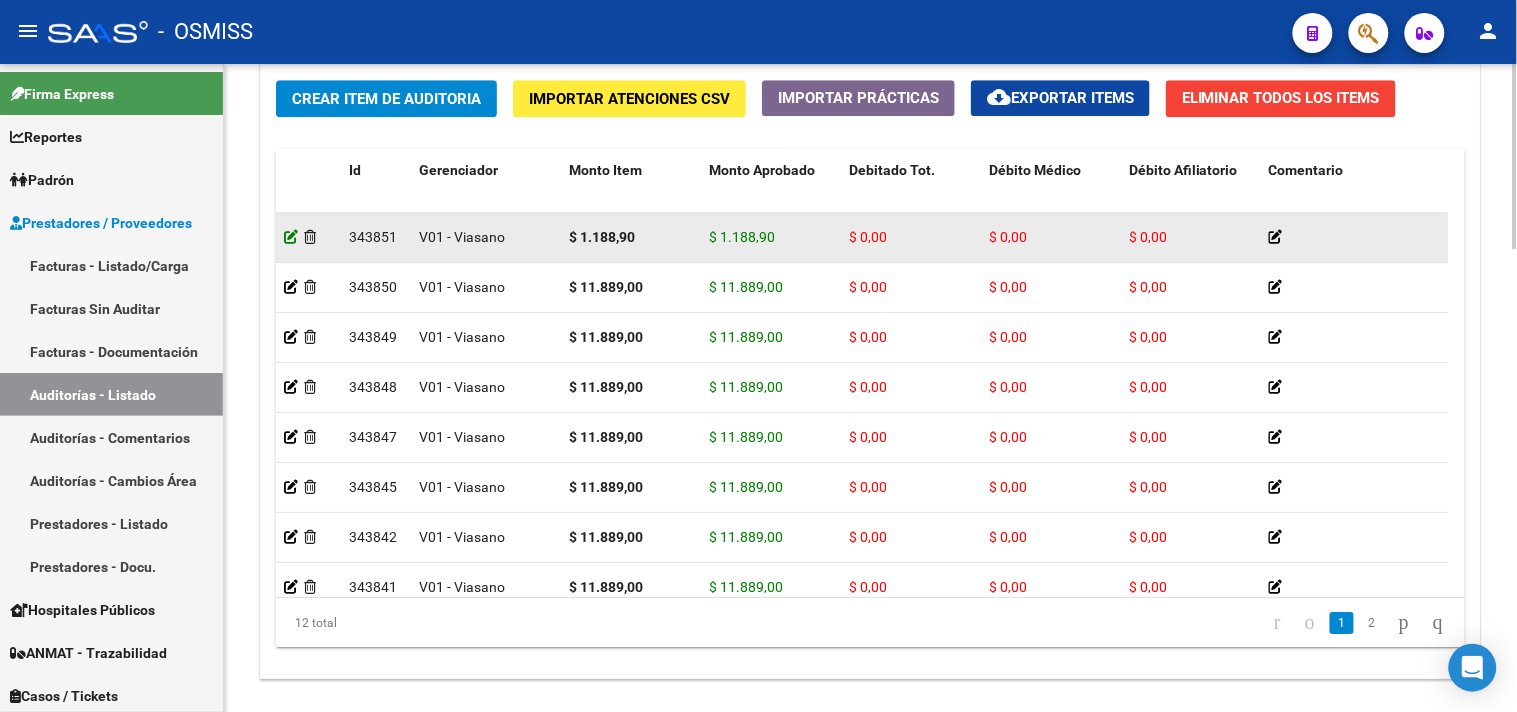 click 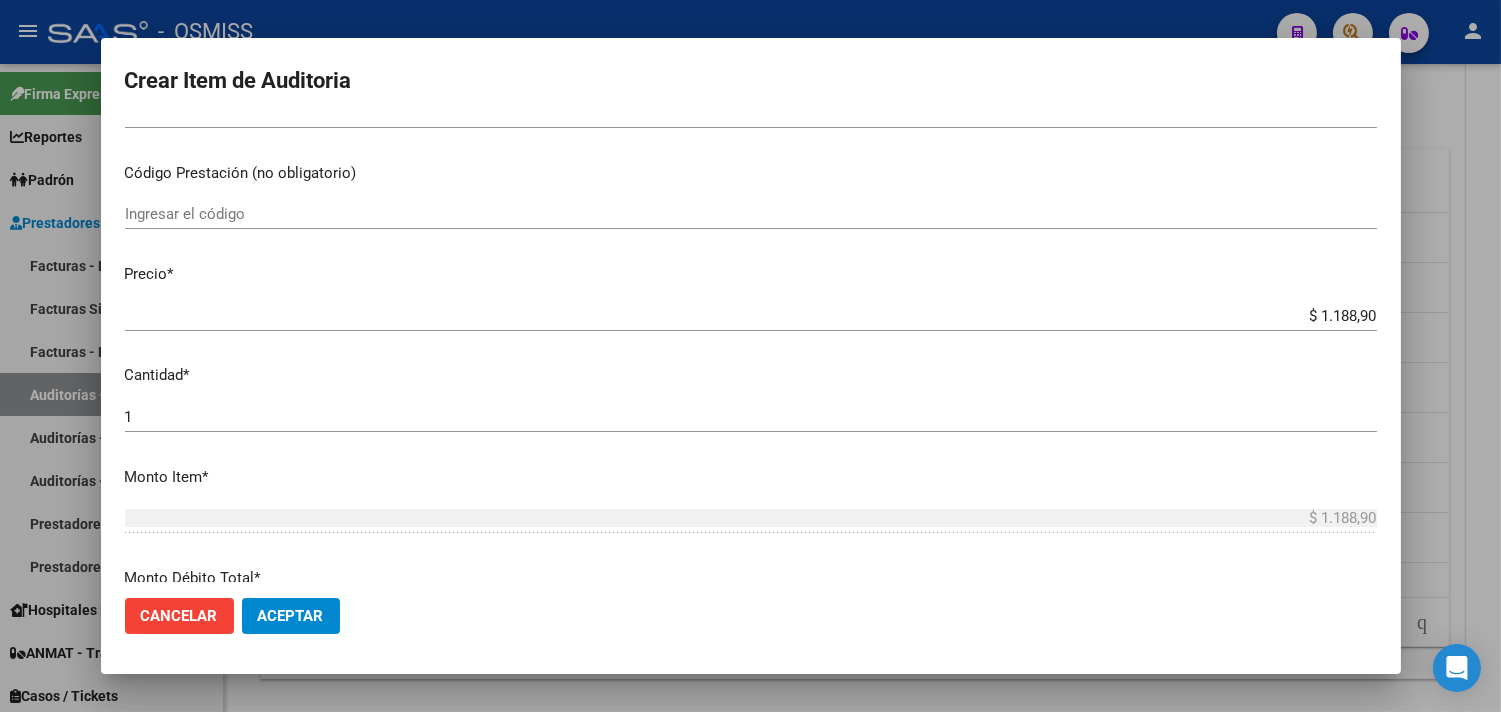 scroll, scrollTop: 333, scrollLeft: 0, axis: vertical 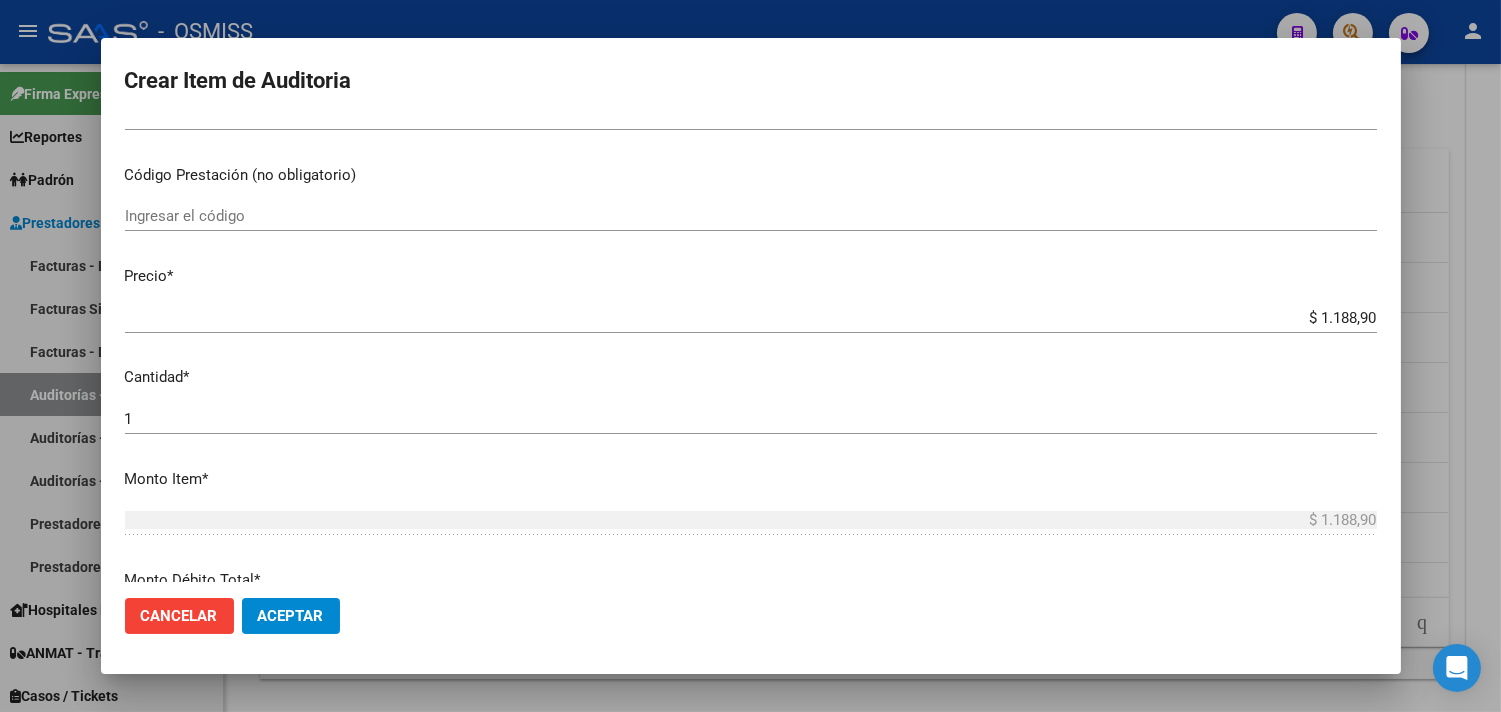 click on "$ 1.188,90" at bounding box center [751, 318] 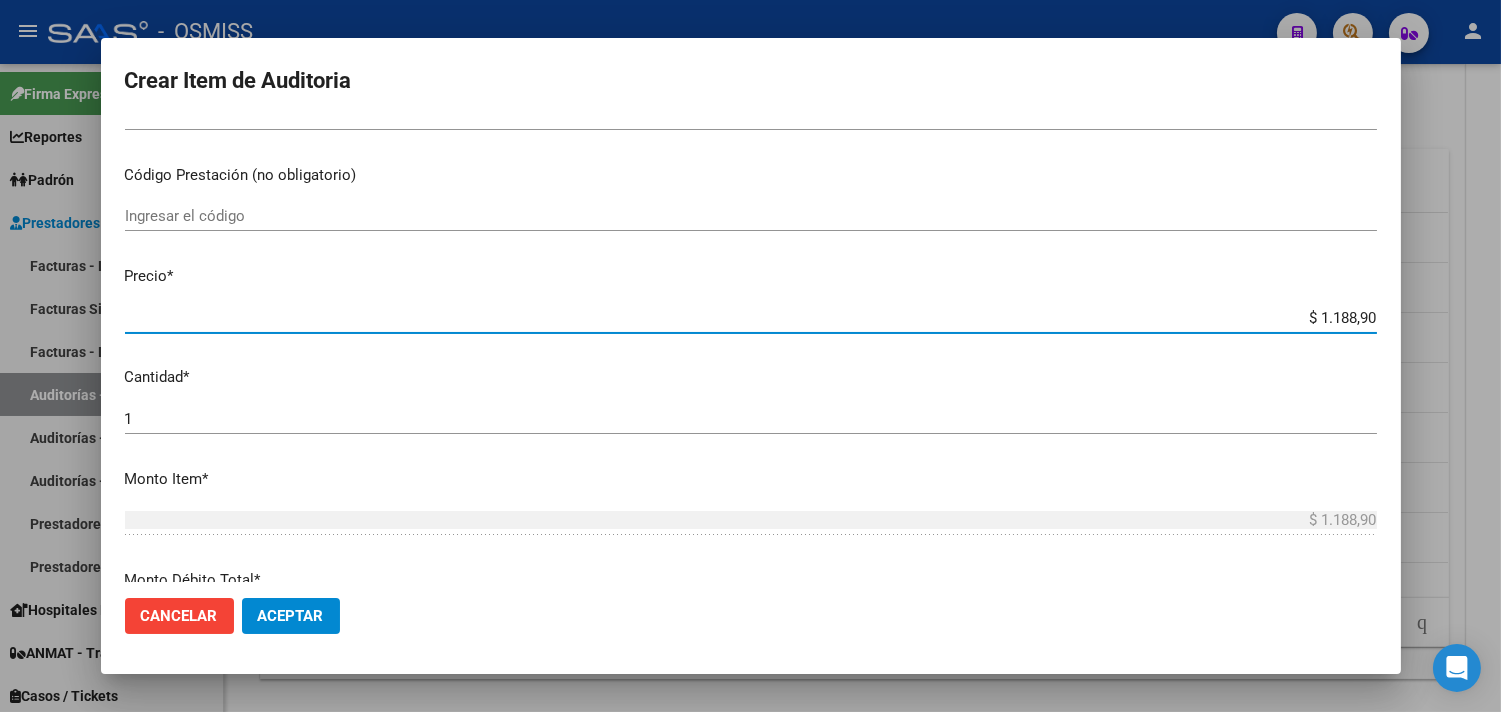 type on "$ 11.889,00" 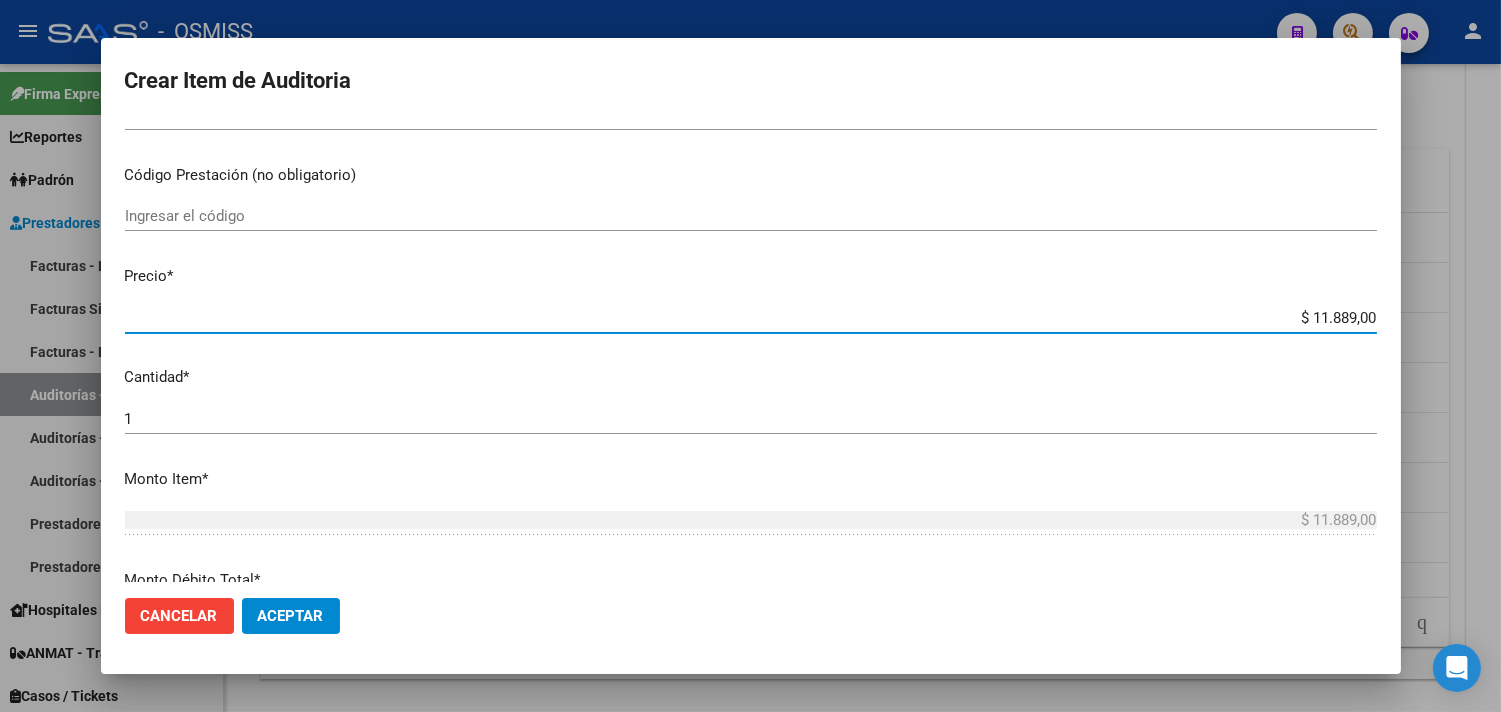 click on "Aceptar" 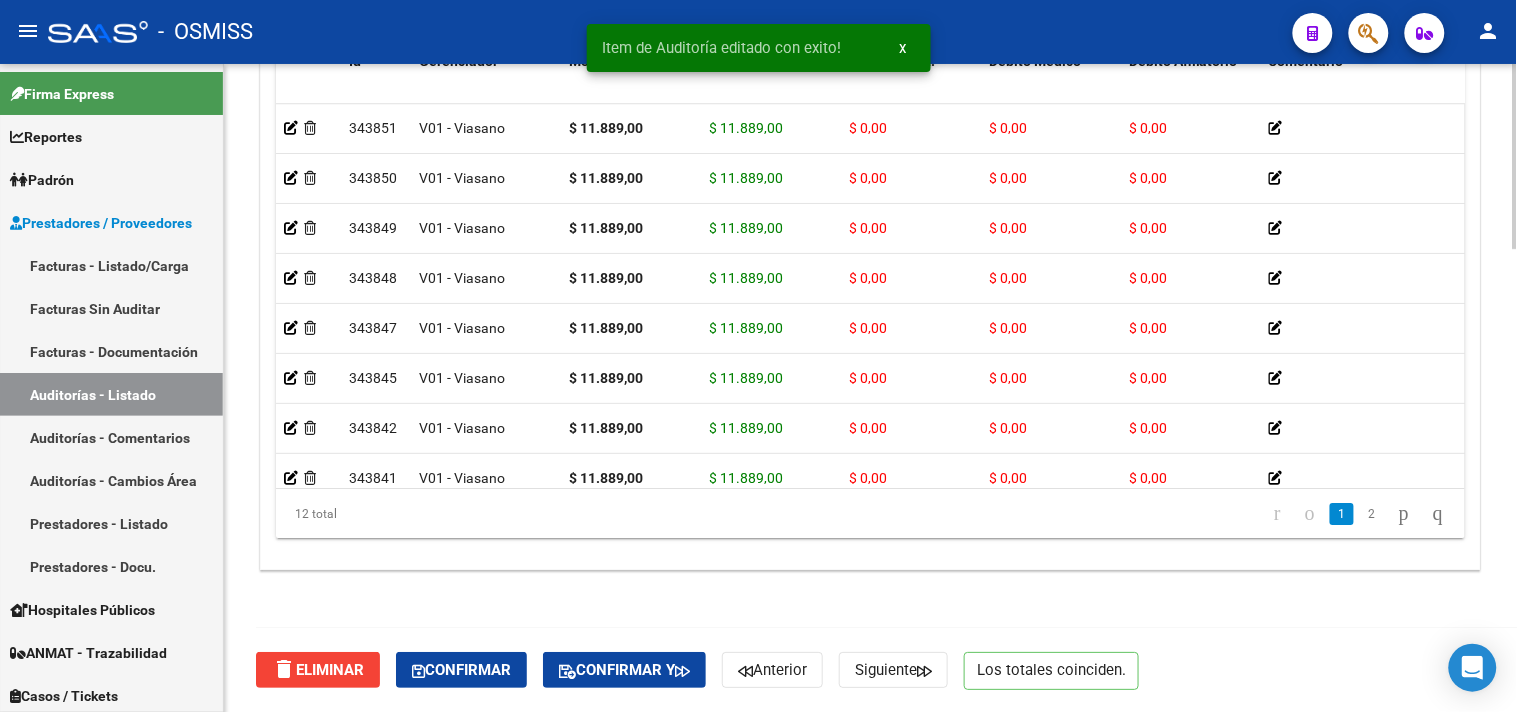 scroll, scrollTop: 1618, scrollLeft: 0, axis: vertical 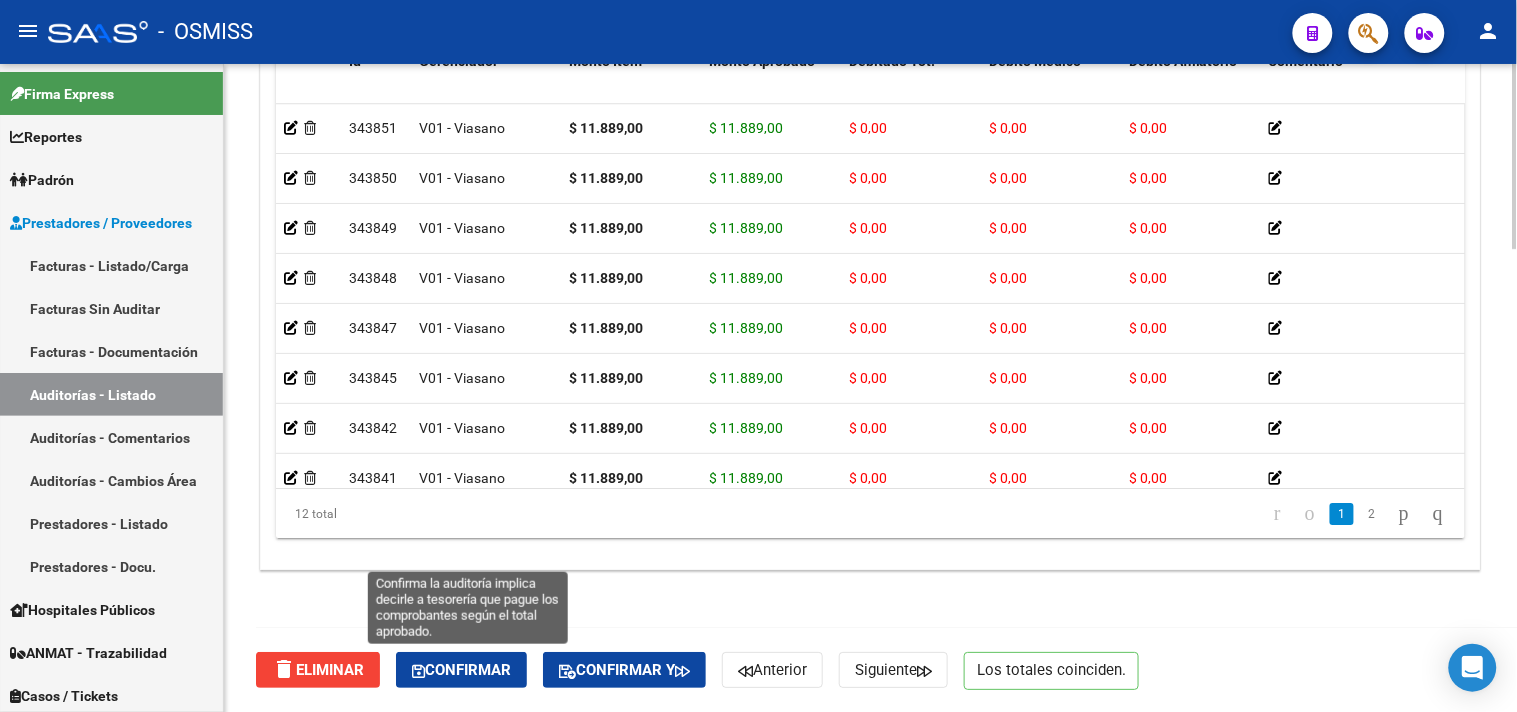 click on "Confirmar" 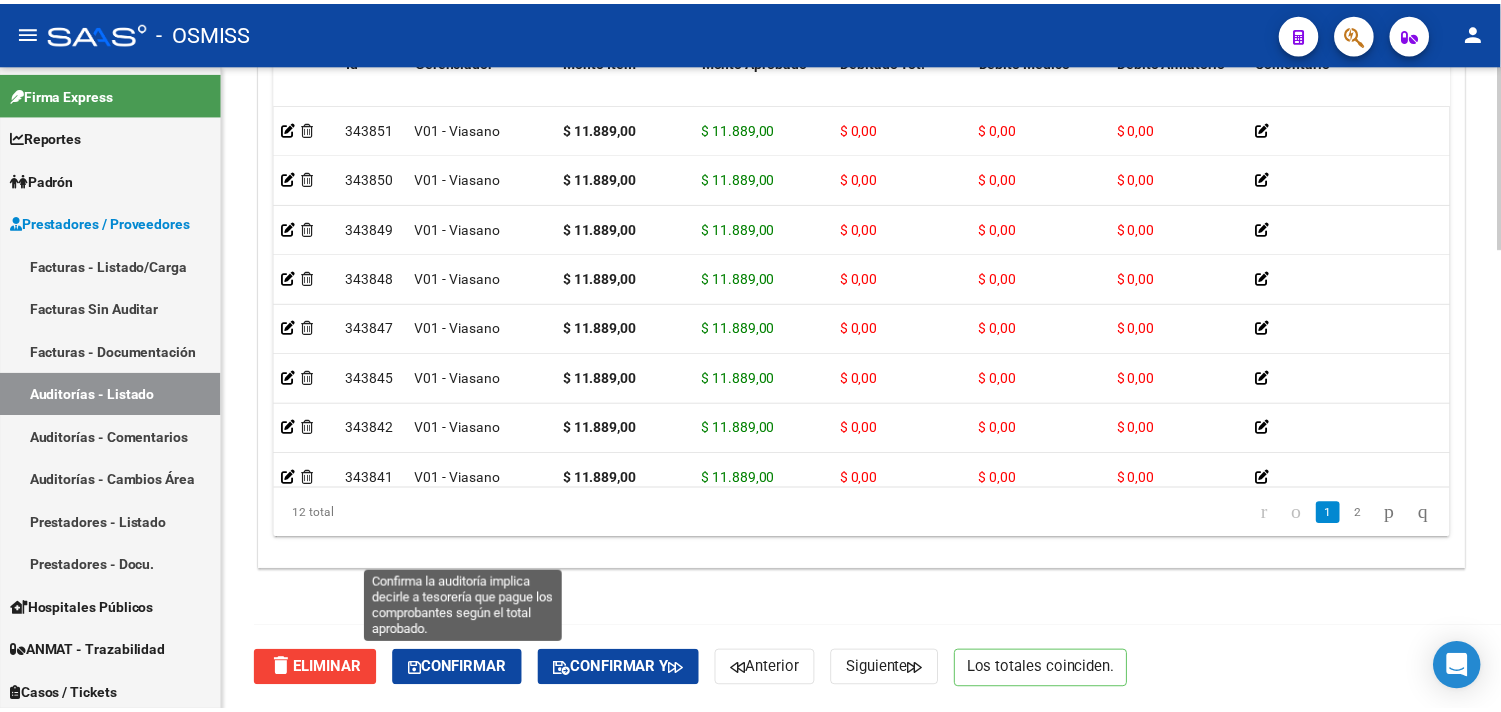 scroll, scrollTop: 1438, scrollLeft: 0, axis: vertical 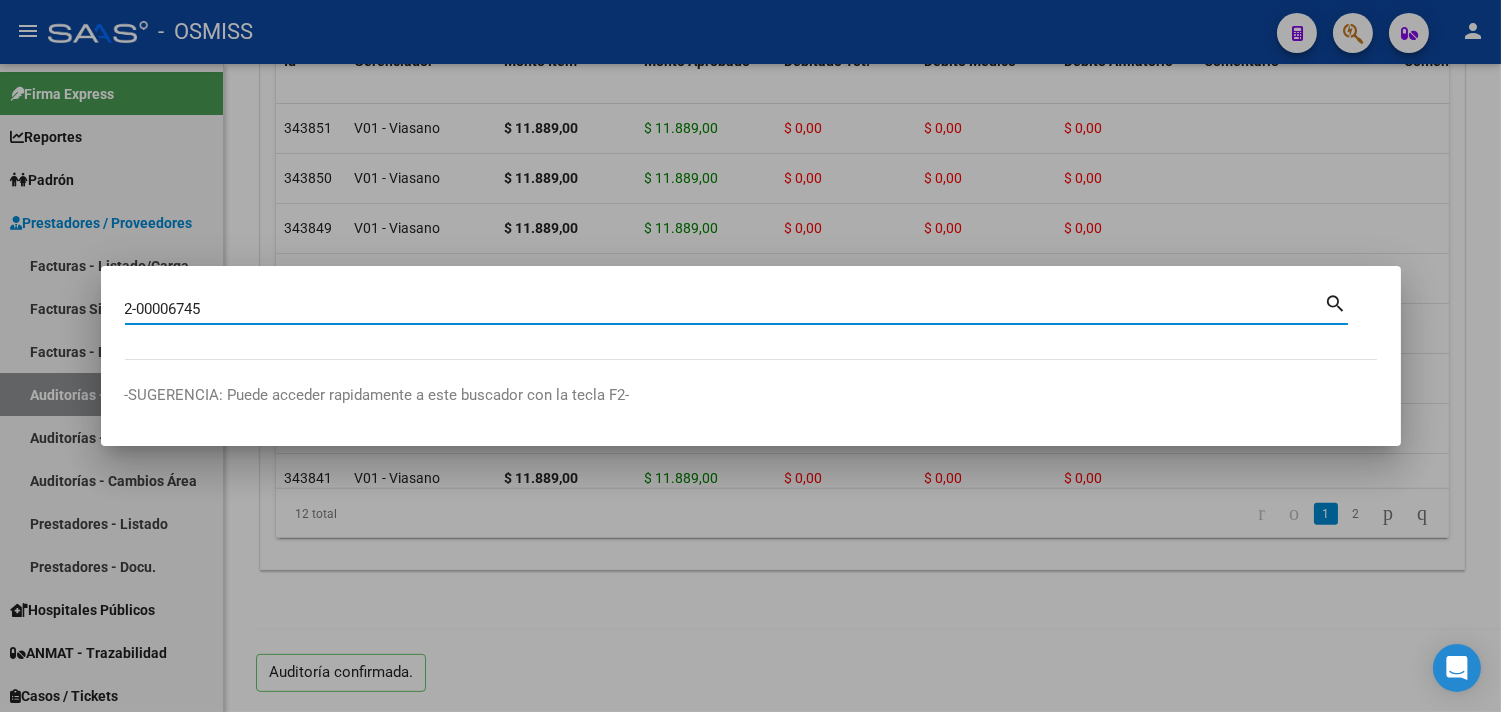 type on "2-00006745" 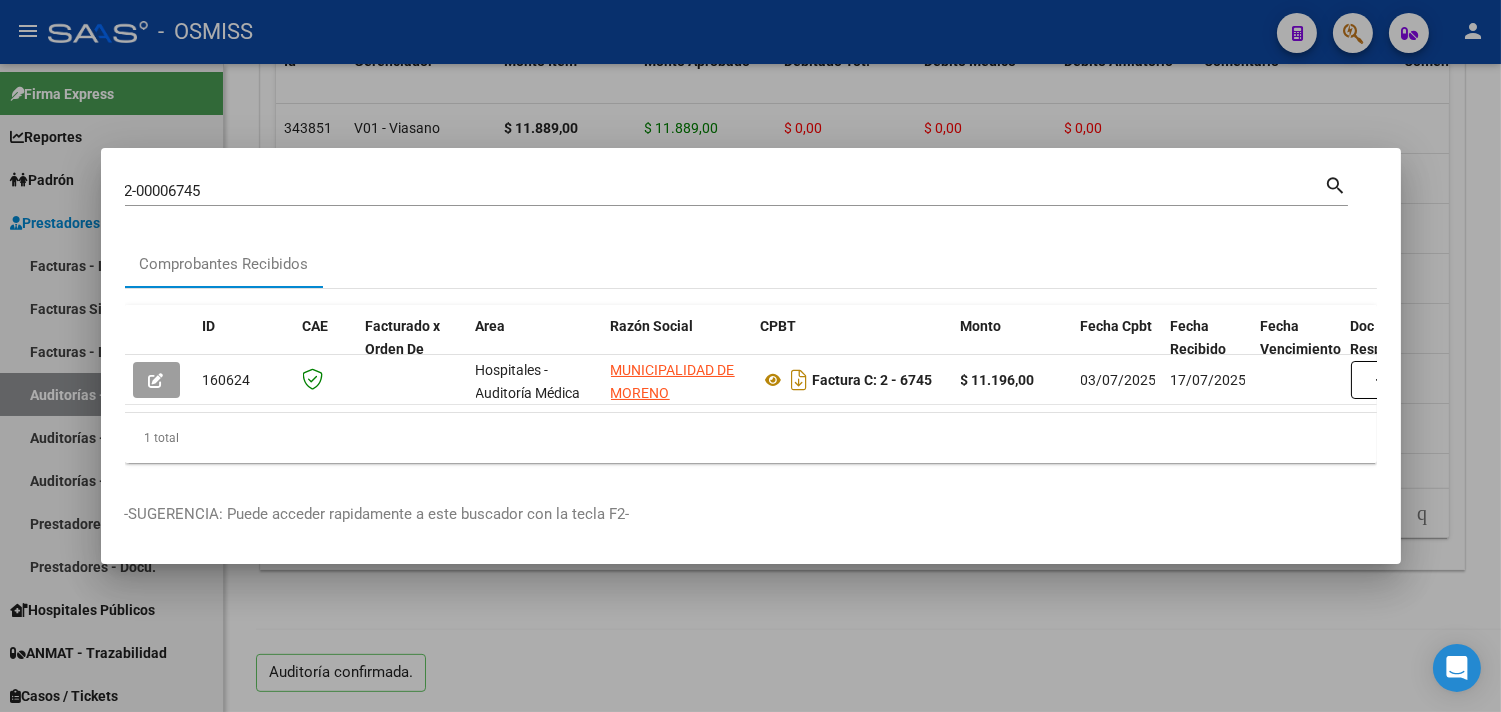 scroll, scrollTop: 0, scrollLeft: 1246, axis: horizontal 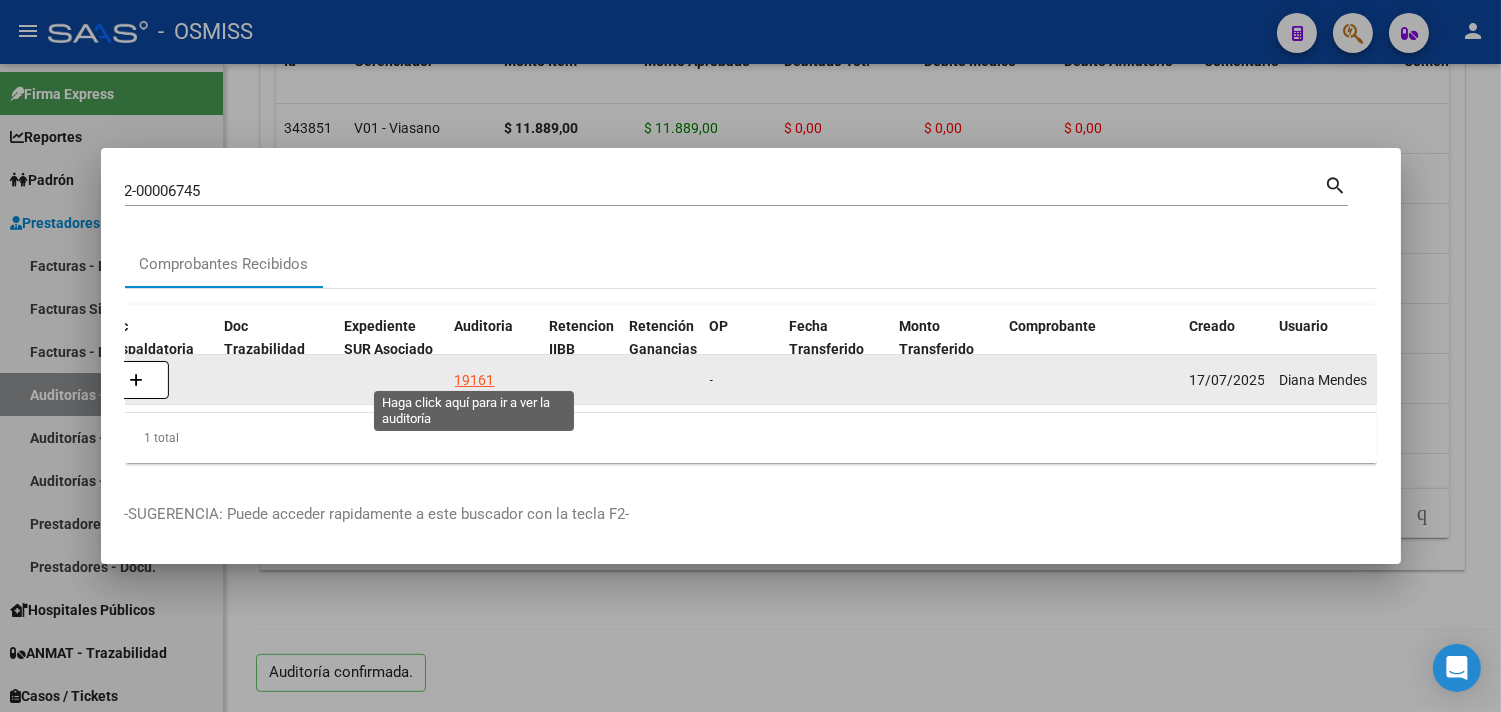 click on "19161" 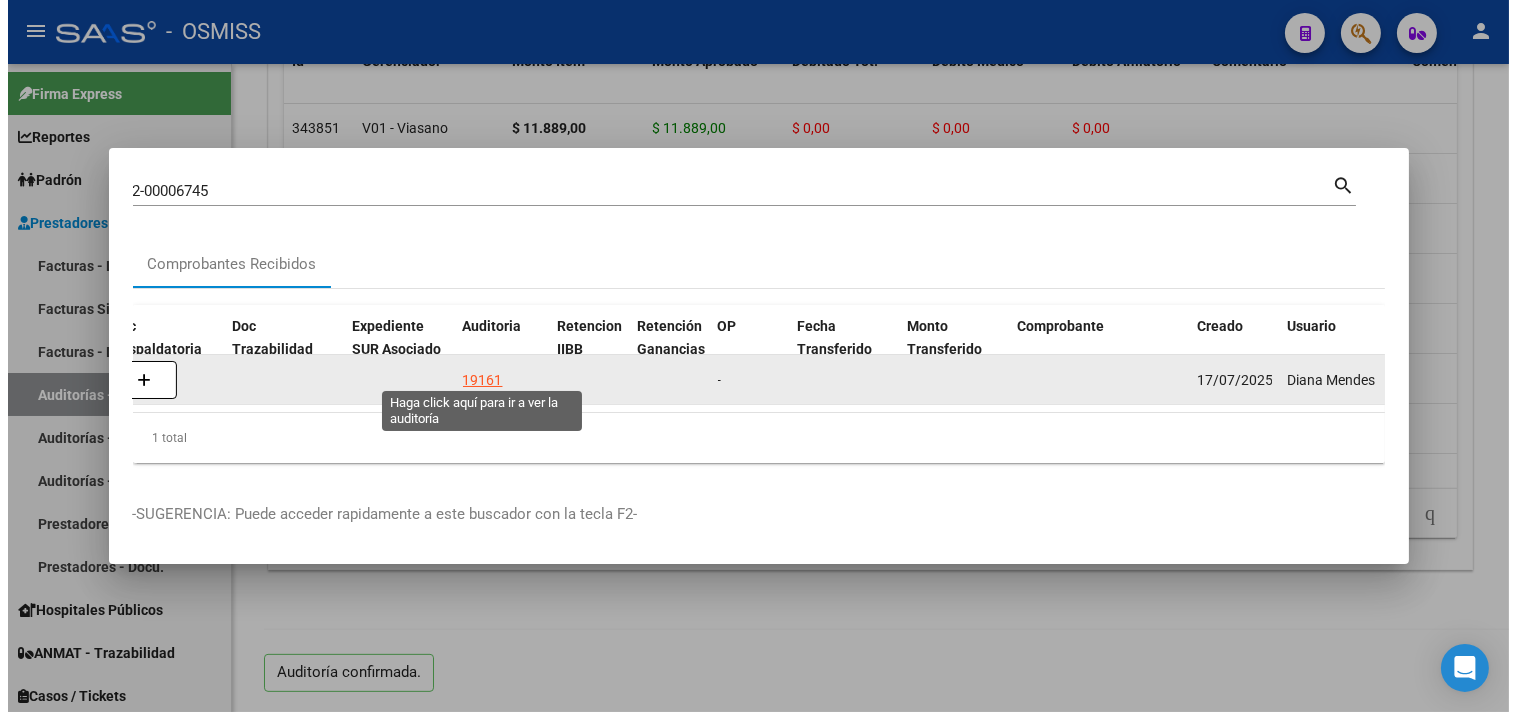 scroll, scrollTop: 0, scrollLeft: 0, axis: both 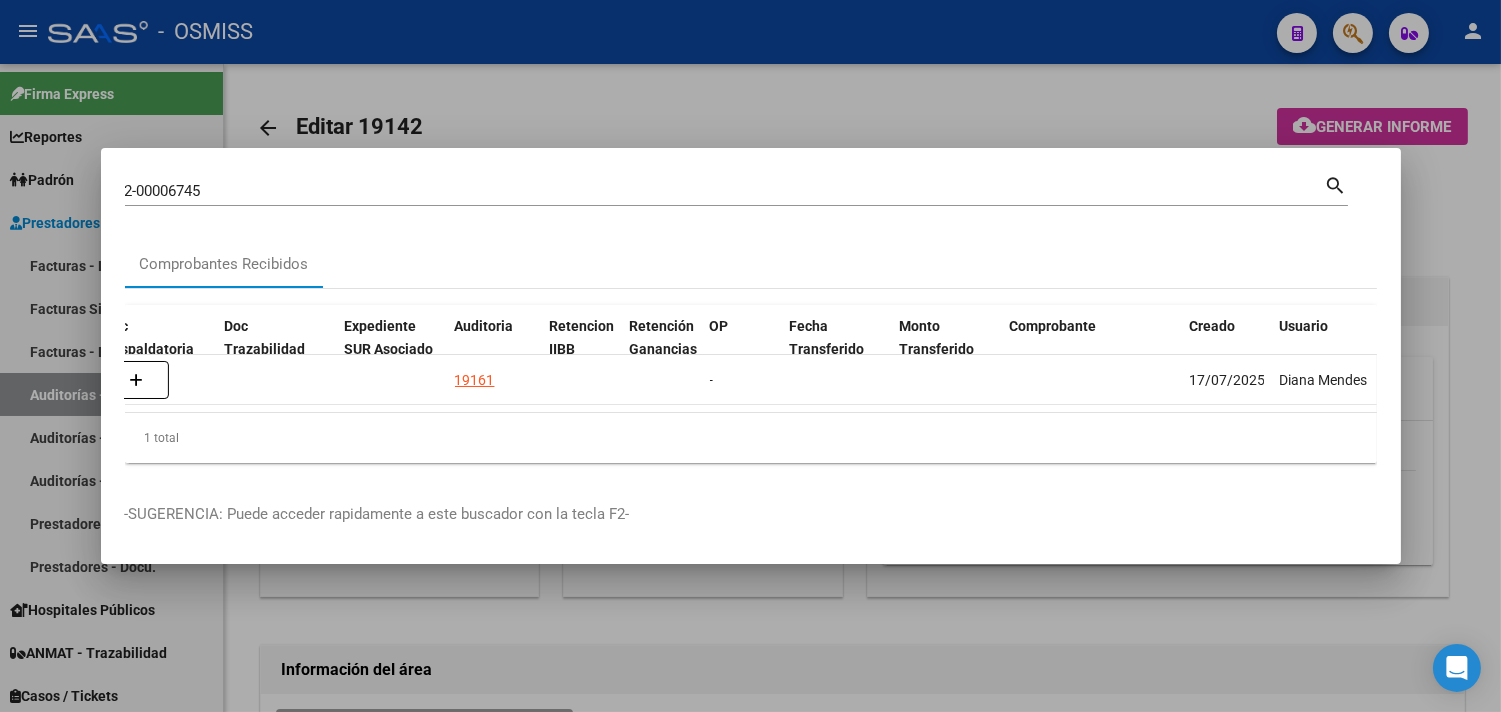 click at bounding box center [750, 356] 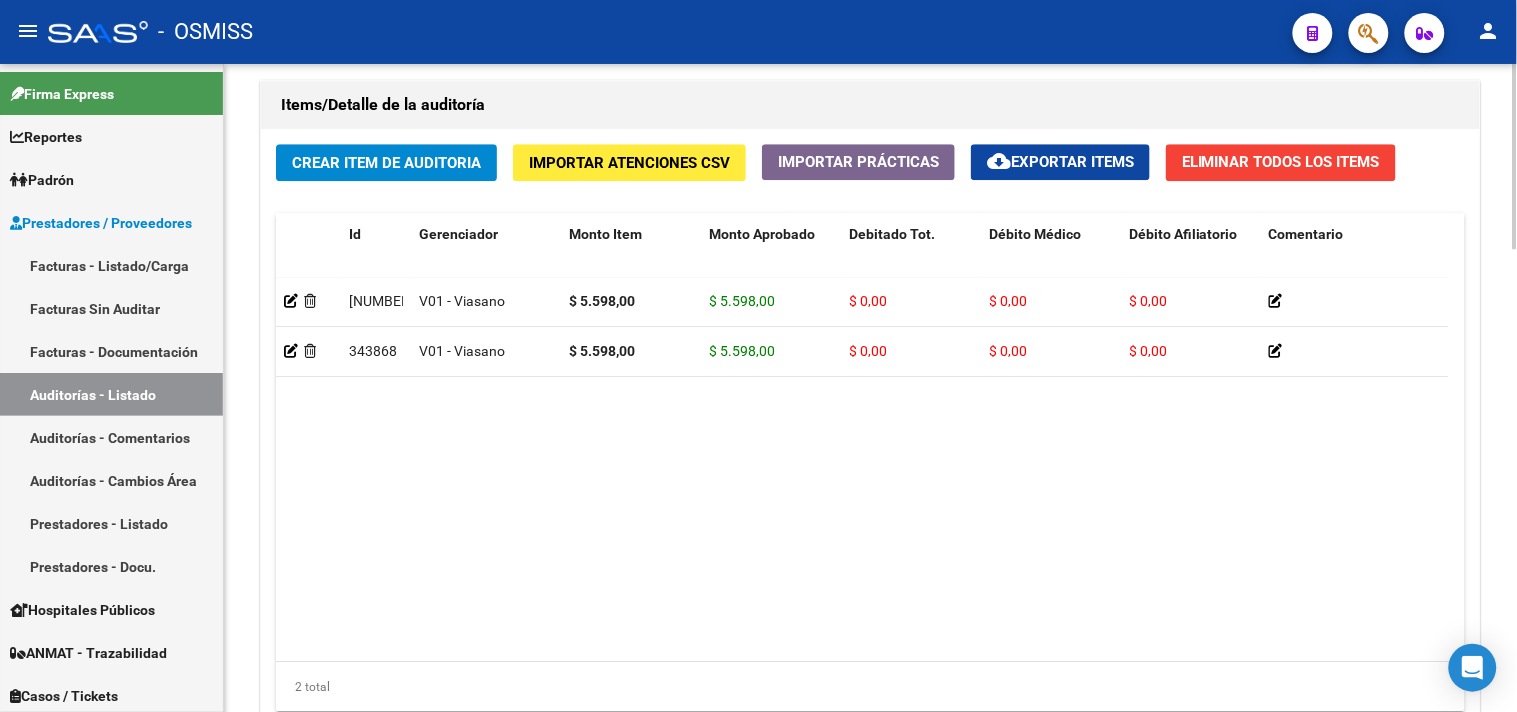 scroll, scrollTop: 1618, scrollLeft: 0, axis: vertical 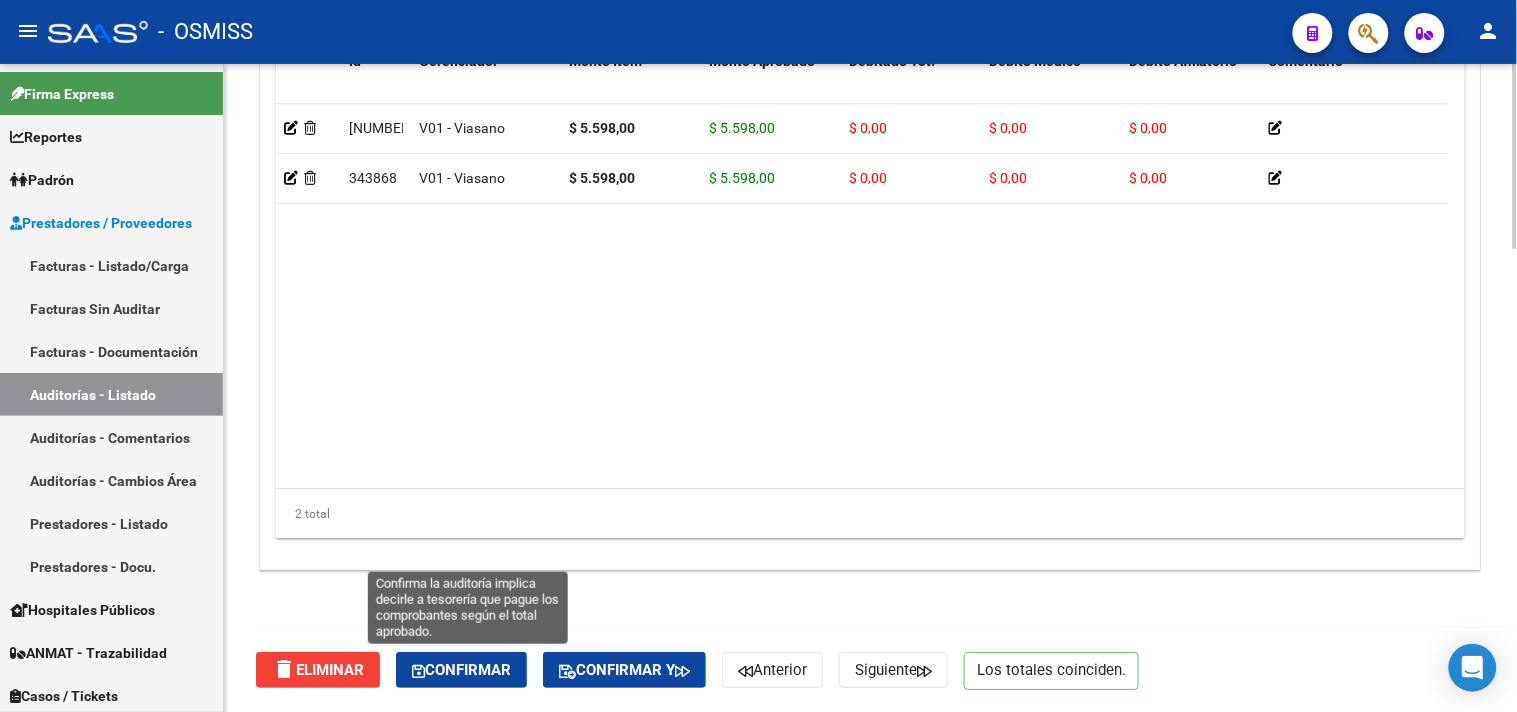 click on "Confirmar" 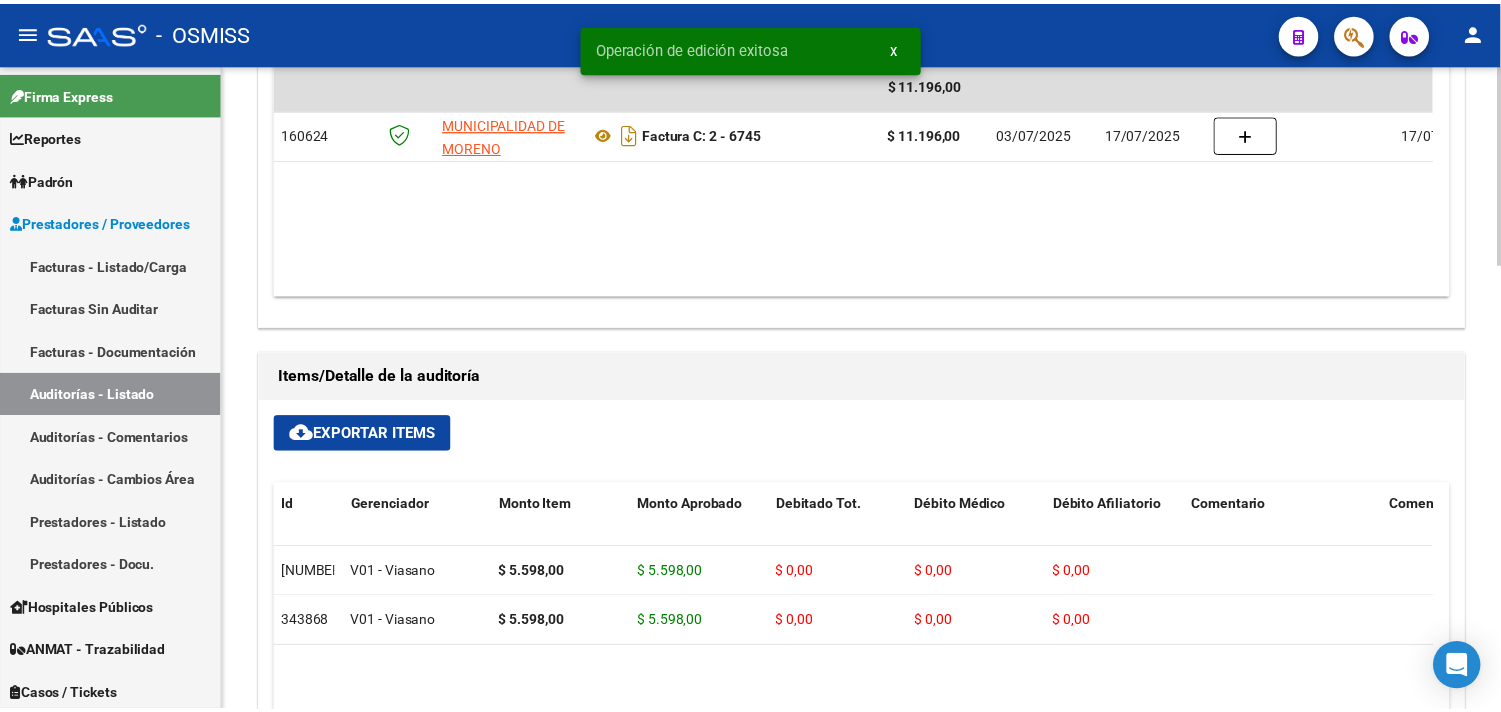 scroll, scrollTop: 772, scrollLeft: 0, axis: vertical 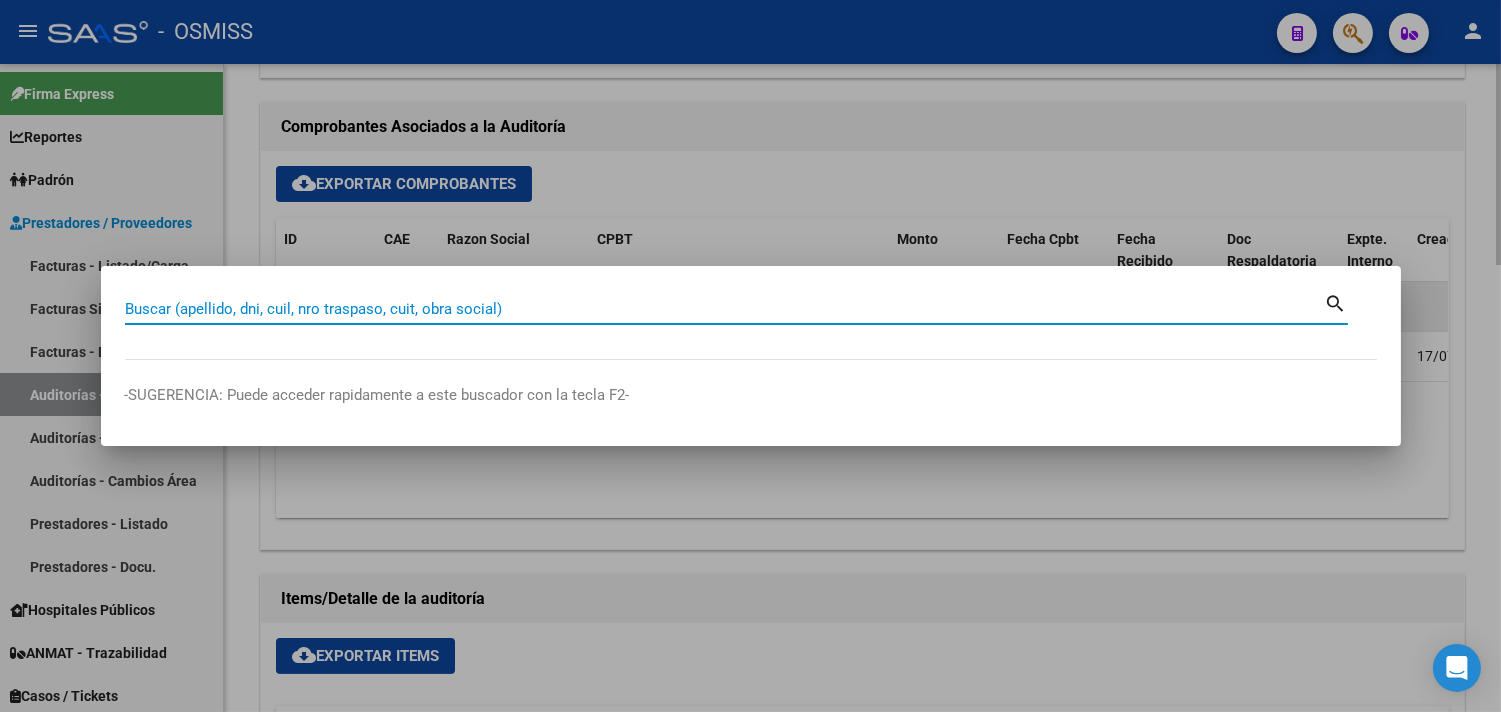paste on "[NUMBER]" 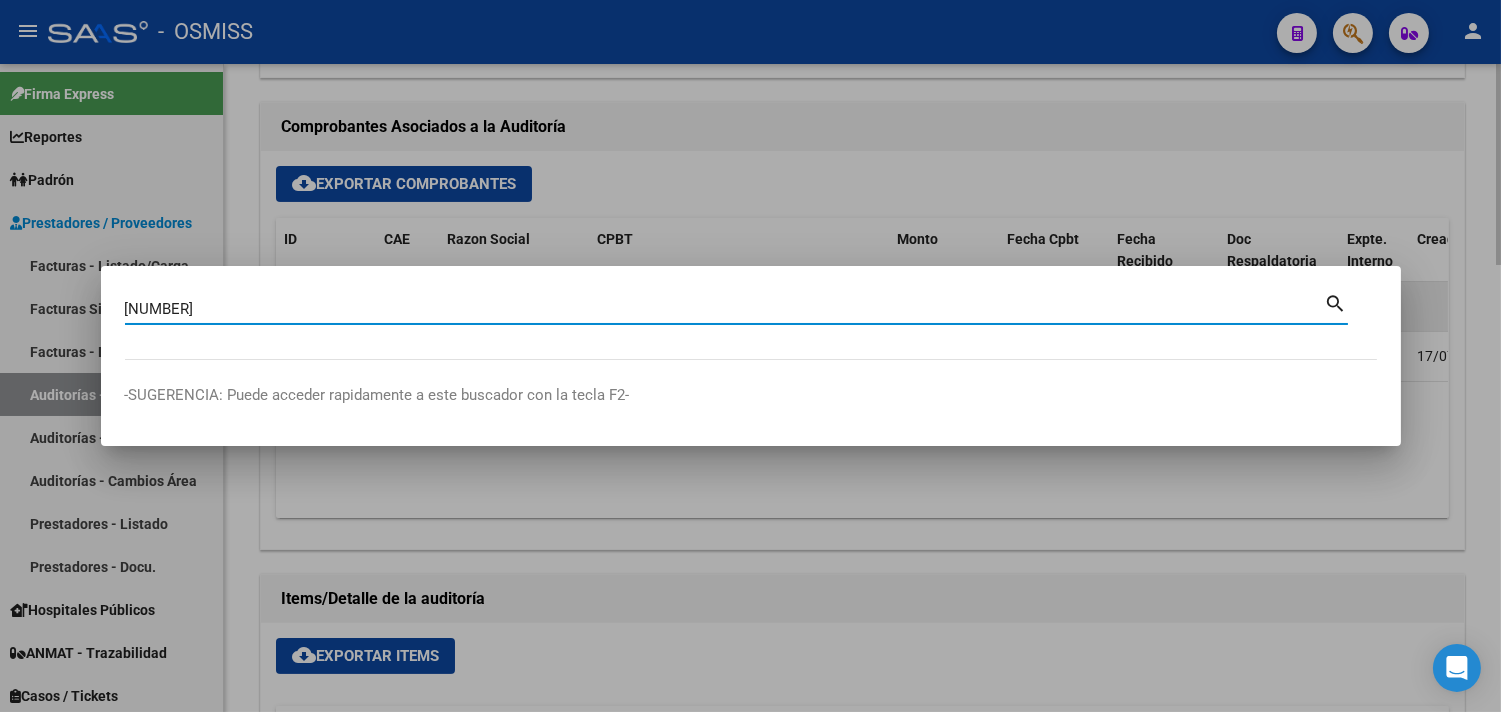 type on "[NUMBER]" 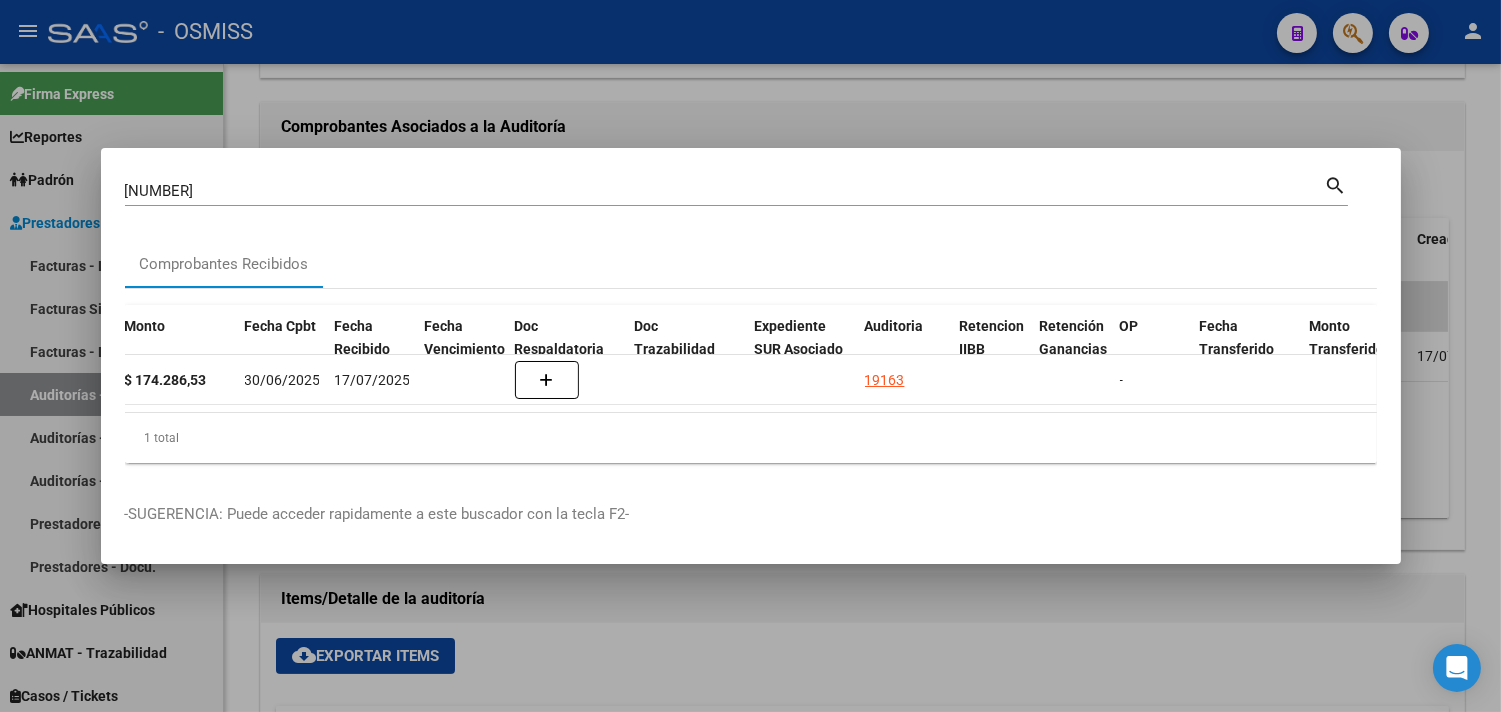 scroll, scrollTop: 0, scrollLeft: 860, axis: horizontal 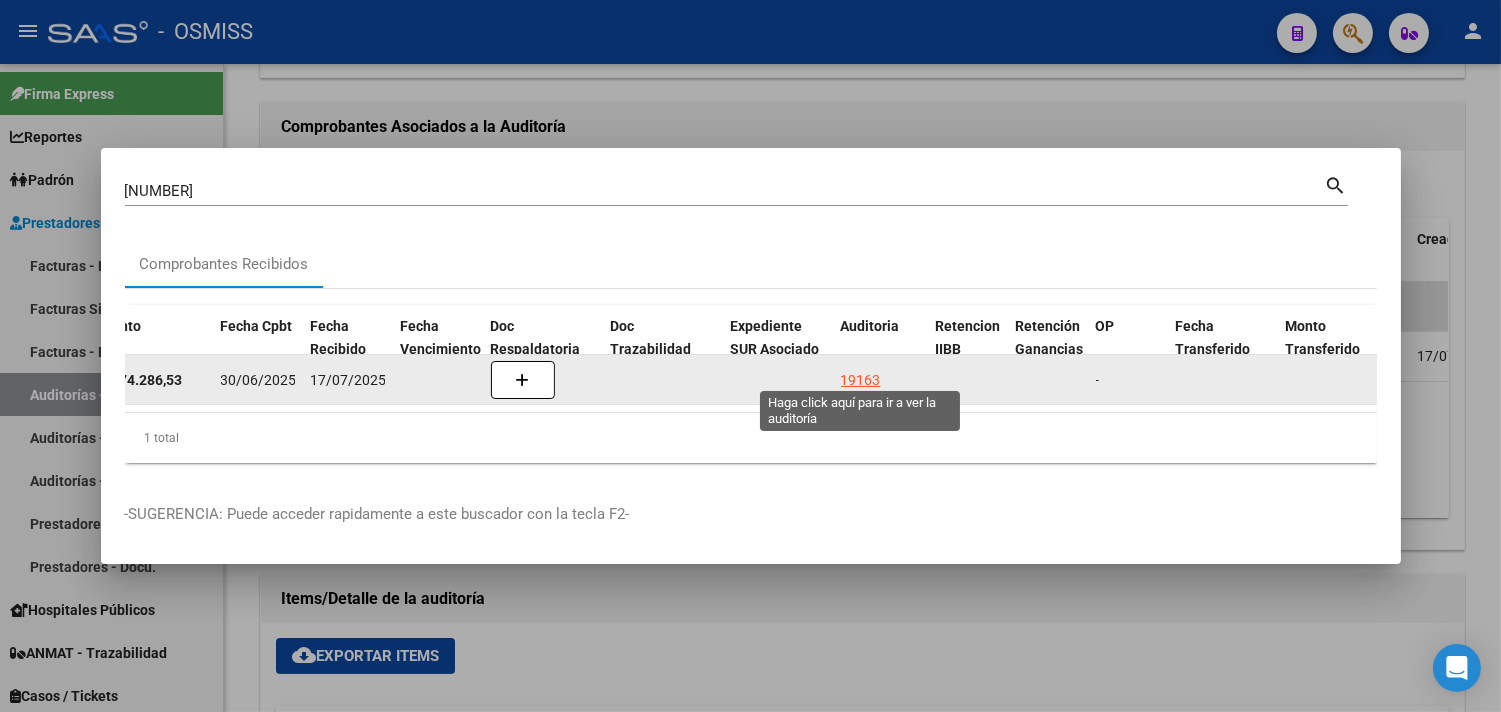 click on "19163" 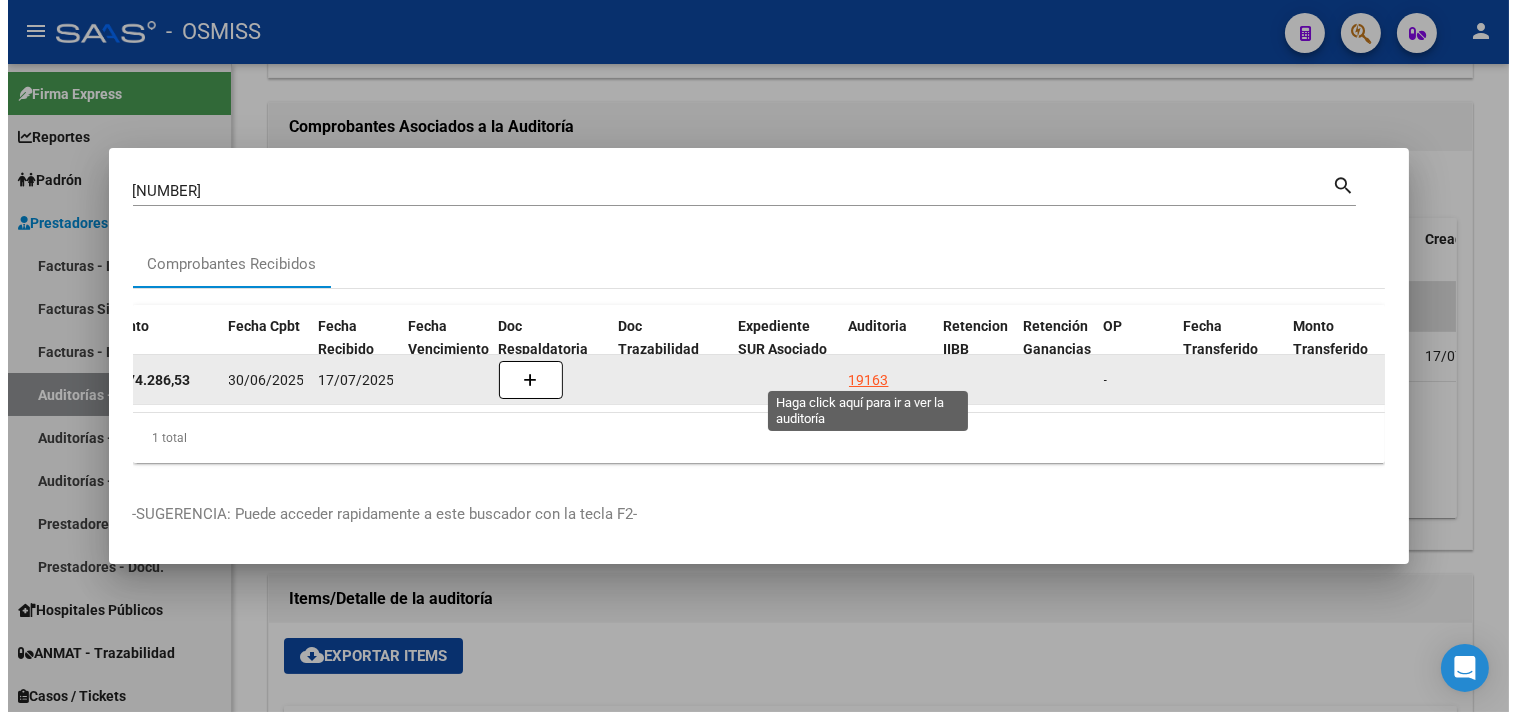 scroll, scrollTop: 0, scrollLeft: 0, axis: both 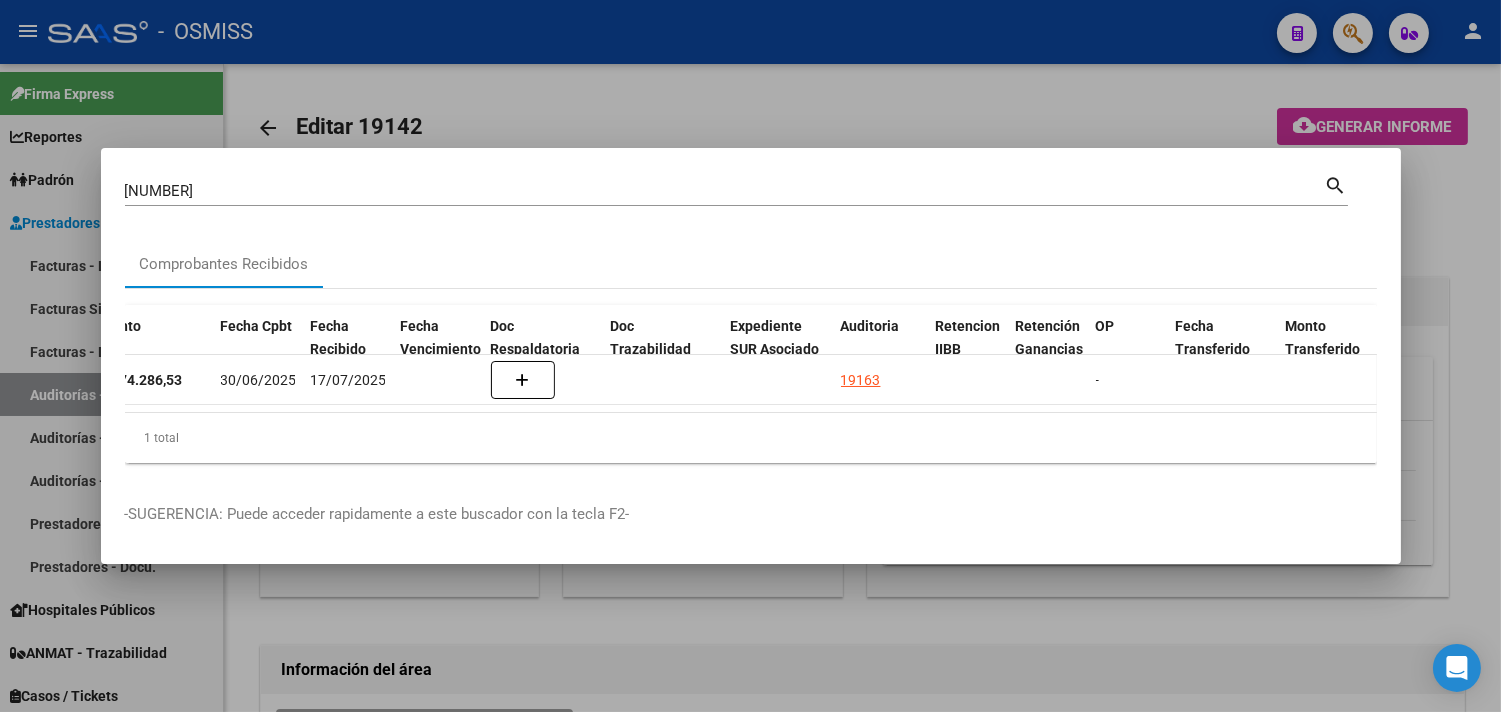 click at bounding box center [750, 356] 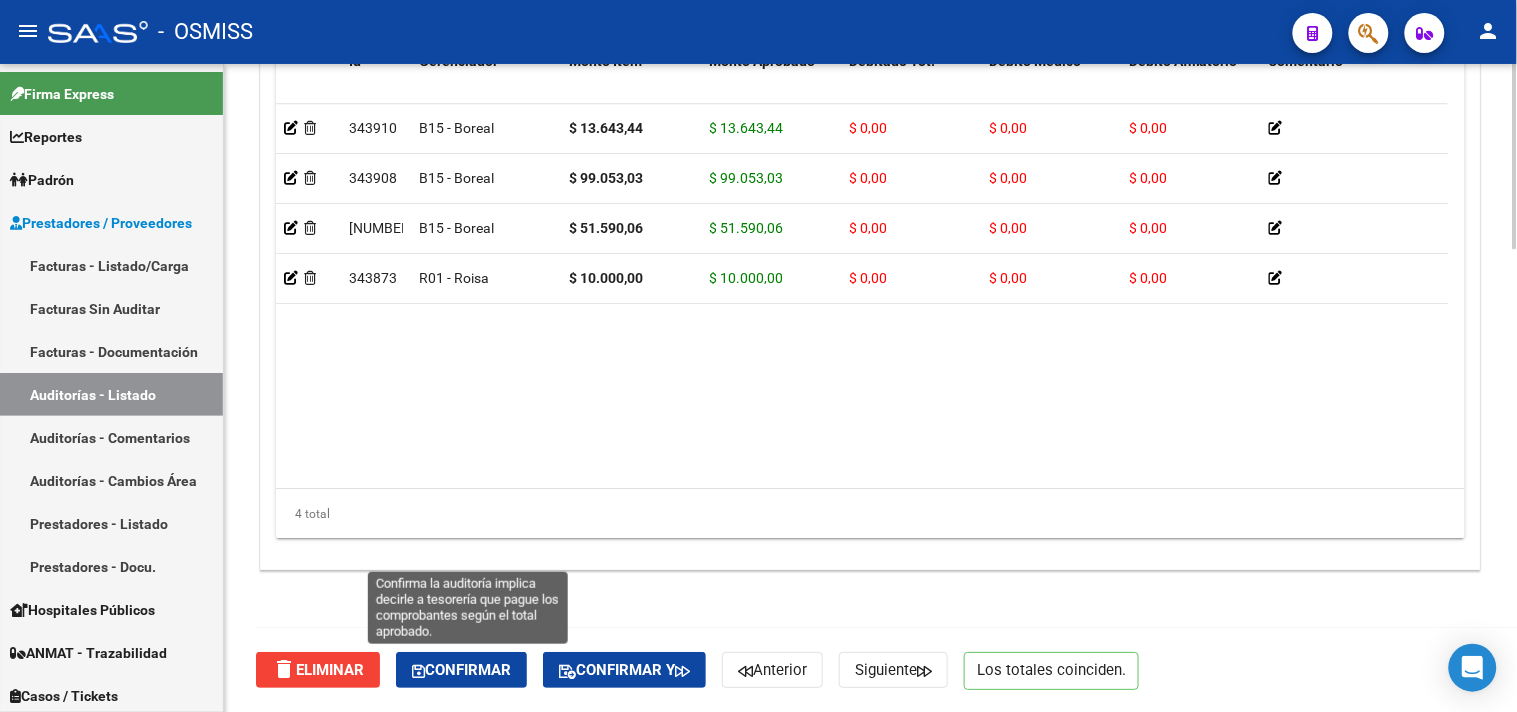 click on "Confirmar" 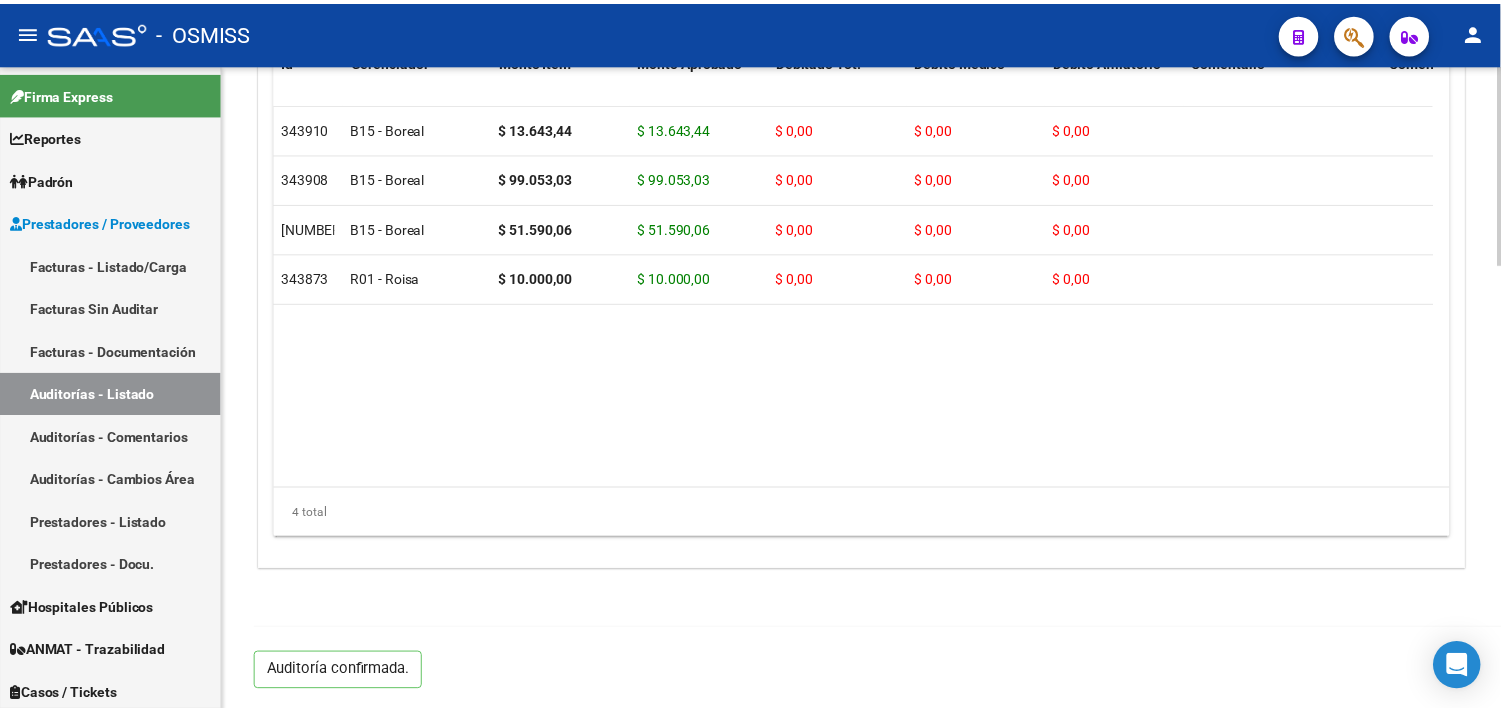 scroll, scrollTop: 1438, scrollLeft: 0, axis: vertical 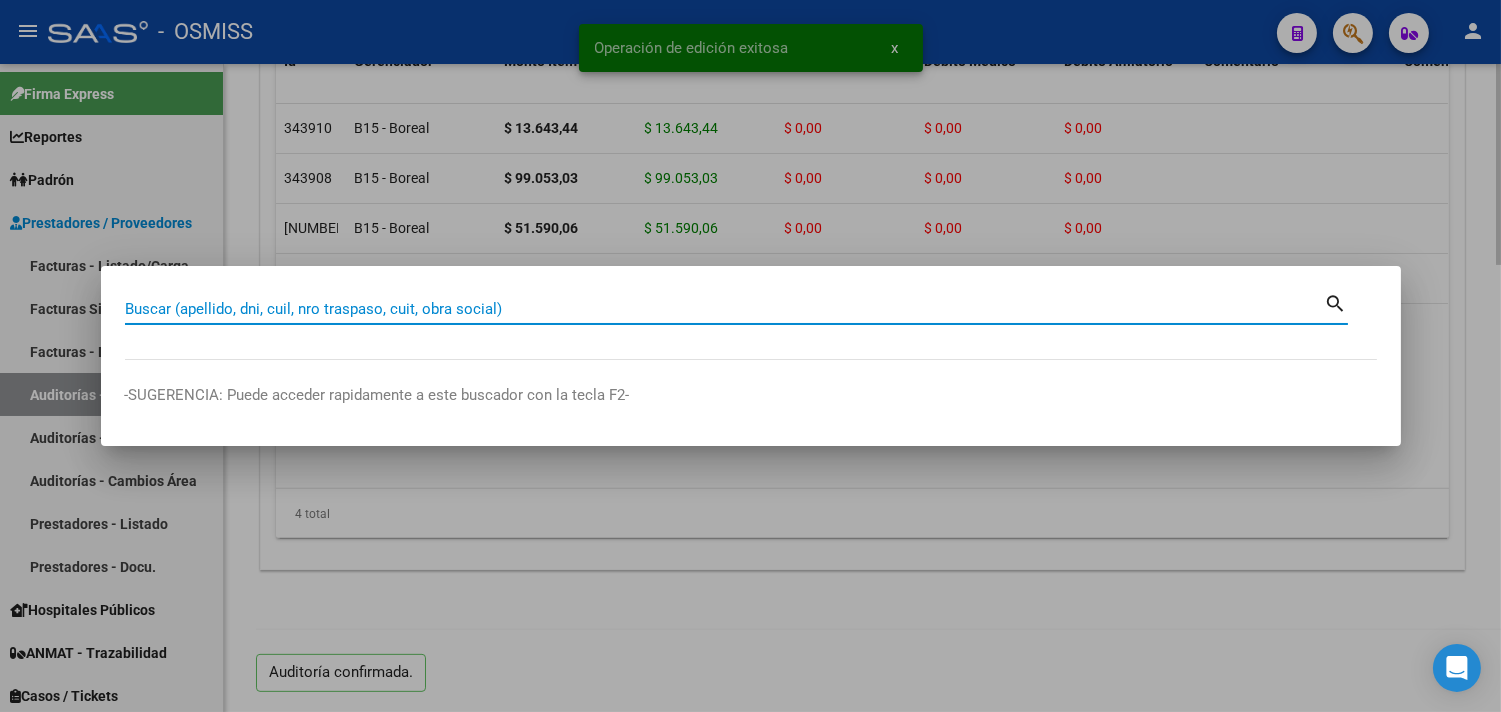 paste on "1358-00003417" 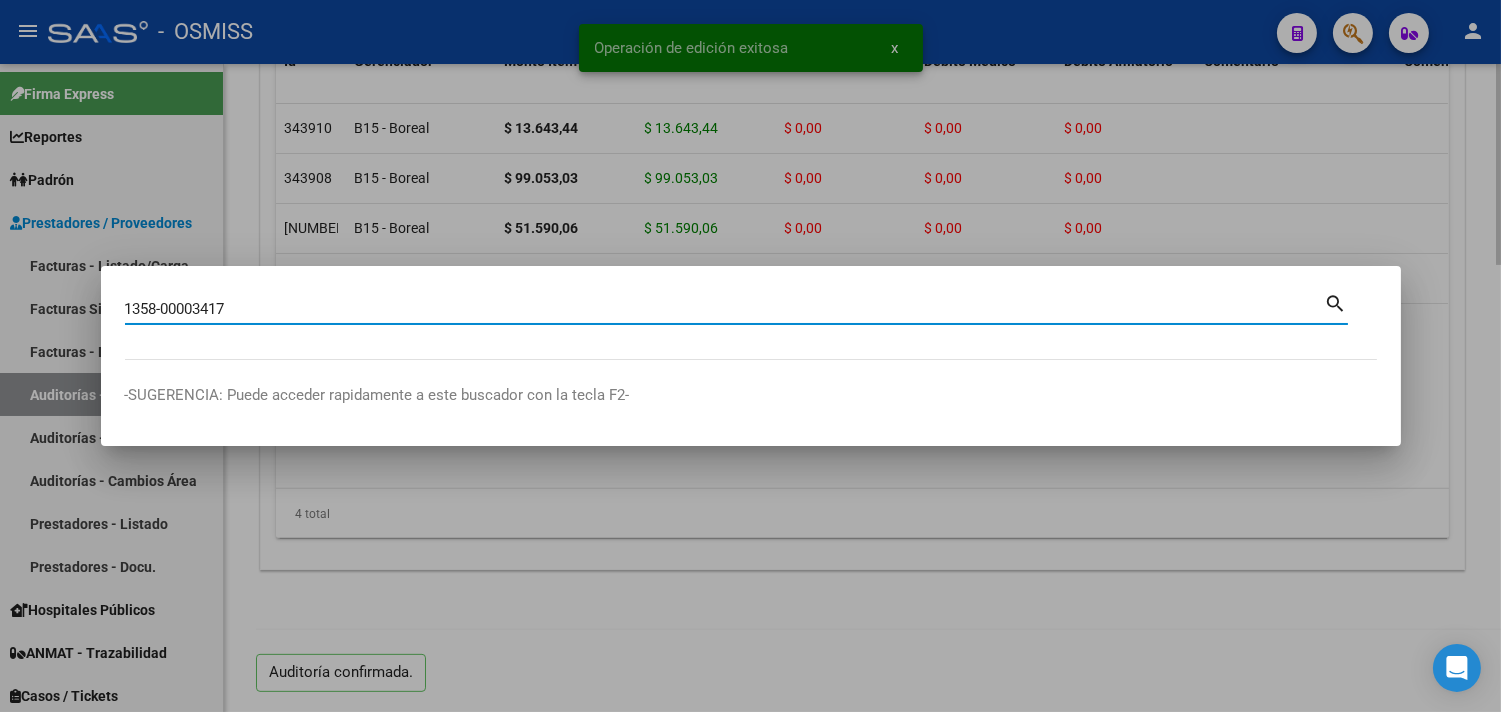 type on "1358-00003417" 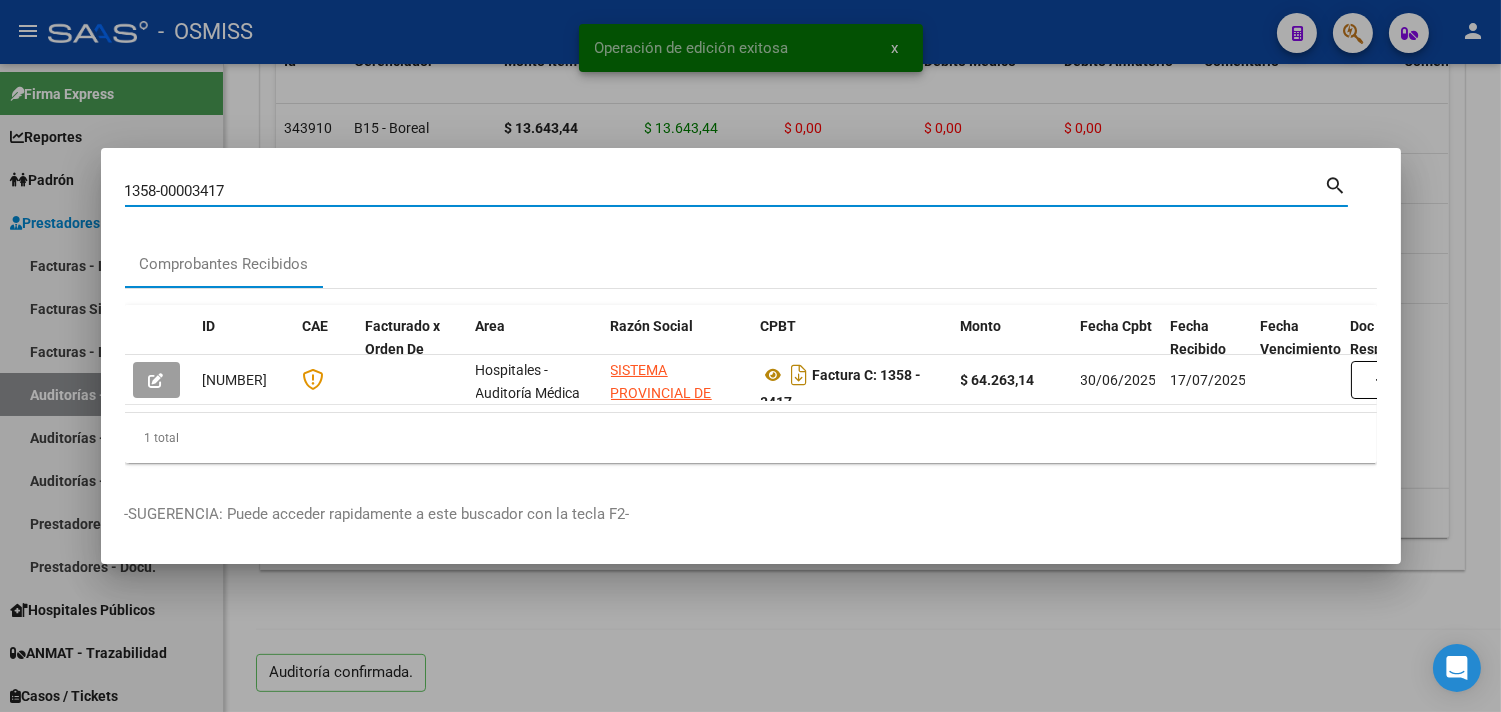 scroll, scrollTop: 0, scrollLeft: 724, axis: horizontal 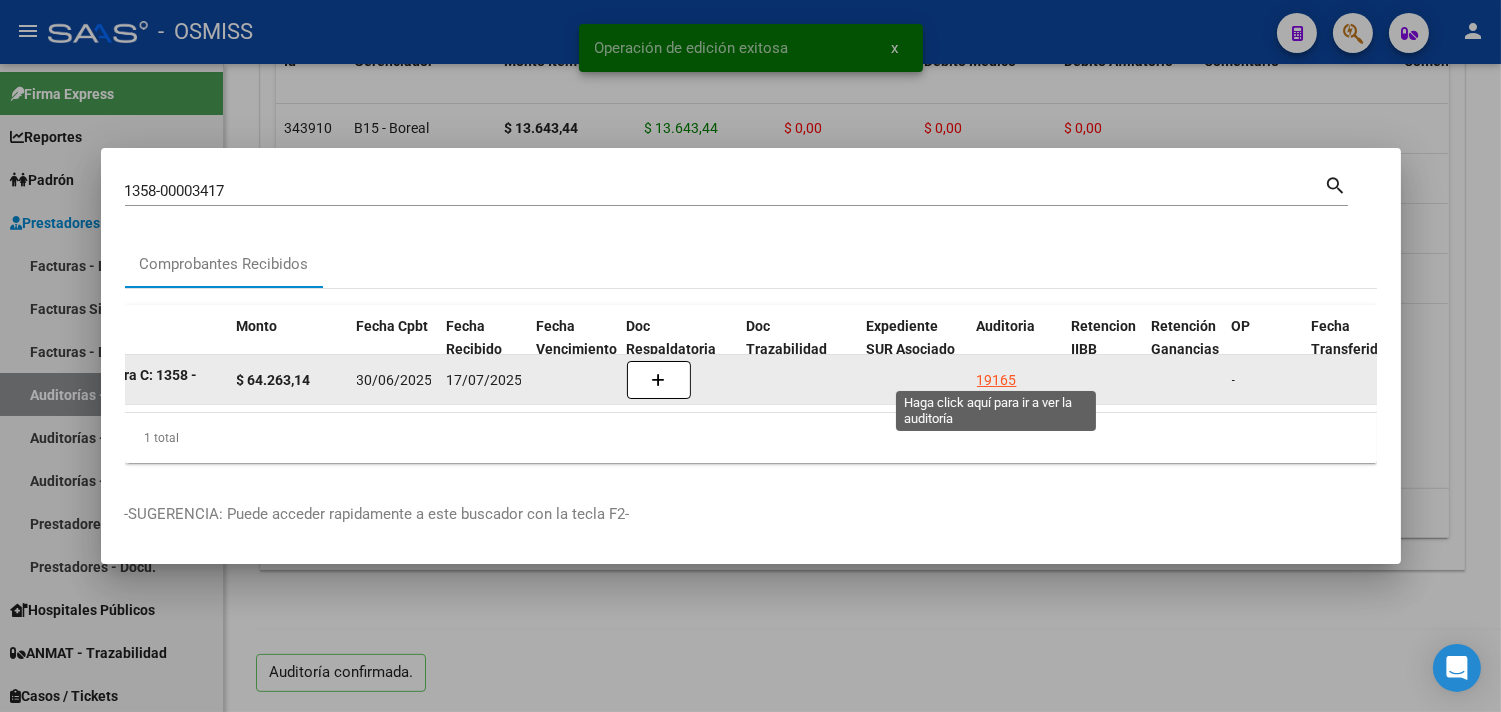 click on "19165" 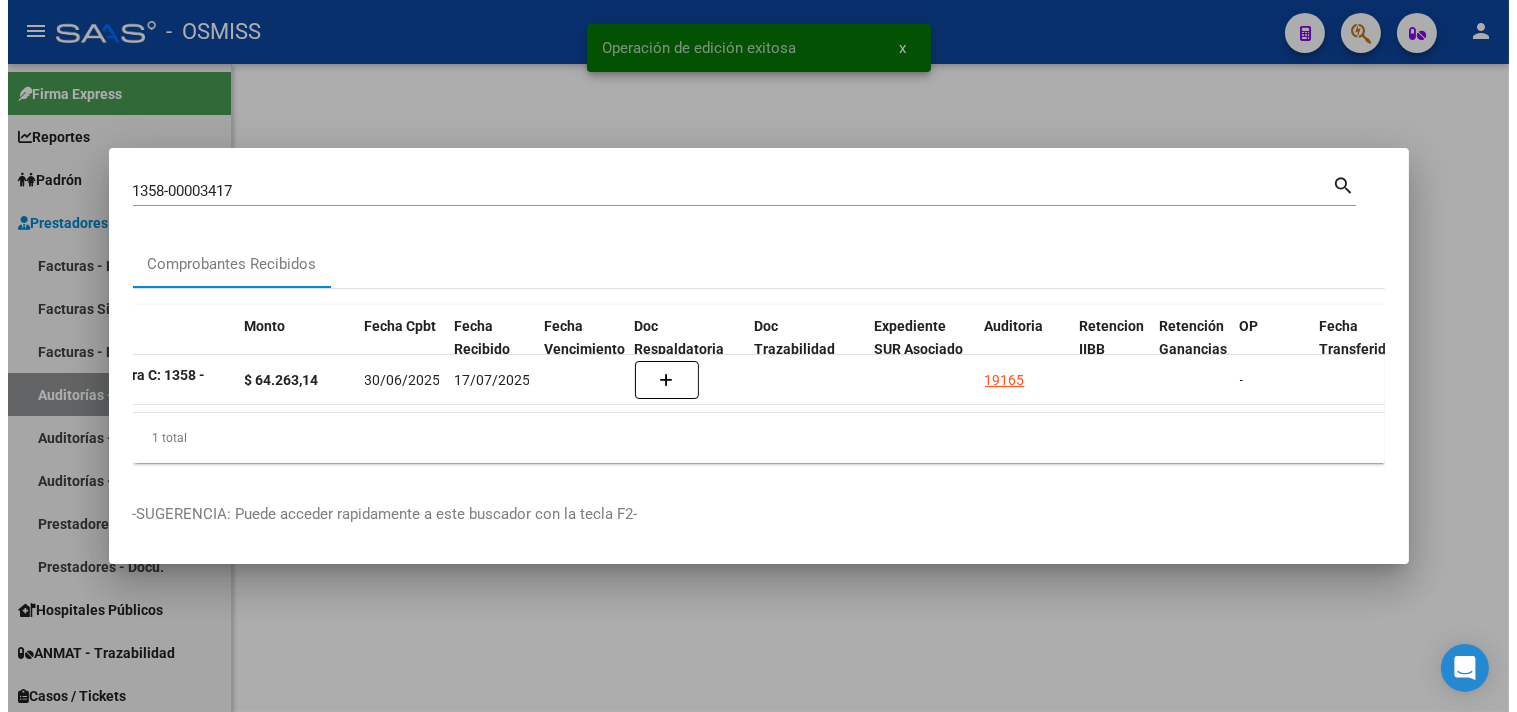 scroll, scrollTop: 0, scrollLeft: 0, axis: both 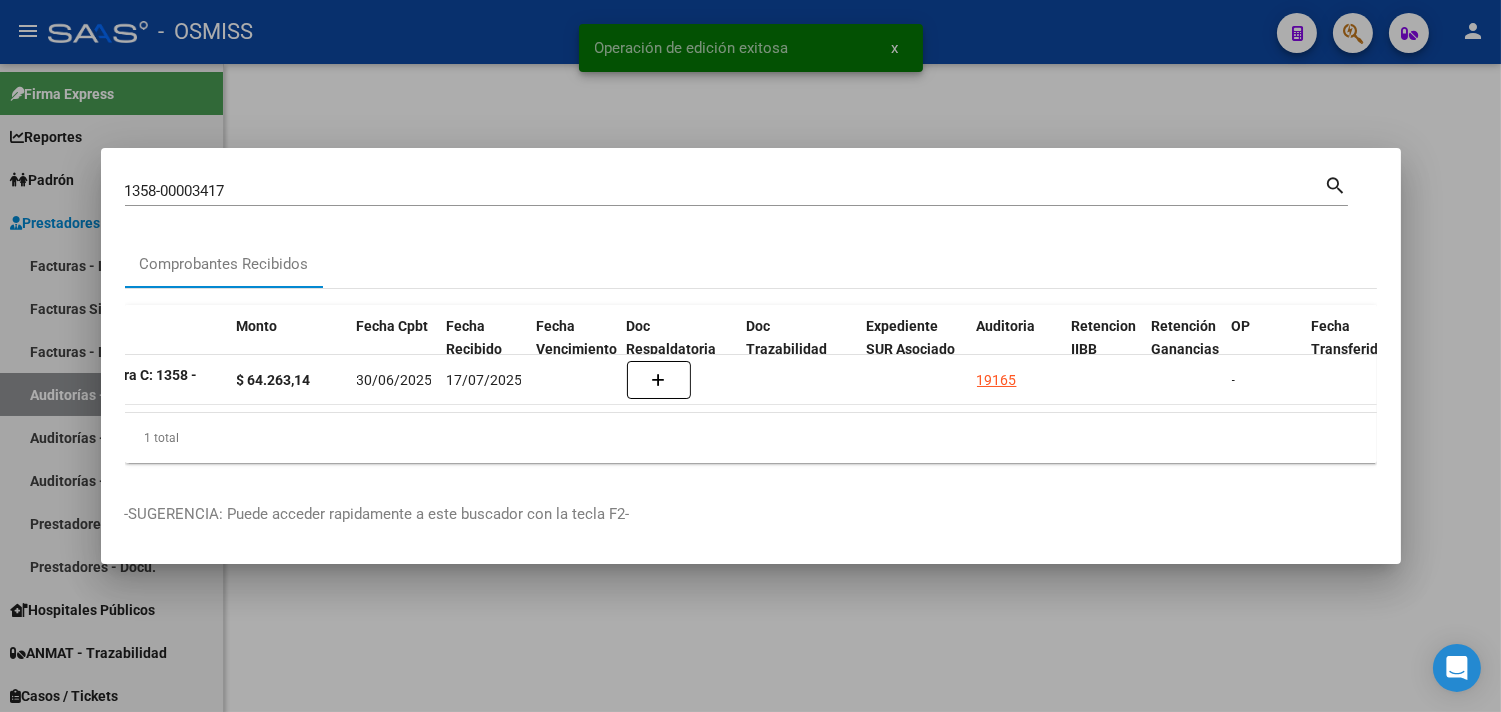 click at bounding box center (750, 356) 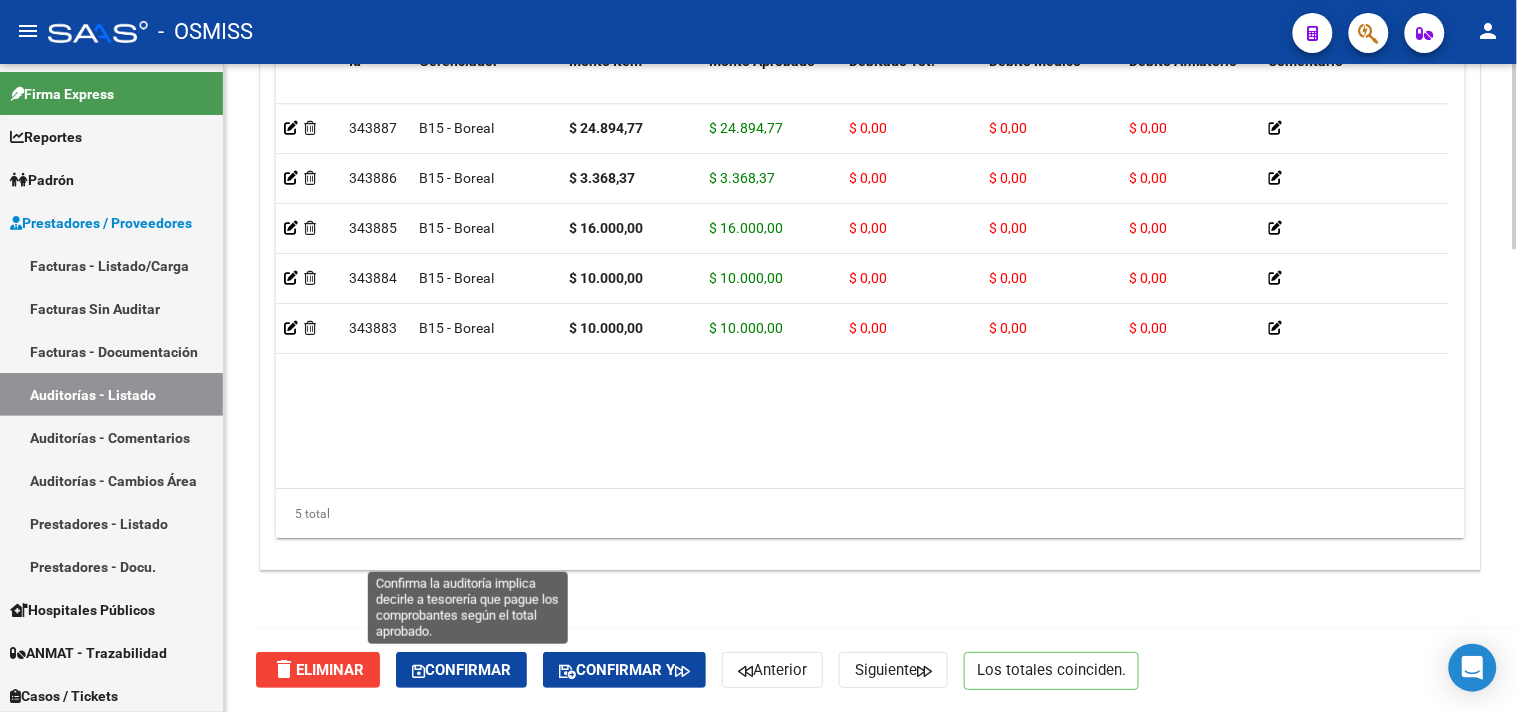 click on "Confirmar" 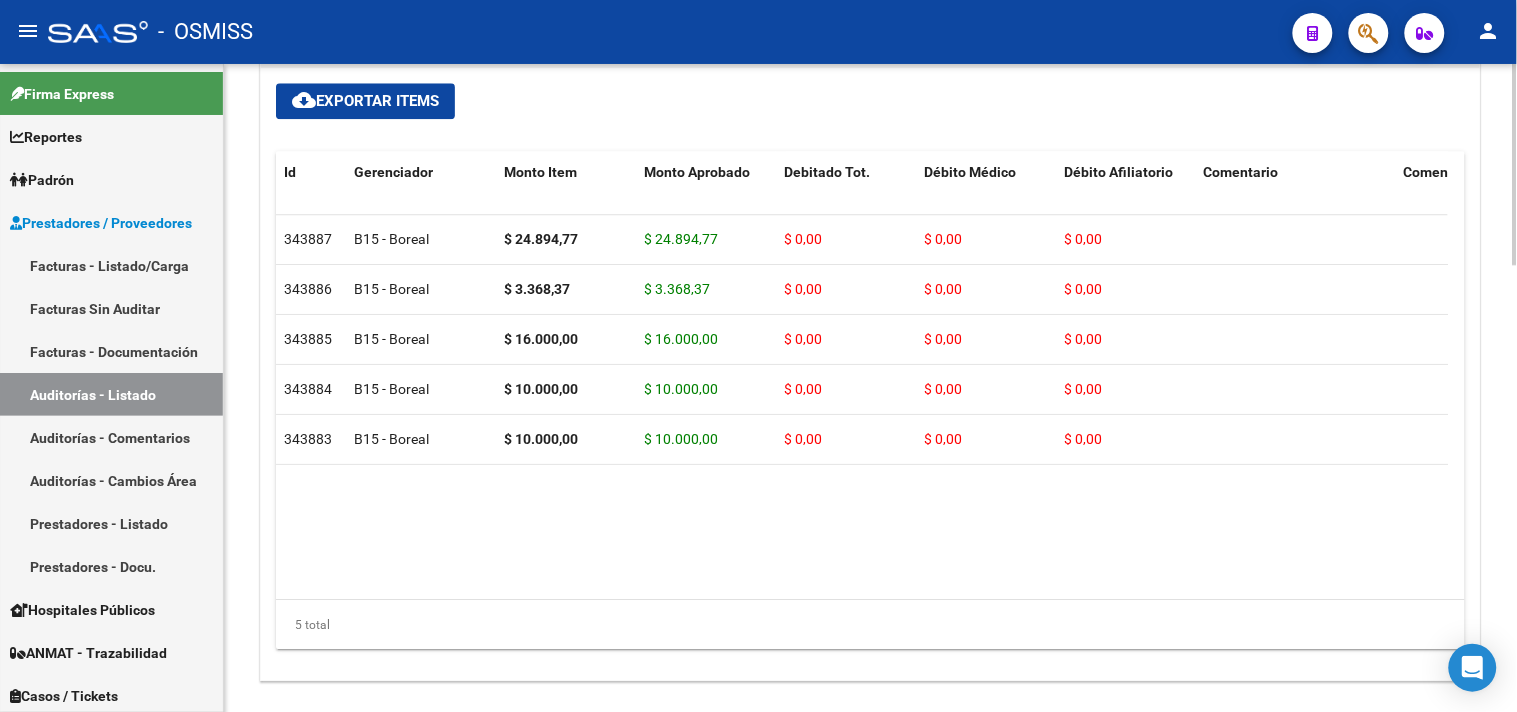 scroll, scrollTop: 1438, scrollLeft: 0, axis: vertical 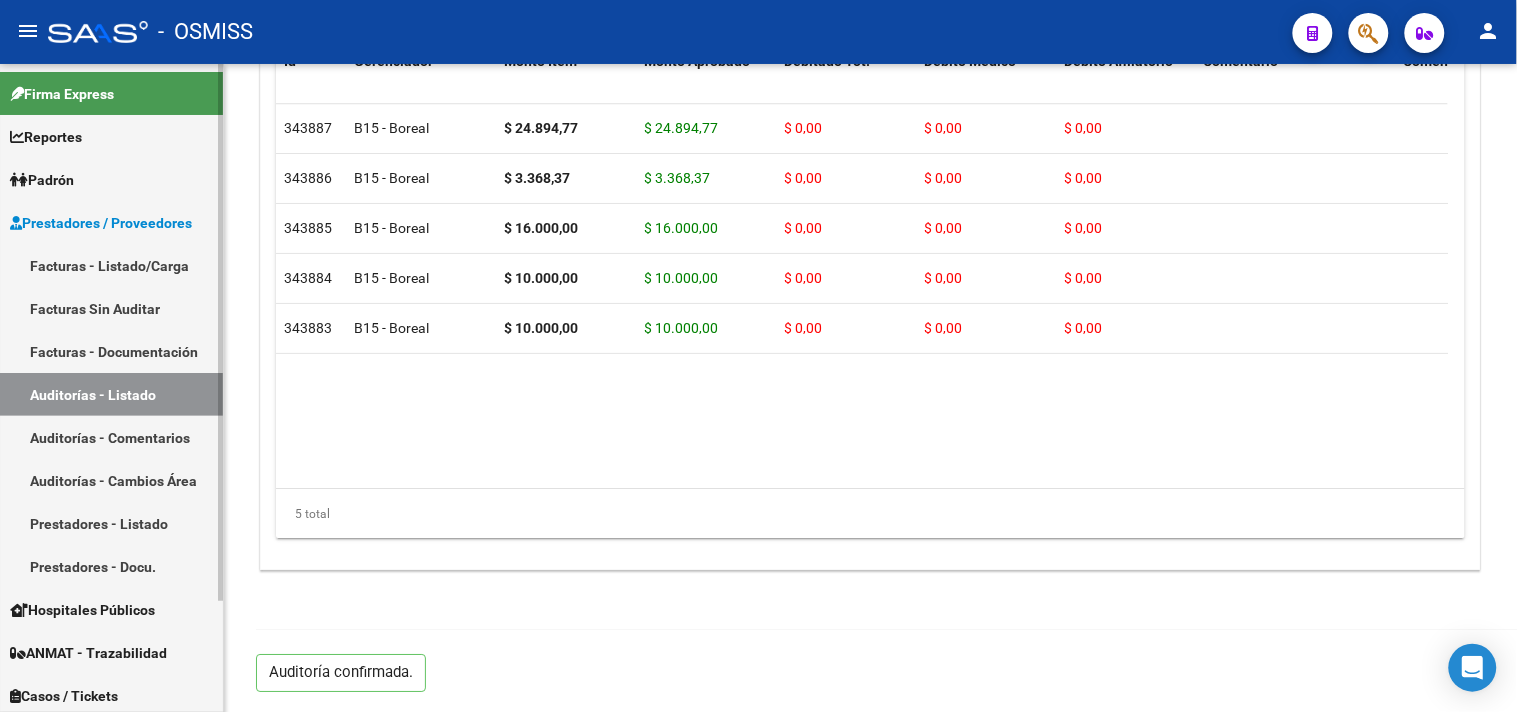 click on "Auditorías - Listado" at bounding box center [111, 394] 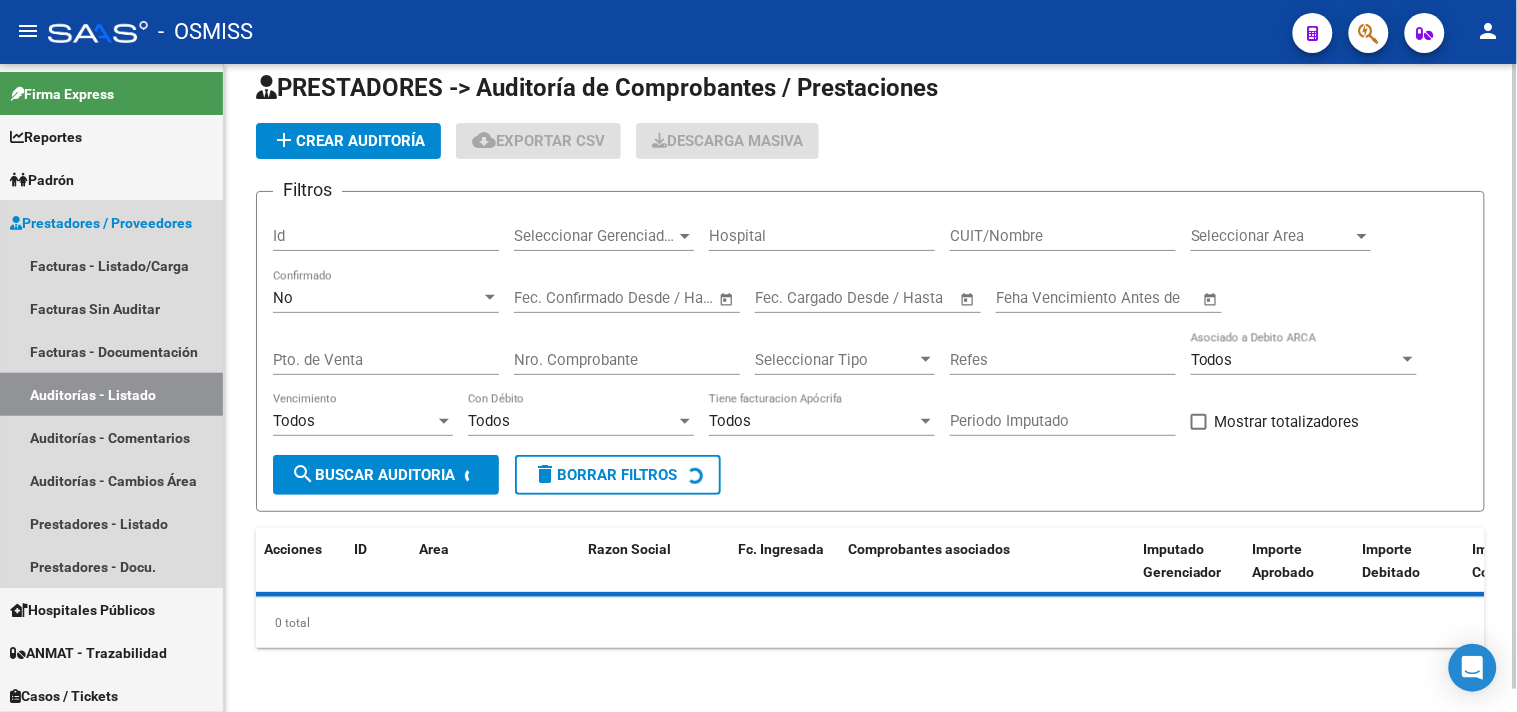 scroll, scrollTop: 0, scrollLeft: 0, axis: both 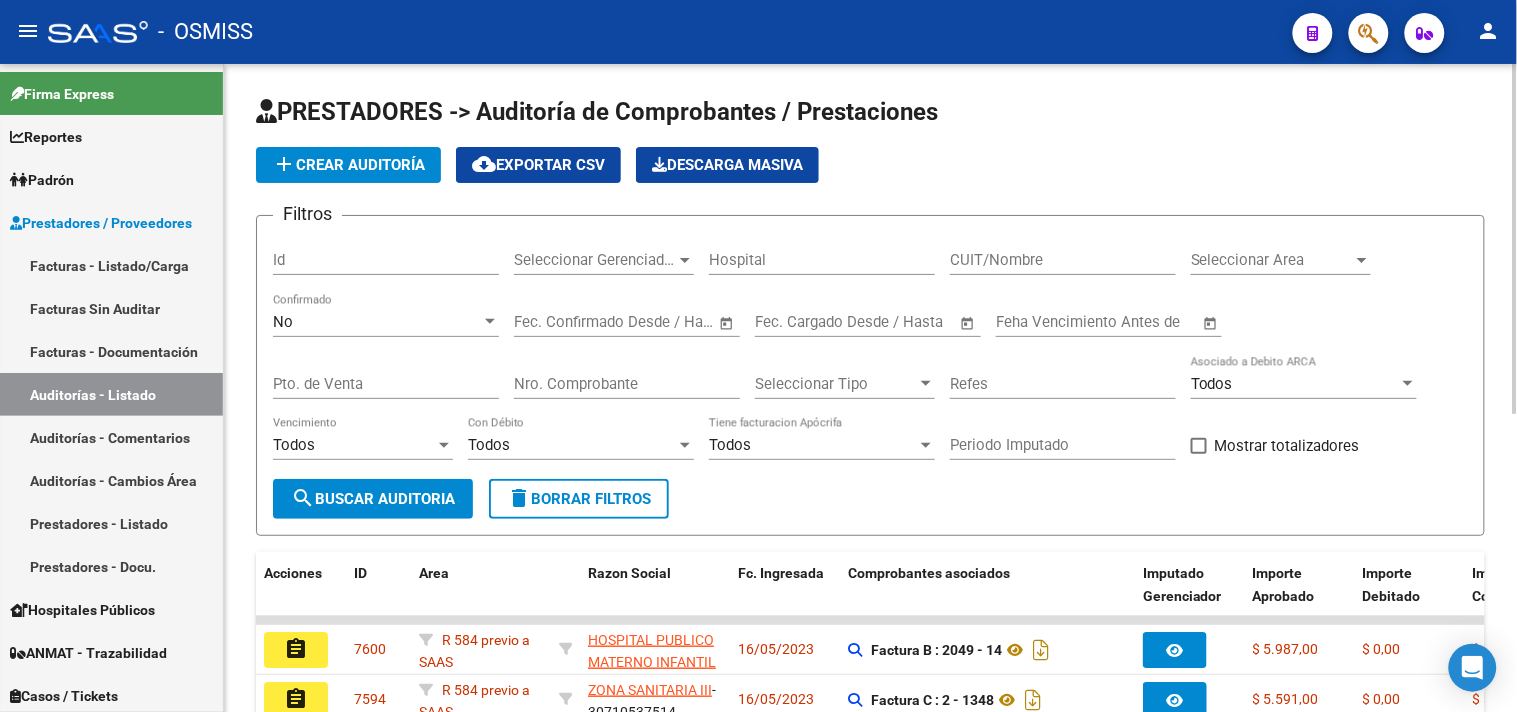 click on "Seleccionar Gerenciador" at bounding box center (595, 260) 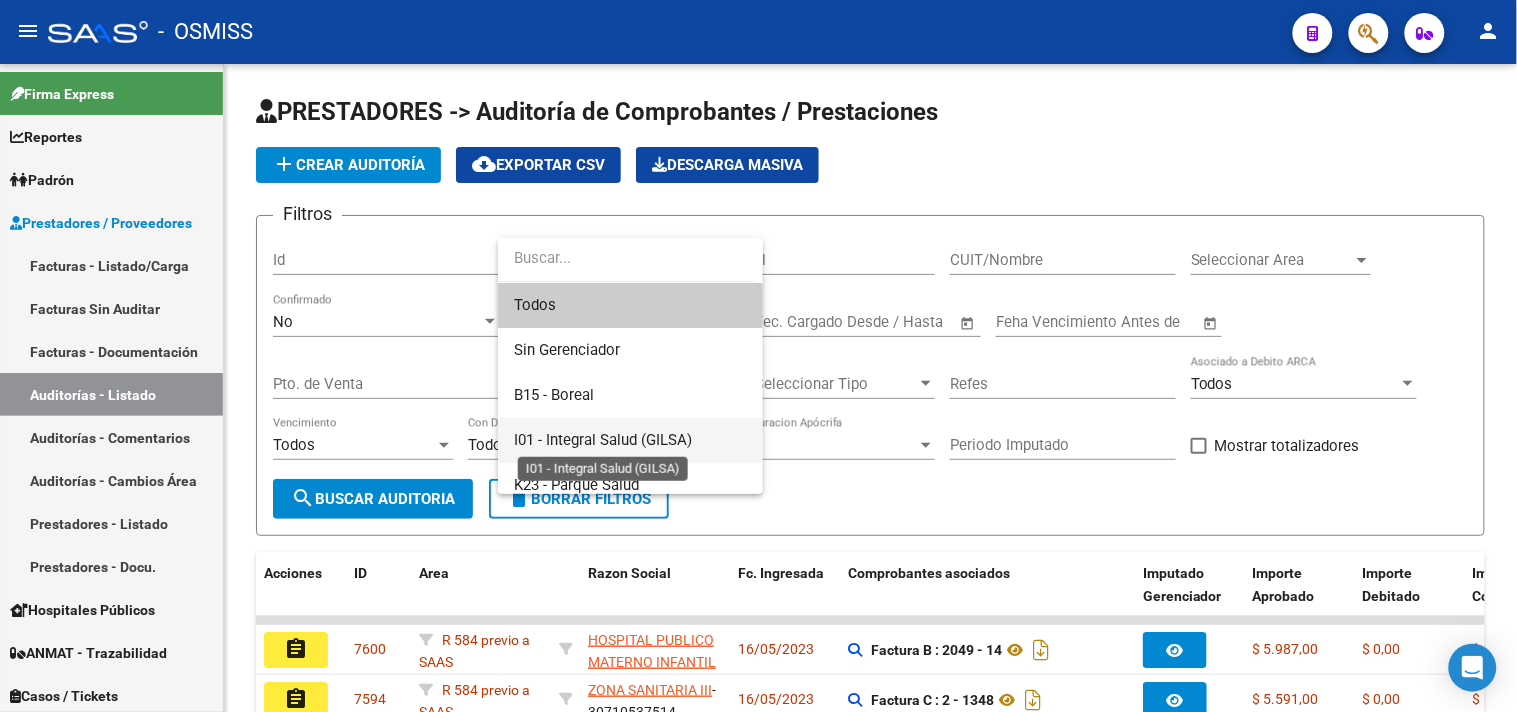 click on "I01 - Integral Salud (GILSA)" at bounding box center (603, 440) 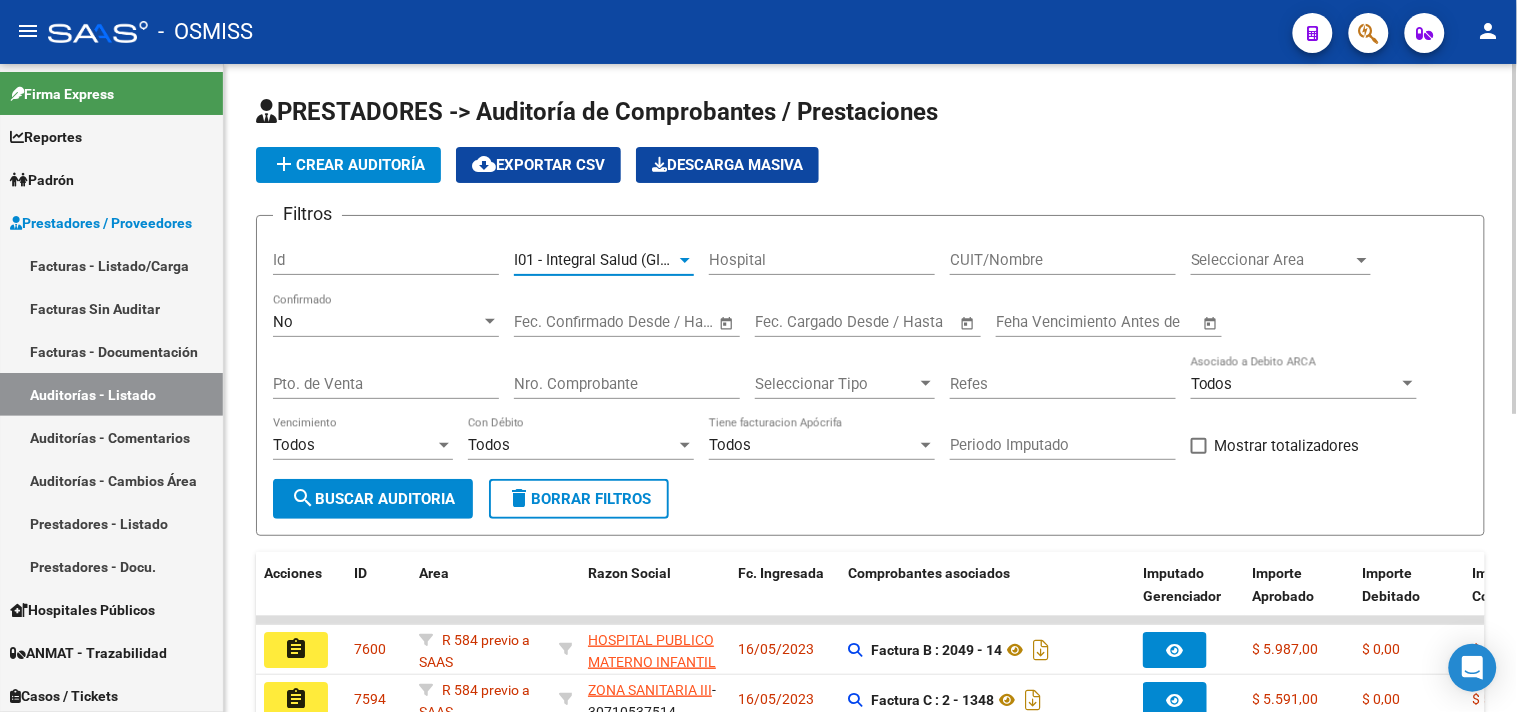 click on "Seleccionar Area" at bounding box center (1272, 260) 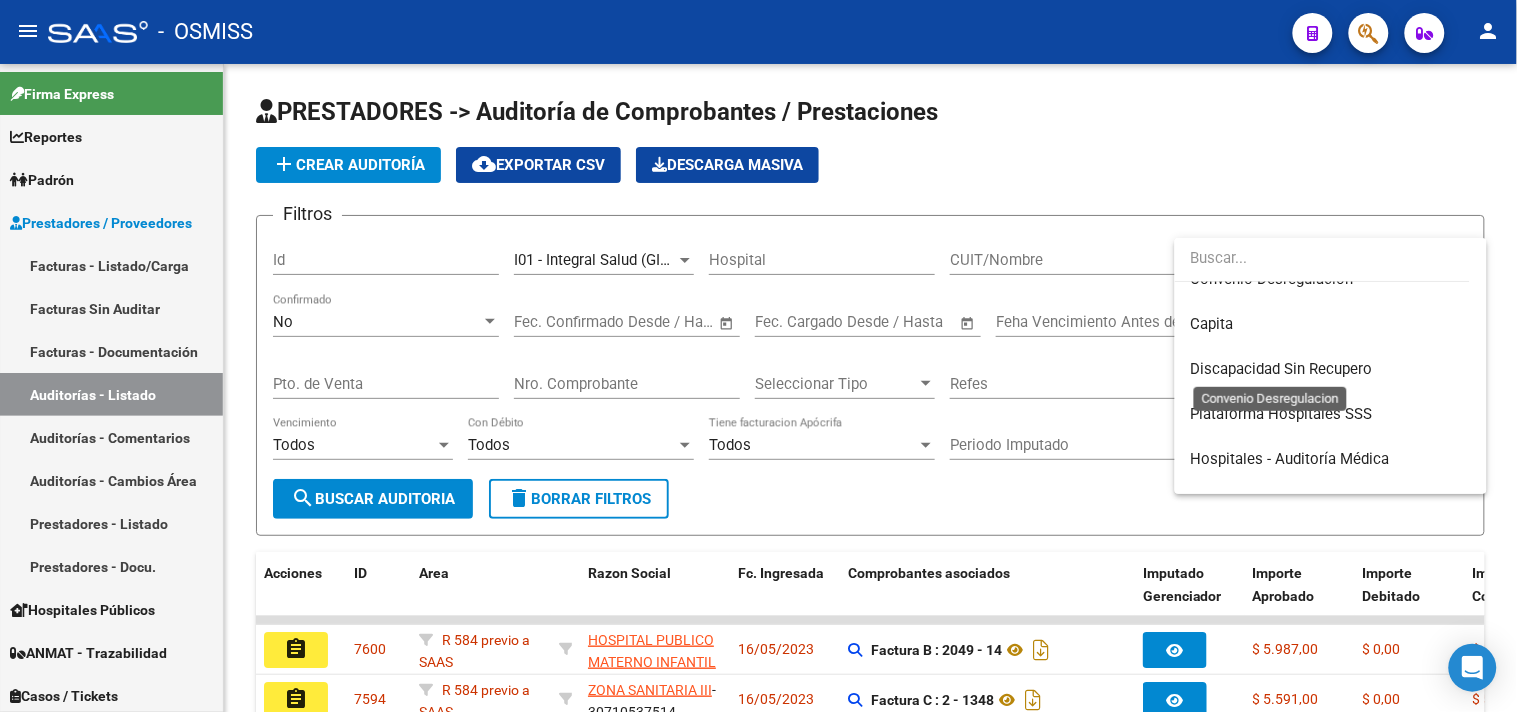 scroll, scrollTop: 333, scrollLeft: 0, axis: vertical 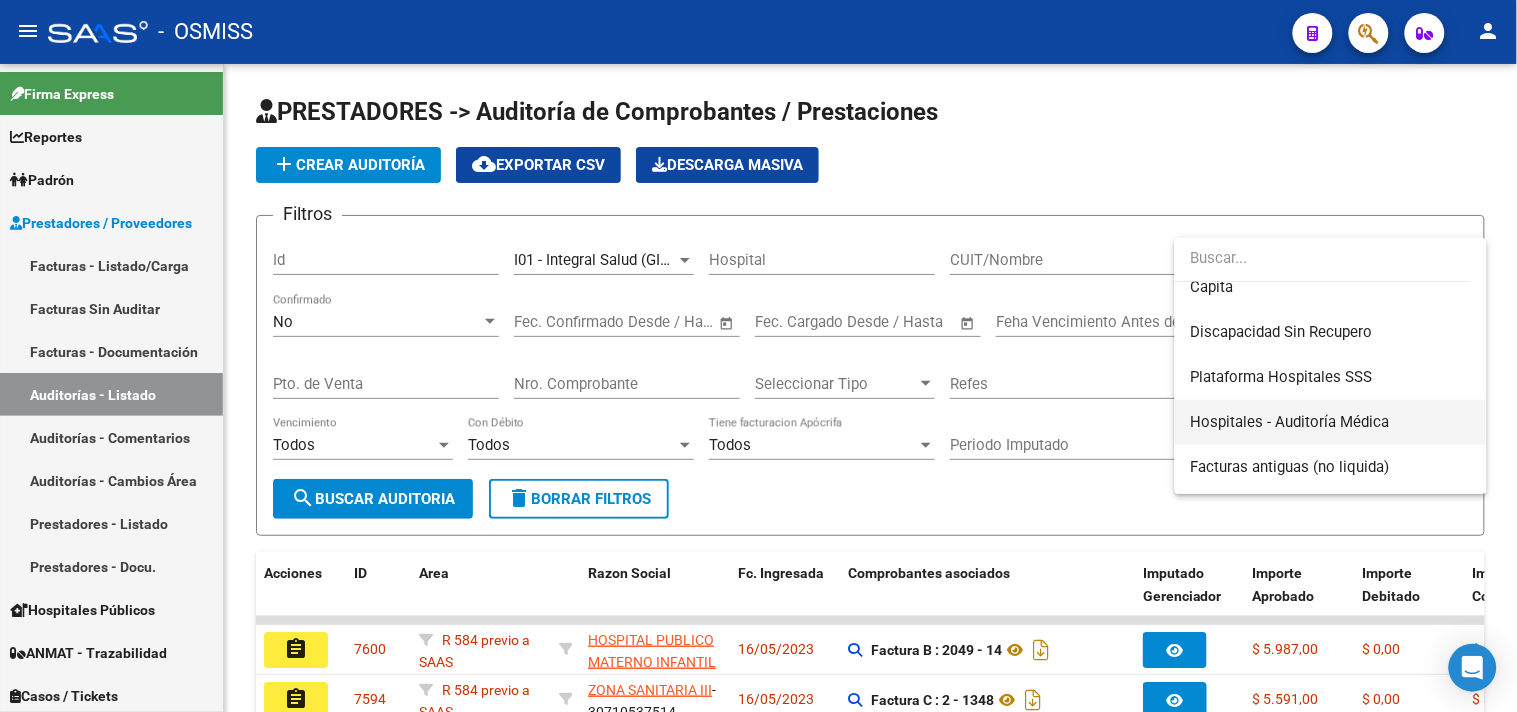 click on "Hospitales - Auditoría Médica" at bounding box center [1331, 422] 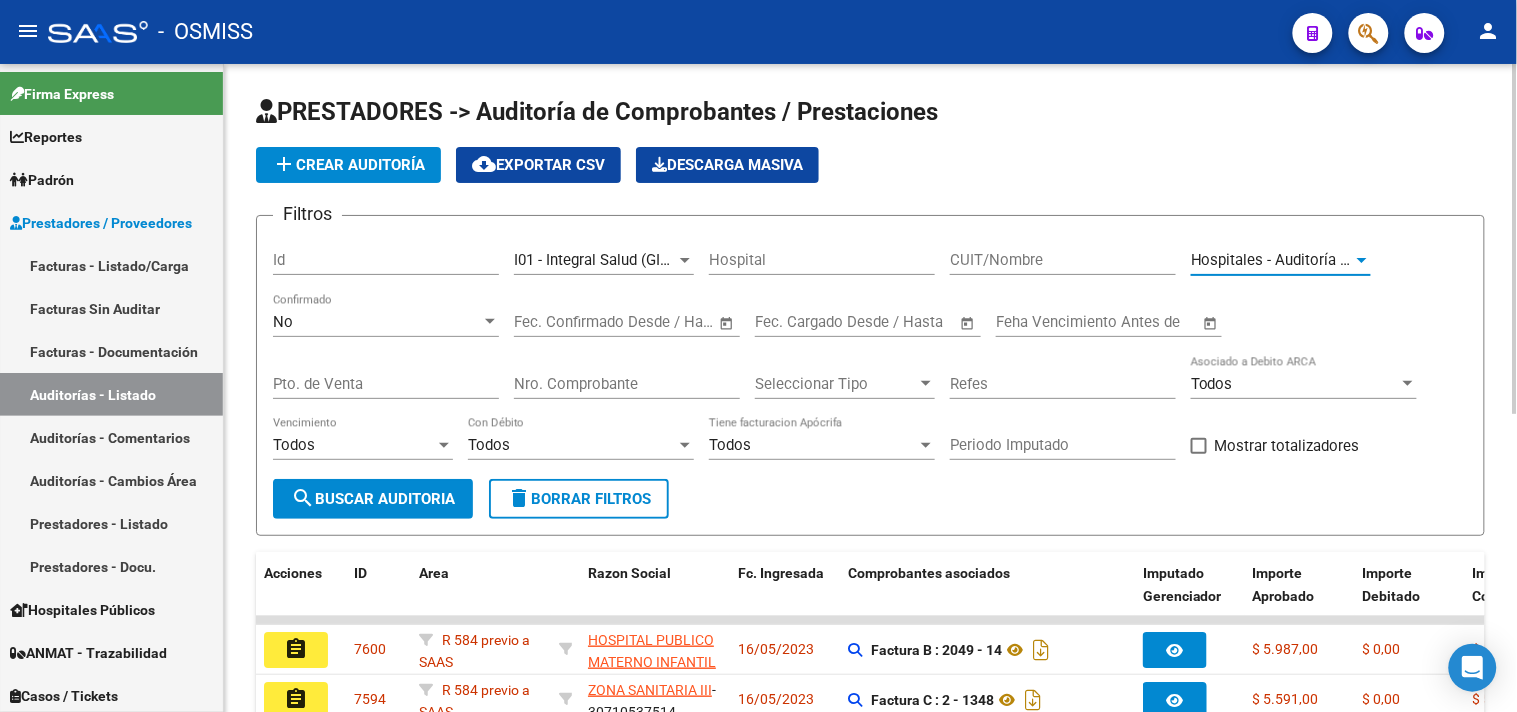click on "search  Buscar Auditoria" 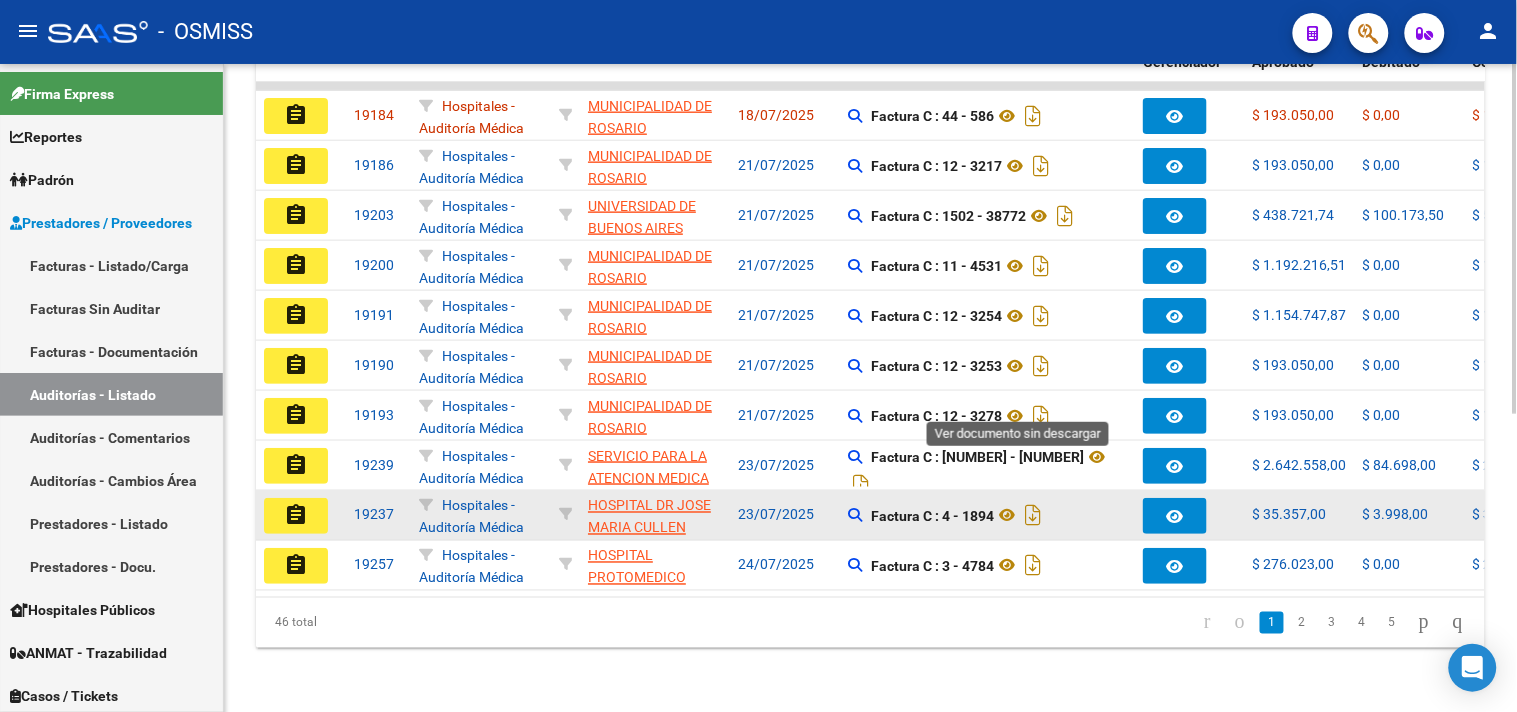 scroll, scrollTop: 551, scrollLeft: 0, axis: vertical 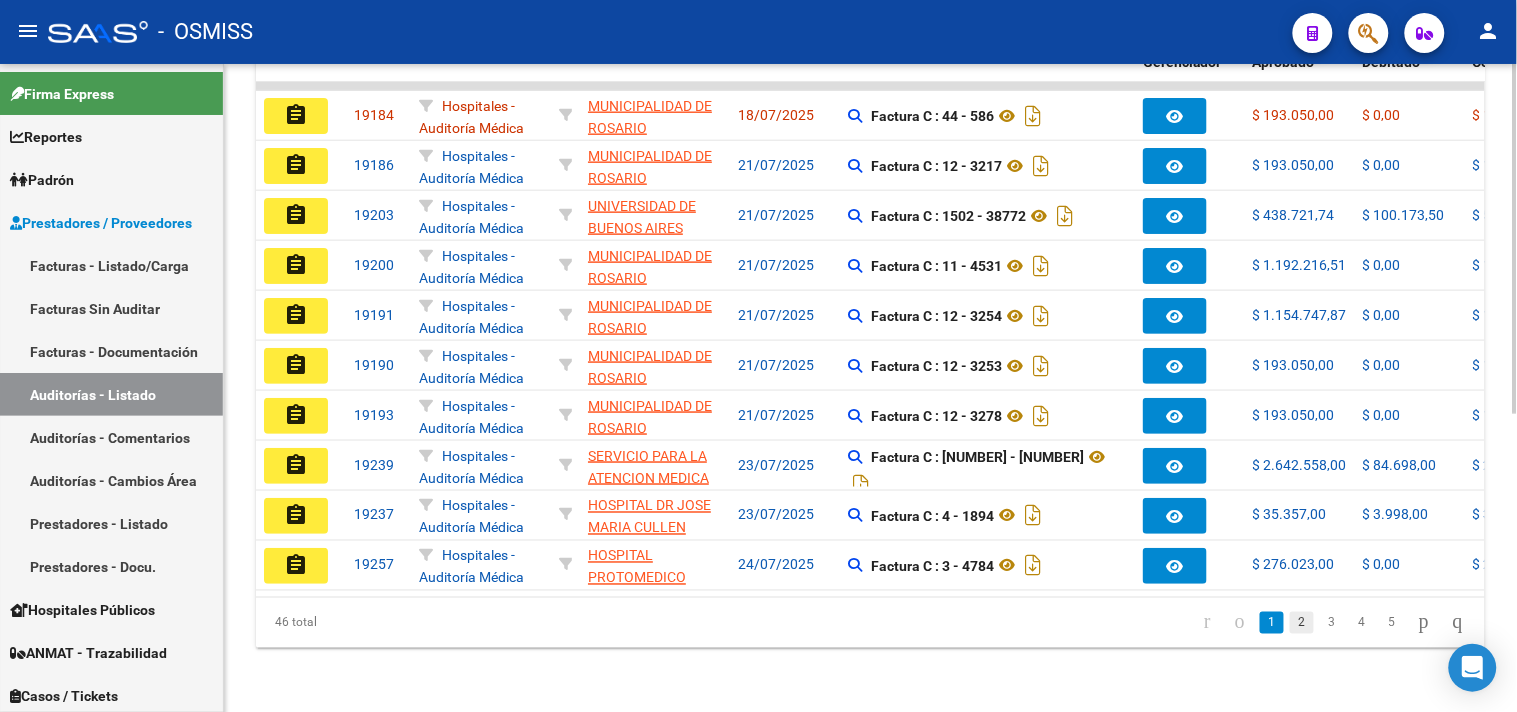 click on "2" 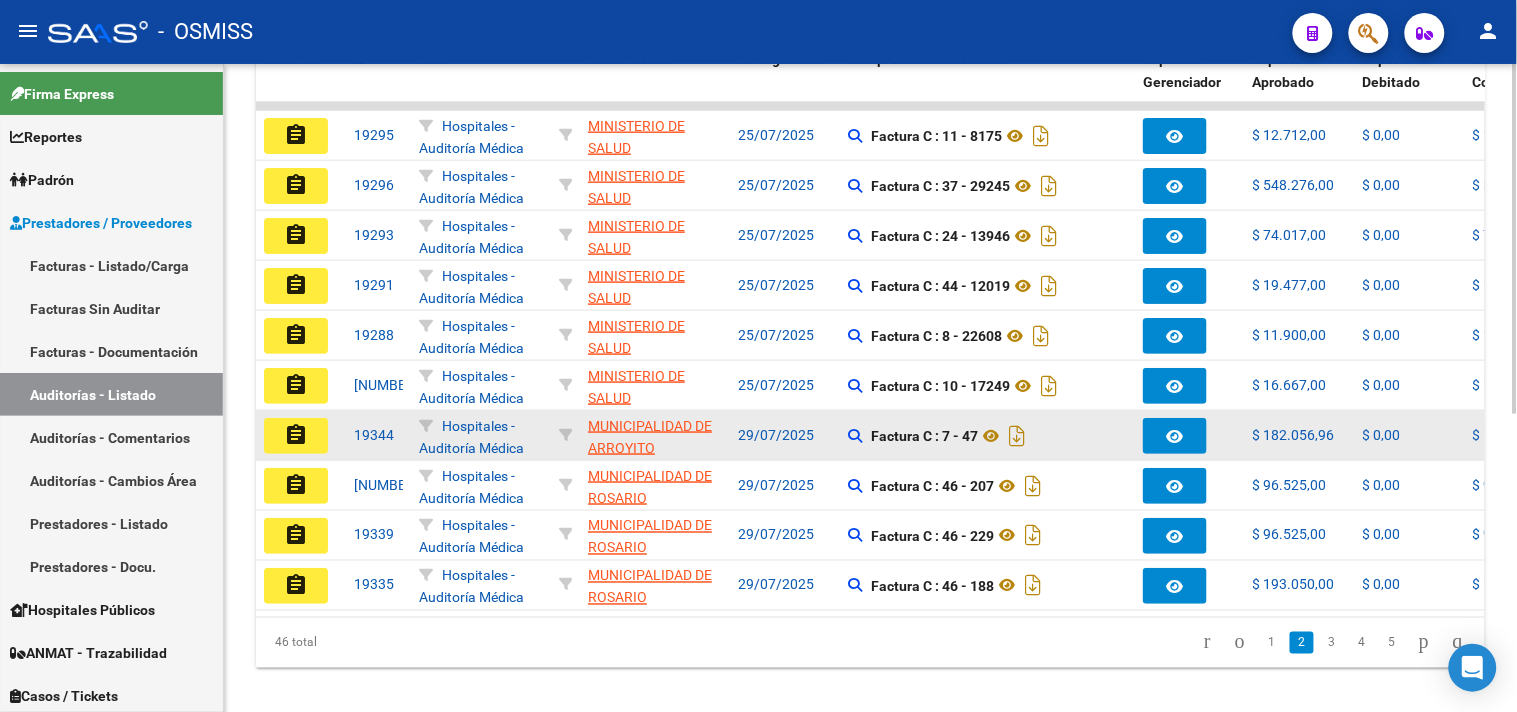 scroll, scrollTop: 551, scrollLeft: 0, axis: vertical 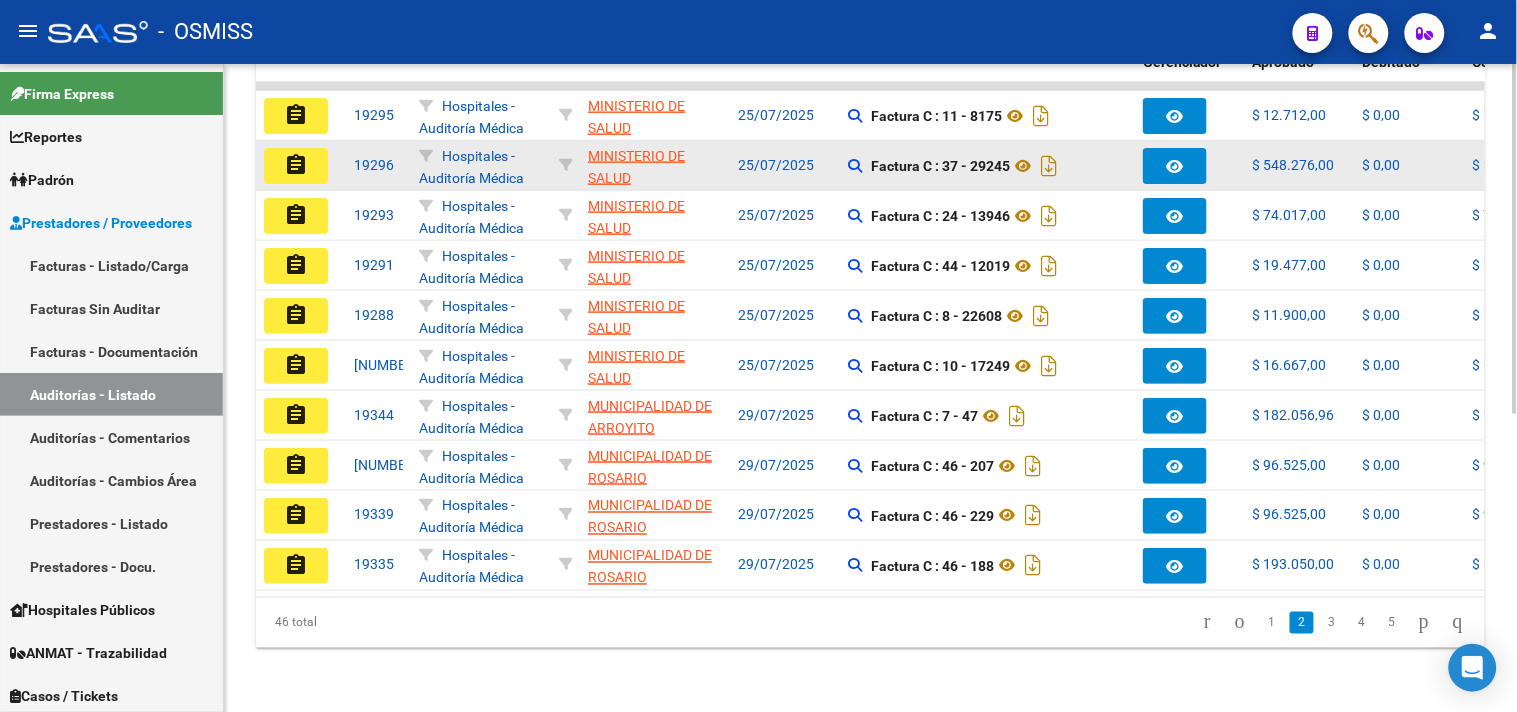 drag, startPoint x: 944, startPoint y: 146, endPoint x: 1013, endPoint y: 162, distance: 70.83079 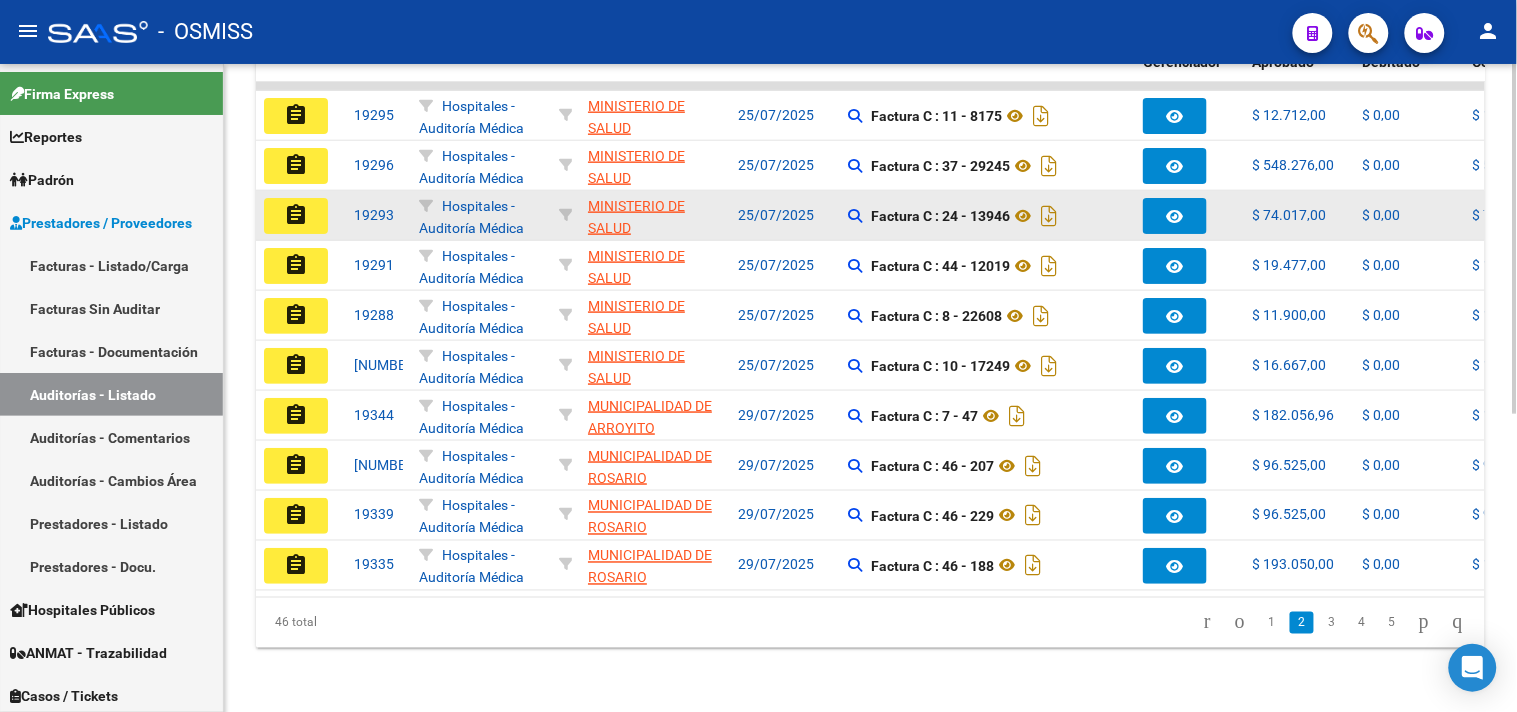 click on "assignment" 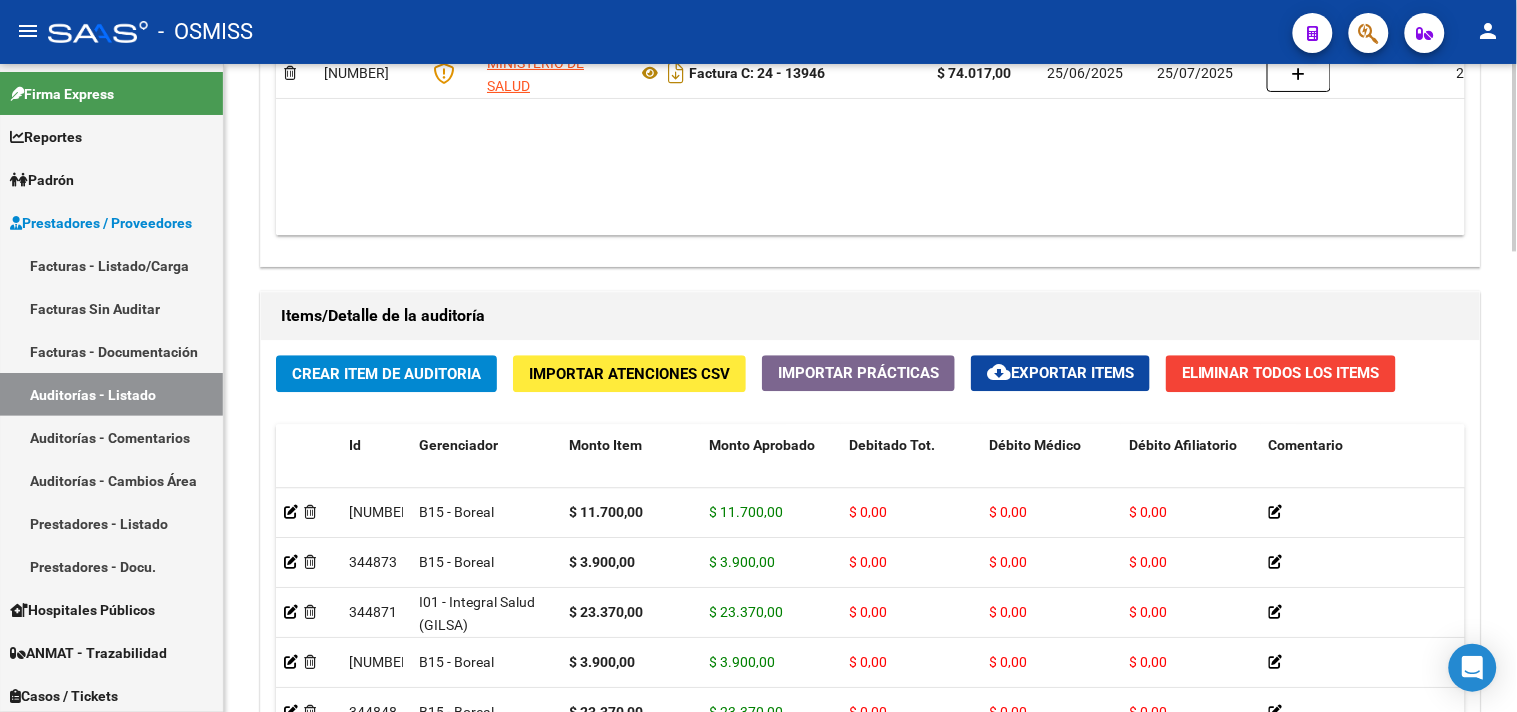 scroll, scrollTop: 1000, scrollLeft: 0, axis: vertical 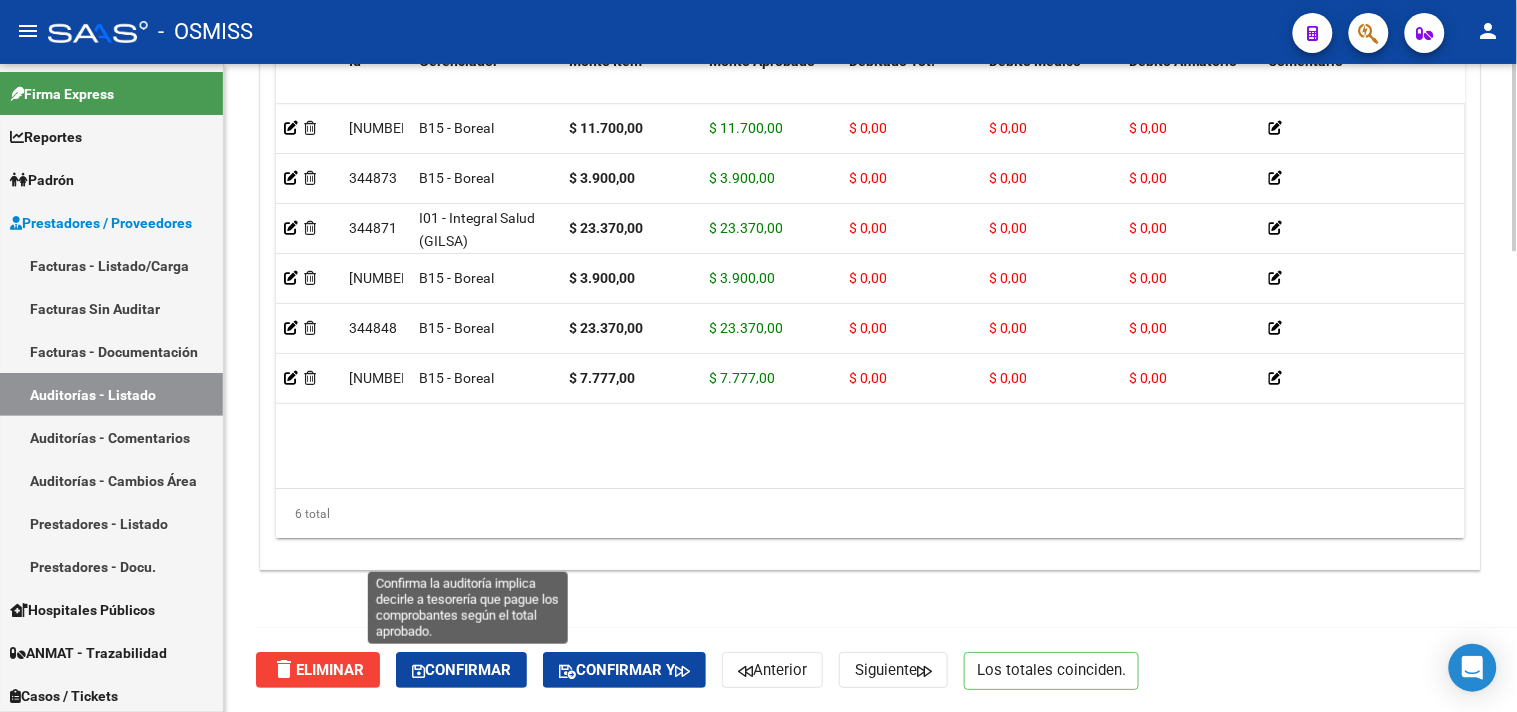 click on "Confirmar" 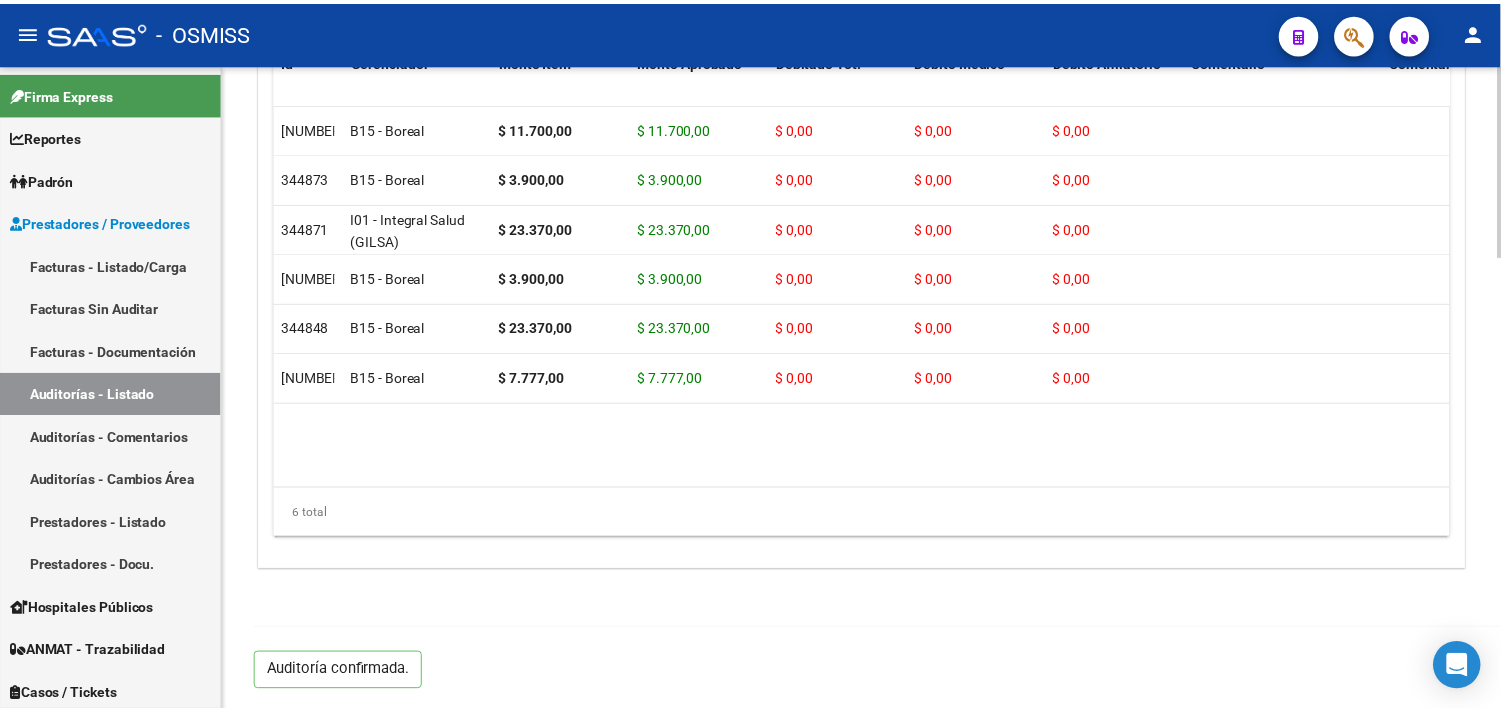 scroll, scrollTop: 1531, scrollLeft: 0, axis: vertical 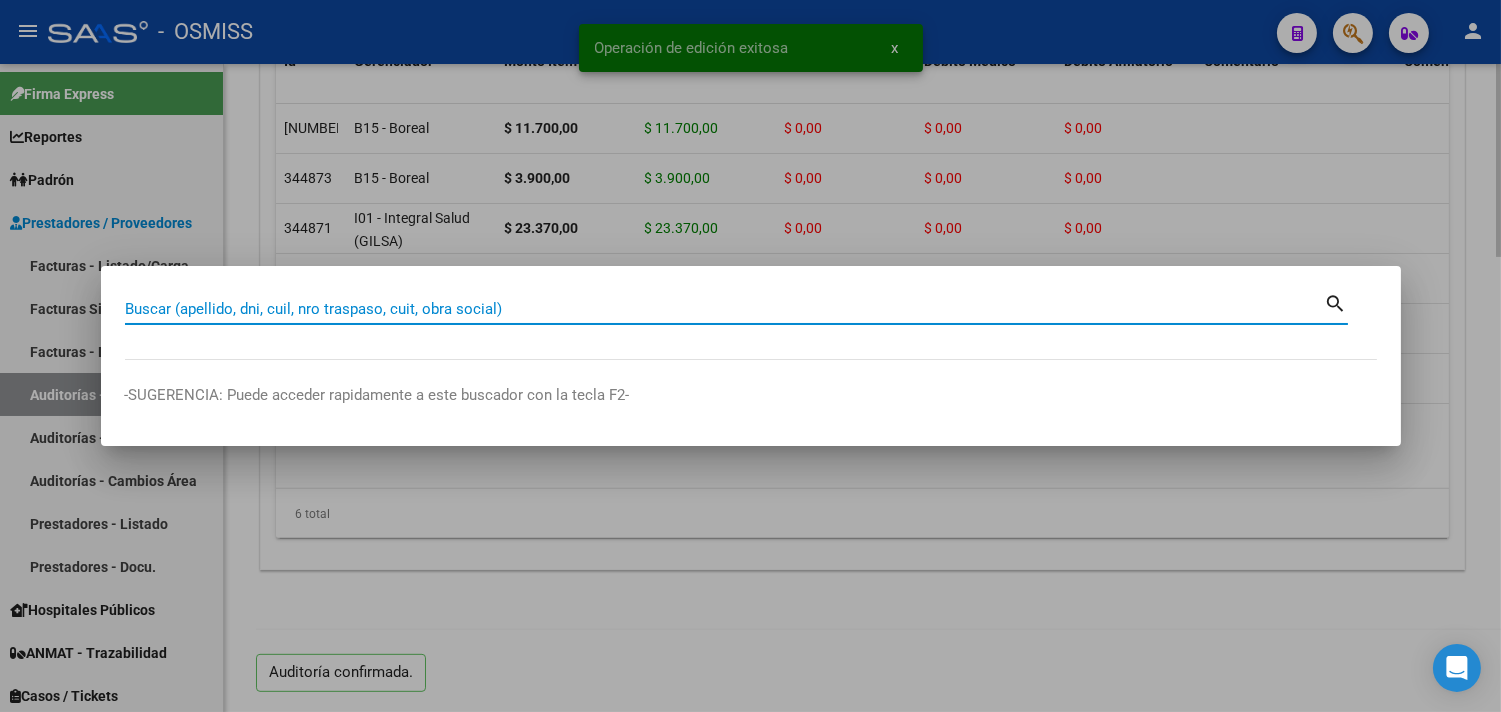 paste on "37 - 29245" 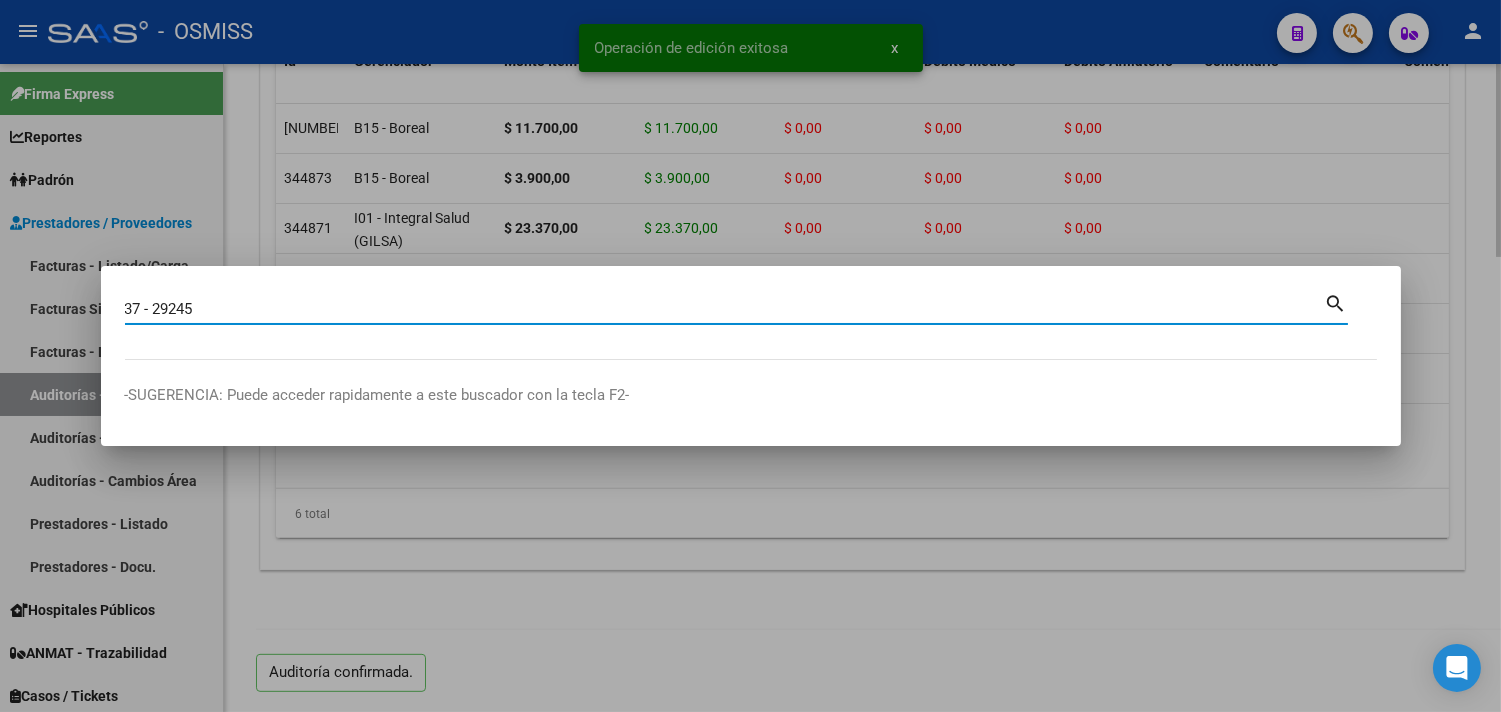 type on "37 - 29245" 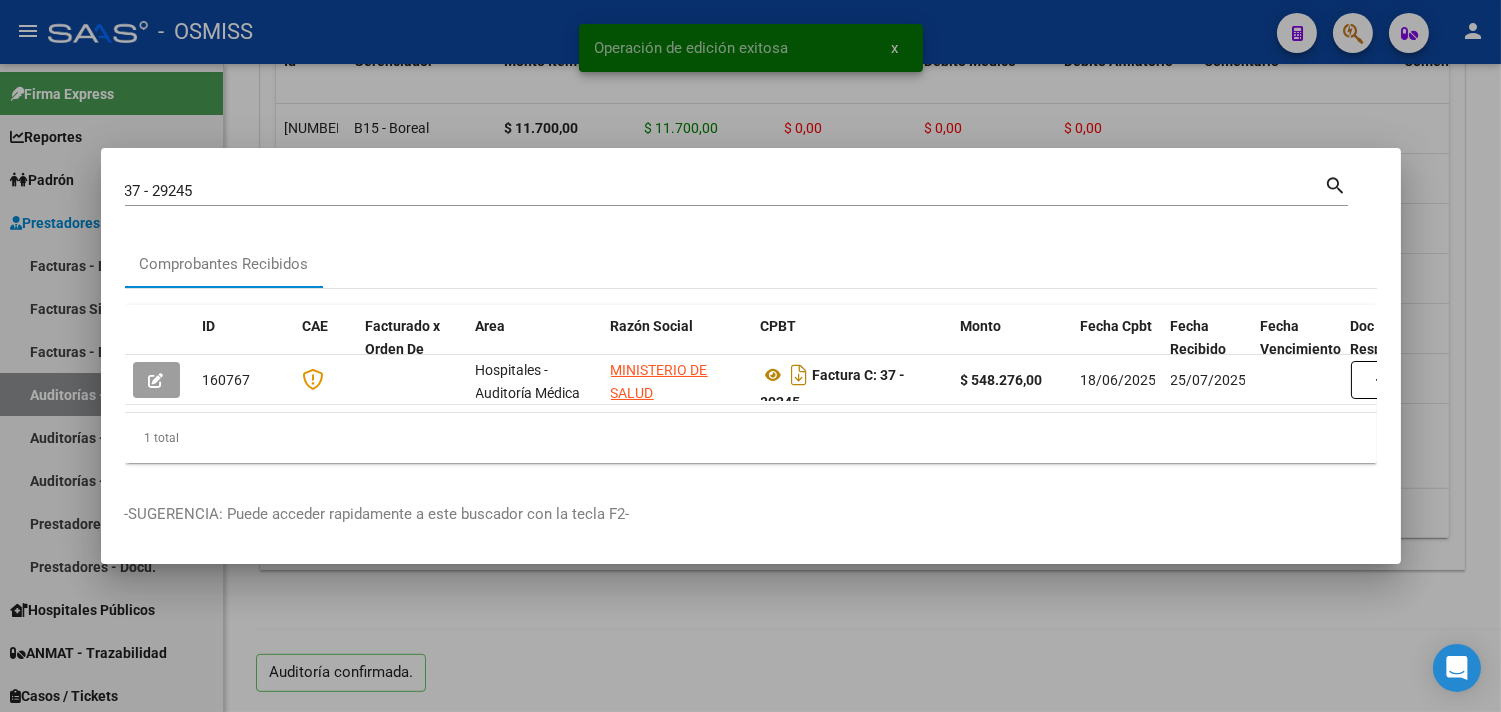scroll, scrollTop: 0, scrollLeft: 1035, axis: horizontal 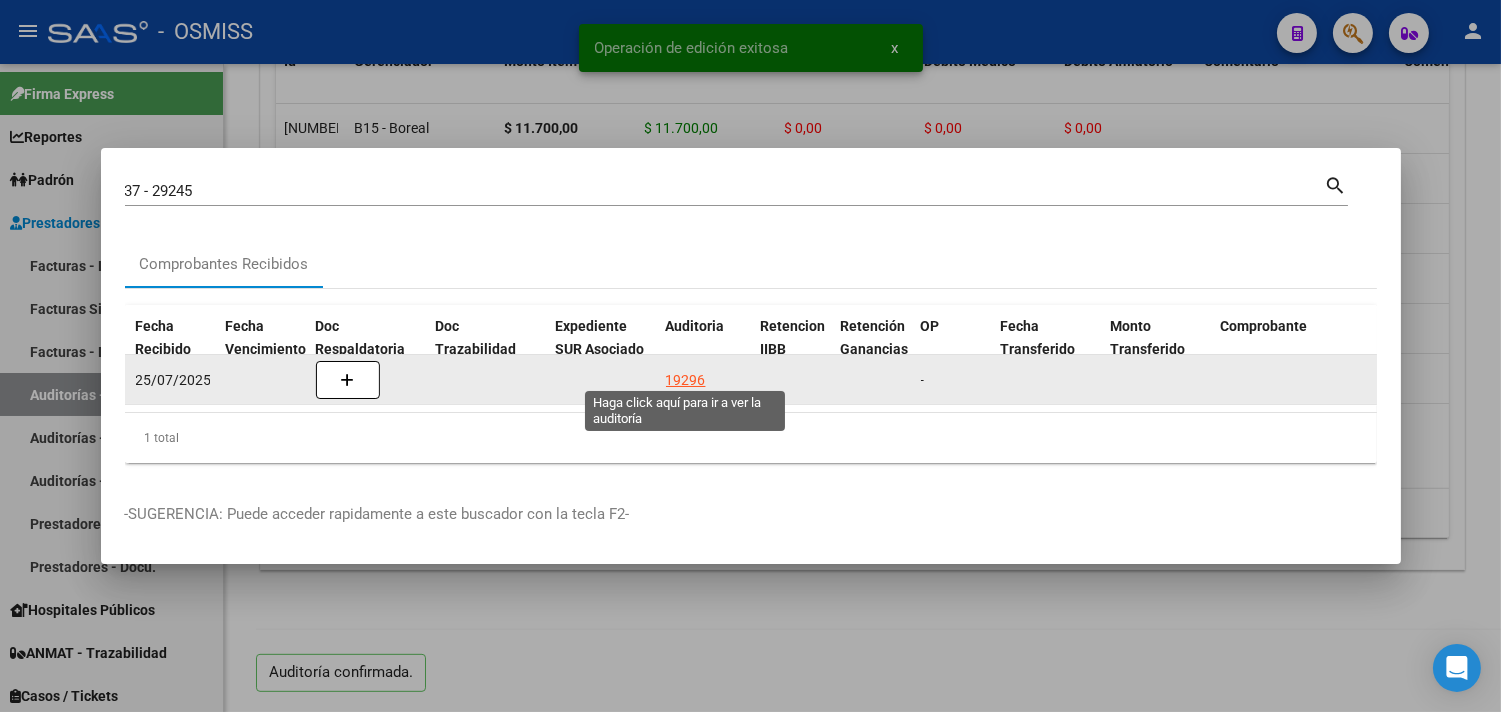 click on "19296" 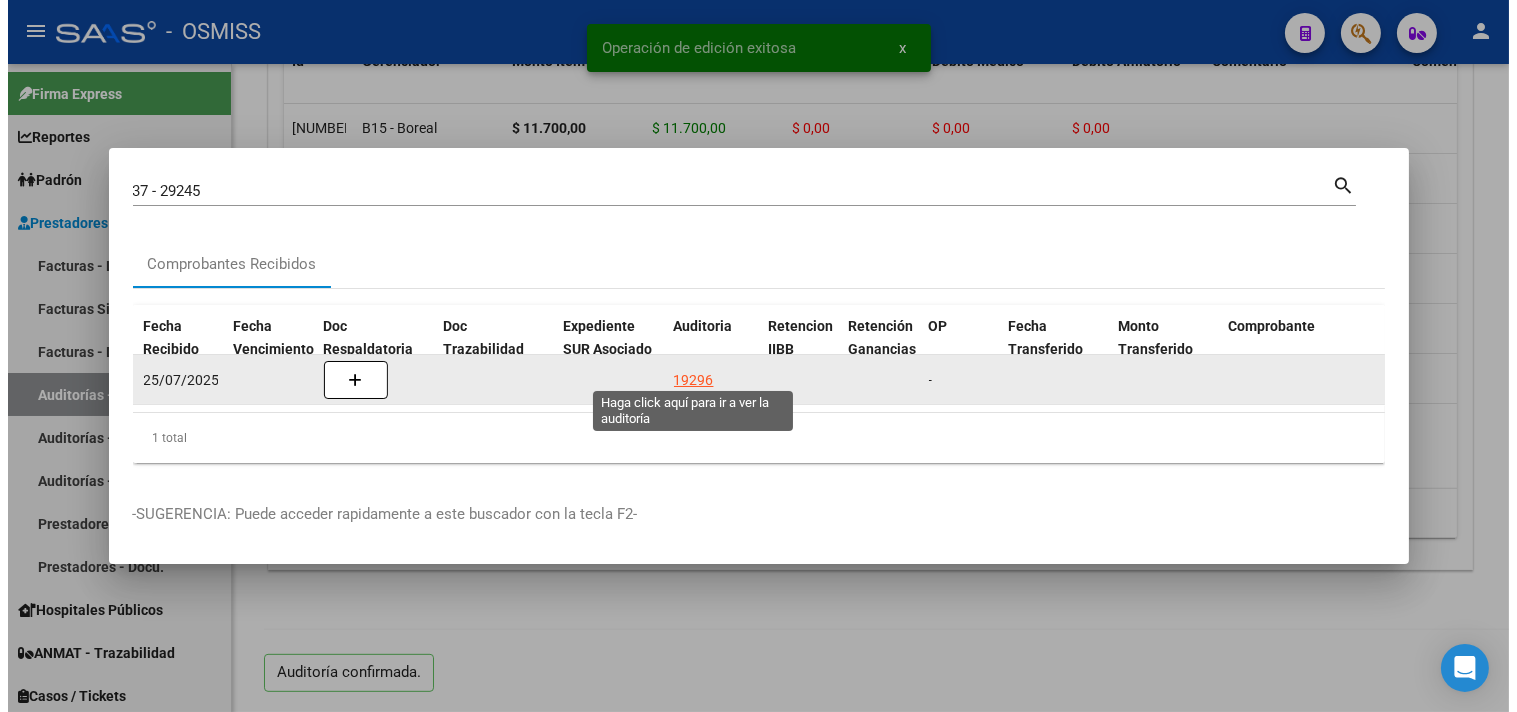 scroll, scrollTop: 0, scrollLeft: 0, axis: both 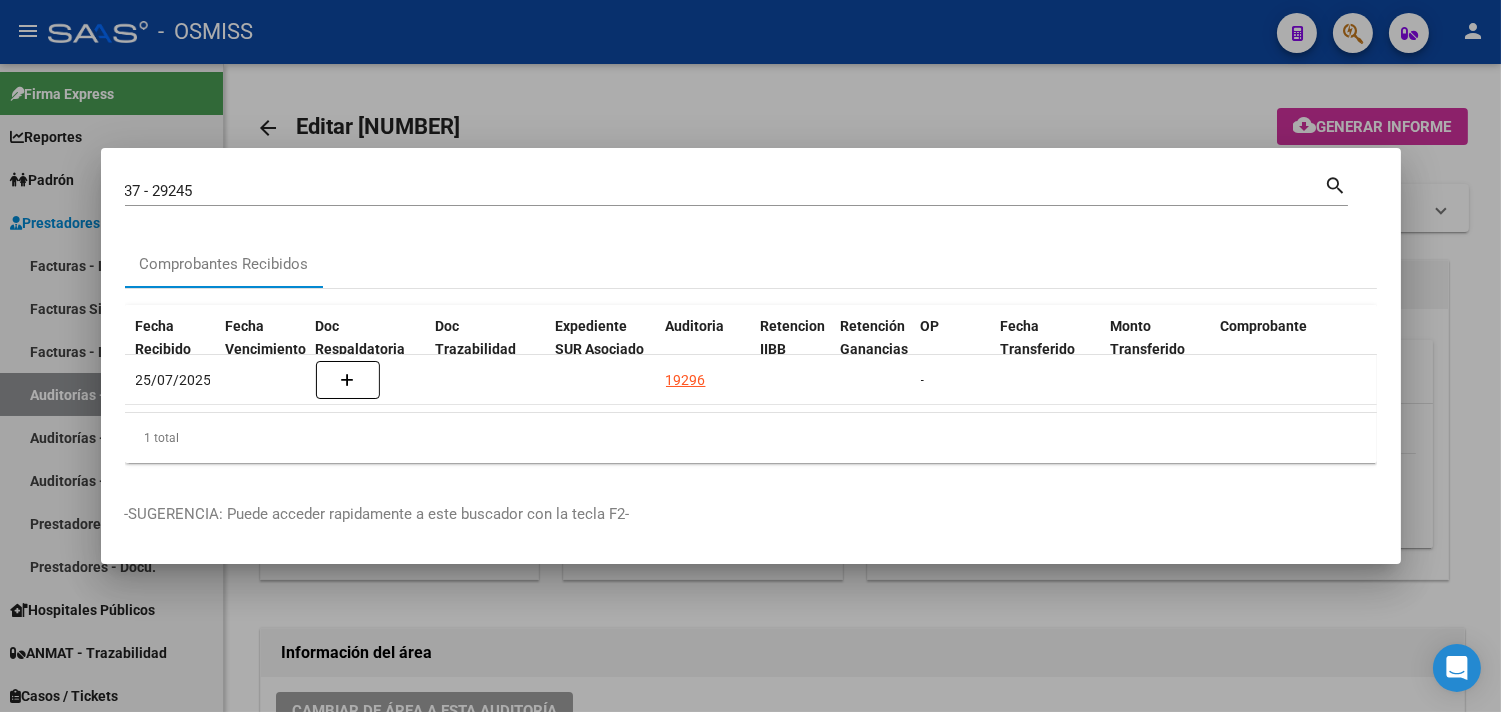 click at bounding box center (750, 356) 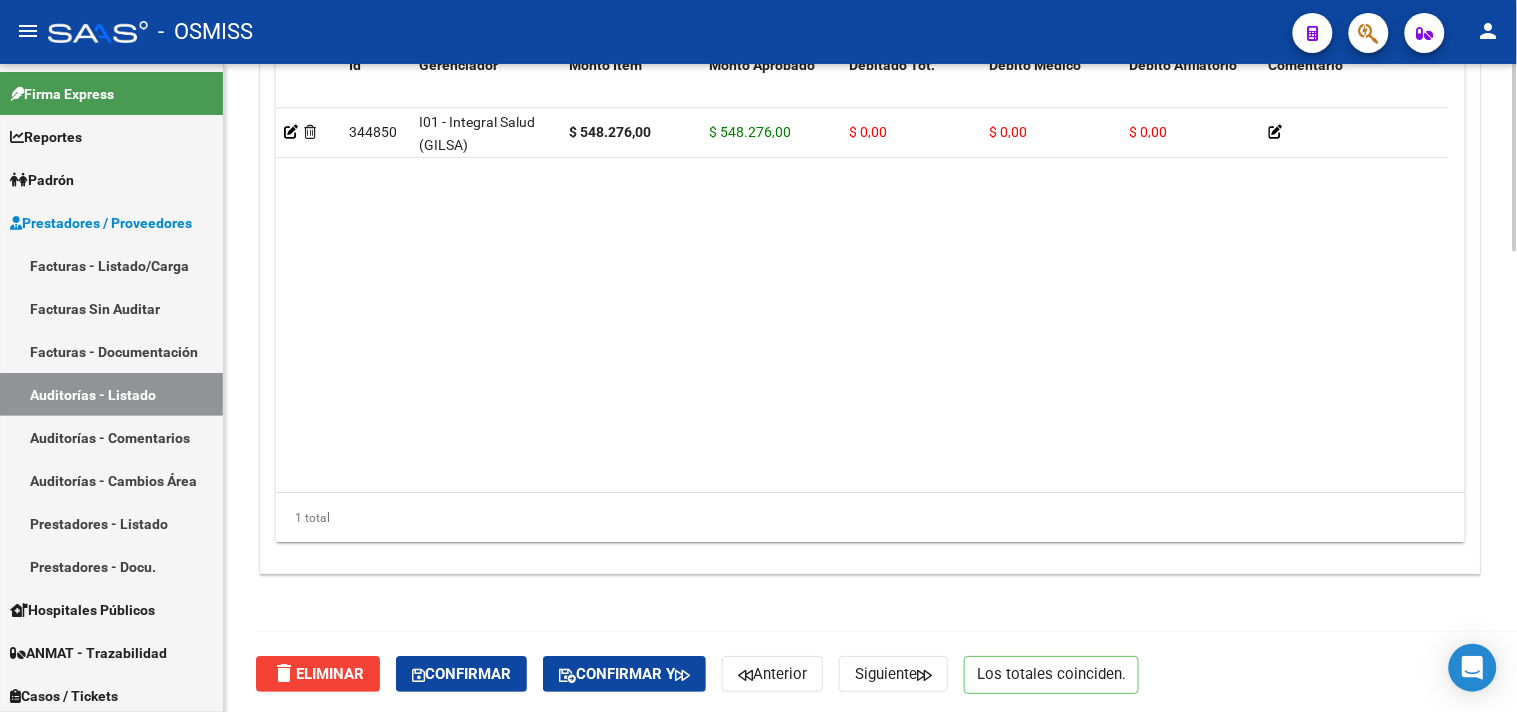 scroll, scrollTop: 1601, scrollLeft: 0, axis: vertical 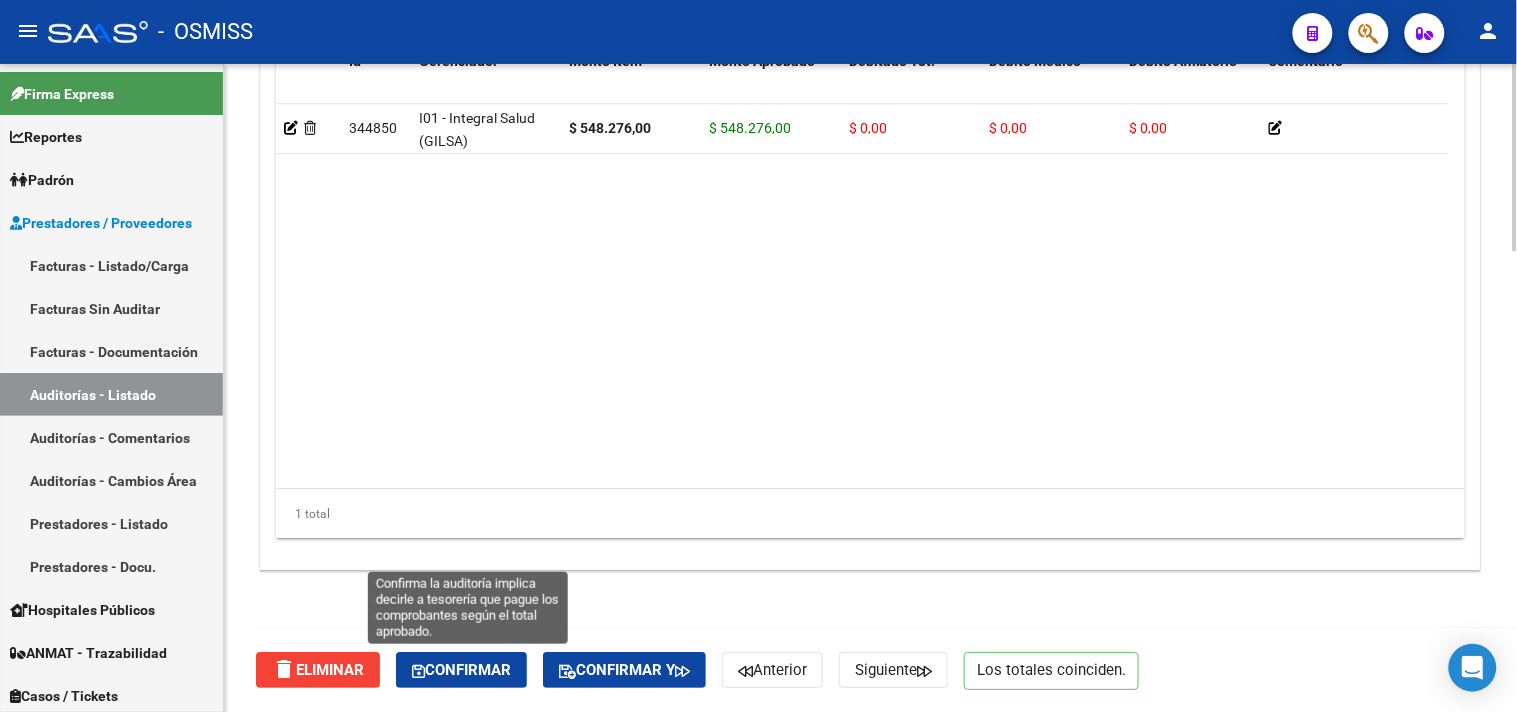 click on "Confirmar" 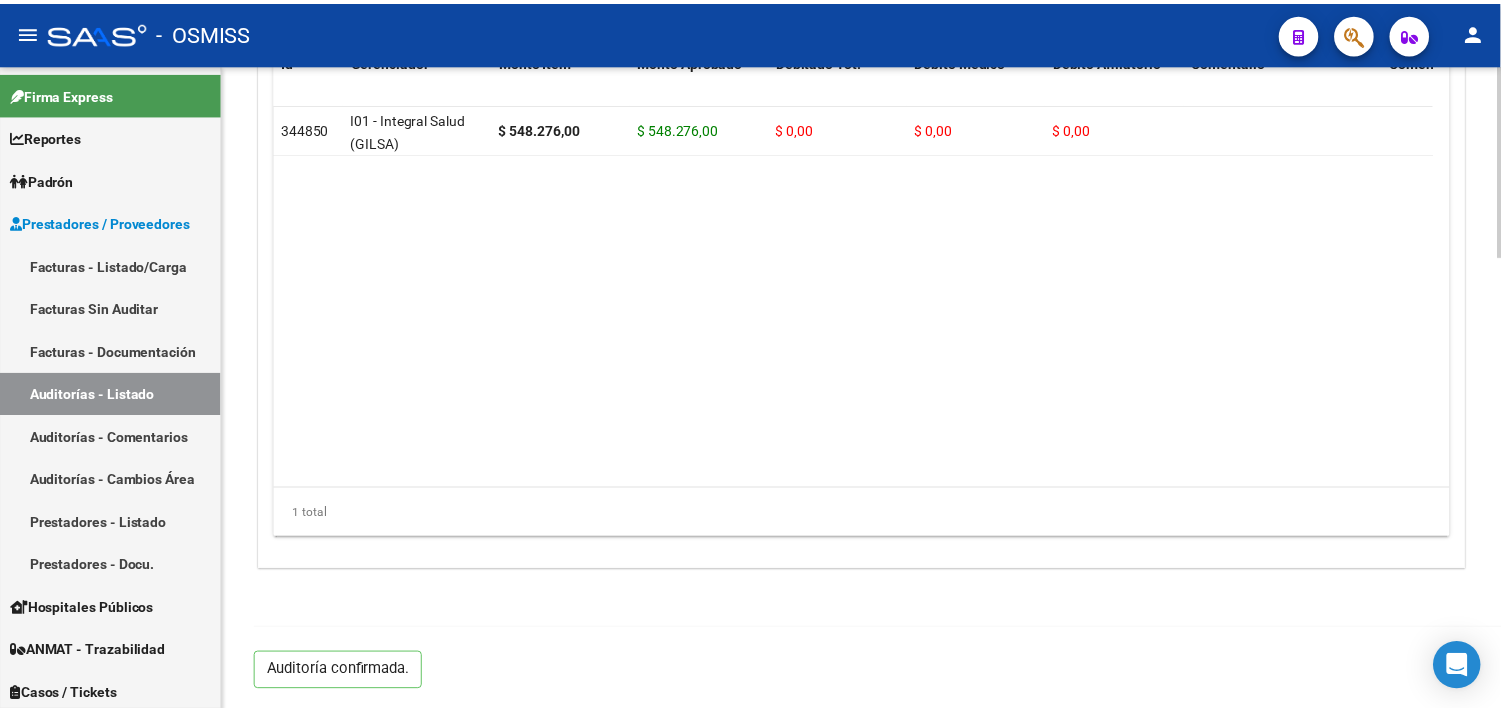scroll, scrollTop: 1531, scrollLeft: 0, axis: vertical 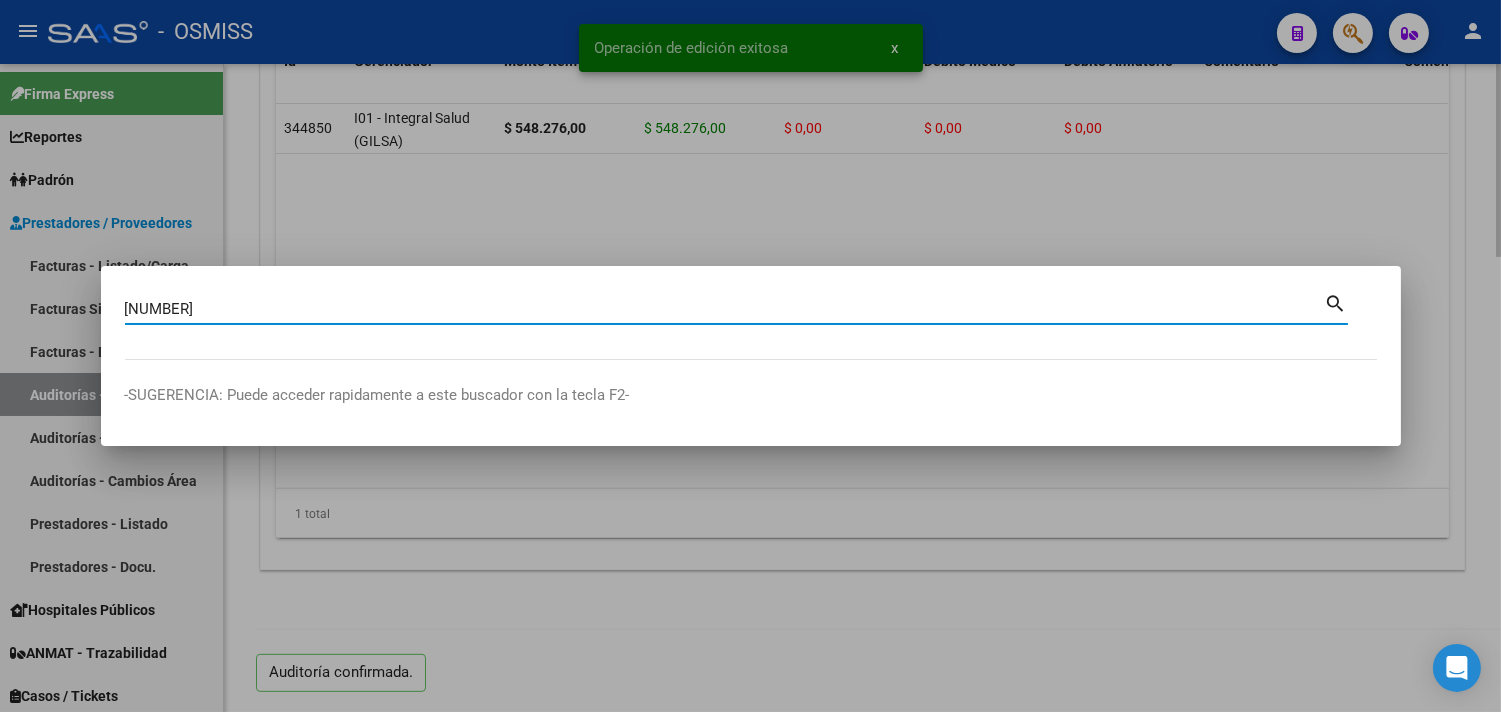 type on "[NUMBER]" 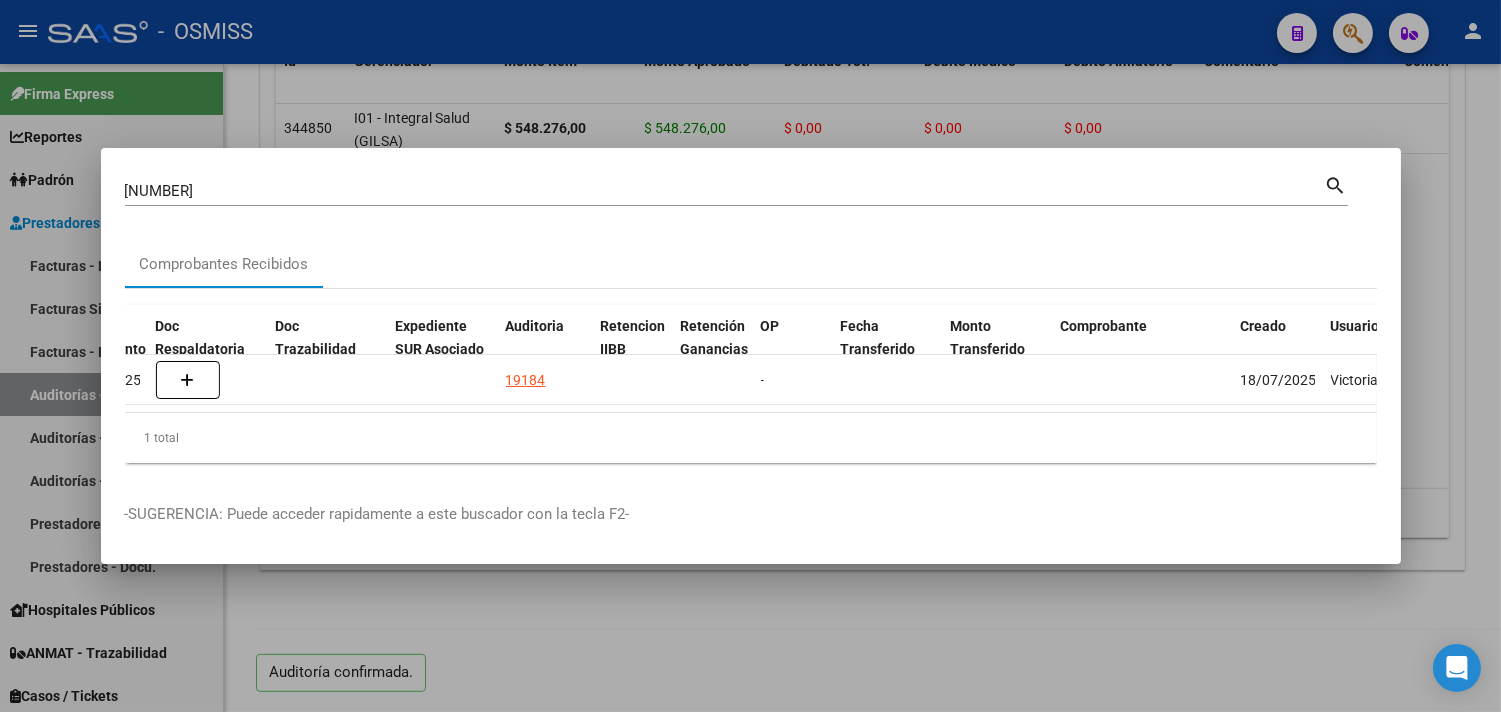 scroll, scrollTop: 0, scrollLeft: 1278, axis: horizontal 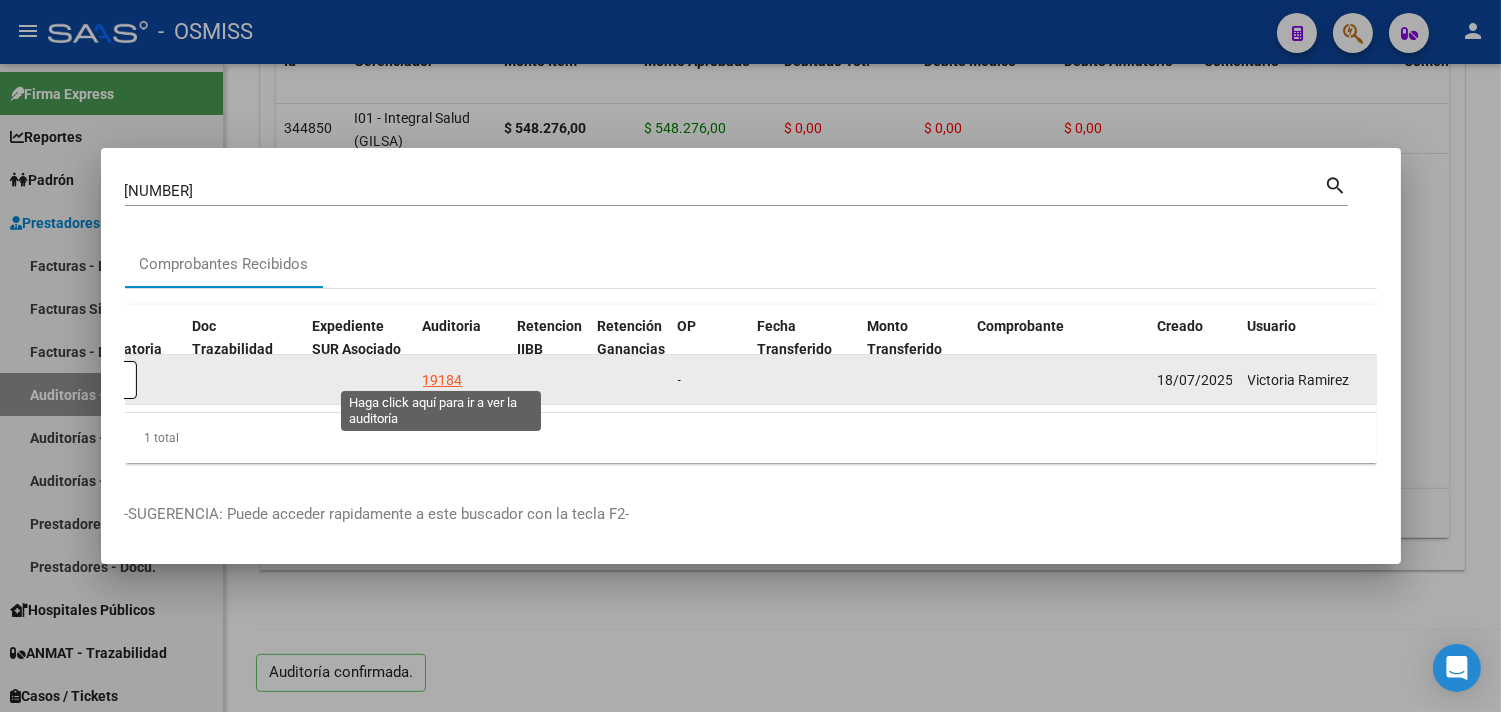 click on "19184" 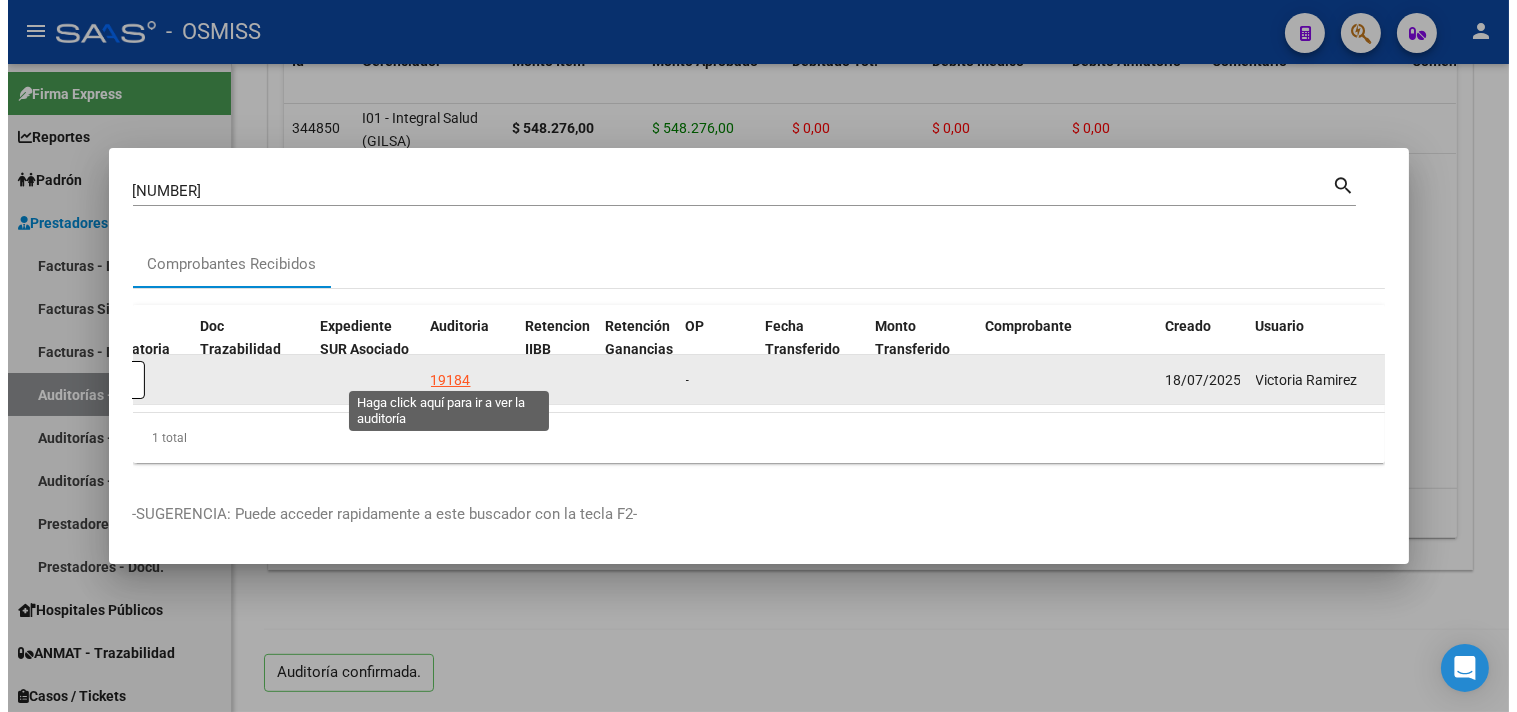 scroll, scrollTop: 0, scrollLeft: 0, axis: both 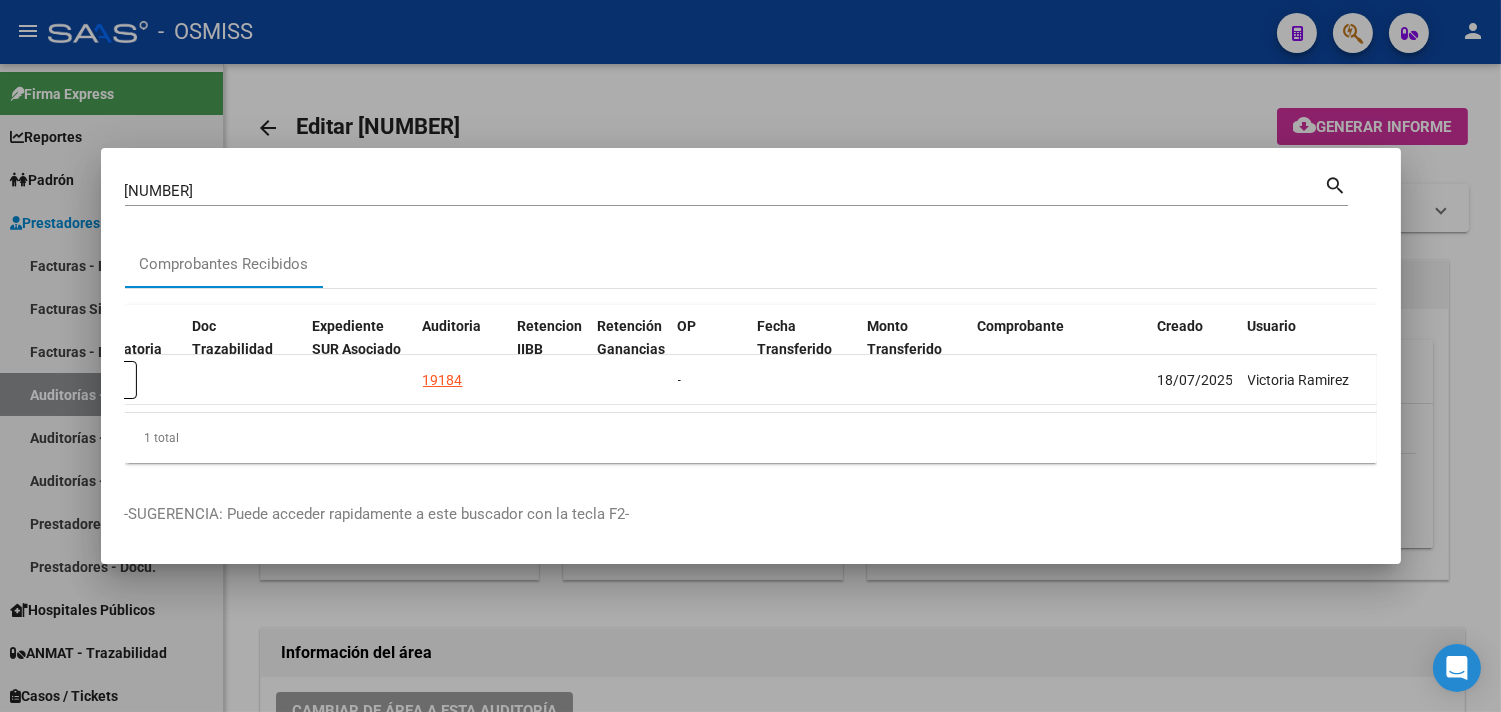 click at bounding box center (750, 356) 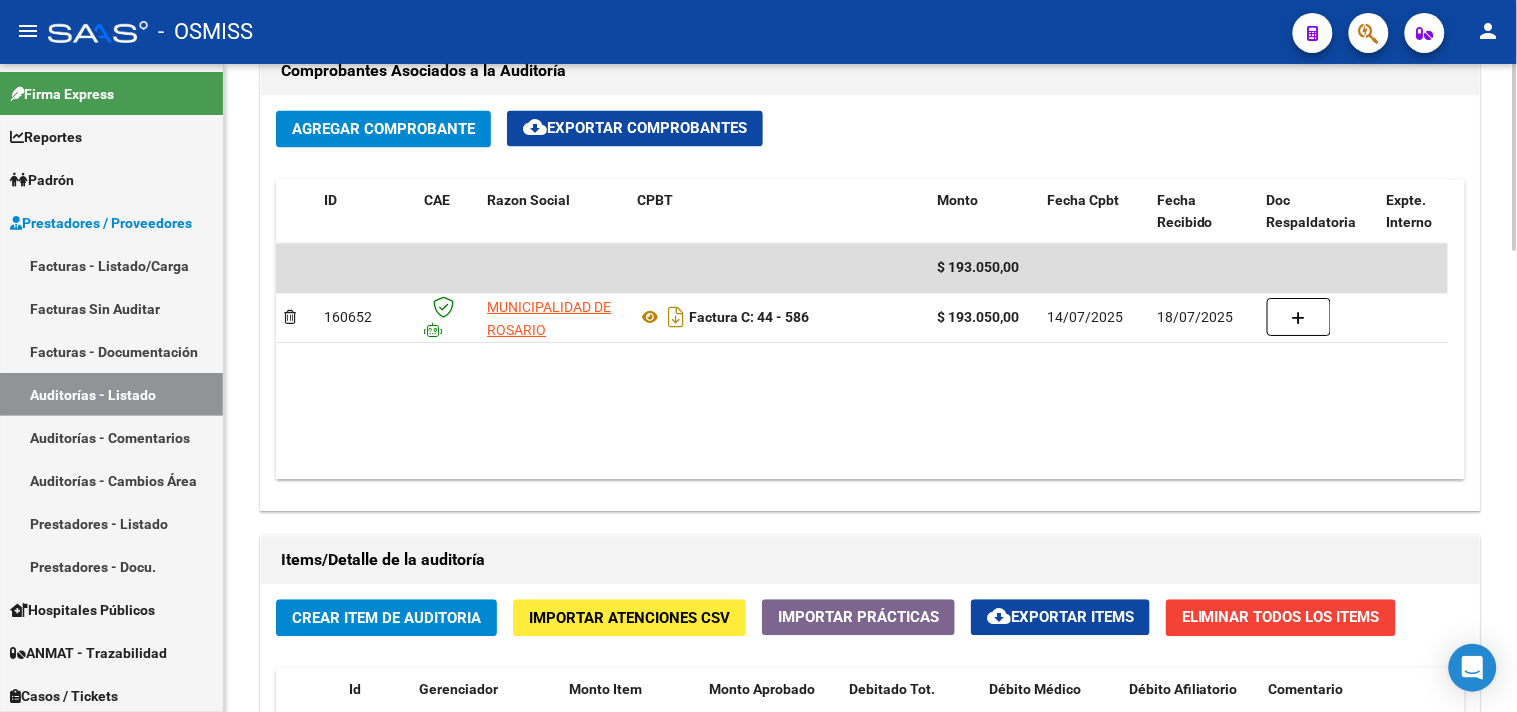 scroll, scrollTop: 1000, scrollLeft: 0, axis: vertical 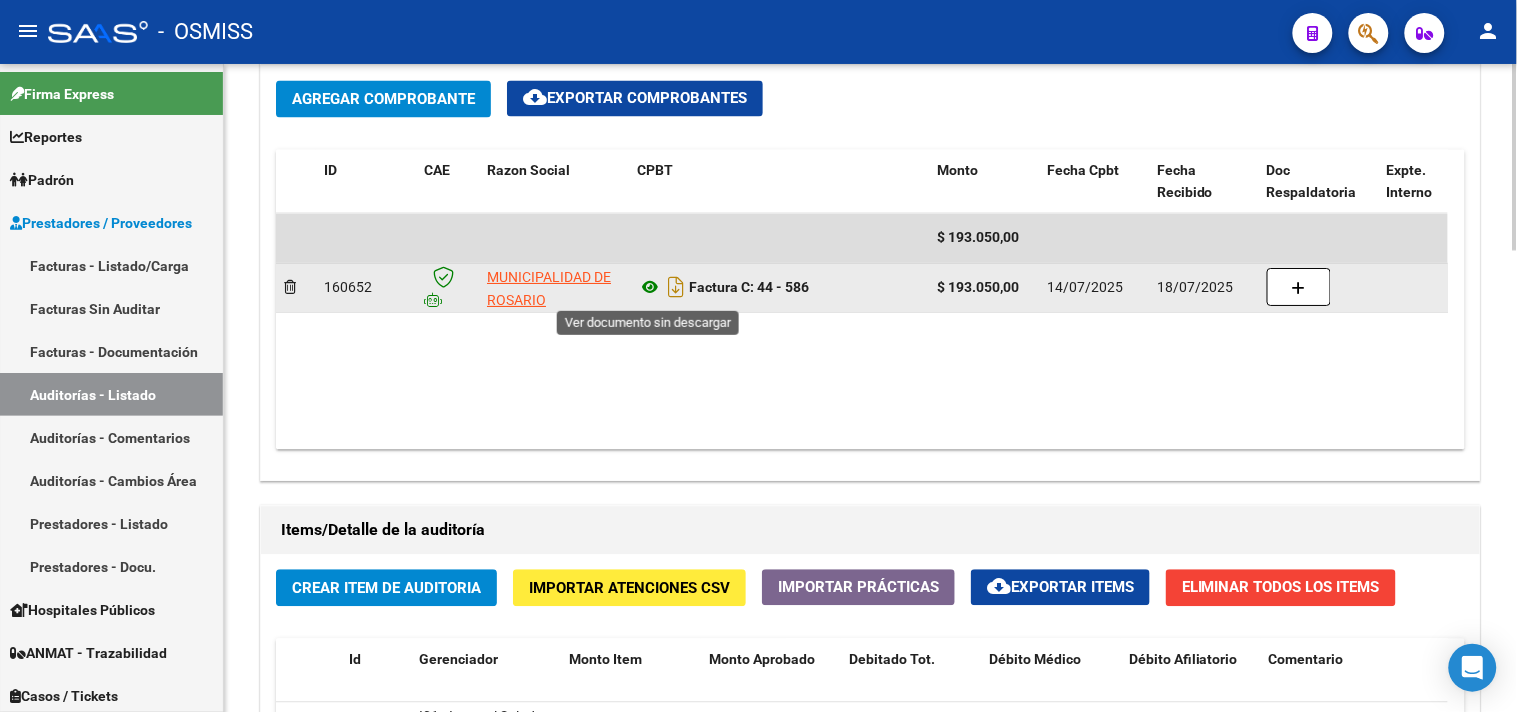 click 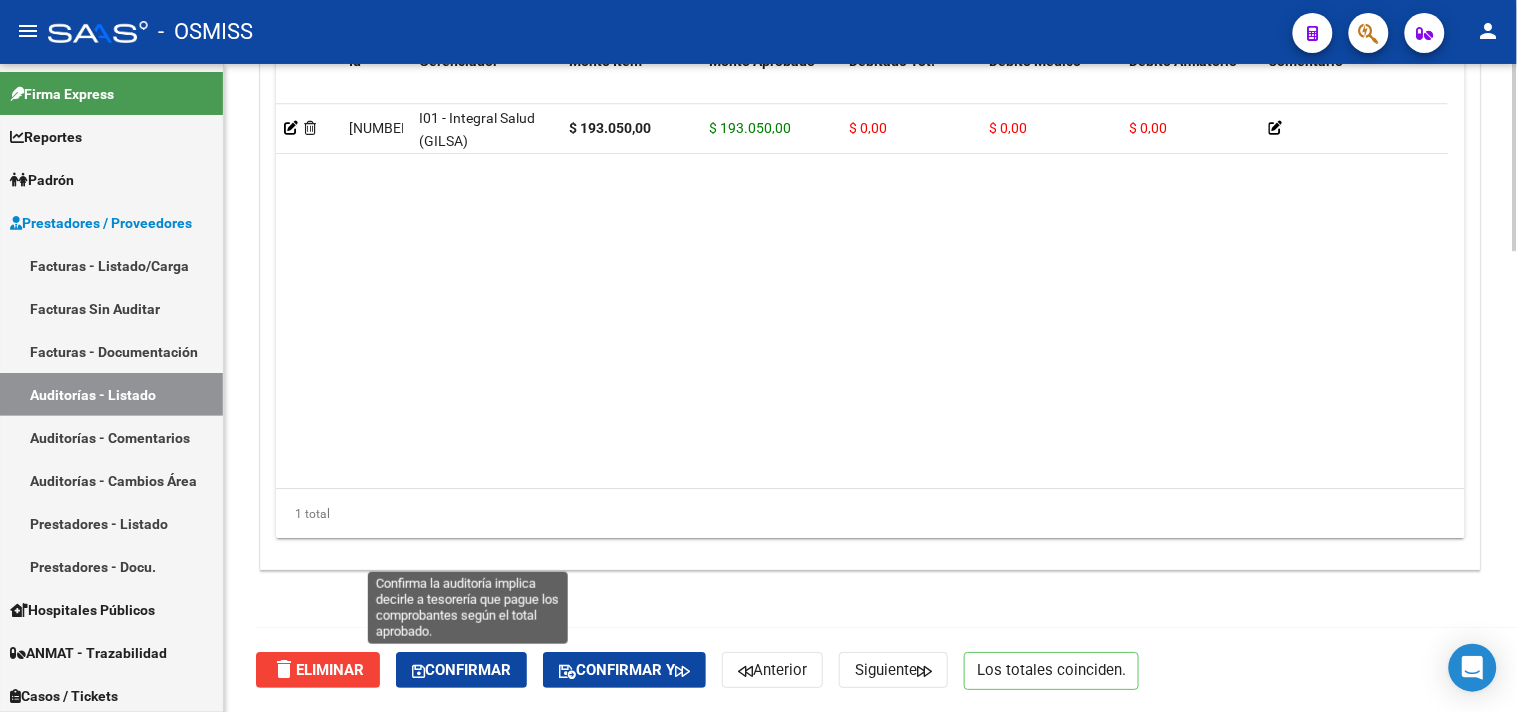 click on "Confirmar" 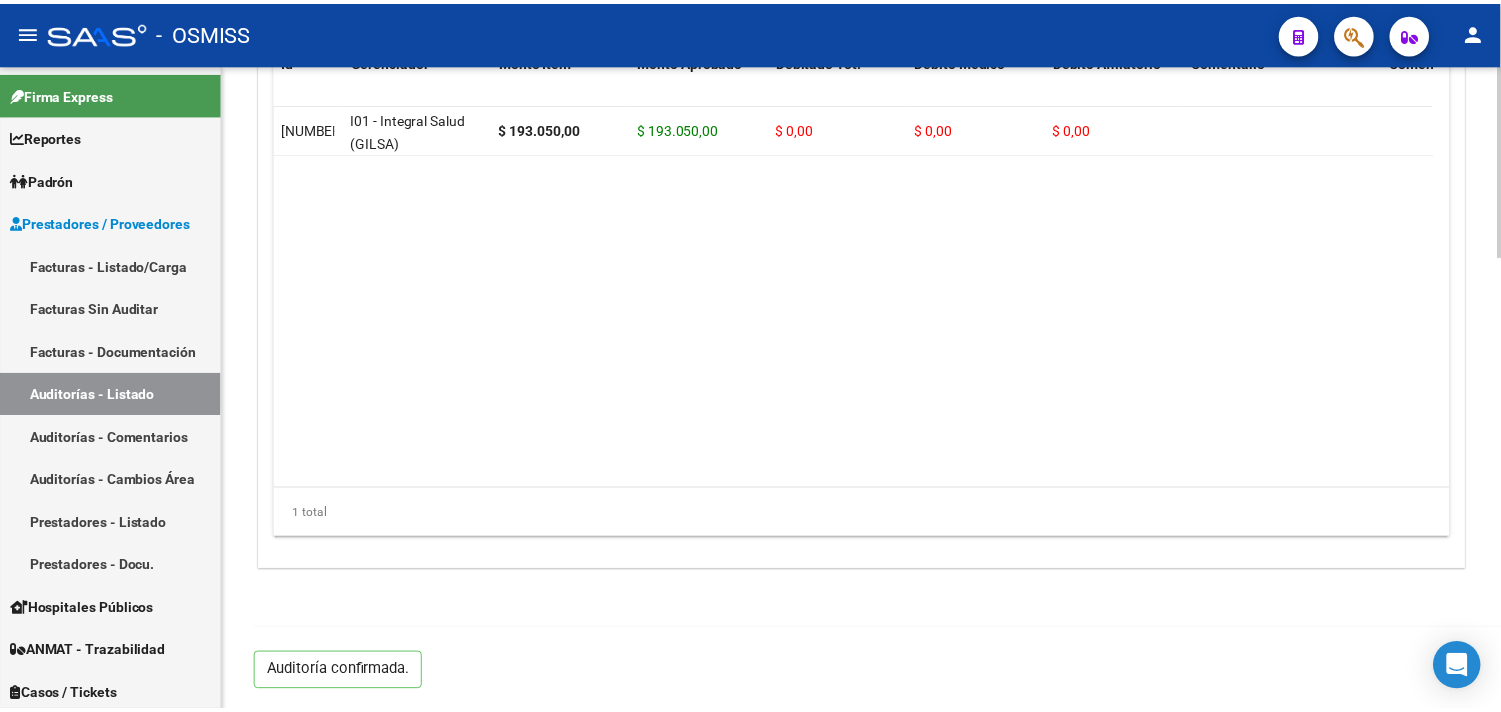 scroll, scrollTop: 1531, scrollLeft: 0, axis: vertical 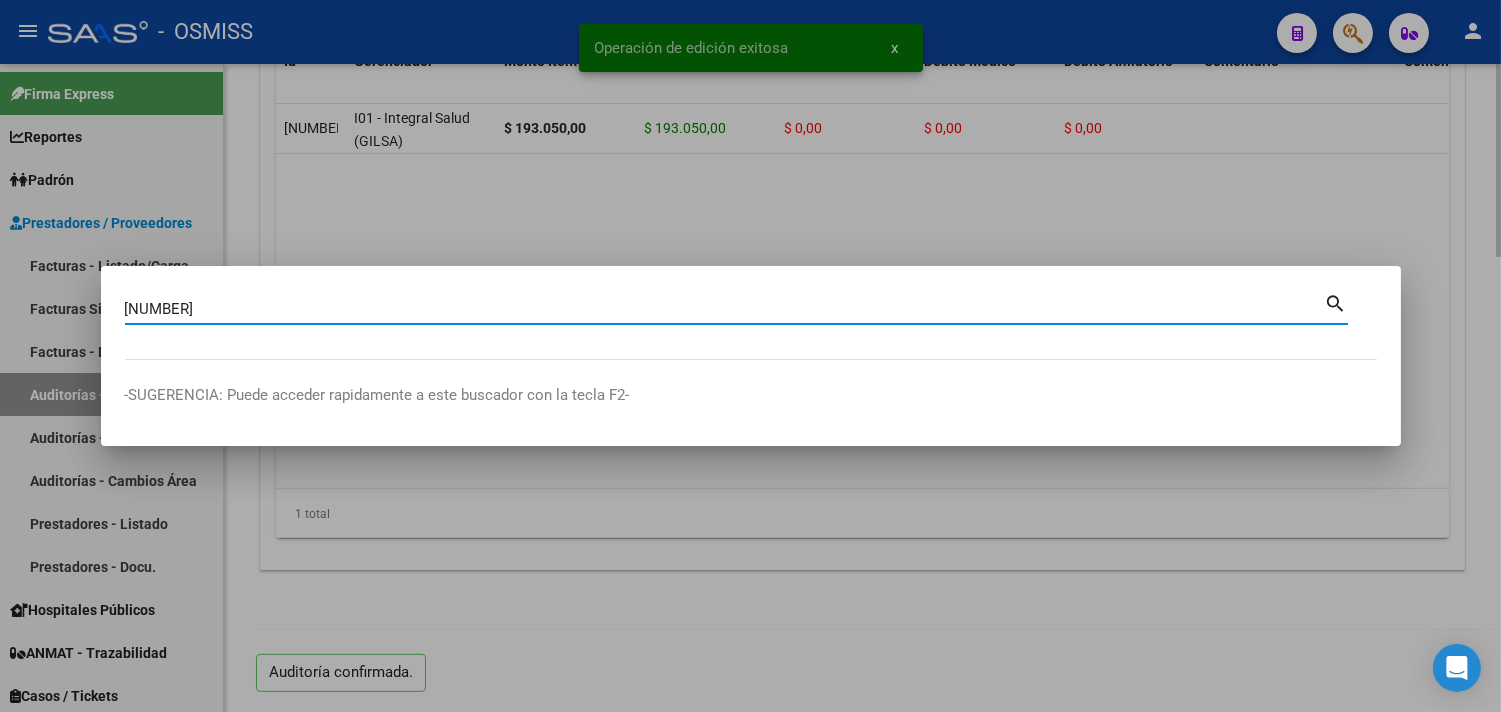 type on "[NUMBER]" 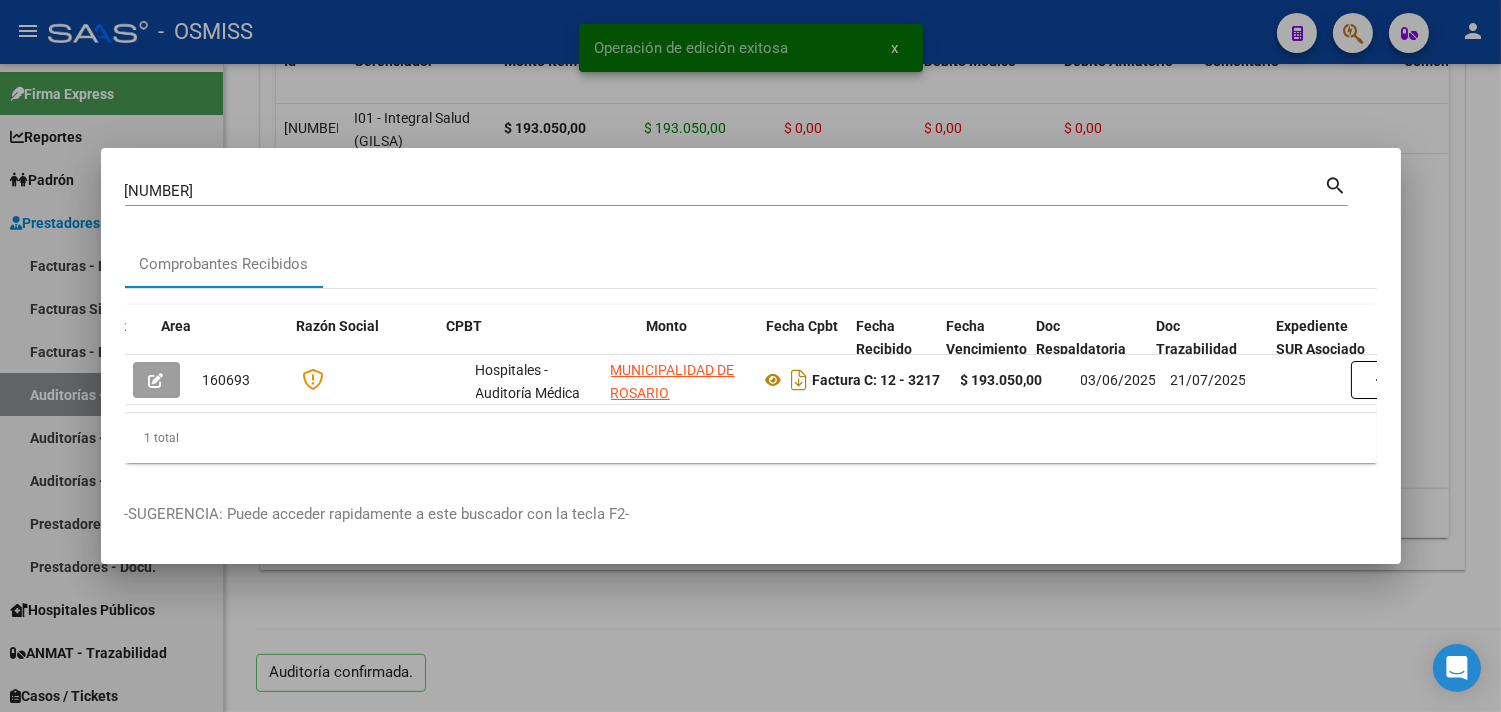 scroll, scrollTop: 0, scrollLeft: 696, axis: horizontal 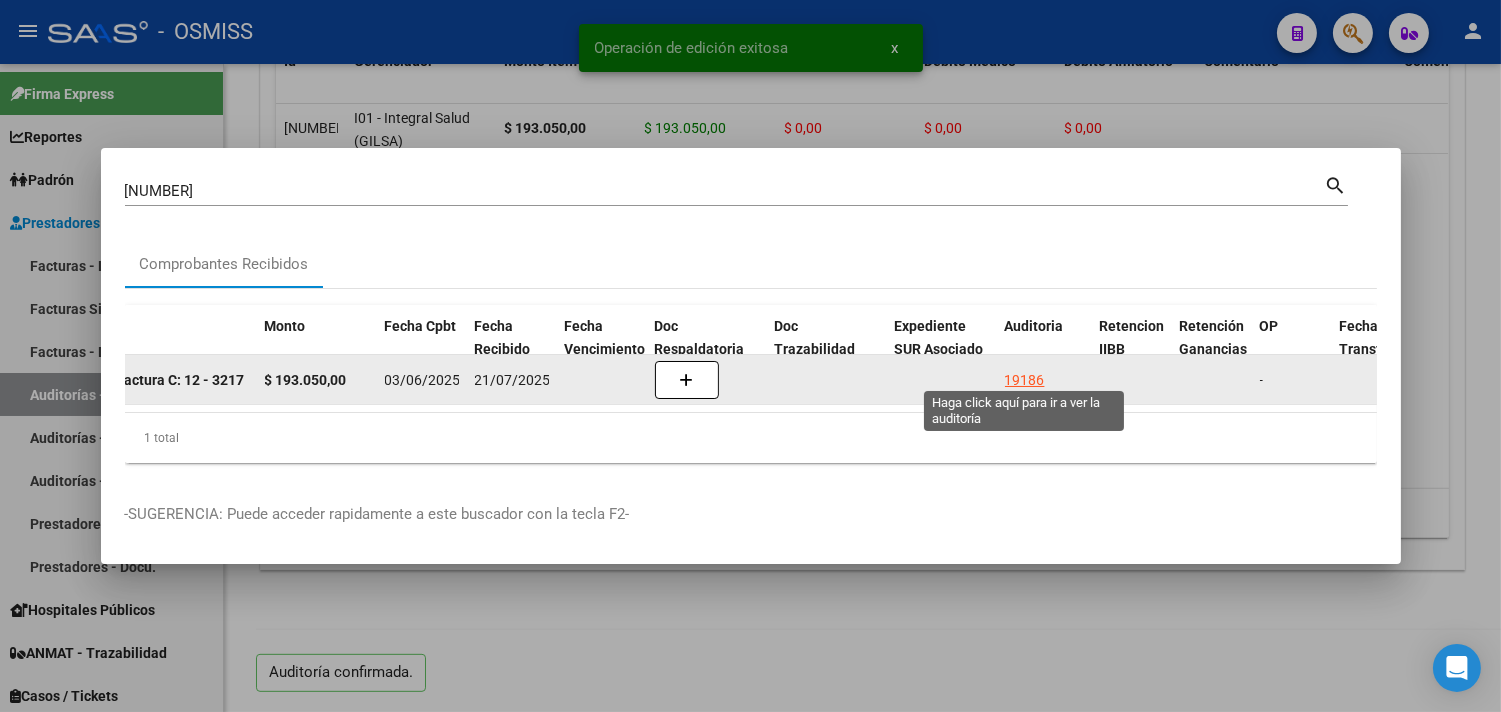 click on "19186" 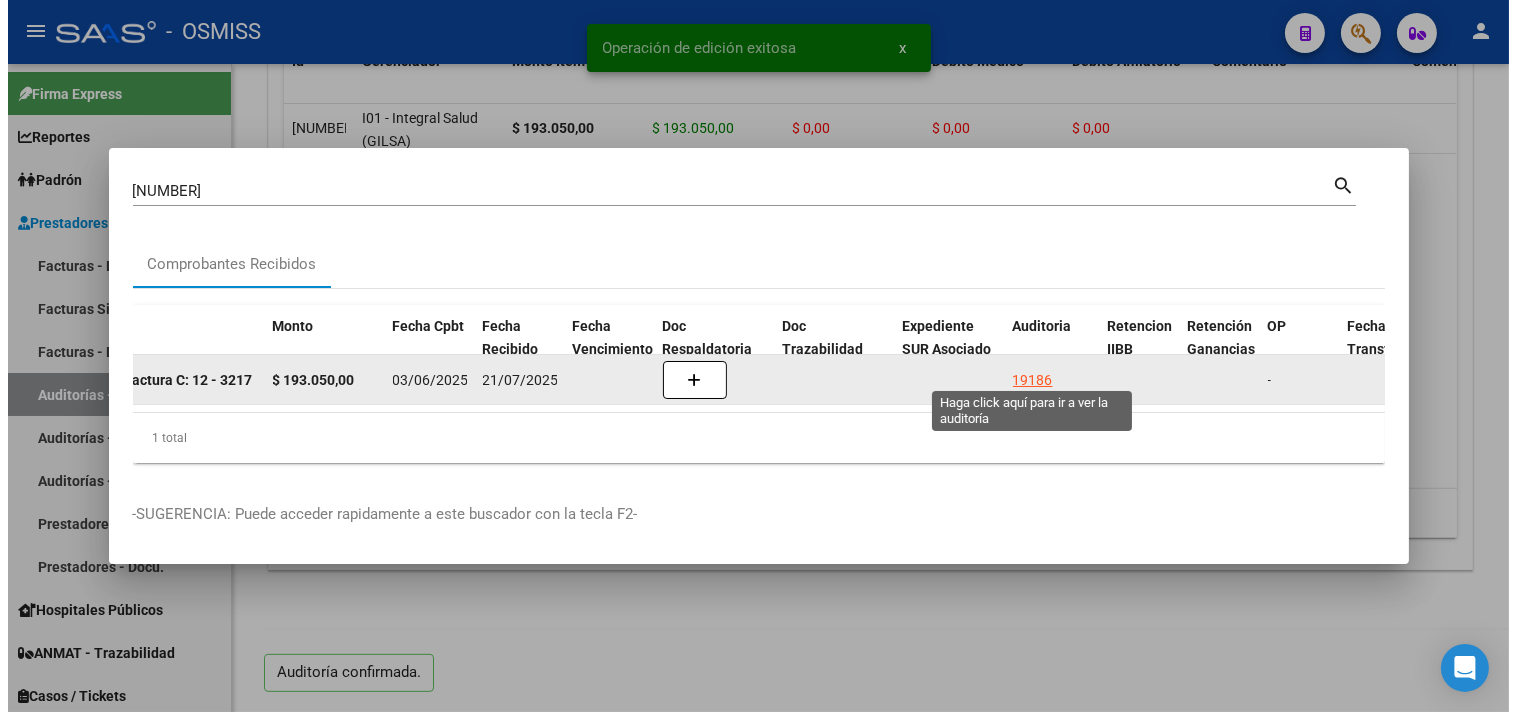 scroll, scrollTop: 0, scrollLeft: 0, axis: both 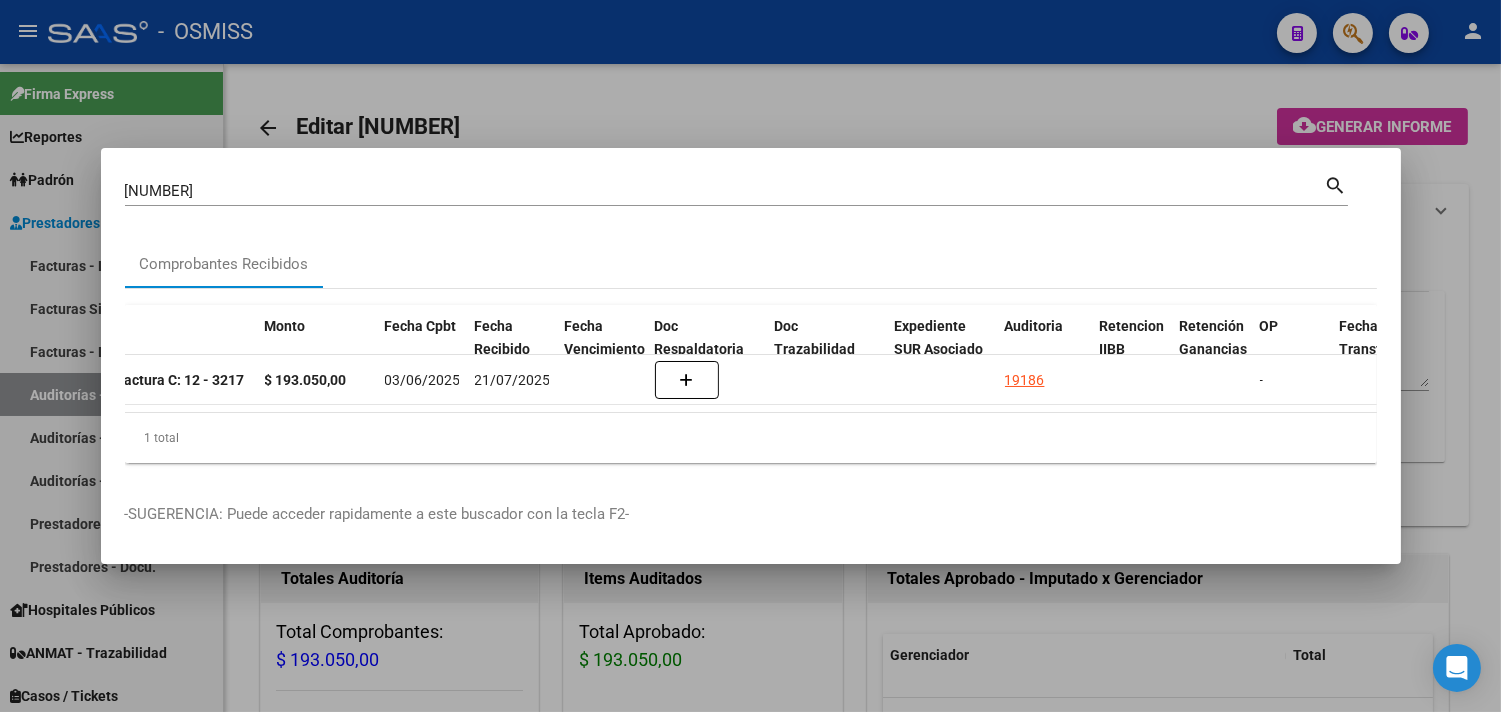click at bounding box center (750, 356) 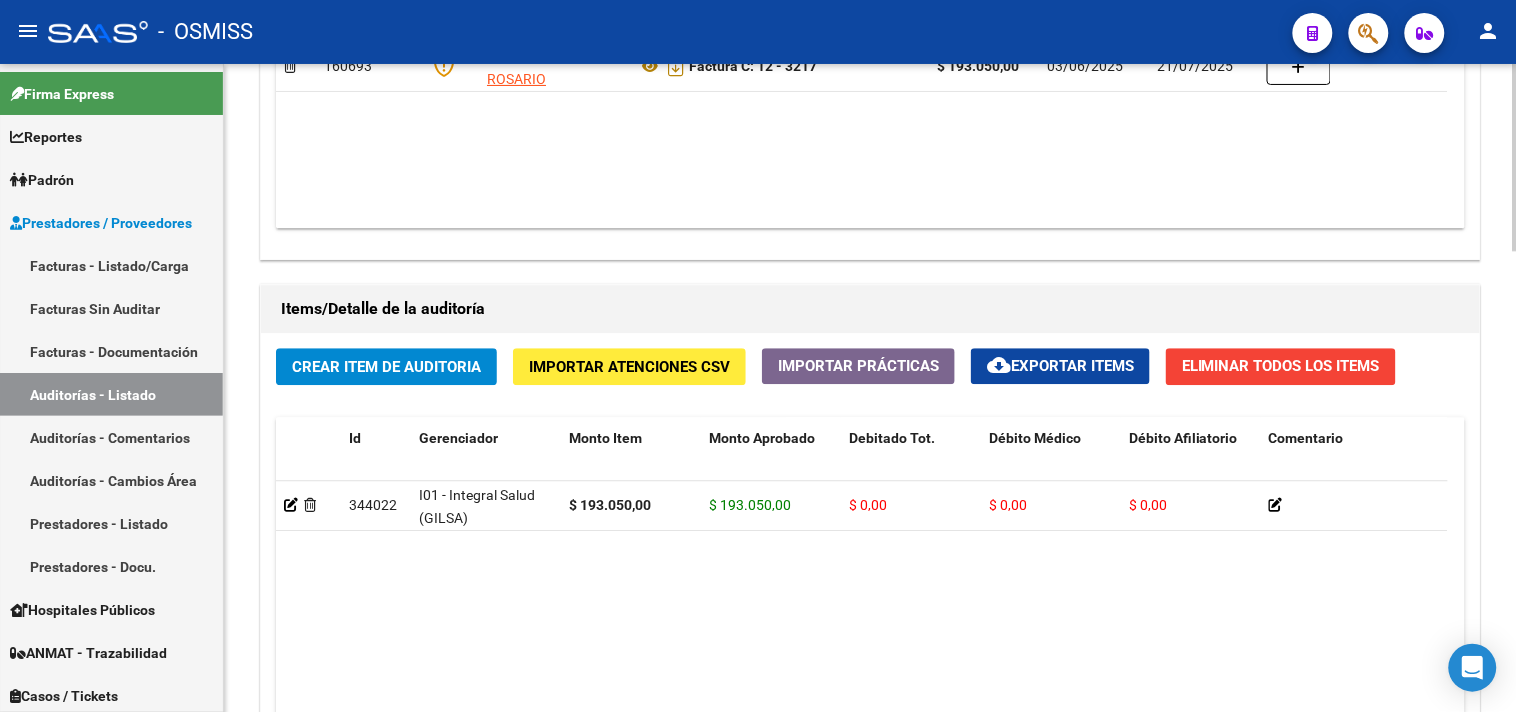 scroll, scrollTop: 1601, scrollLeft: 0, axis: vertical 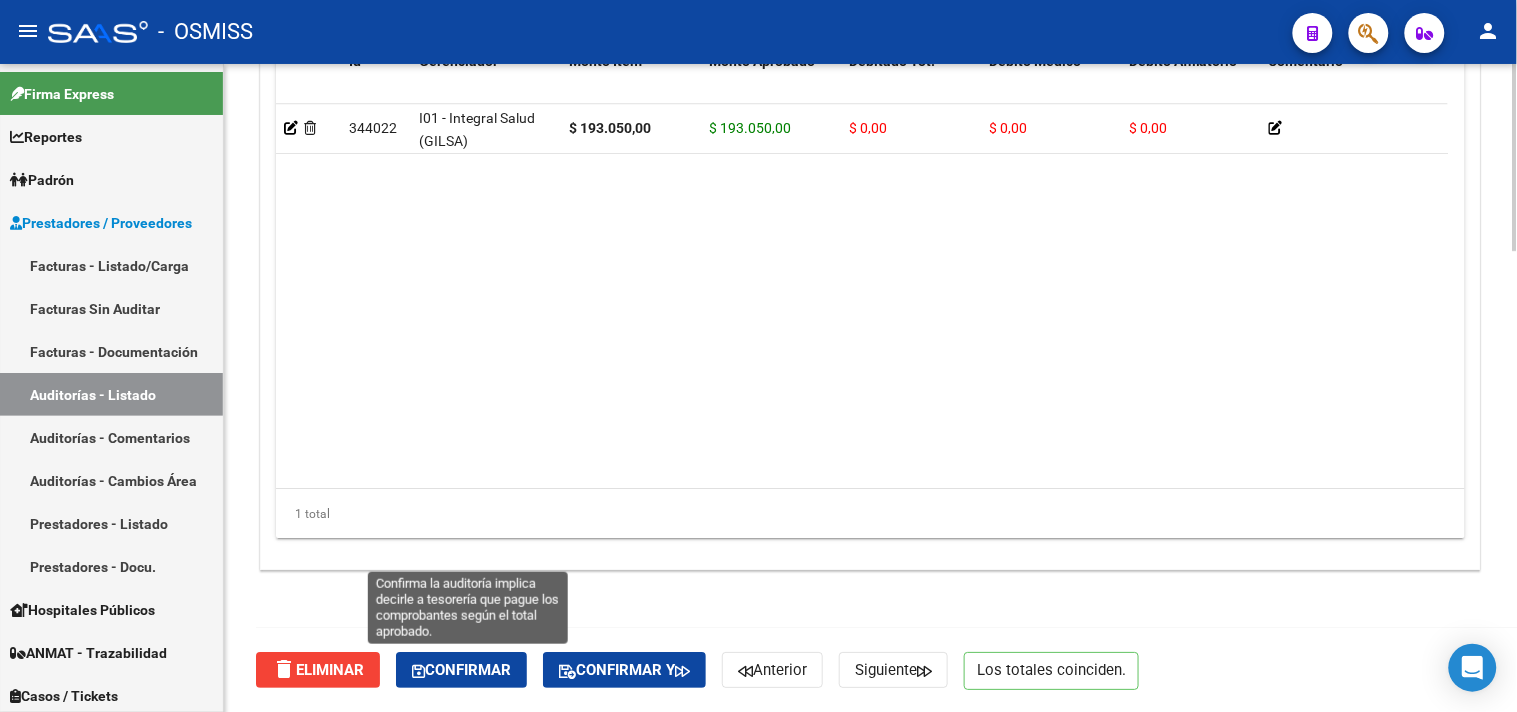 click on "Confirmar" 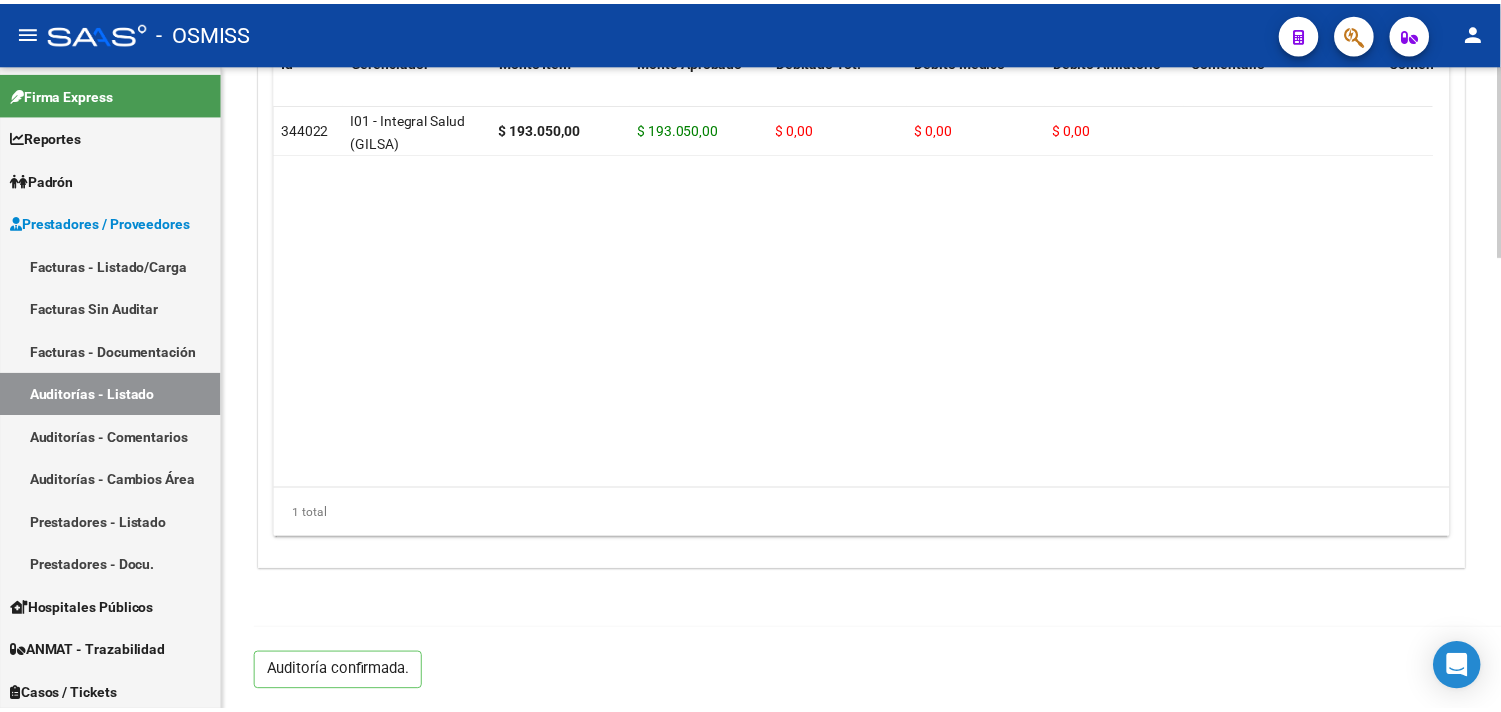 scroll, scrollTop: 1531, scrollLeft: 0, axis: vertical 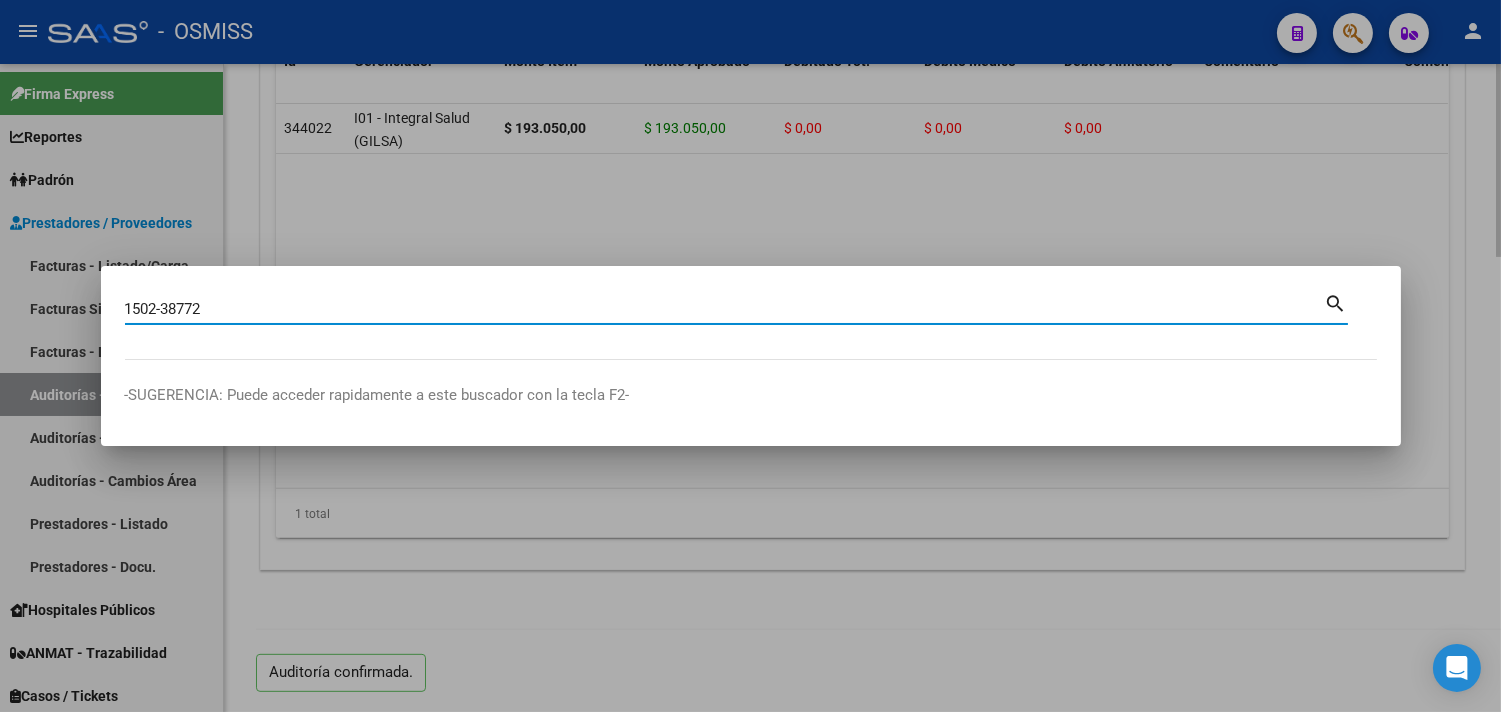 type on "1502-38772" 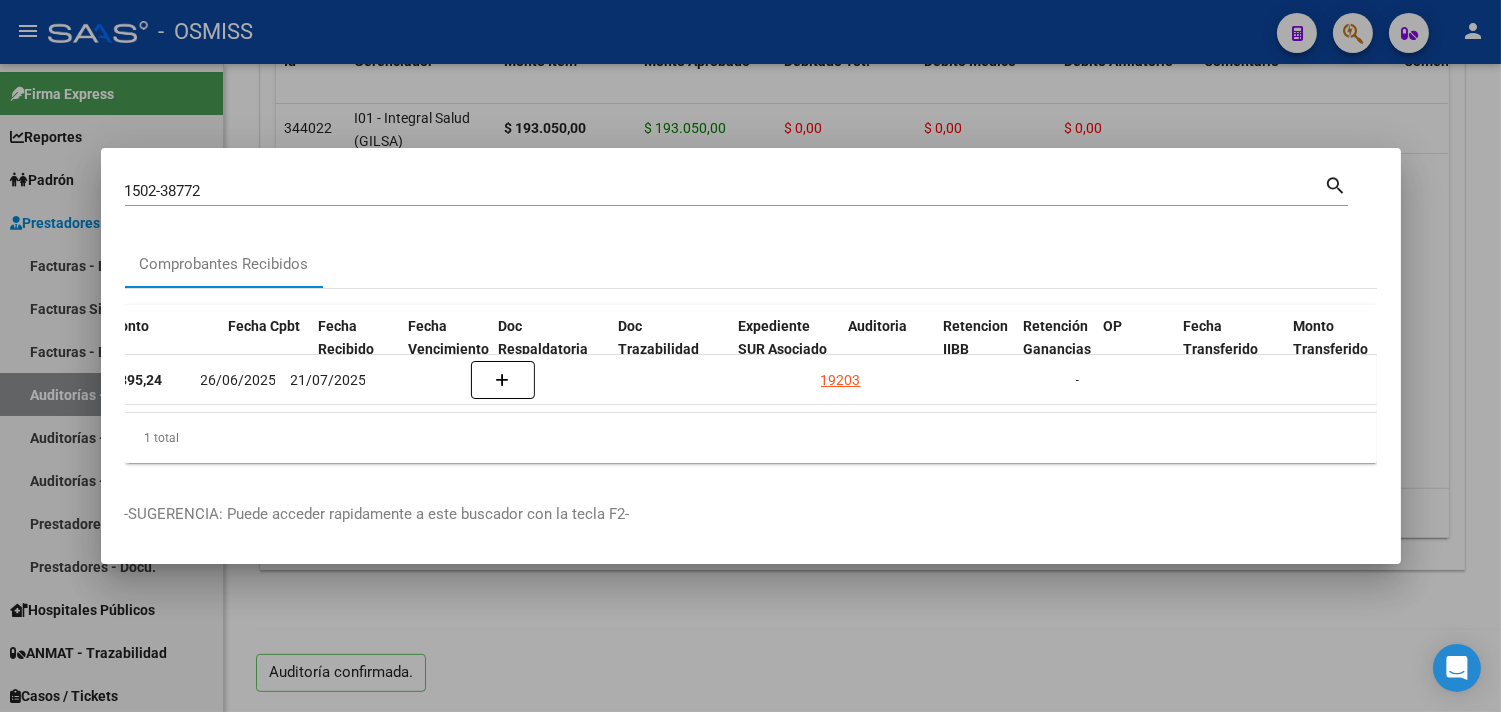 scroll, scrollTop: 0, scrollLeft: 887, axis: horizontal 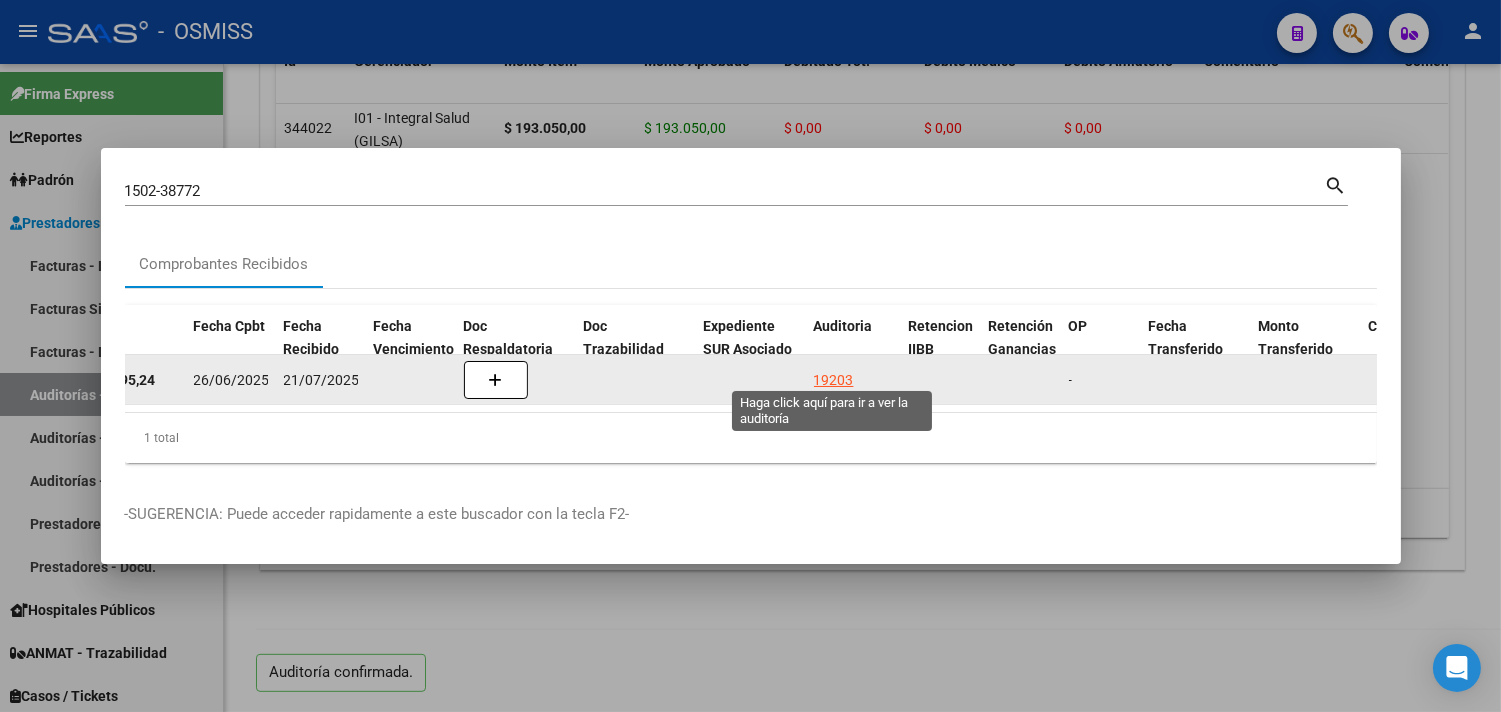 click on "19203" 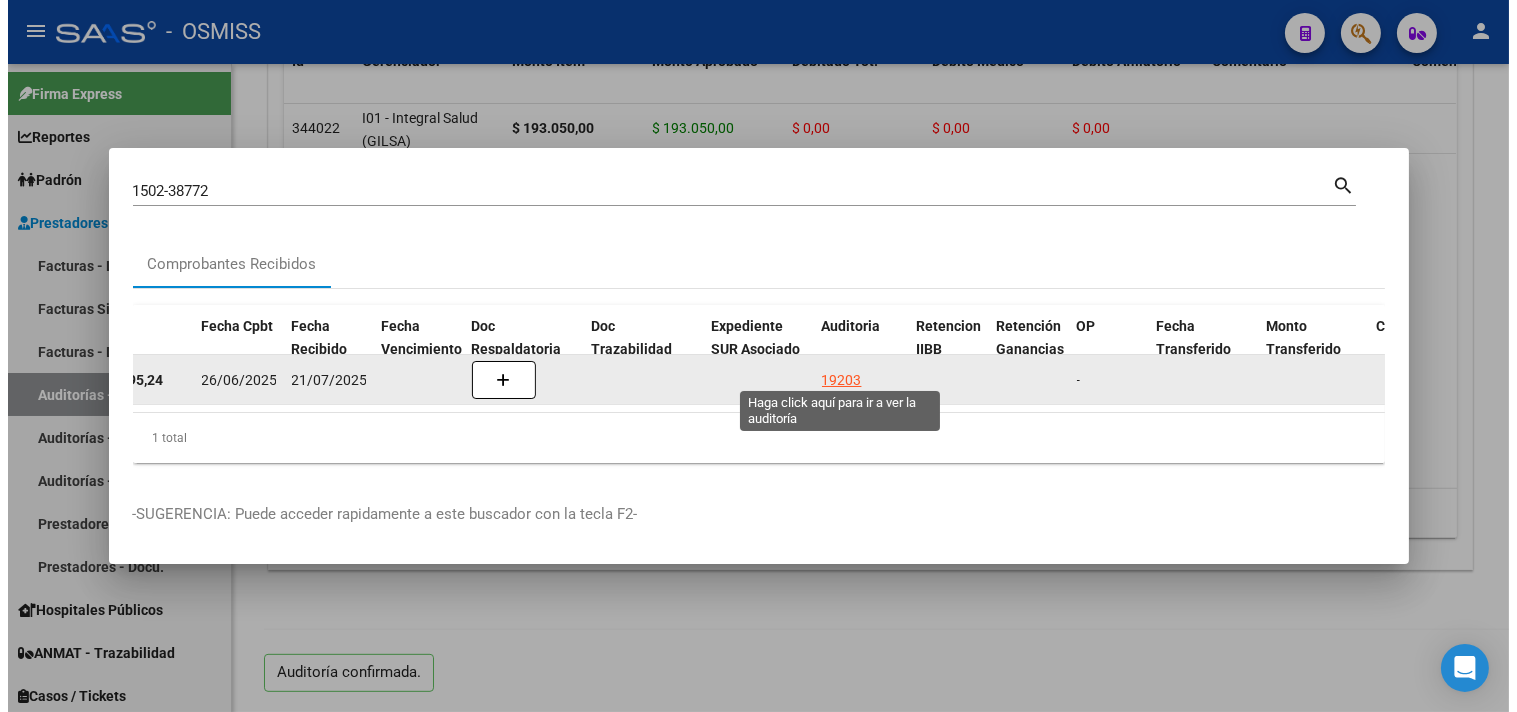 scroll, scrollTop: 0, scrollLeft: 0, axis: both 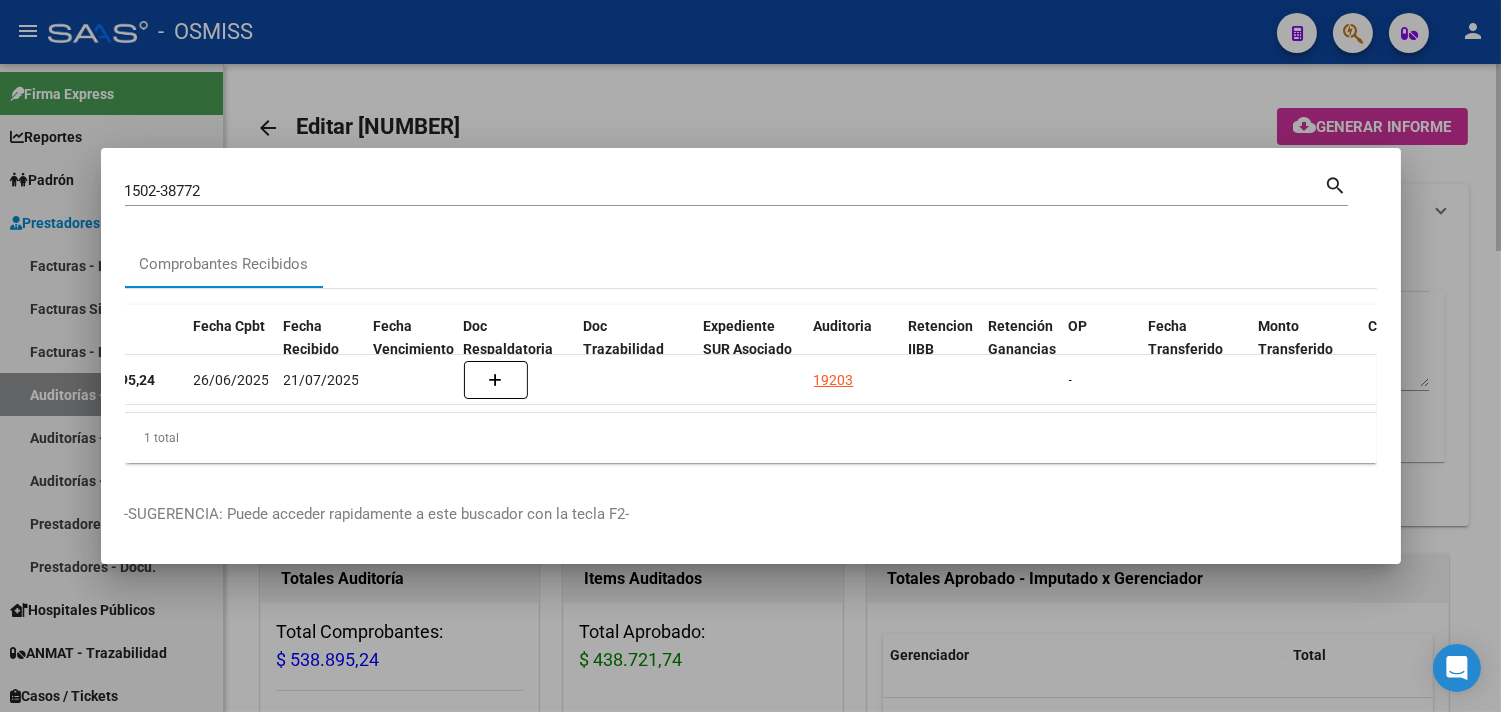 drag, startPoint x: 1451, startPoint y: 235, endPoint x: 1400, endPoint y: 255, distance: 54.781384 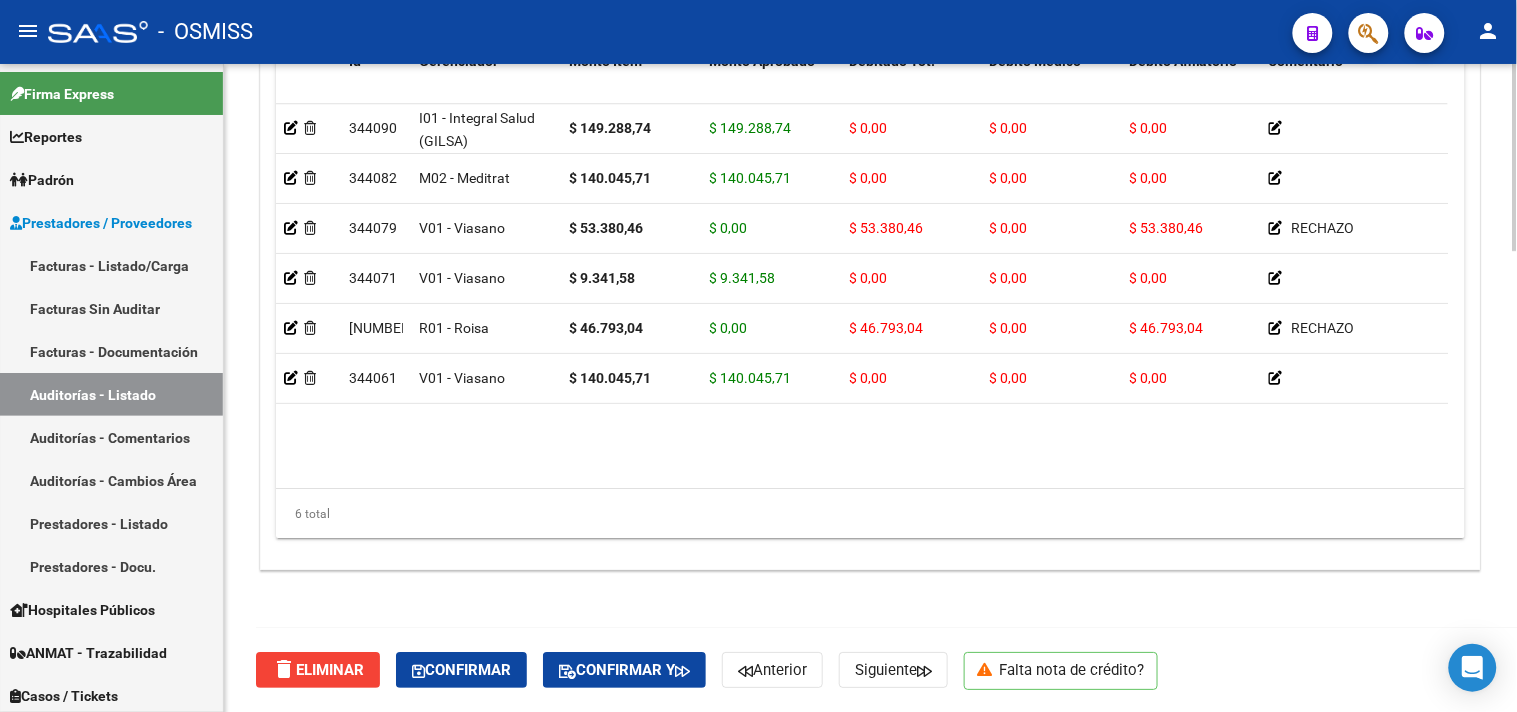 click on "Confirmar" 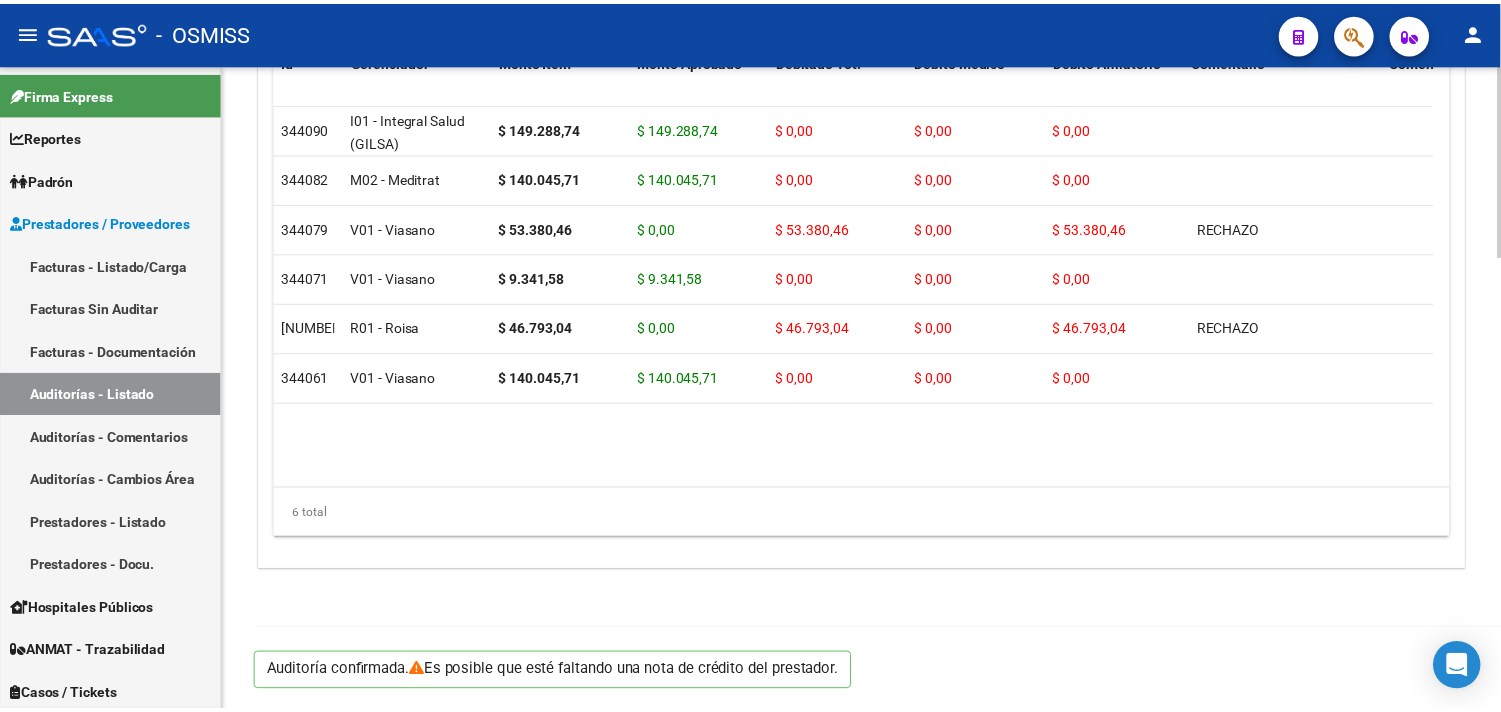 scroll, scrollTop: 1531, scrollLeft: 0, axis: vertical 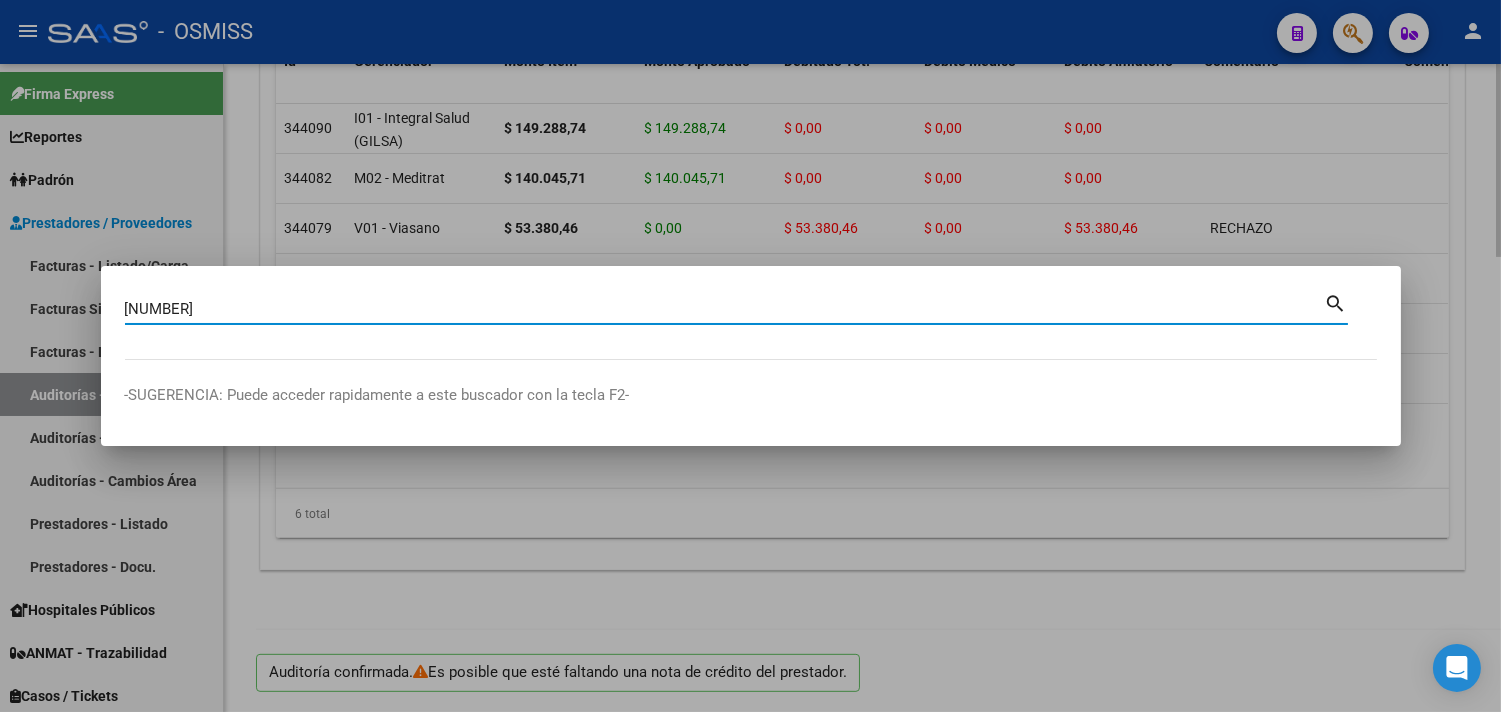 type on "[NUMBER]" 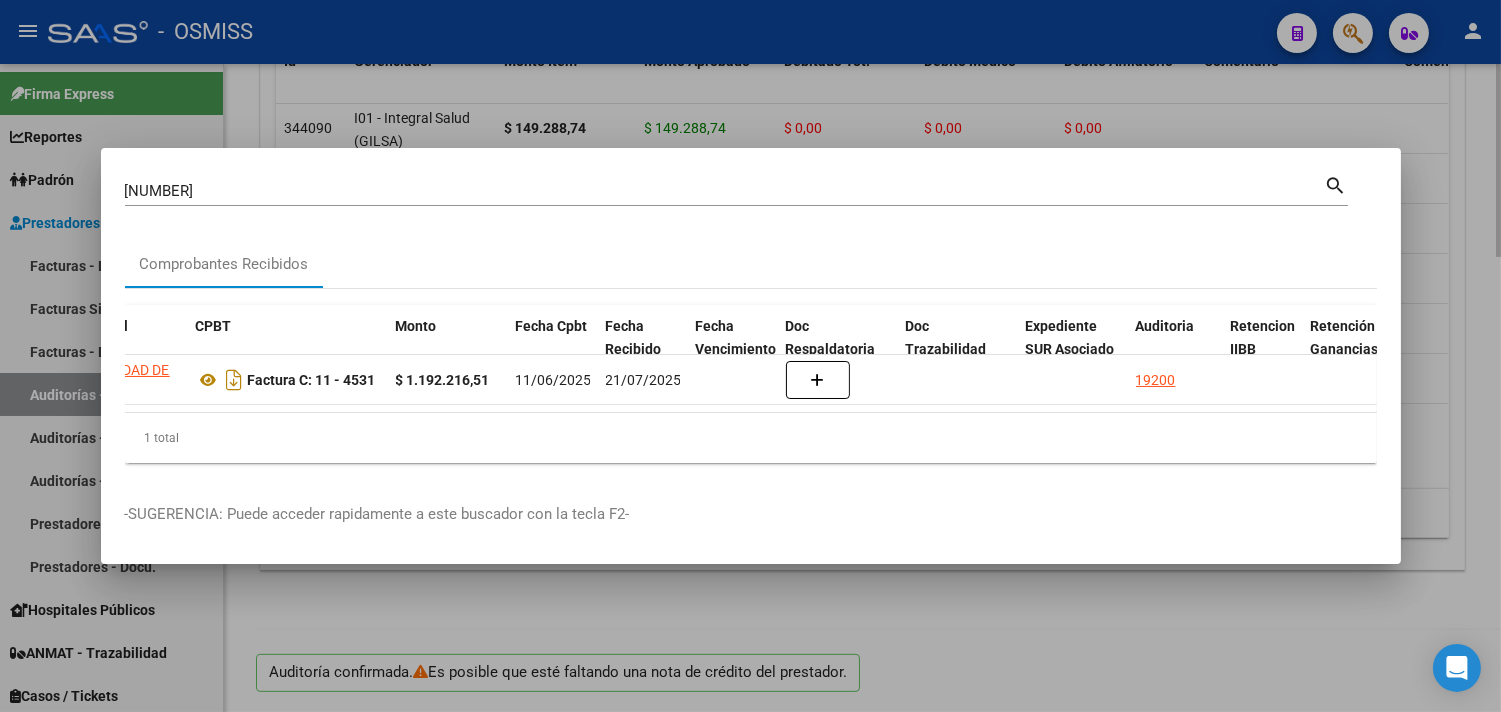 scroll, scrollTop: 0, scrollLeft: 633, axis: horizontal 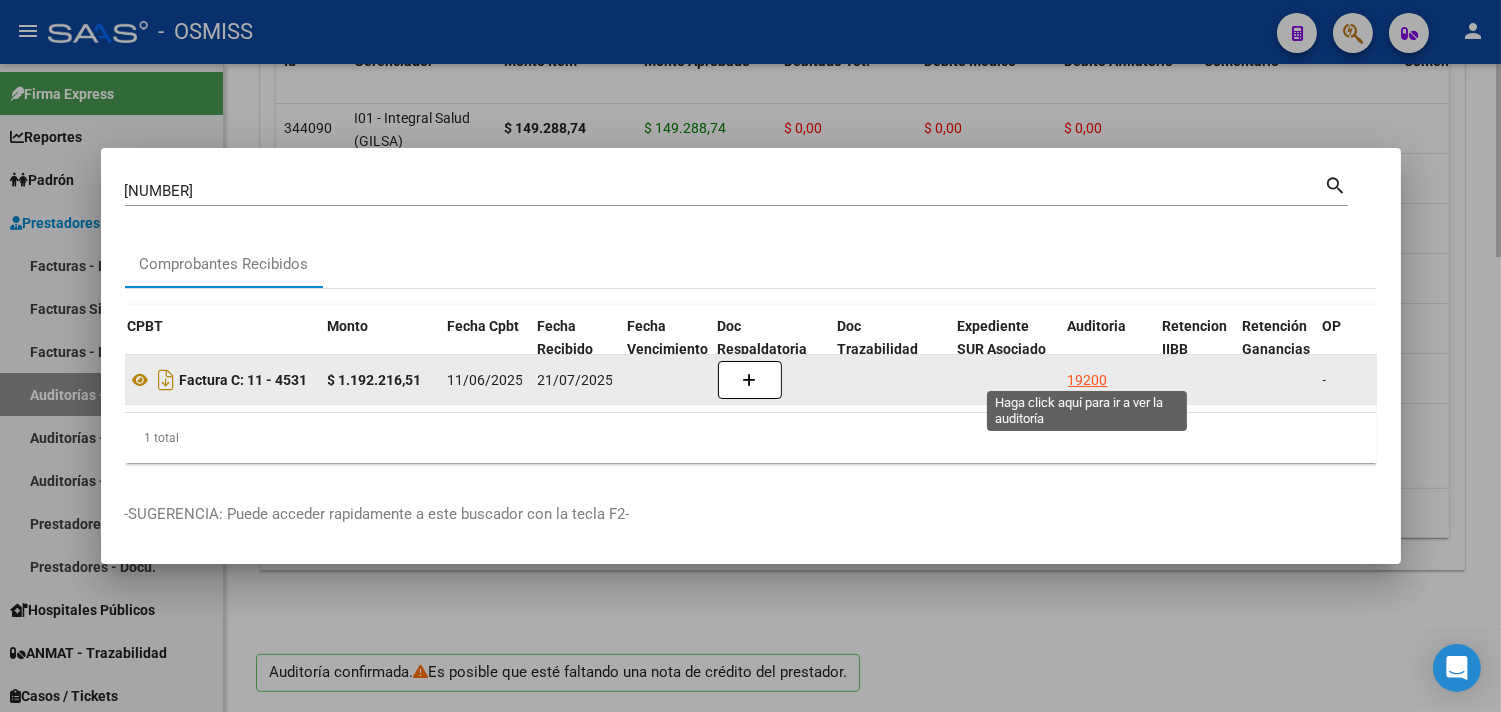 click on "19200" 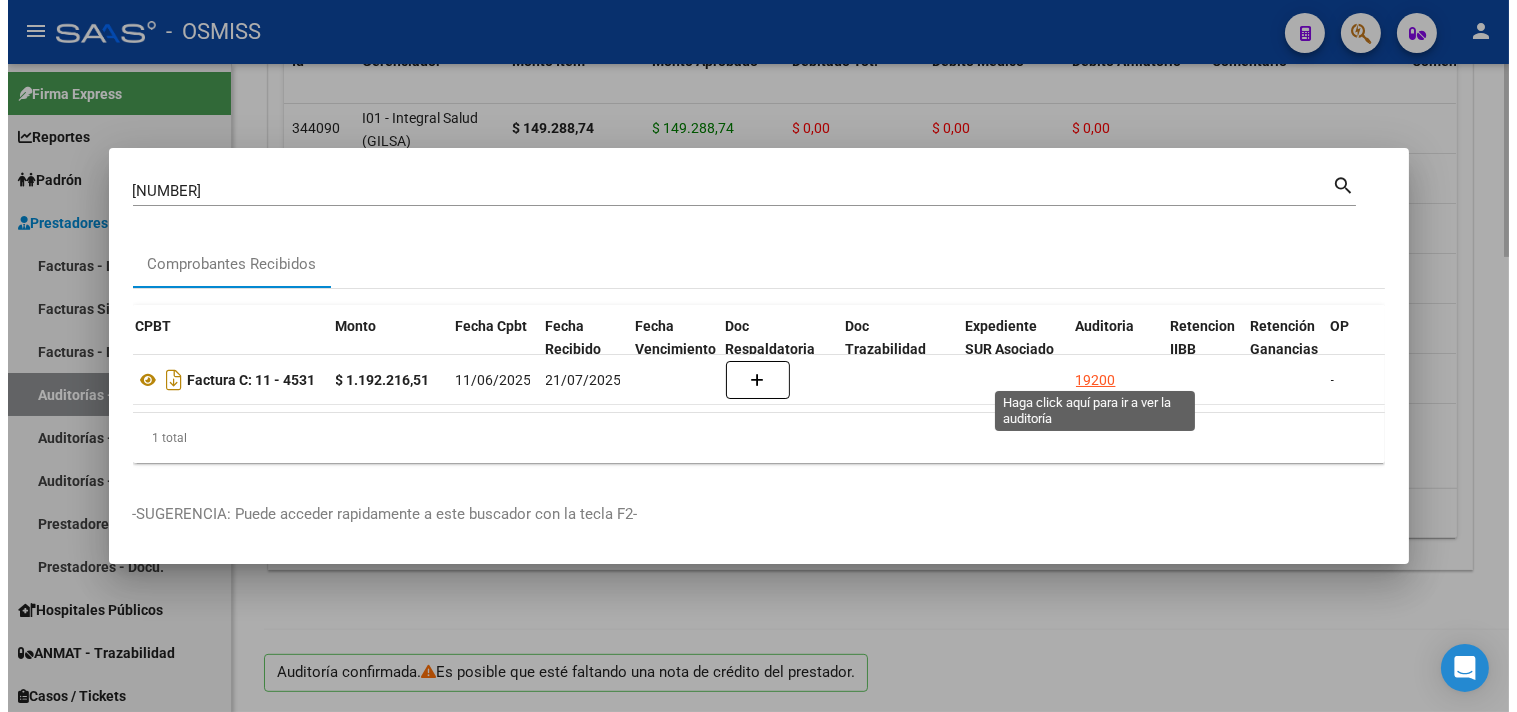 scroll, scrollTop: 0, scrollLeft: 0, axis: both 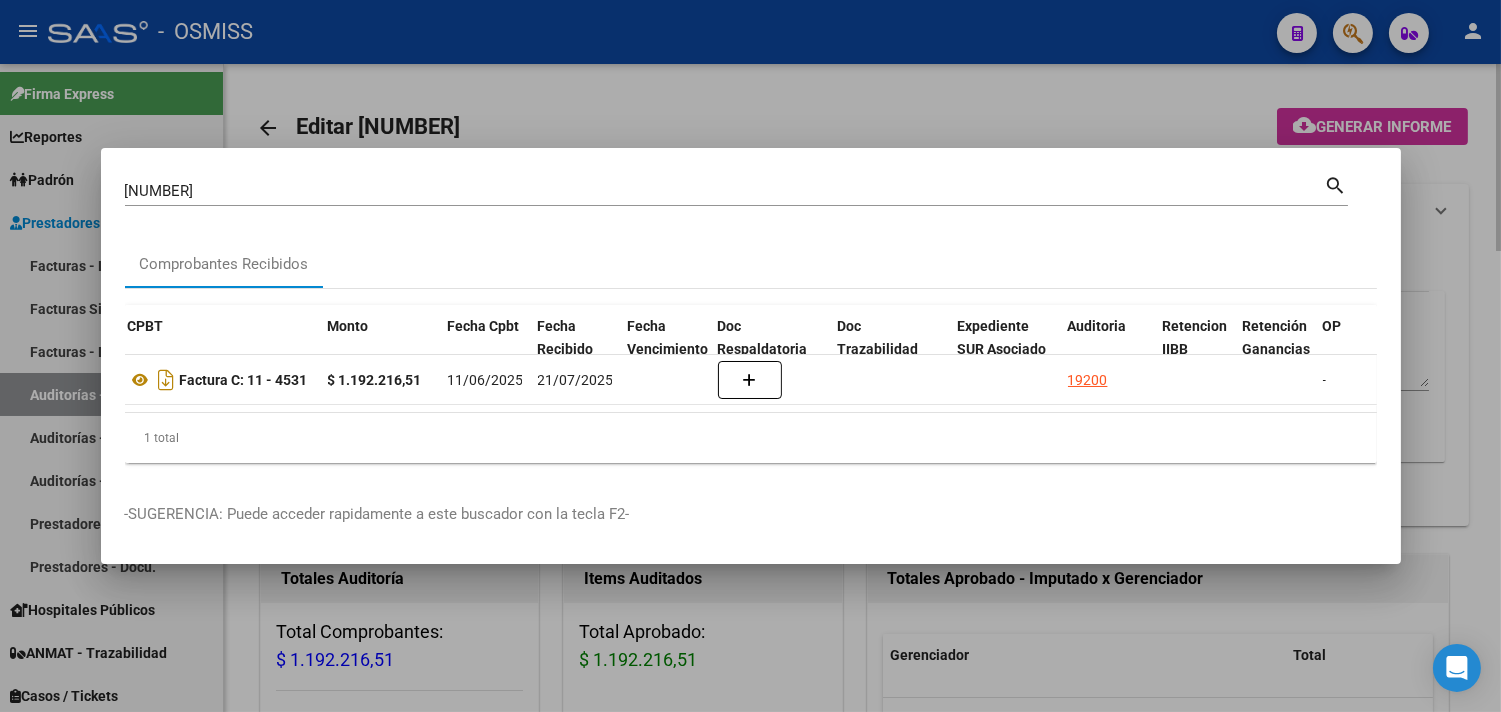 click at bounding box center (750, 356) 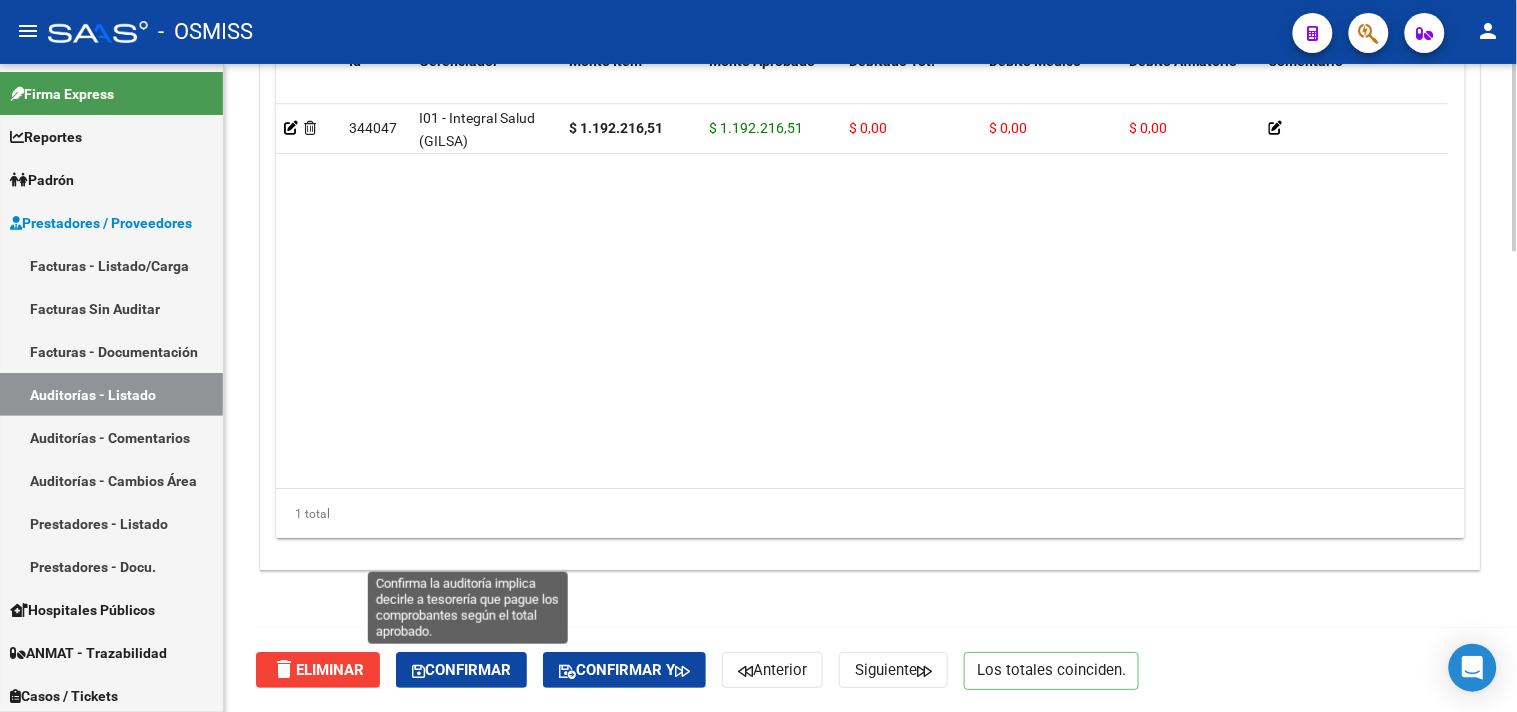 click on "Confirmar" 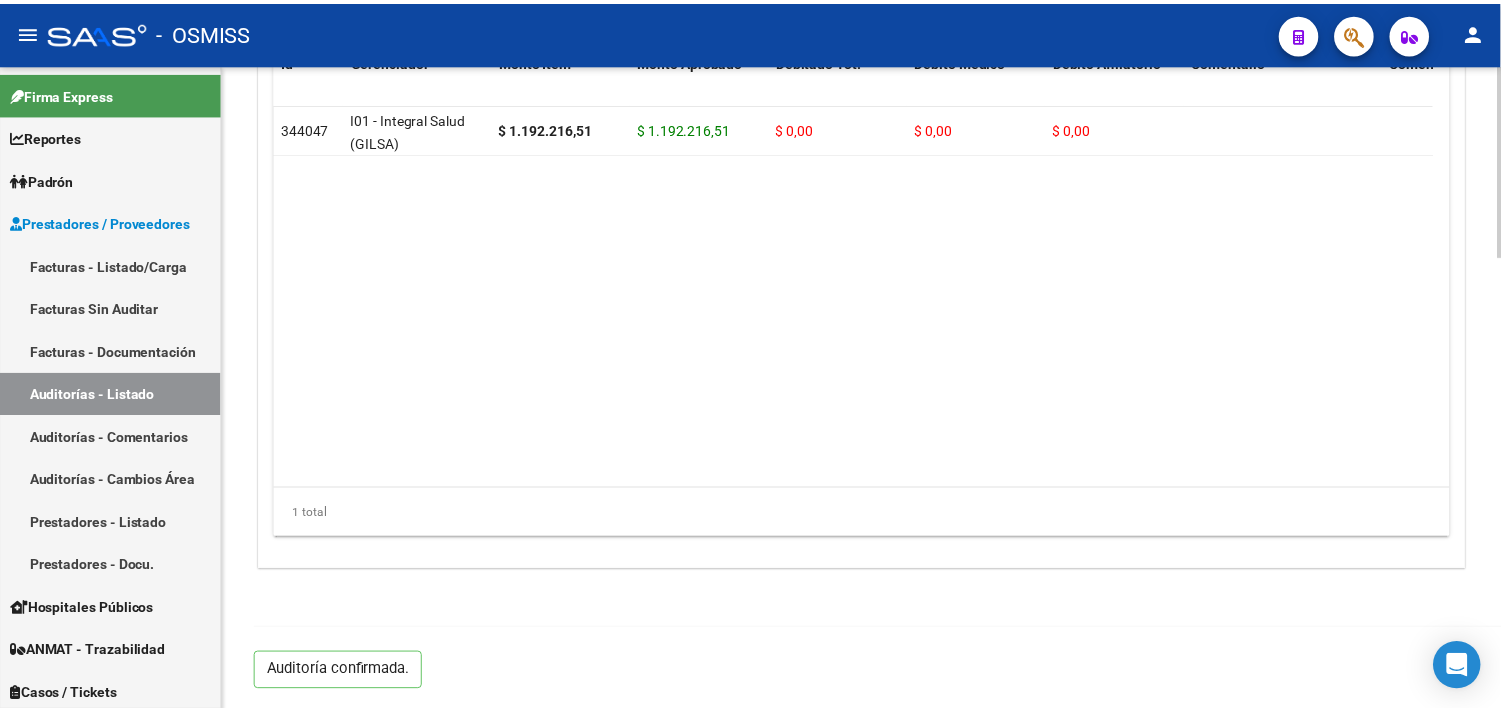 scroll, scrollTop: 1531, scrollLeft: 0, axis: vertical 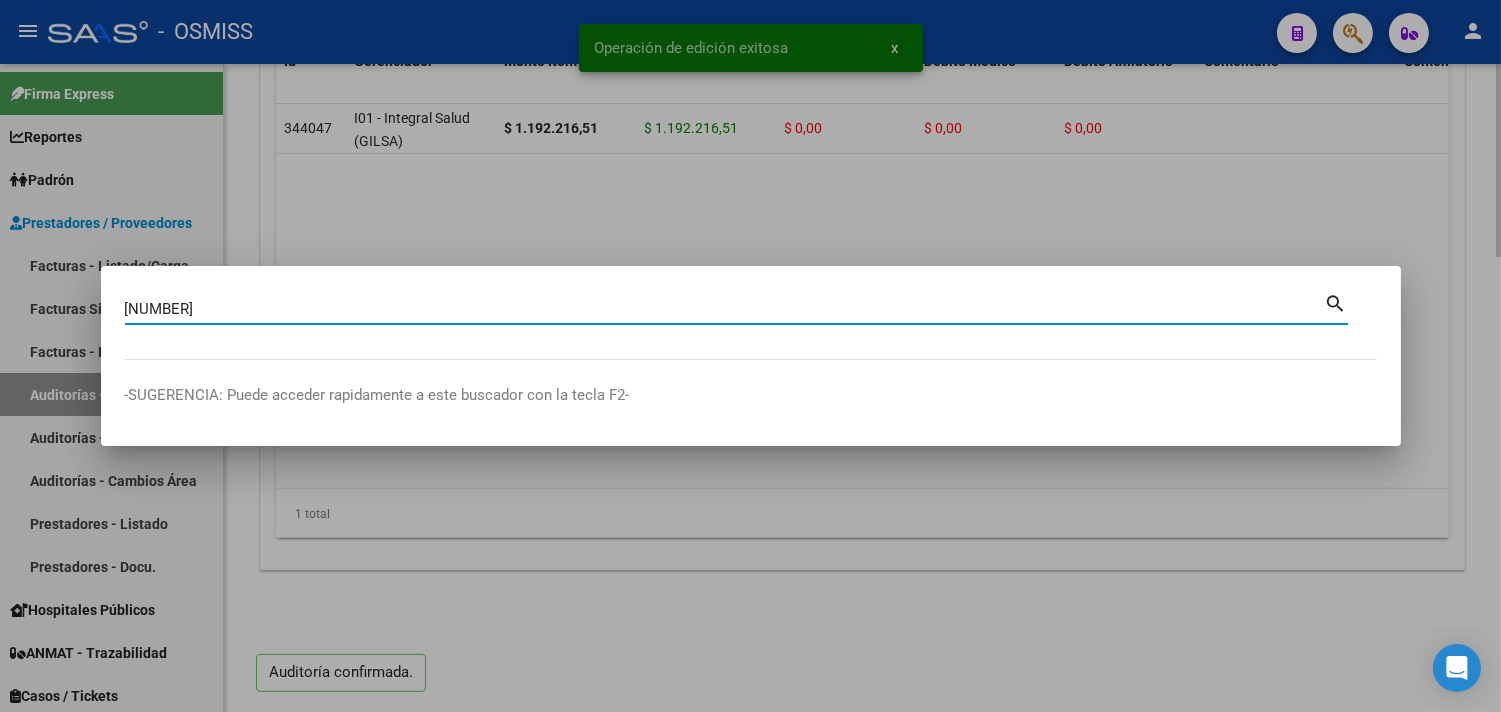 type on "[NUMBER]" 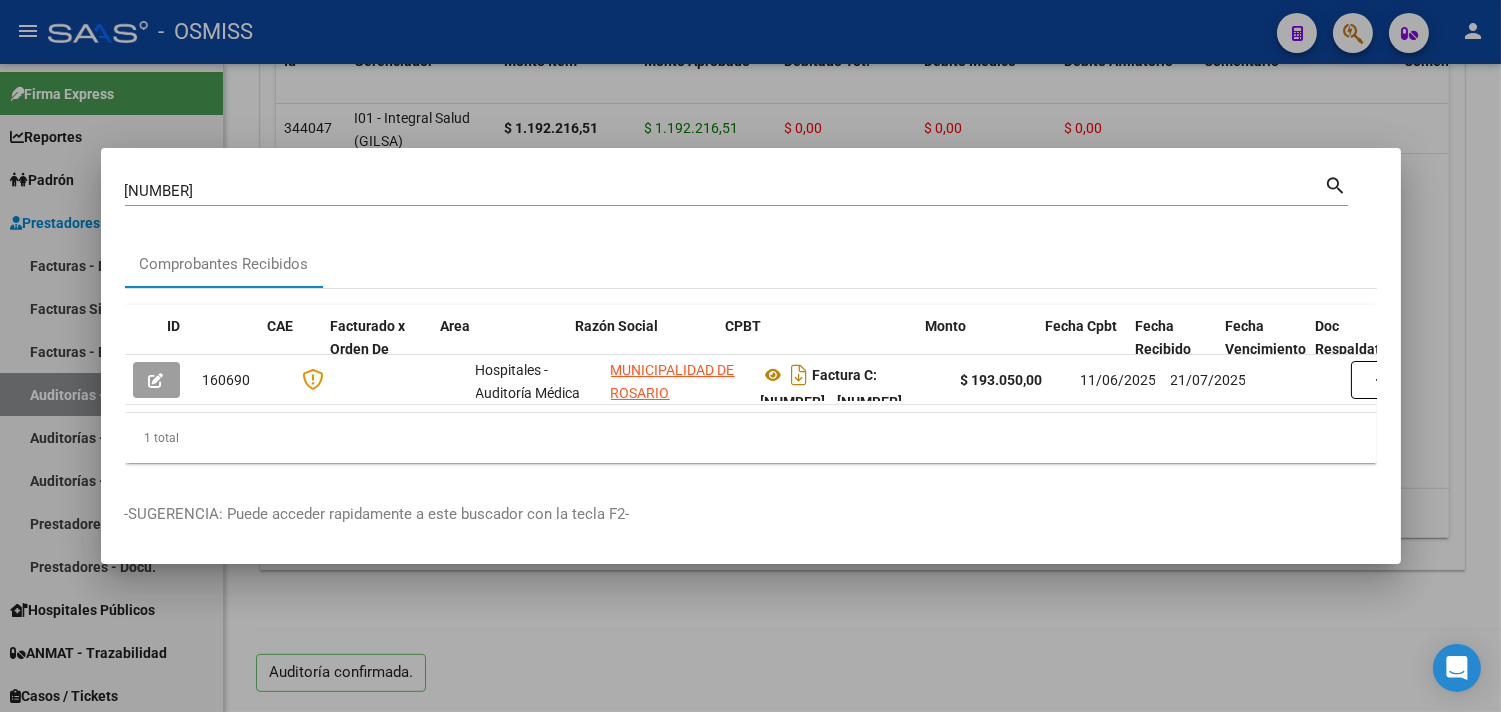 scroll, scrollTop: 0, scrollLeft: 676, axis: horizontal 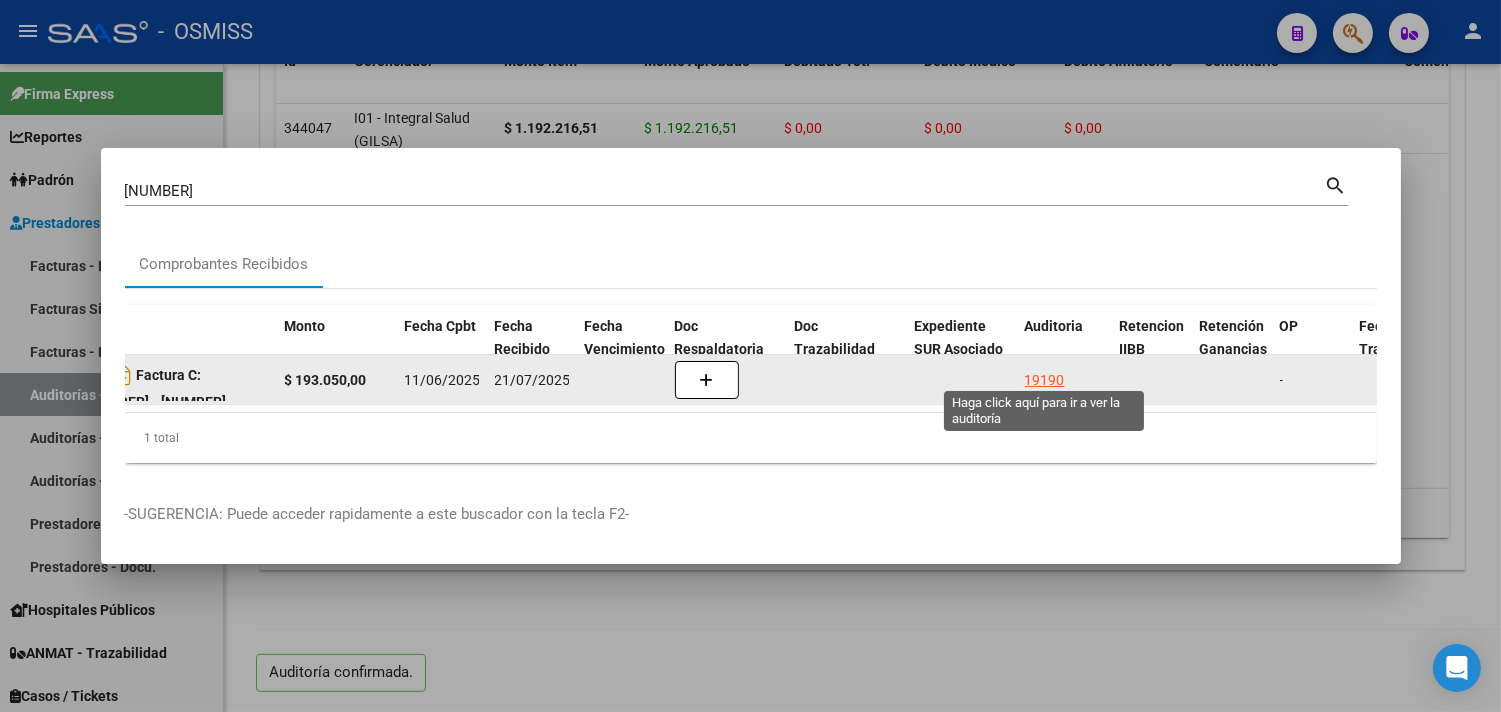 click on "19190" 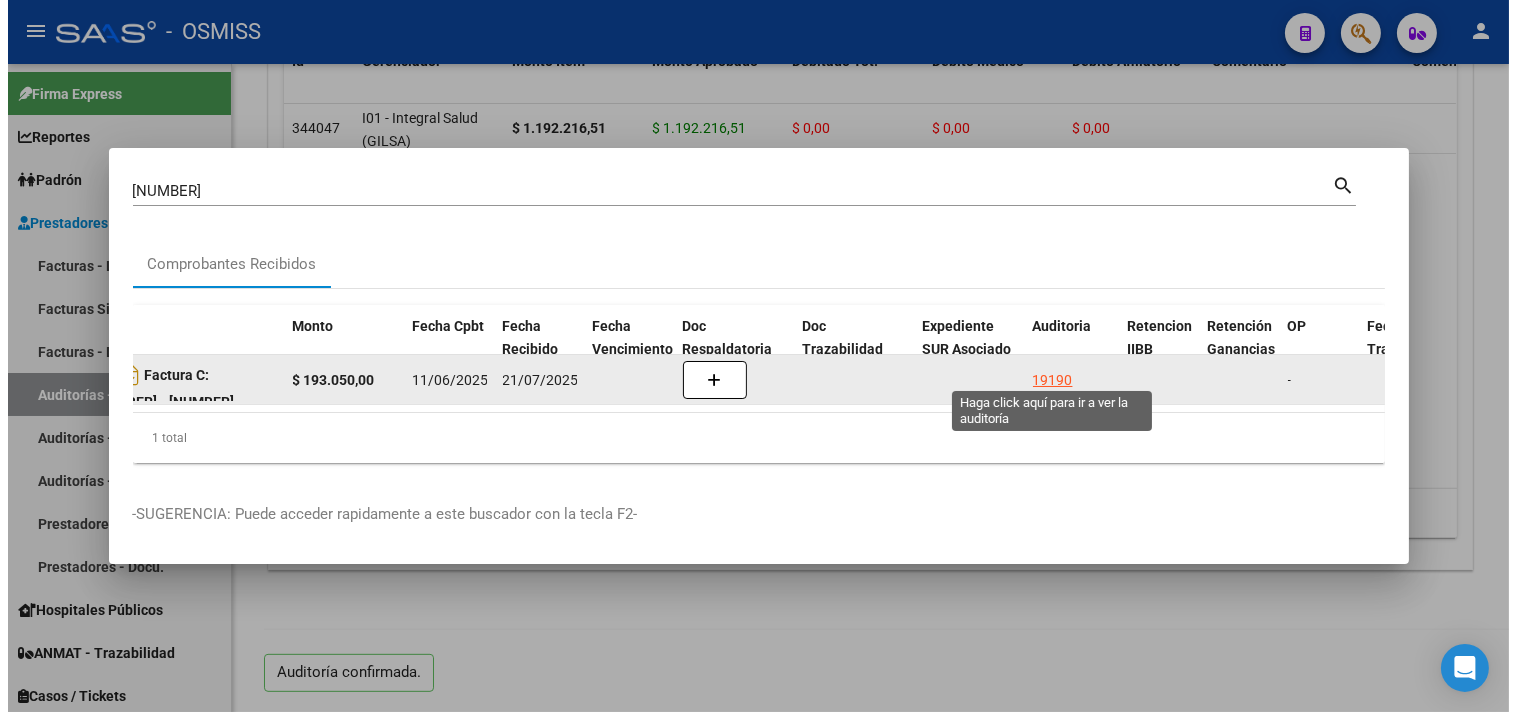 scroll, scrollTop: 0, scrollLeft: 0, axis: both 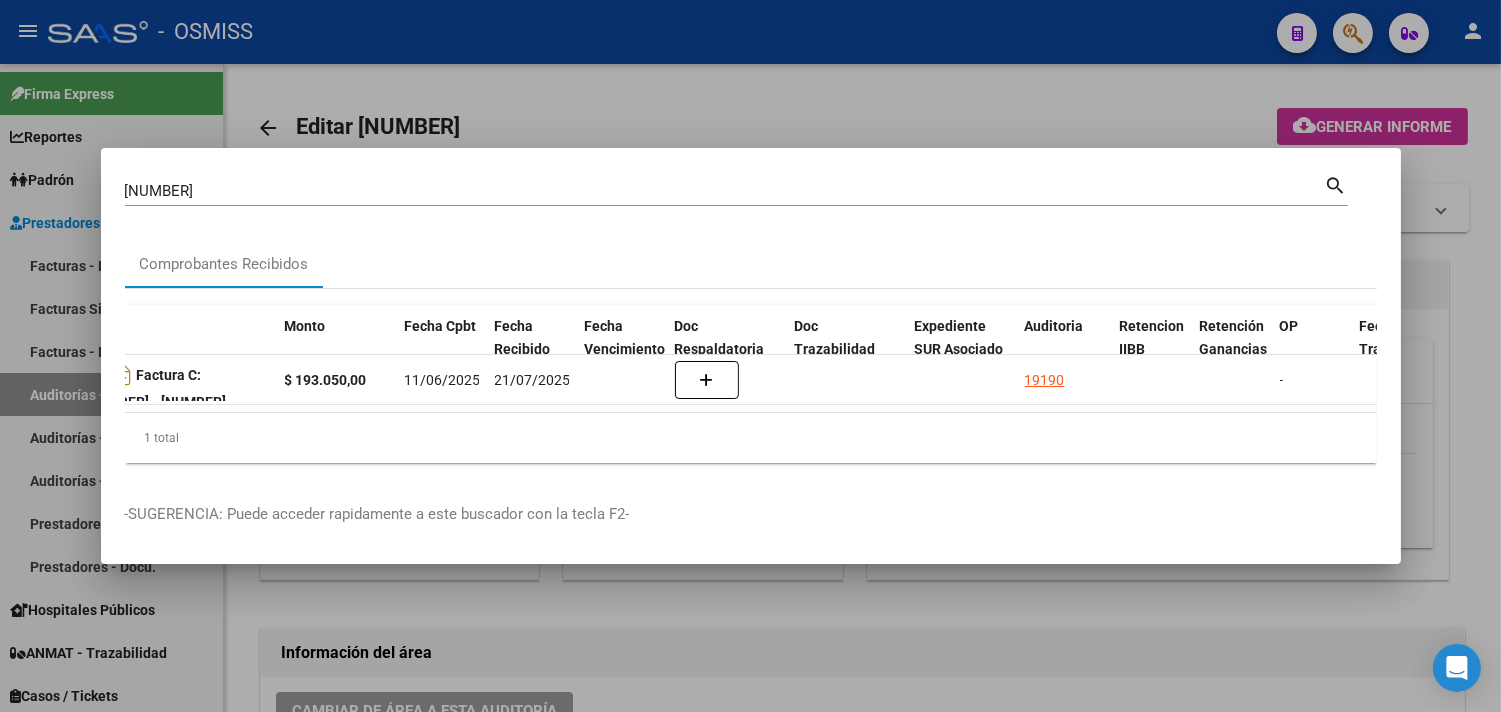 click at bounding box center [750, 356] 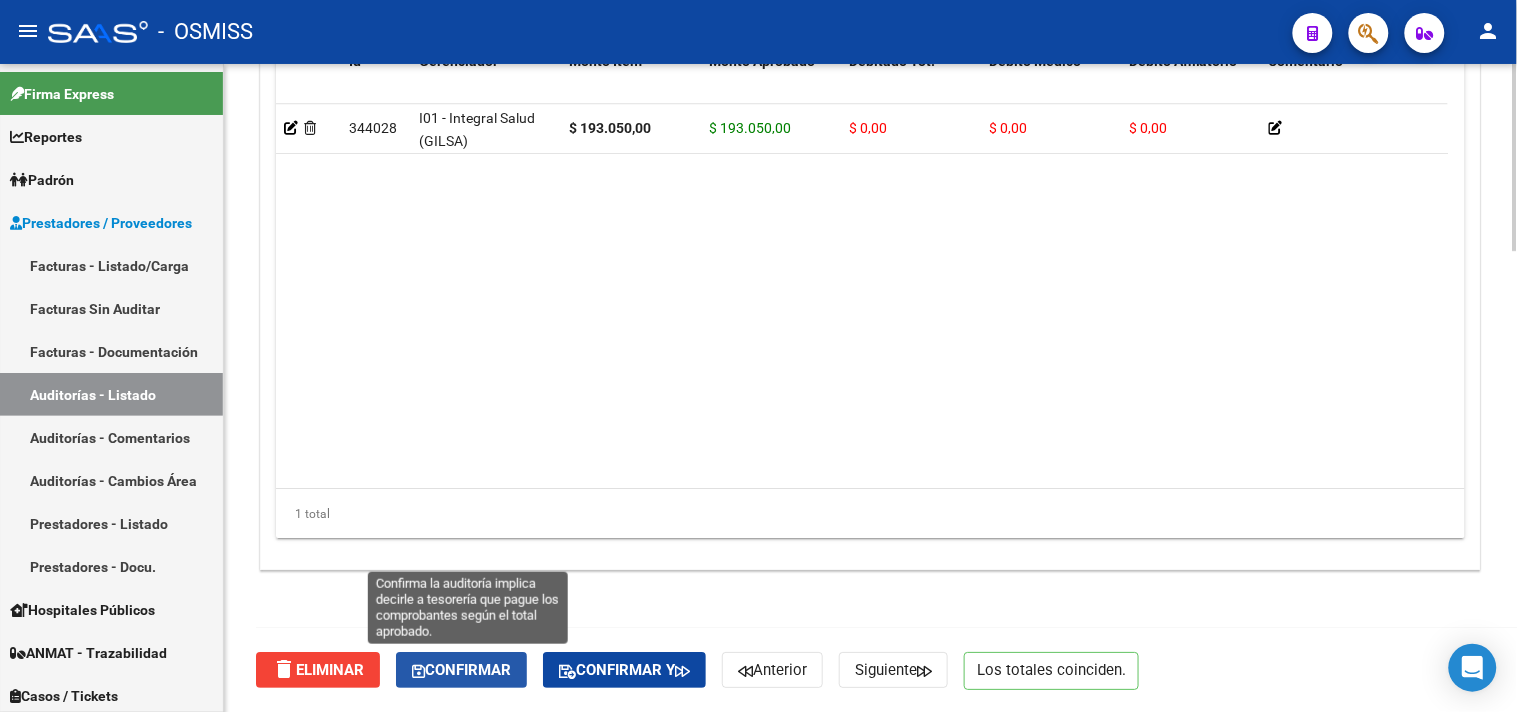 click on "Confirmar" 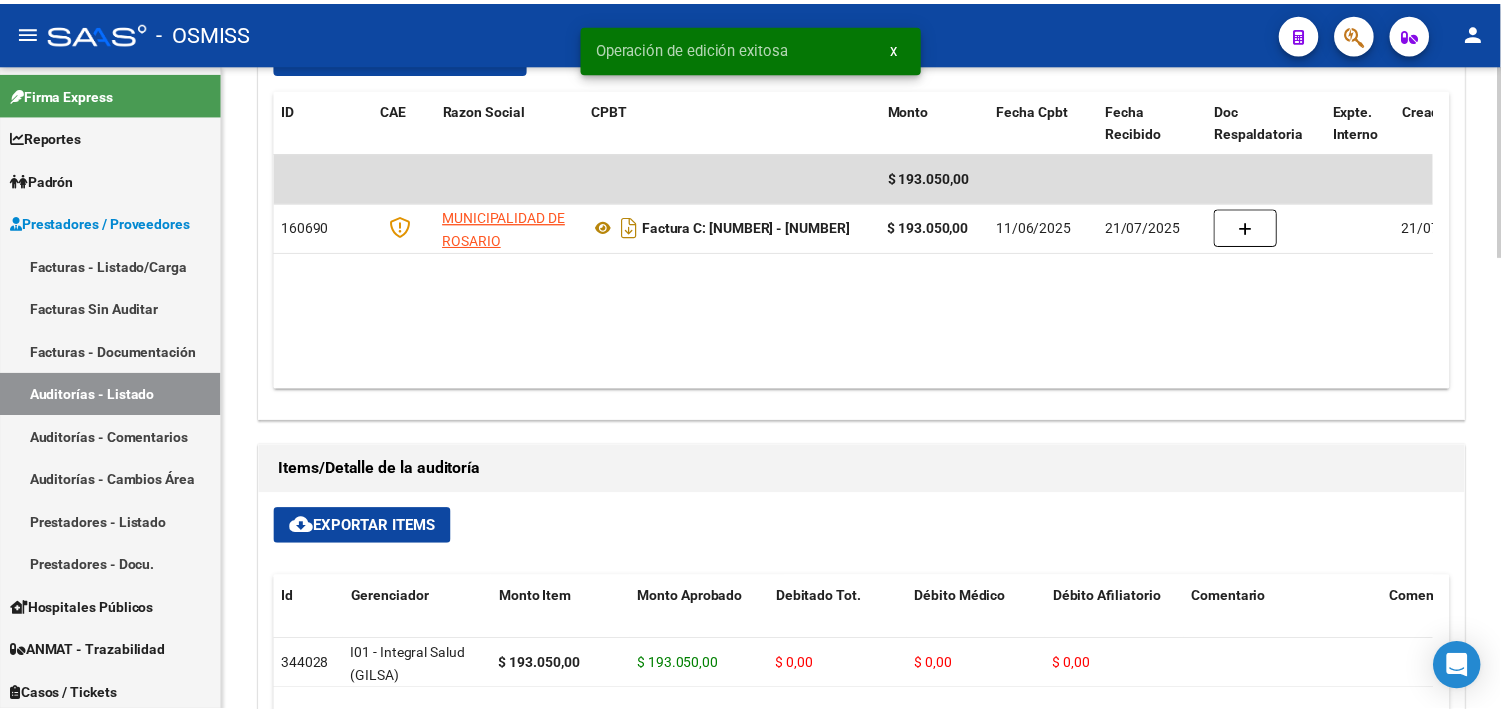 scroll, scrollTop: 864, scrollLeft: 0, axis: vertical 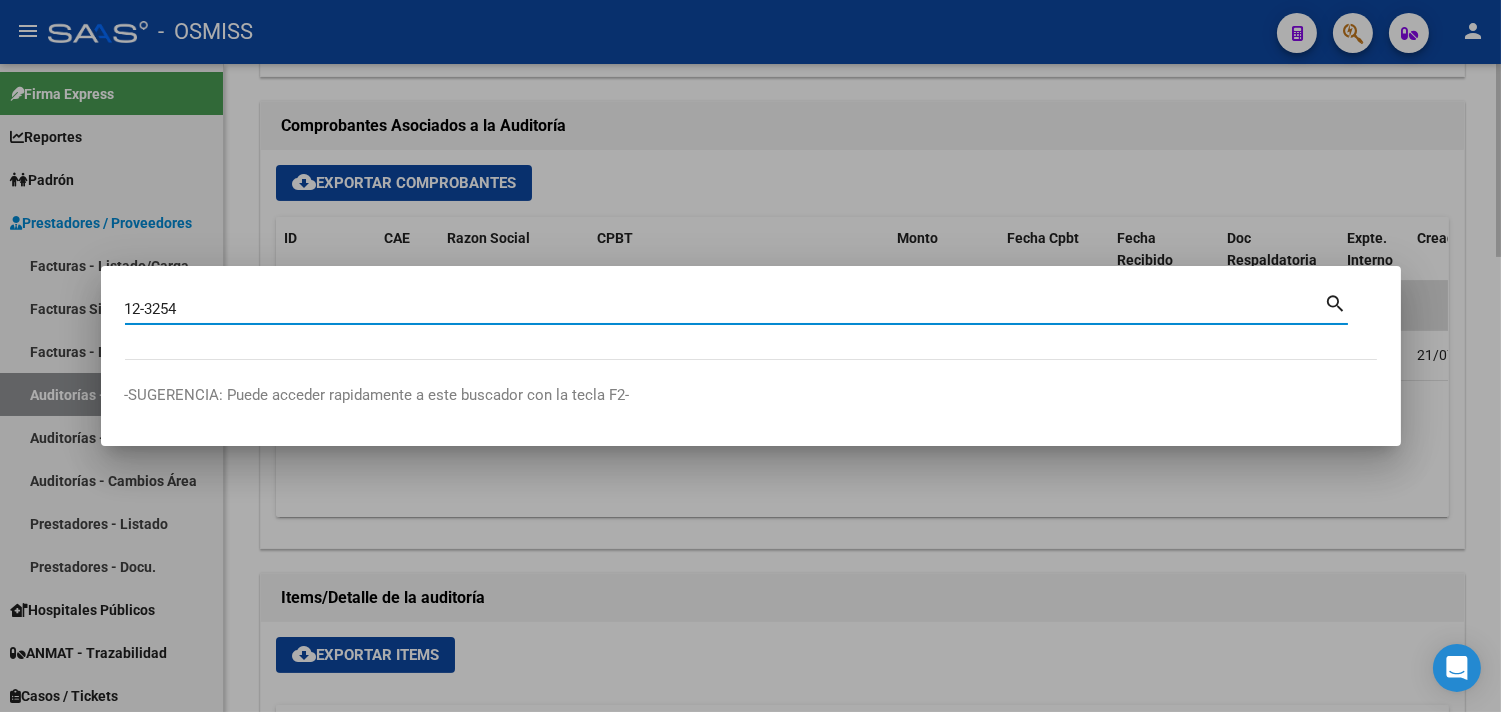 type on "12-3254" 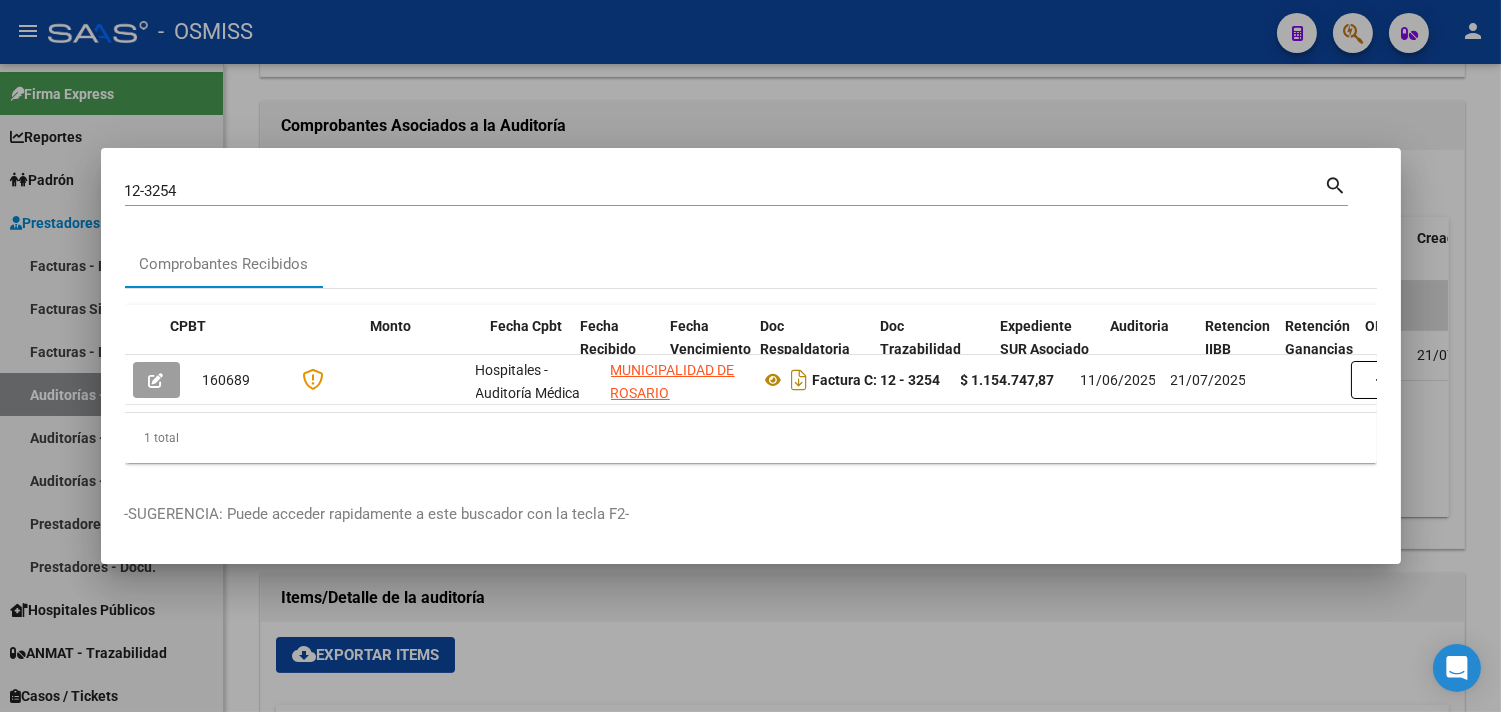 scroll, scrollTop: 0, scrollLeft: 836, axis: horizontal 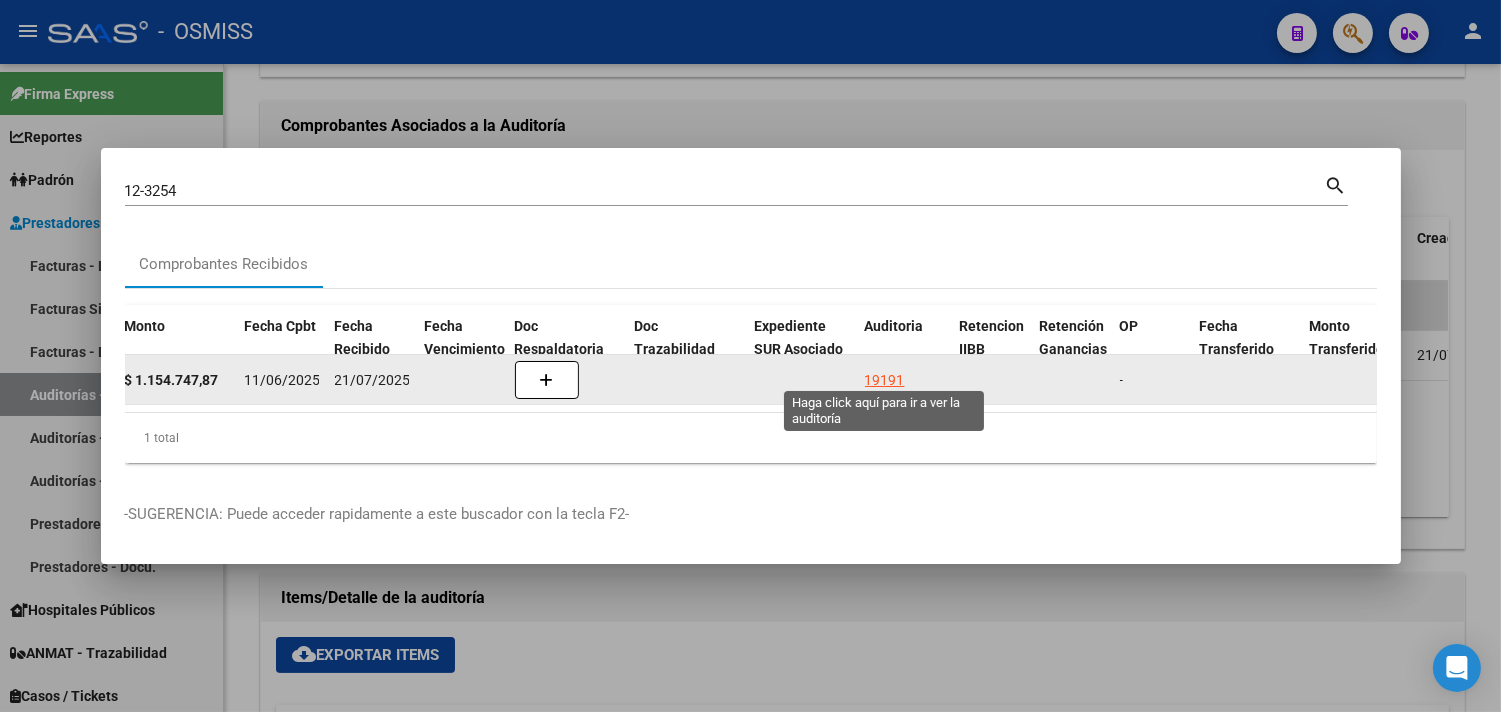 click on "19191" 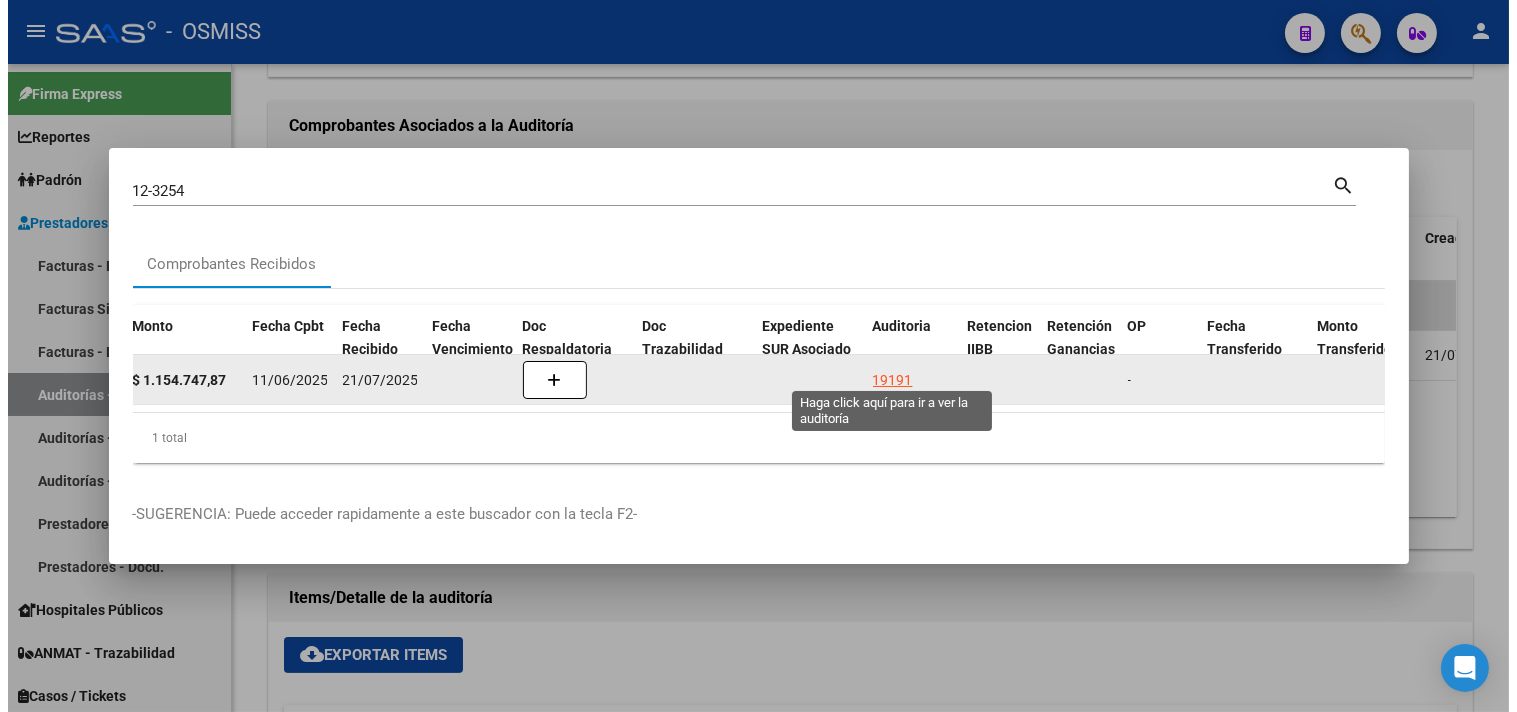 scroll, scrollTop: 0, scrollLeft: 0, axis: both 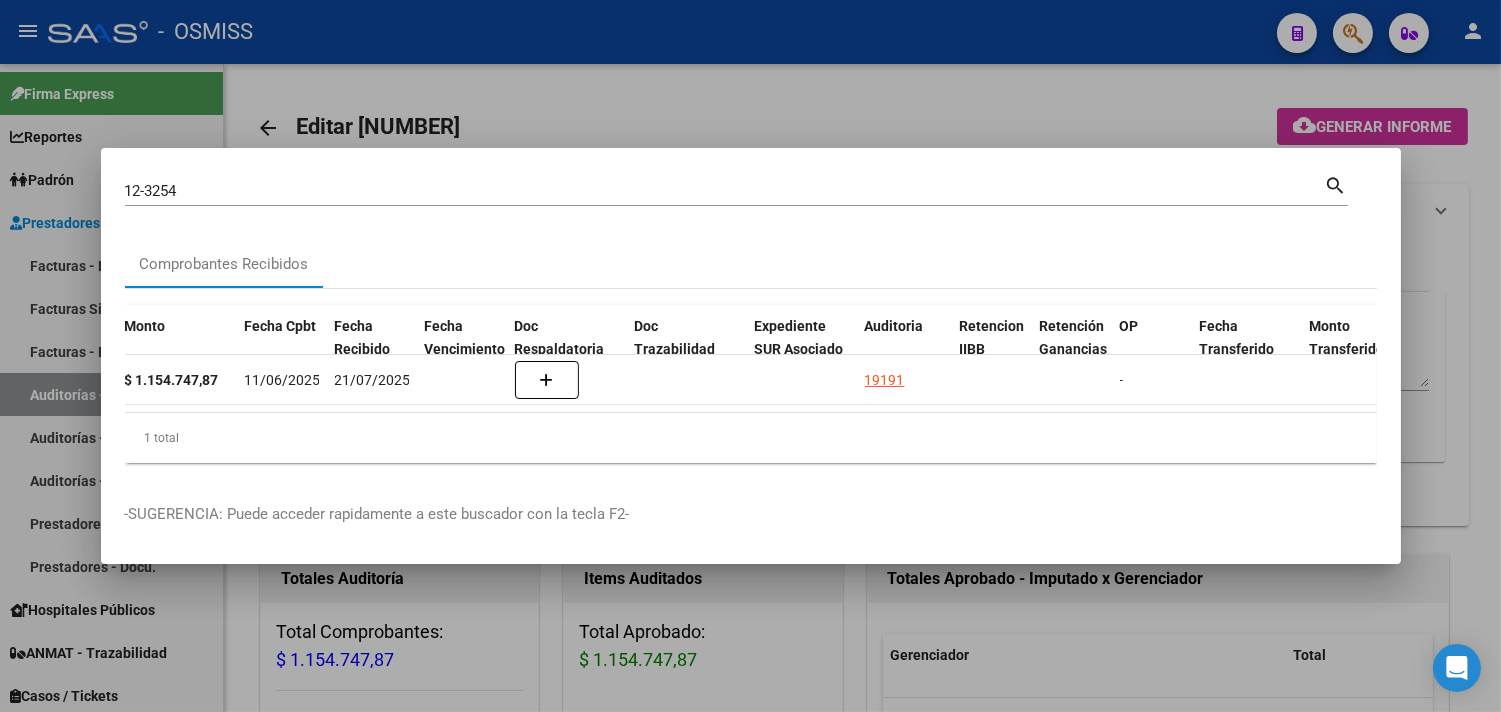 click at bounding box center (750, 356) 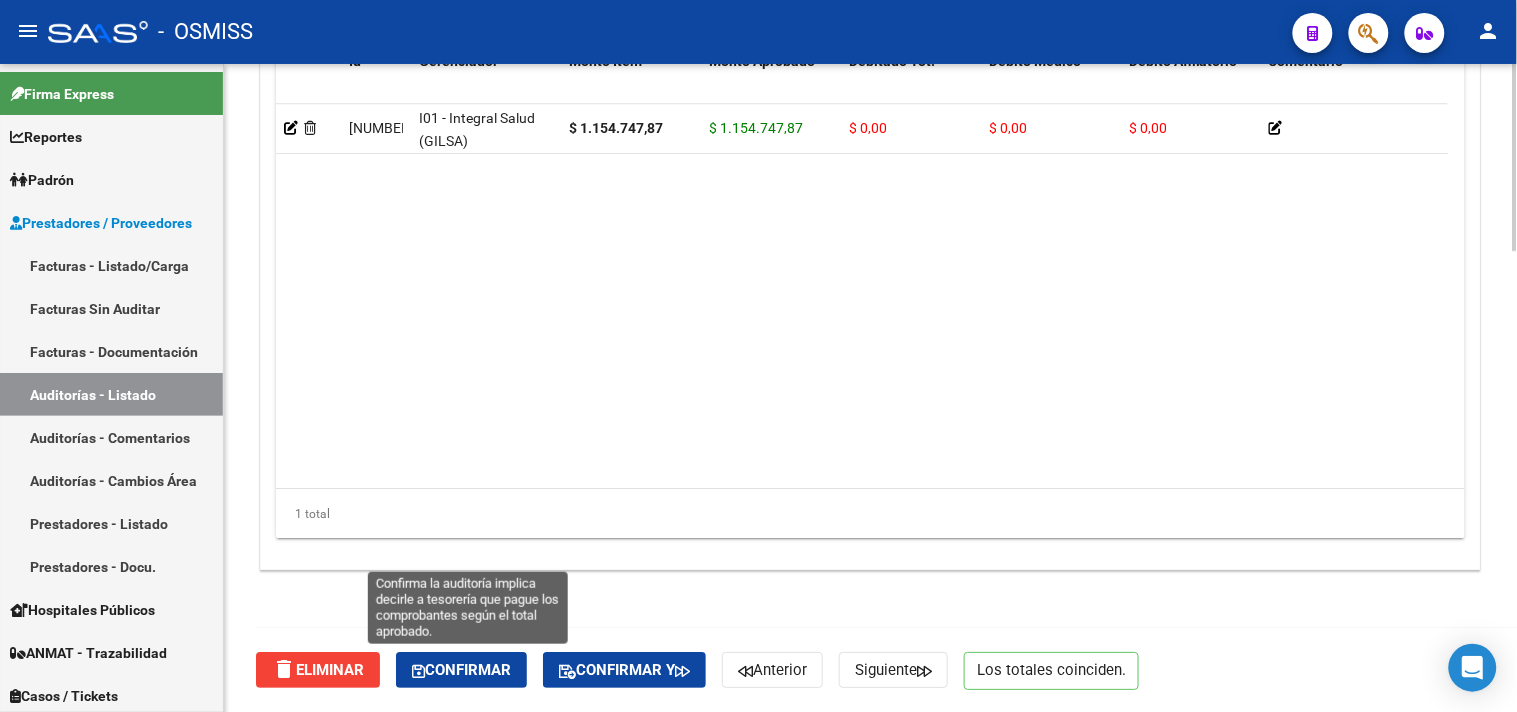 click on "Confirmar" 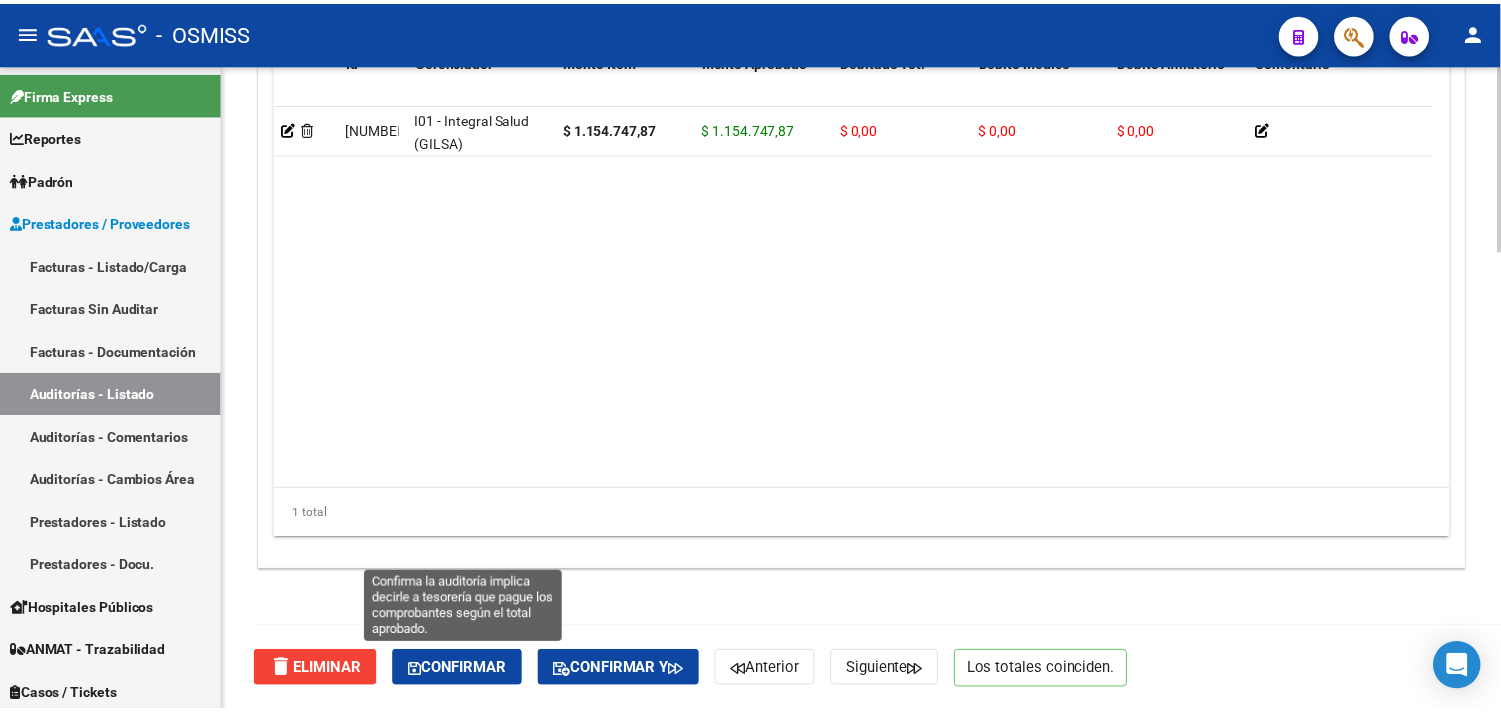 scroll, scrollTop: 1531, scrollLeft: 0, axis: vertical 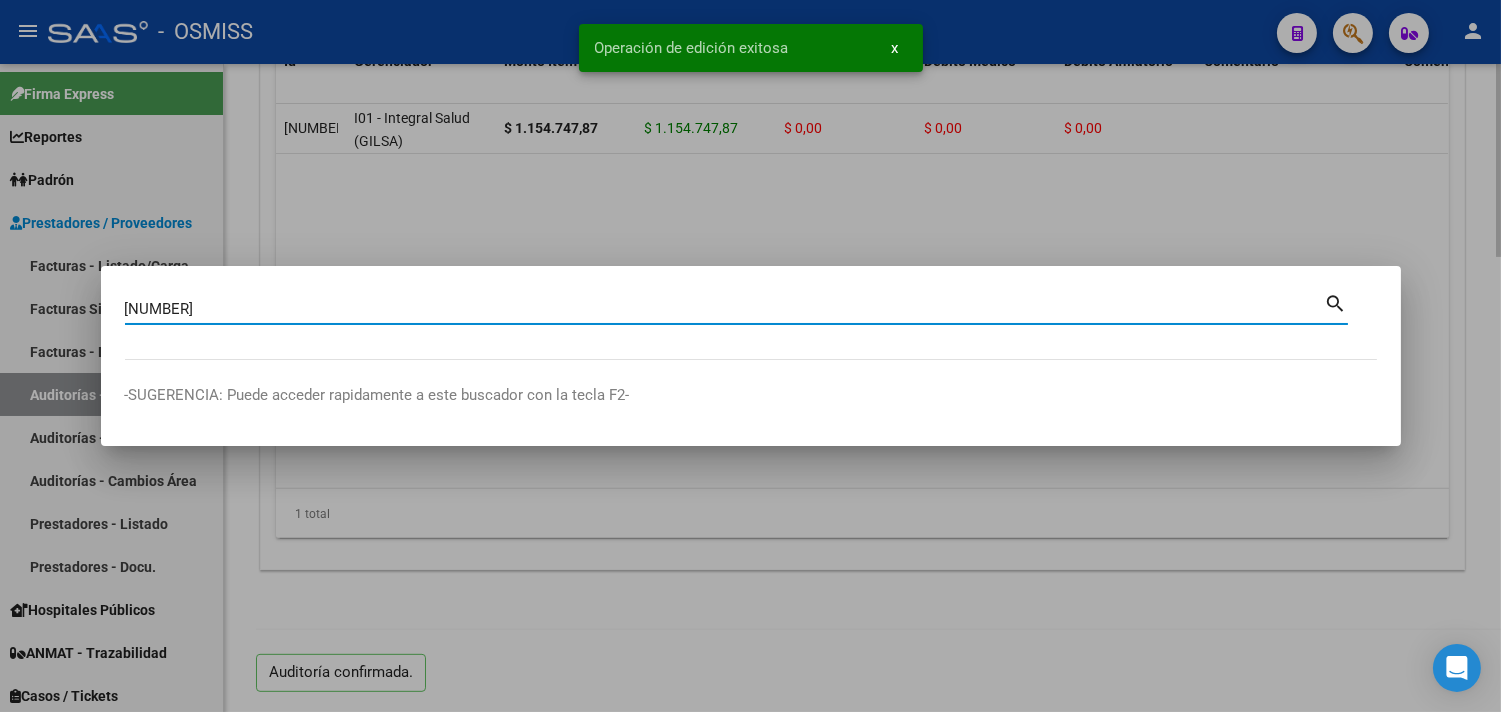 type on "[NUMBER]" 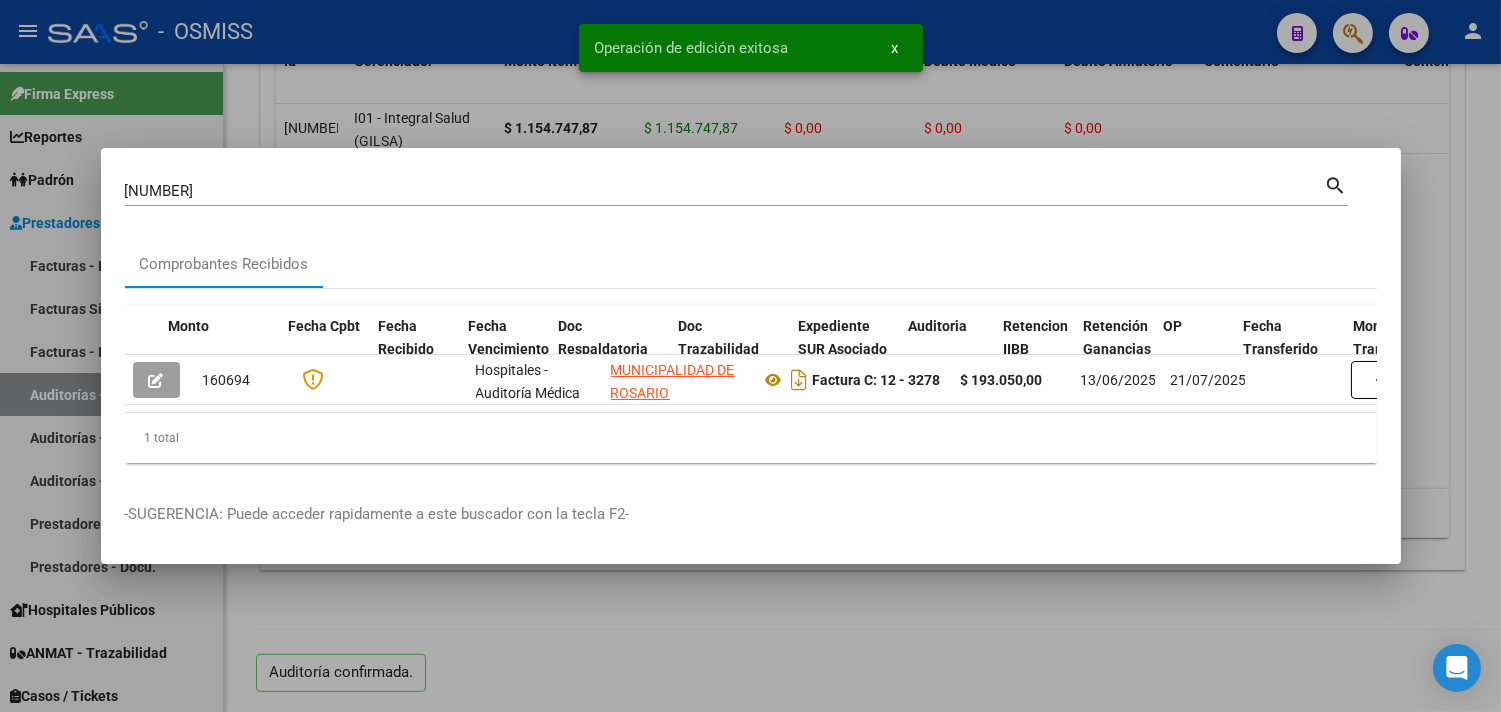 scroll, scrollTop: 0, scrollLeft: 1052, axis: horizontal 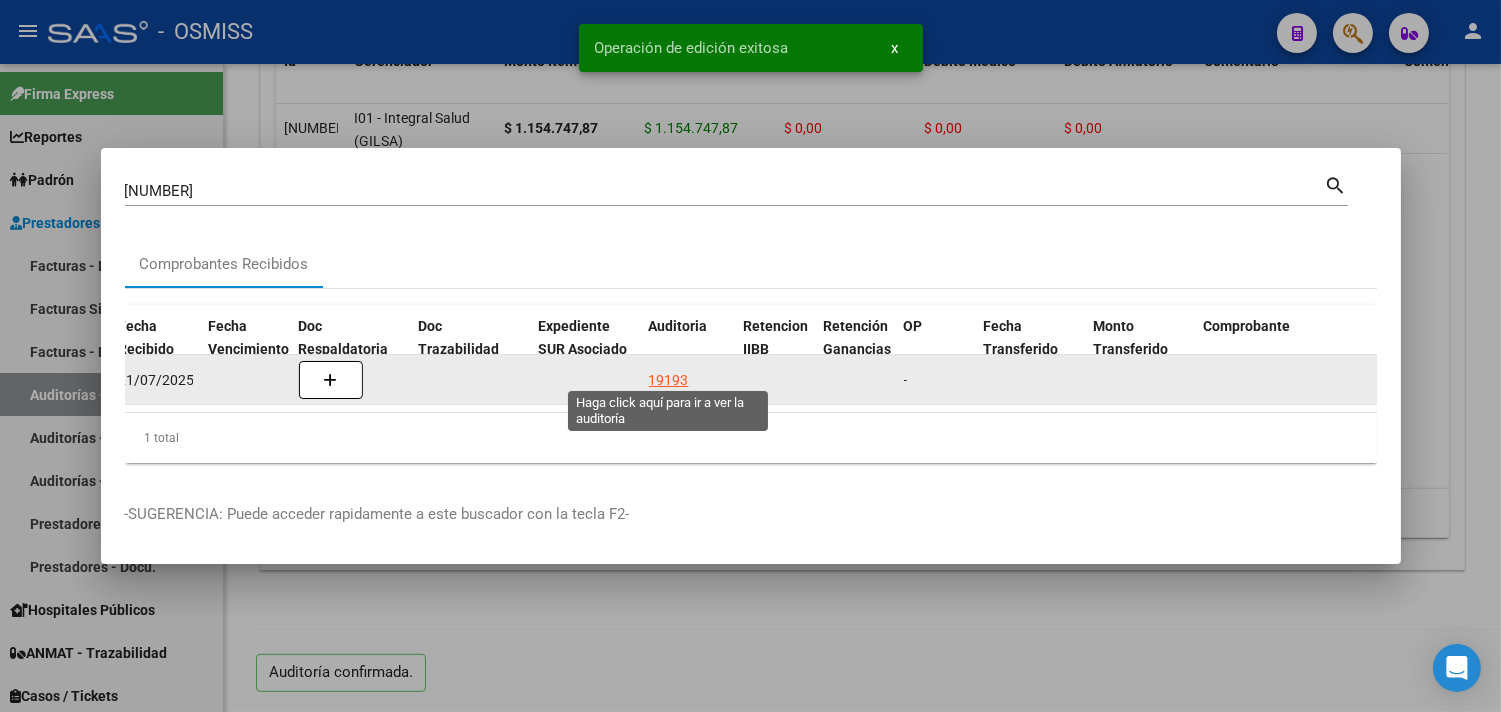 click on "19193" 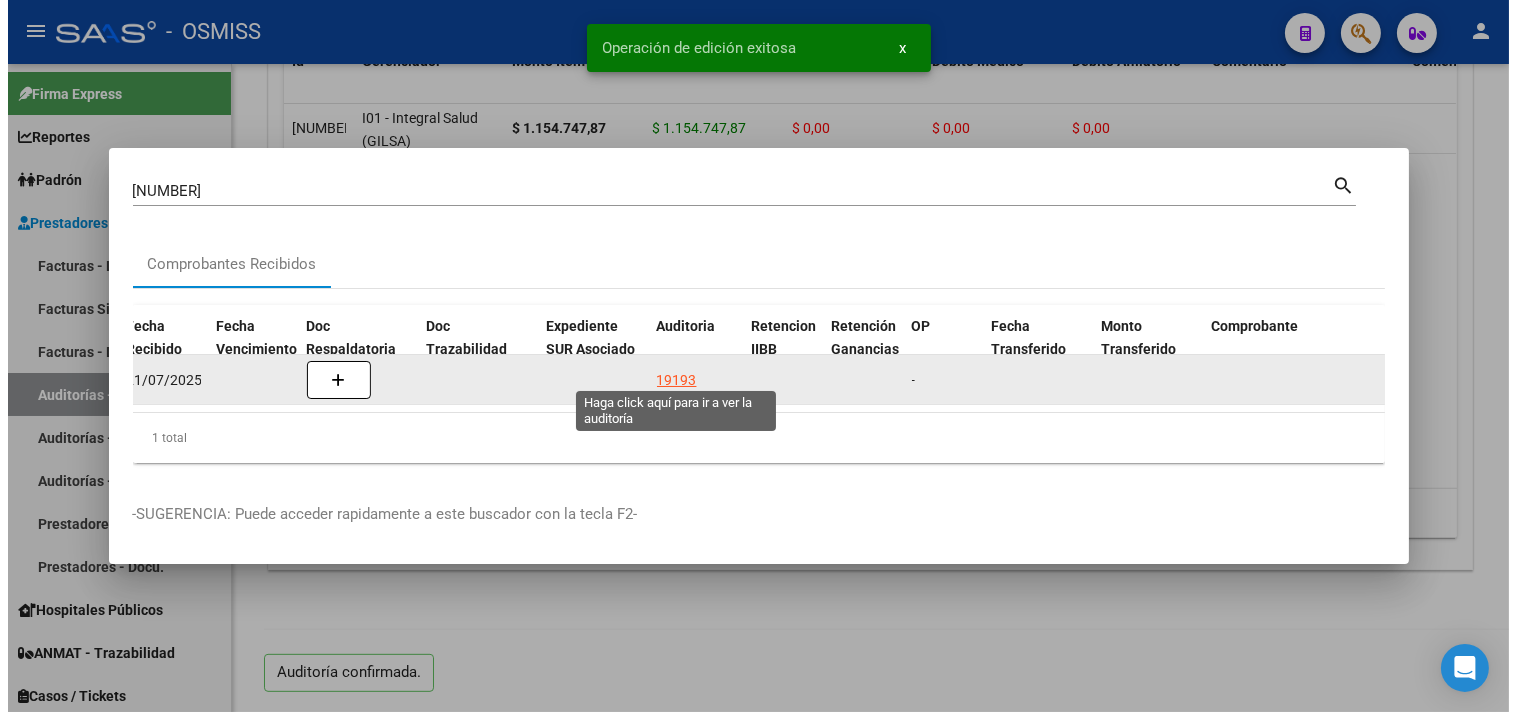 scroll, scrollTop: 0, scrollLeft: 0, axis: both 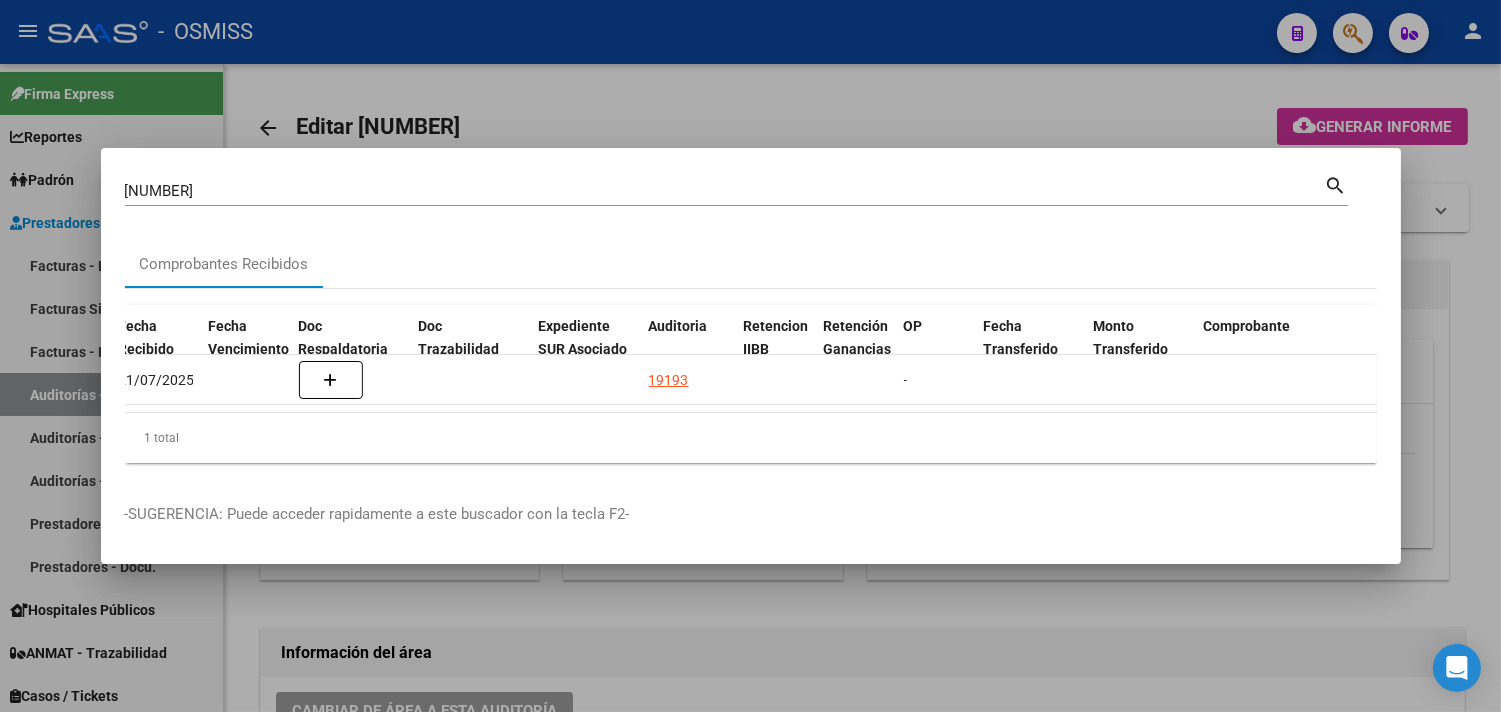 click at bounding box center (750, 356) 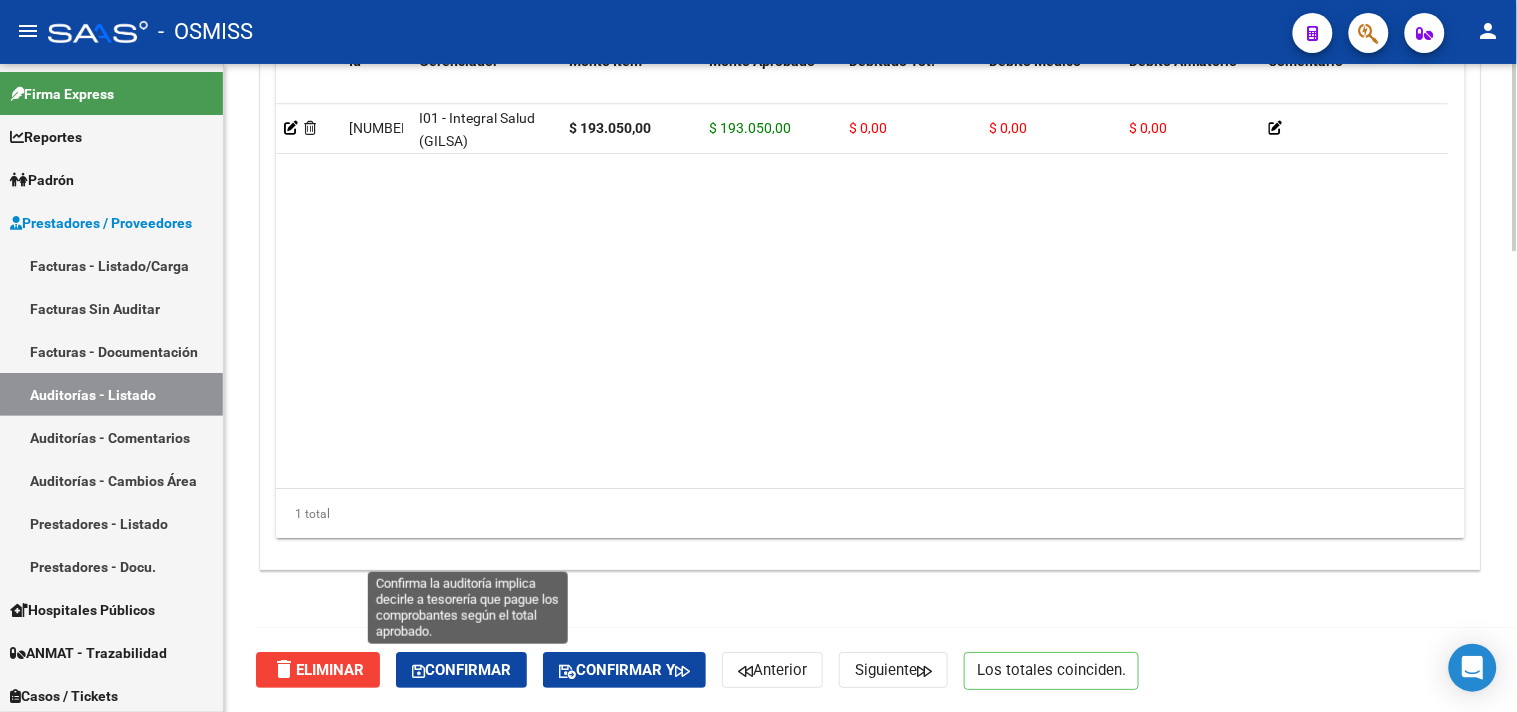 click on "Confirmar" 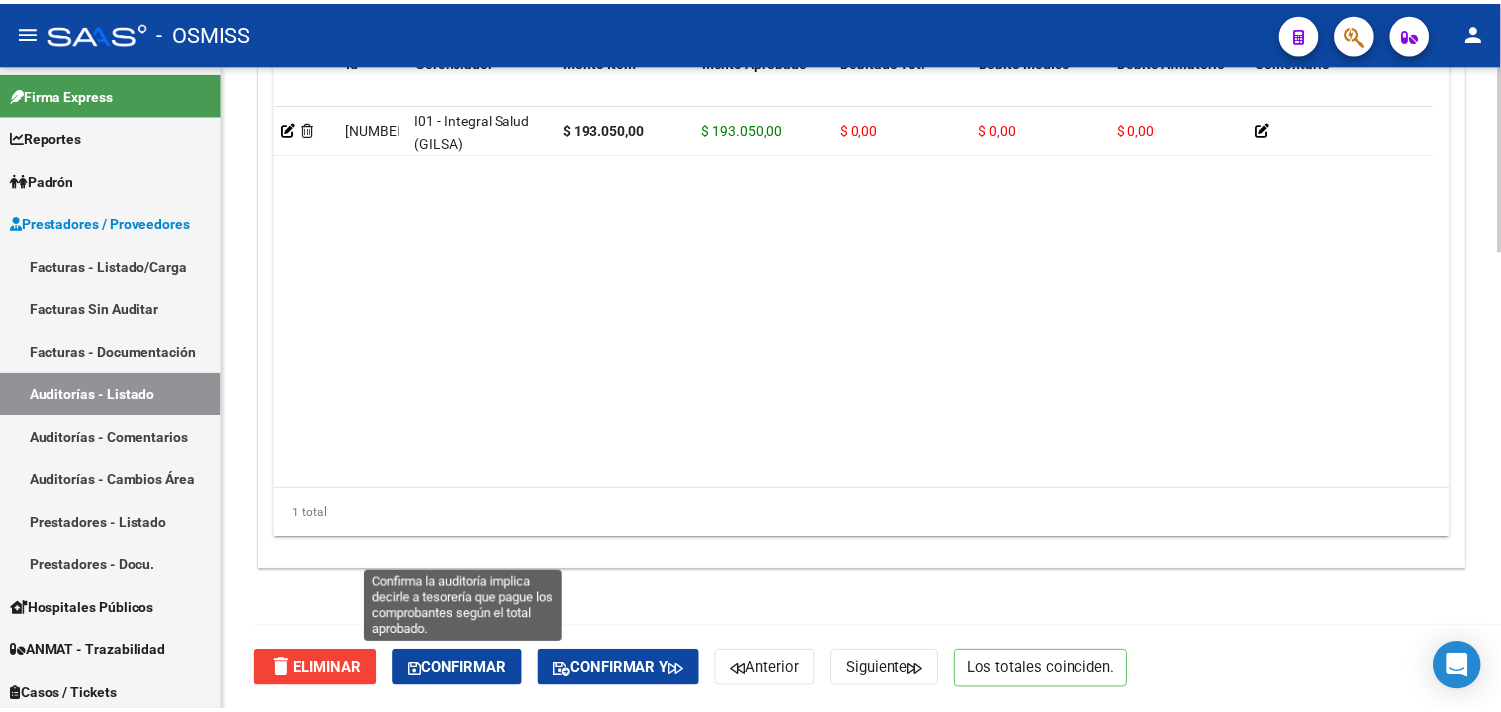 scroll, scrollTop: 1531, scrollLeft: 0, axis: vertical 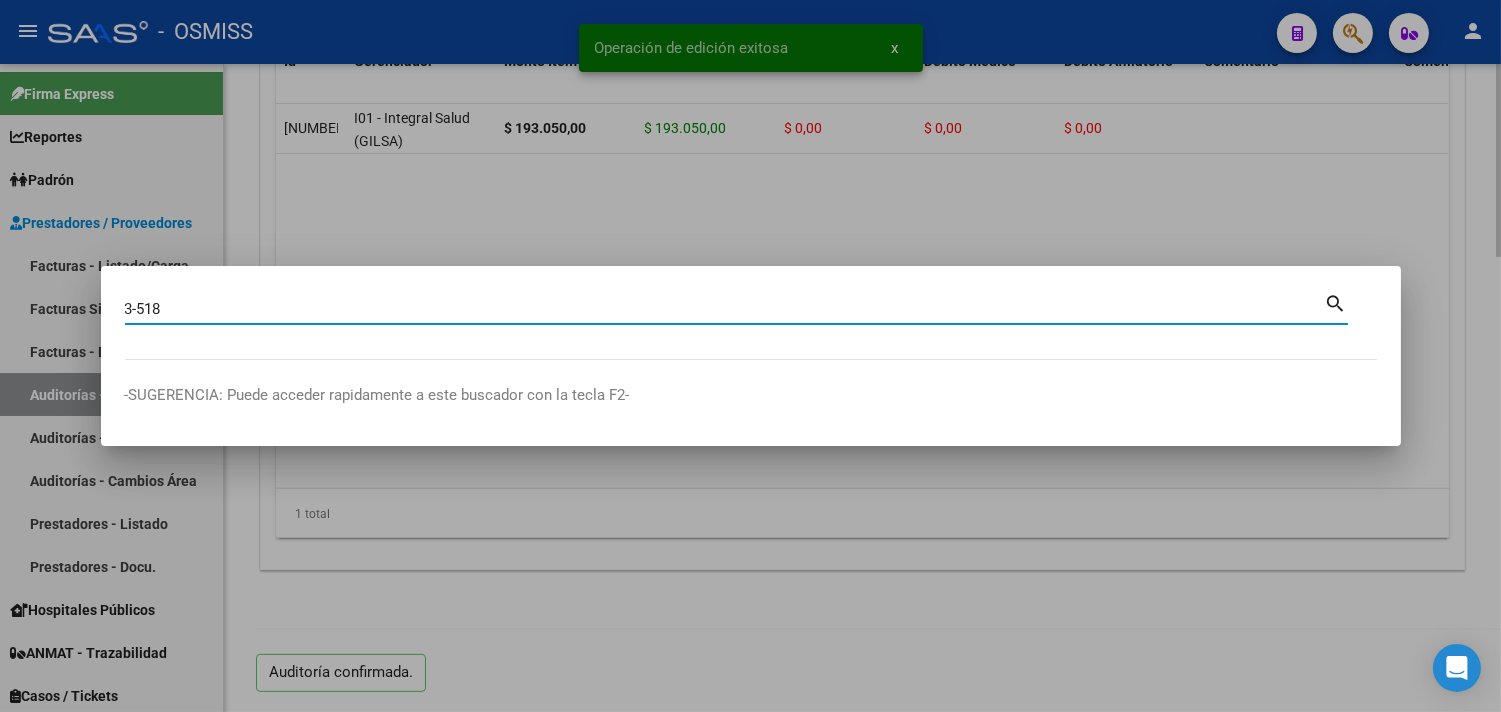 type on "3-518" 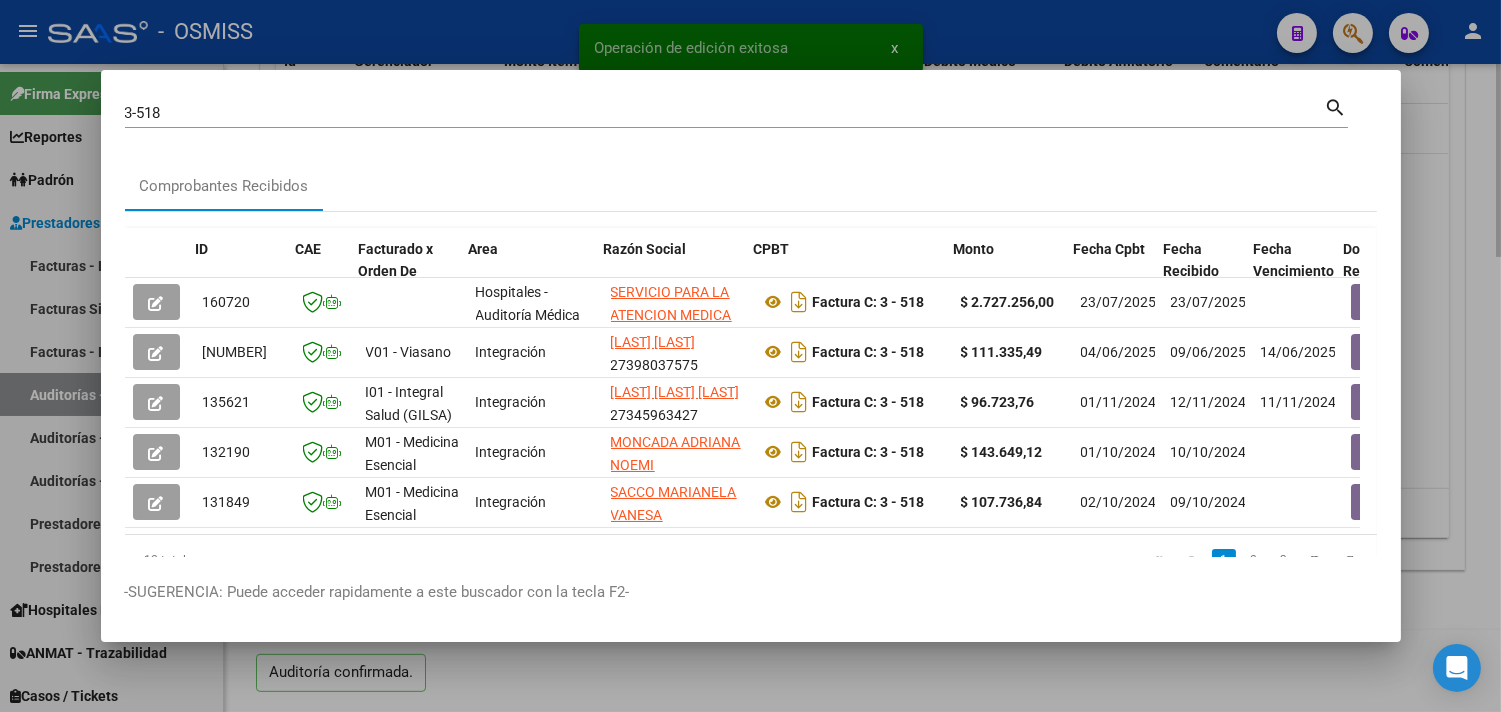 scroll, scrollTop: 0, scrollLeft: 730, axis: horizontal 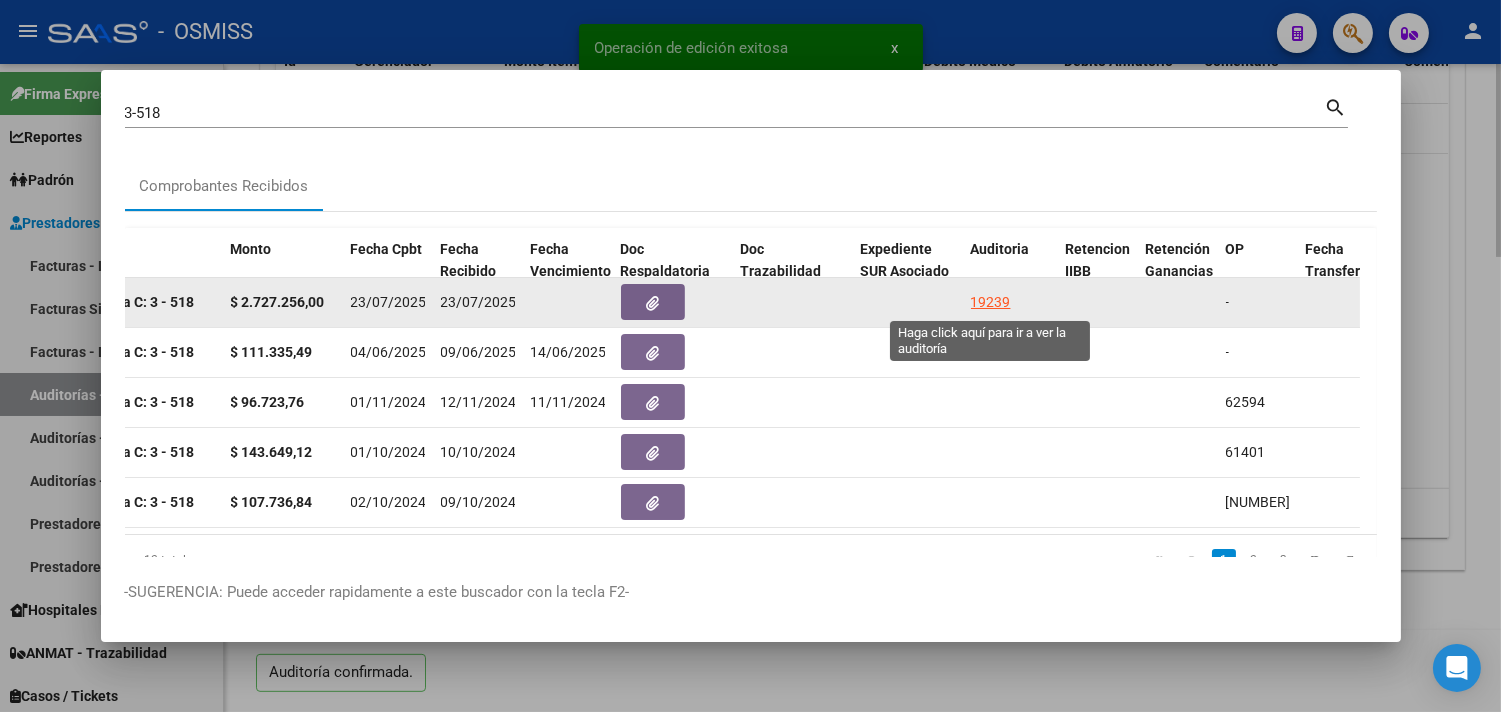 click on "19239" 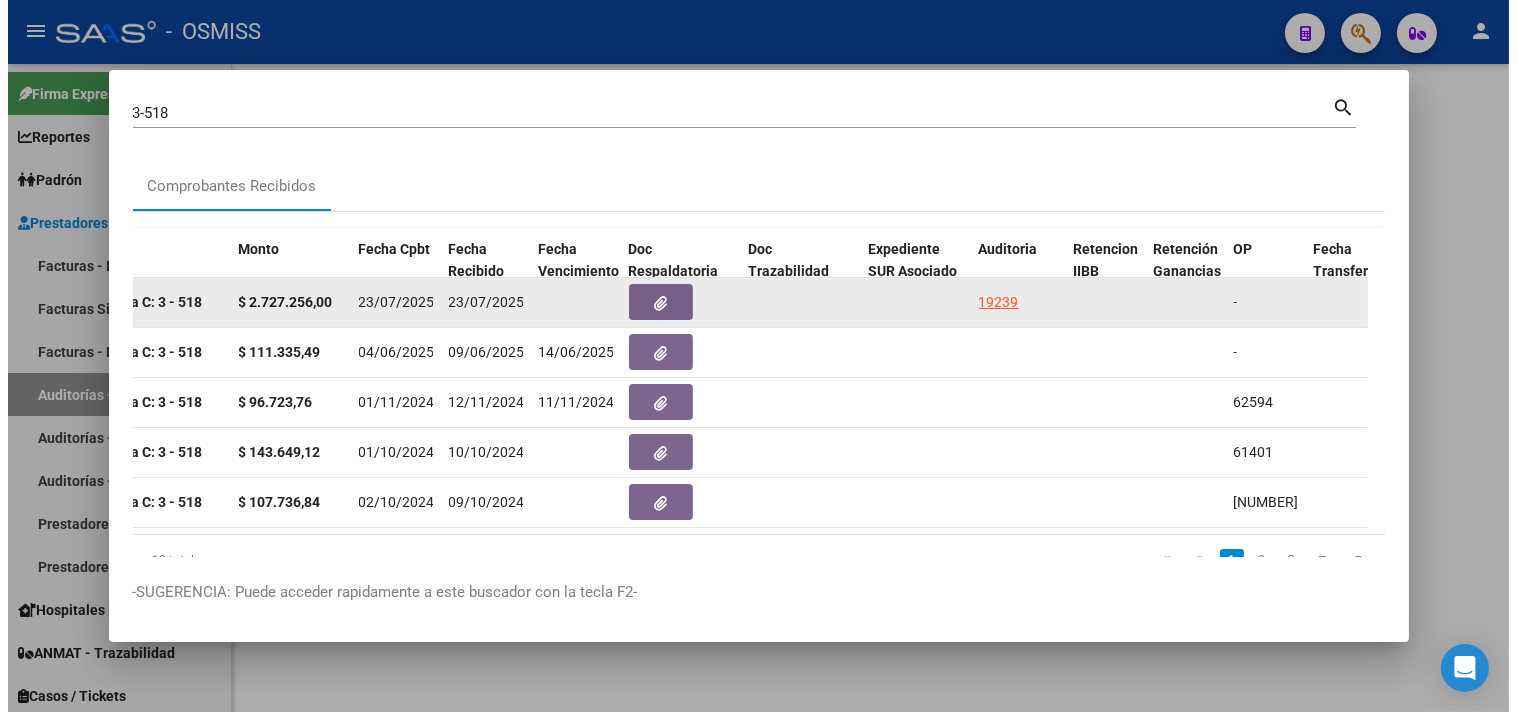 scroll, scrollTop: 0, scrollLeft: 0, axis: both 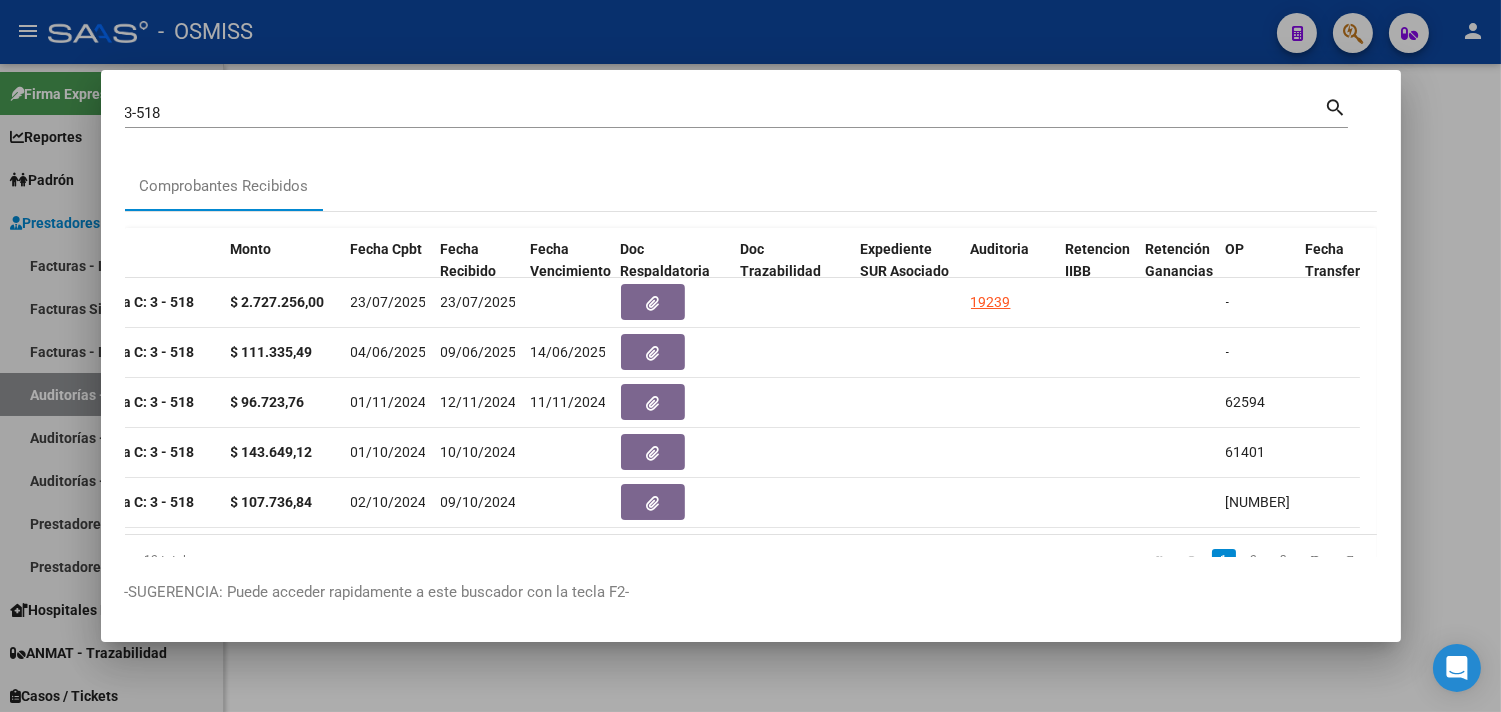 click at bounding box center (750, 356) 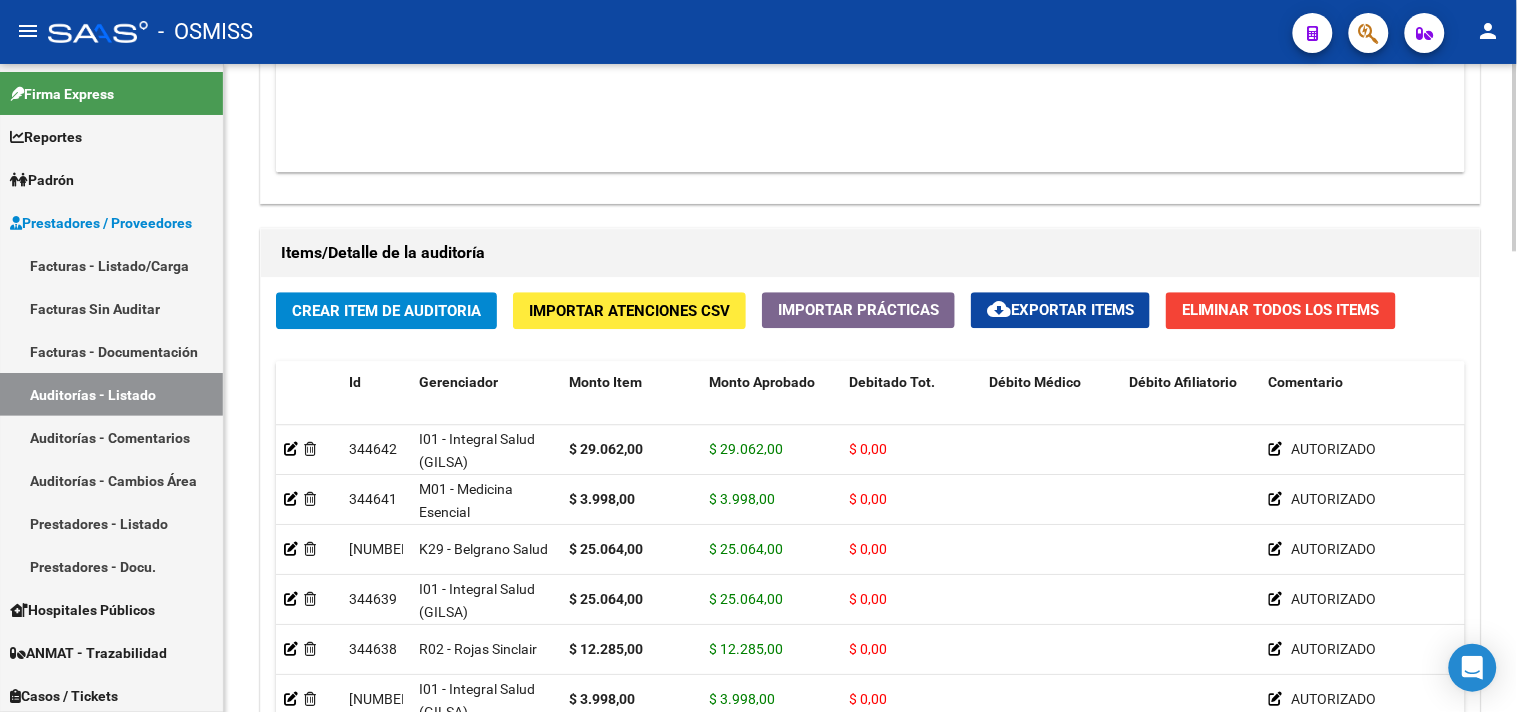 scroll, scrollTop: 1601, scrollLeft: 0, axis: vertical 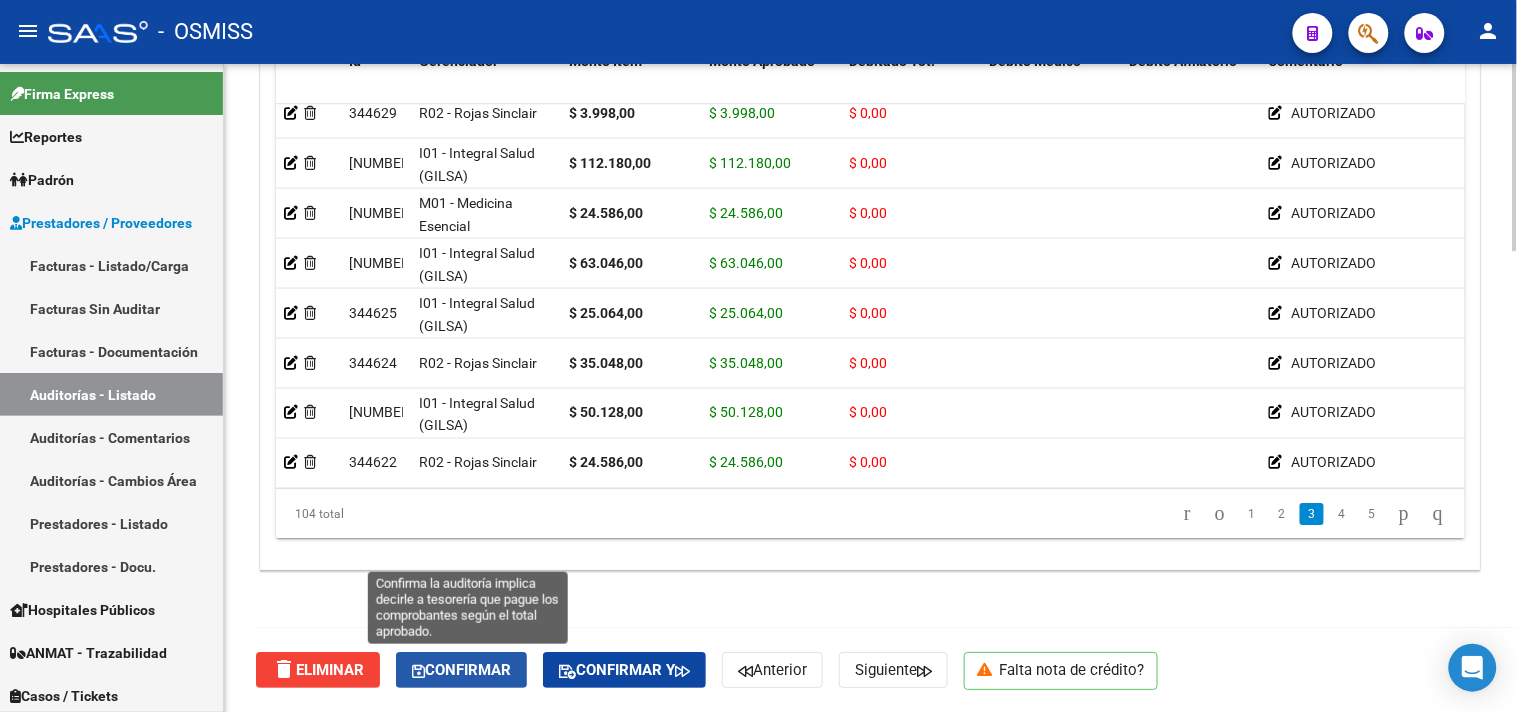 click on "Confirmar" 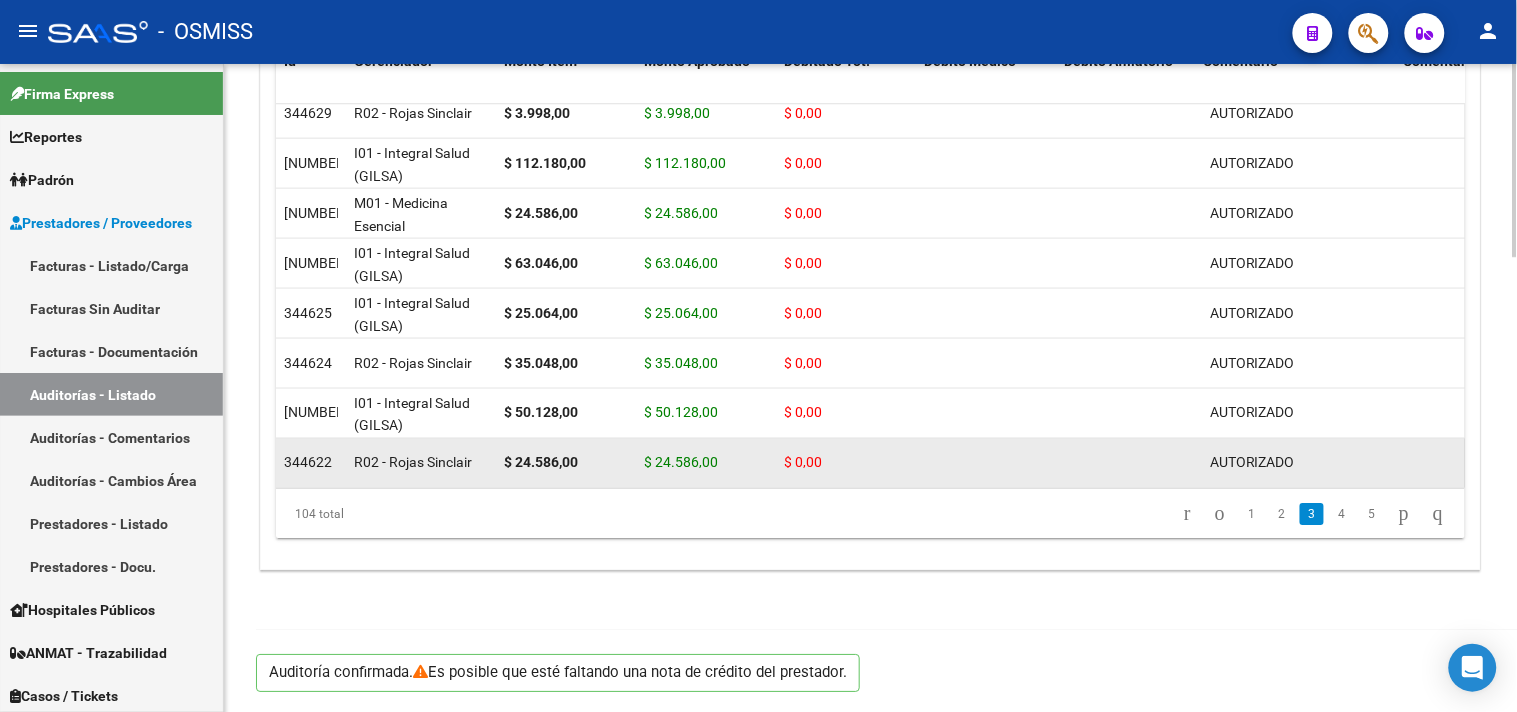 scroll, scrollTop: 1531, scrollLeft: 0, axis: vertical 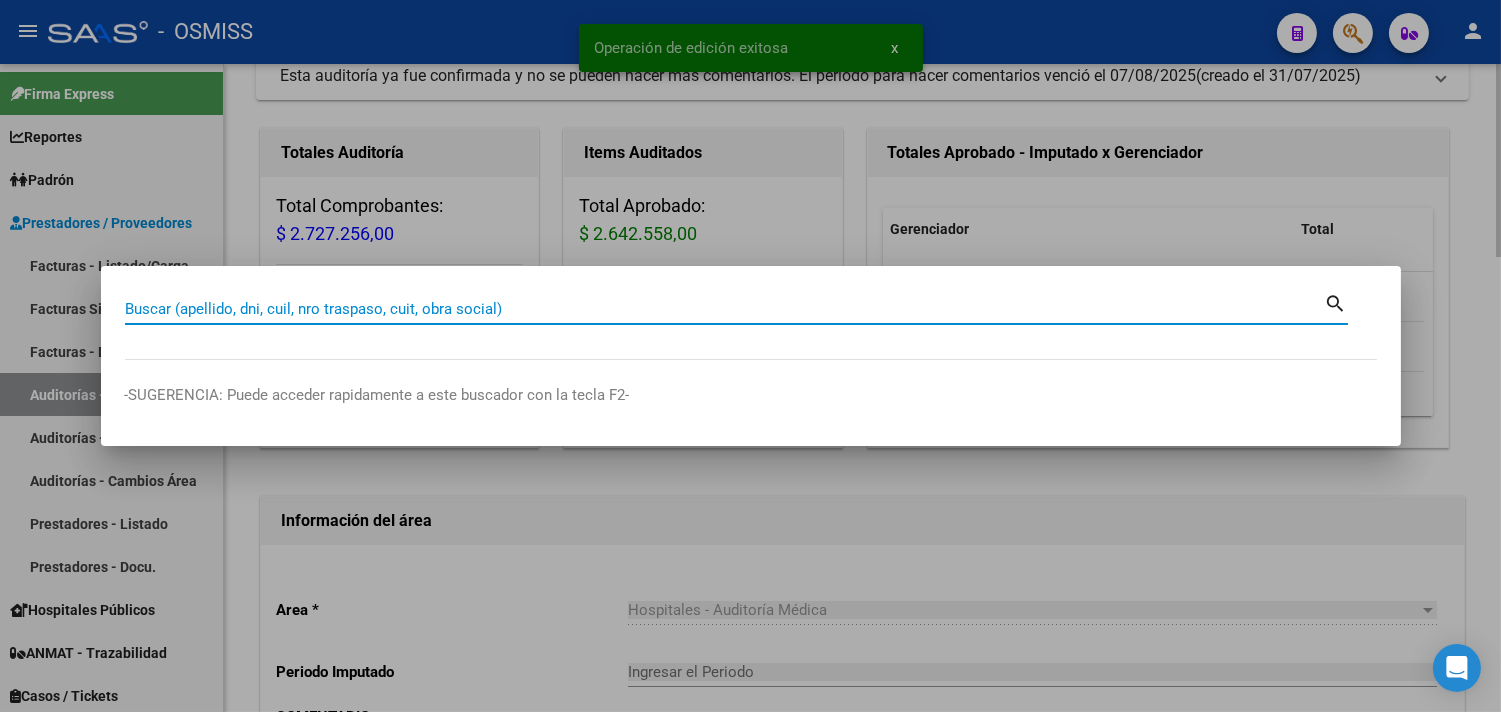 click on "Buscar (apellido, dni, cuil, nro traspaso, cuit, obra social) search -SUGERENCIA: Puede acceder rapidamente a este buscador con la tecla F2-" at bounding box center (751, 355) 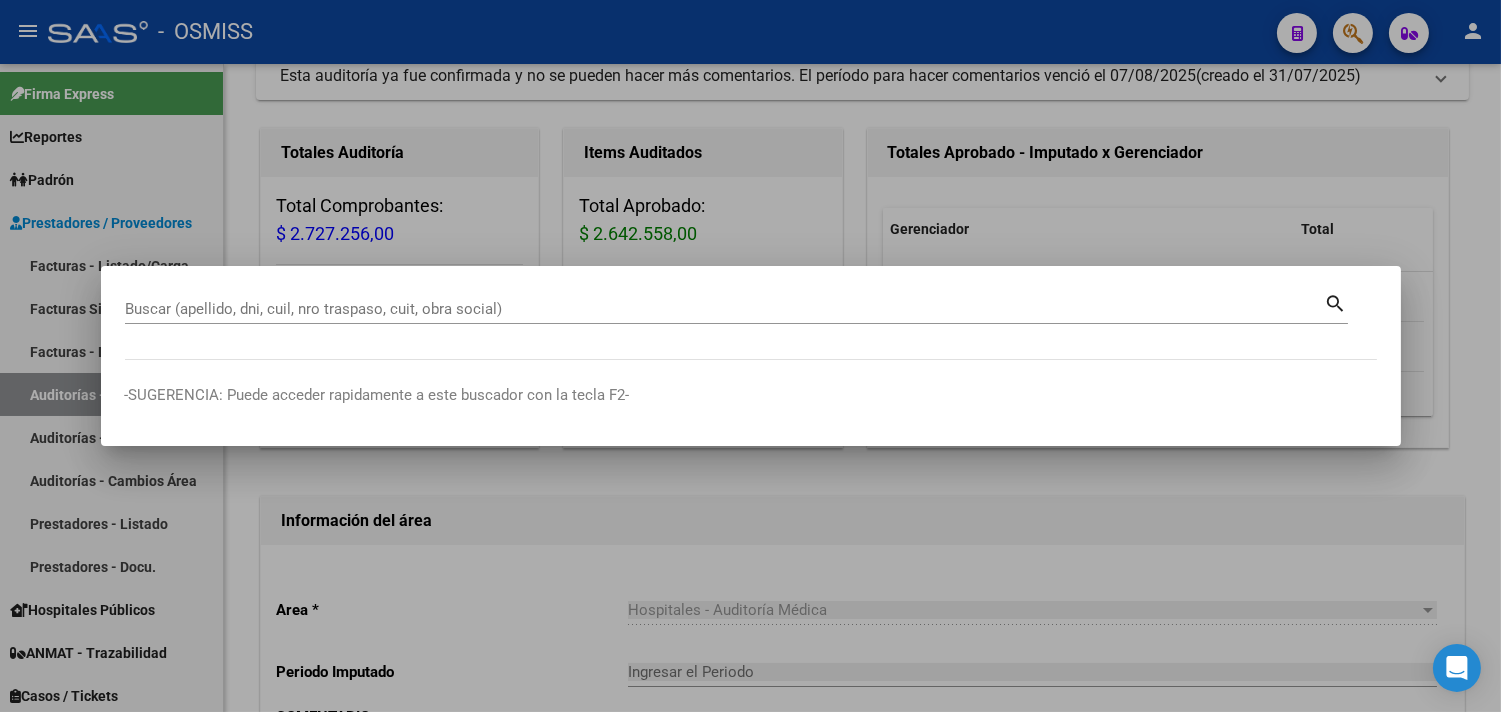click at bounding box center (750, 356) 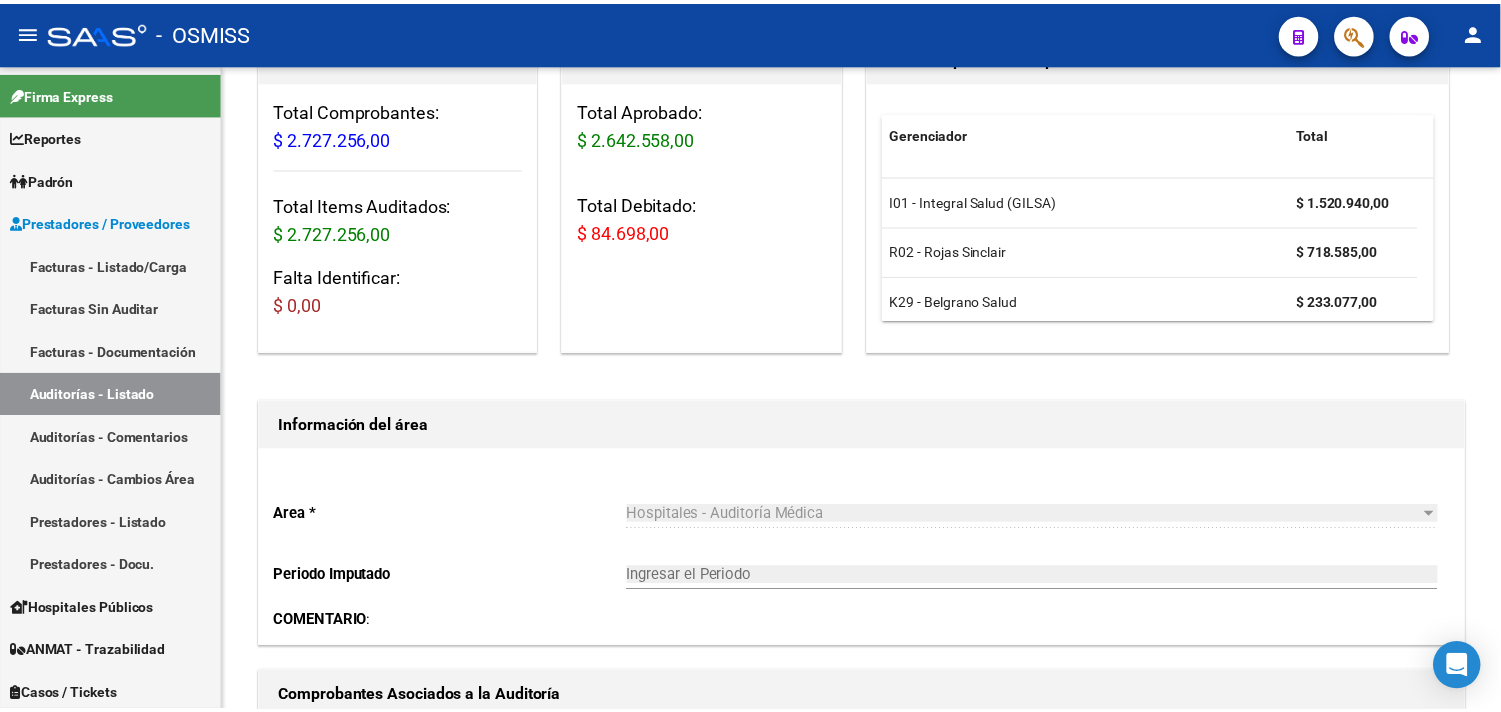 scroll, scrollTop: 753, scrollLeft: 0, axis: vertical 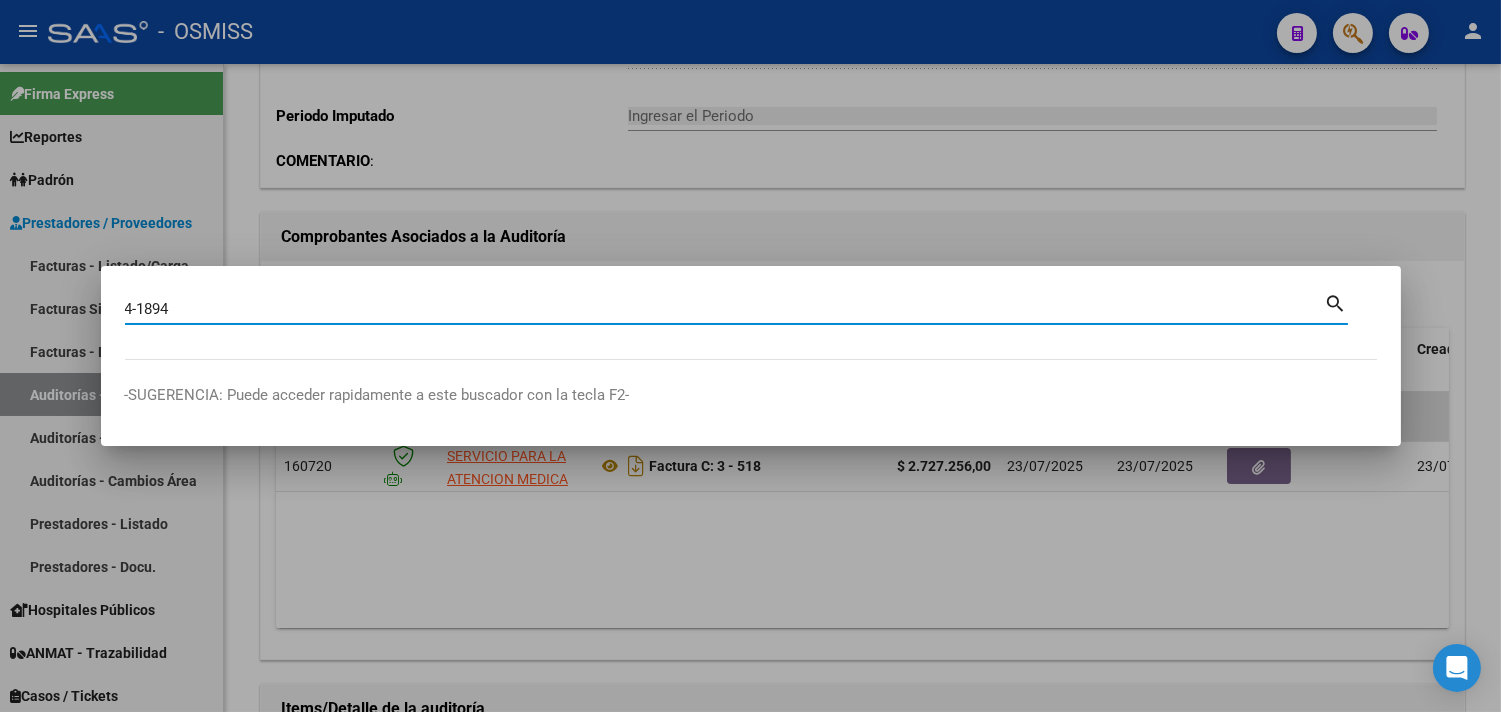 type on "4-1894" 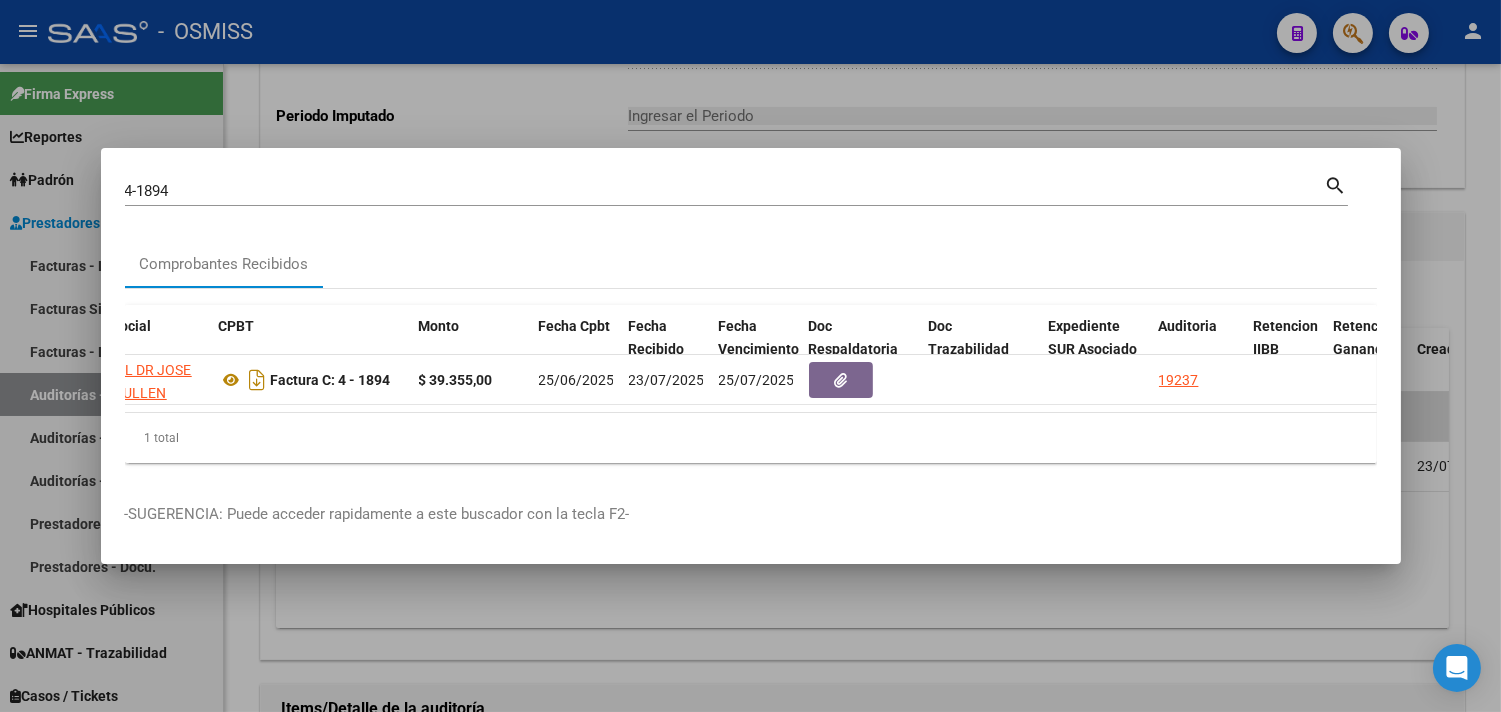 scroll, scrollTop: 0, scrollLeft: 828, axis: horizontal 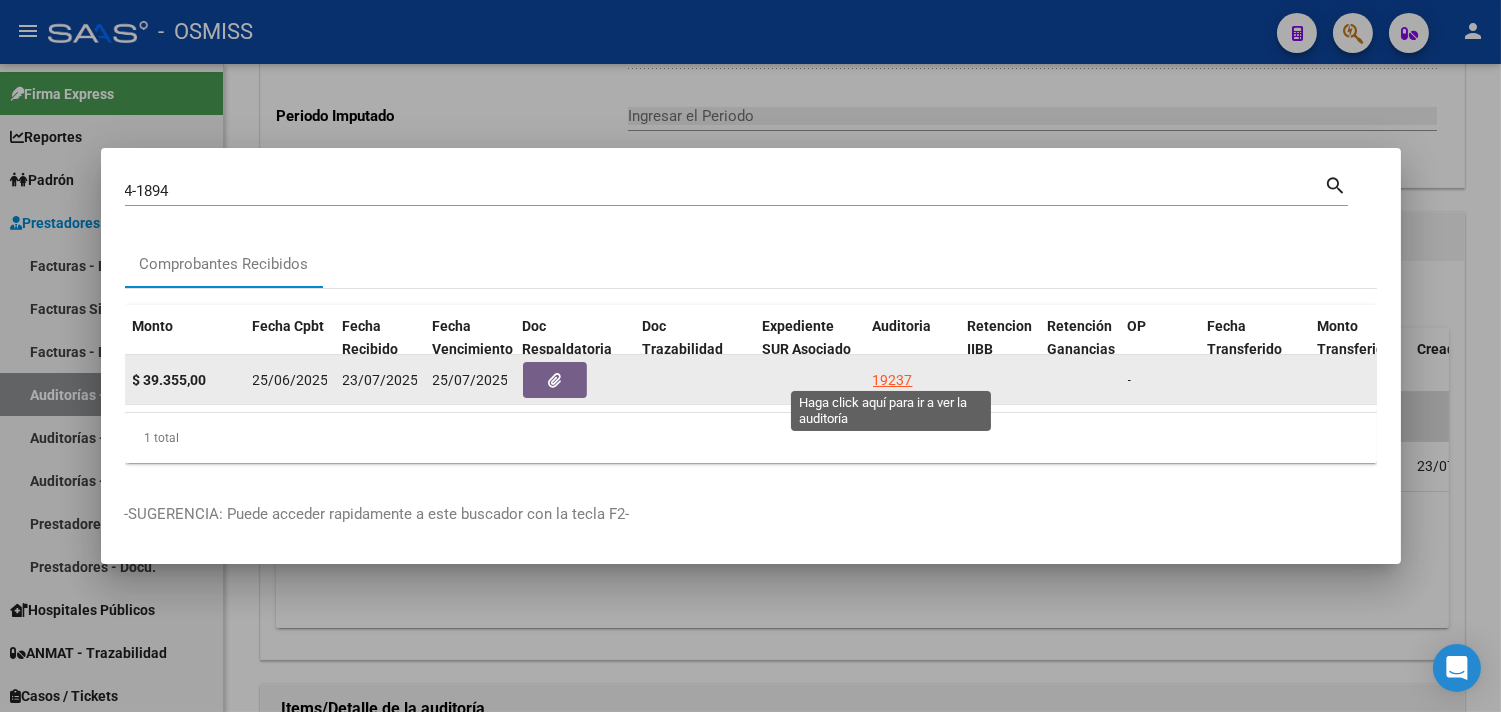 click on "19237" 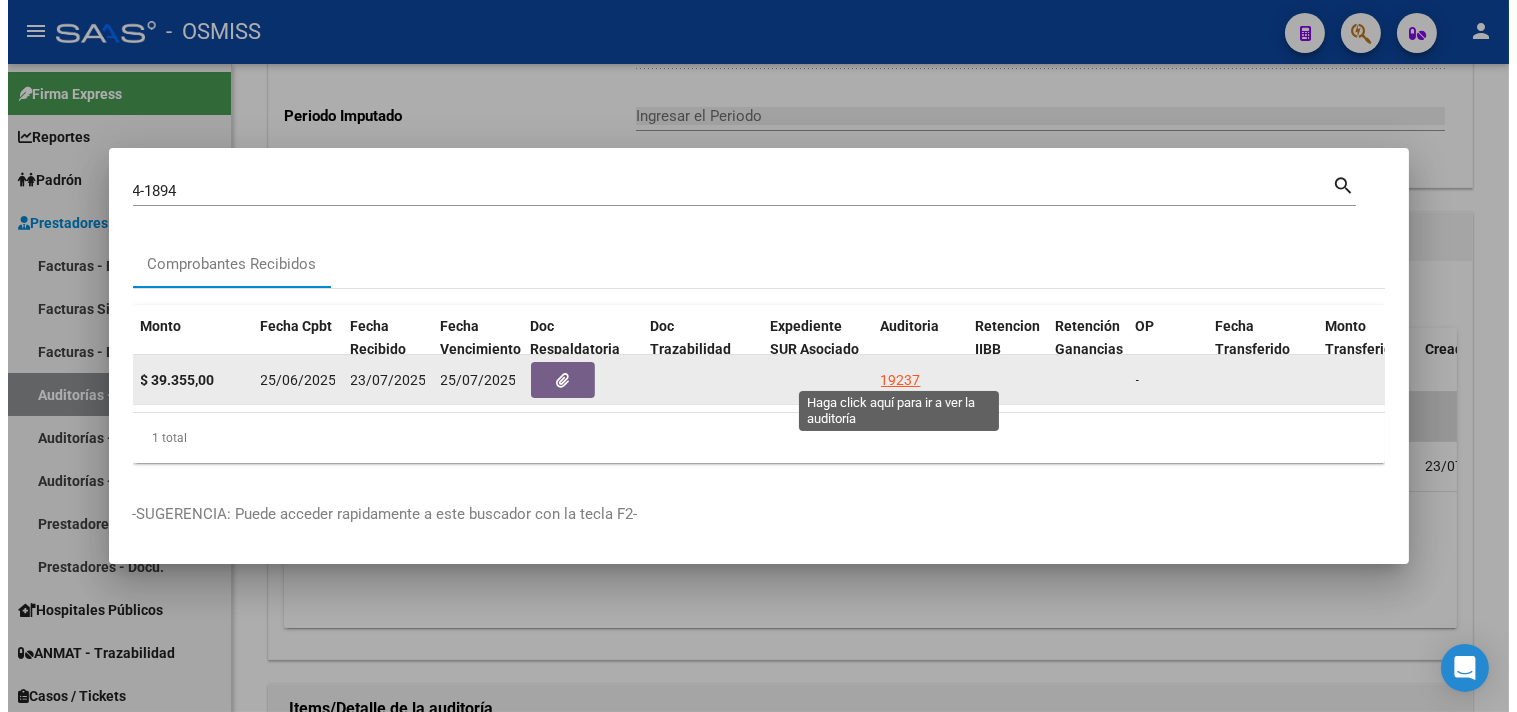 scroll, scrollTop: 0, scrollLeft: 0, axis: both 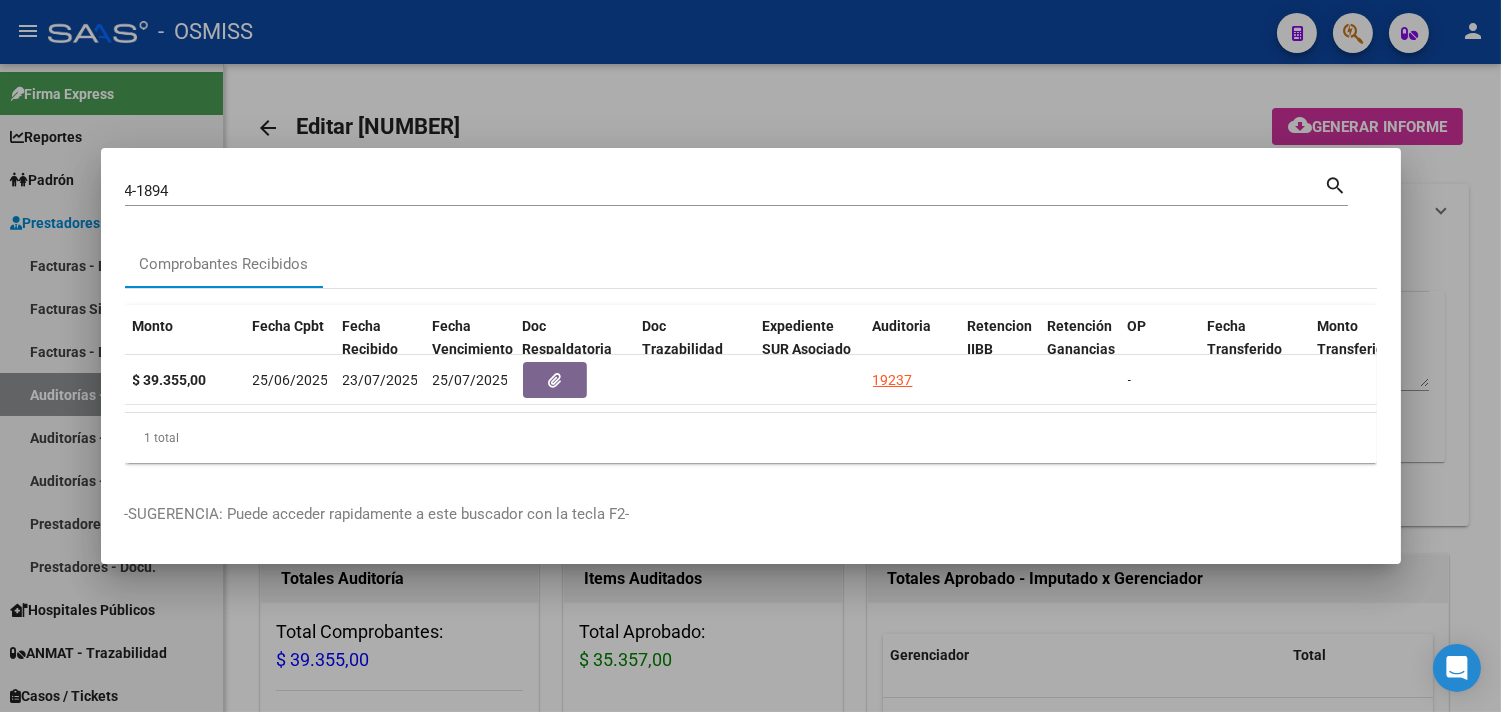 click at bounding box center [750, 356] 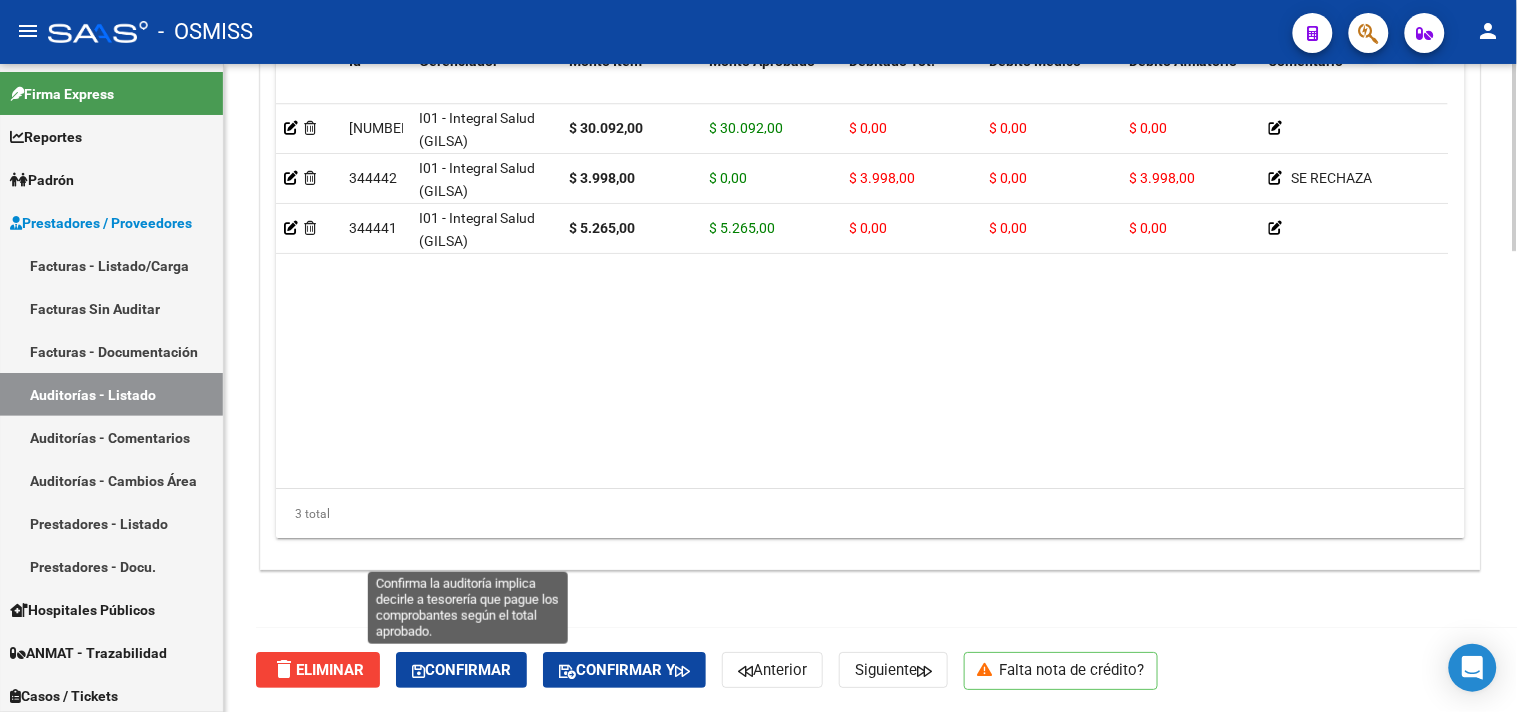 click on "Confirmar" 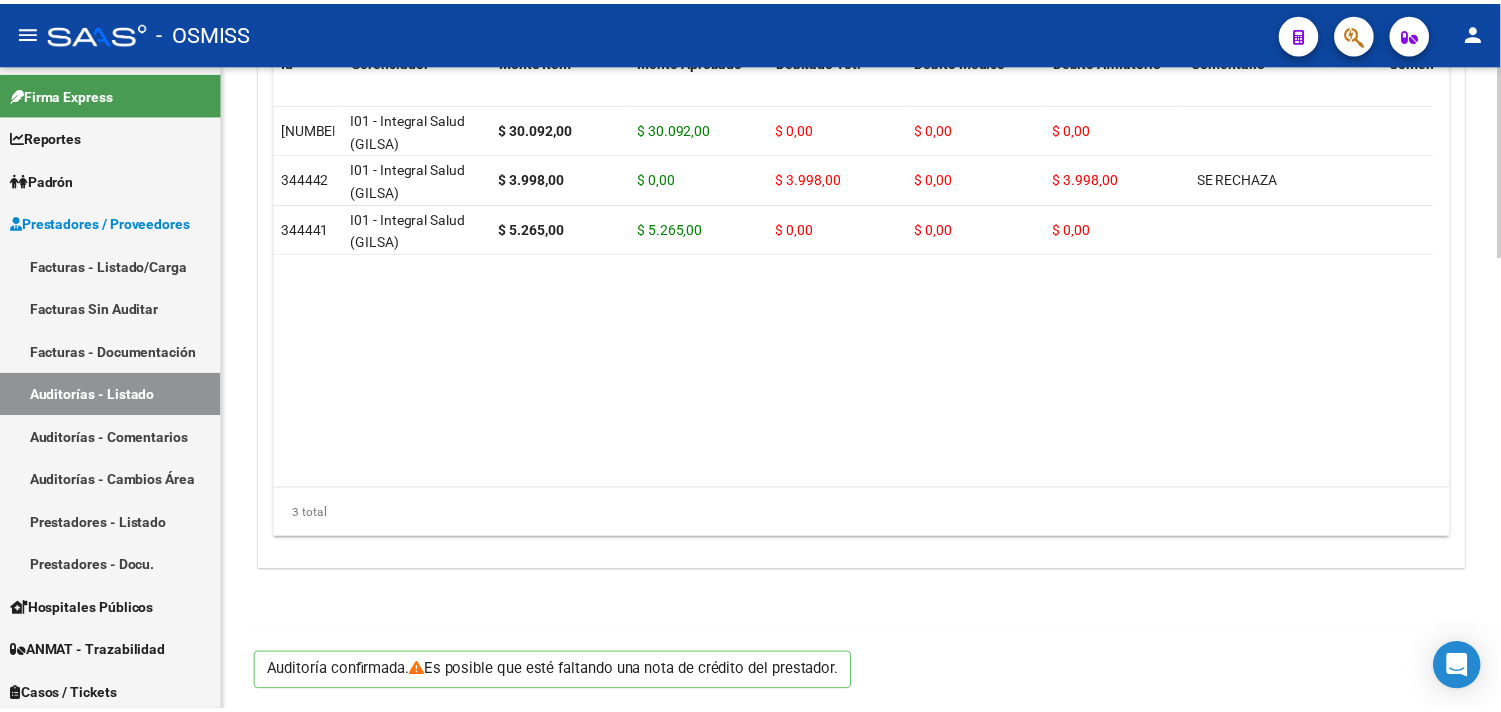 scroll, scrollTop: 1531, scrollLeft: 0, axis: vertical 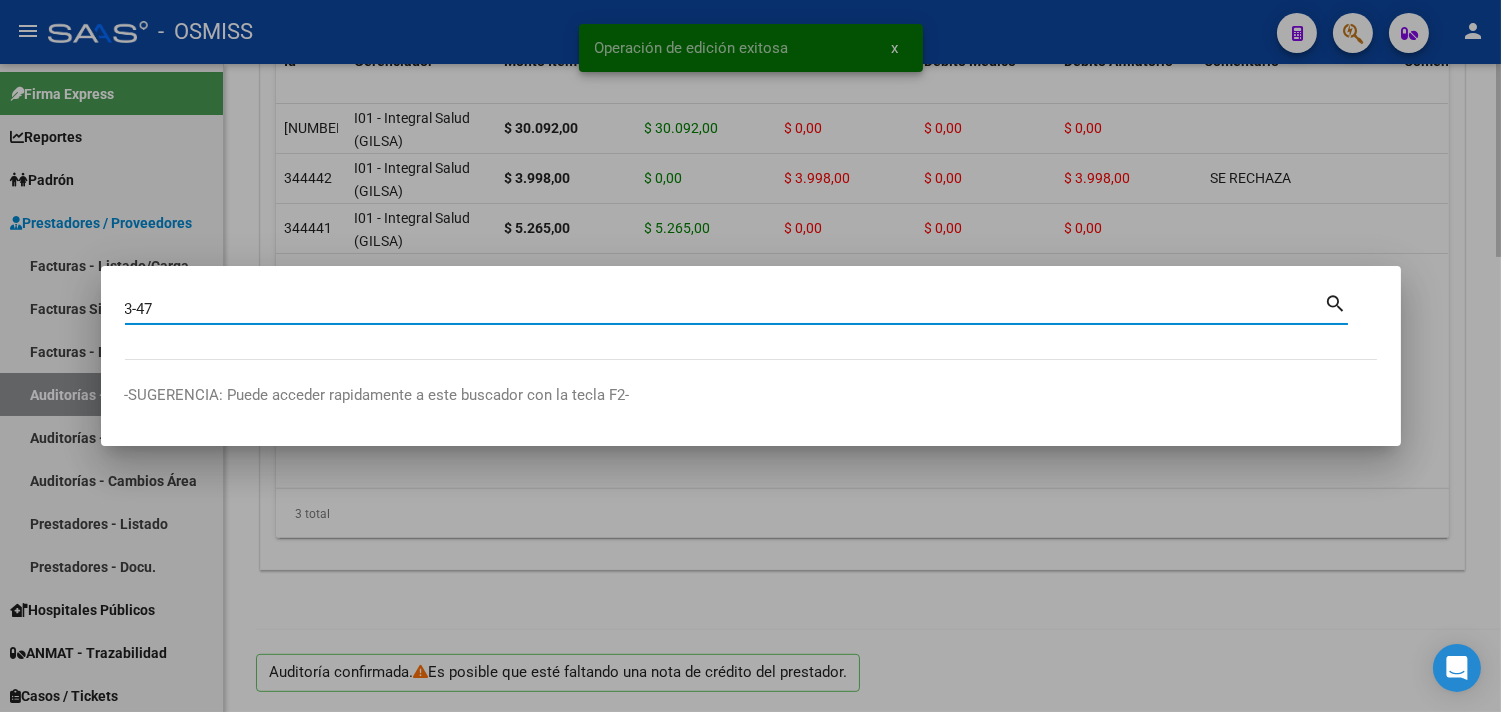 type on "3-479" 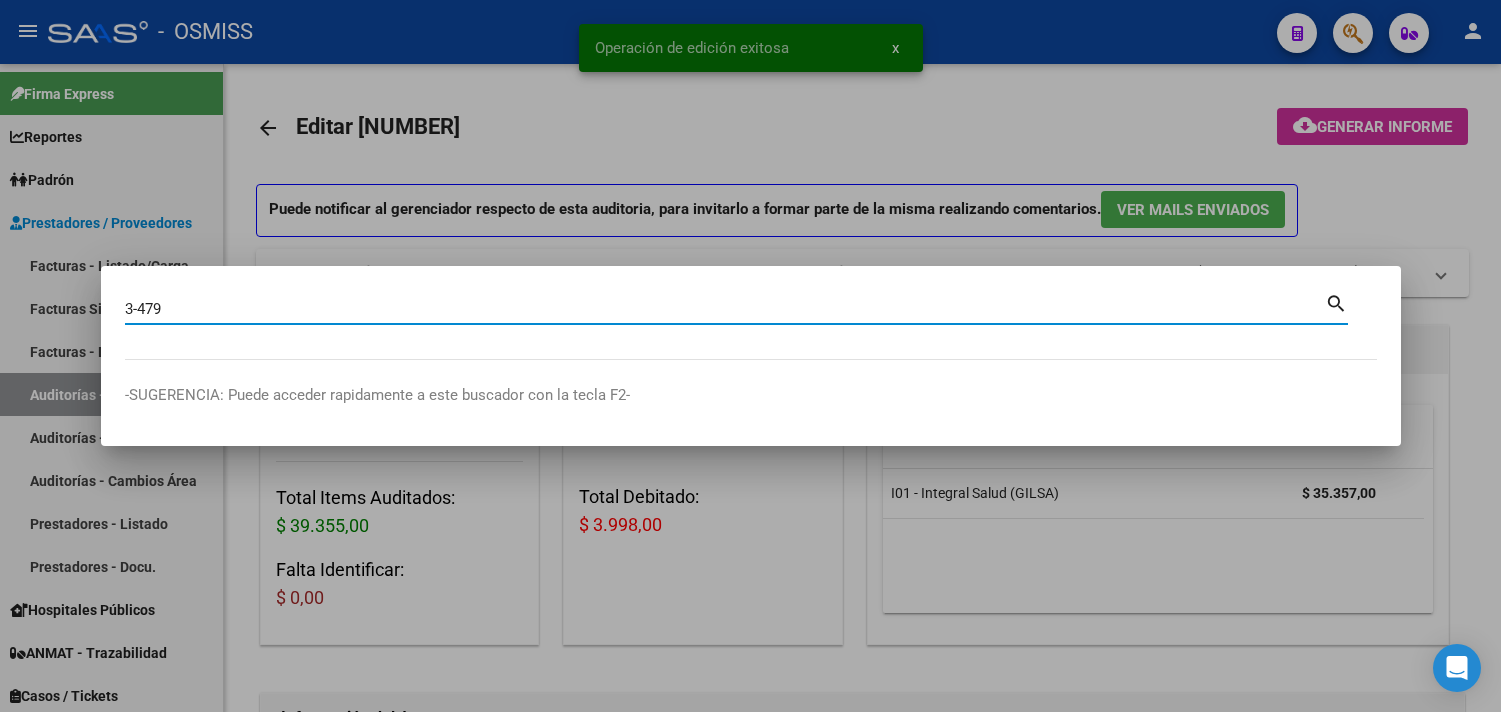 scroll, scrollTop: 0, scrollLeft: 0, axis: both 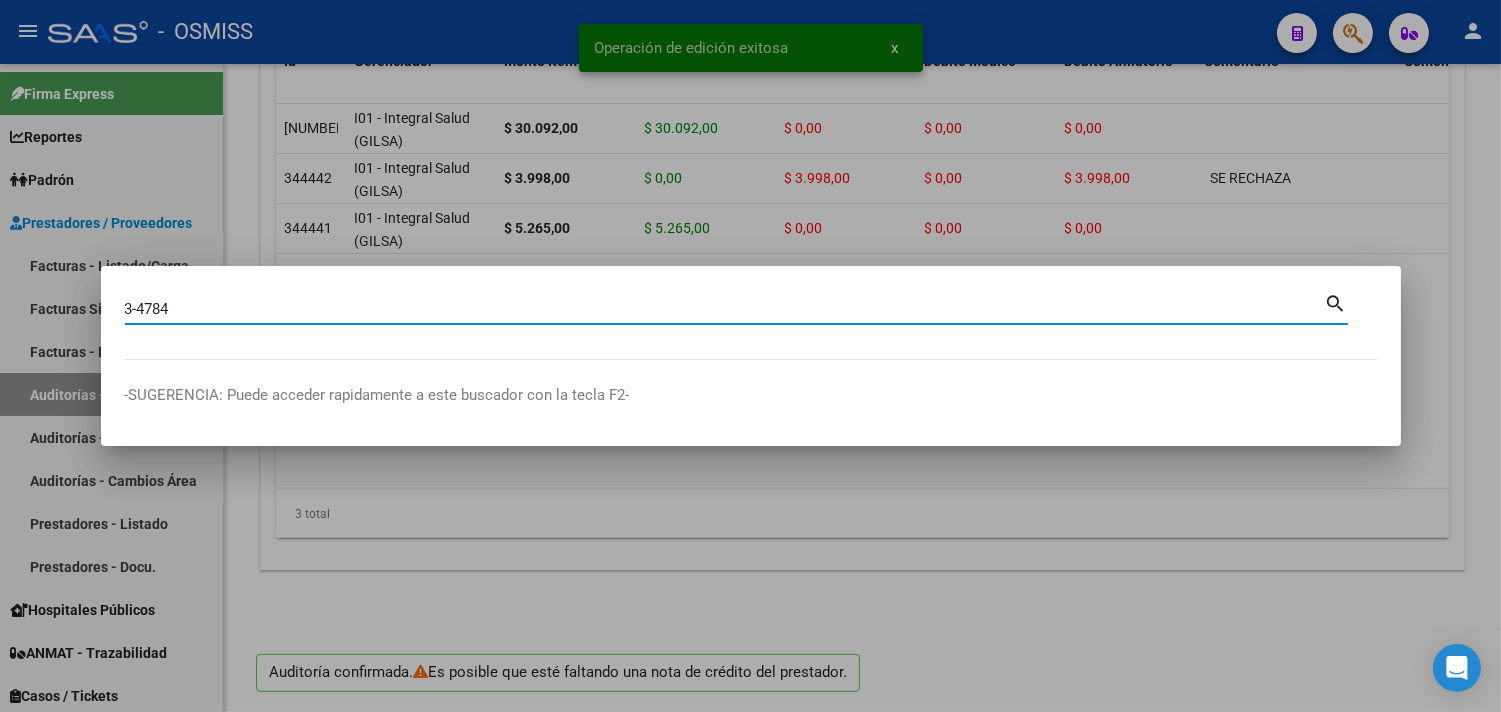 type on "3-4784" 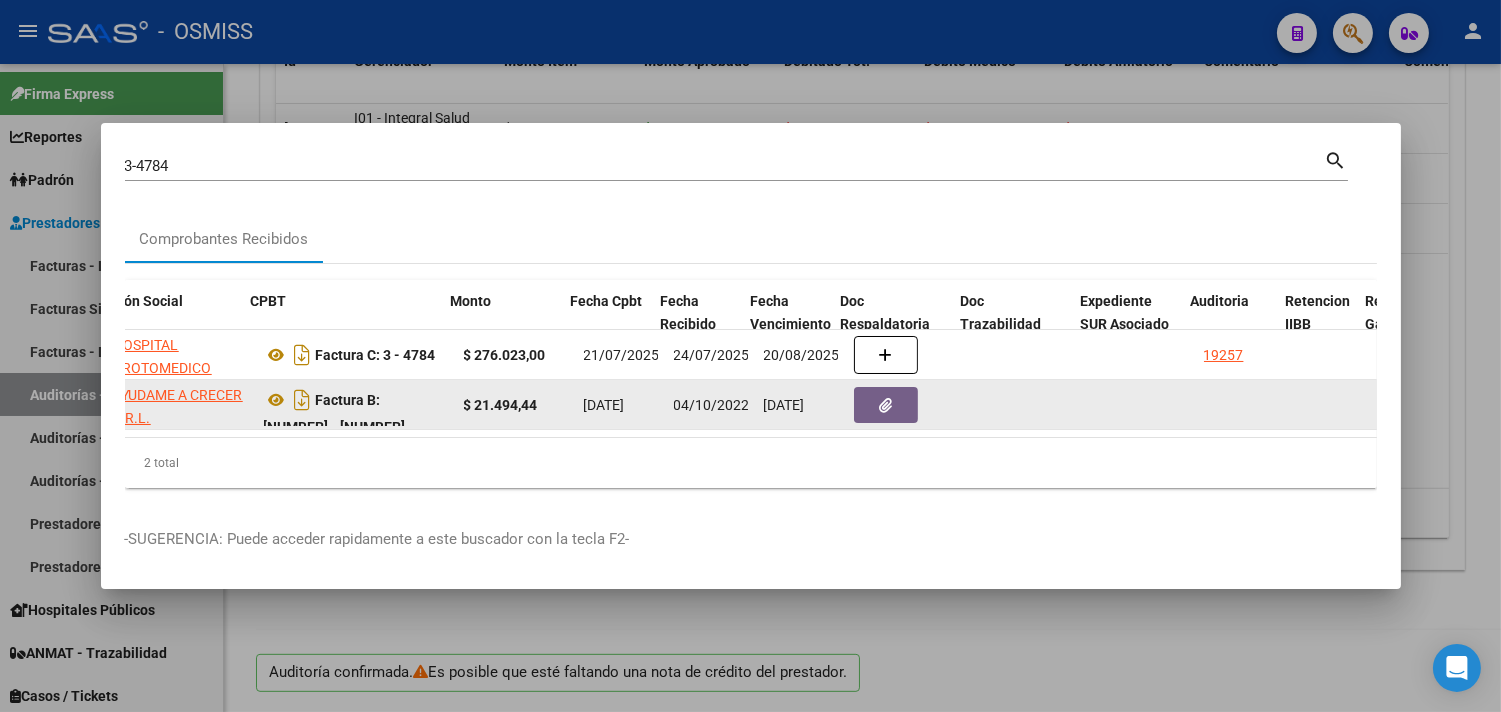 scroll, scrollTop: 0, scrollLeft: 505, axis: horizontal 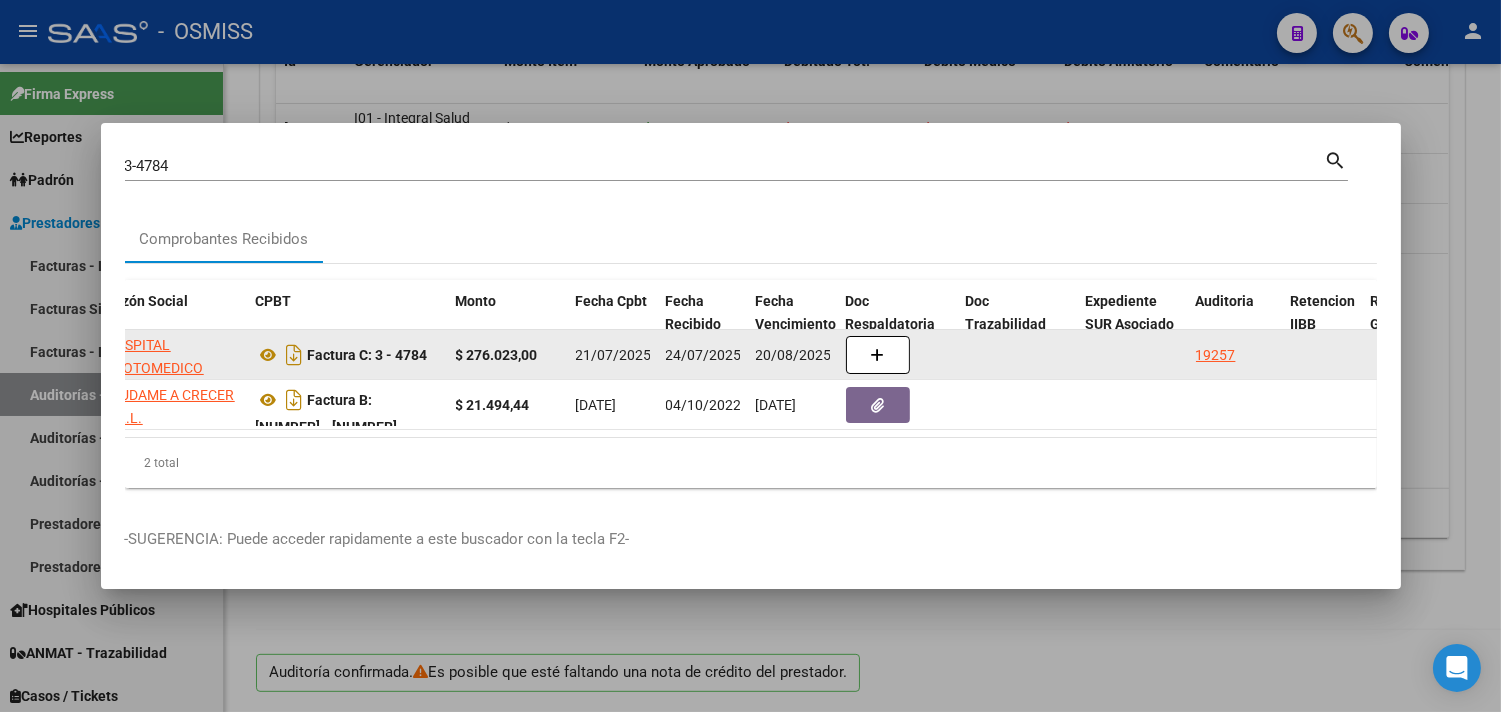 click on "19257" 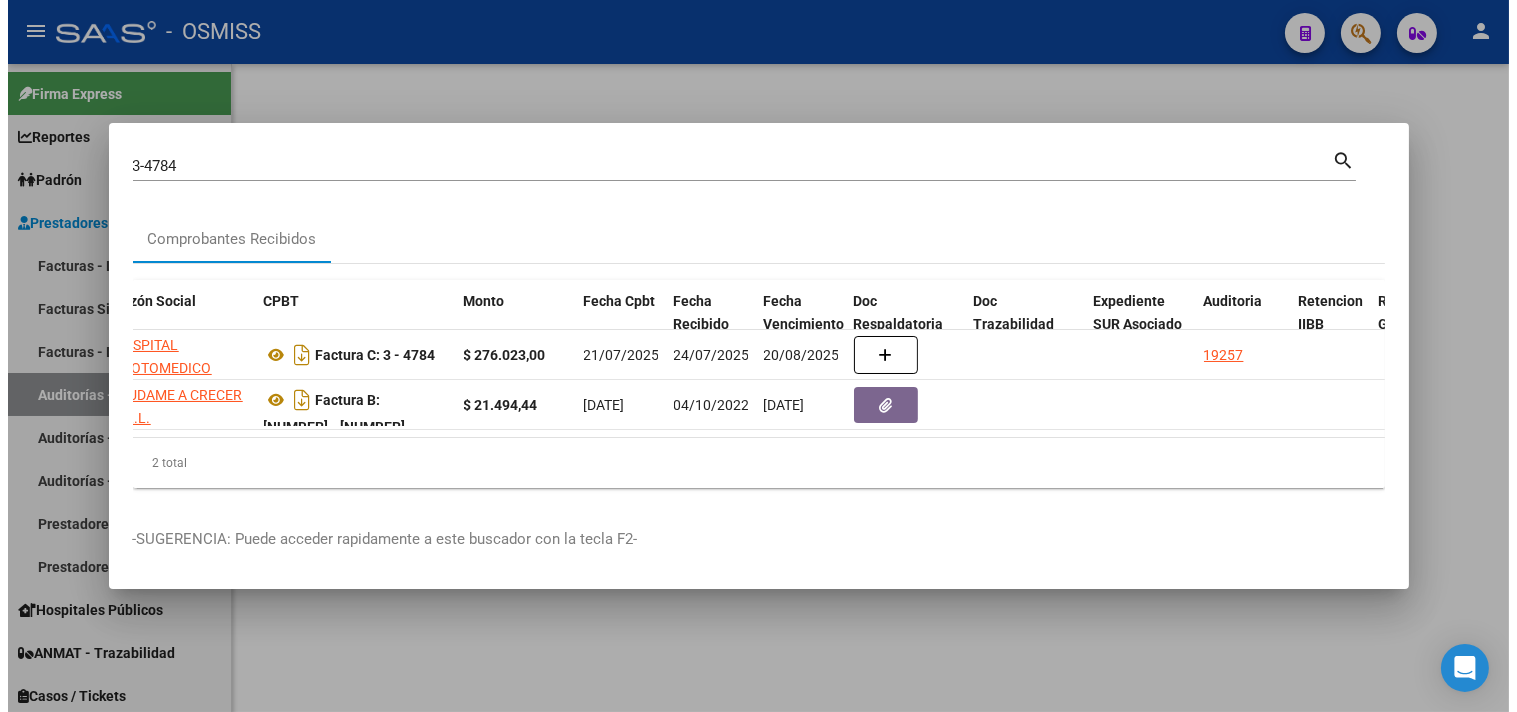 scroll, scrollTop: 0, scrollLeft: 0, axis: both 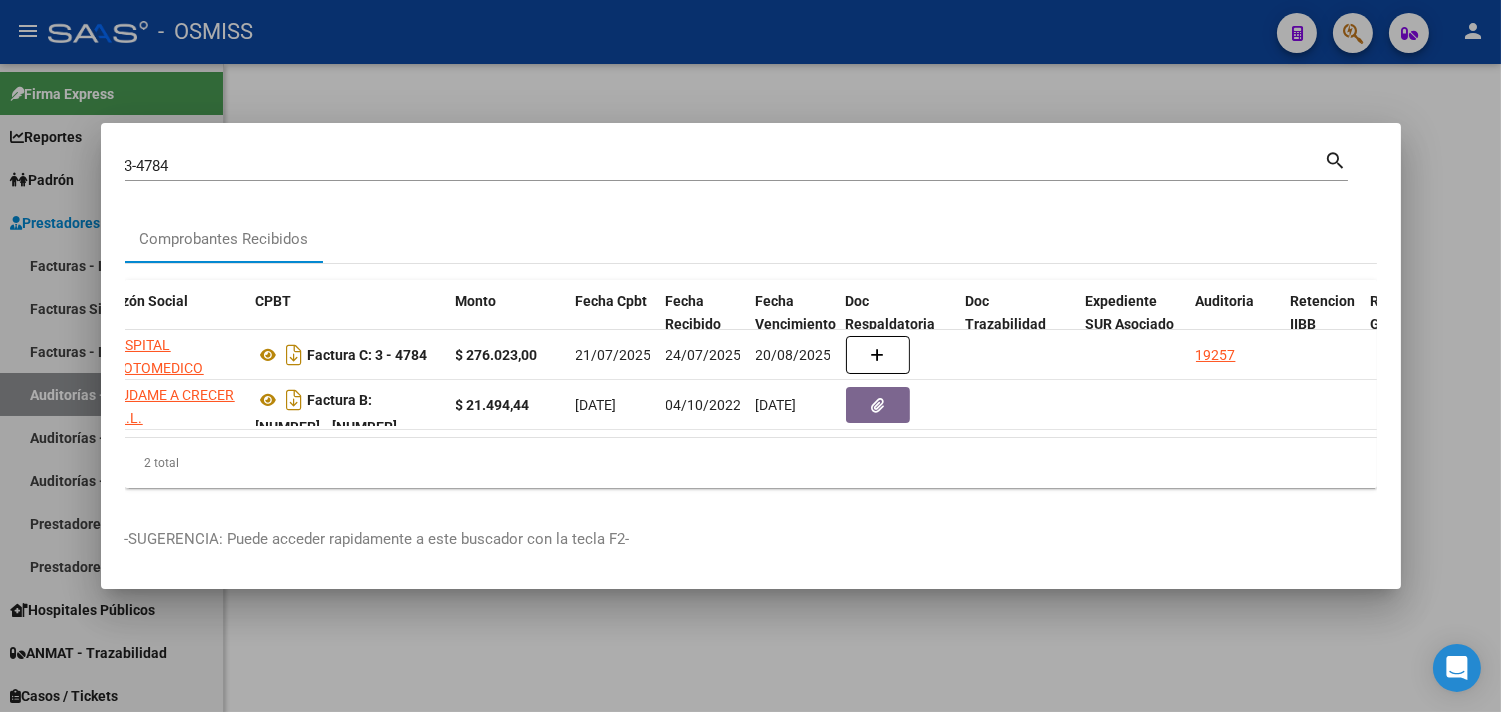 click at bounding box center [750, 356] 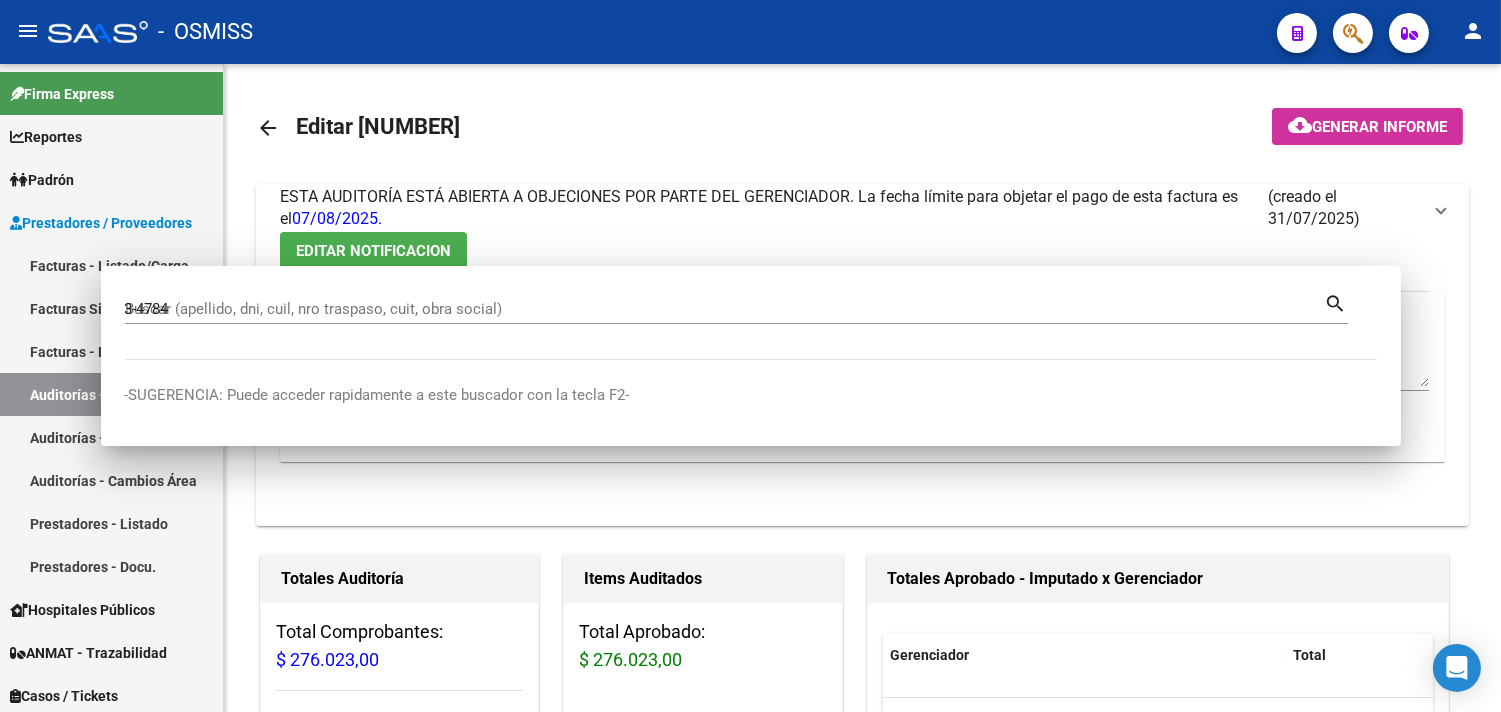 type 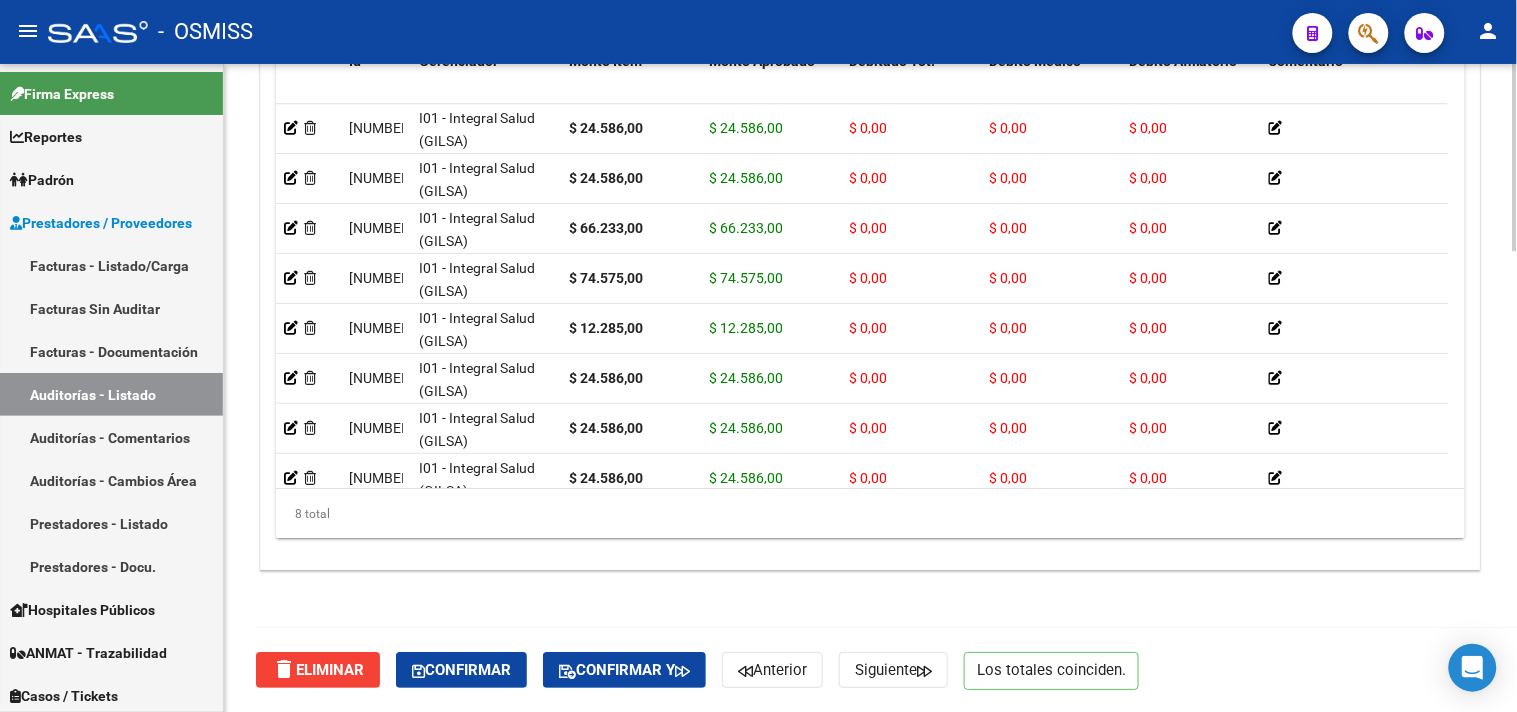 click on "Confirmar" 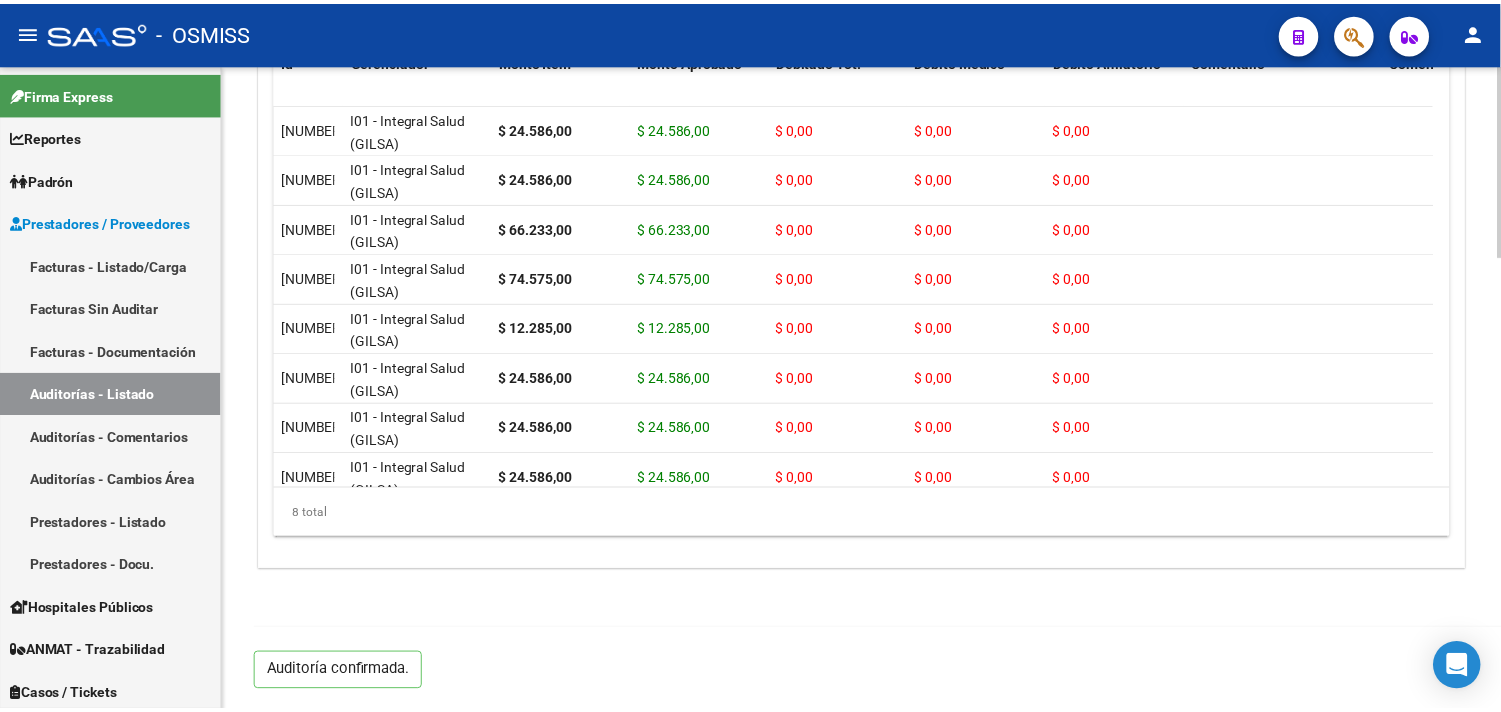 scroll, scrollTop: 1531, scrollLeft: 0, axis: vertical 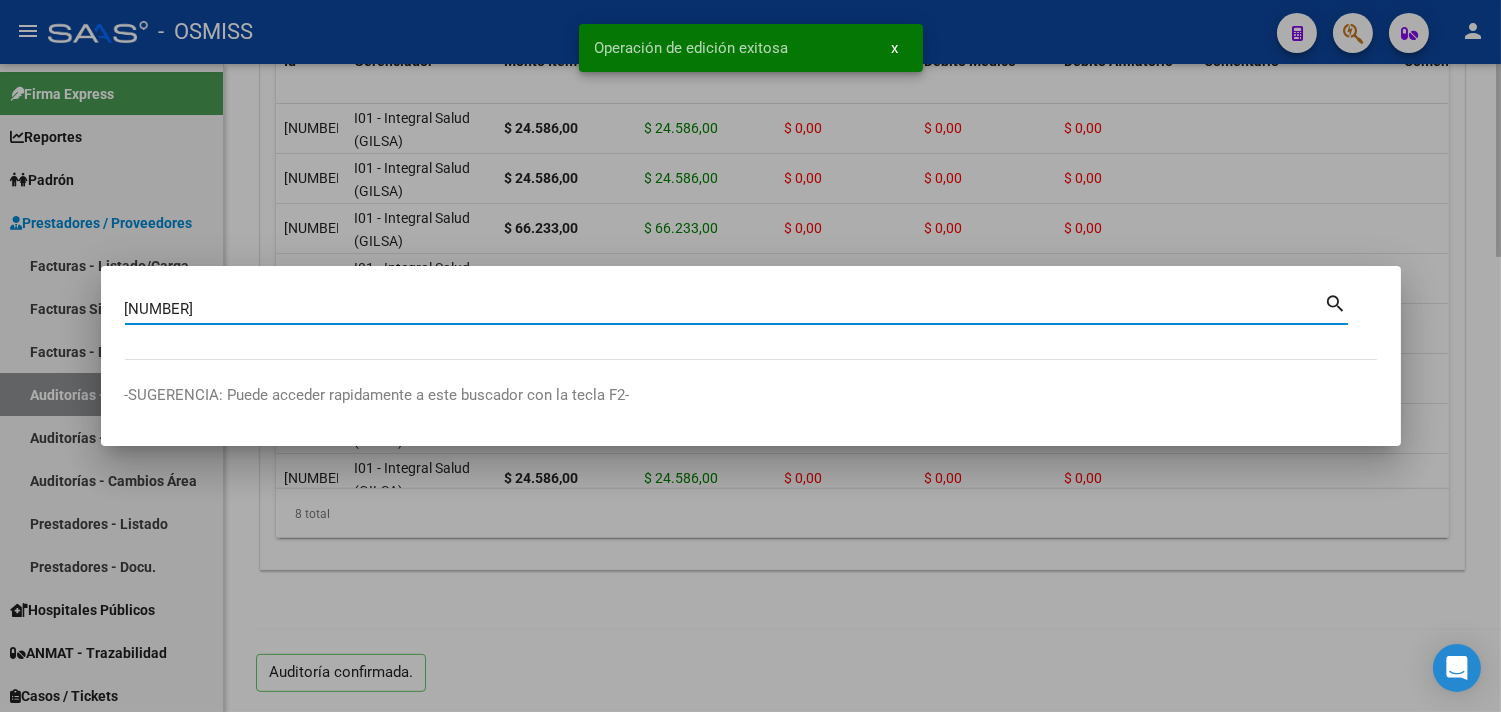 type on "11-8175" 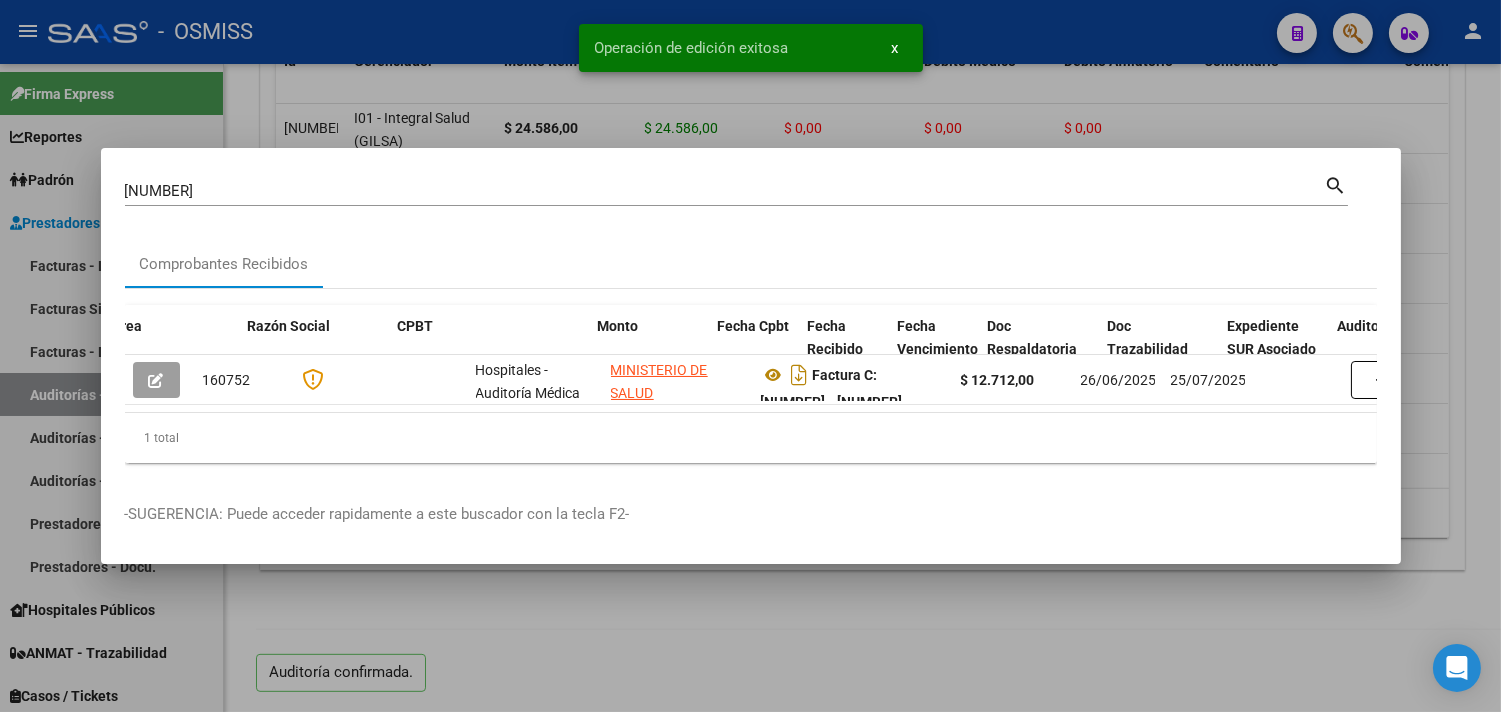 scroll, scrollTop: 0, scrollLeft: 836, axis: horizontal 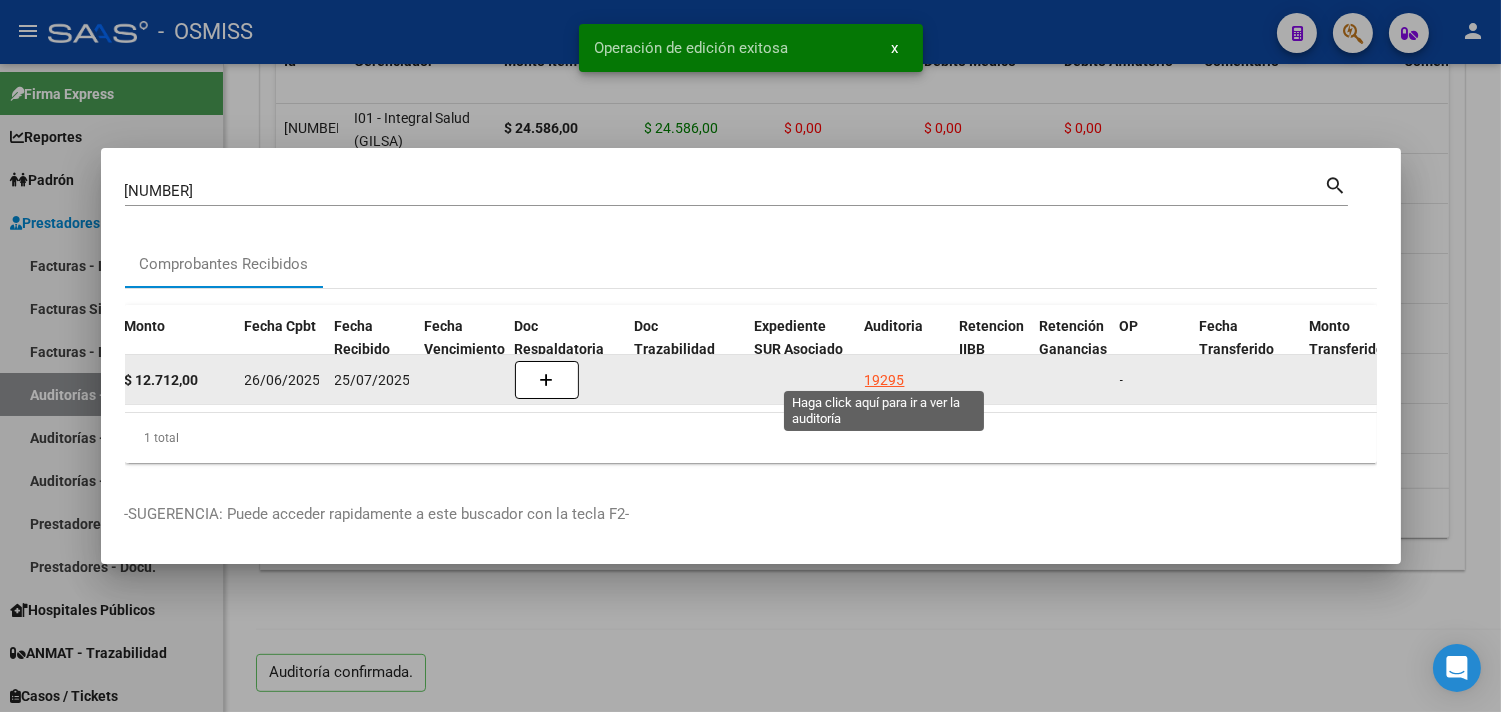click on "19295" 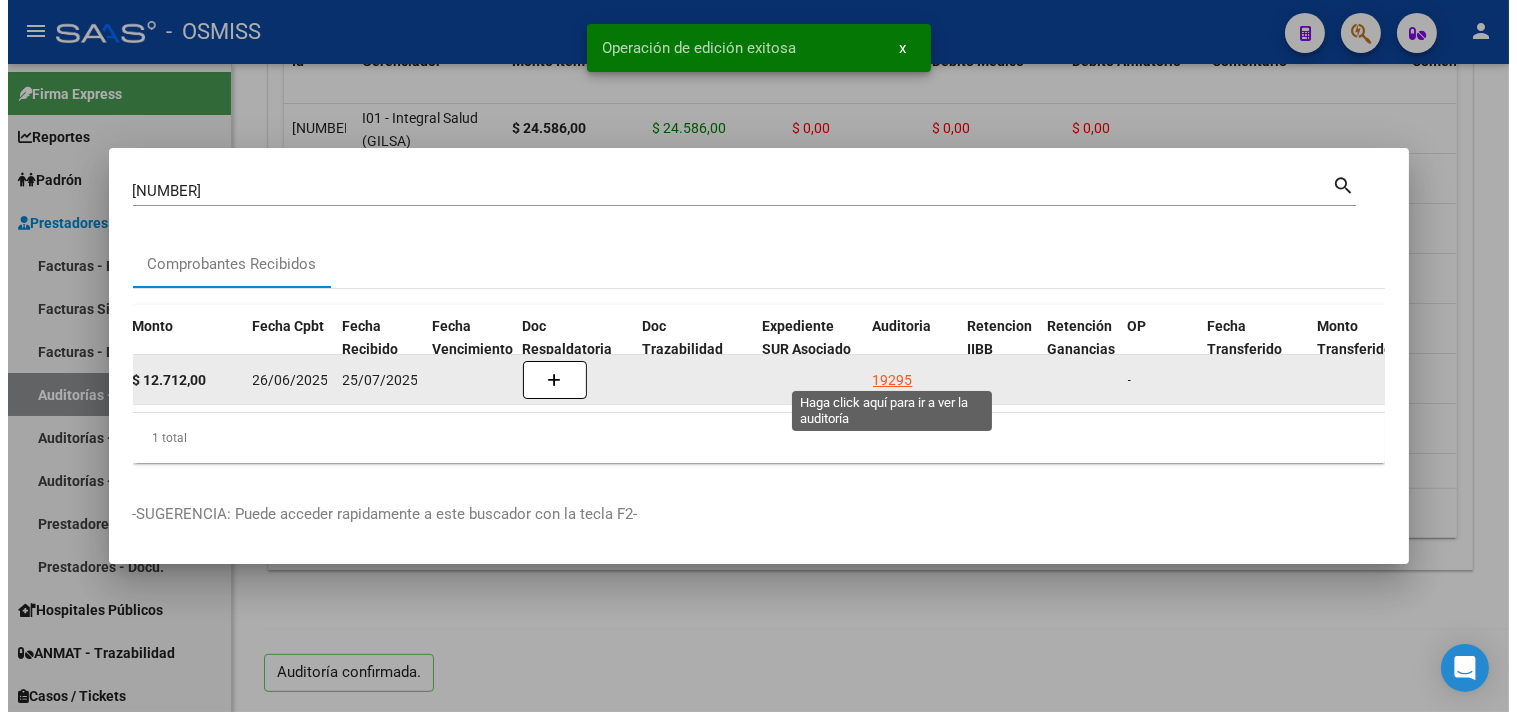 scroll, scrollTop: 0, scrollLeft: 0, axis: both 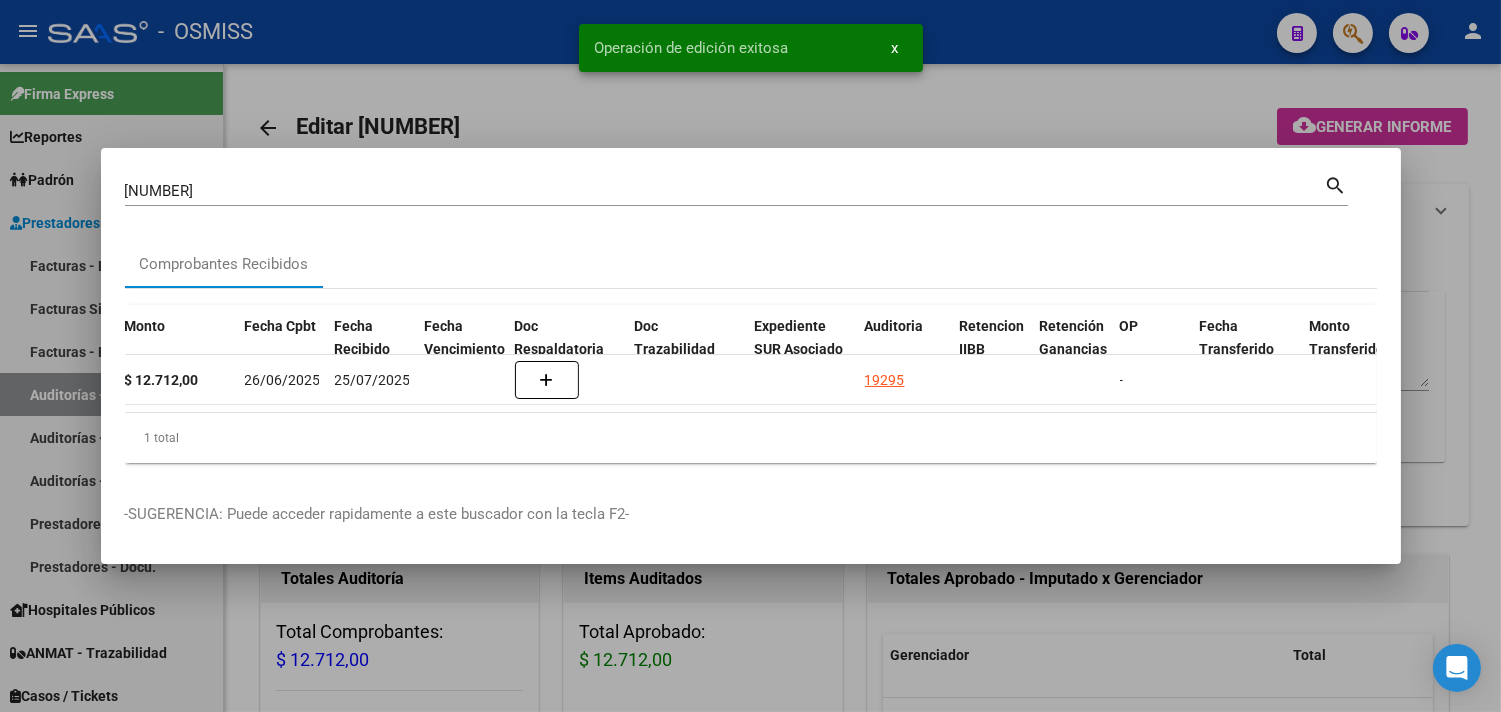 click at bounding box center [750, 356] 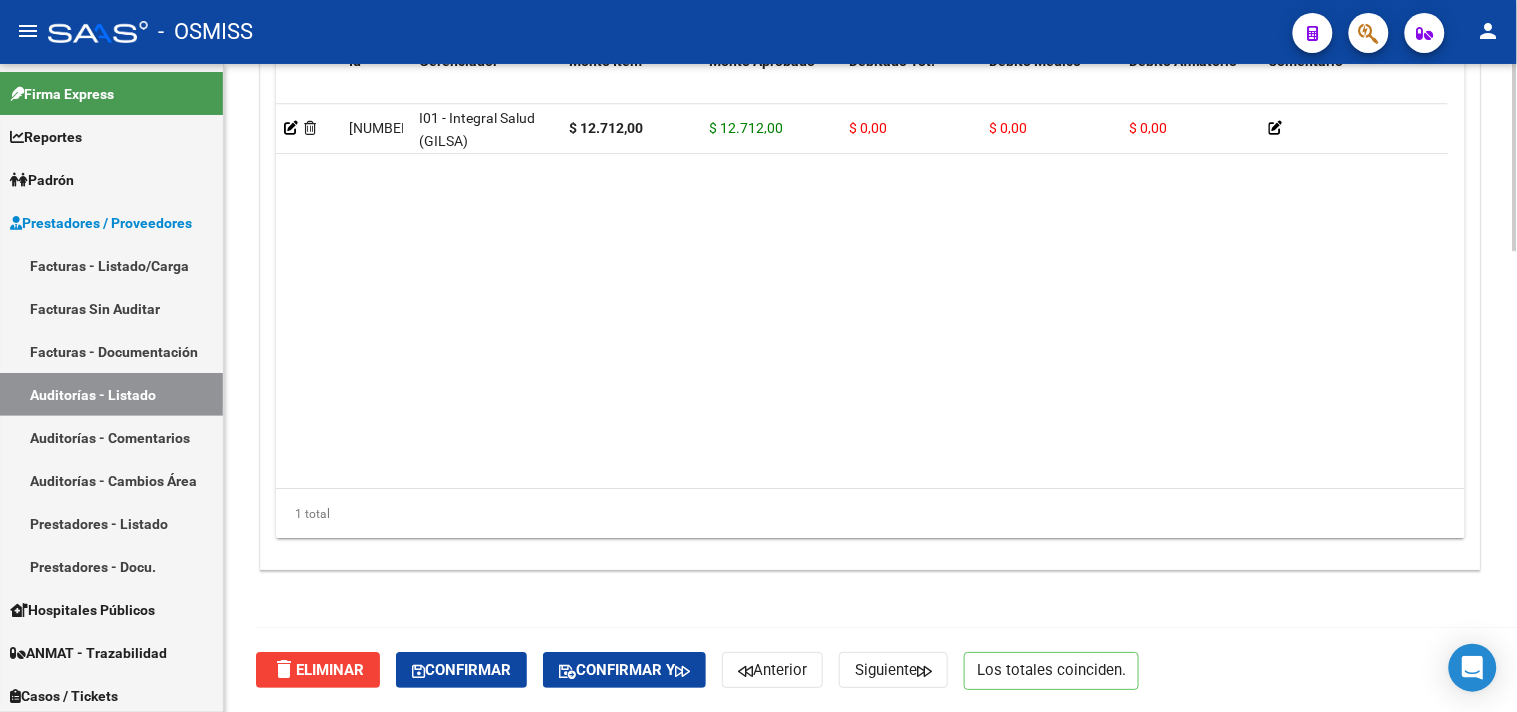 click on "Confirmar" 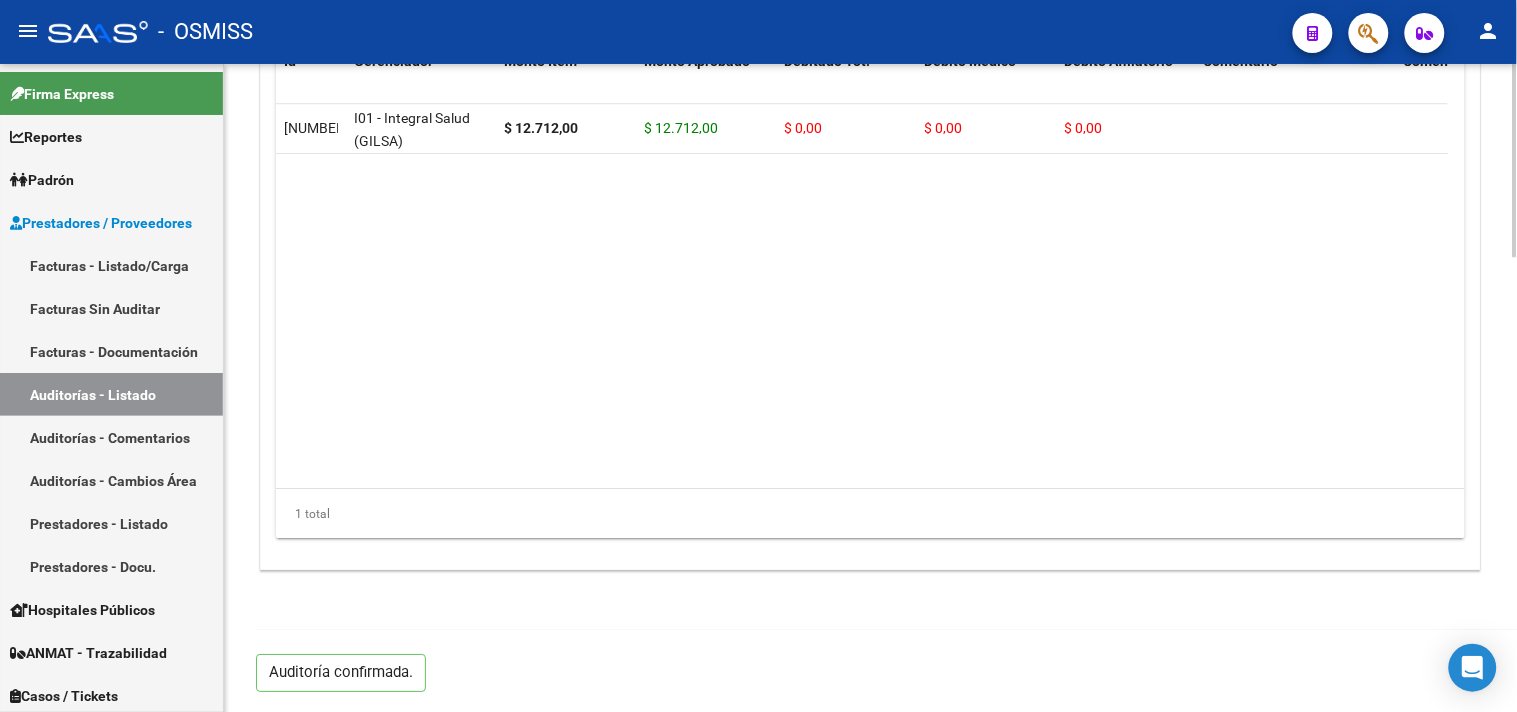 scroll, scrollTop: 1531, scrollLeft: 0, axis: vertical 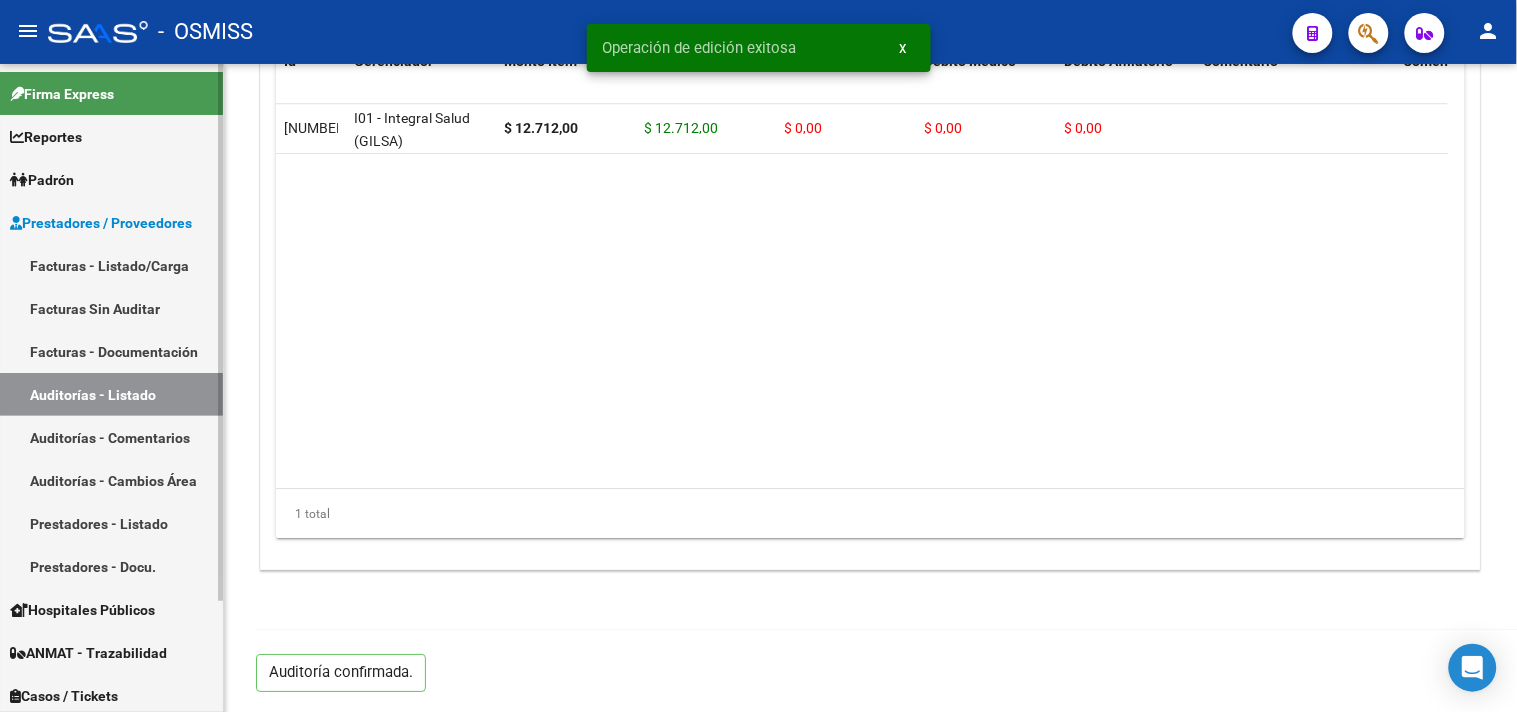 click on "Auditorías - Listado" at bounding box center [111, 394] 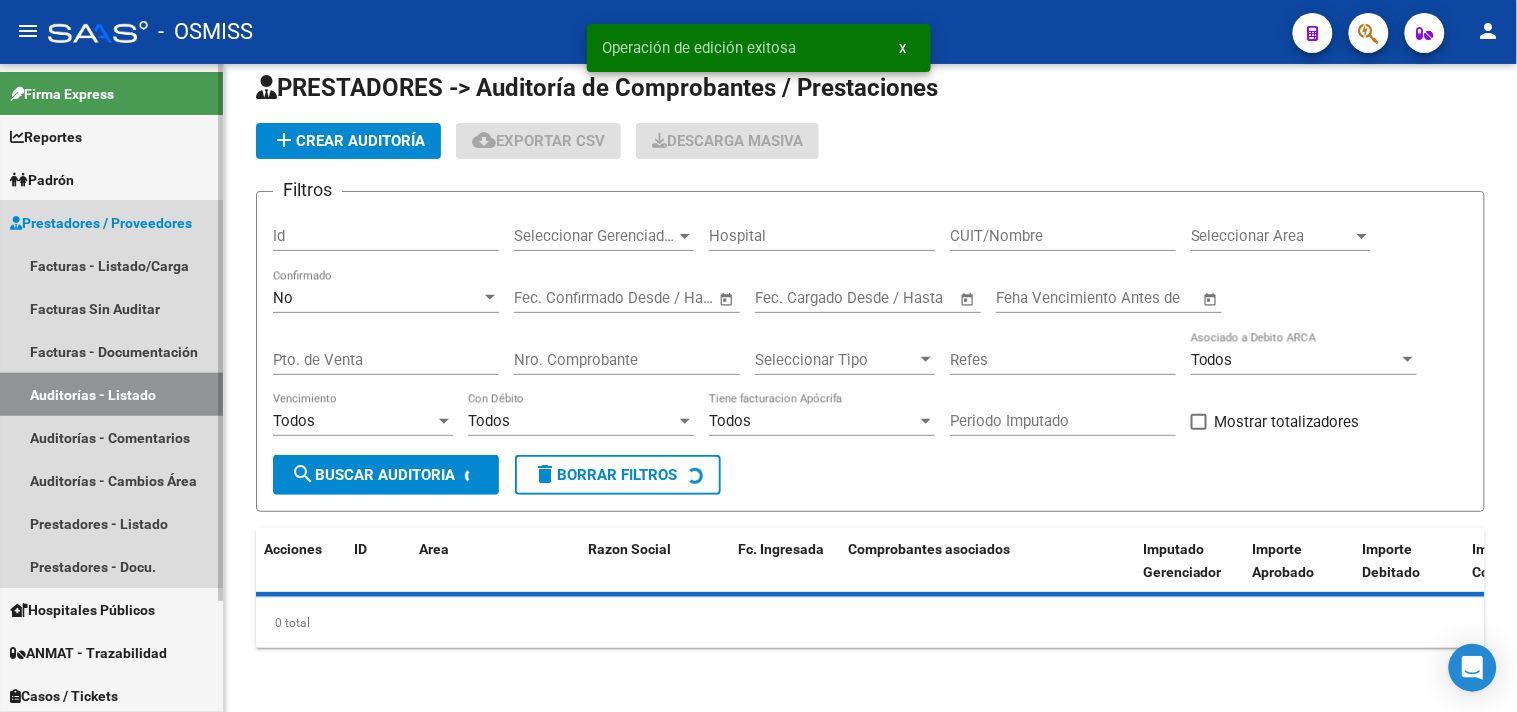 scroll, scrollTop: 0, scrollLeft: 0, axis: both 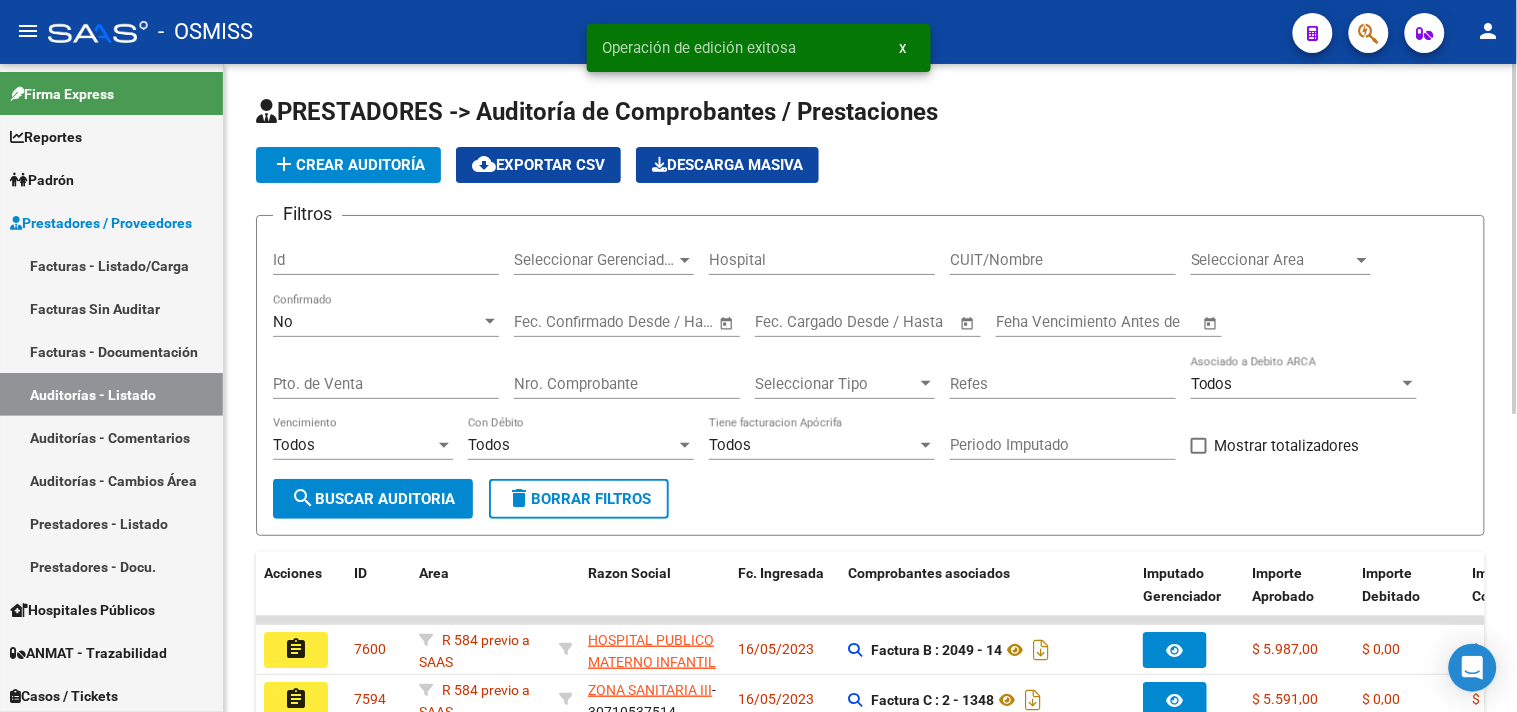 click on "Seleccionar Gerenciador" at bounding box center (595, 260) 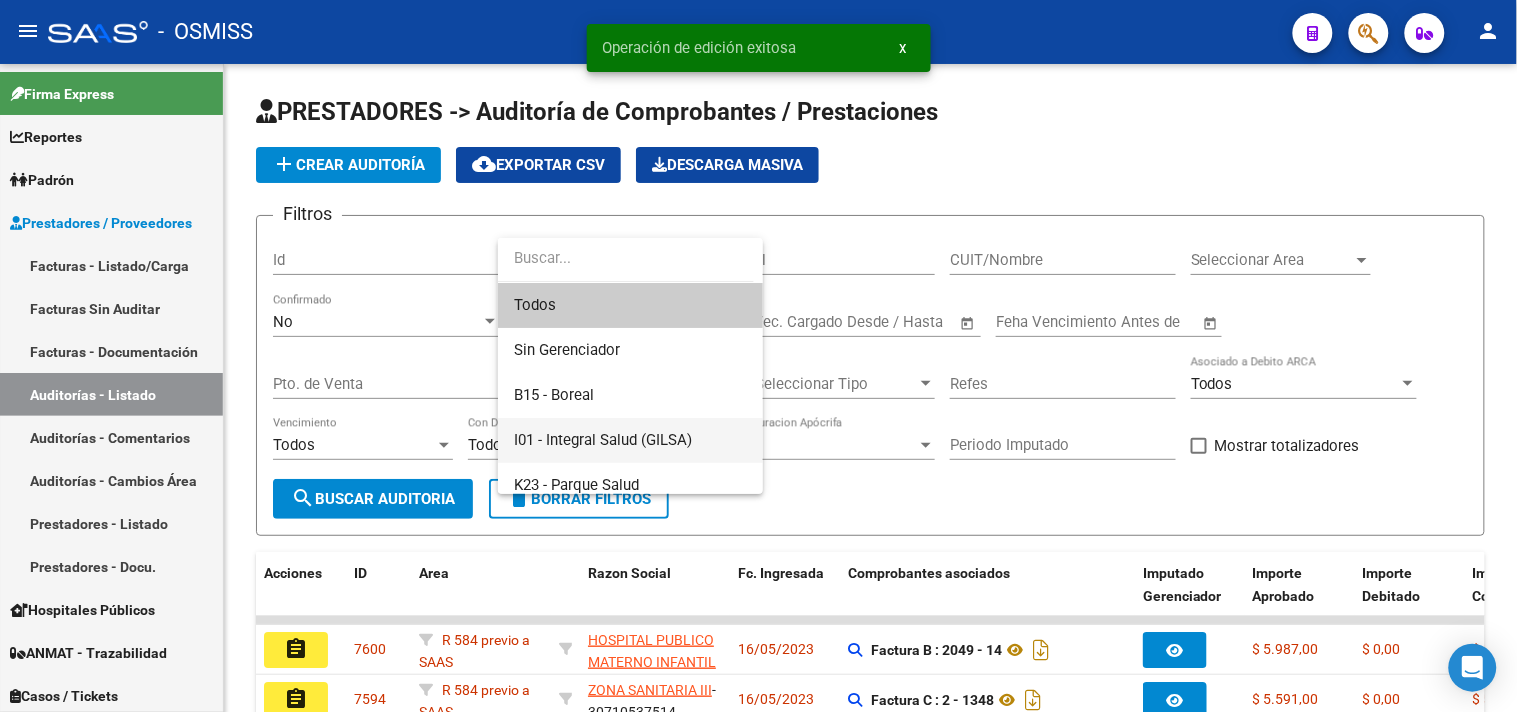 click on "I01 - Integral Salud (GILSA)" at bounding box center (603, 440) 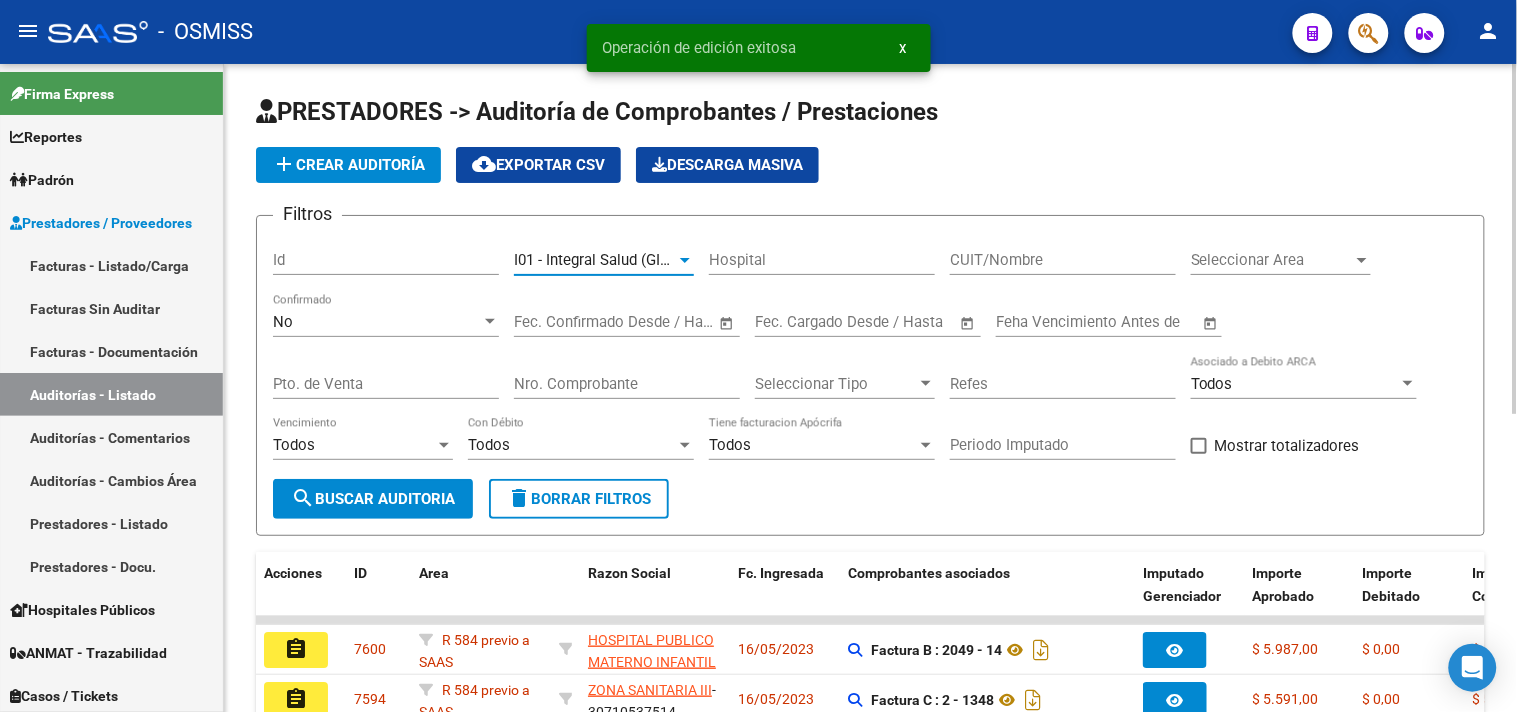 click on "Seleccionar Area" at bounding box center [1272, 260] 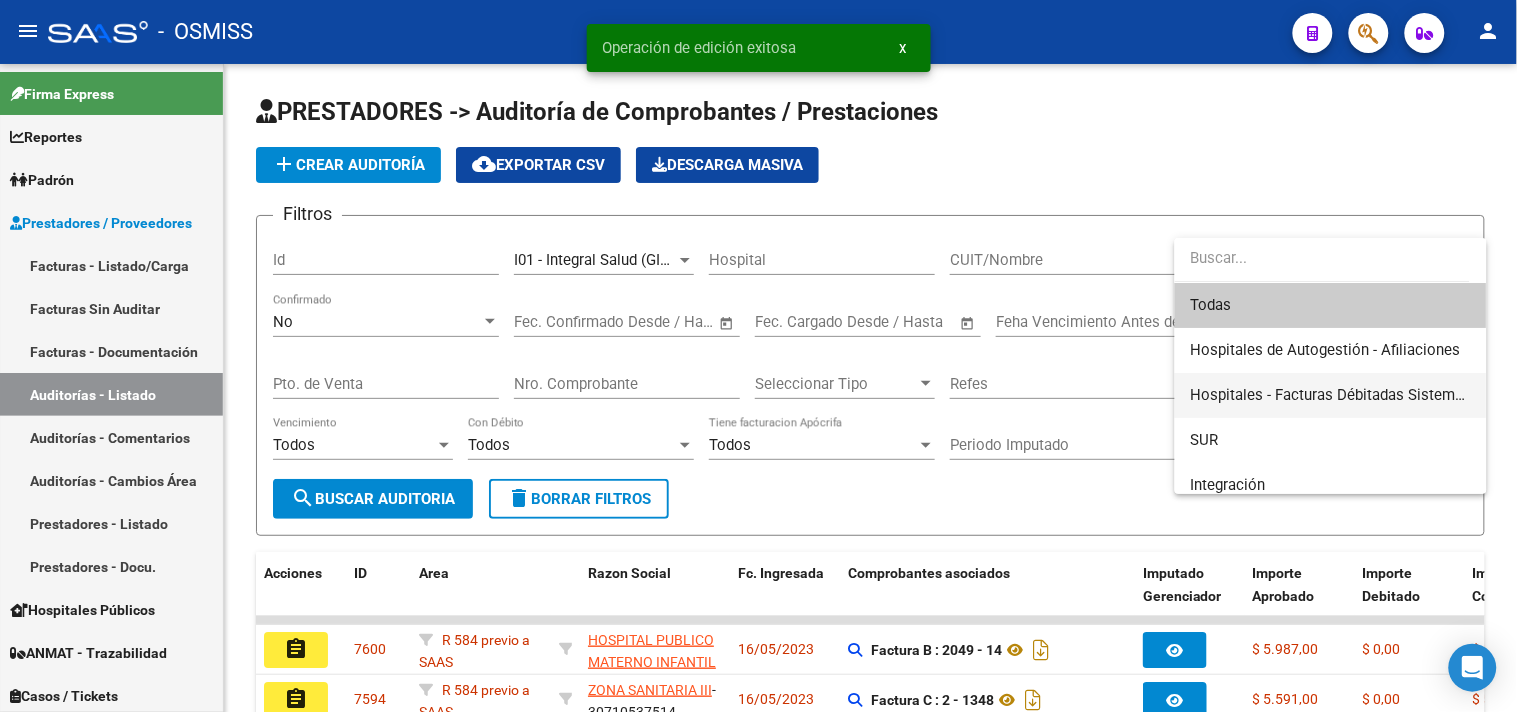 scroll, scrollTop: 554, scrollLeft: 0, axis: vertical 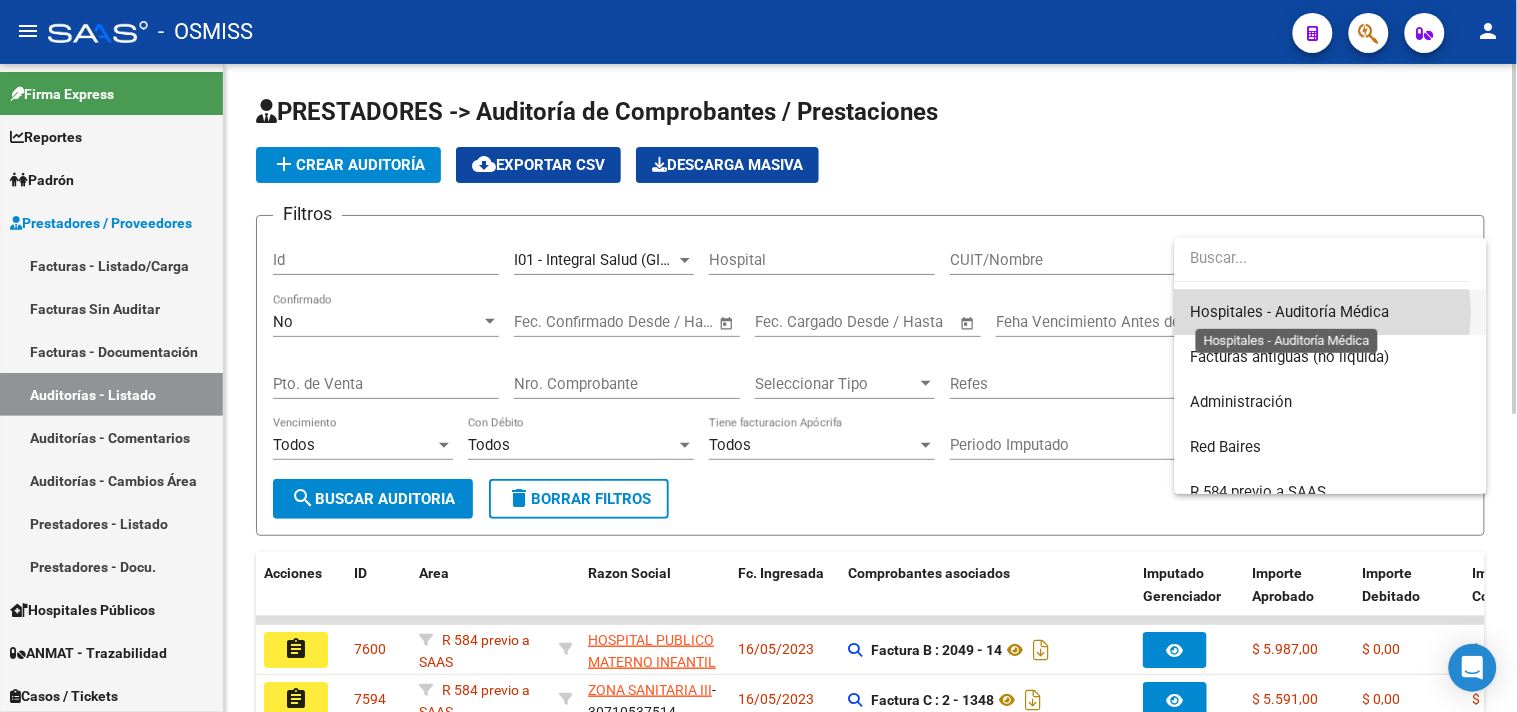 click on "Hospitales - Auditoría Médica" at bounding box center [1290, 312] 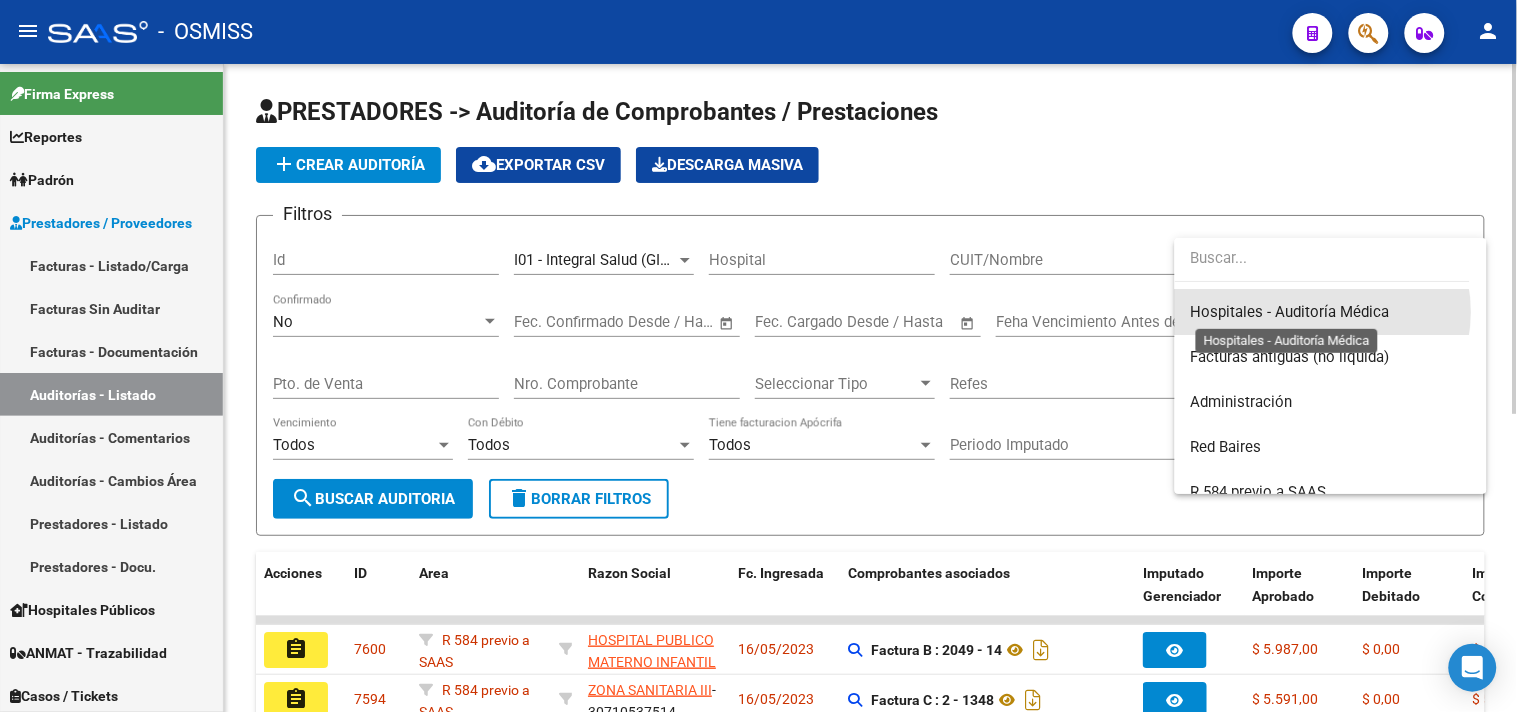 scroll, scrollTop: 450, scrollLeft: 0, axis: vertical 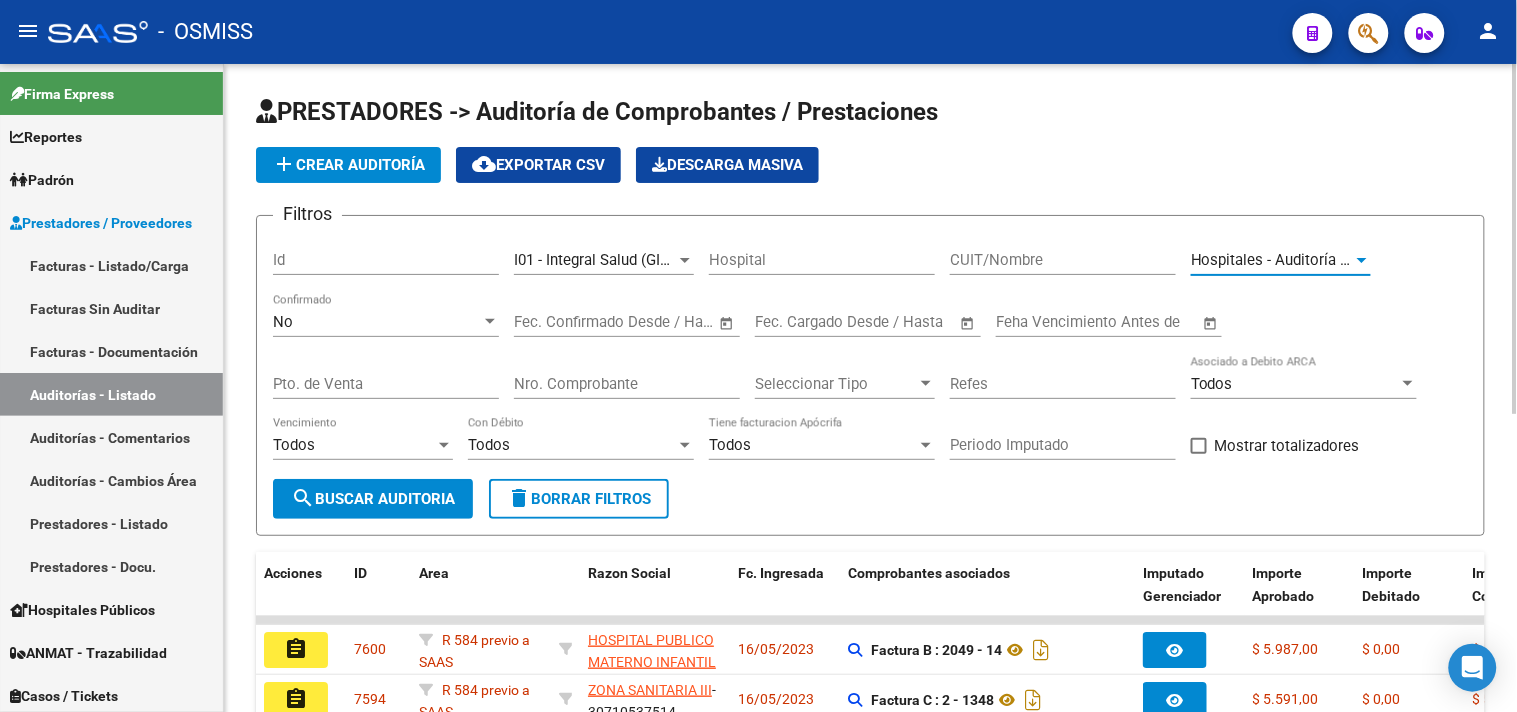 click on "search  Buscar Auditoria" 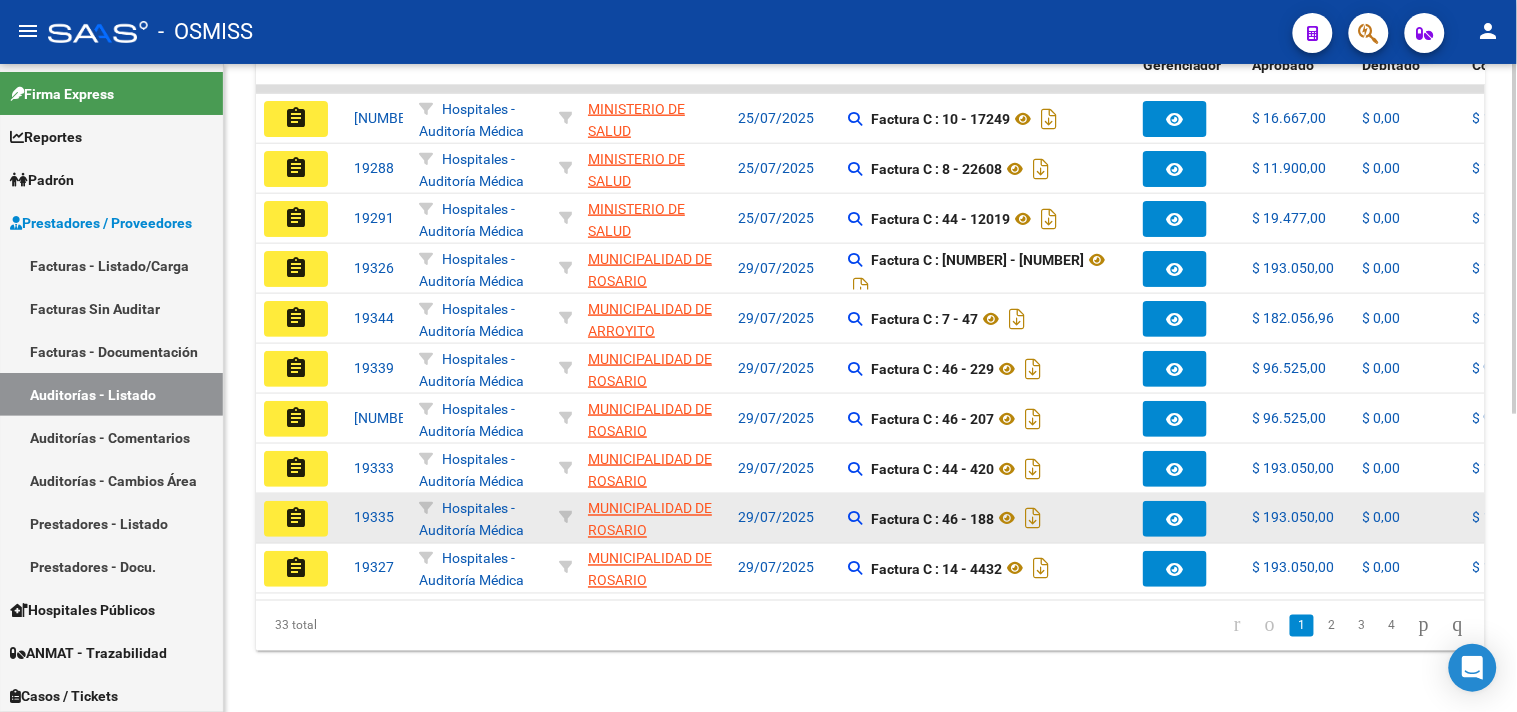 scroll, scrollTop: 551, scrollLeft: 0, axis: vertical 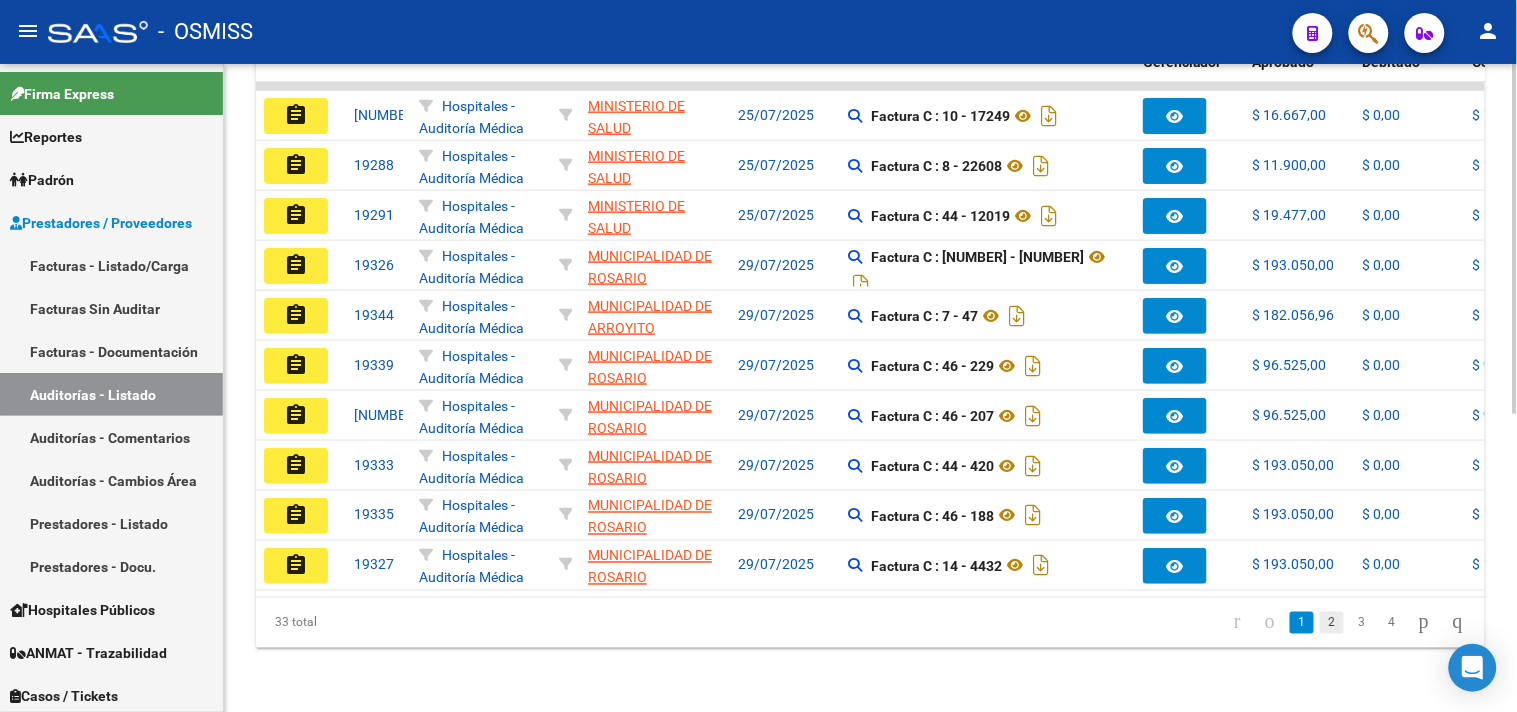 click on "2" 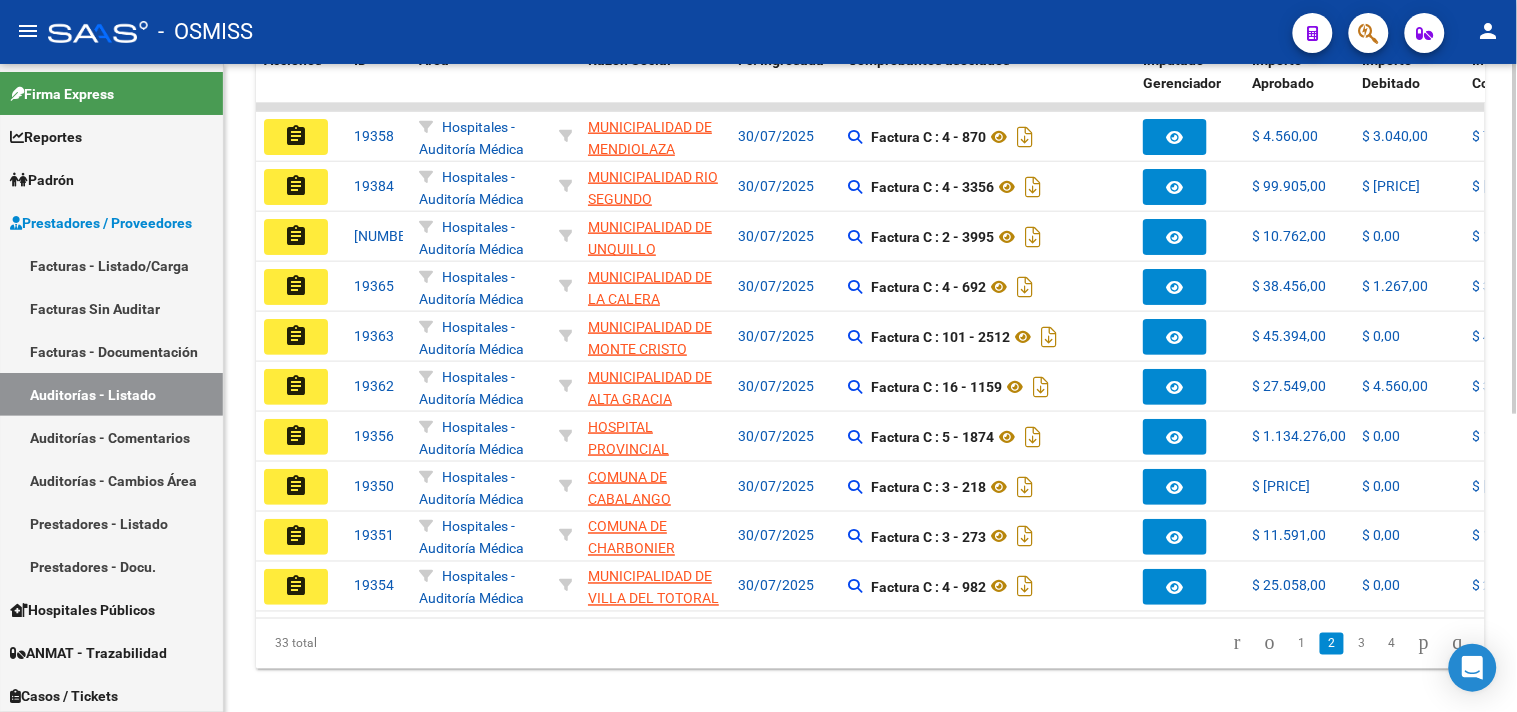 scroll, scrollTop: 551, scrollLeft: 0, axis: vertical 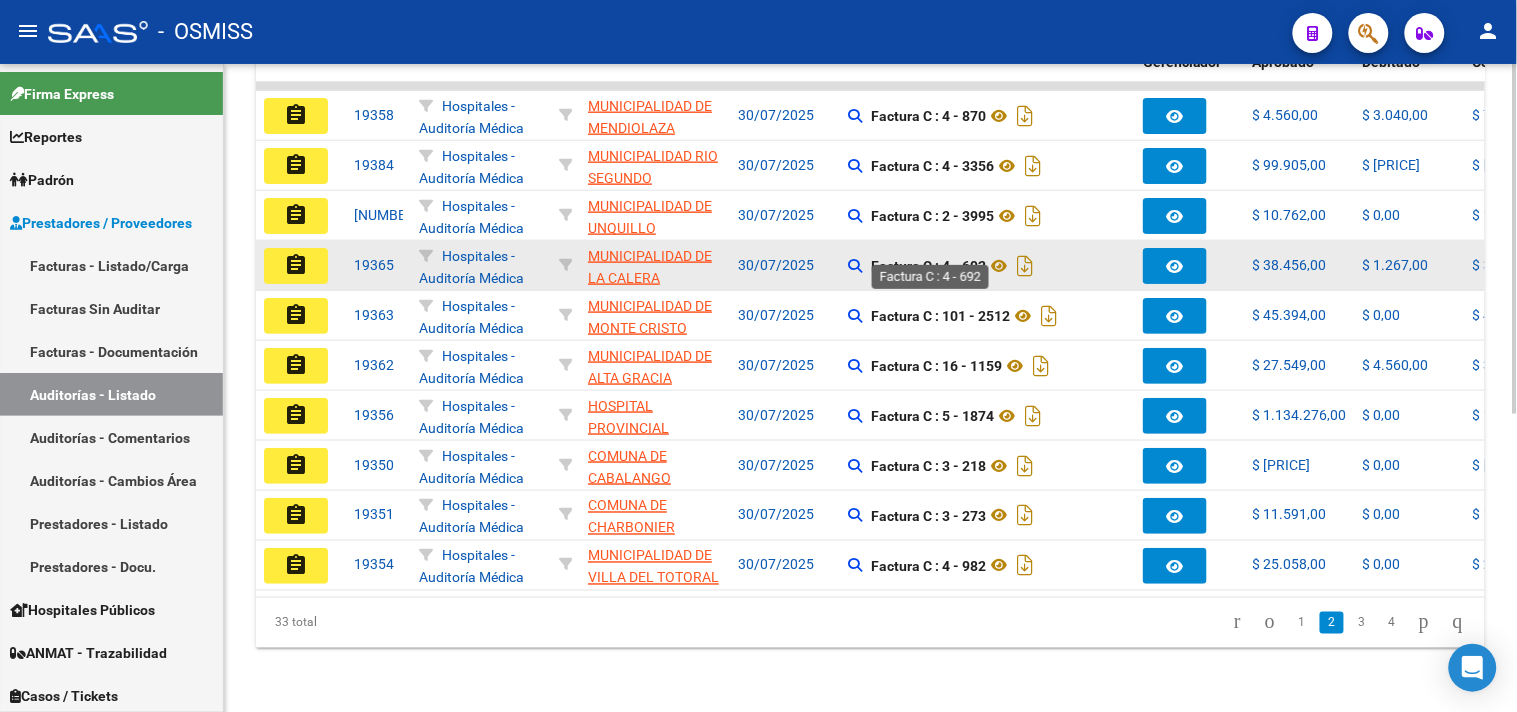 drag, startPoint x: 985, startPoint y: 256, endPoint x: 944, endPoint y: 250, distance: 41.4367 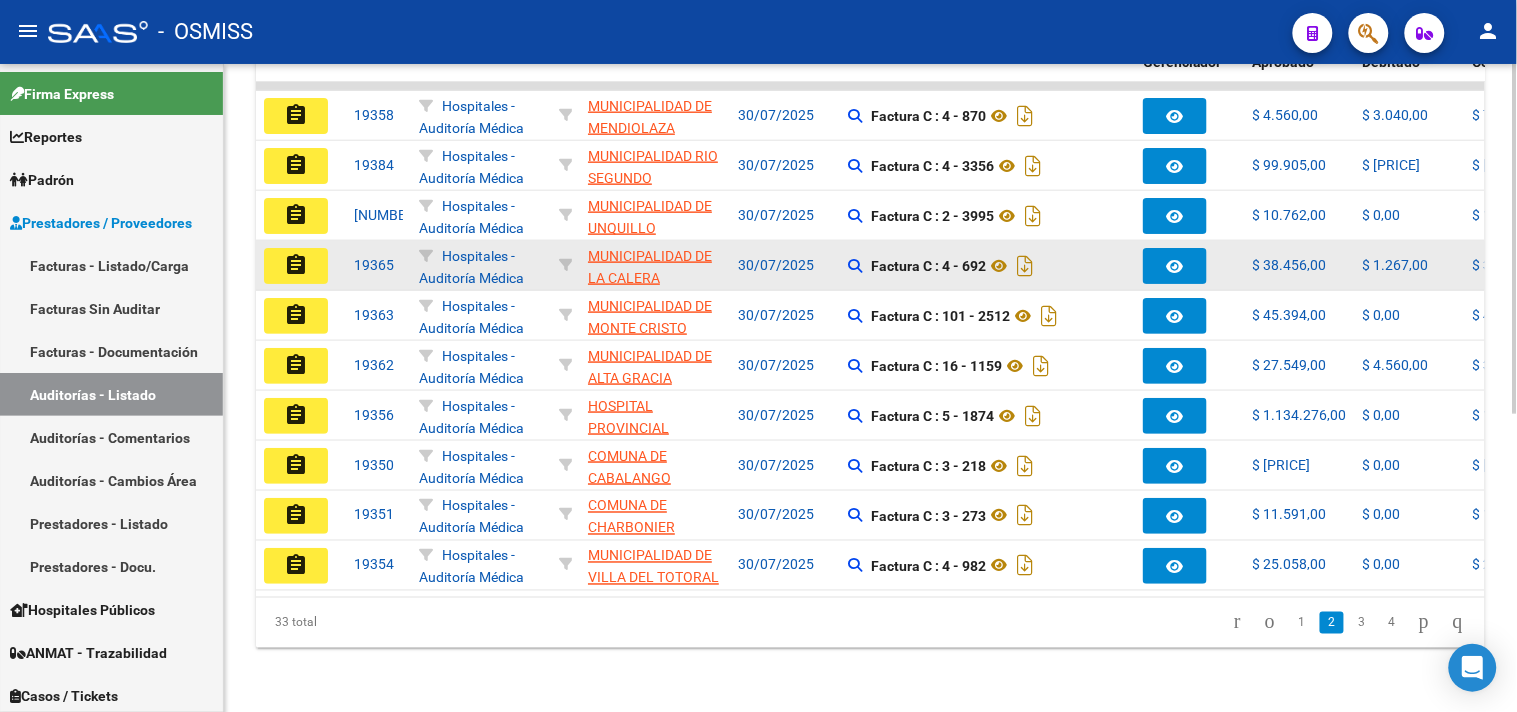 copy on "4 - 692" 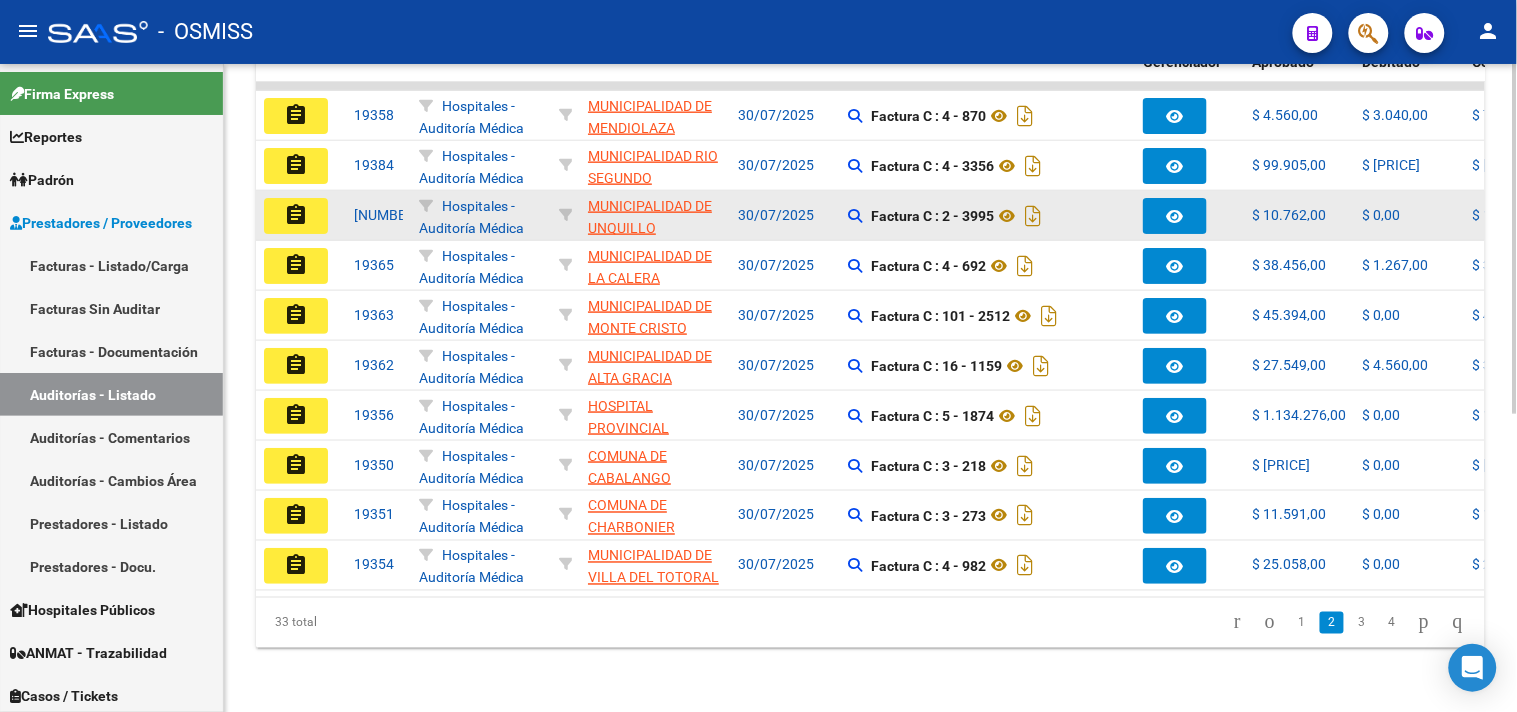 click on "assignment" 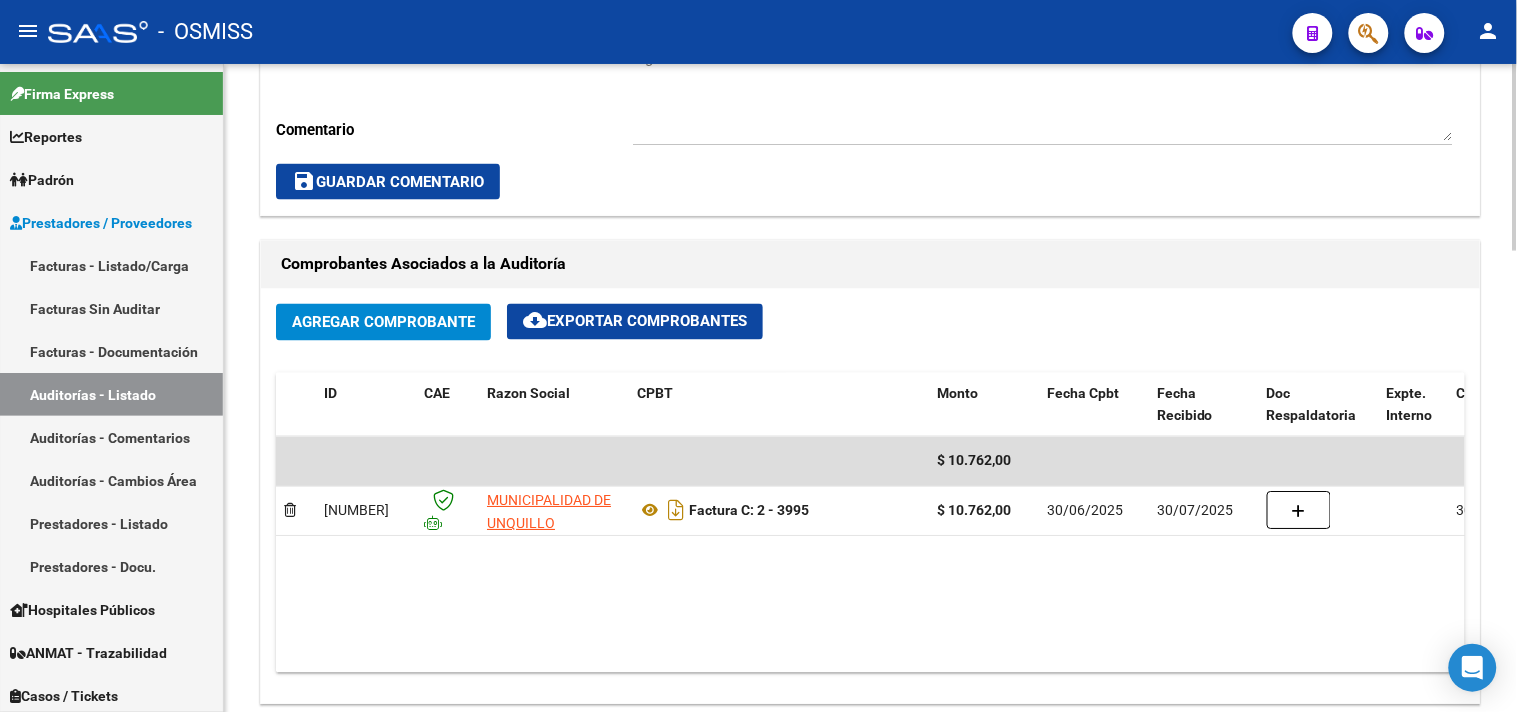 scroll, scrollTop: 1601, scrollLeft: 0, axis: vertical 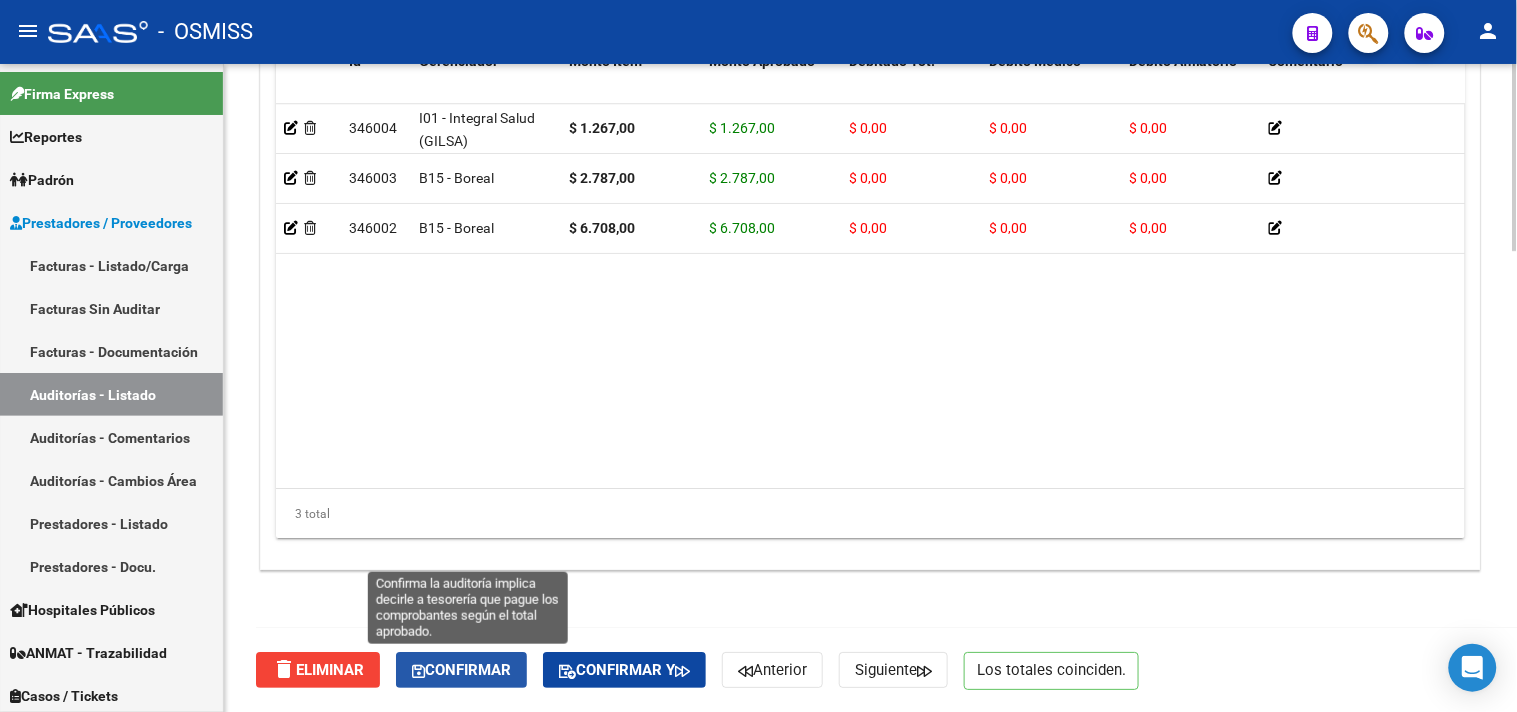 click on "Confirmar" 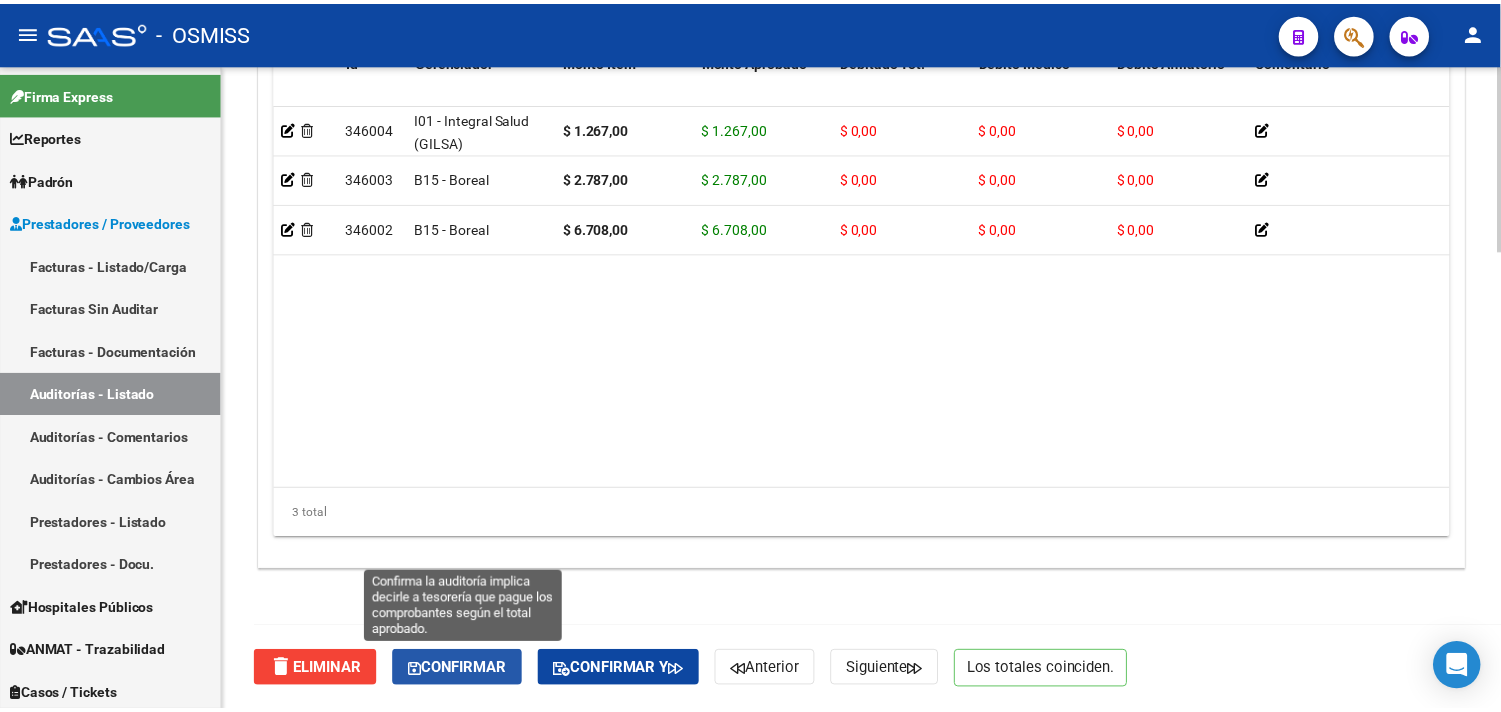 scroll, scrollTop: 1531, scrollLeft: 0, axis: vertical 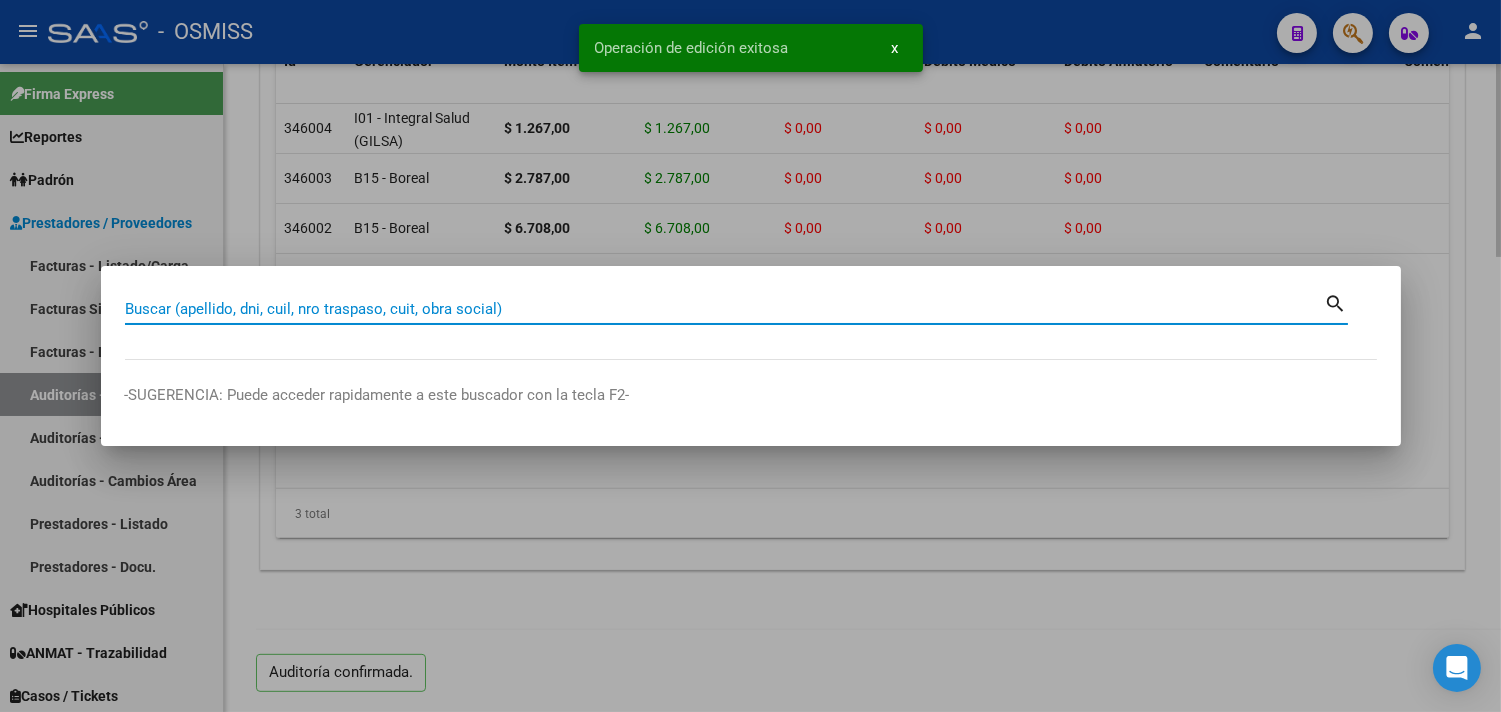 paste on "4 - 692" 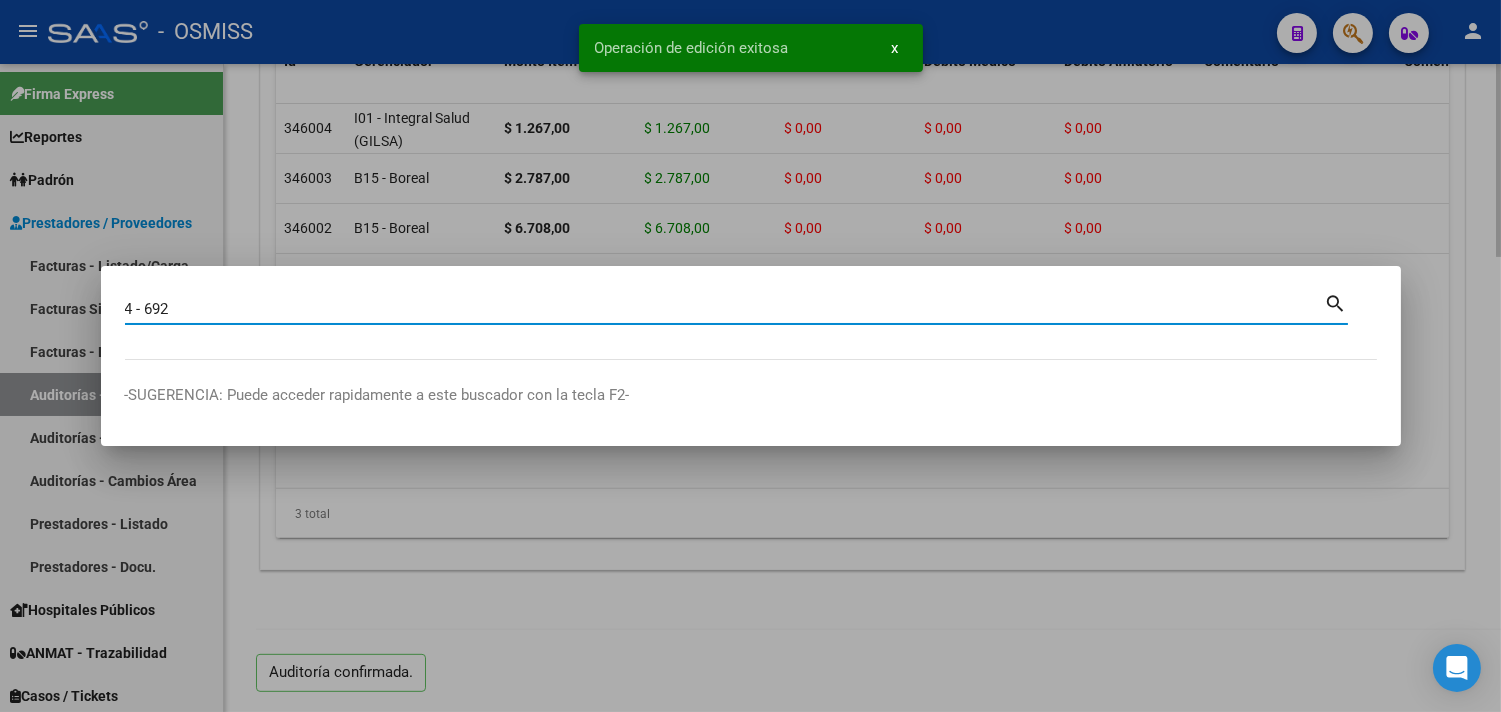 type on "4 - 692" 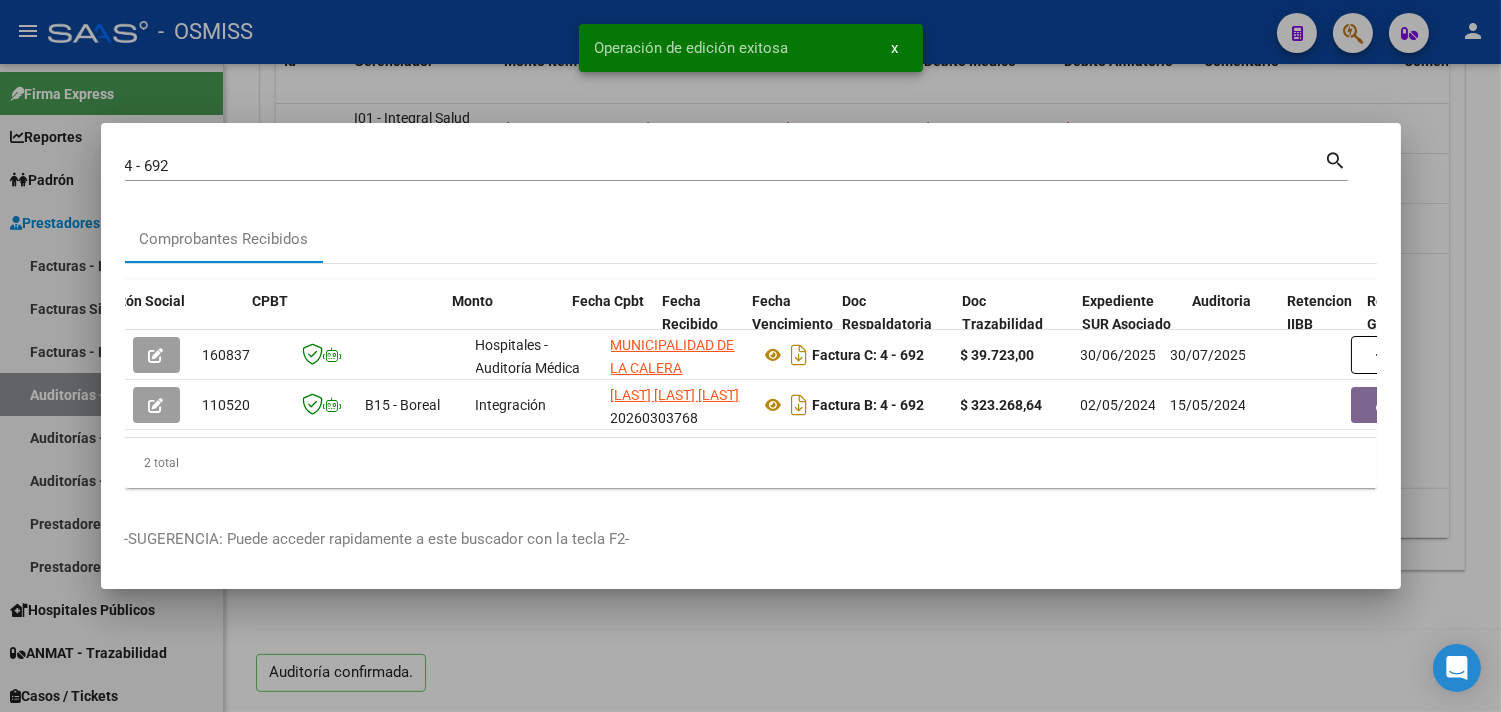 scroll, scrollTop: 0, scrollLeft: 940, axis: horizontal 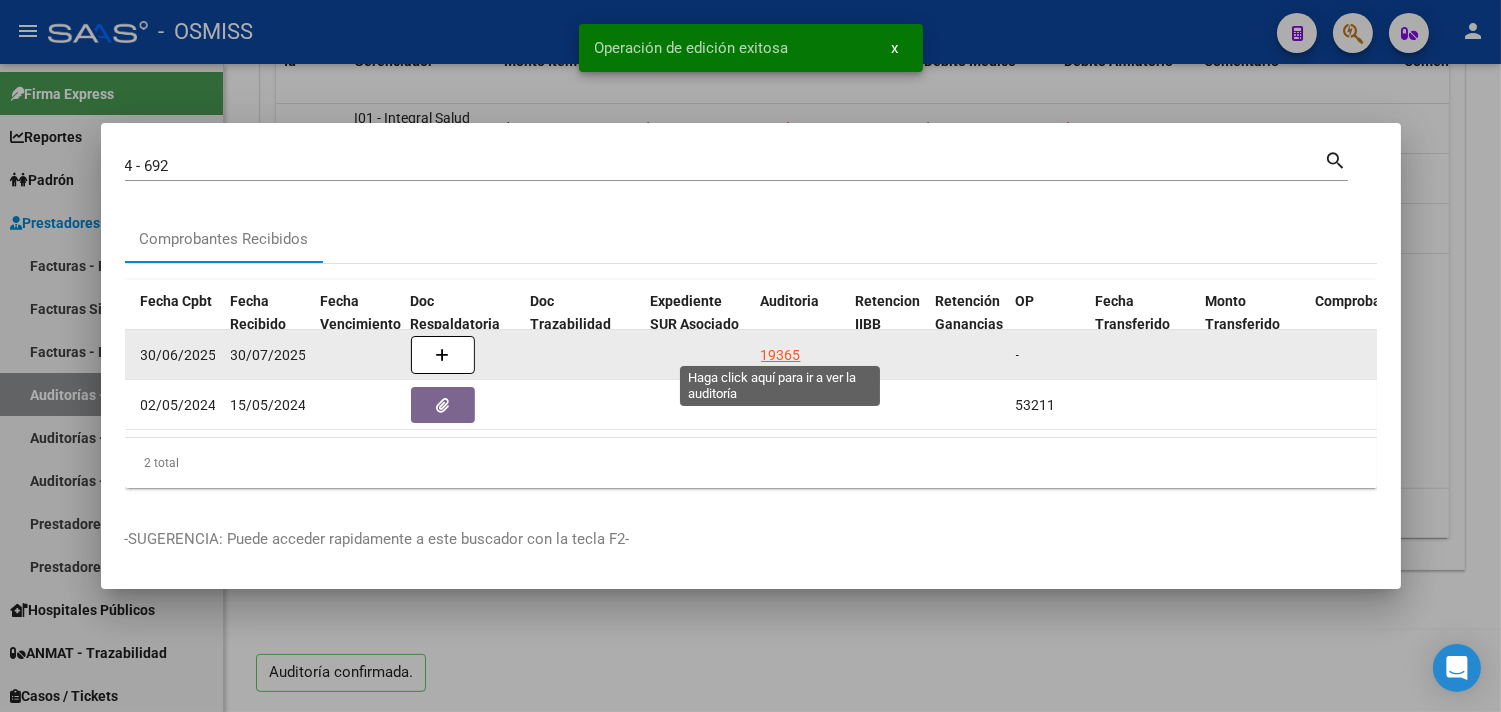click on "19365" 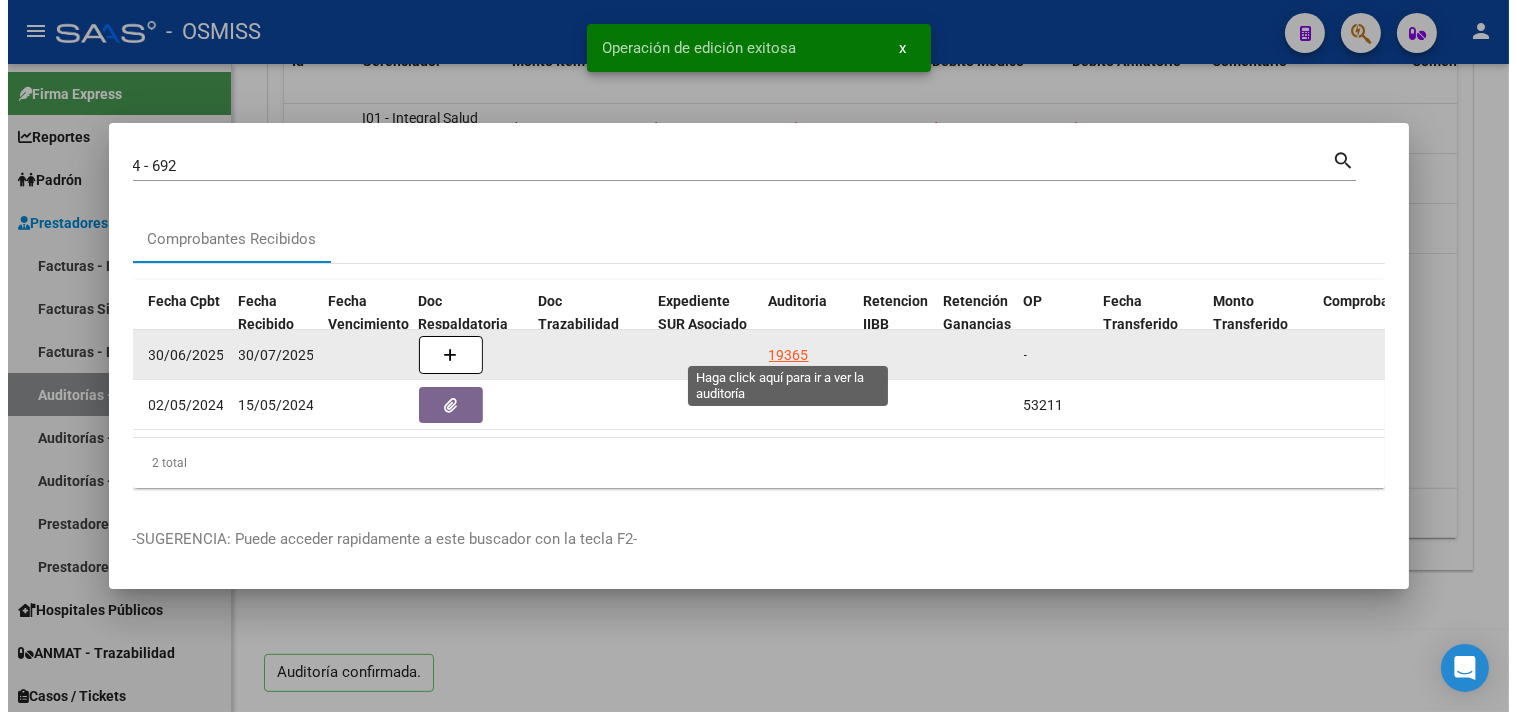 scroll, scrollTop: 0, scrollLeft: 0, axis: both 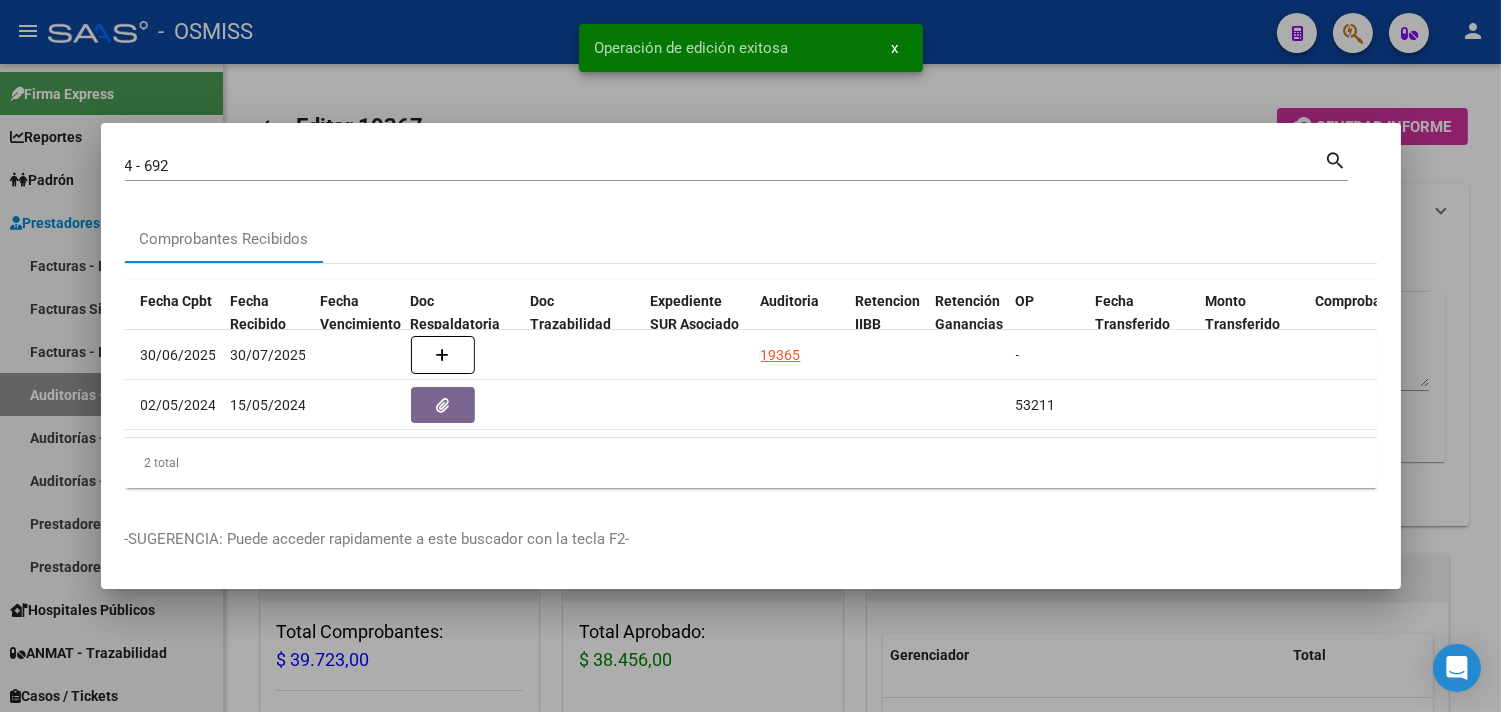 click at bounding box center (750, 356) 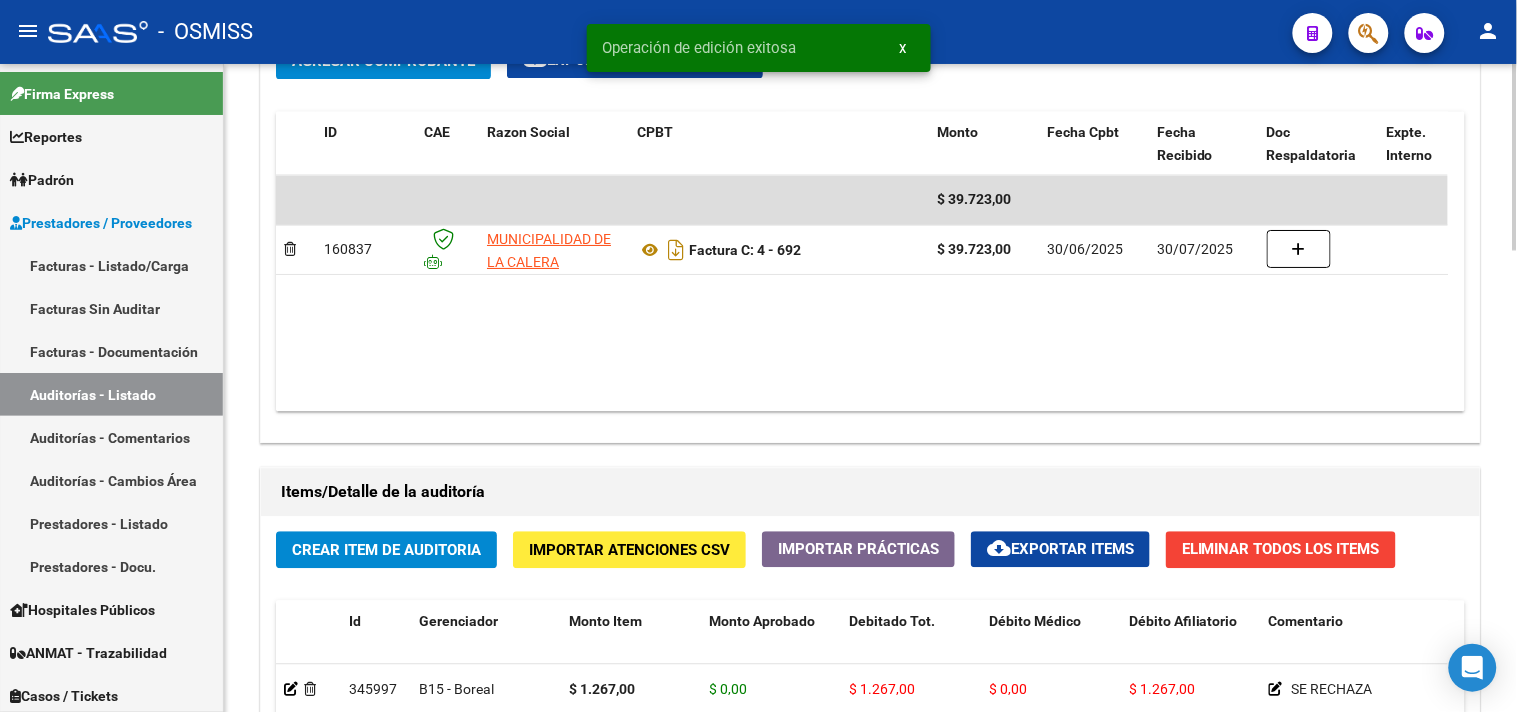 scroll, scrollTop: 1222, scrollLeft: 0, axis: vertical 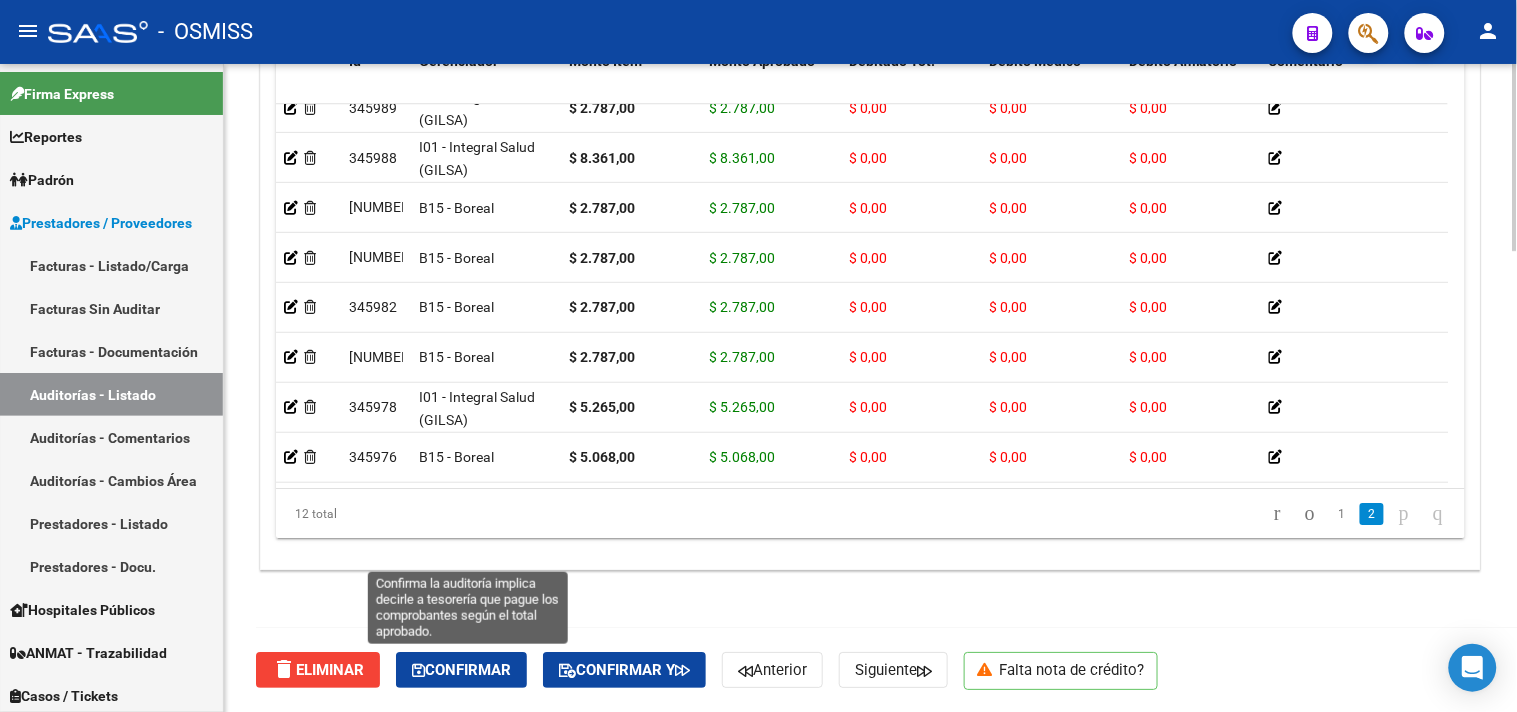 click on "Confirmar" 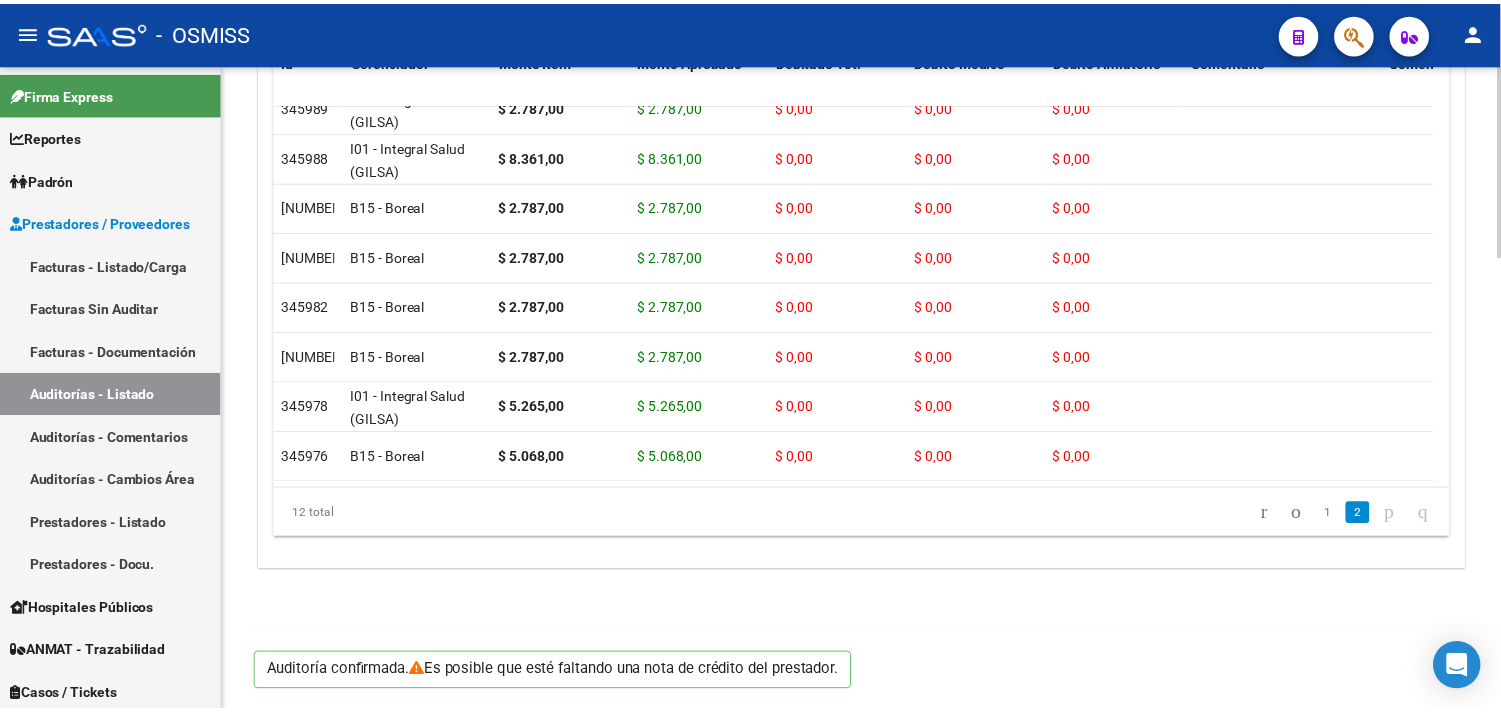 scroll, scrollTop: 1531, scrollLeft: 0, axis: vertical 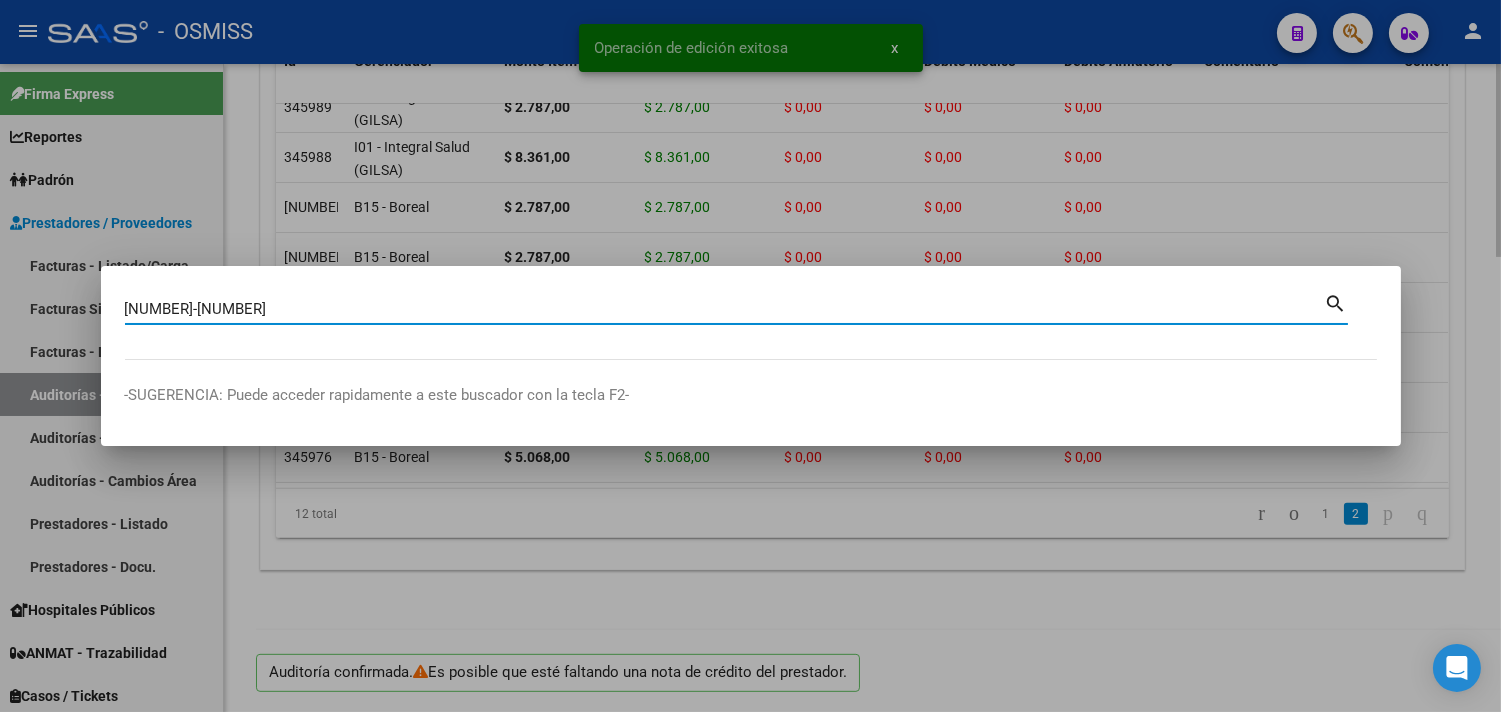 type on "10-17249" 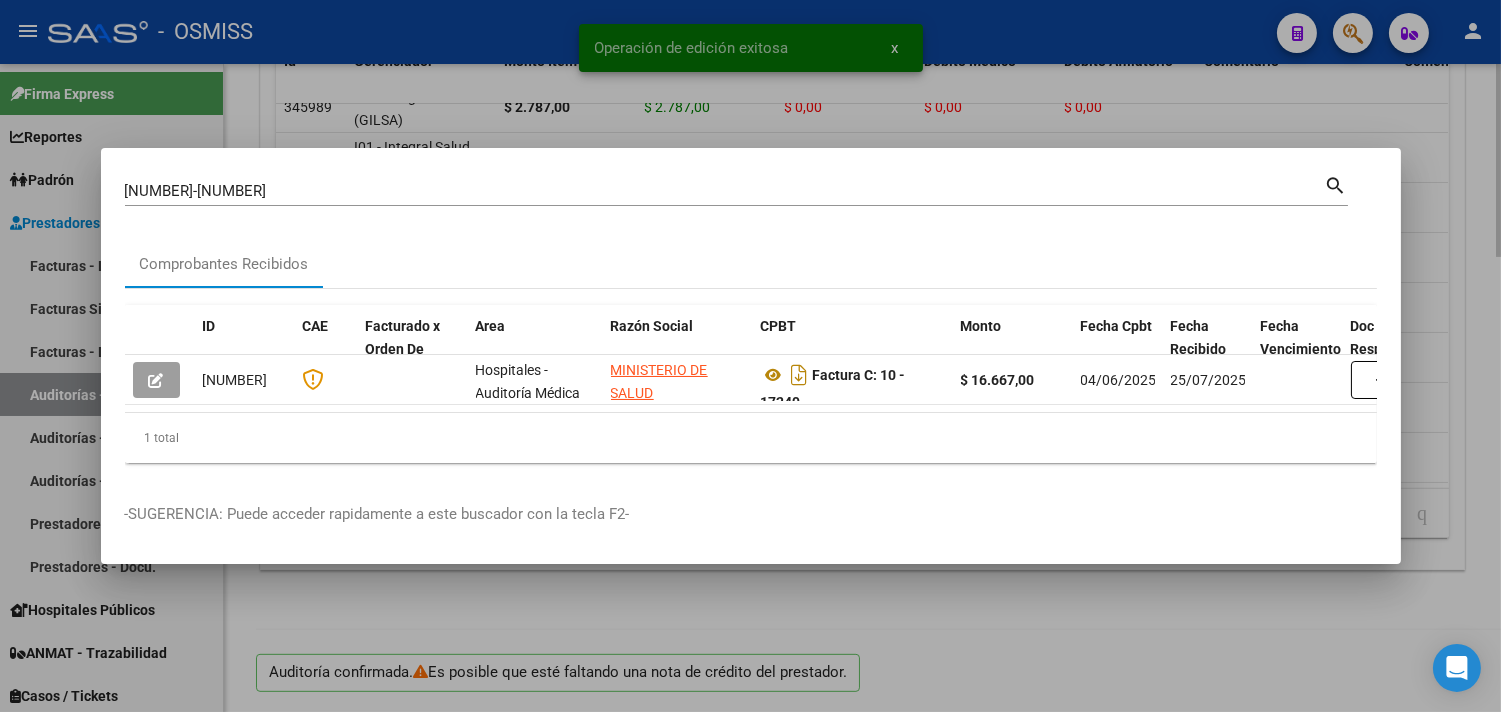 scroll, scrollTop: 0, scrollLeft: 1095, axis: horizontal 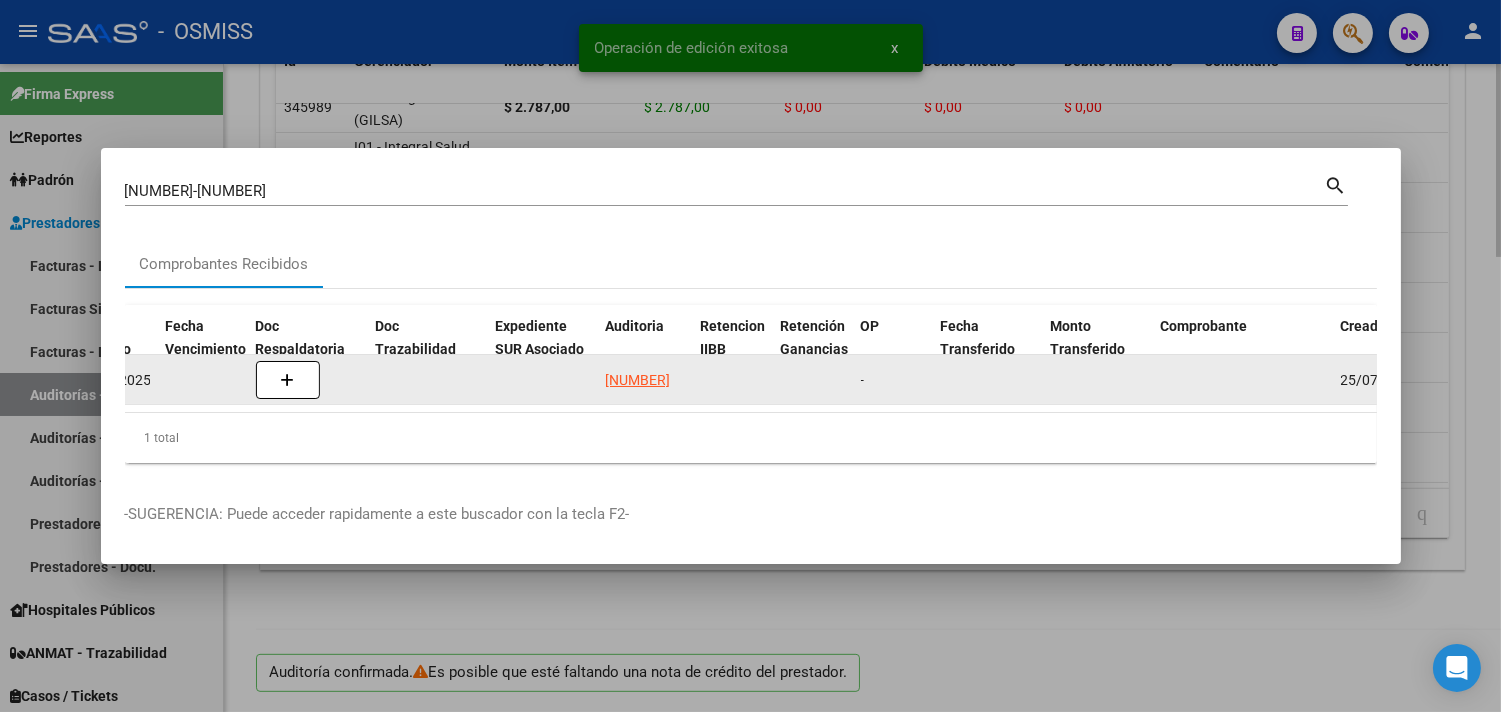 click on "[NUMBER]" 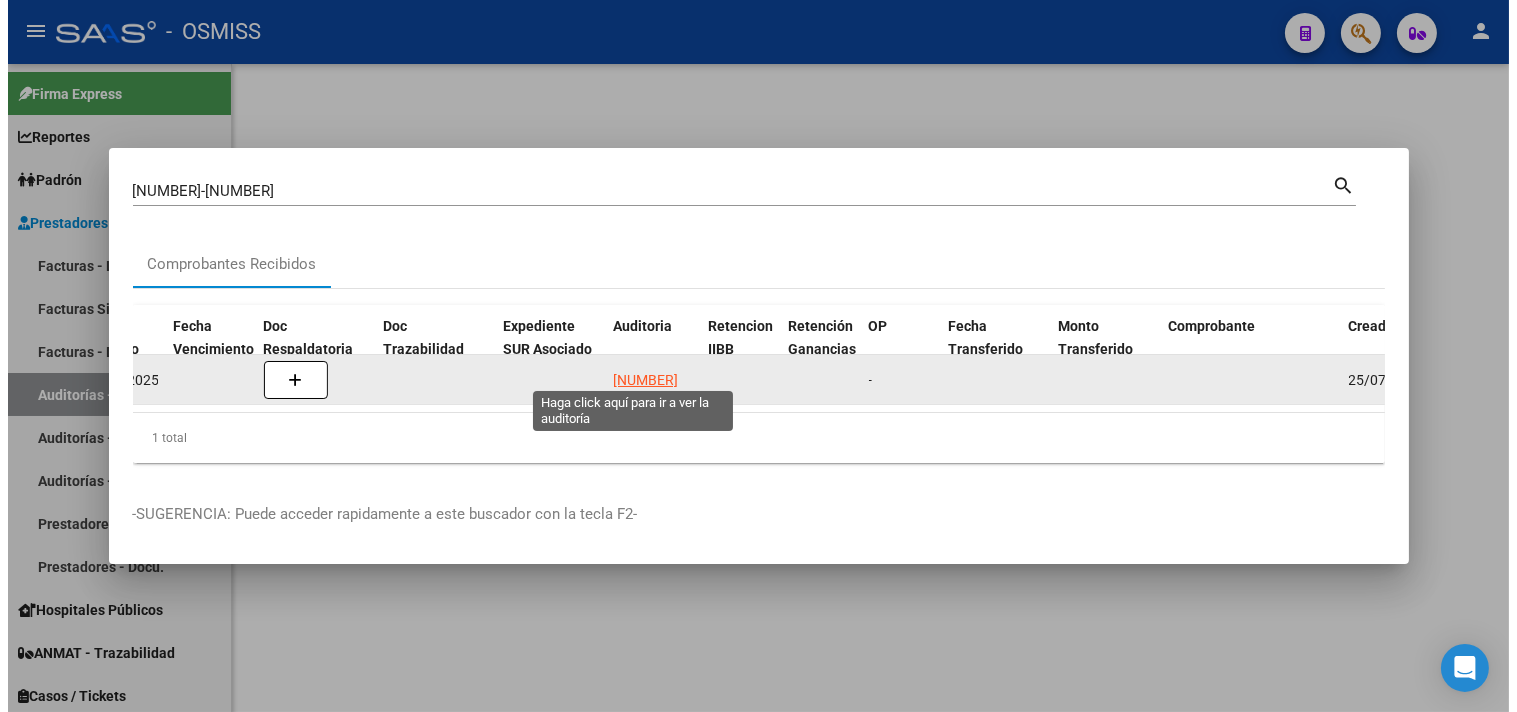 scroll, scrollTop: 0, scrollLeft: 0, axis: both 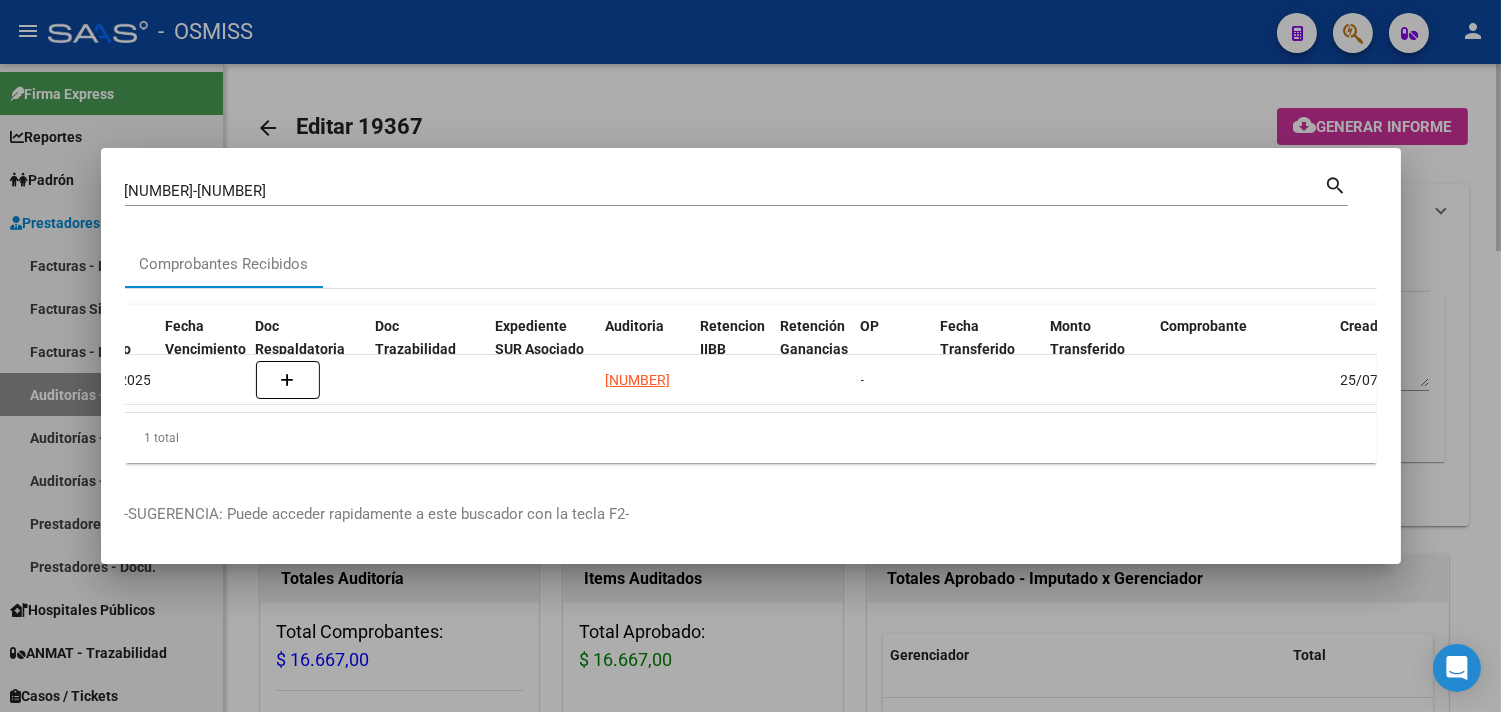 click at bounding box center (750, 356) 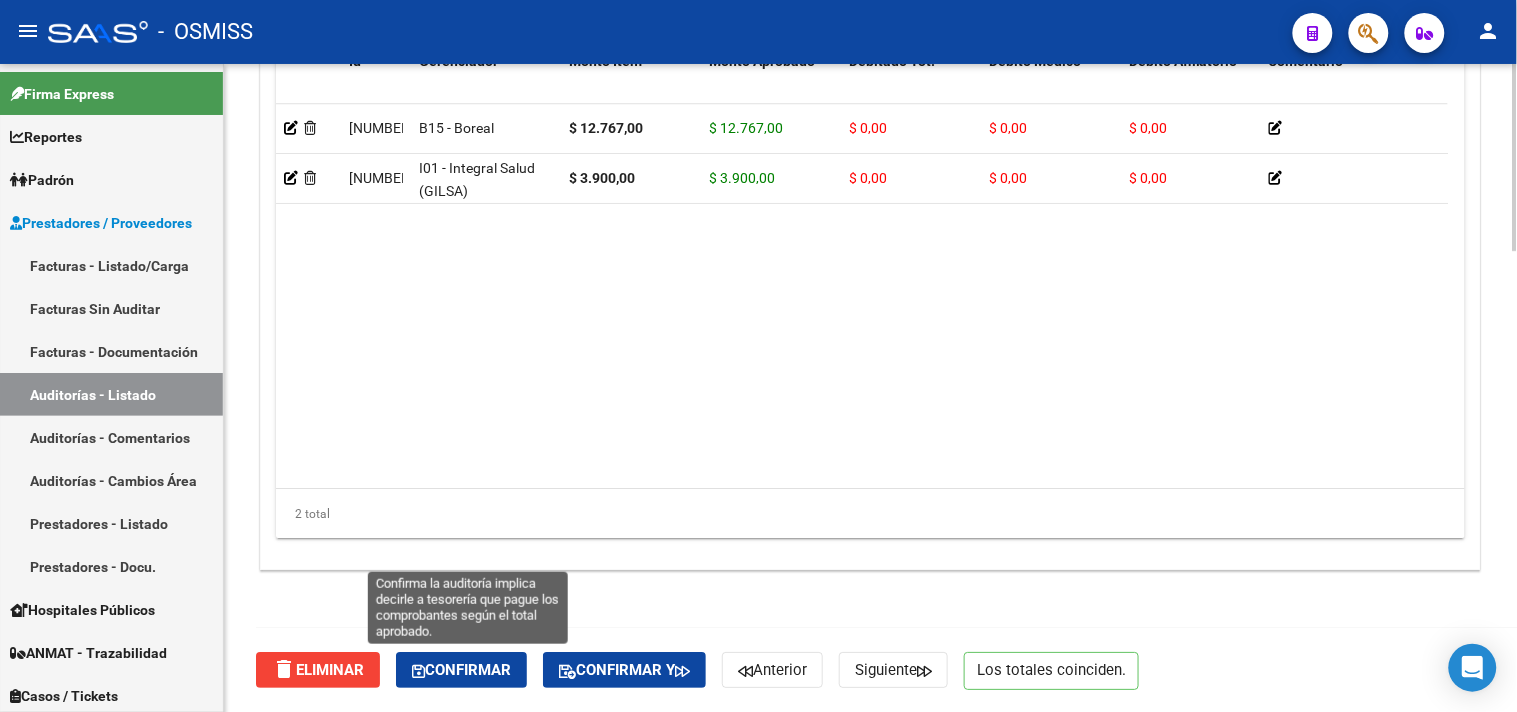 click on "Confirmar" 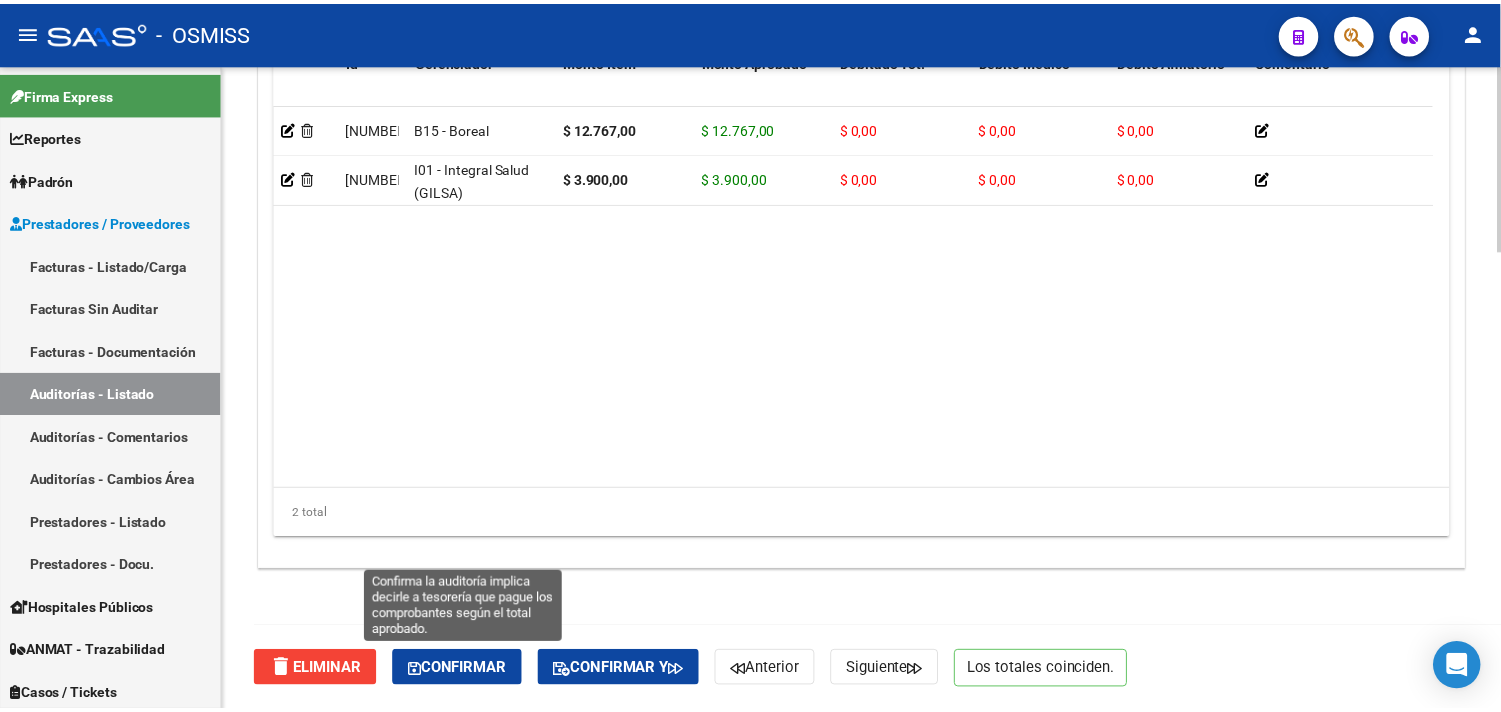 scroll, scrollTop: 1531, scrollLeft: 0, axis: vertical 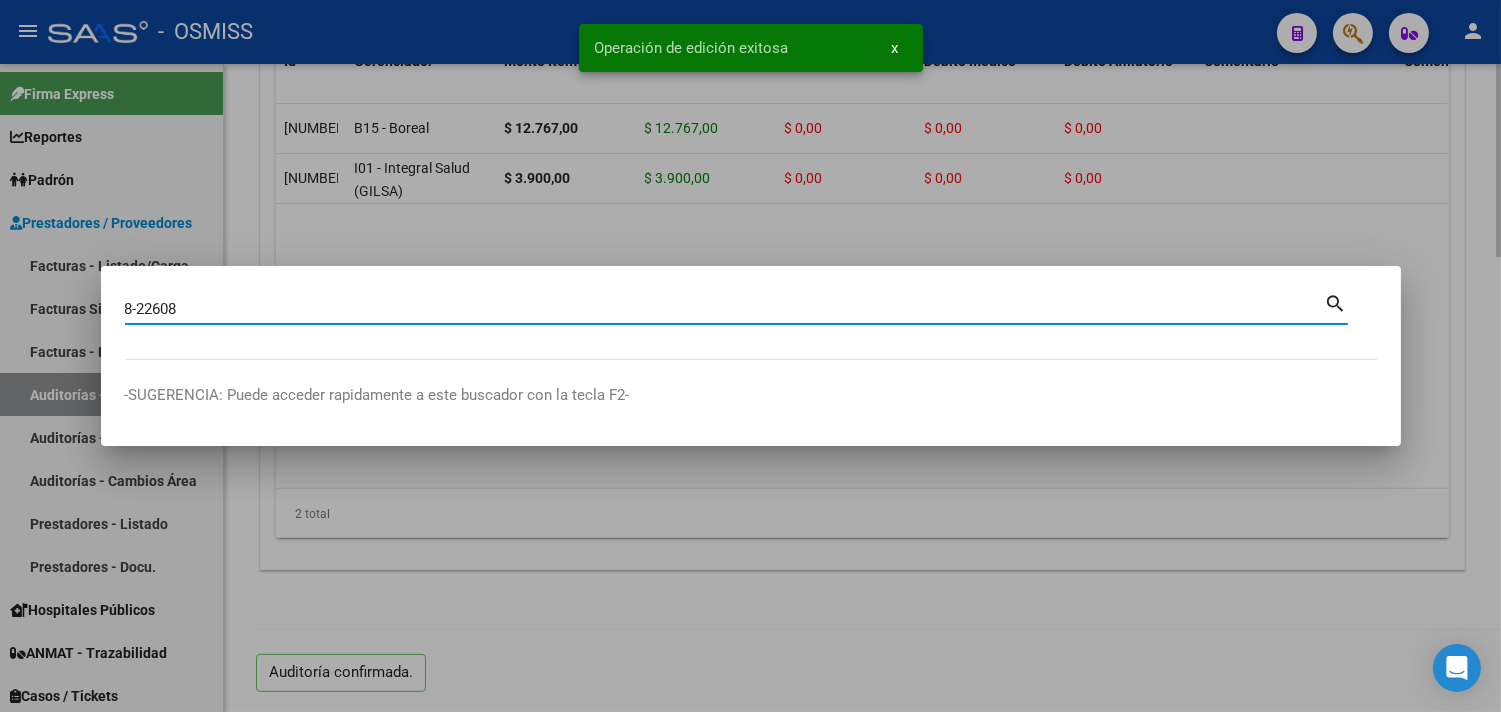 type on "8-22608" 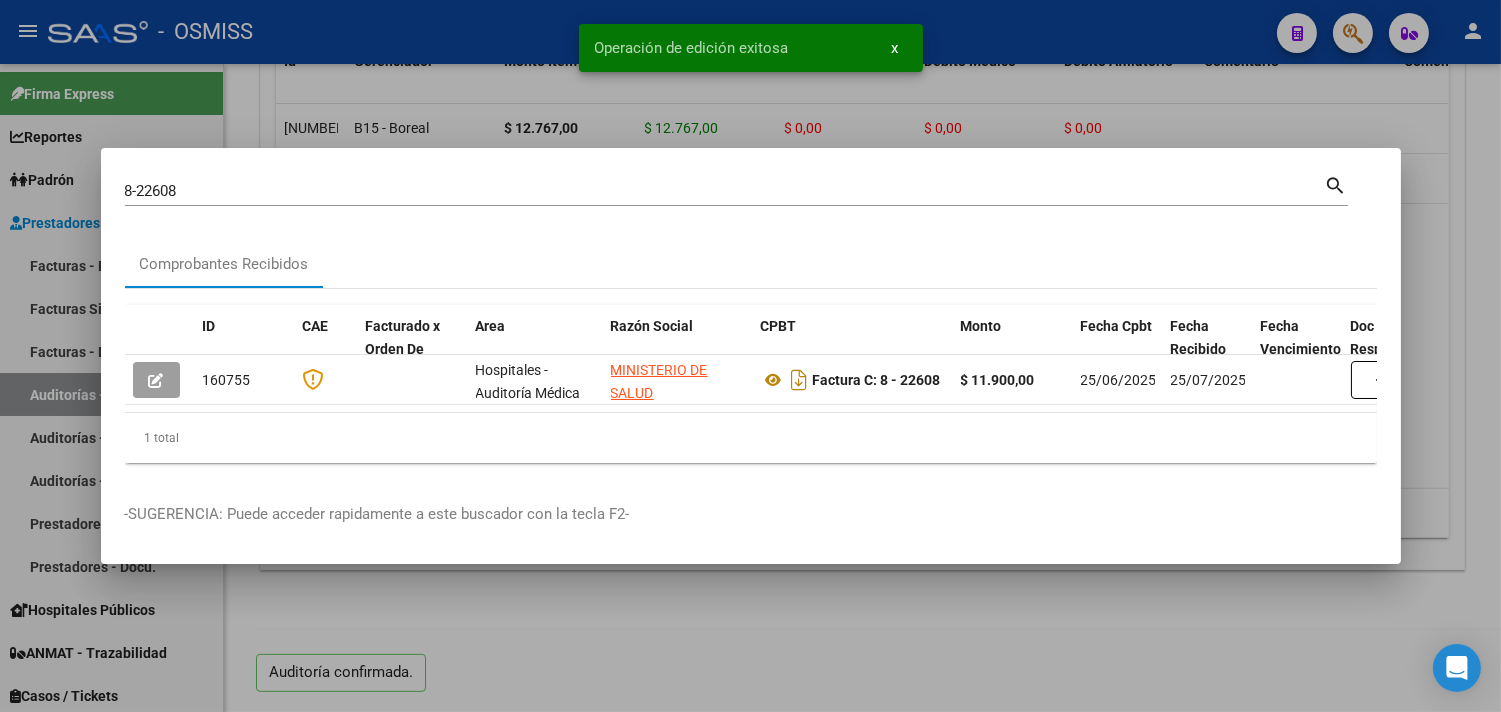 scroll, scrollTop: 0, scrollLeft: 668, axis: horizontal 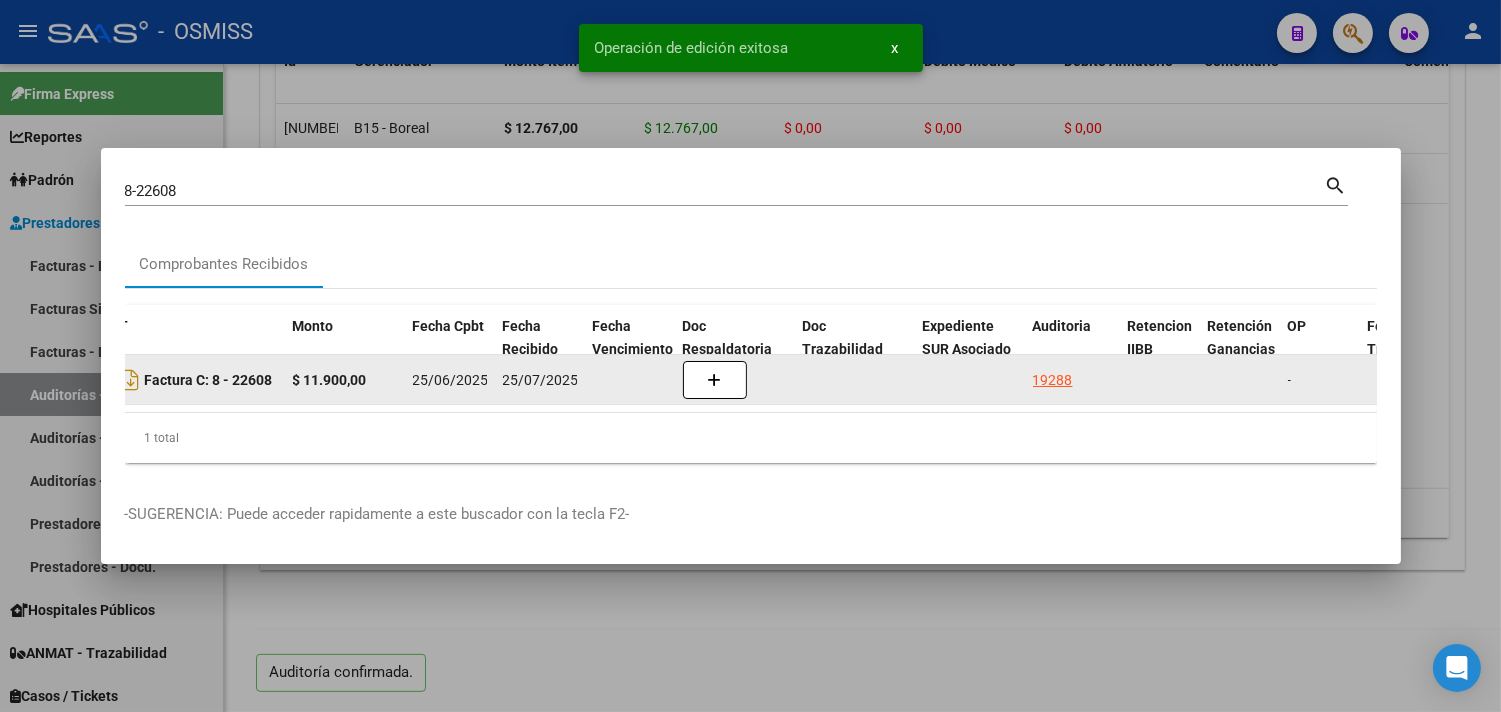 click on "19288" 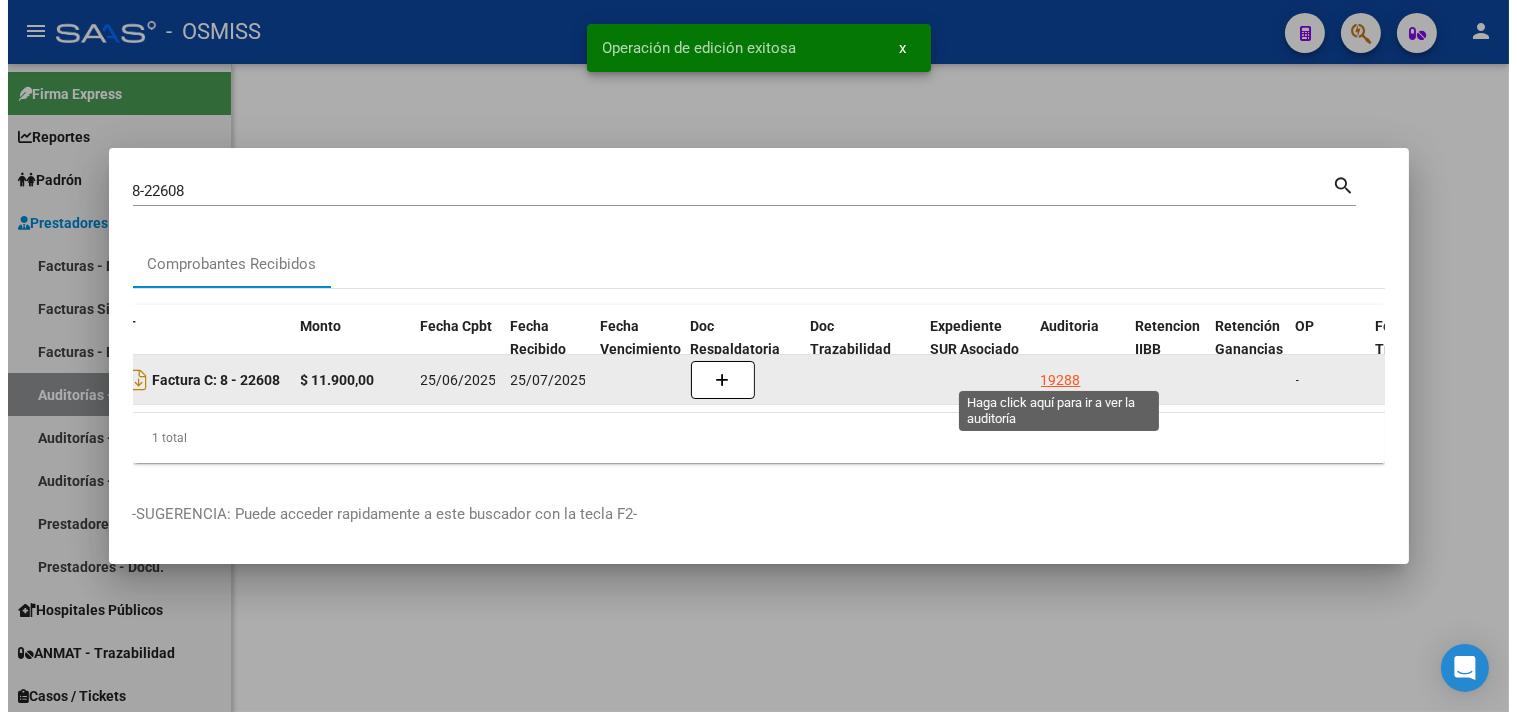 scroll, scrollTop: 0, scrollLeft: 0, axis: both 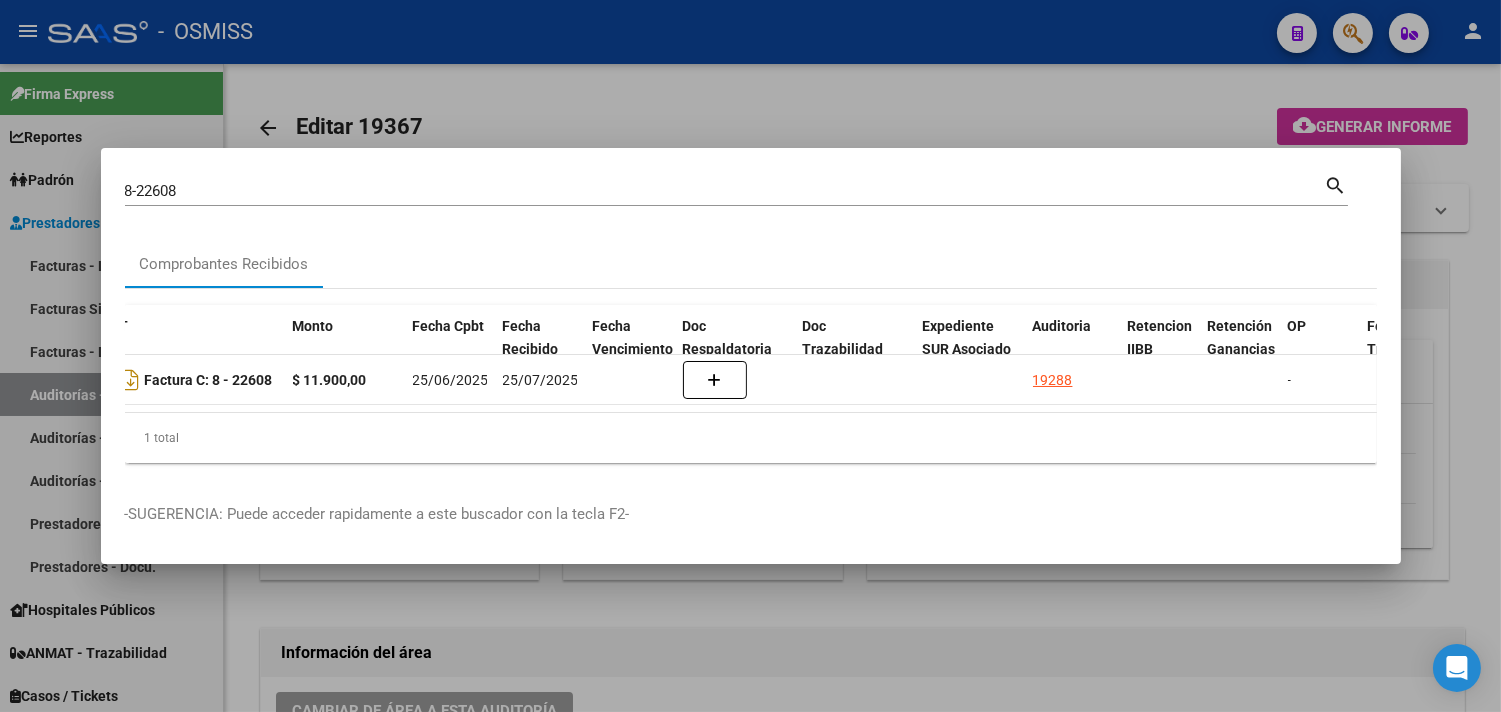 click at bounding box center [750, 356] 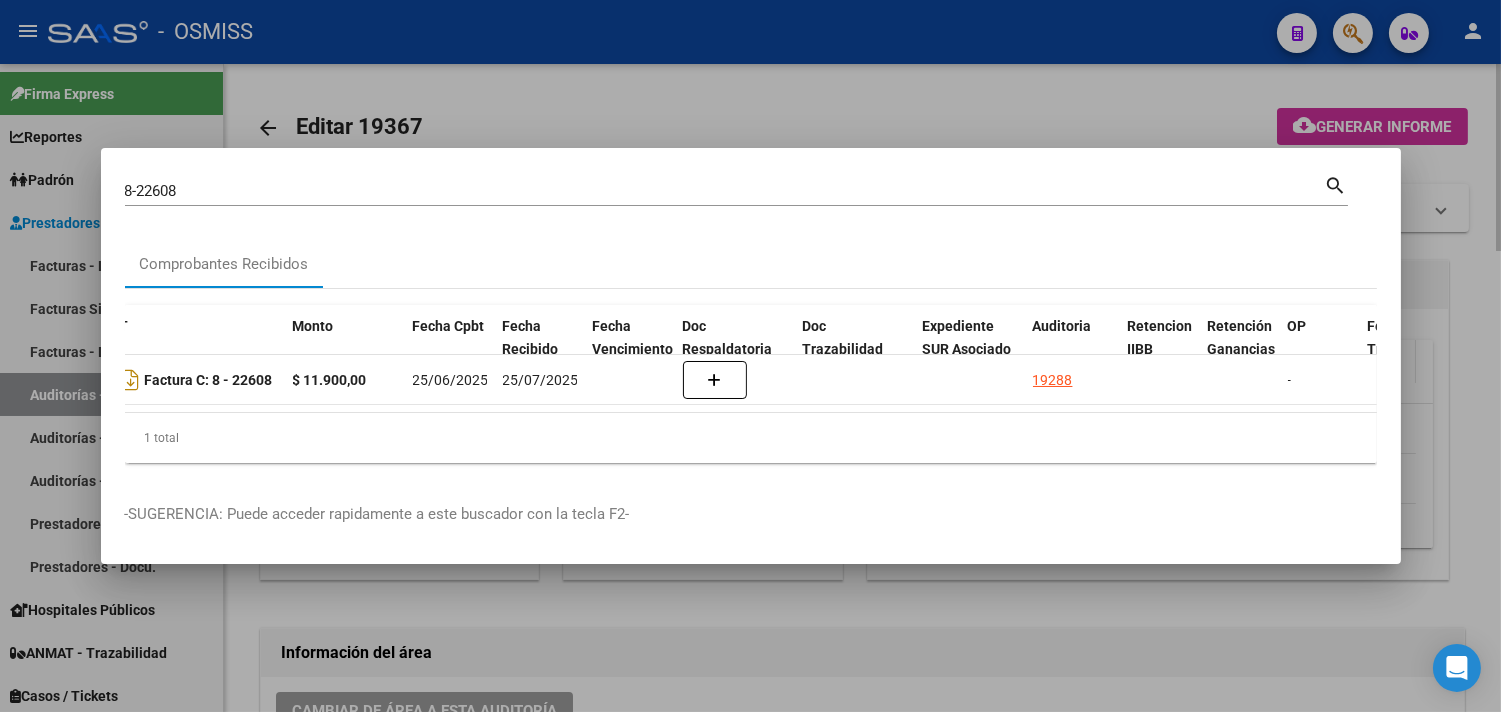 type 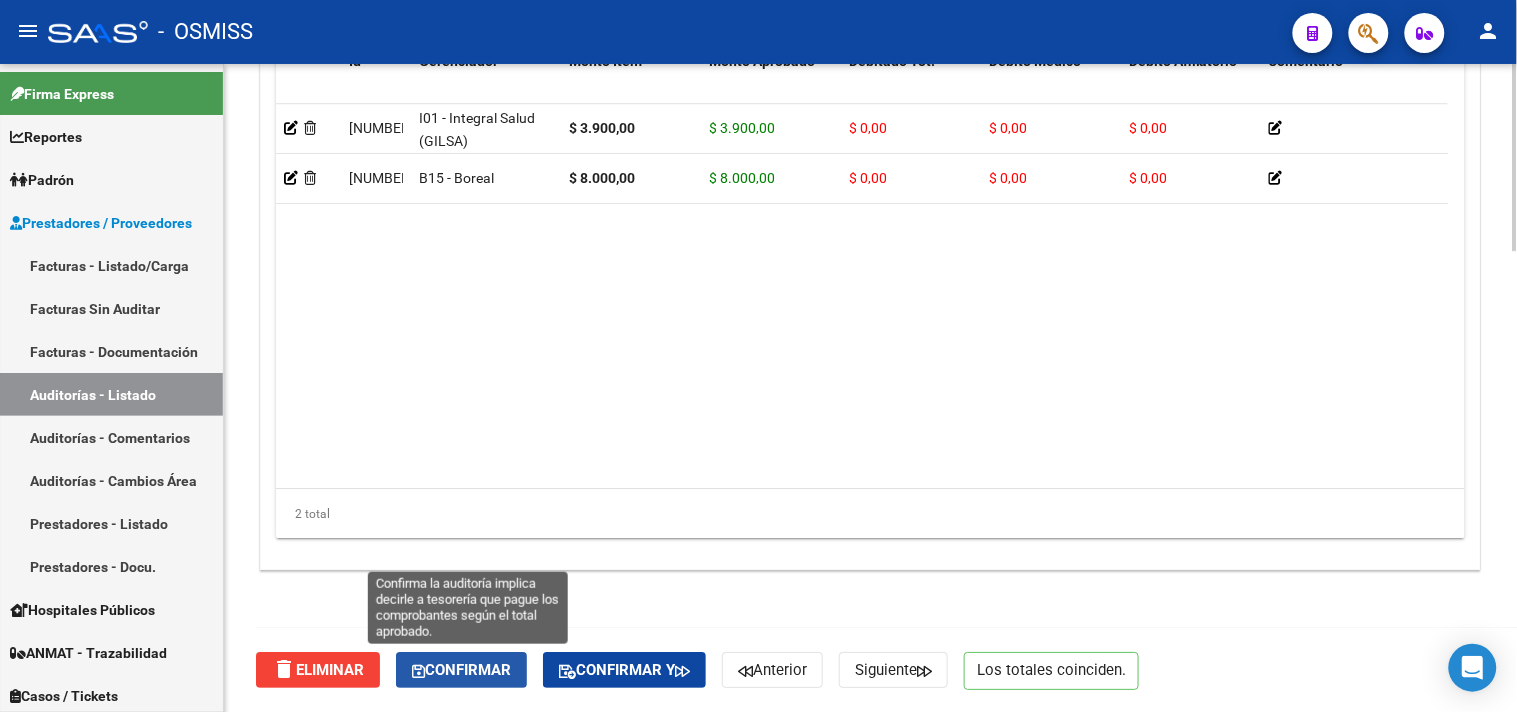 click on "Confirmar" 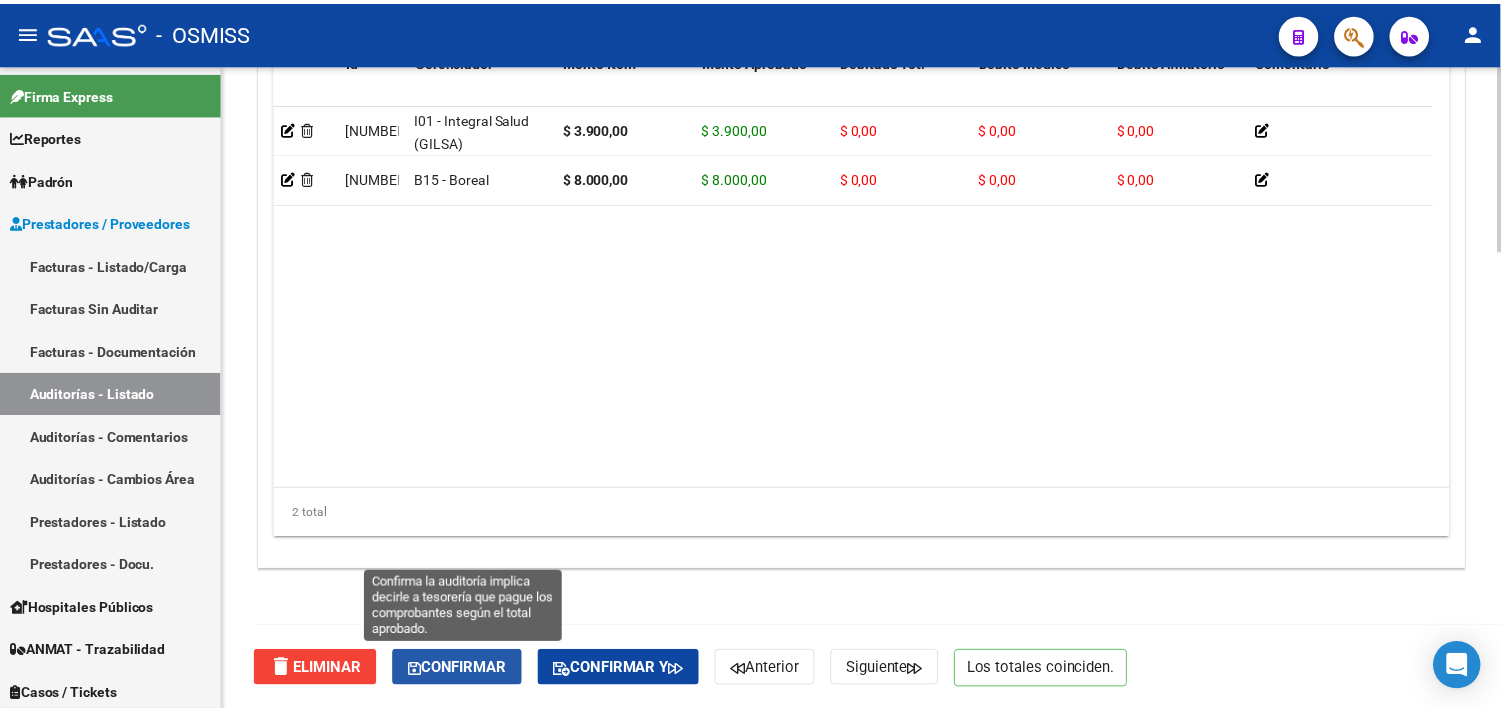 scroll, scrollTop: 1531, scrollLeft: 0, axis: vertical 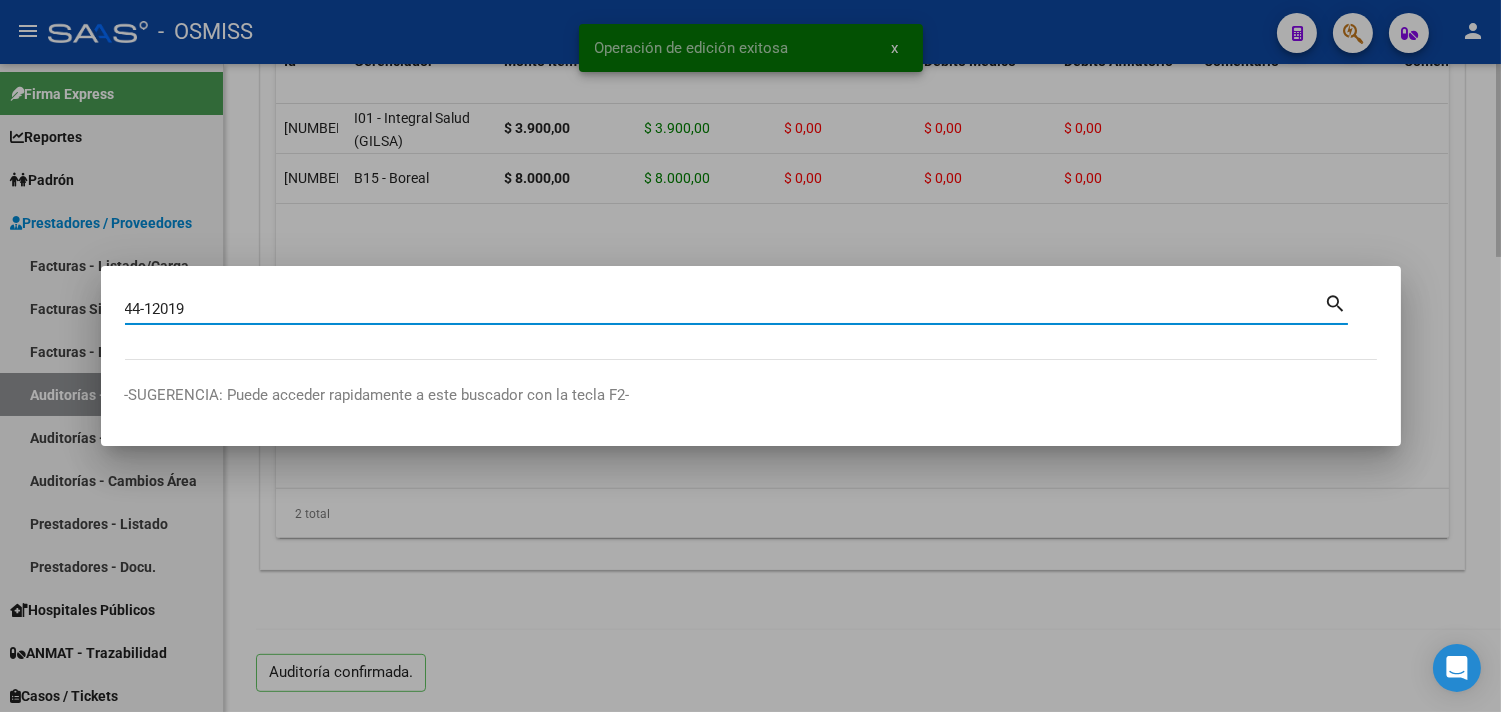 type on "44-12019" 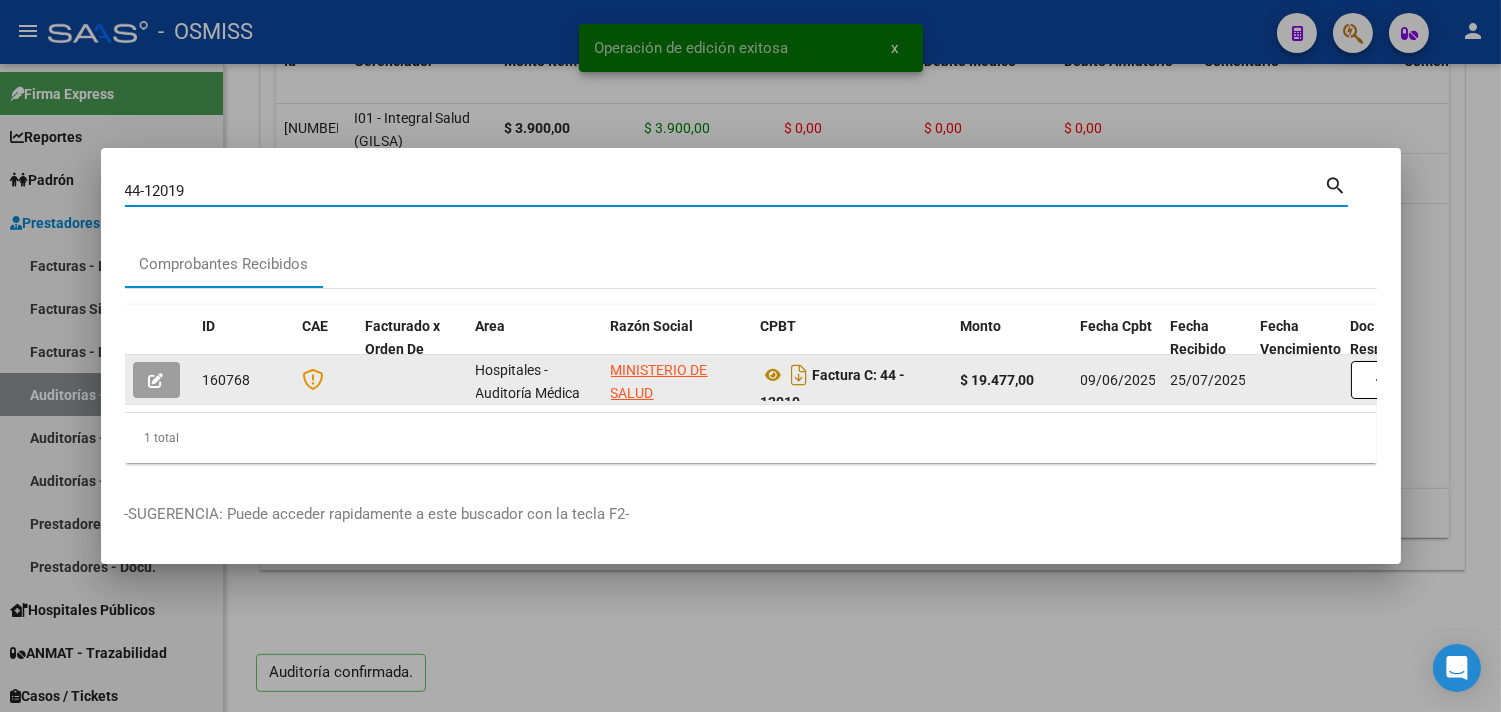 scroll, scrollTop: 0, scrollLeft: 781, axis: horizontal 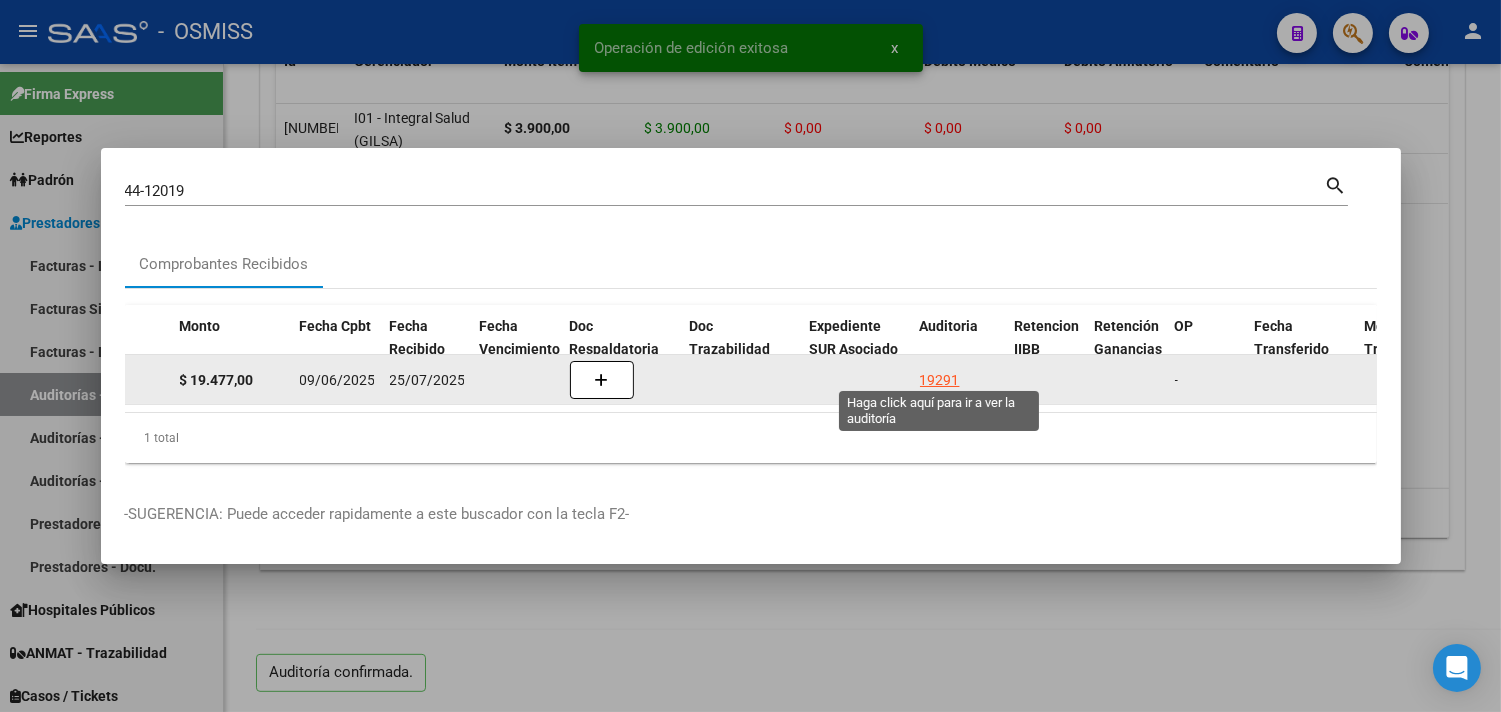 click on "19291" 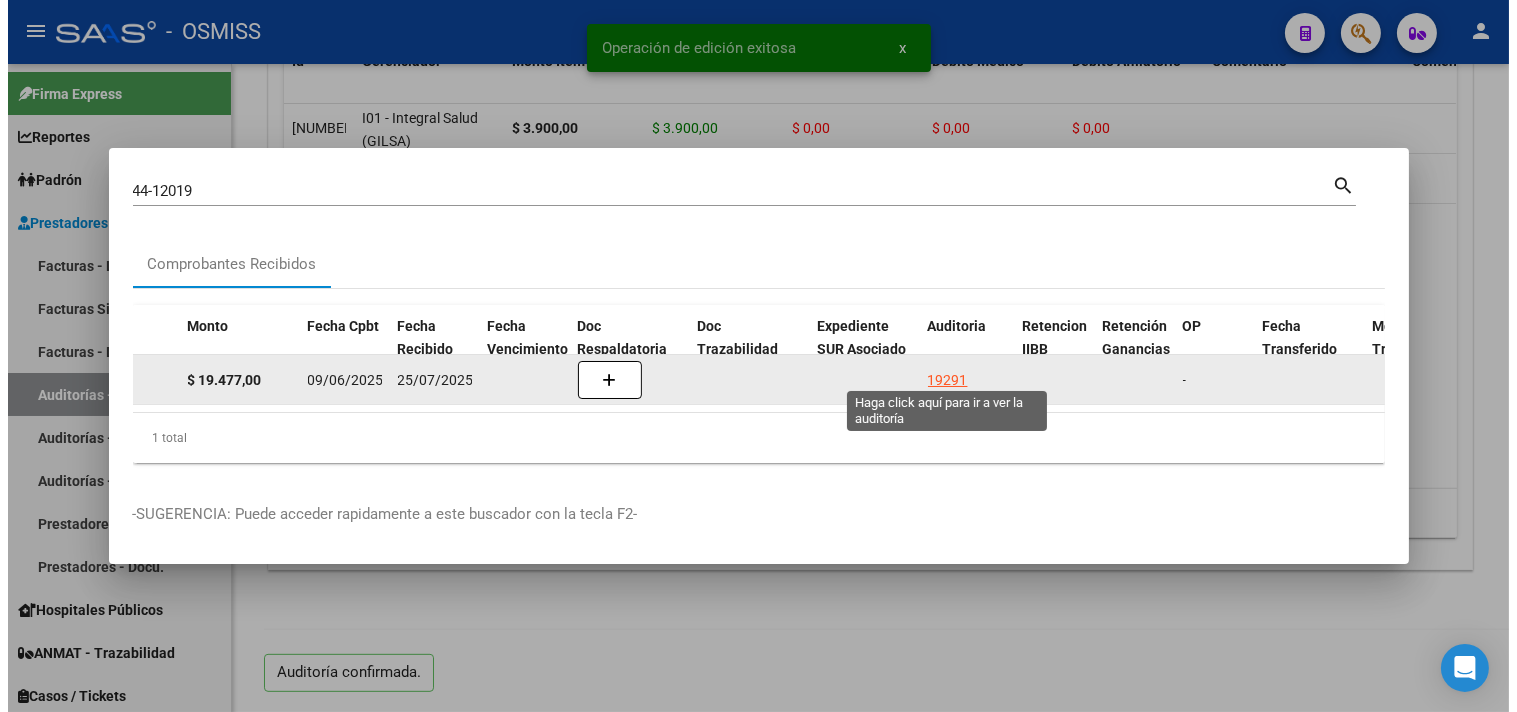 scroll, scrollTop: 0, scrollLeft: 0, axis: both 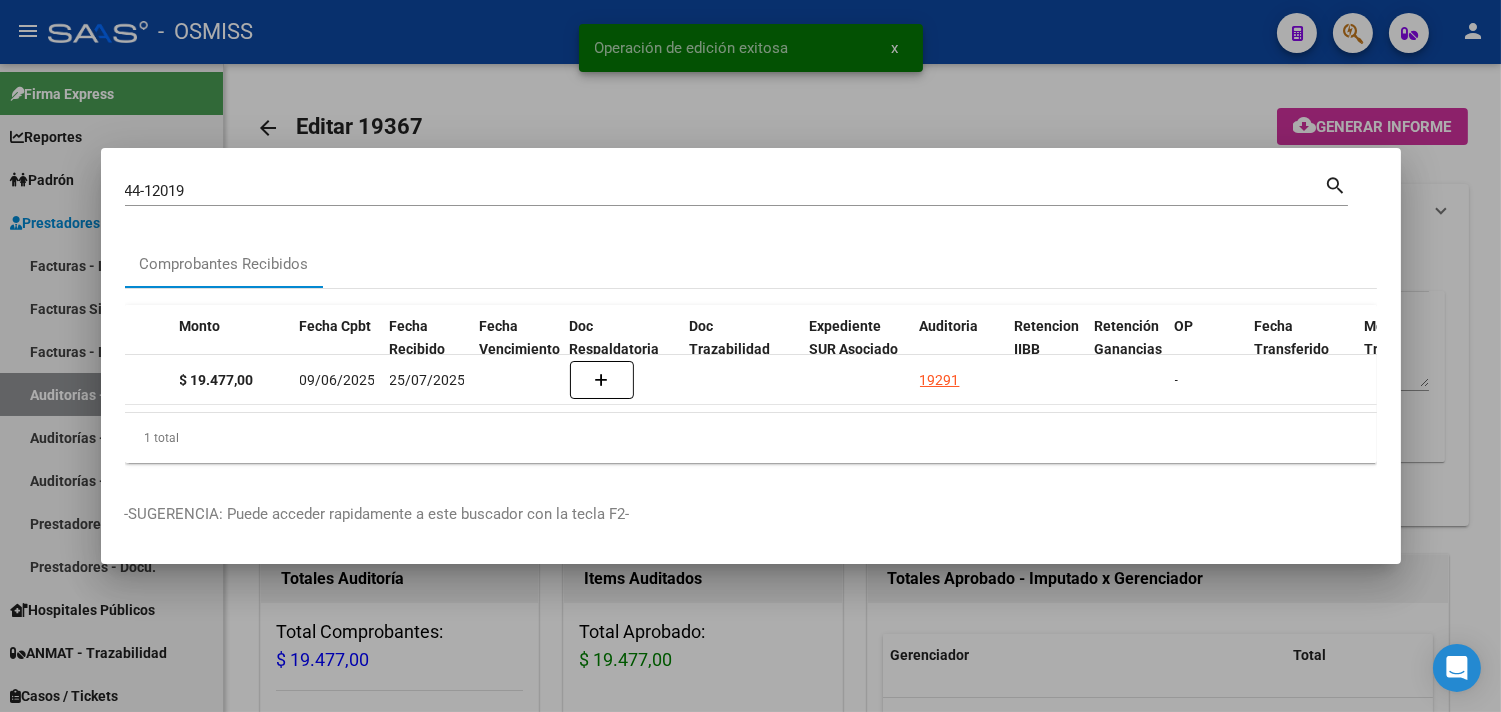 click at bounding box center [750, 356] 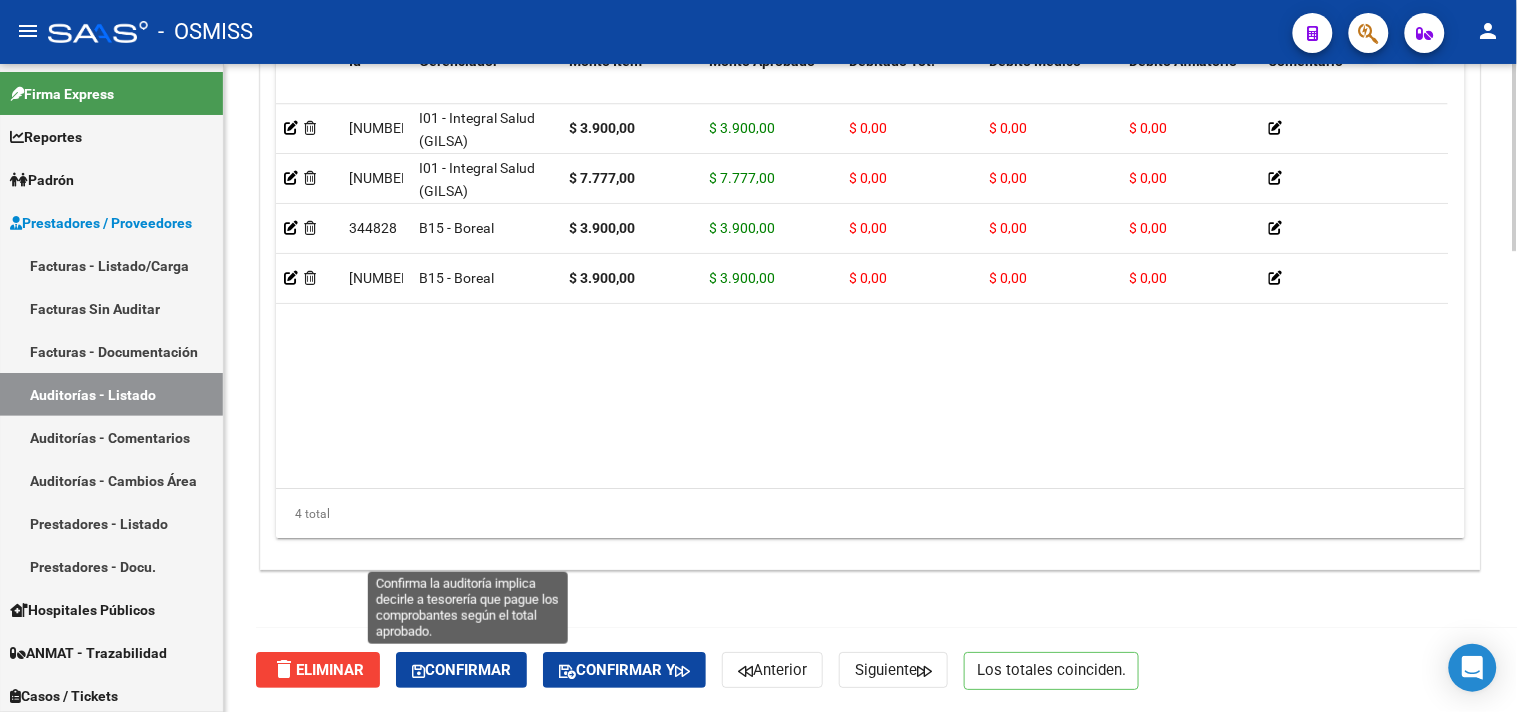 click on "Confirmar" 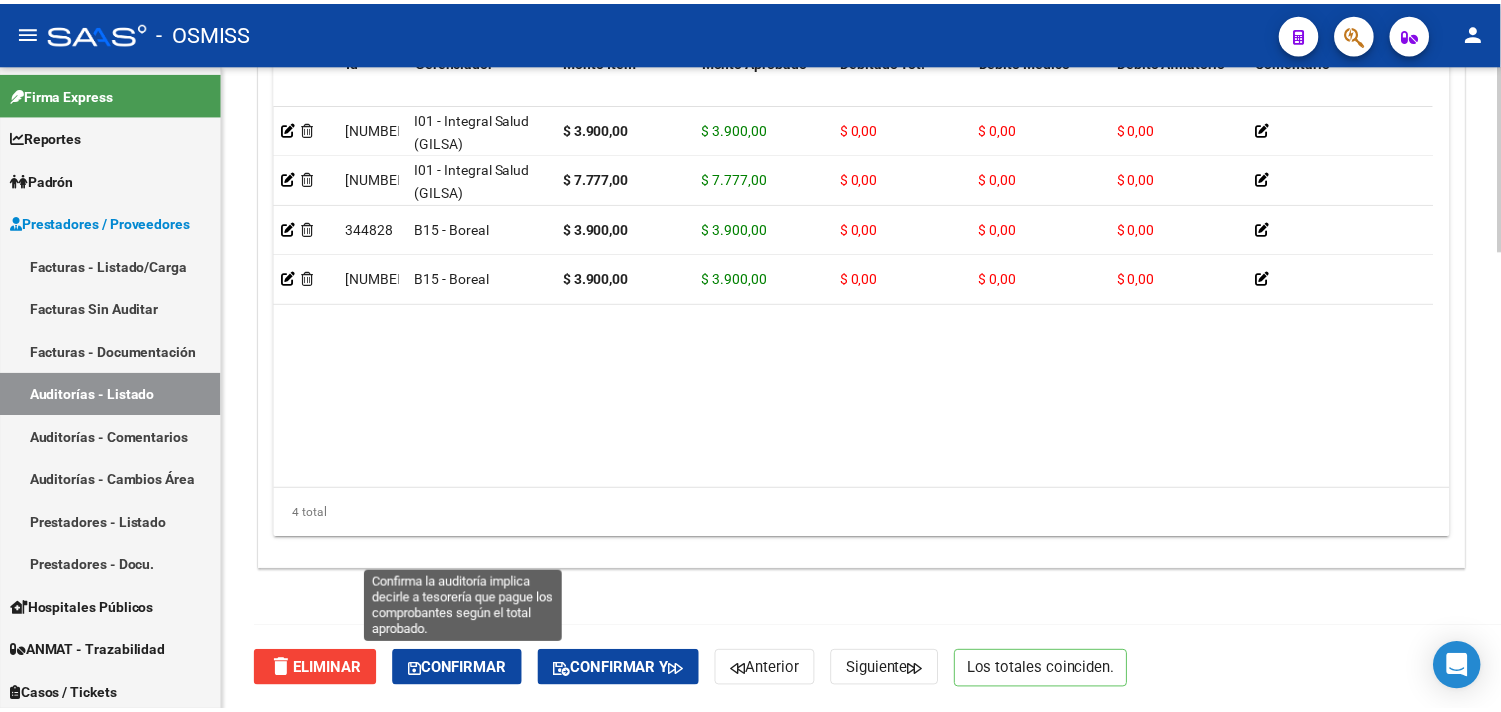 scroll, scrollTop: 1531, scrollLeft: 0, axis: vertical 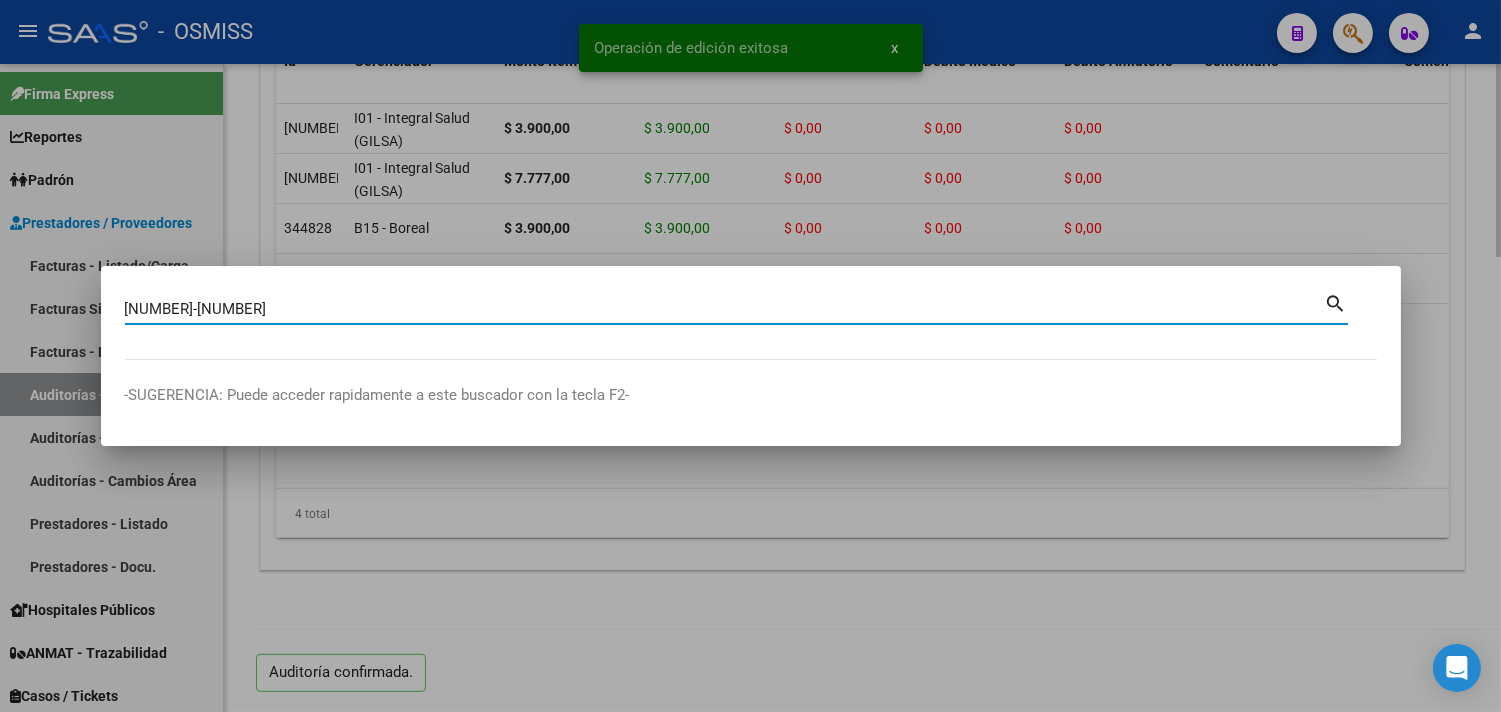 type on "12-3289" 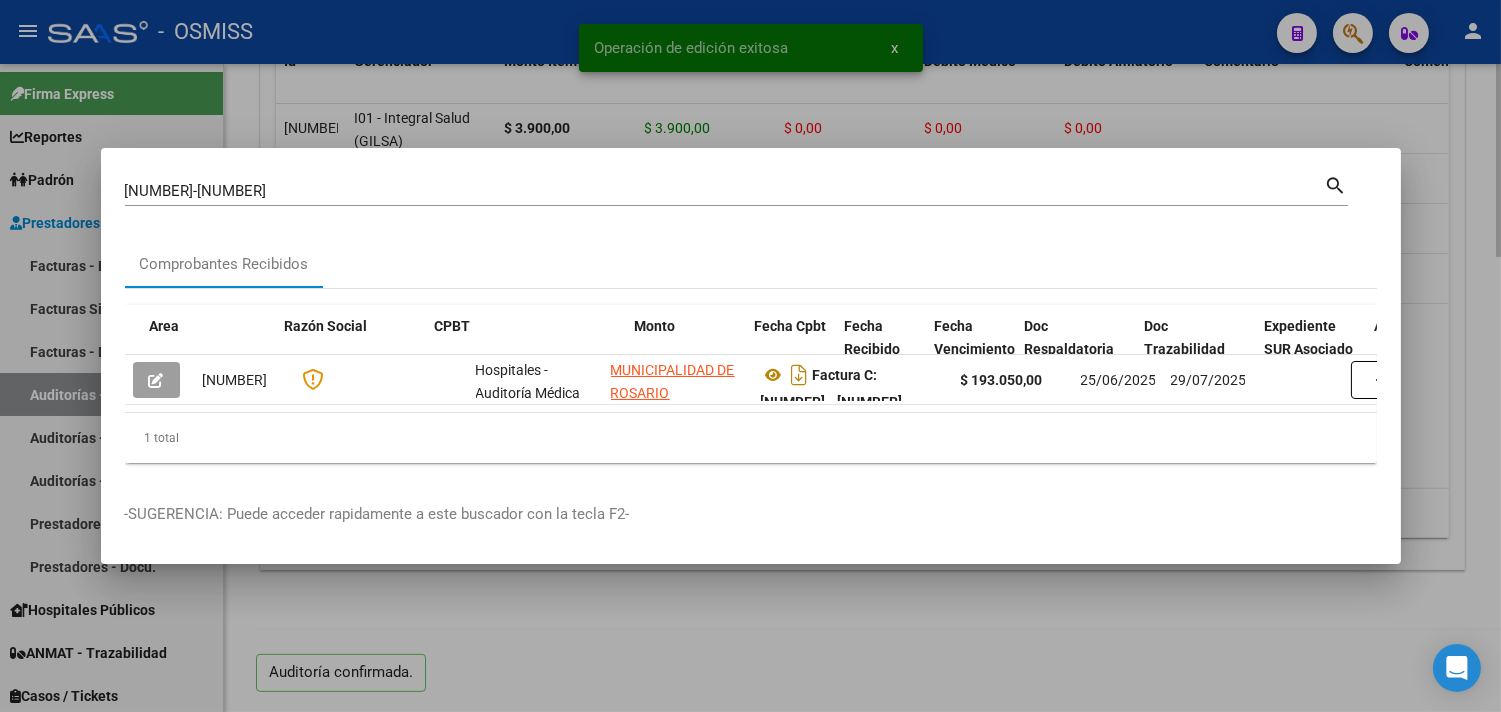 scroll, scrollTop: 0, scrollLeft: 788, axis: horizontal 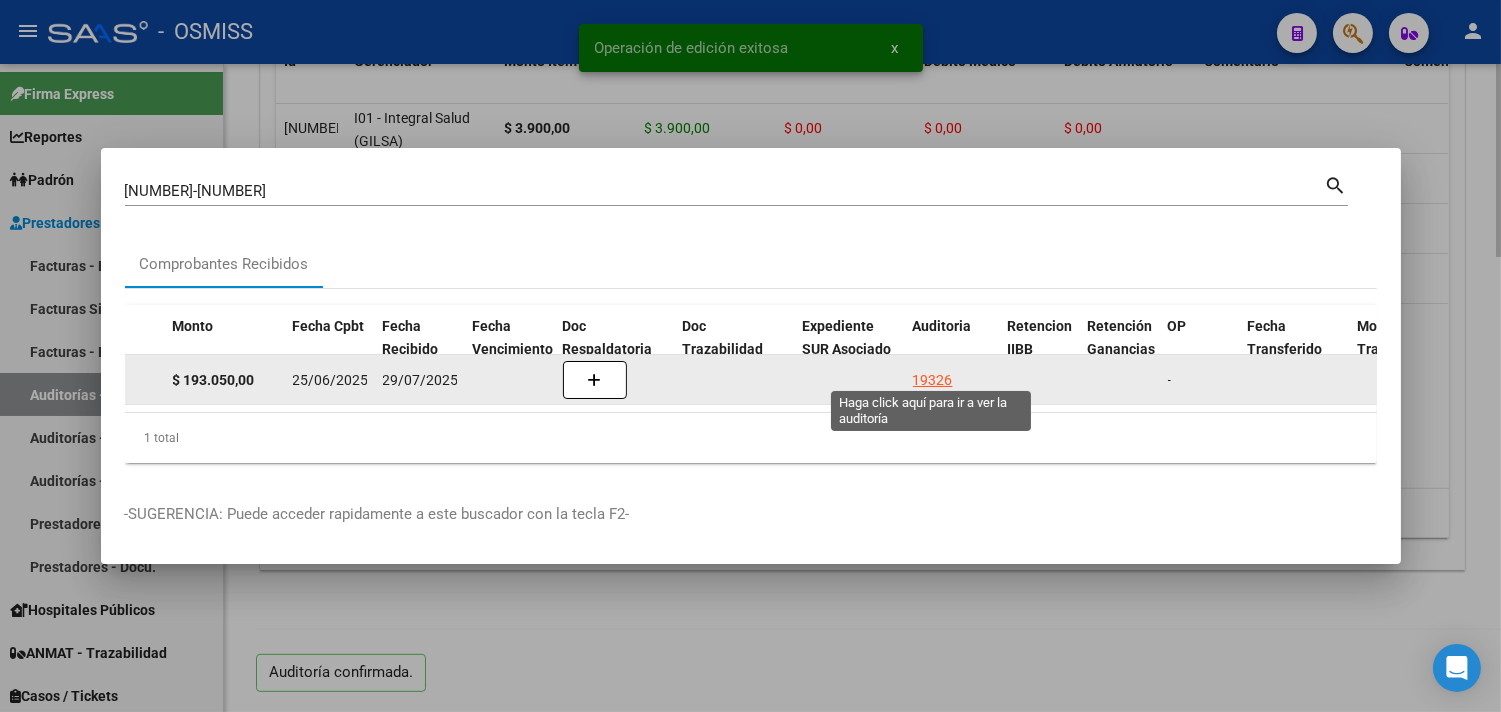 click on "19326" 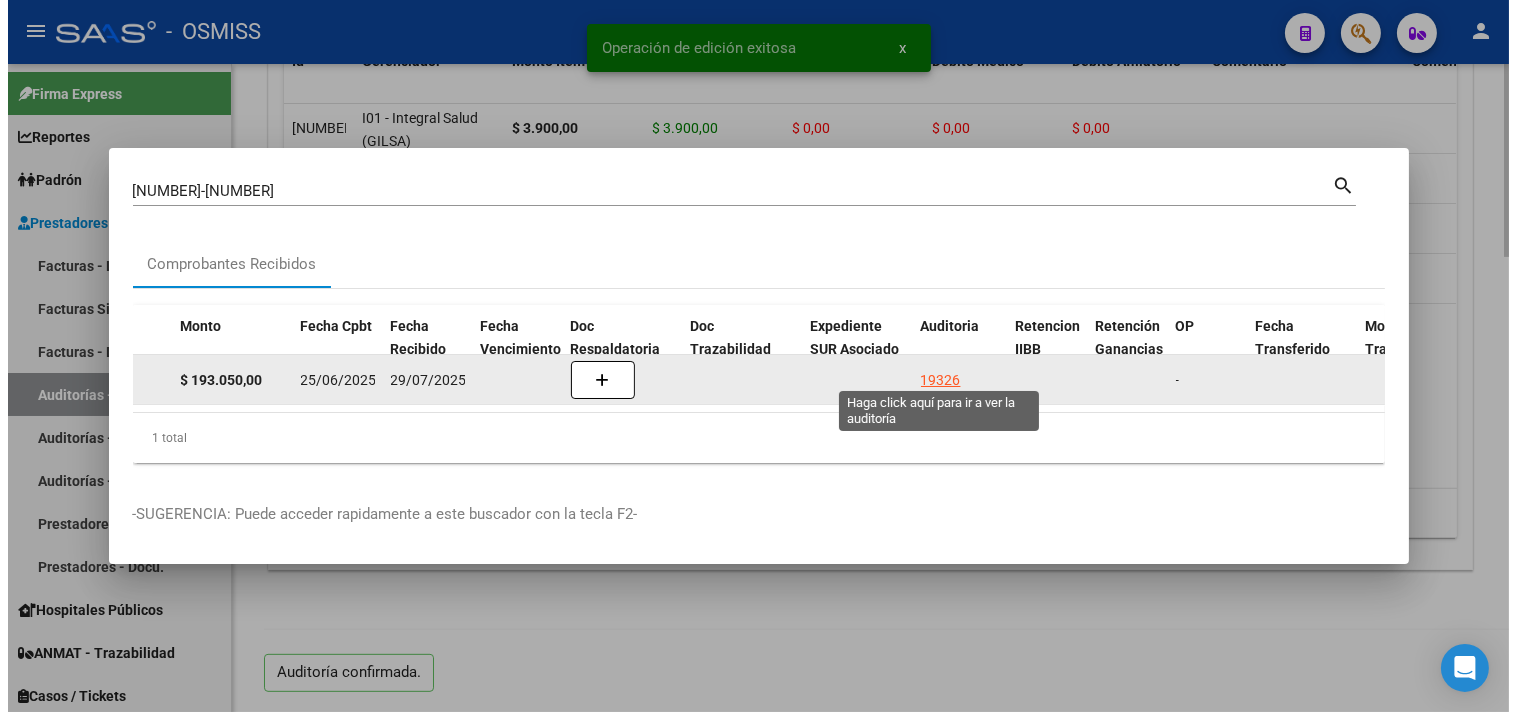 scroll, scrollTop: 0, scrollLeft: 0, axis: both 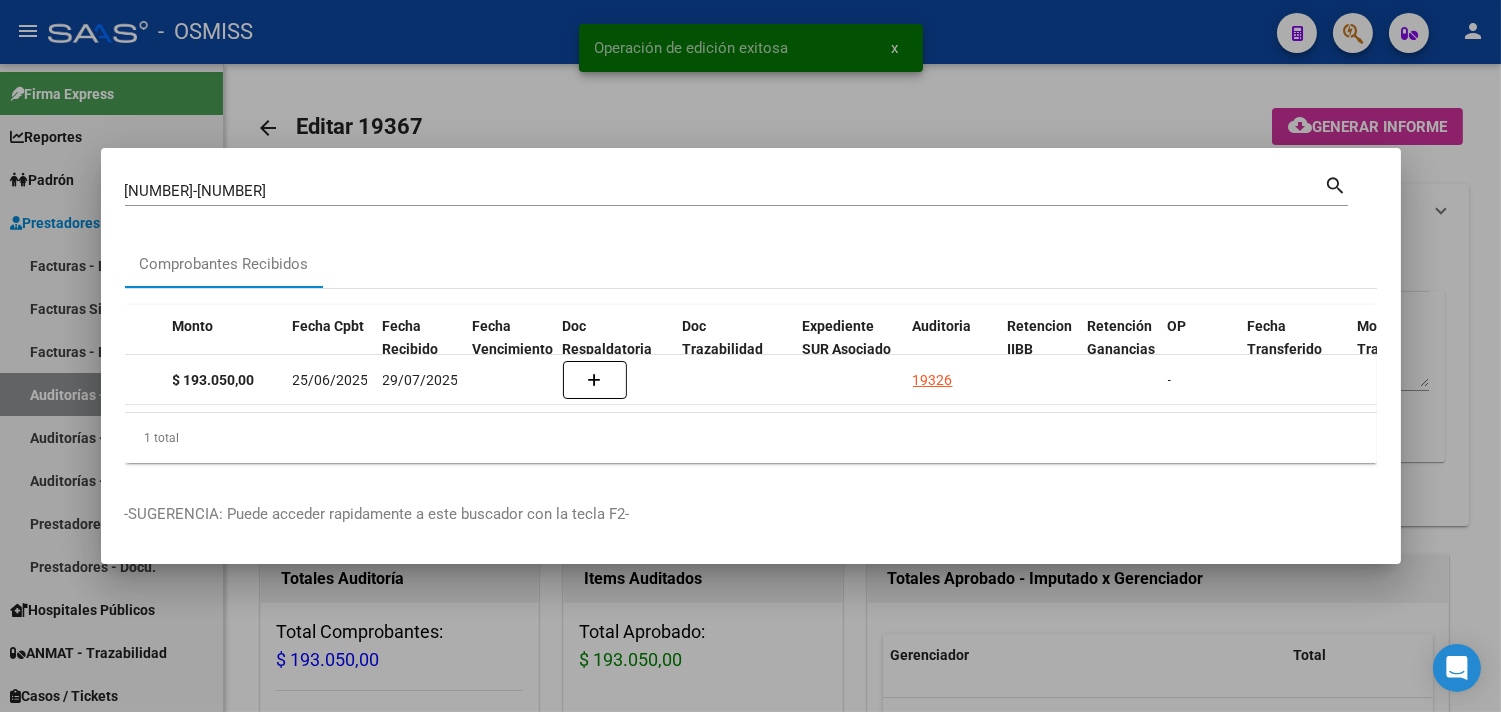 click at bounding box center (750, 356) 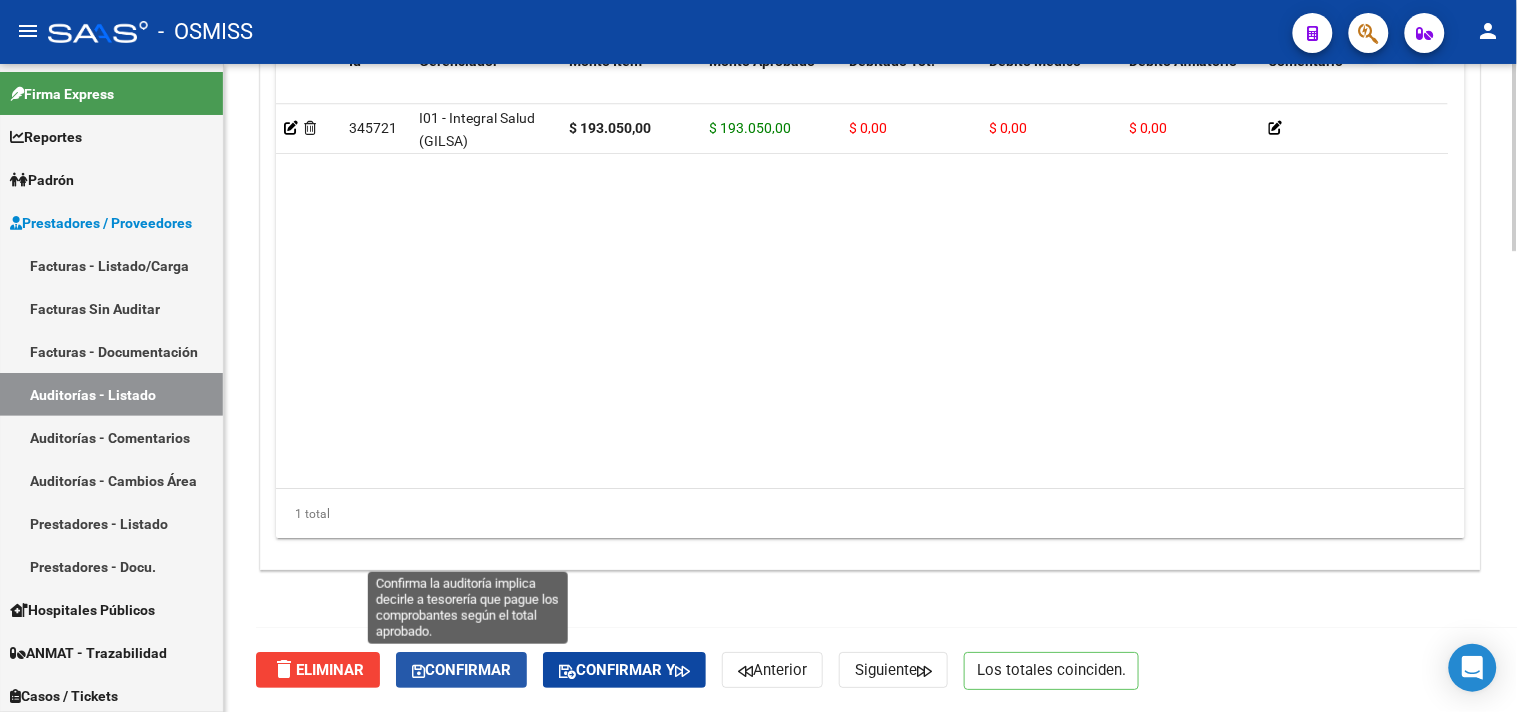 click on "Confirmar" 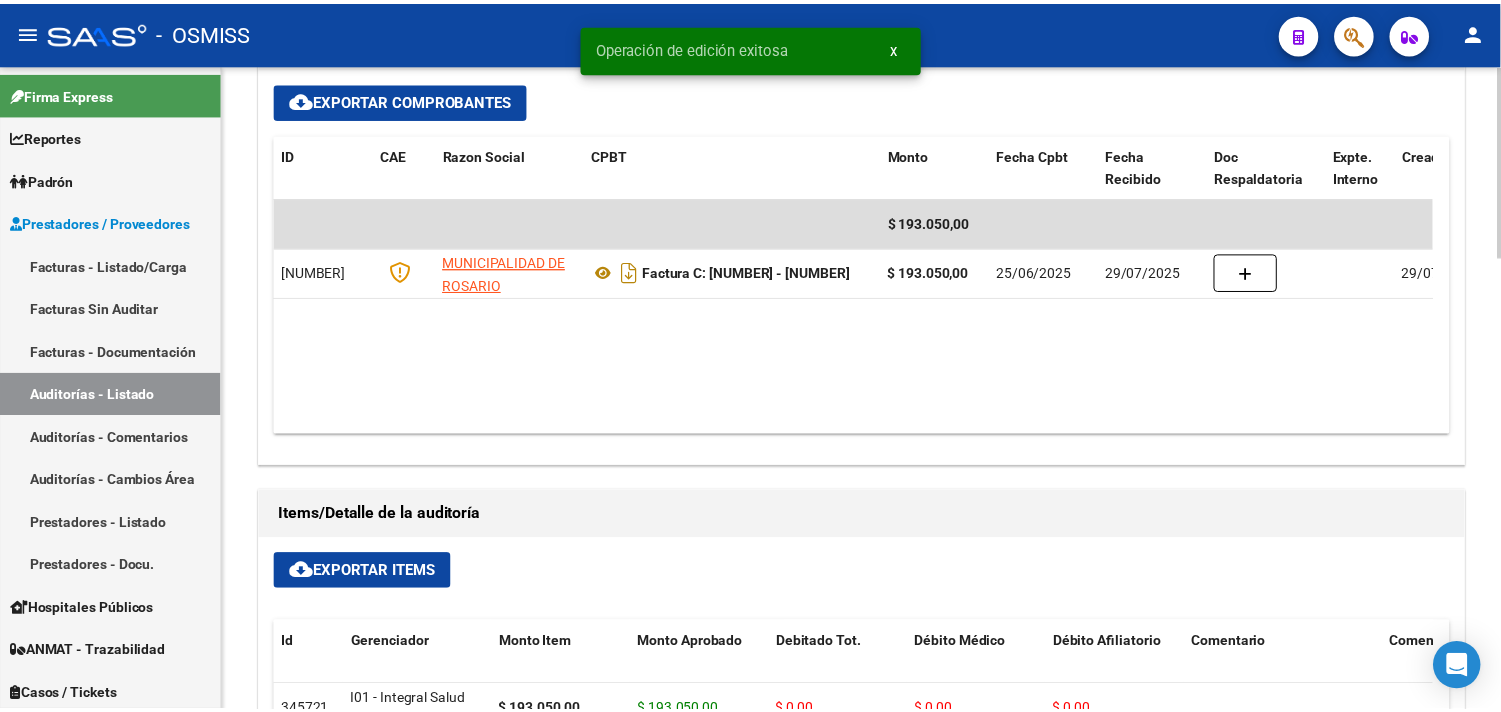 scroll, scrollTop: 753, scrollLeft: 0, axis: vertical 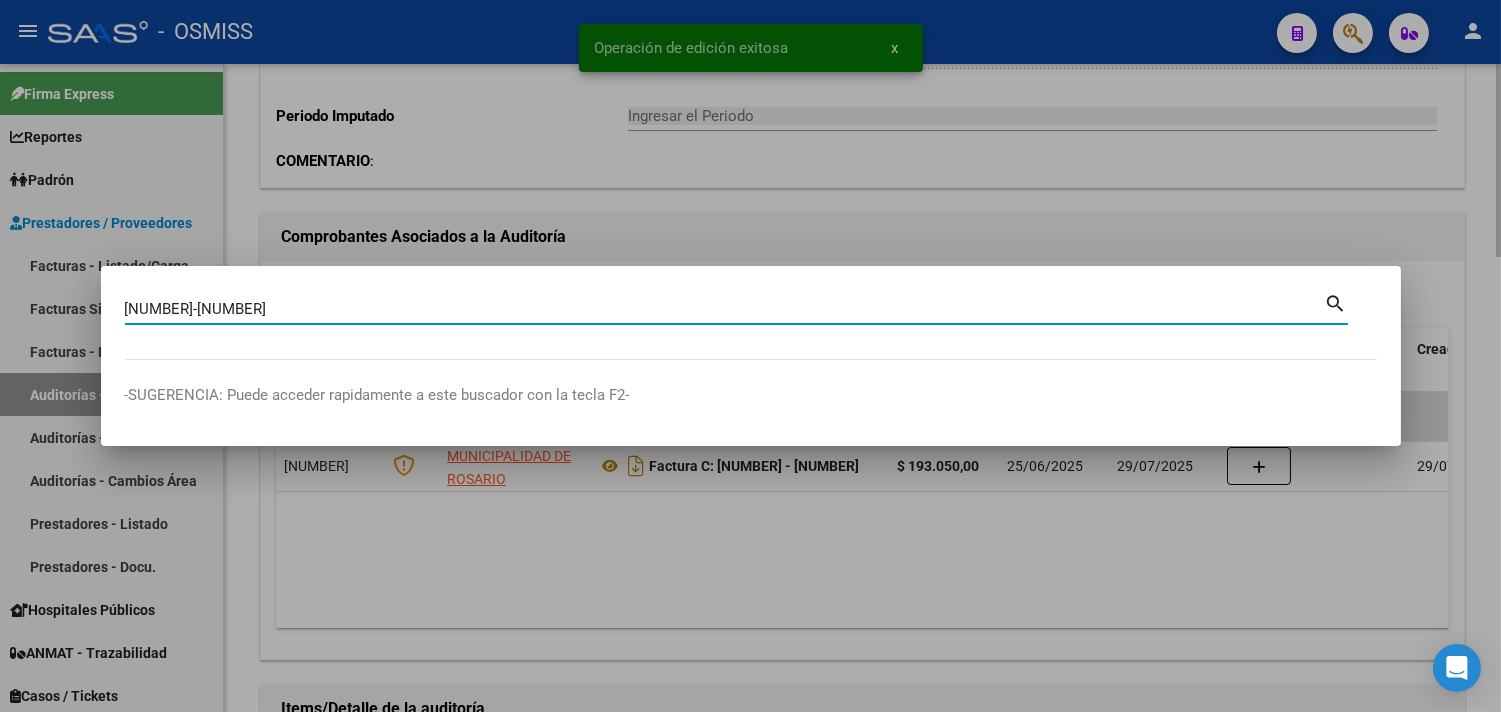 type on "7-47" 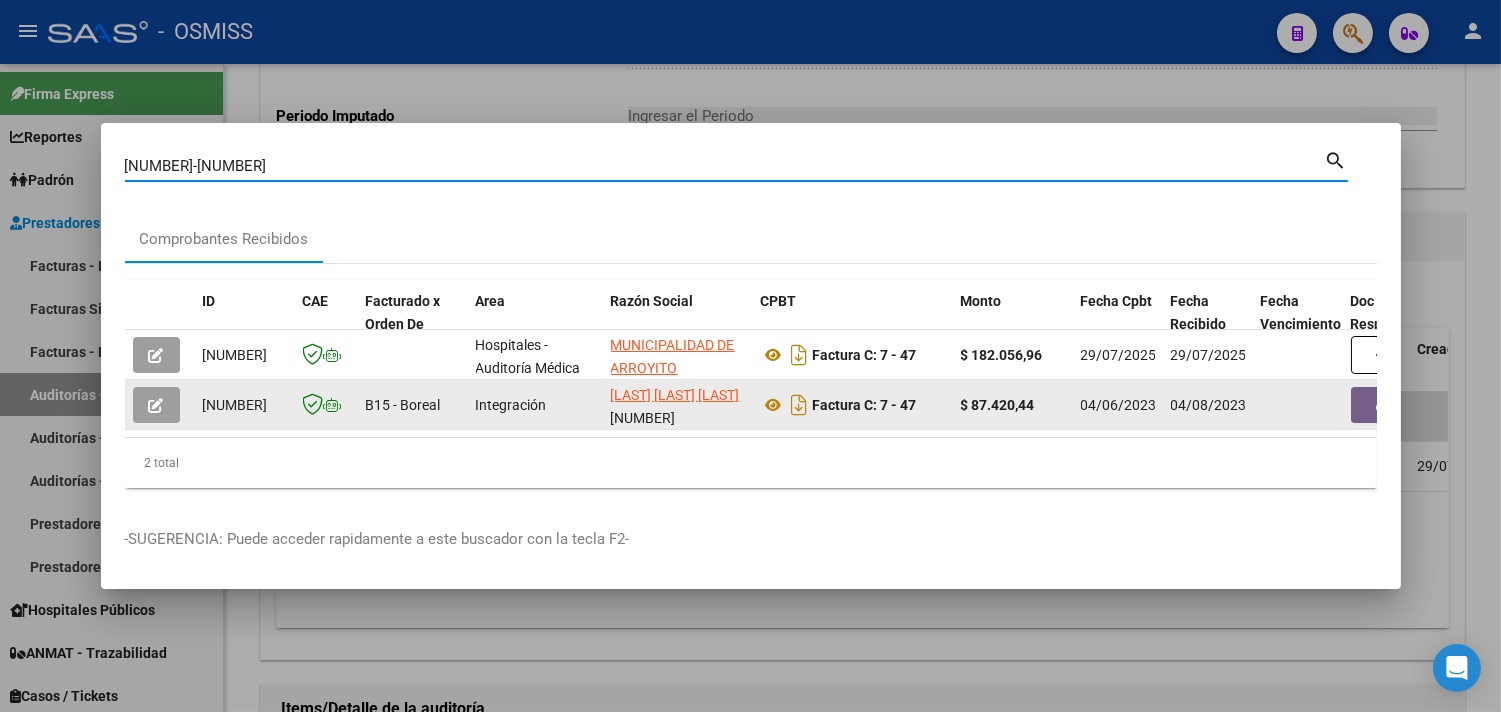 drag, startPoint x: 416, startPoint y: 445, endPoint x: 624, endPoint y: 406, distance: 211.62466 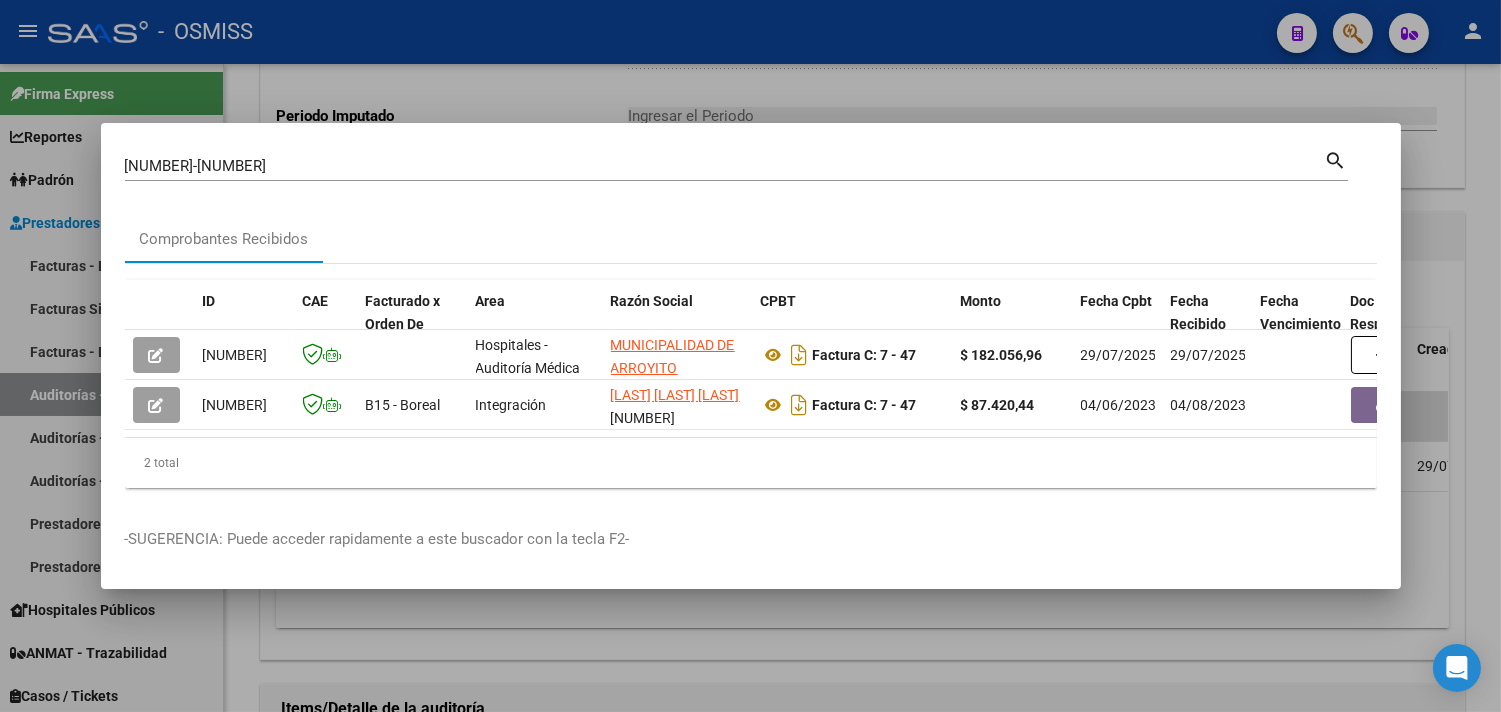 scroll, scrollTop: 0, scrollLeft: 537, axis: horizontal 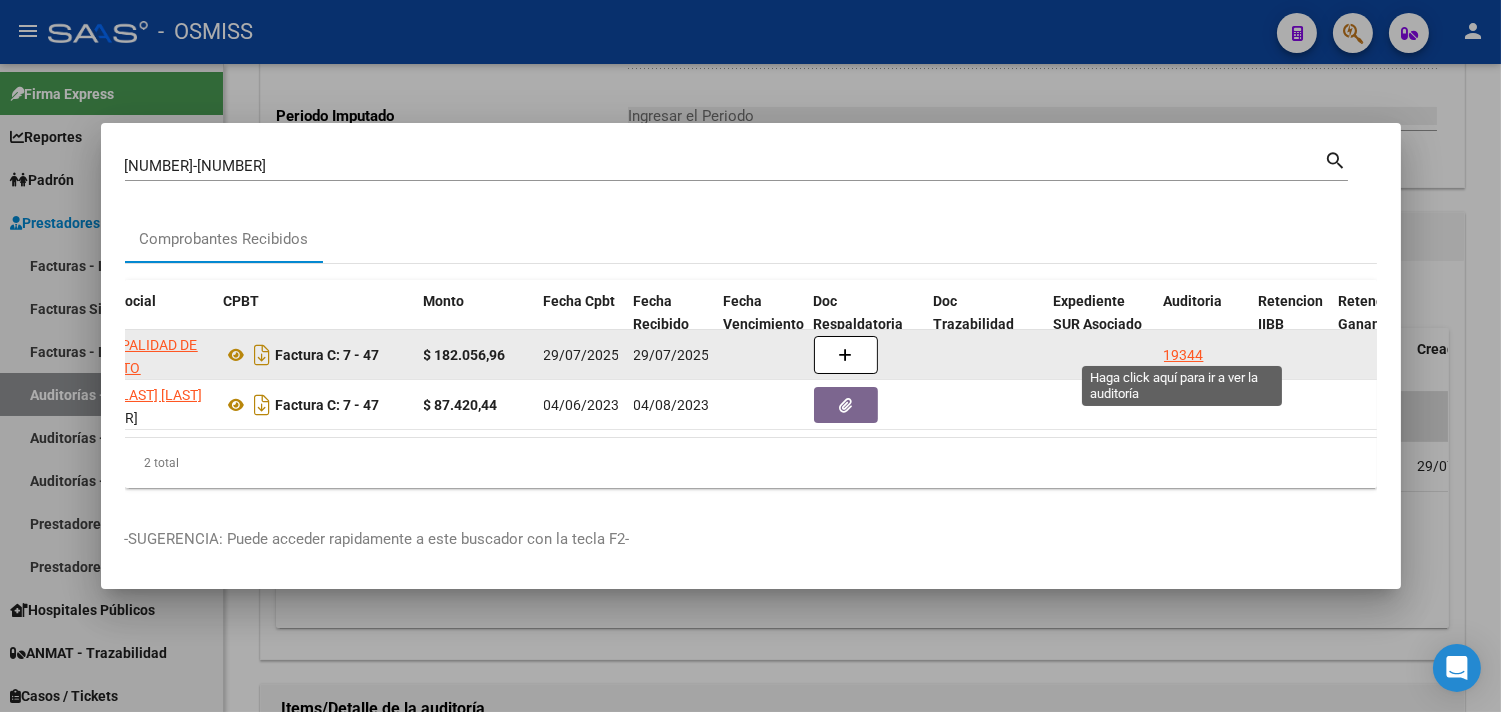 click on "19344" 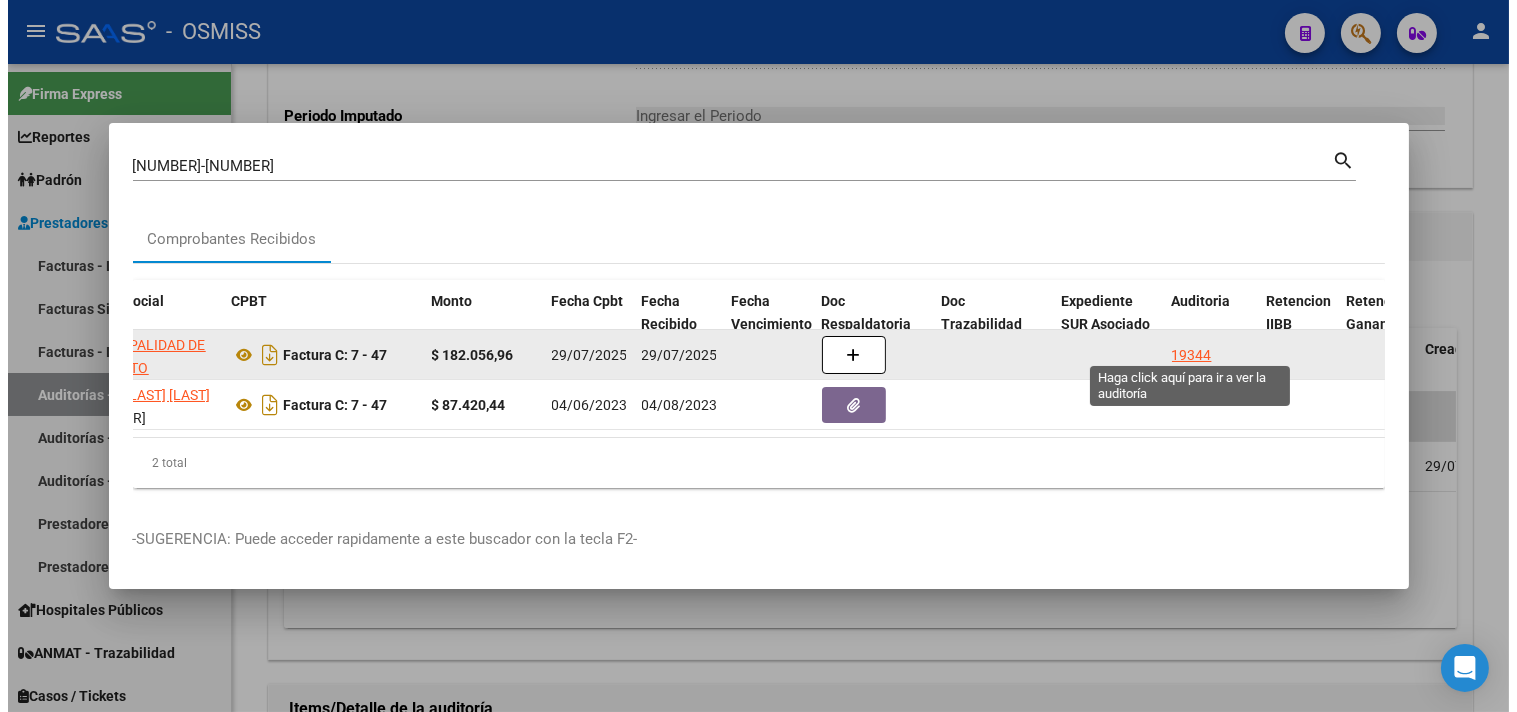 scroll, scrollTop: 0, scrollLeft: 0, axis: both 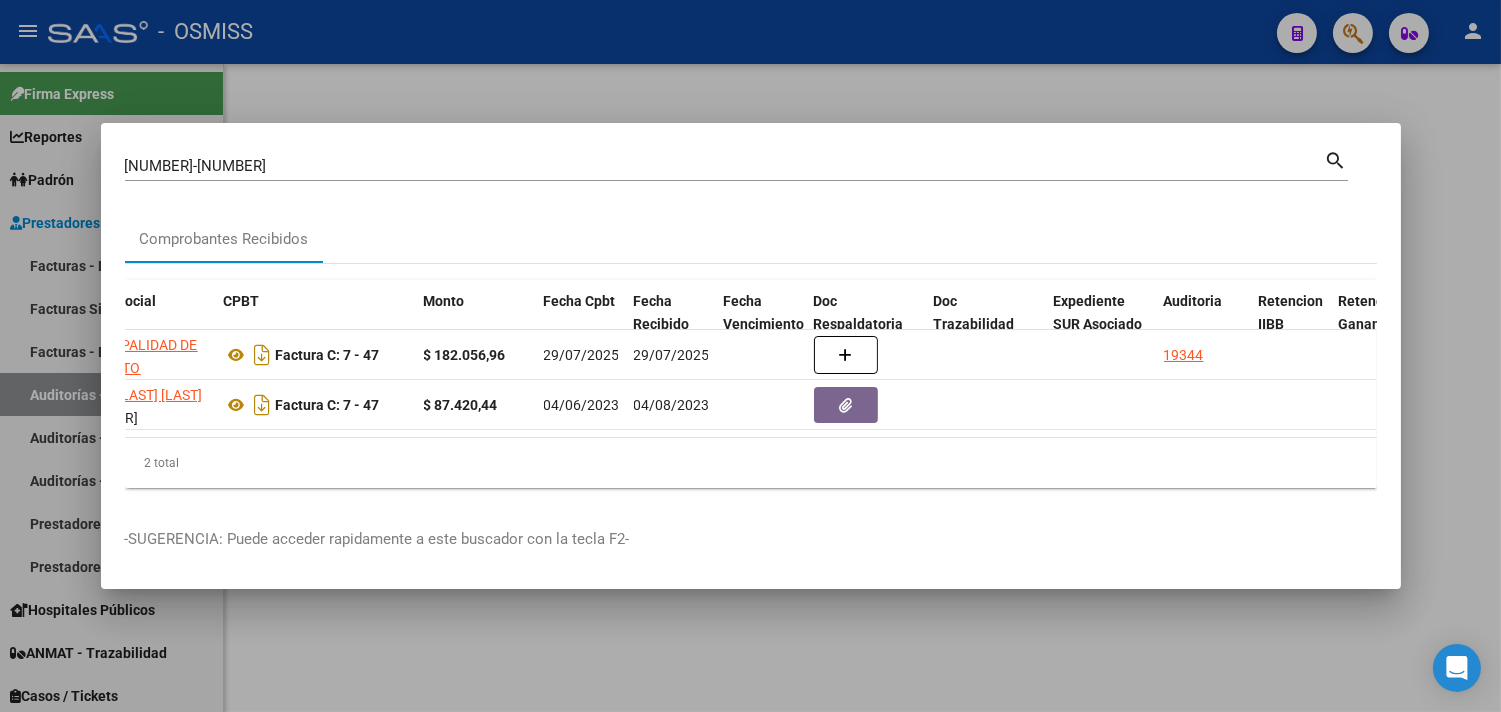 click at bounding box center [750, 356] 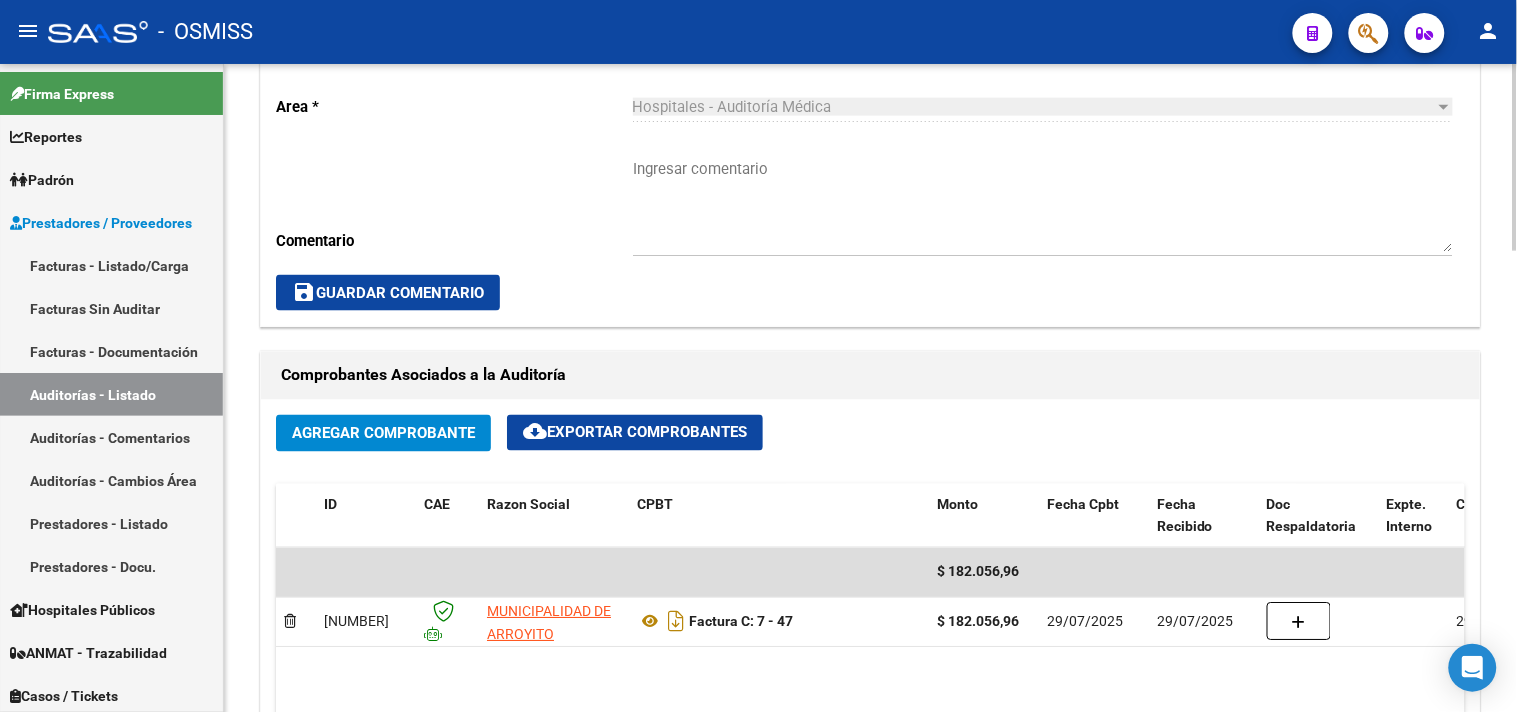 scroll, scrollTop: 1555, scrollLeft: 0, axis: vertical 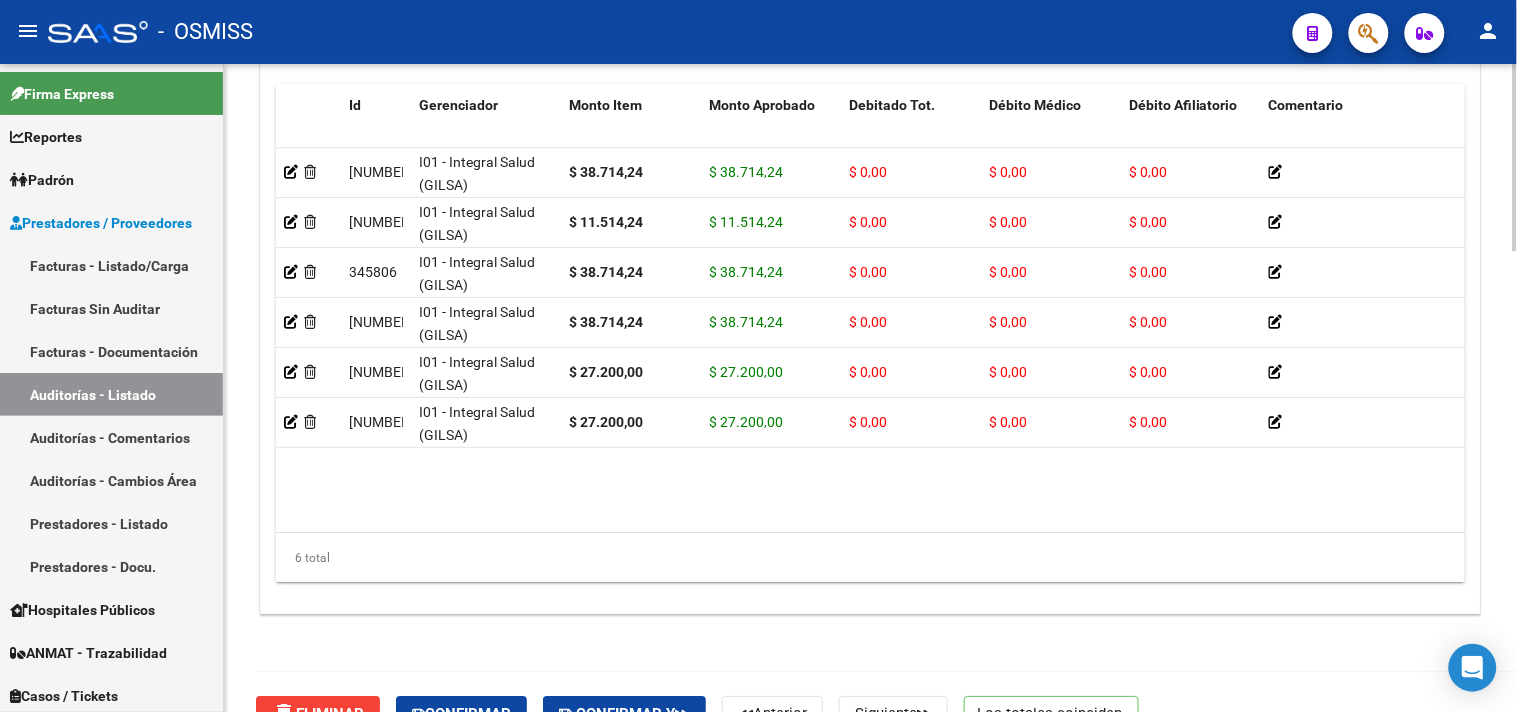 click on "delete  Eliminar   Confirmar   Confirmar y   Anterior   Siguiente   Los totales coinciden." 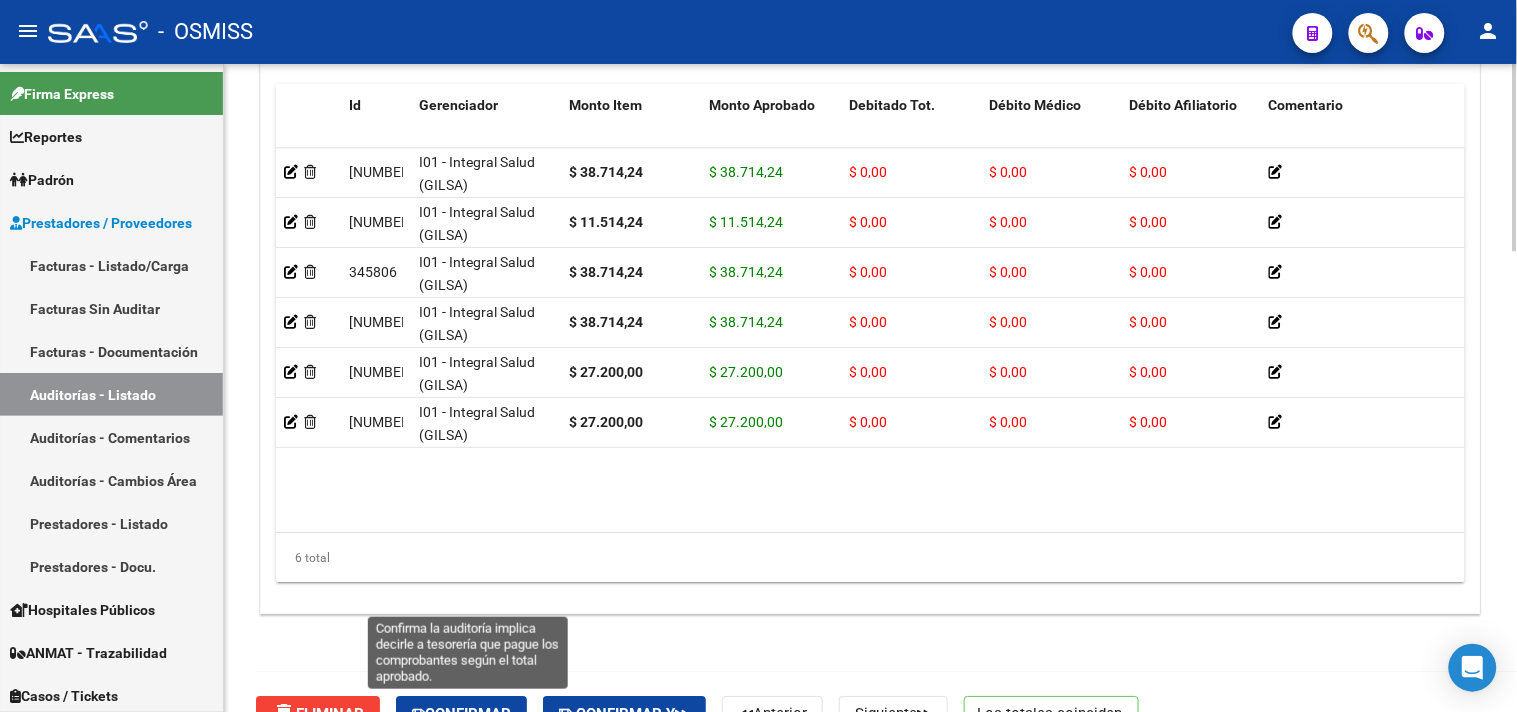 click on "delete  Eliminar   Confirmar   Confirmar y   Anterior   Siguiente   Los totales coinciden." 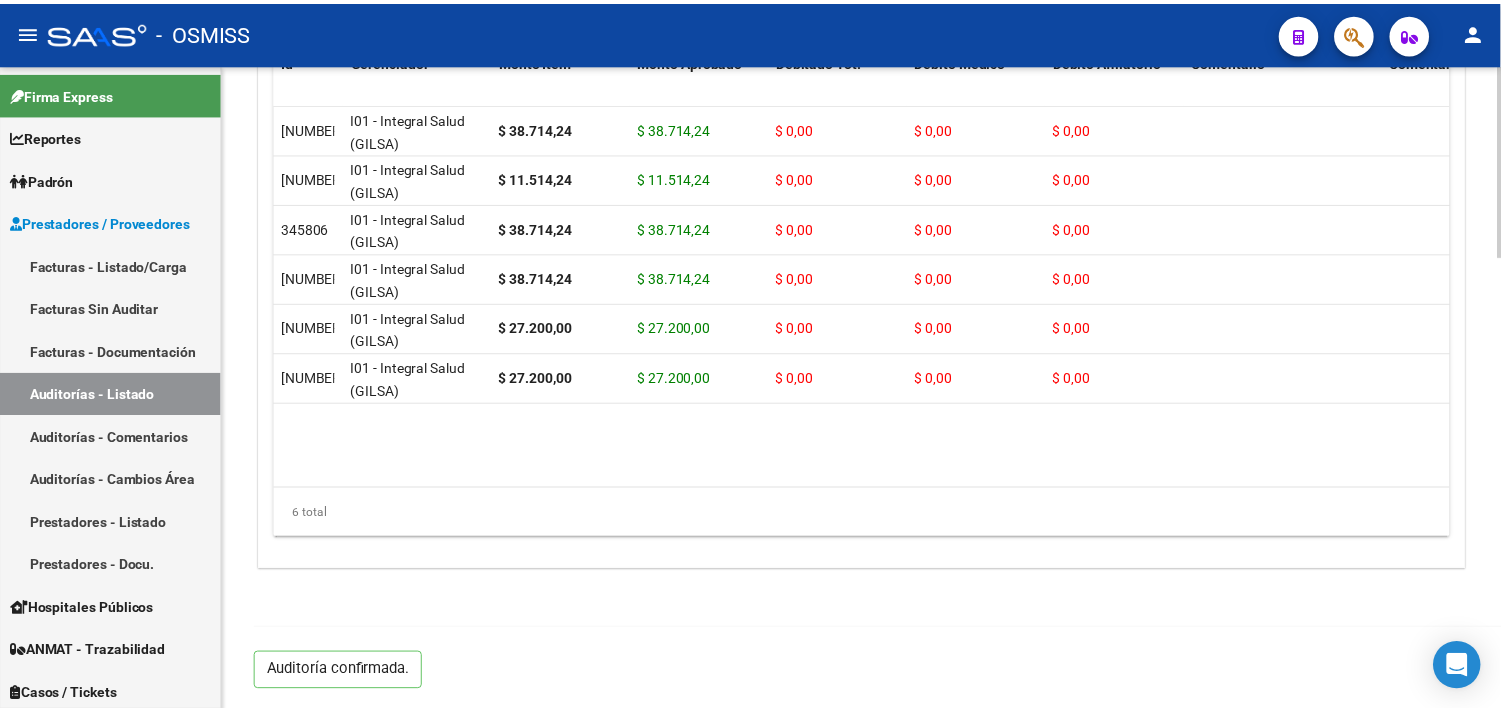 scroll, scrollTop: 1485, scrollLeft: 0, axis: vertical 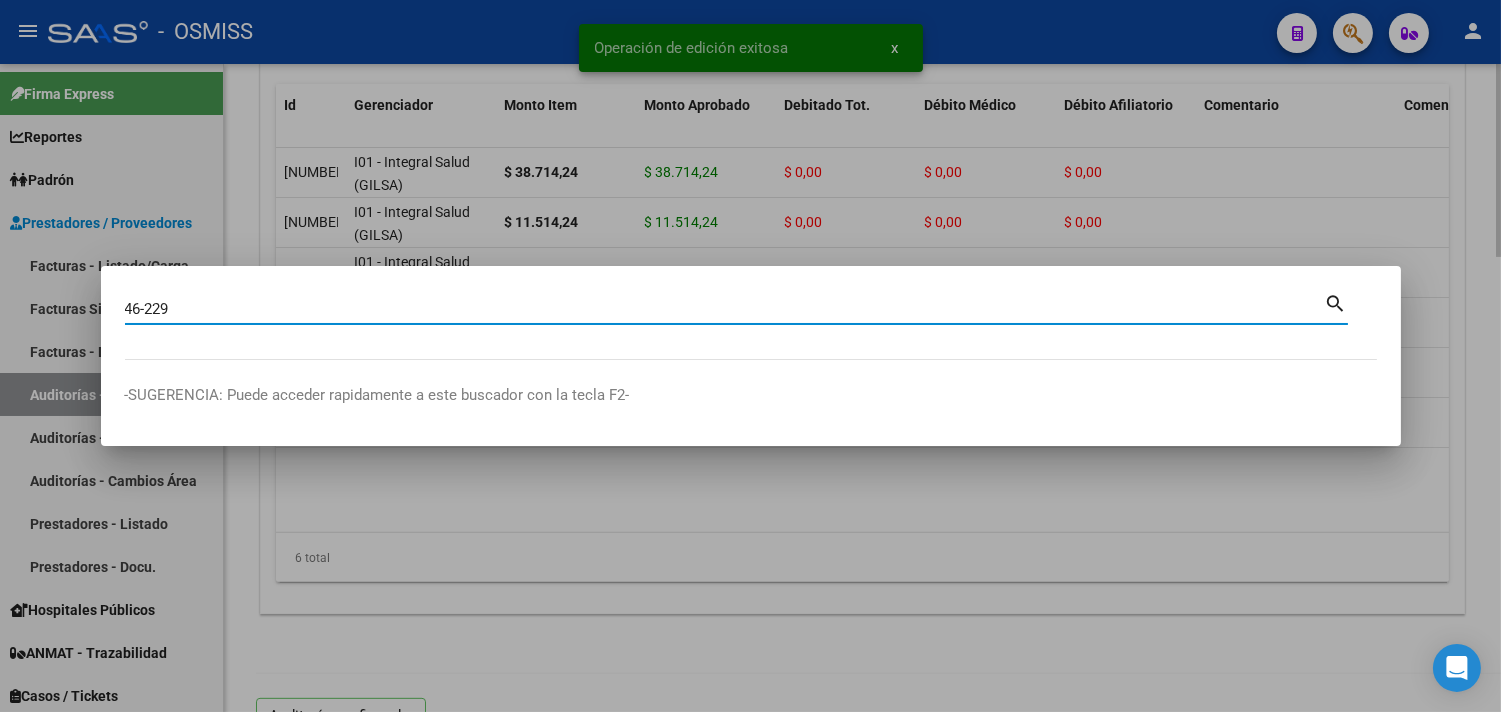 type on "46-229" 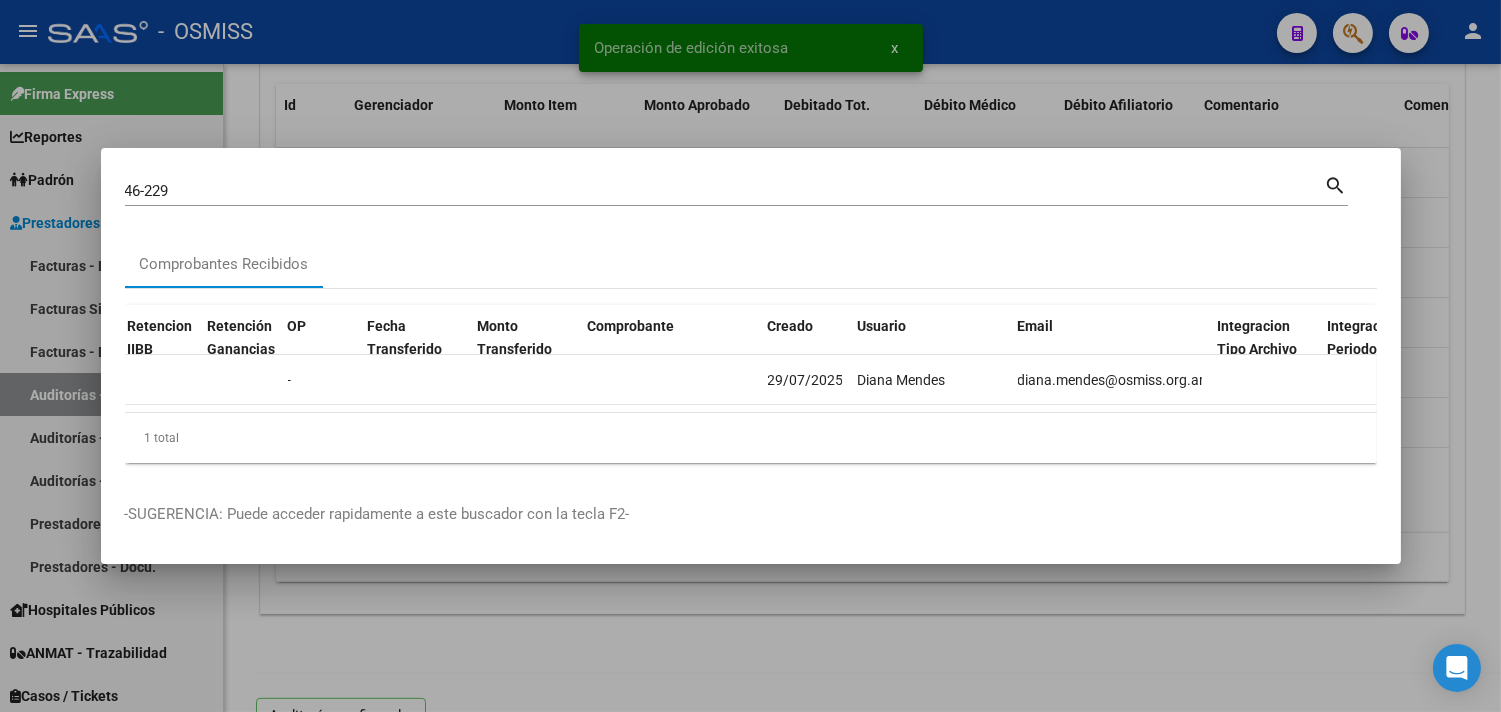 scroll, scrollTop: 0, scrollLeft: 1234, axis: horizontal 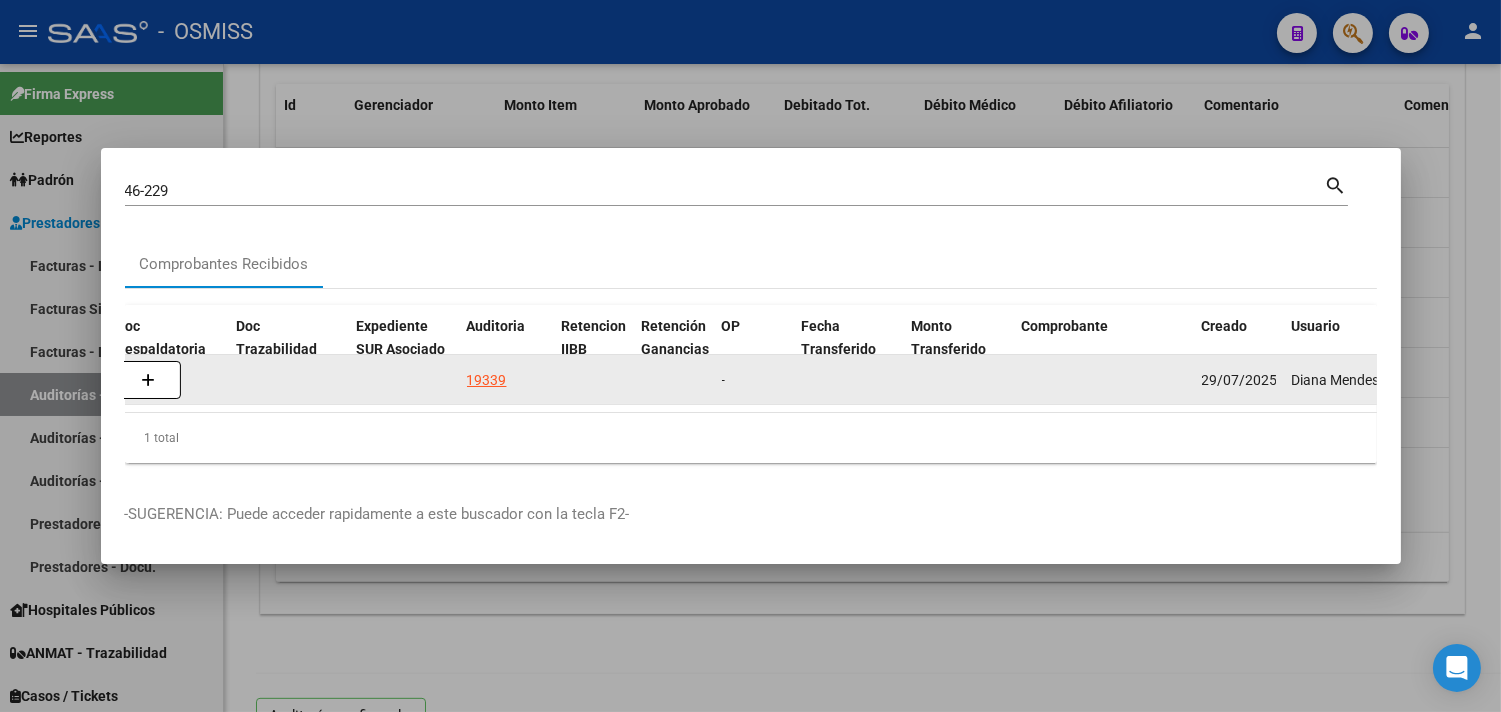 click on "19339" 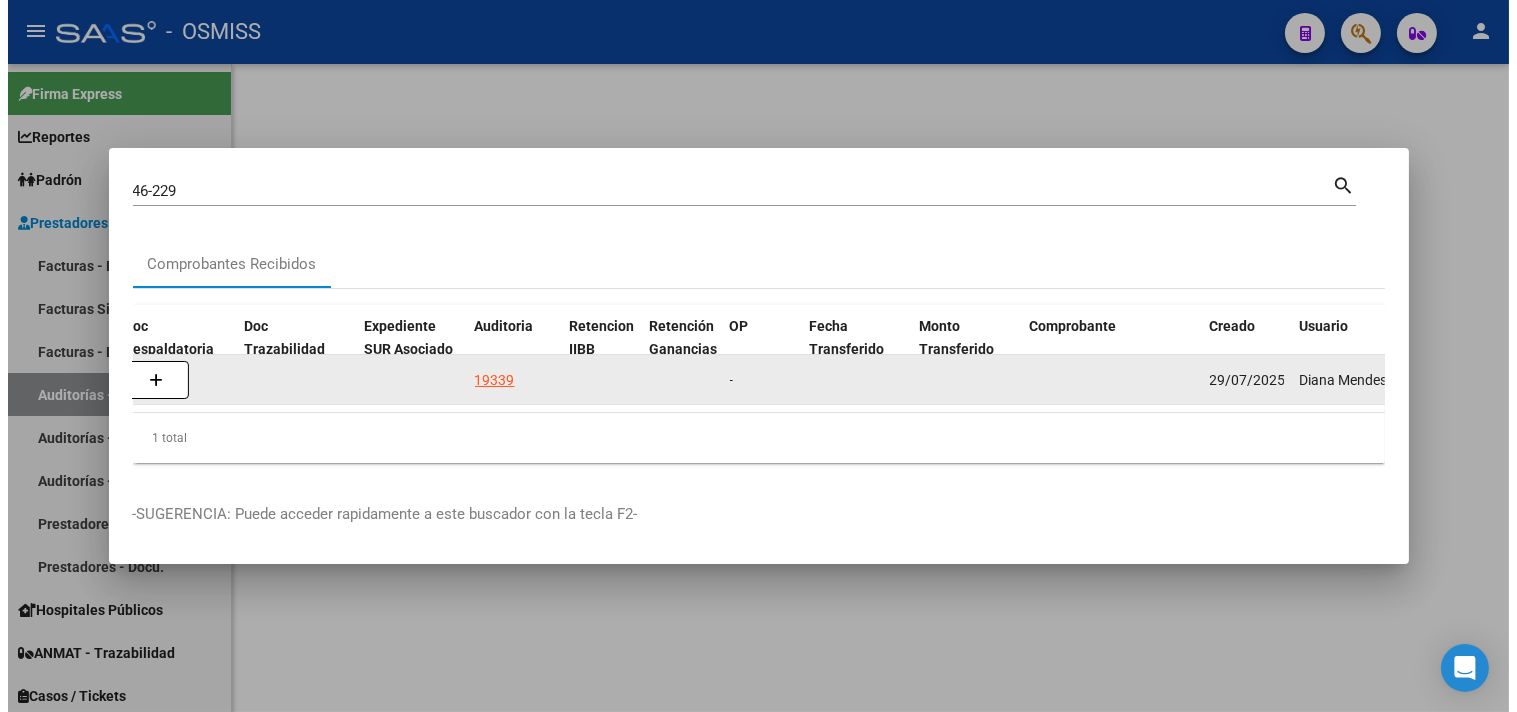 scroll, scrollTop: 0, scrollLeft: 0, axis: both 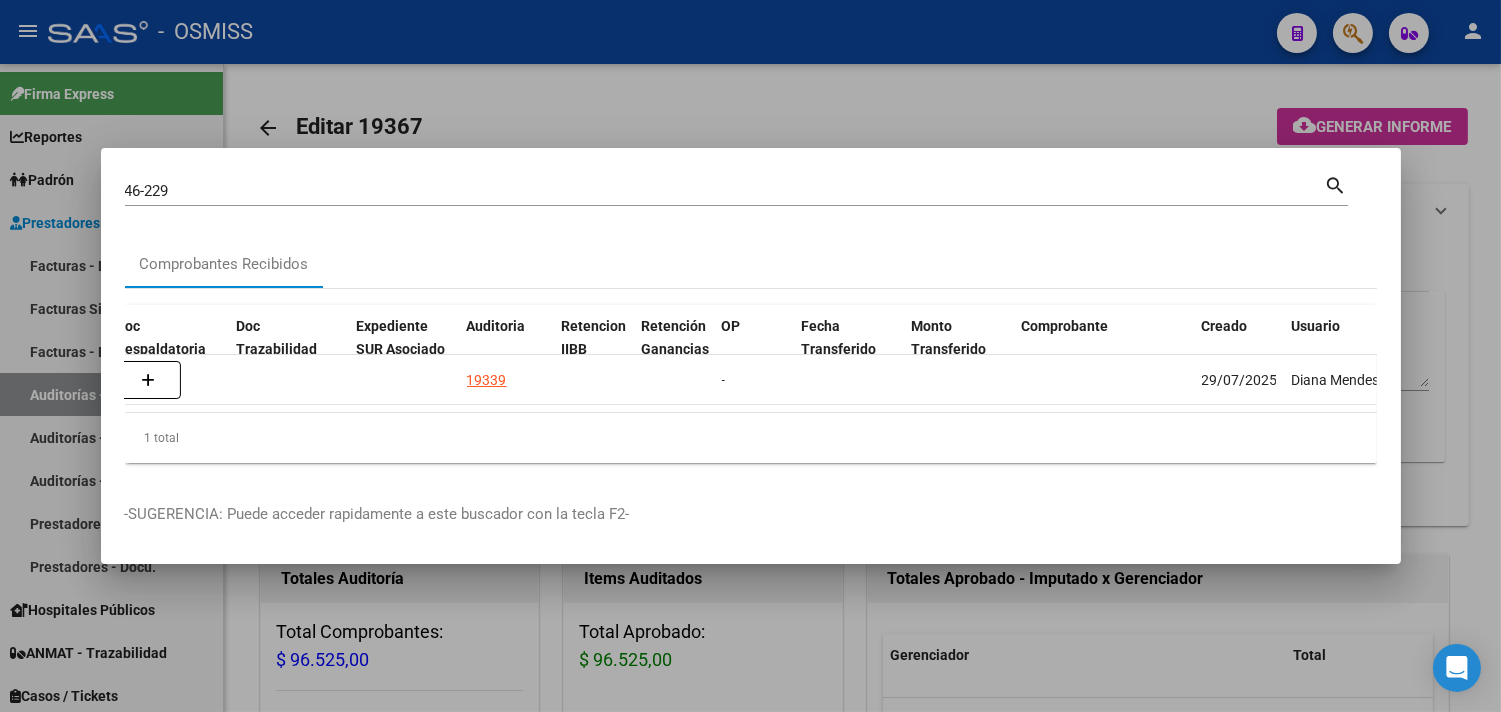 click at bounding box center [750, 356] 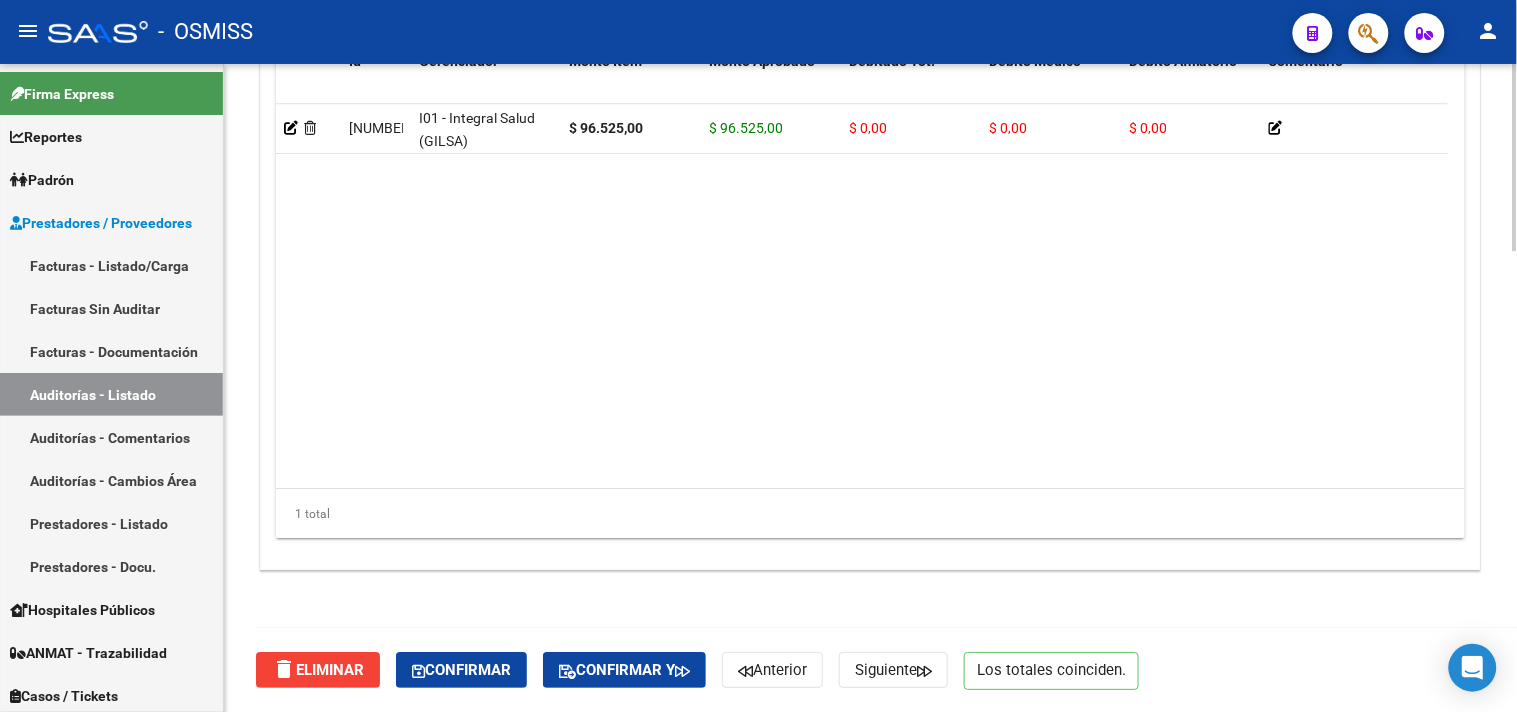 click on "Confirmar" 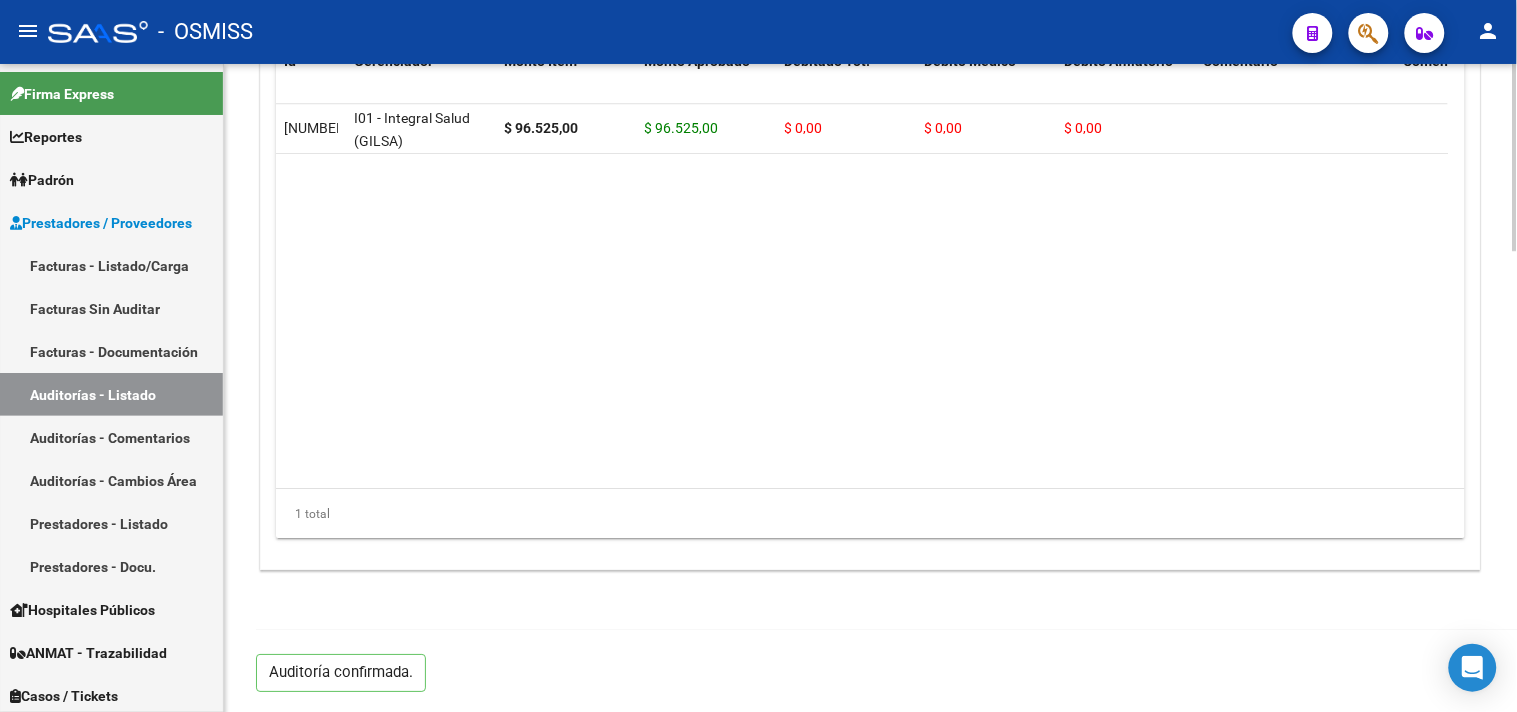 scroll, scrollTop: 1531, scrollLeft: 0, axis: vertical 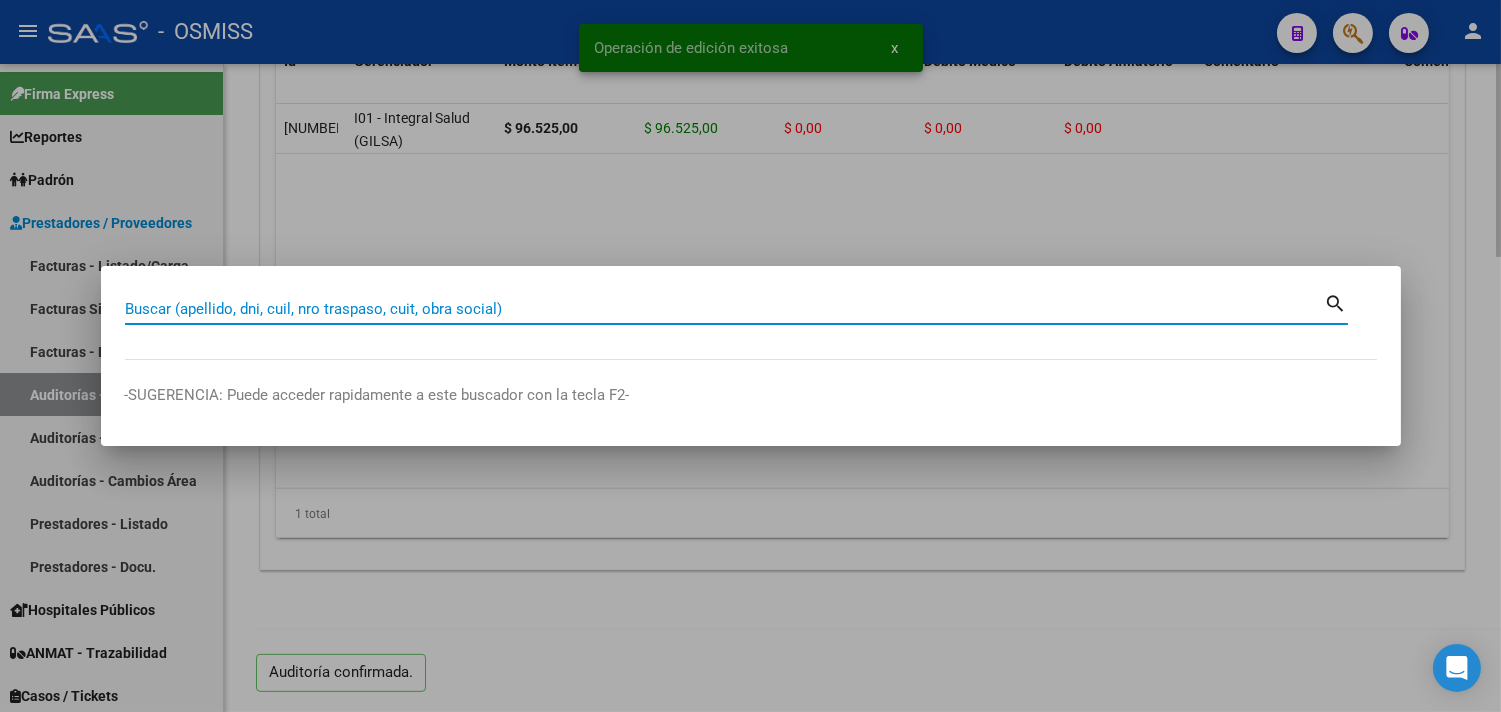 click at bounding box center (750, 356) 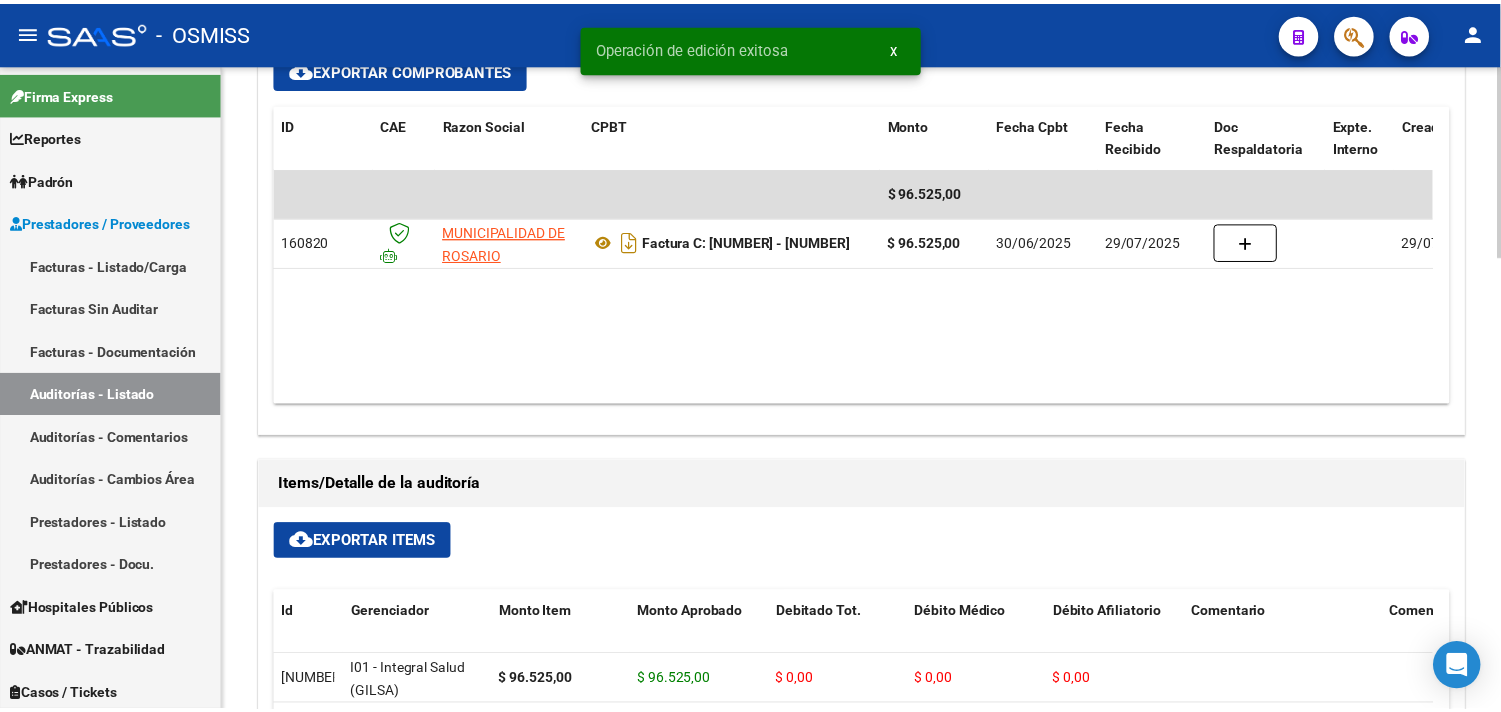 scroll, scrollTop: 864, scrollLeft: 0, axis: vertical 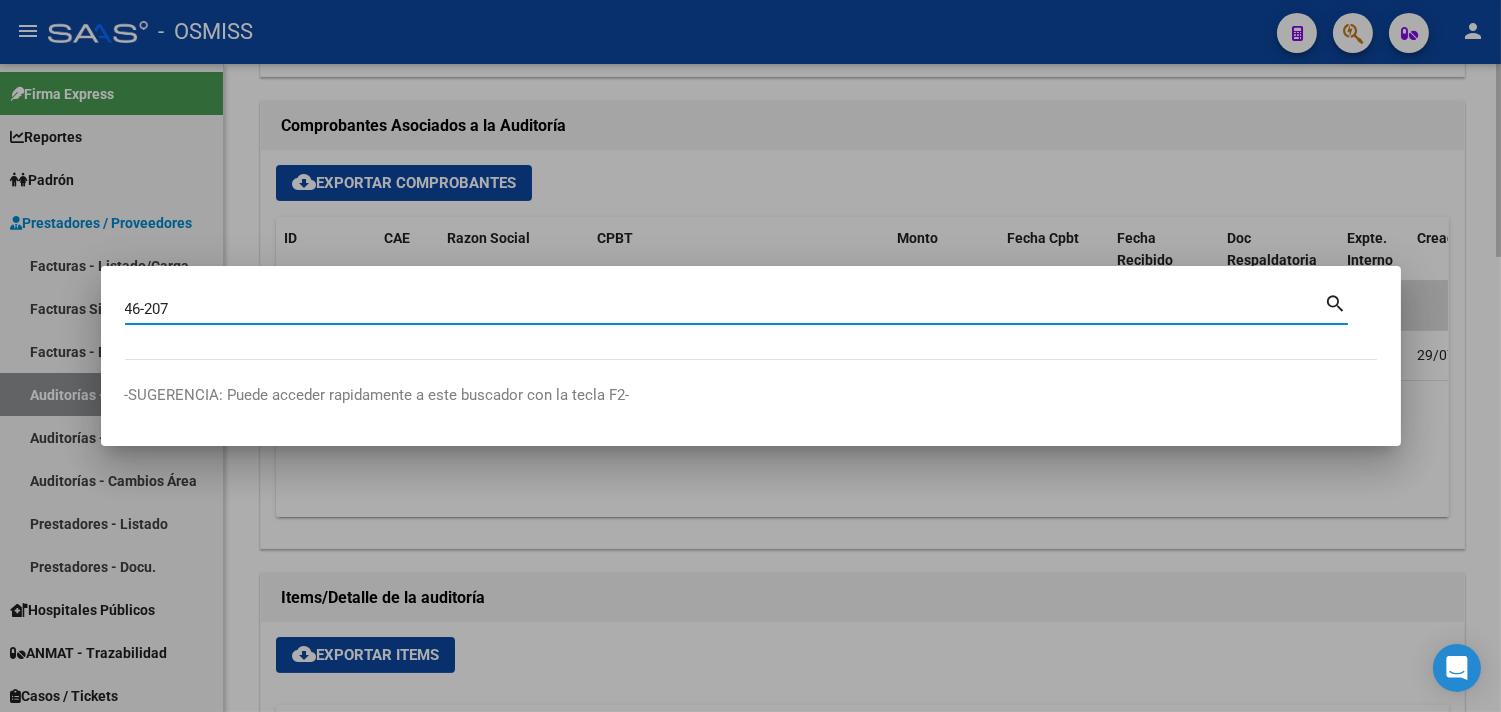 type on "46-207" 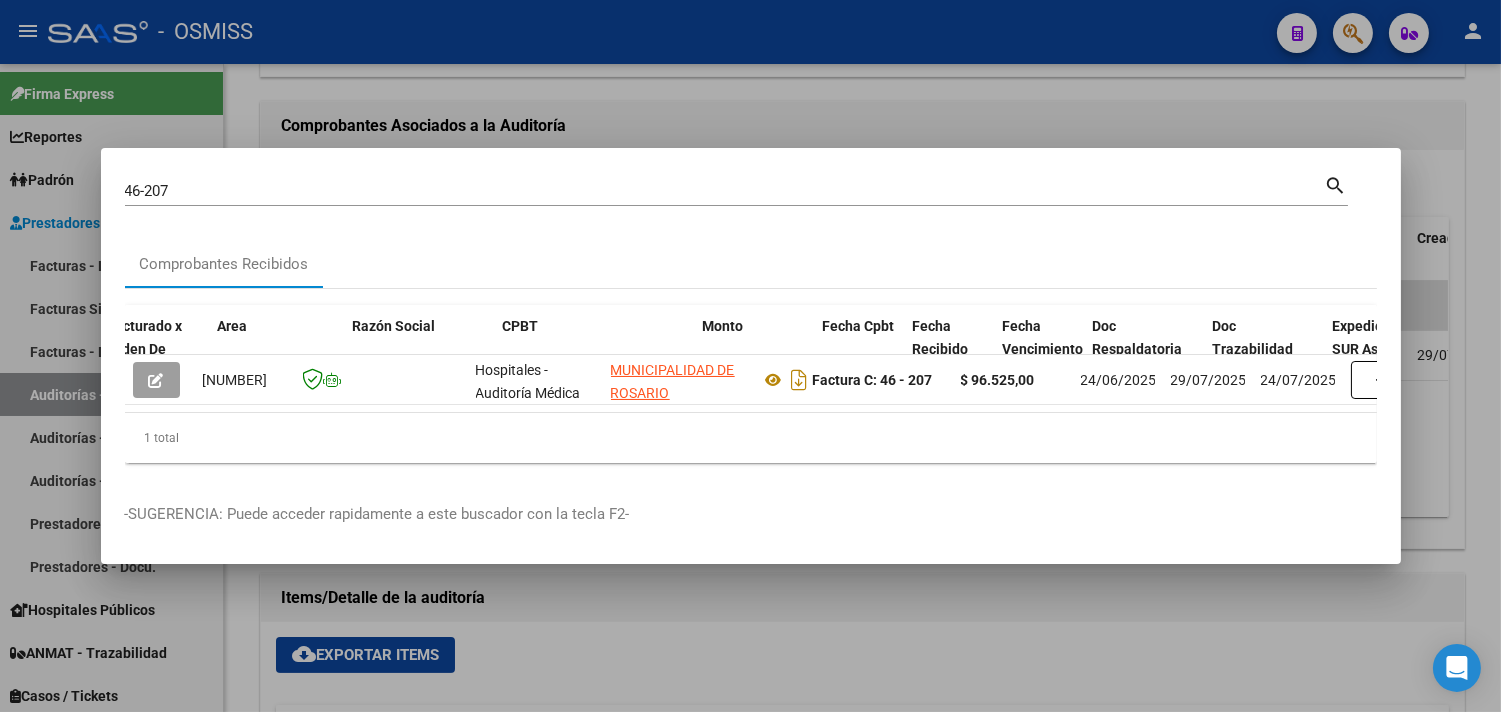scroll, scrollTop: 0, scrollLeft: 836, axis: horizontal 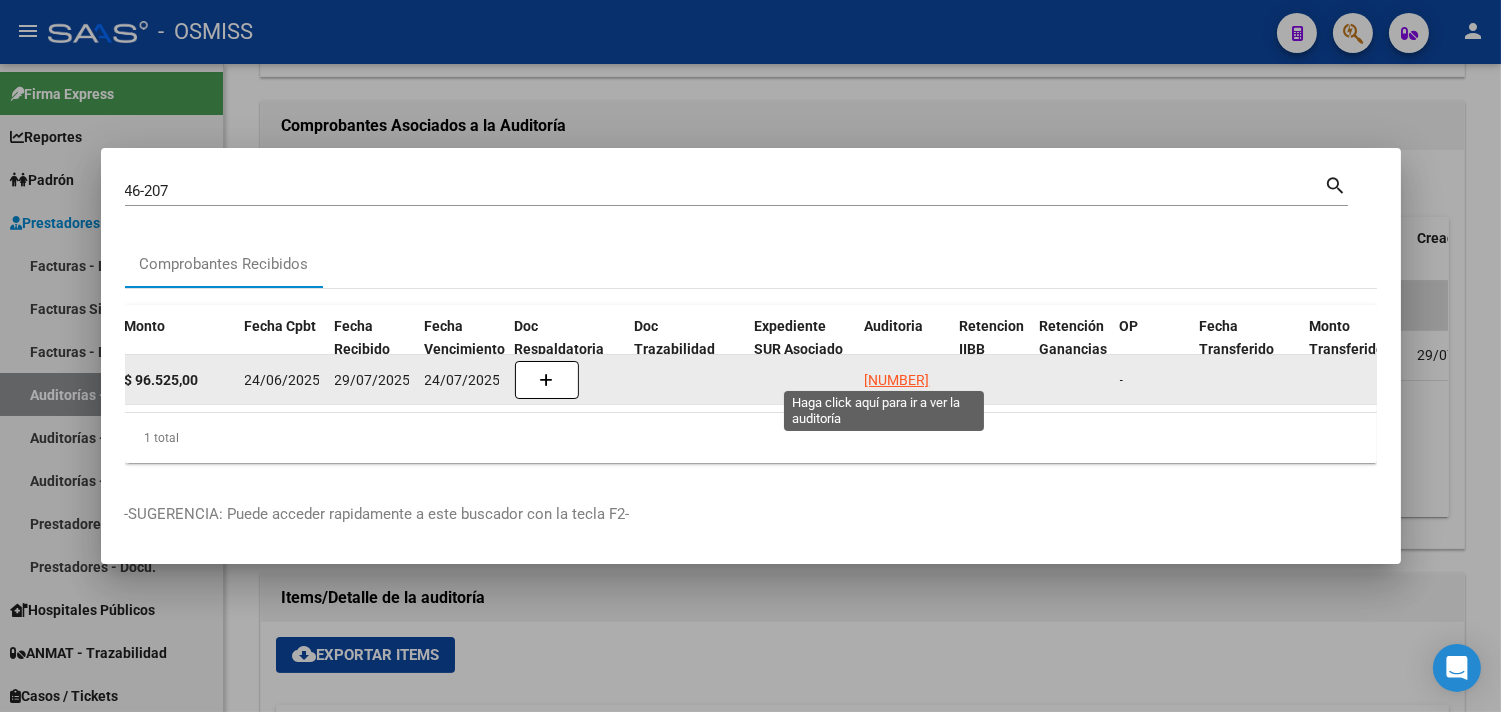 click on "[NUMBER]" 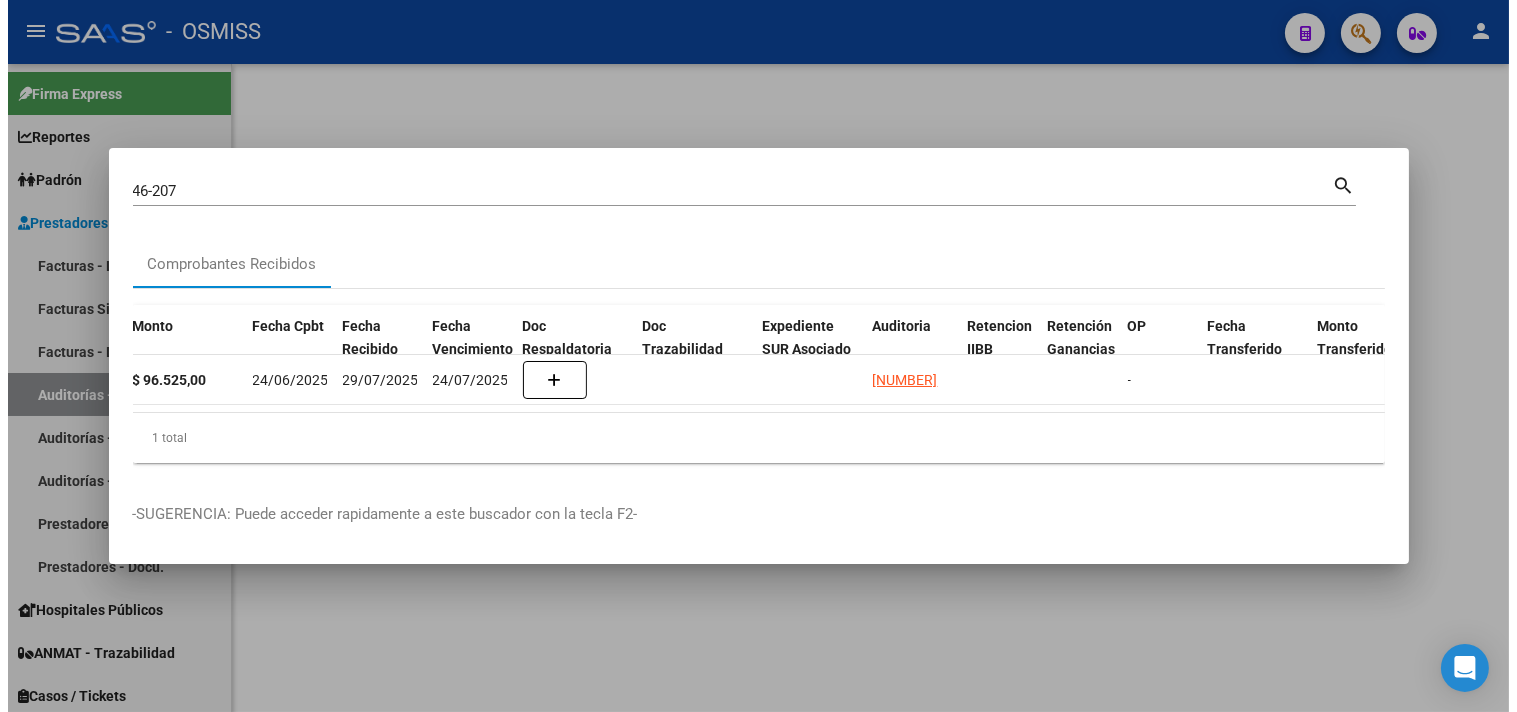 scroll, scrollTop: 0, scrollLeft: 0, axis: both 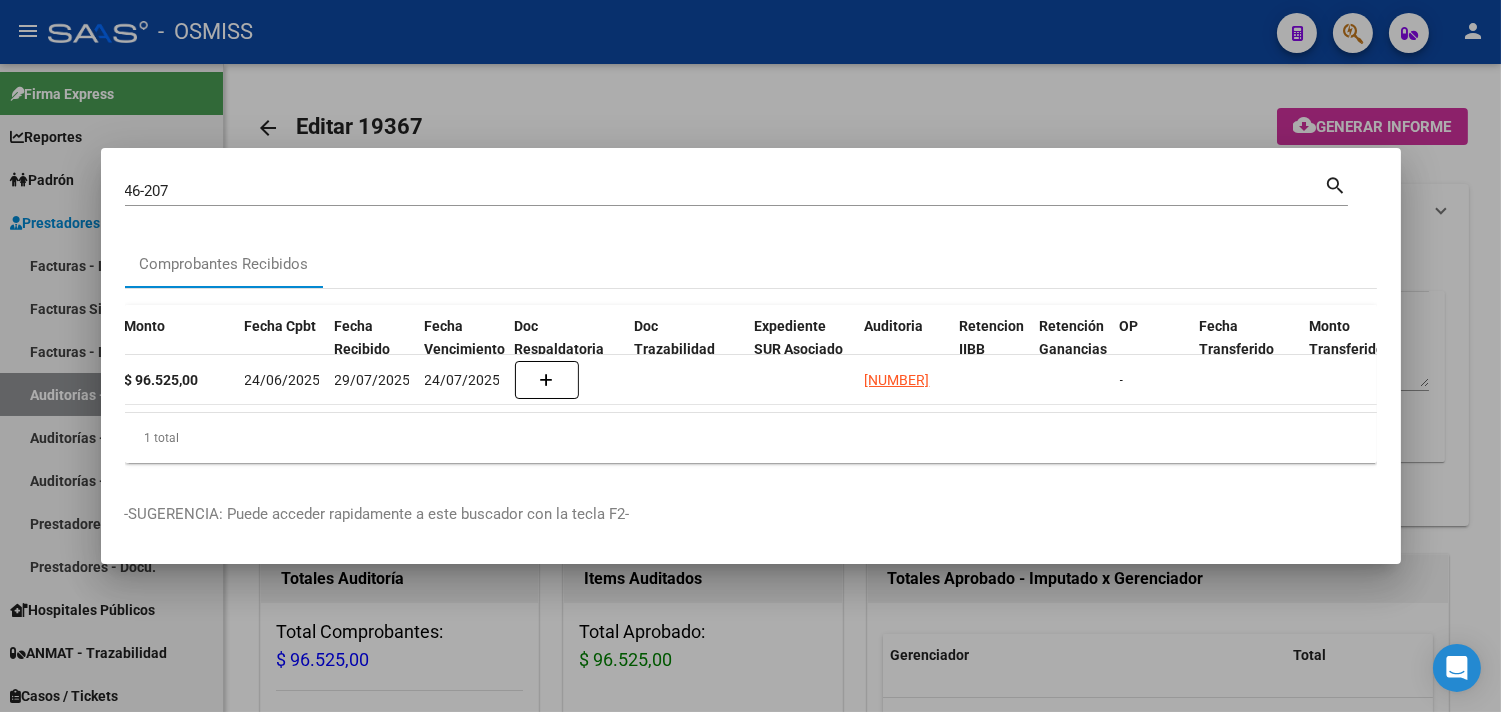 click at bounding box center (750, 356) 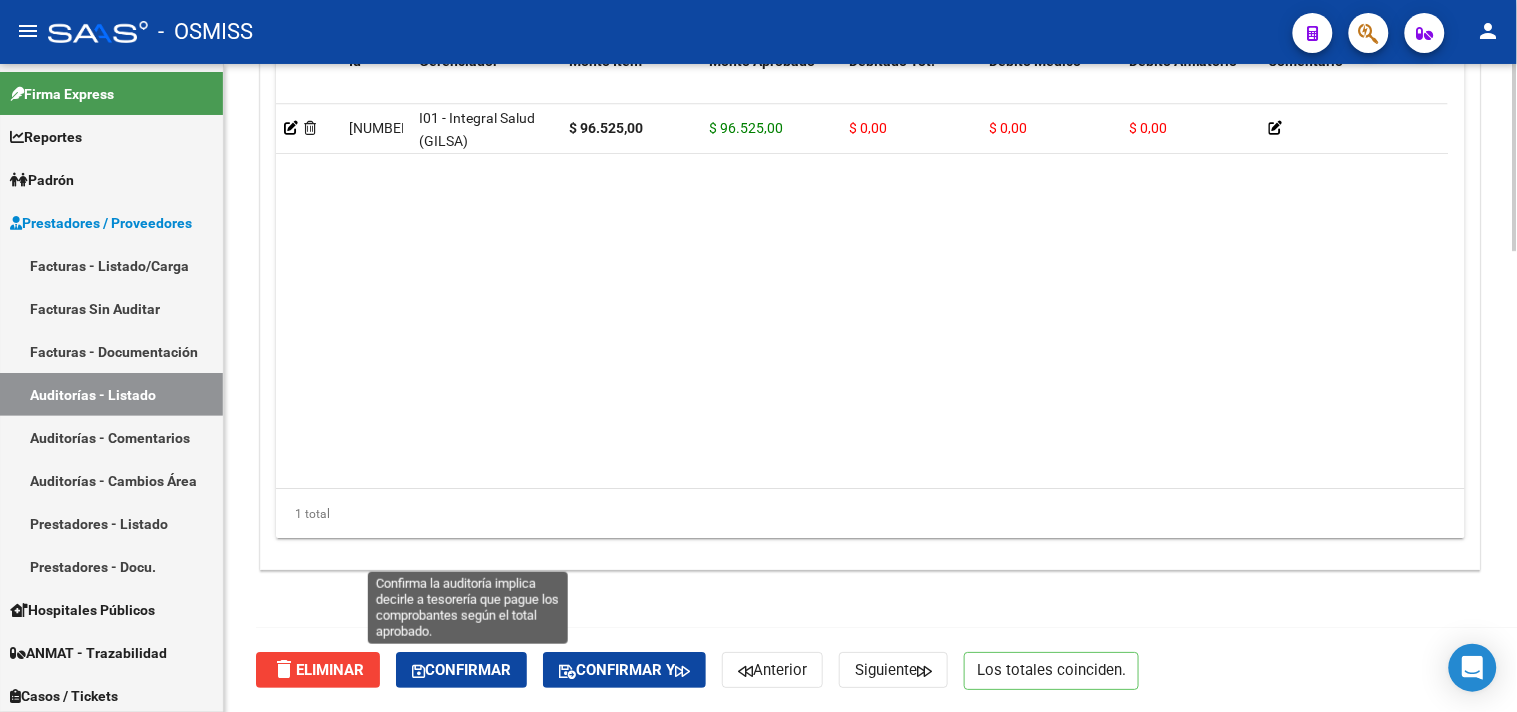 click on "Confirmar" 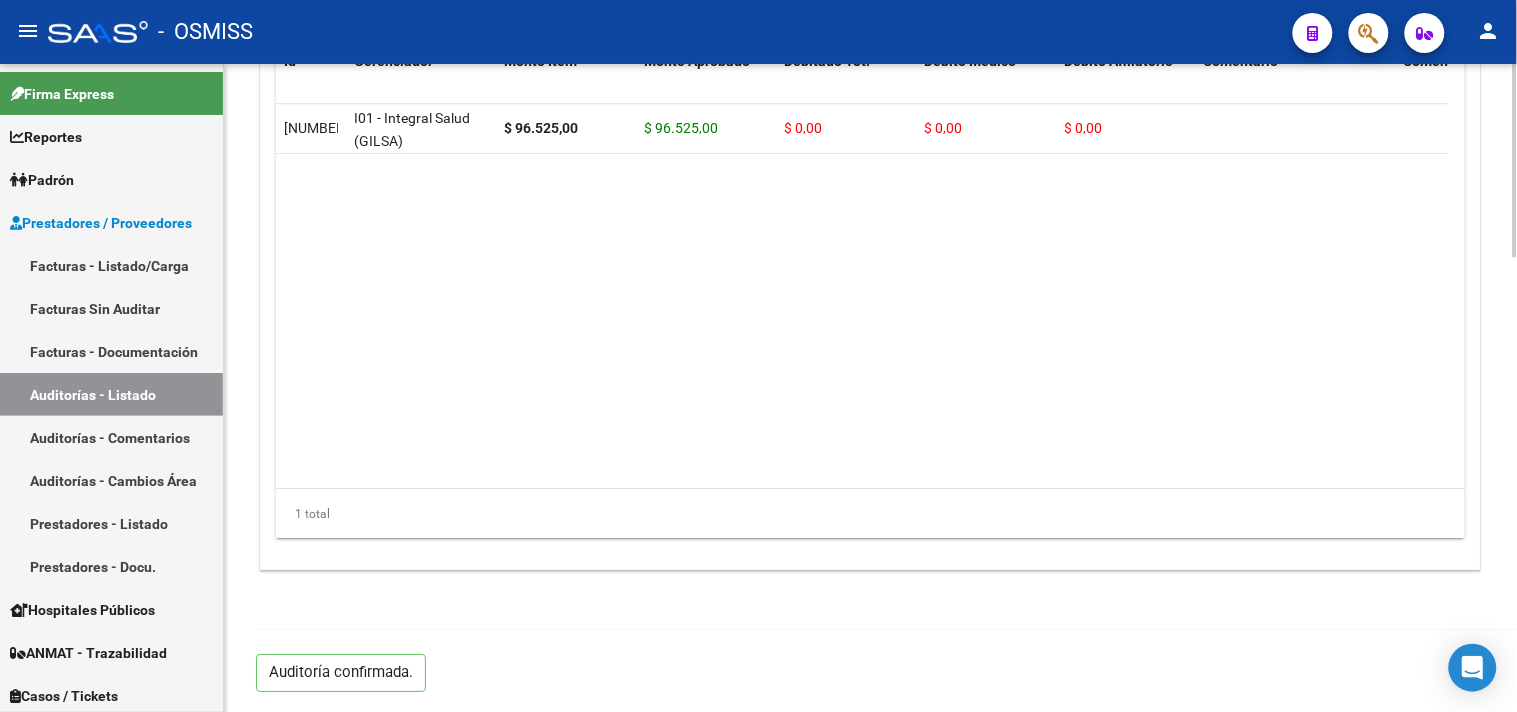 scroll, scrollTop: 1531, scrollLeft: 0, axis: vertical 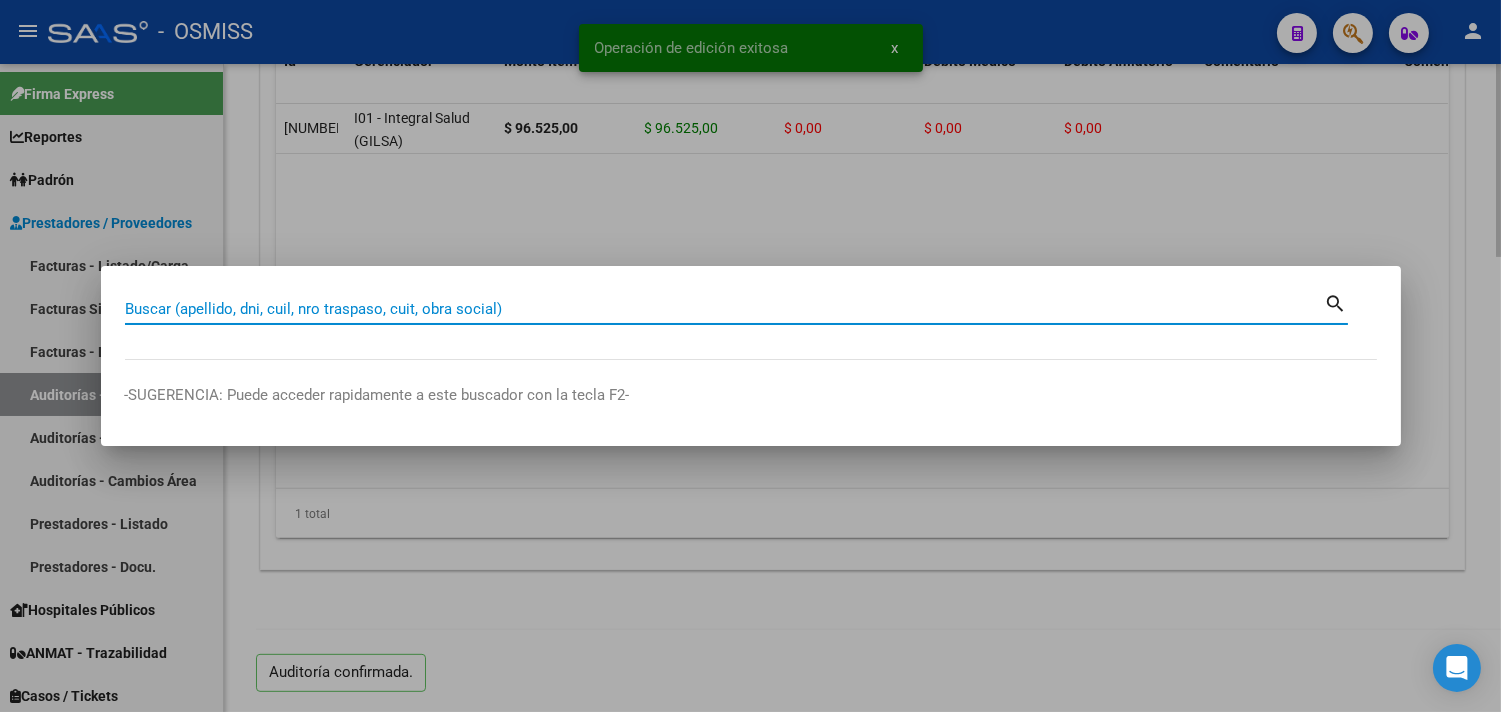 click at bounding box center (750, 356) 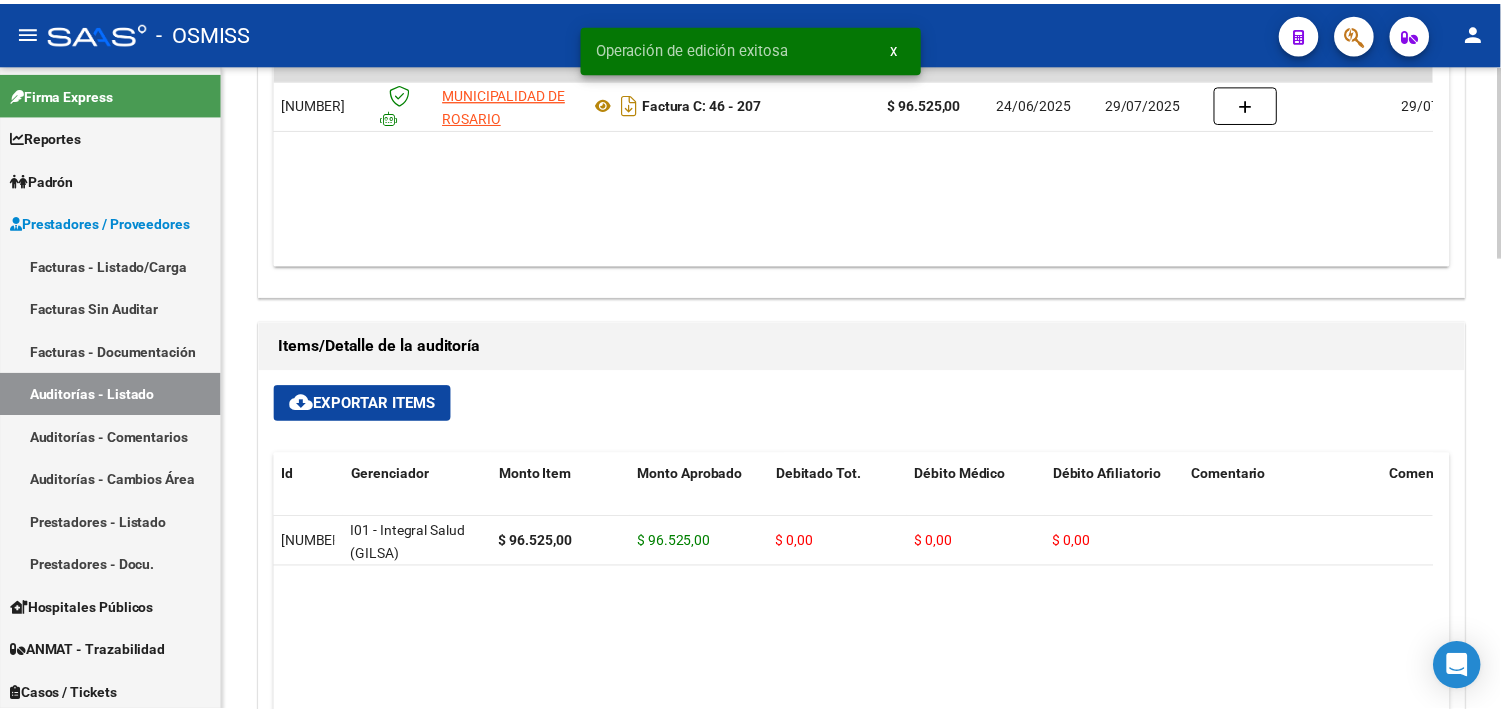 scroll, scrollTop: 1086, scrollLeft: 0, axis: vertical 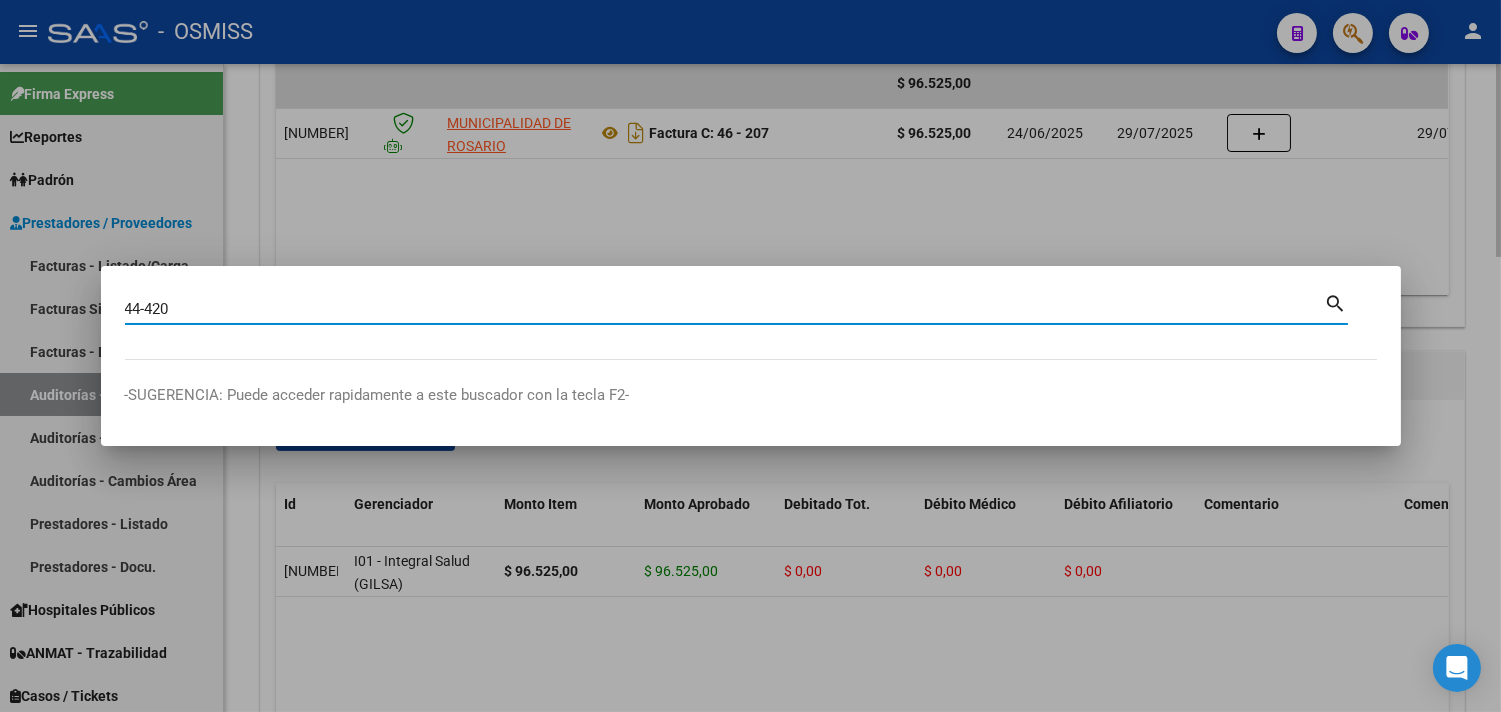 type on "44-420" 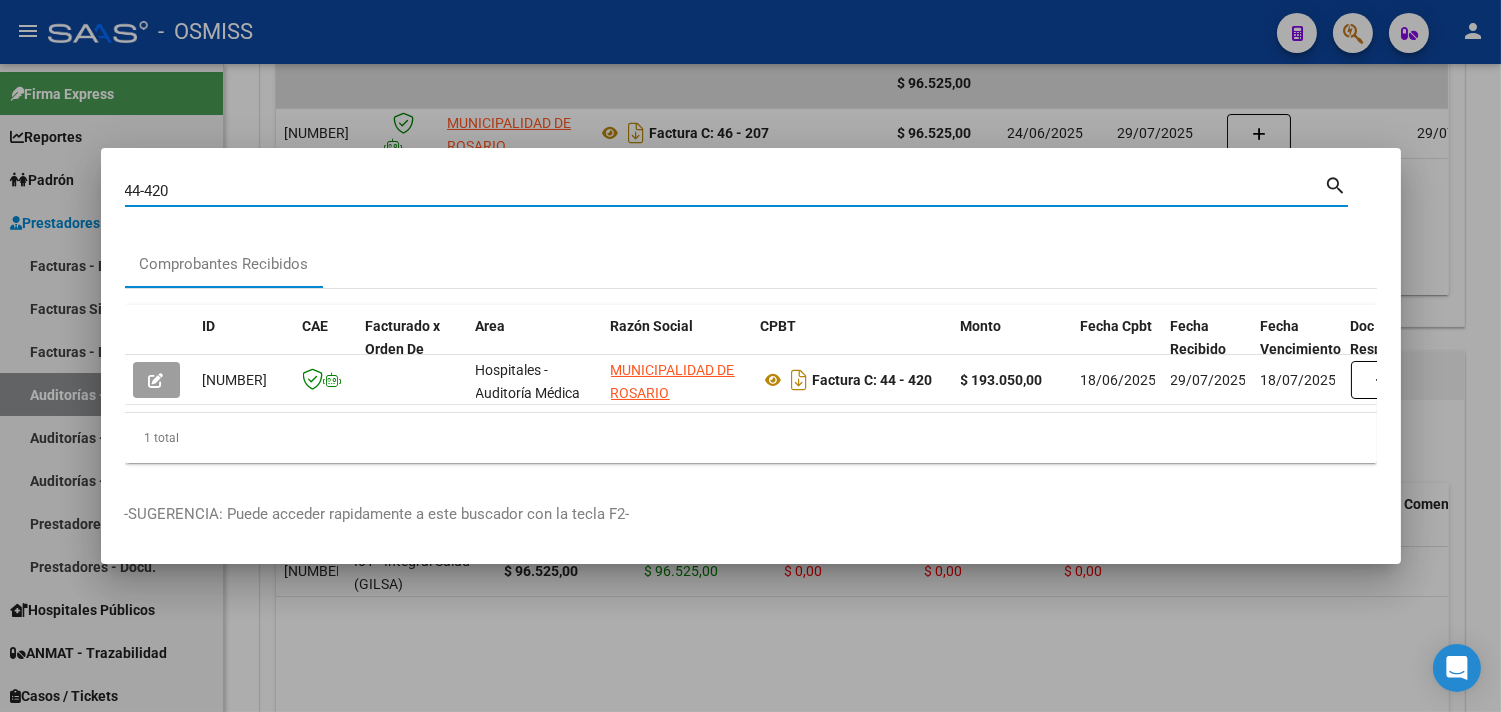 scroll, scrollTop: 0, scrollLeft: 1083, axis: horizontal 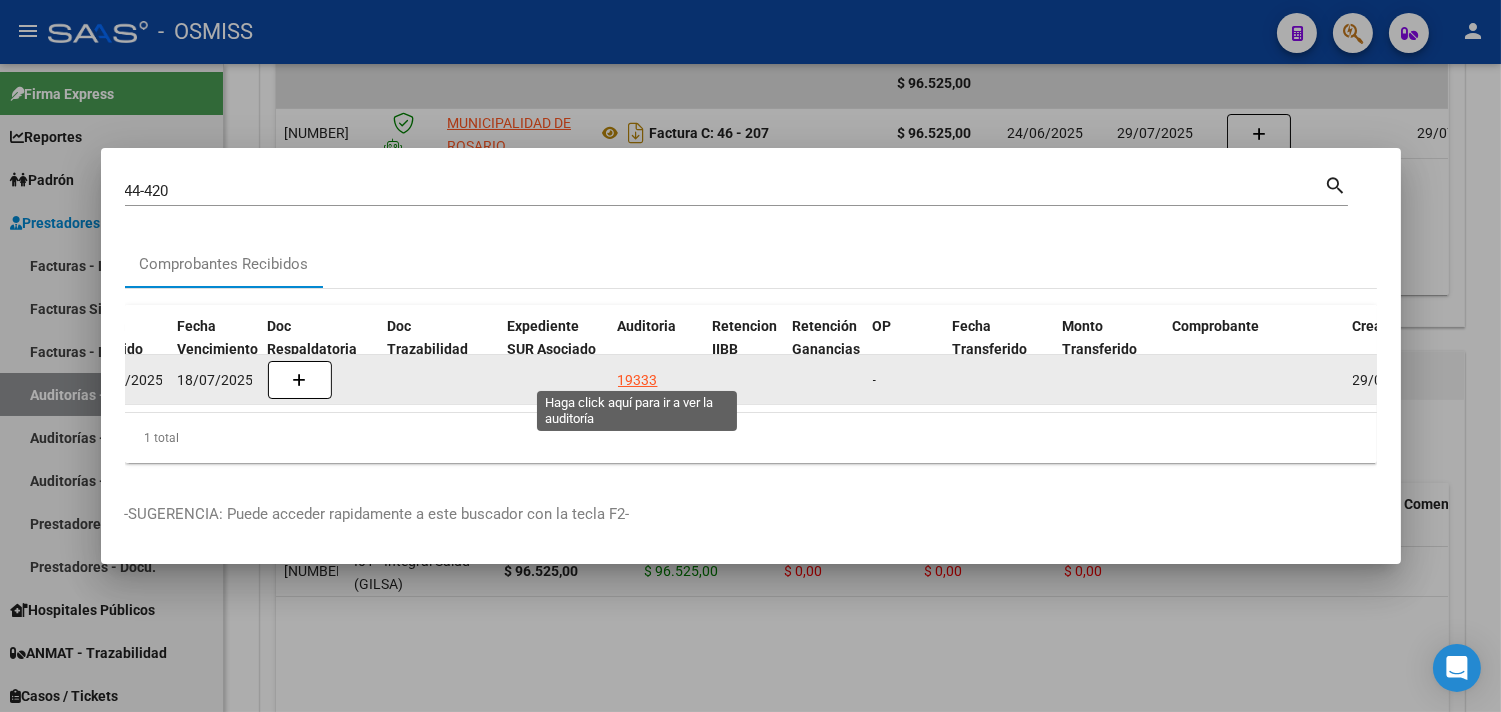 click on "19333" 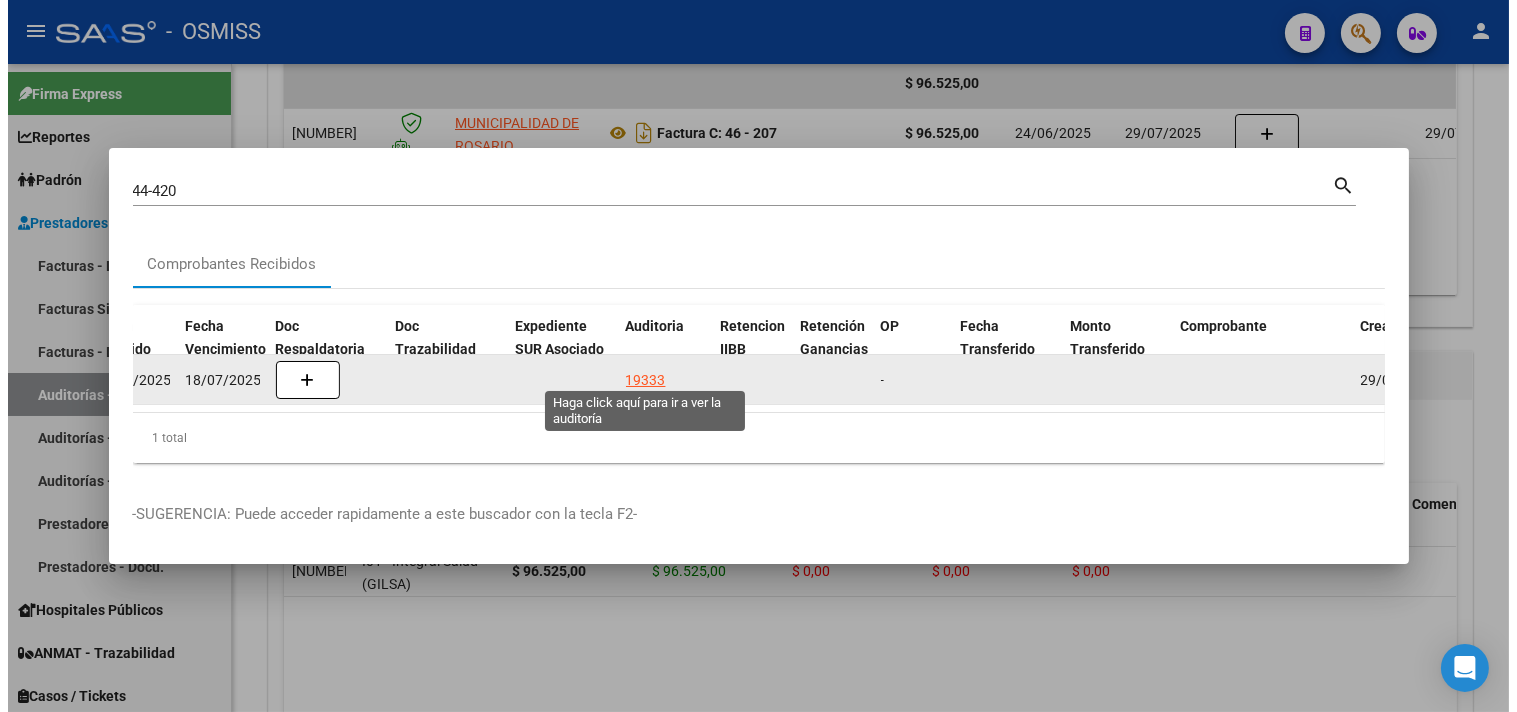 scroll, scrollTop: 0, scrollLeft: 0, axis: both 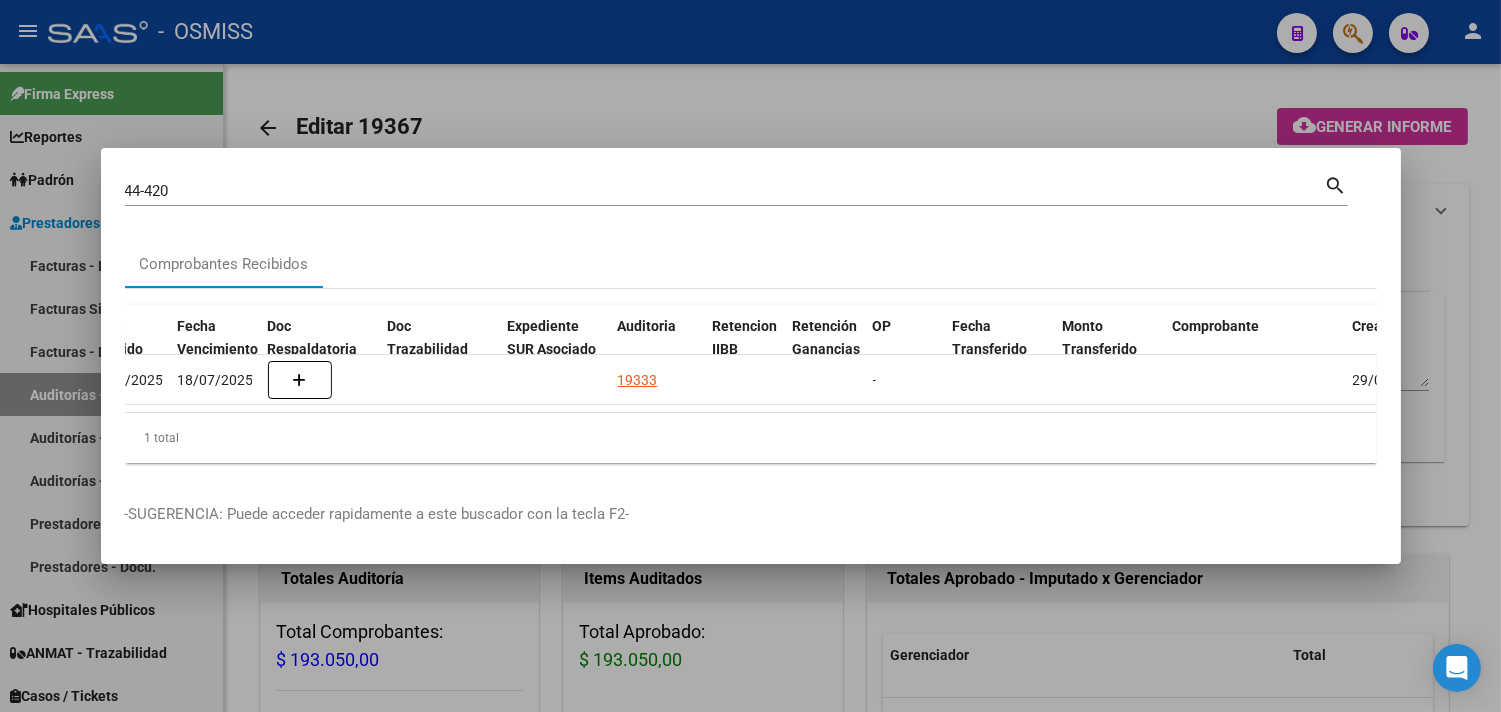 click at bounding box center [750, 356] 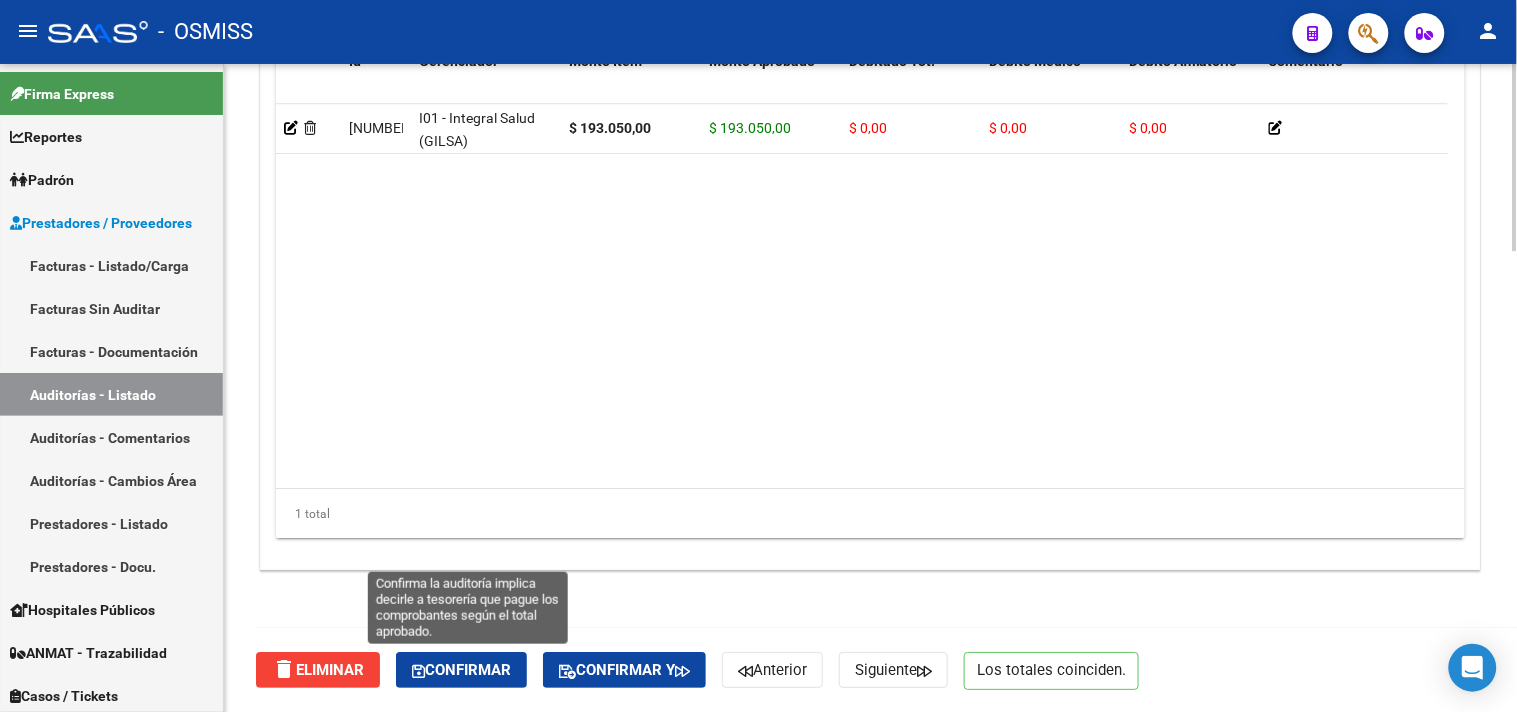 click on "Confirmar" 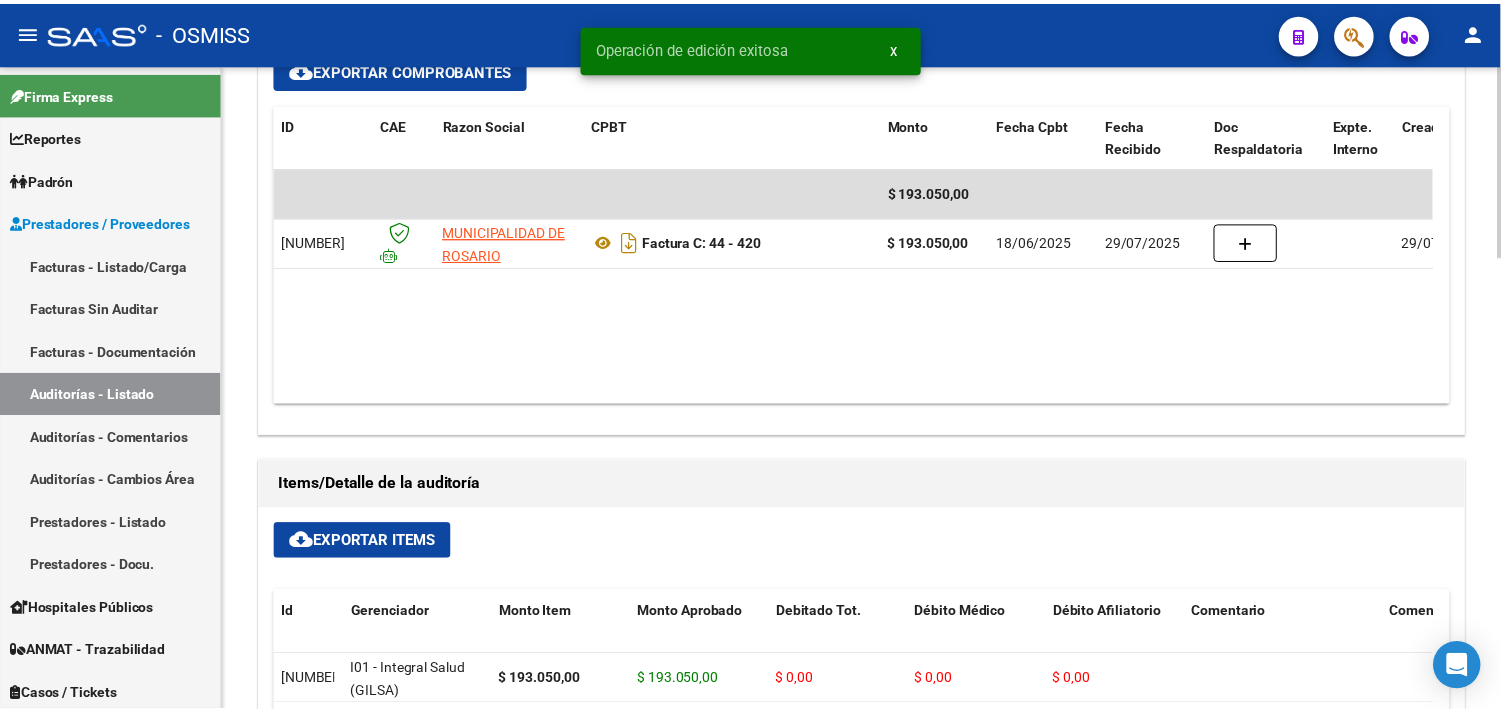 scroll, scrollTop: 975, scrollLeft: 0, axis: vertical 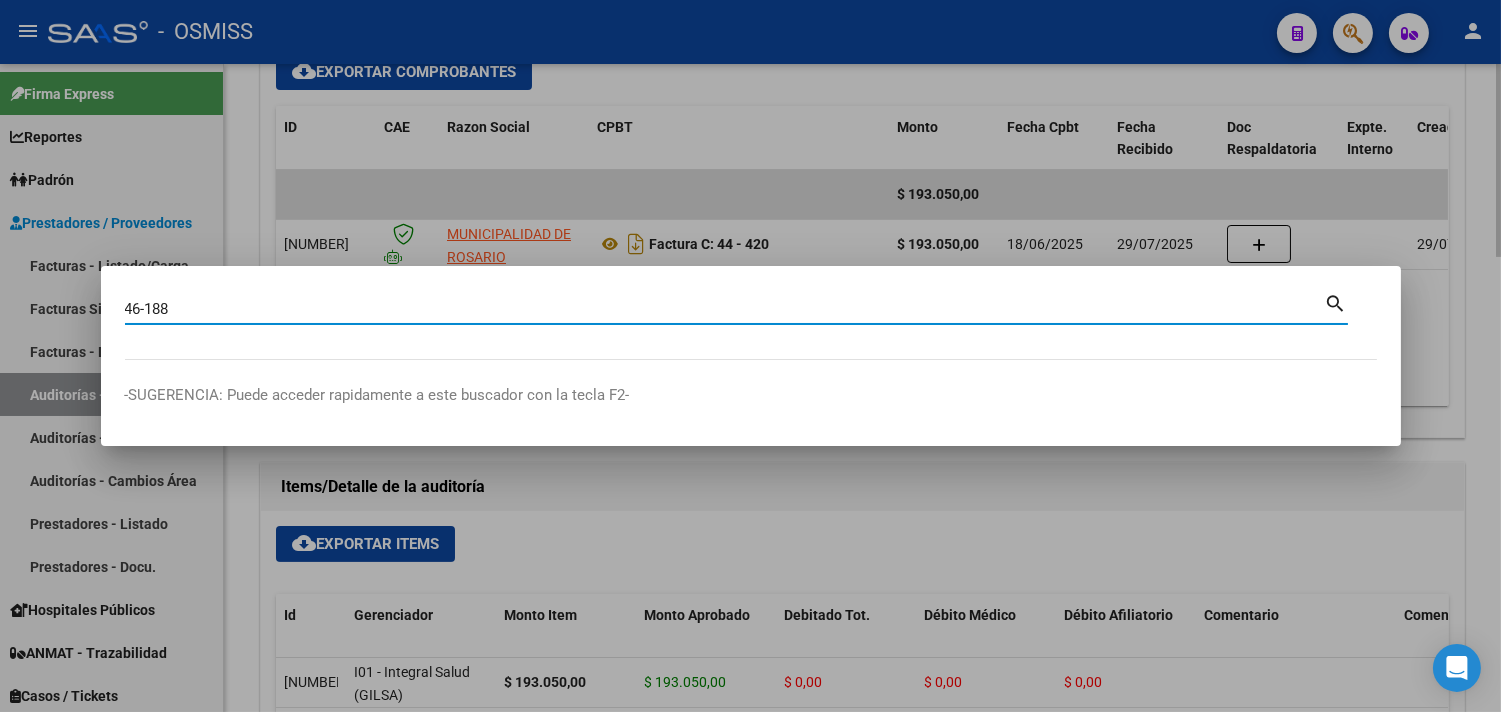 type on "46-188" 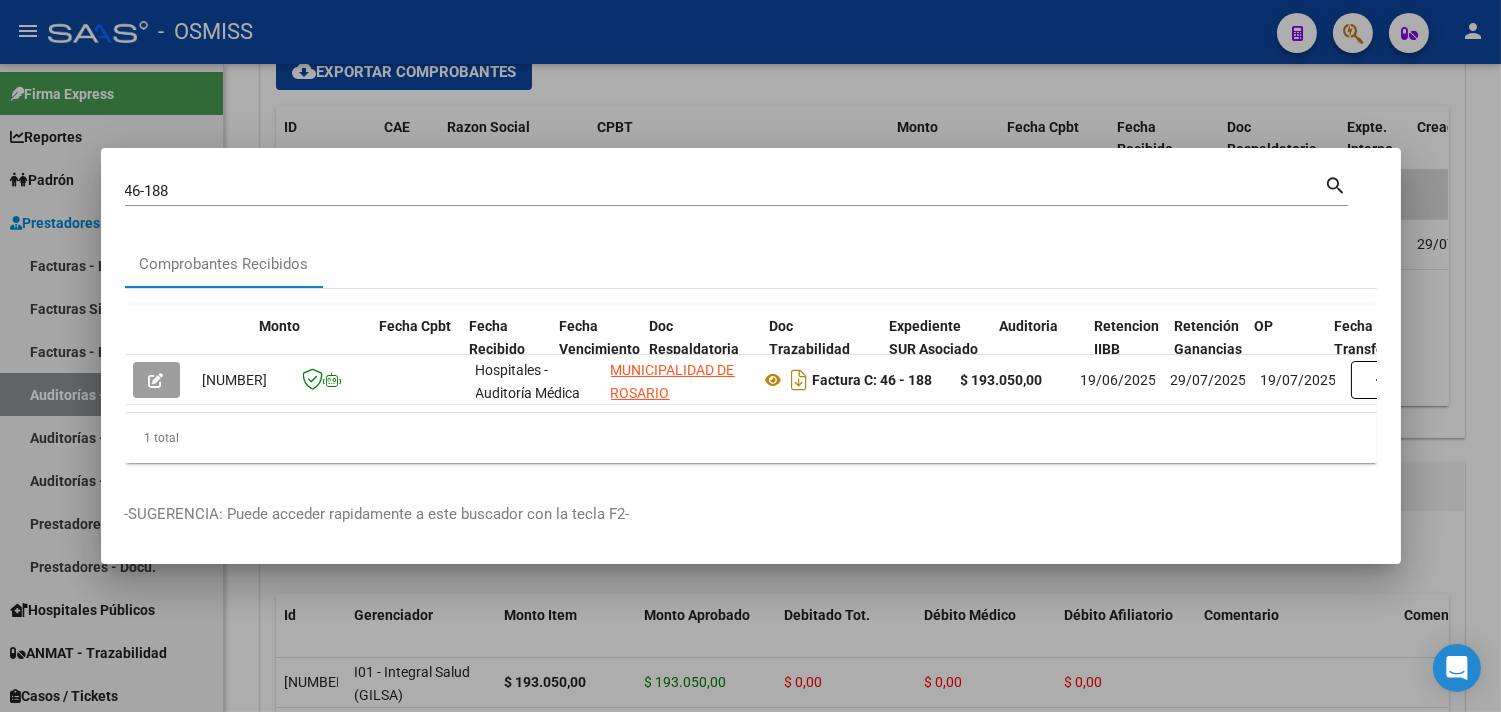 scroll, scrollTop: 0, scrollLeft: 940, axis: horizontal 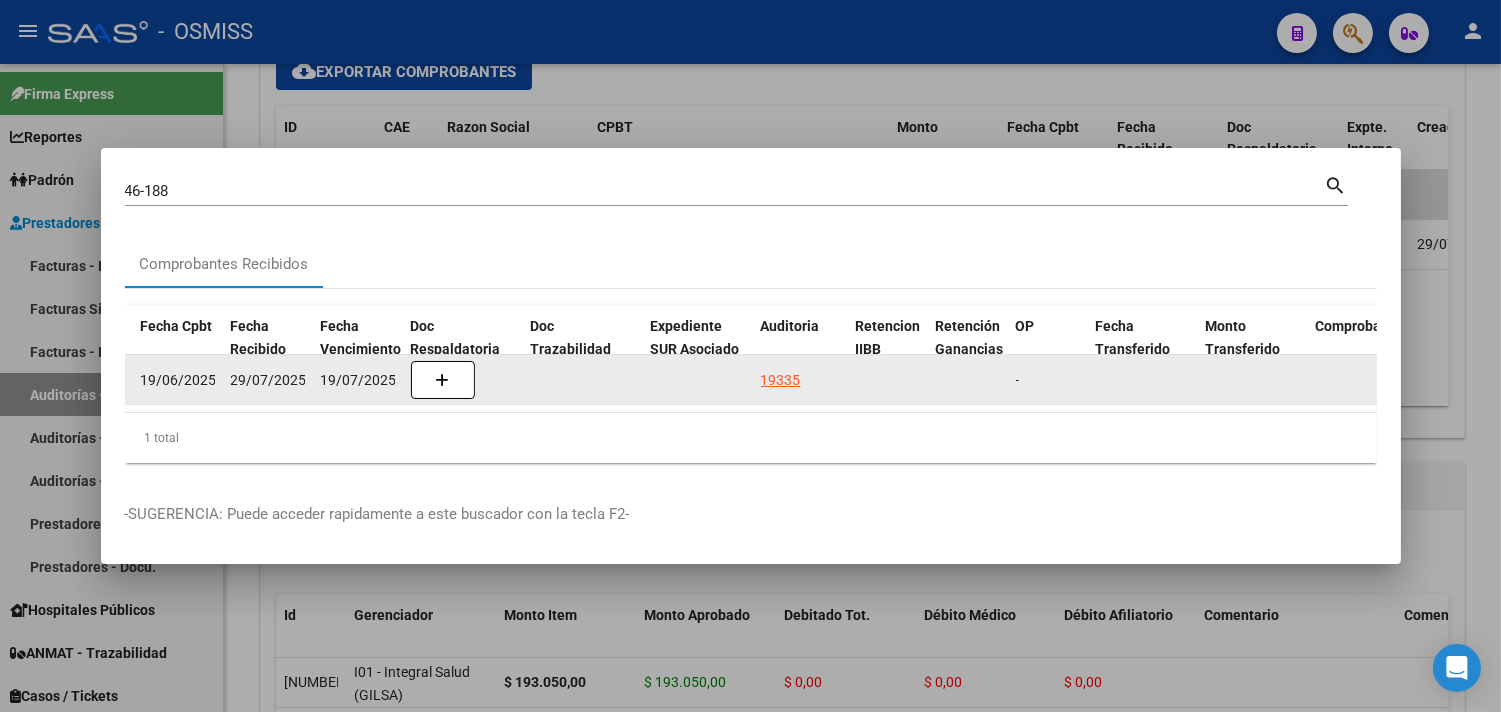 click on "19335" 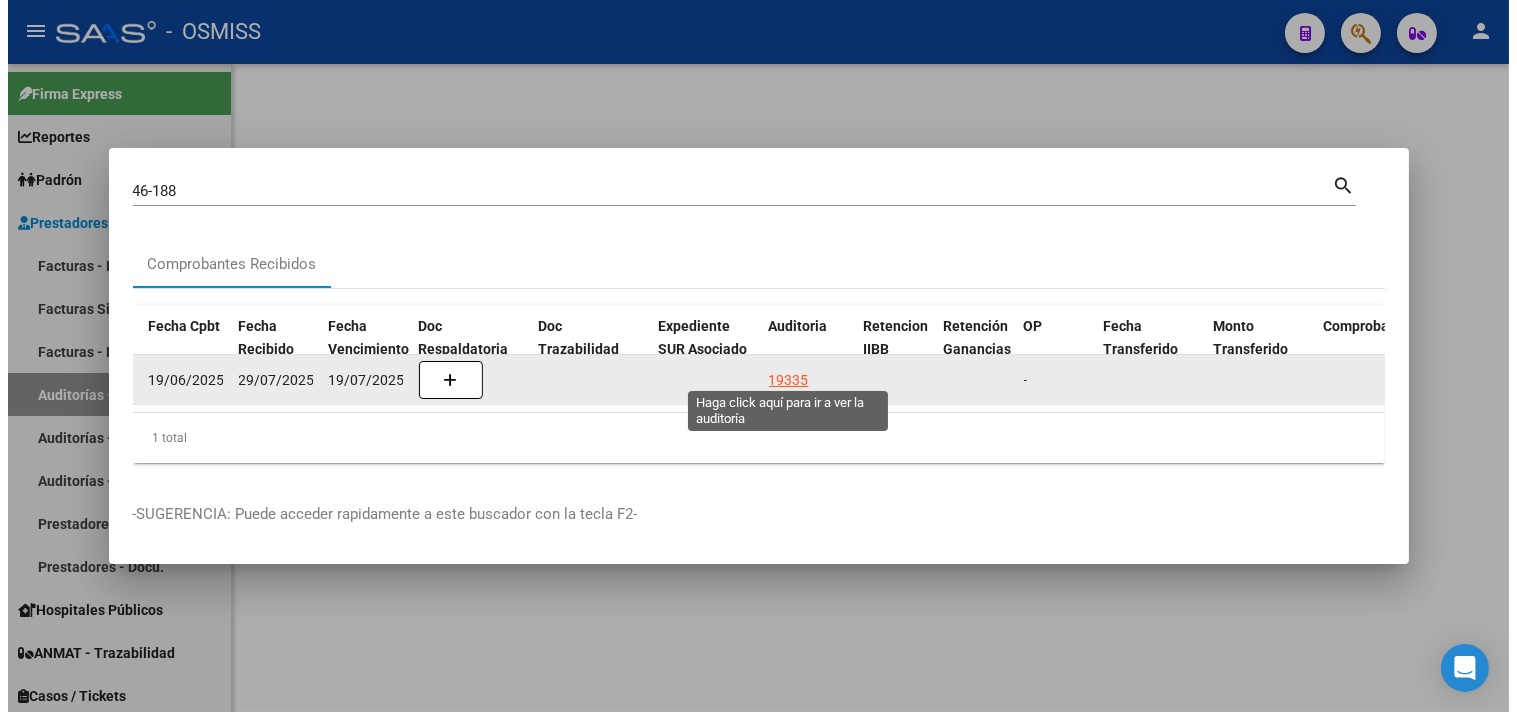 scroll, scrollTop: 0, scrollLeft: 0, axis: both 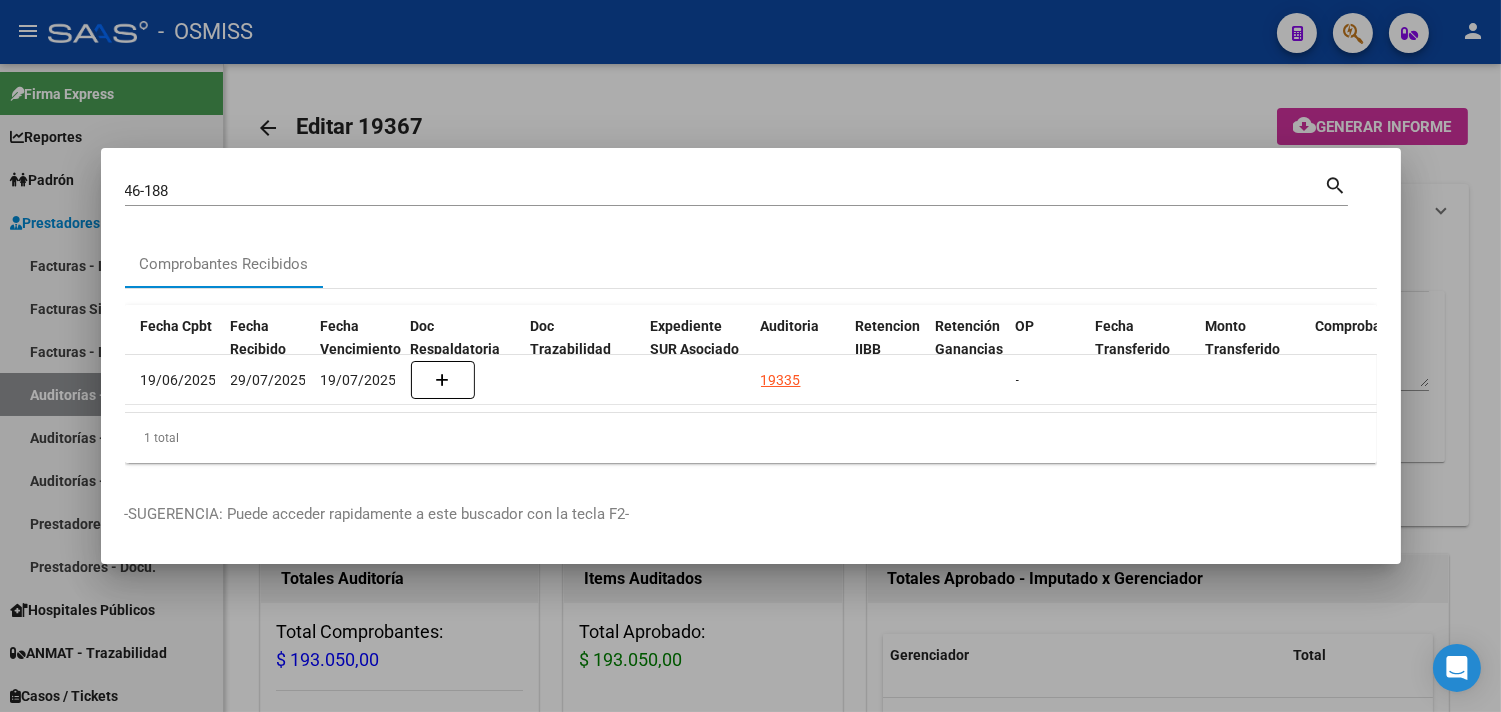 click at bounding box center [750, 356] 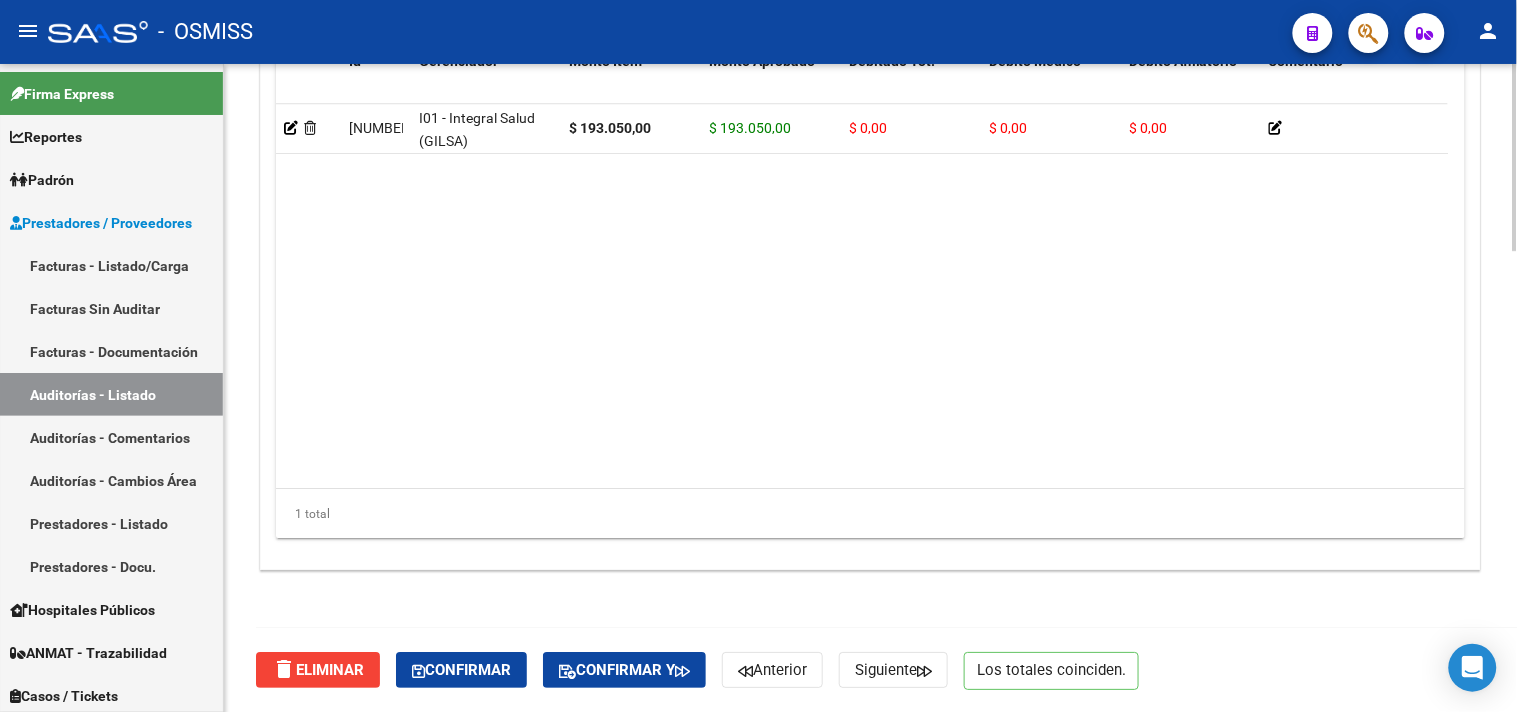 click on "delete  Eliminar   Confirmar   Confirmar y   Anterior   Siguiente   Los totales coinciden." 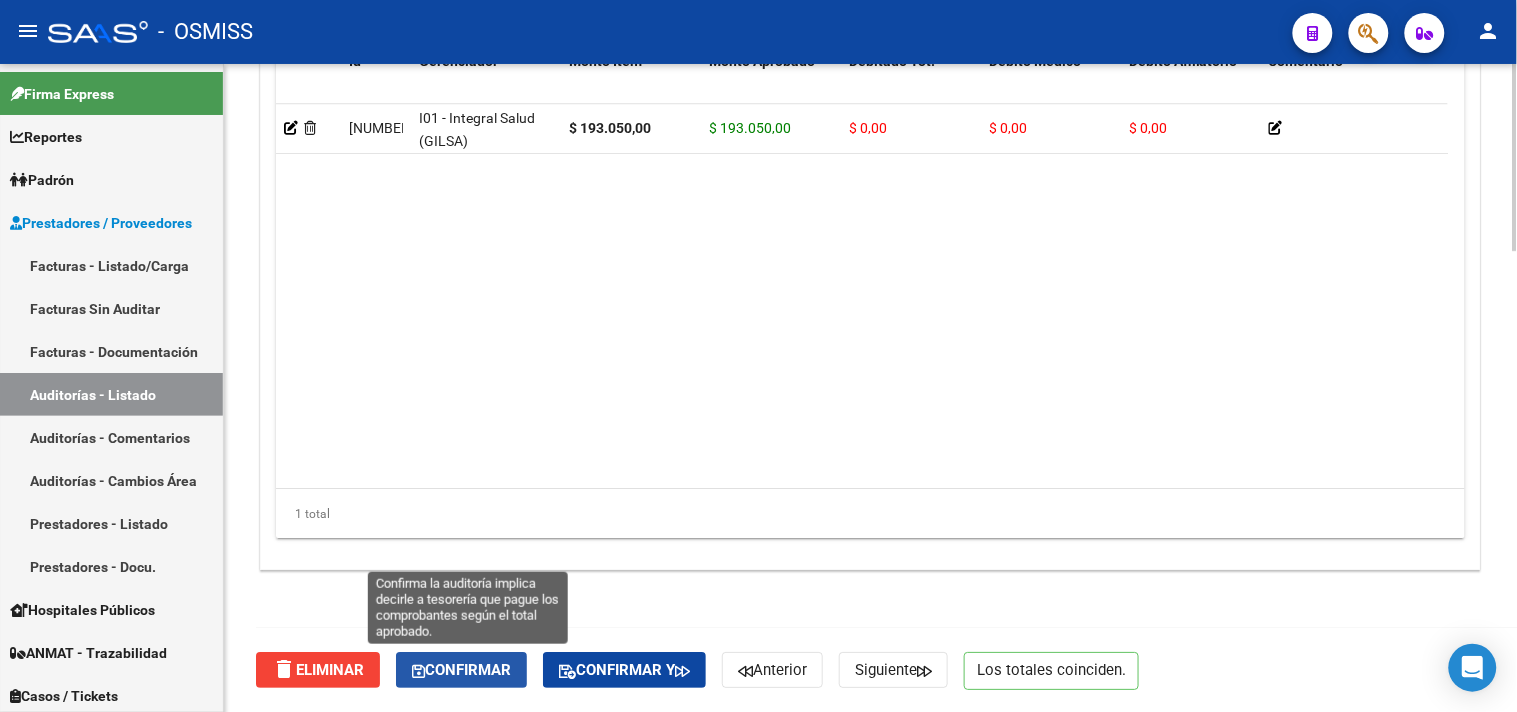 click on "Confirmar" 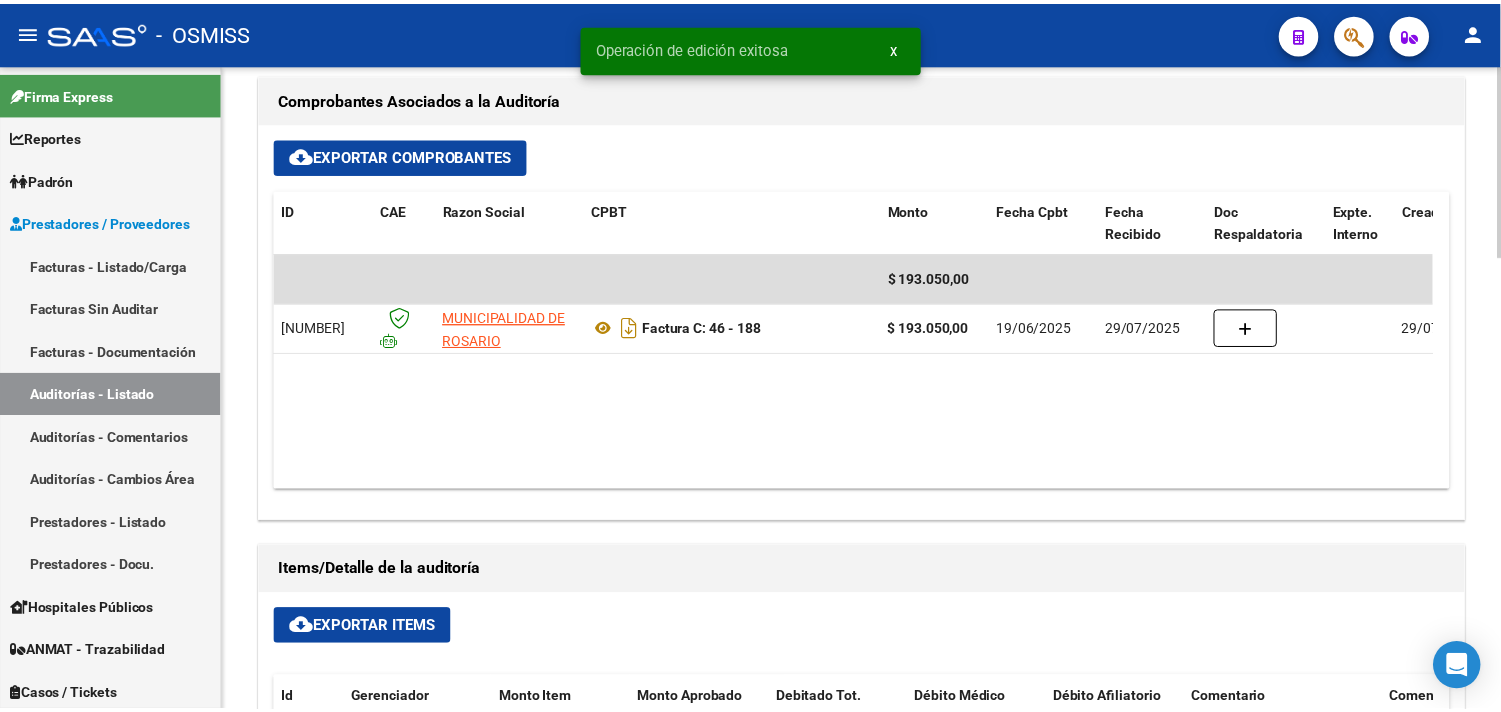 scroll, scrollTop: 864, scrollLeft: 0, axis: vertical 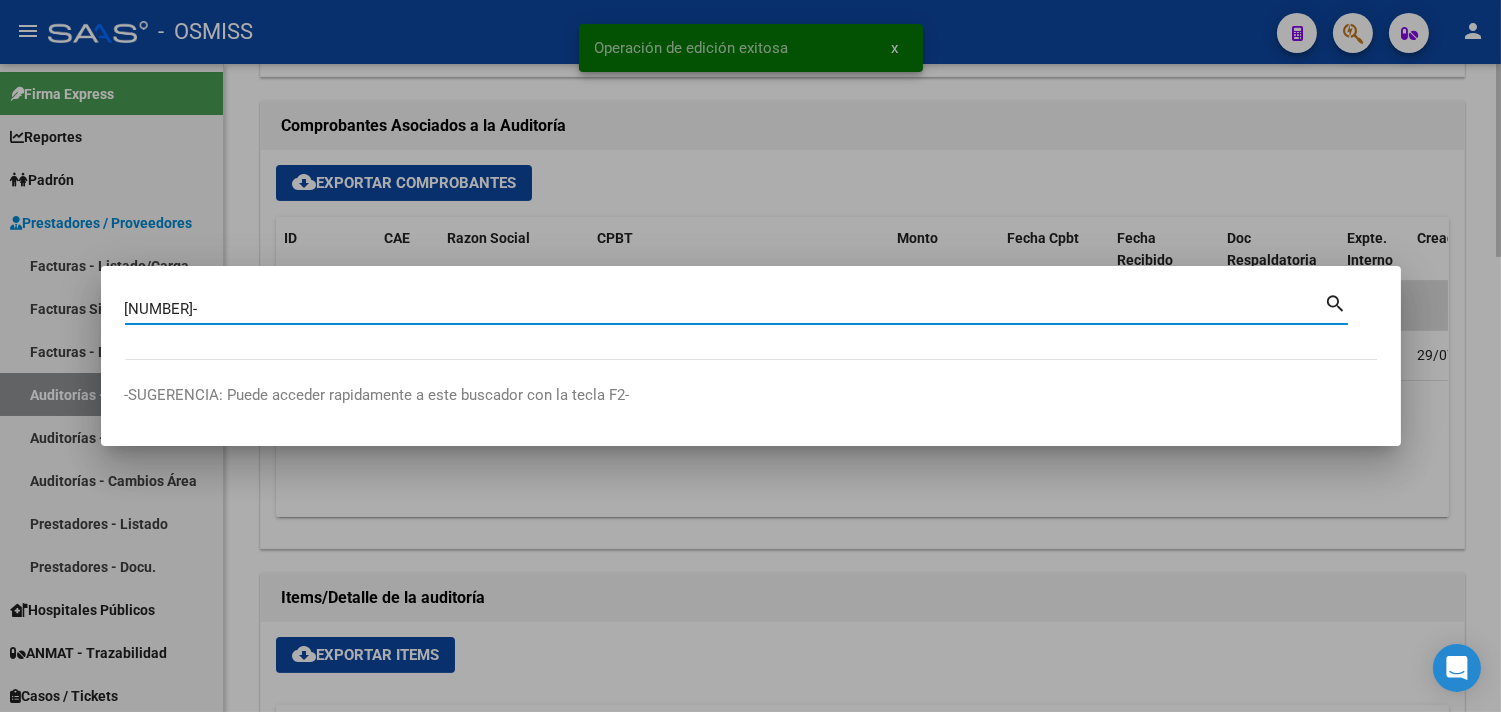 type on "14-4432" 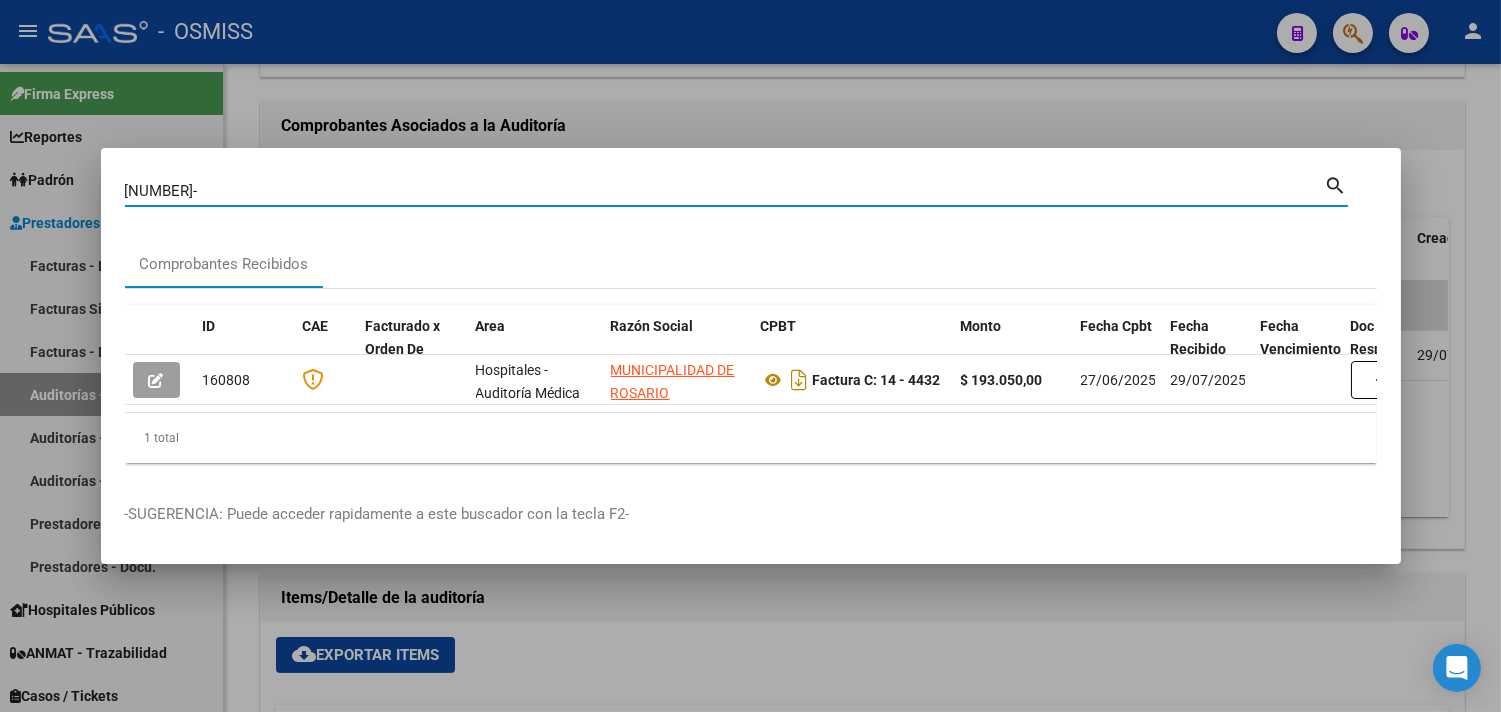 scroll, scrollTop: 0, scrollLeft: 964, axis: horizontal 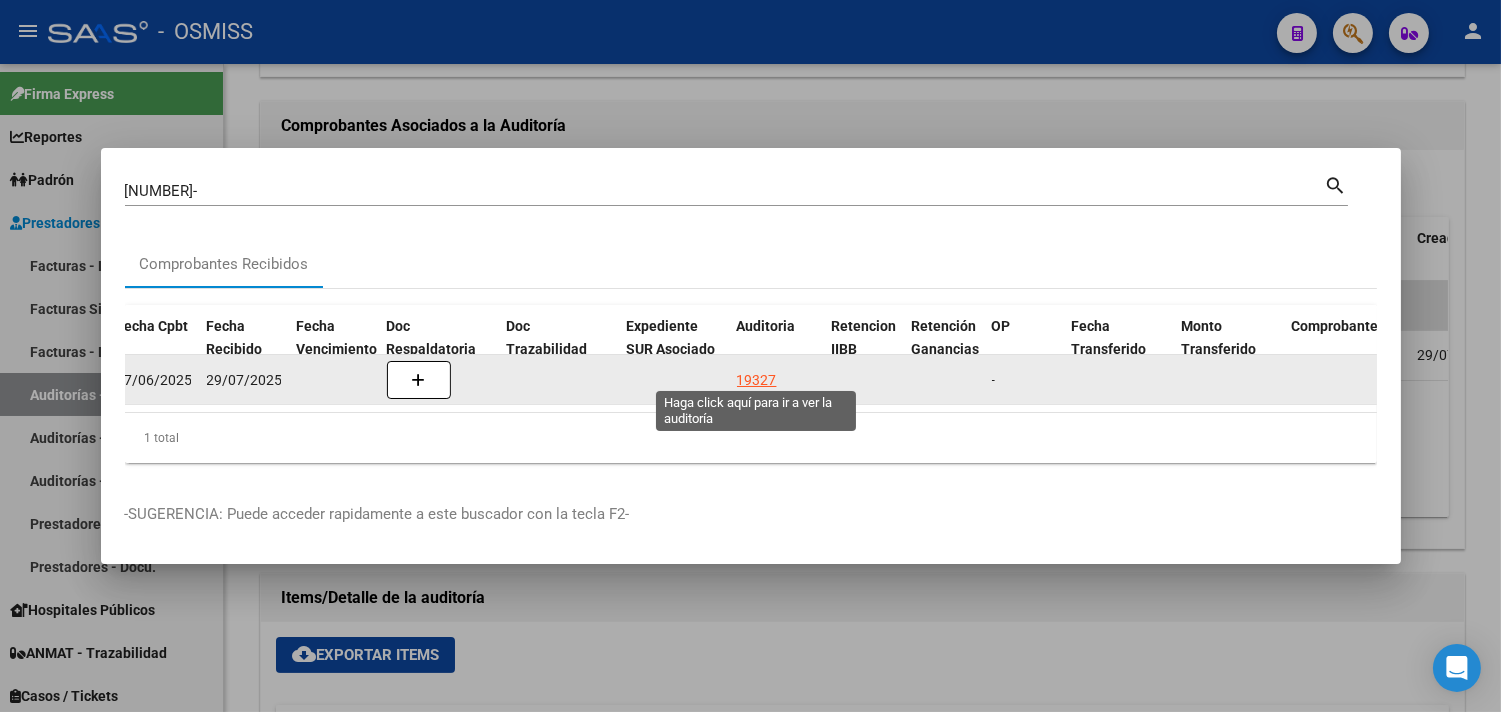 click on "19327" 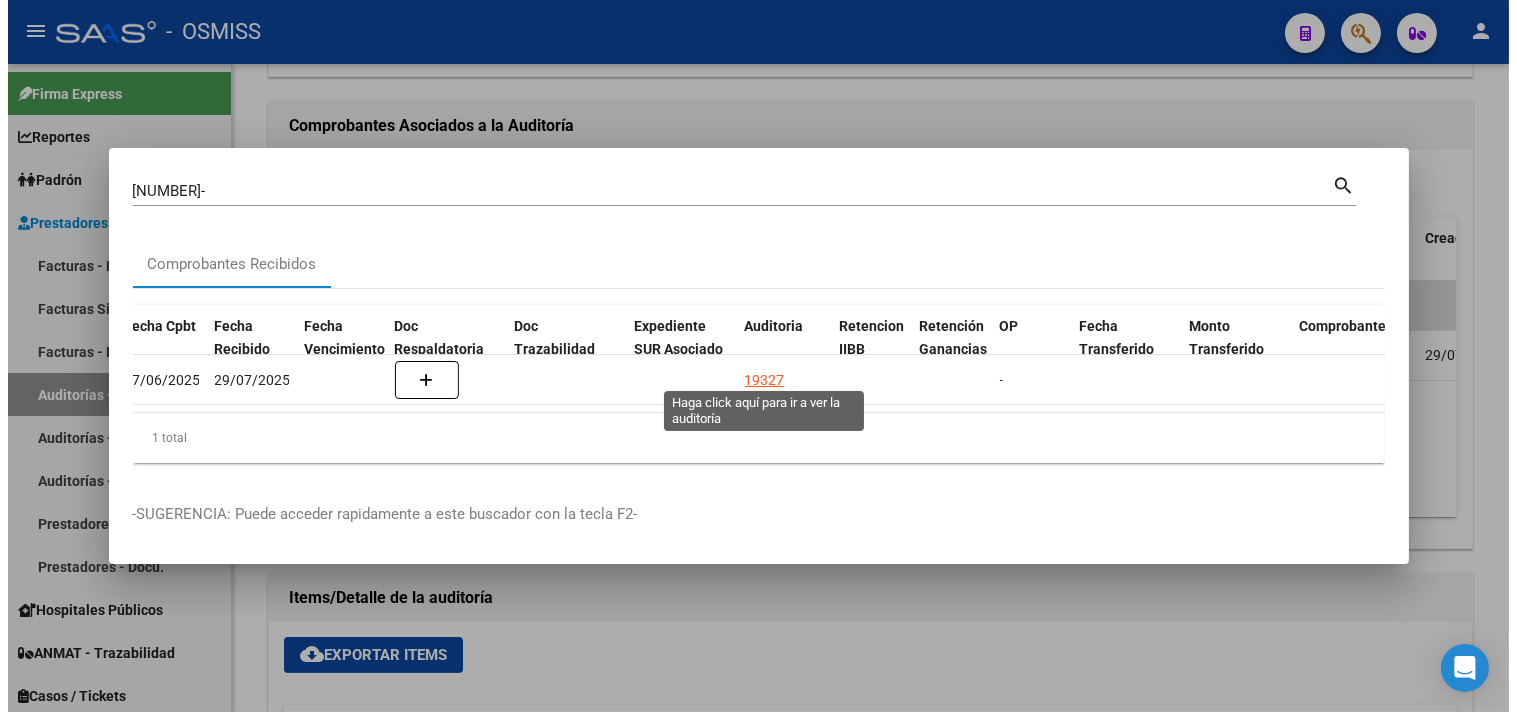 scroll, scrollTop: 0, scrollLeft: 0, axis: both 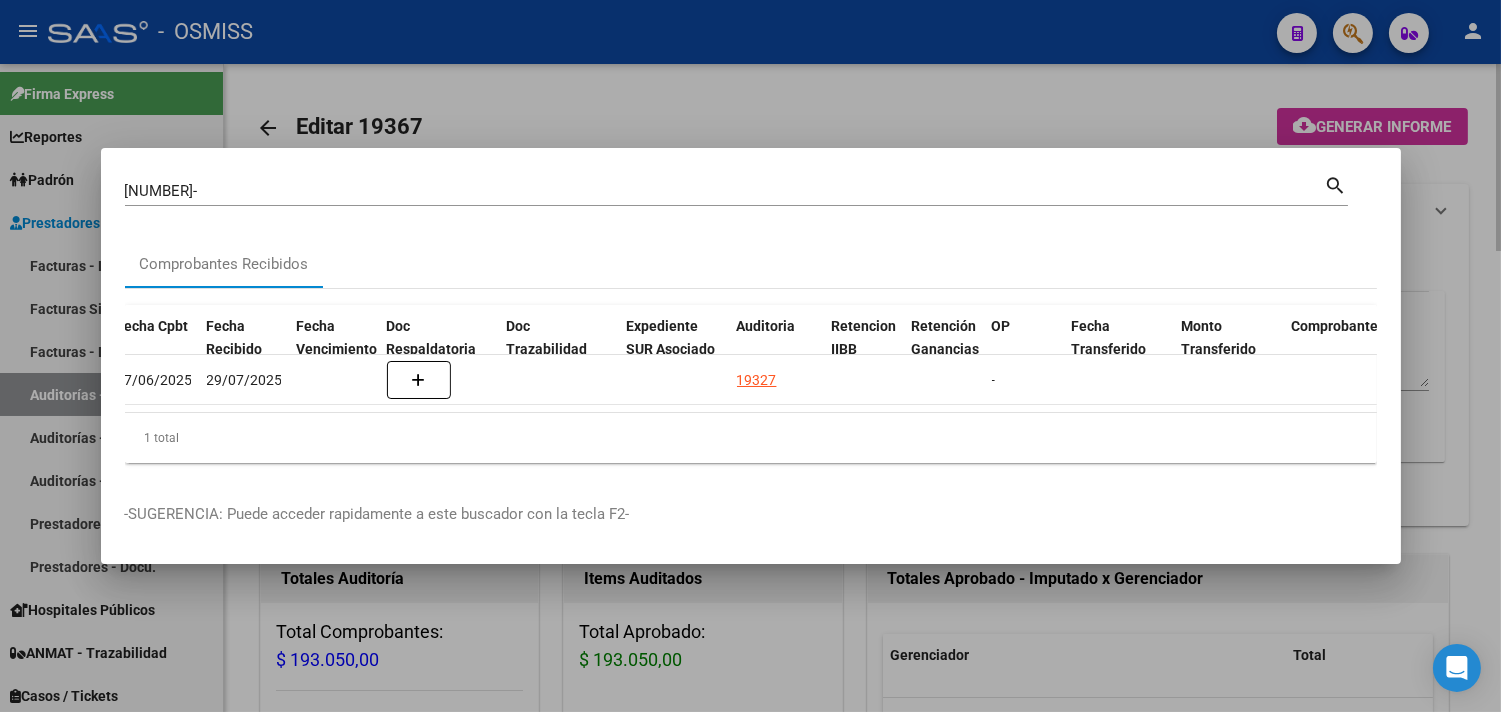 click at bounding box center [750, 356] 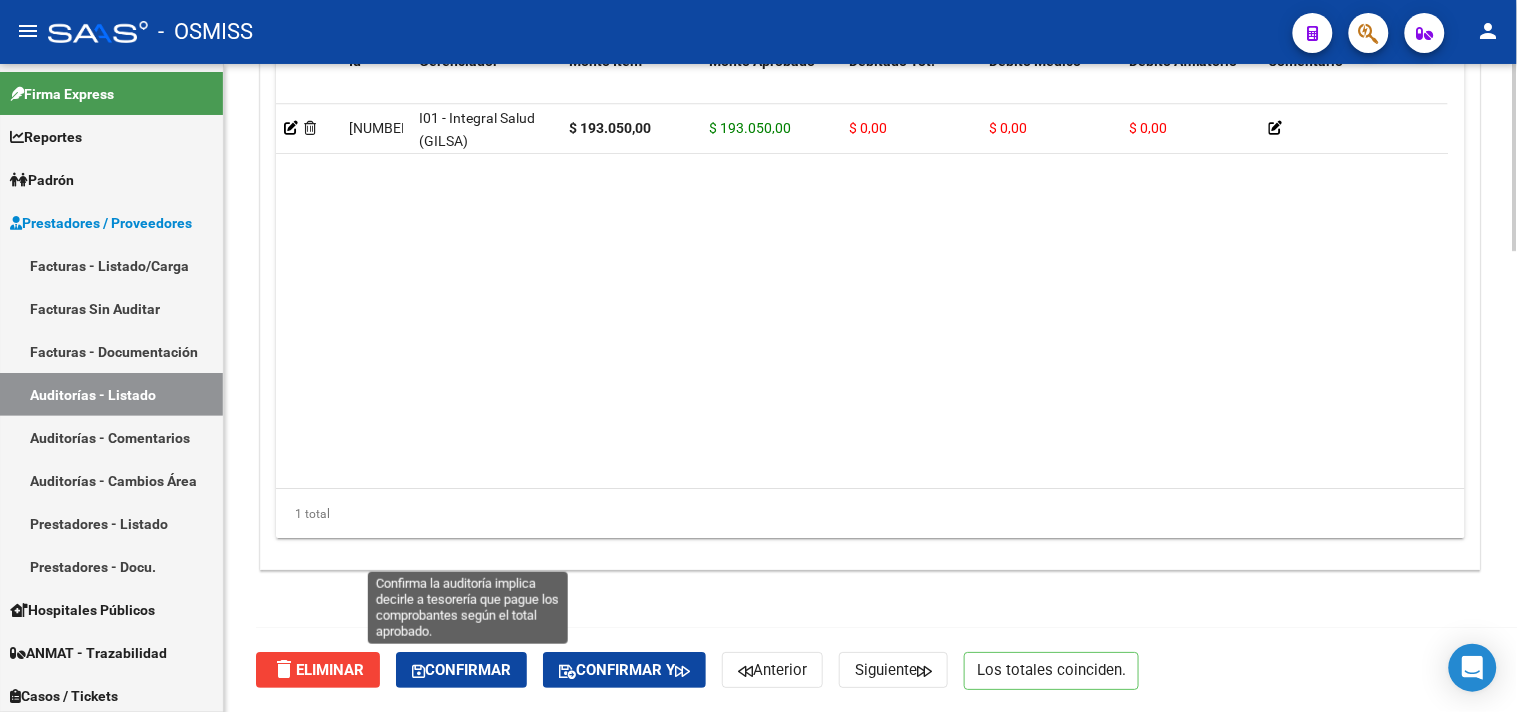 click on "Confirmar" 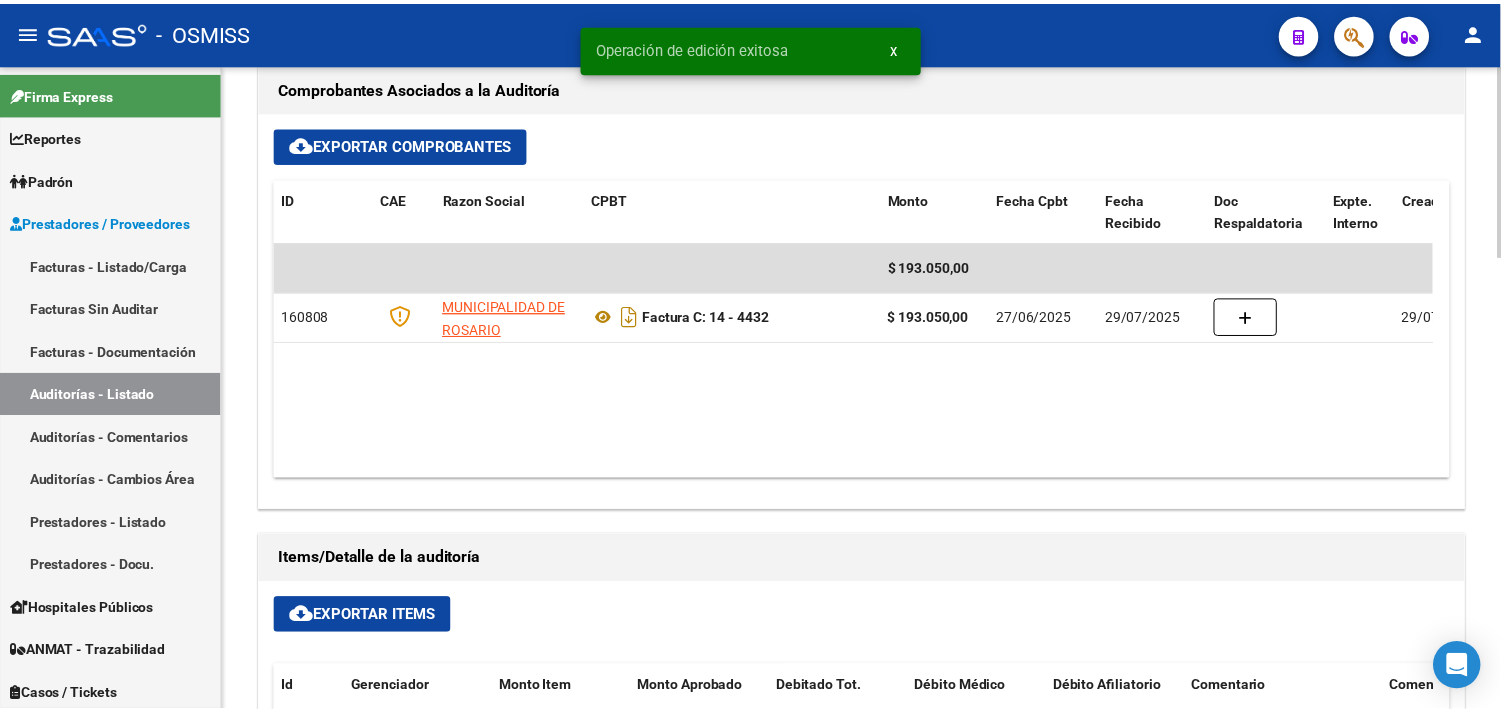 scroll, scrollTop: 864, scrollLeft: 0, axis: vertical 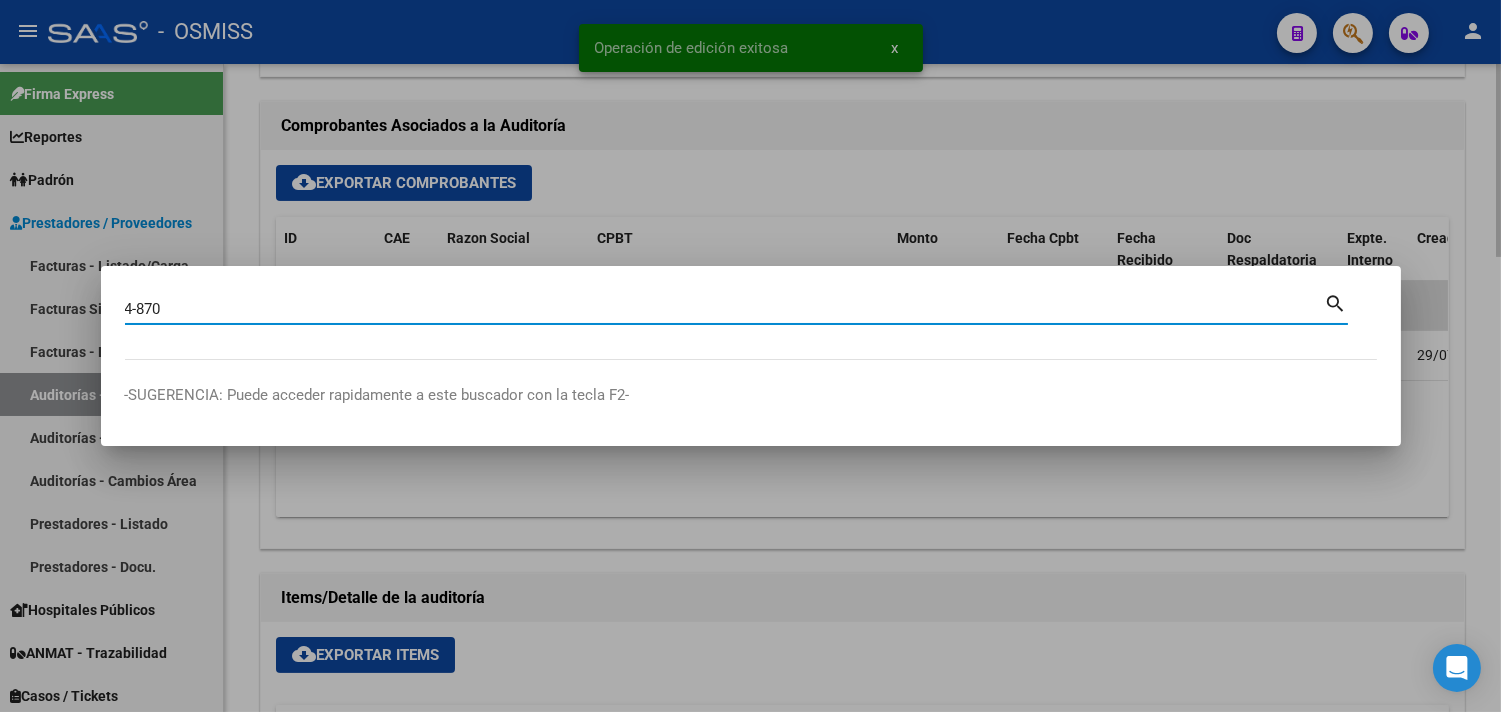 type on "4-870" 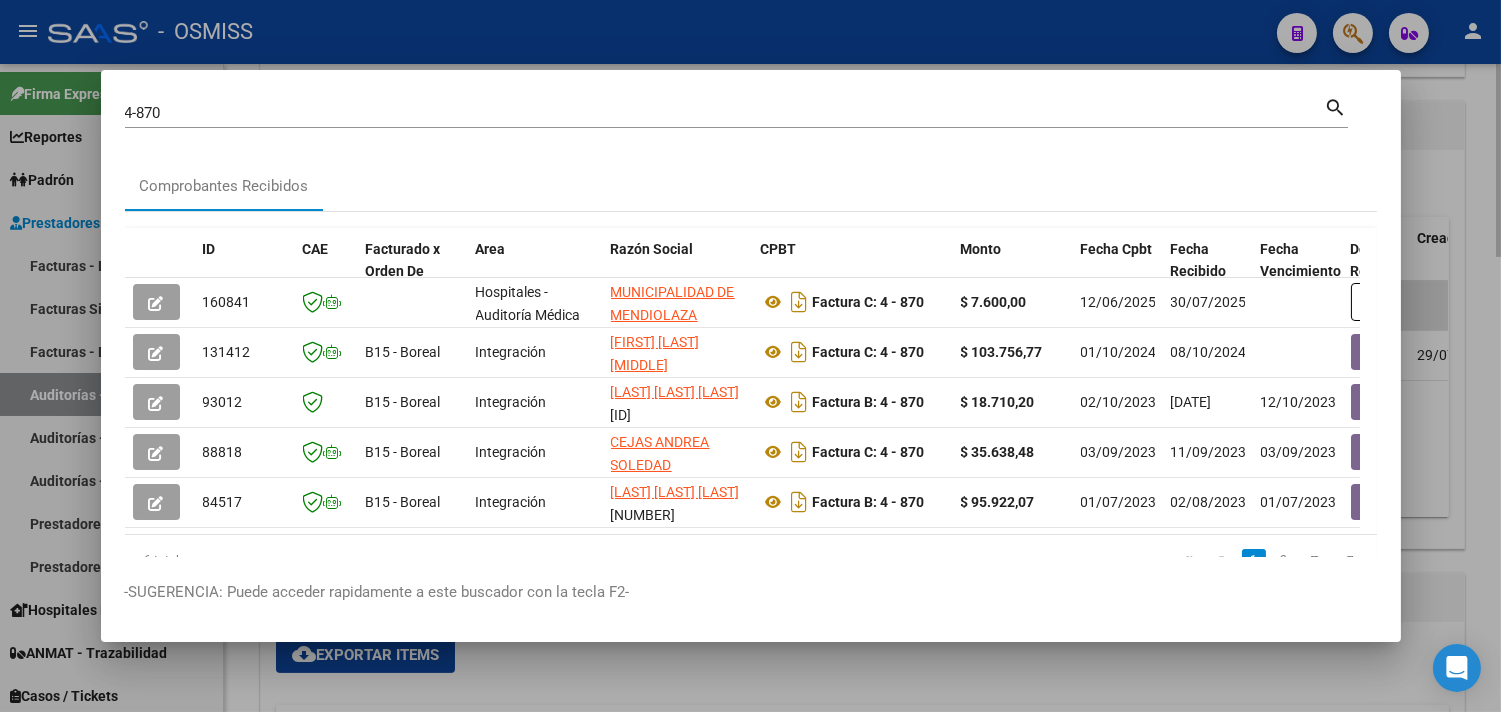click on "6 total   1   2" 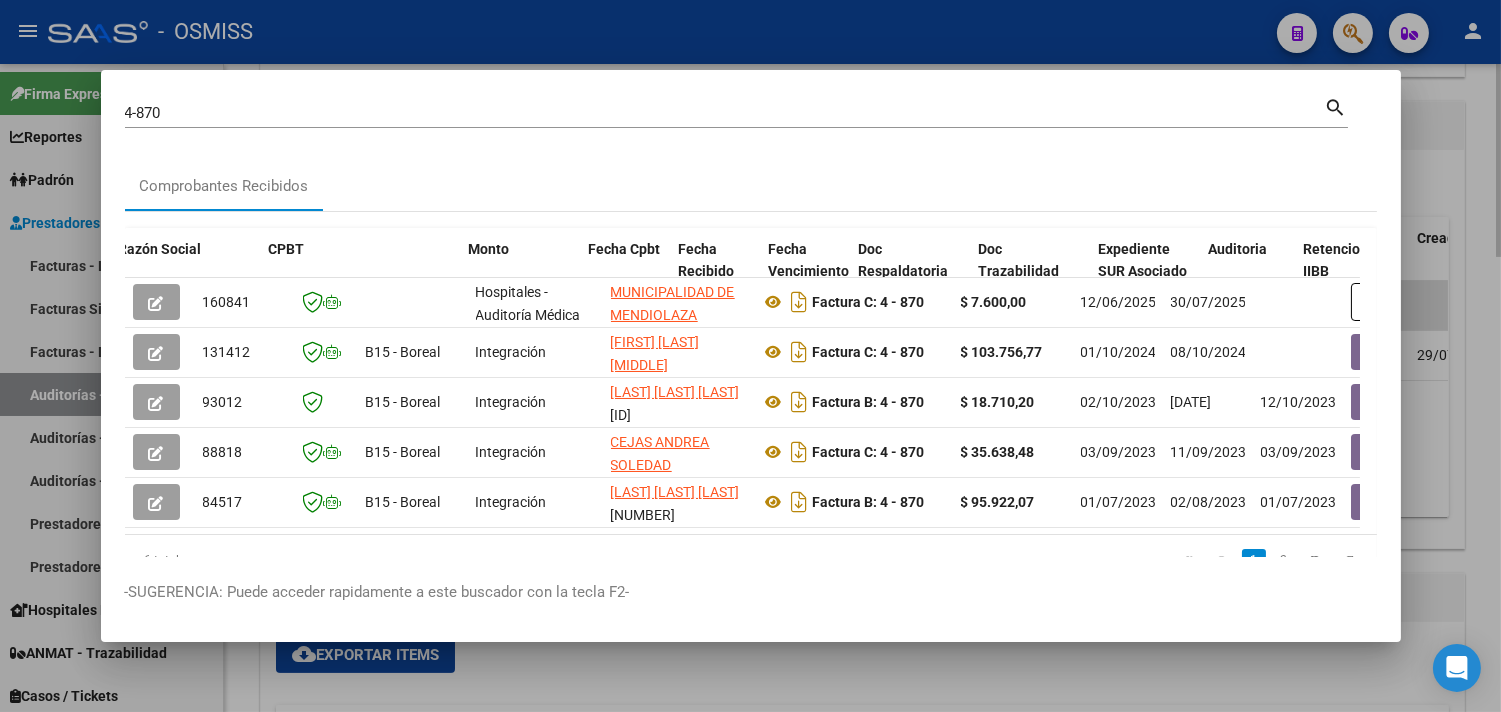 scroll, scrollTop: 0, scrollLeft: 1465, axis: horizontal 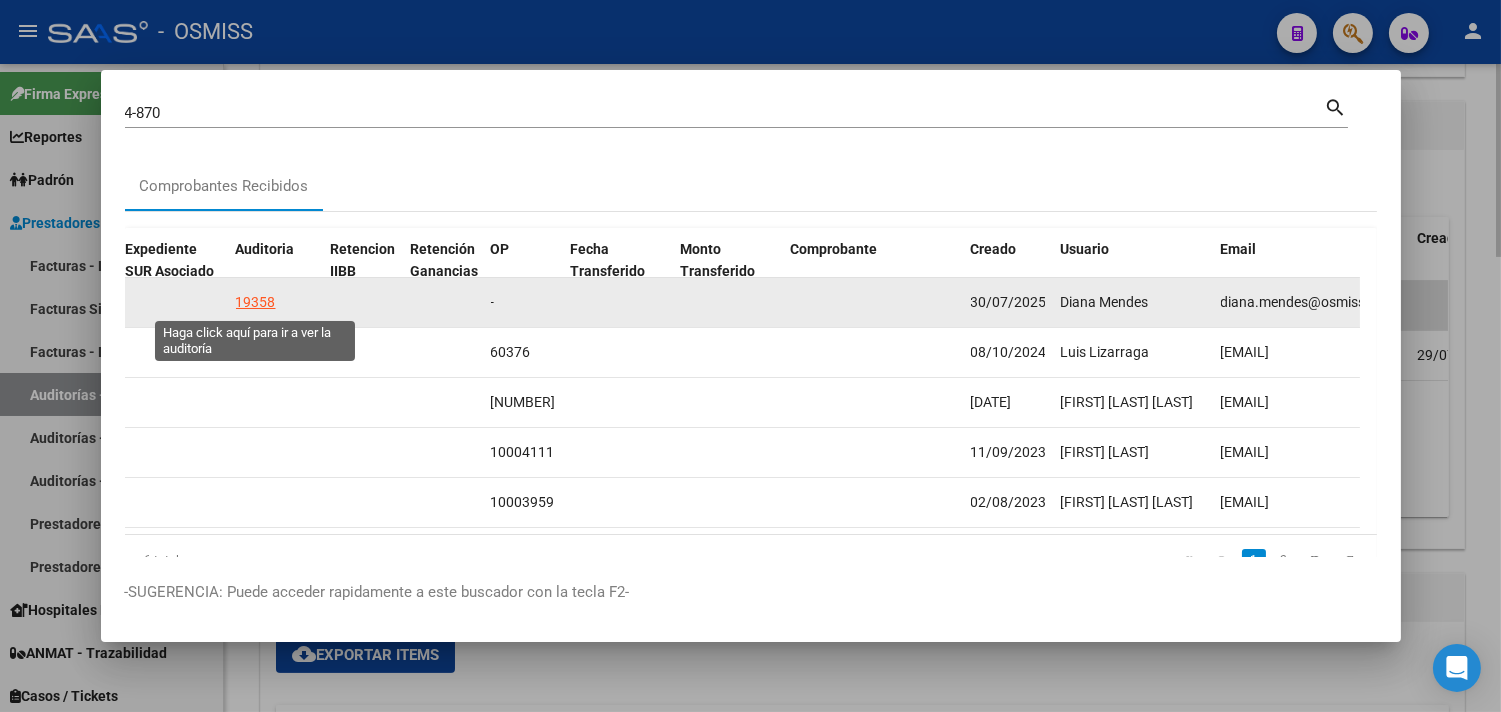 click on "19358" 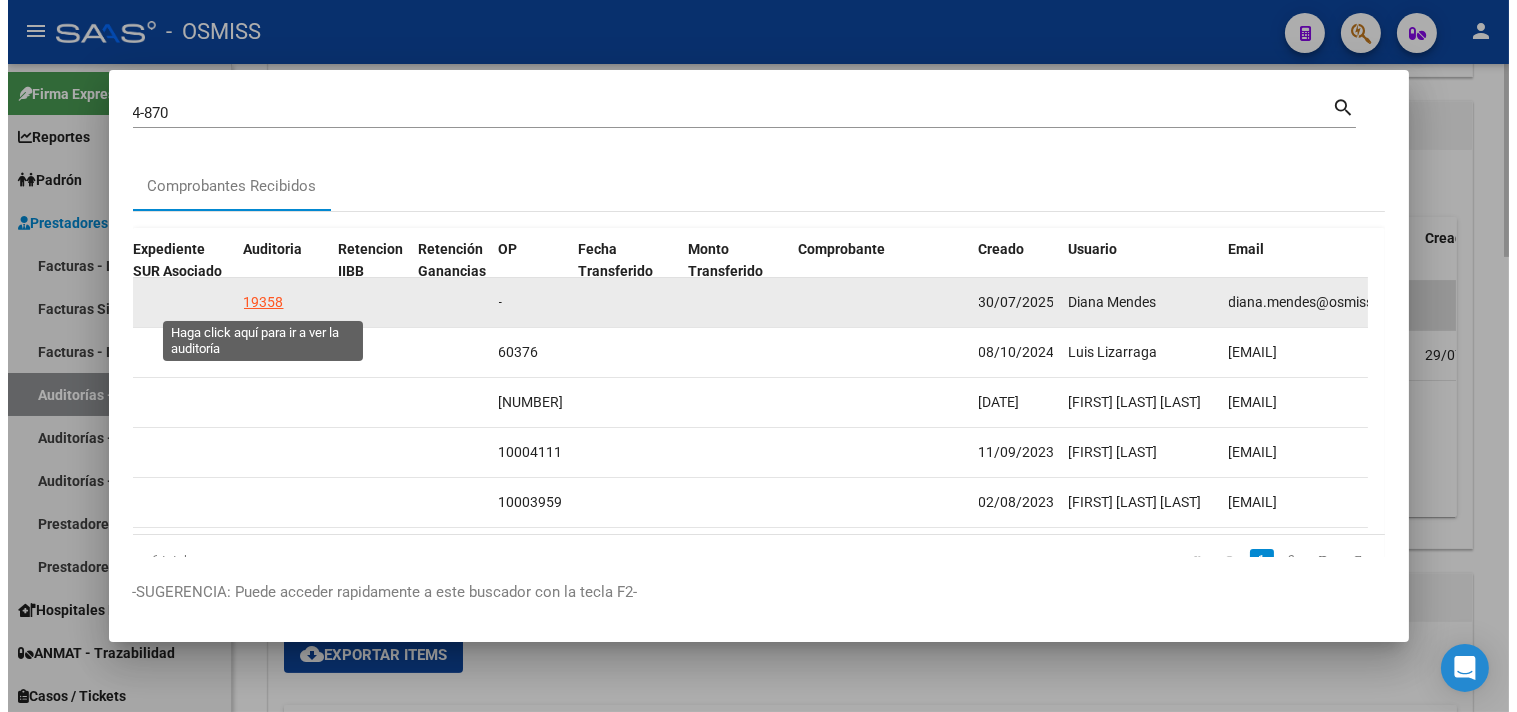 scroll, scrollTop: 0, scrollLeft: 0, axis: both 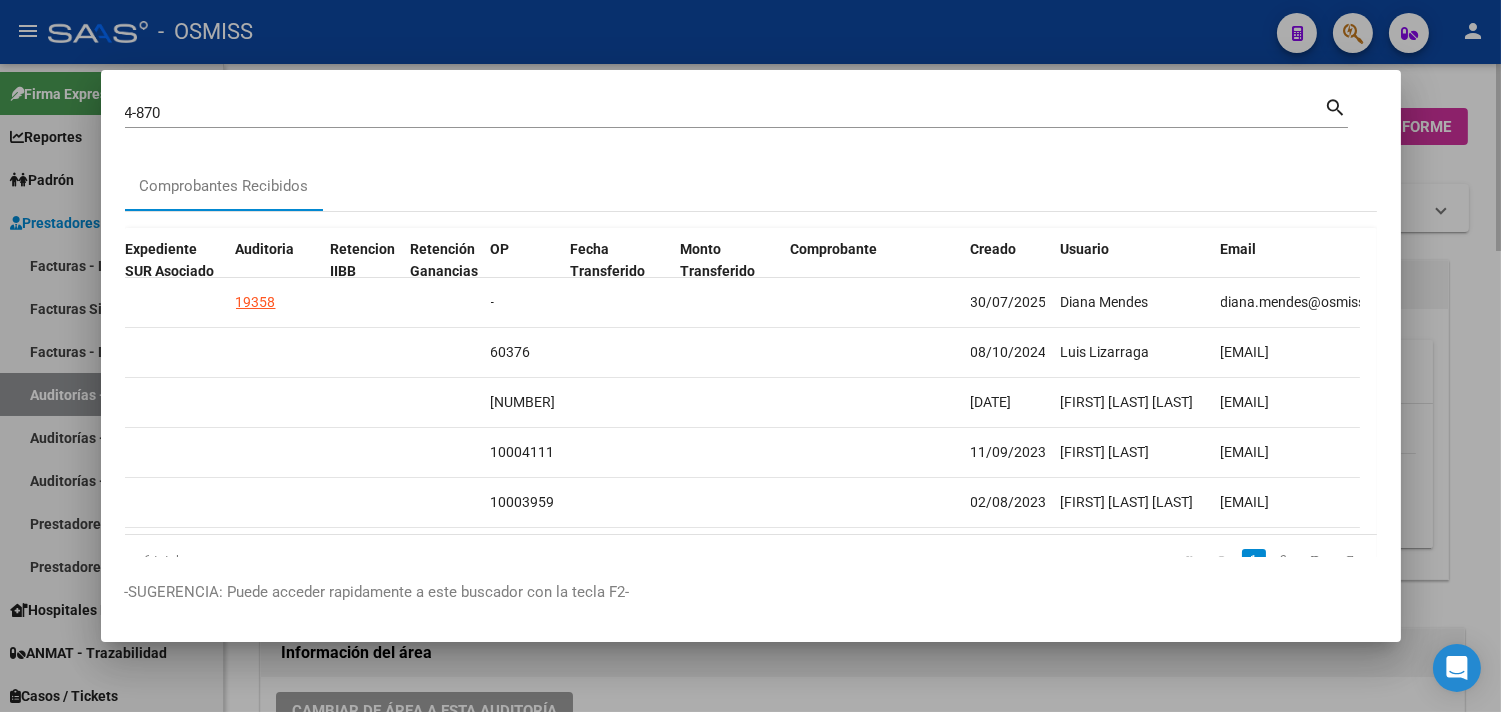 click at bounding box center [750, 356] 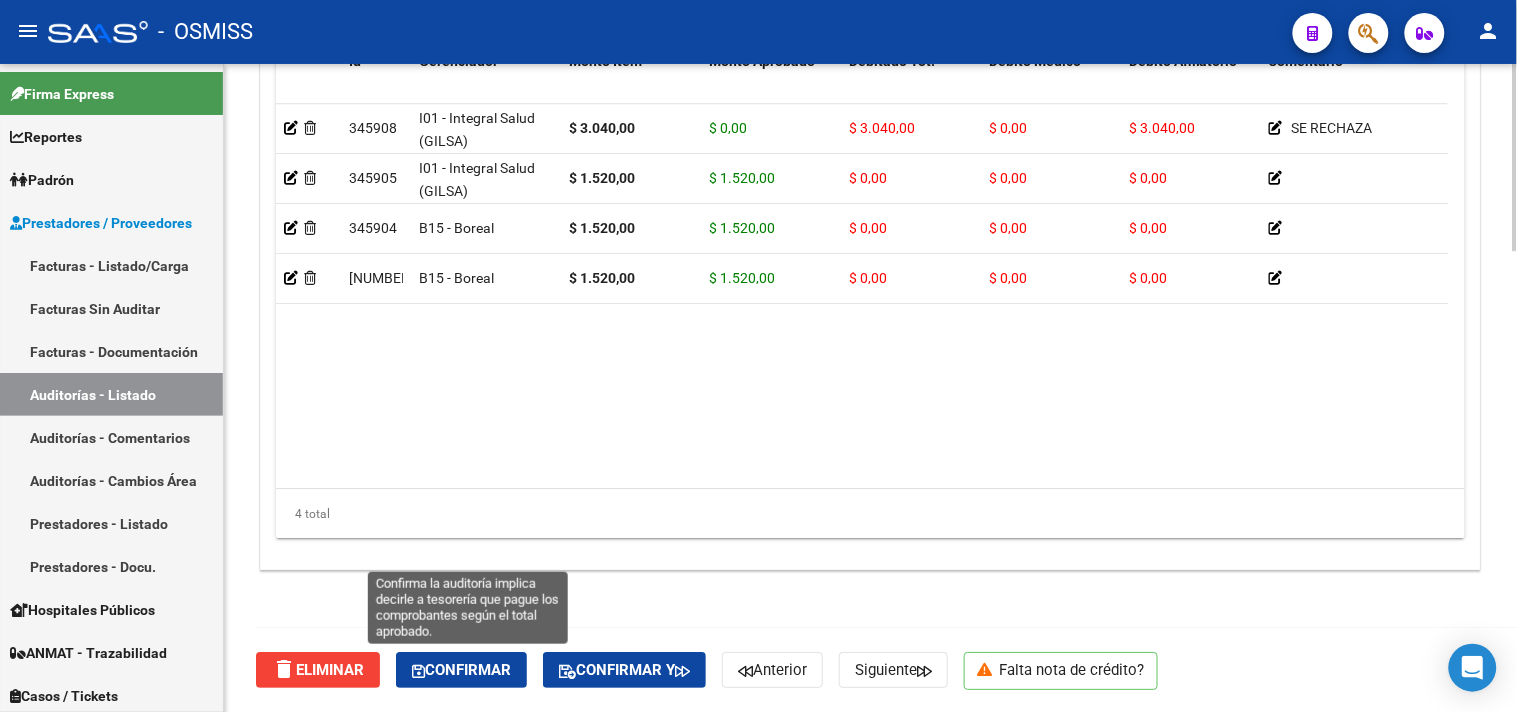 click on "Confirmar" 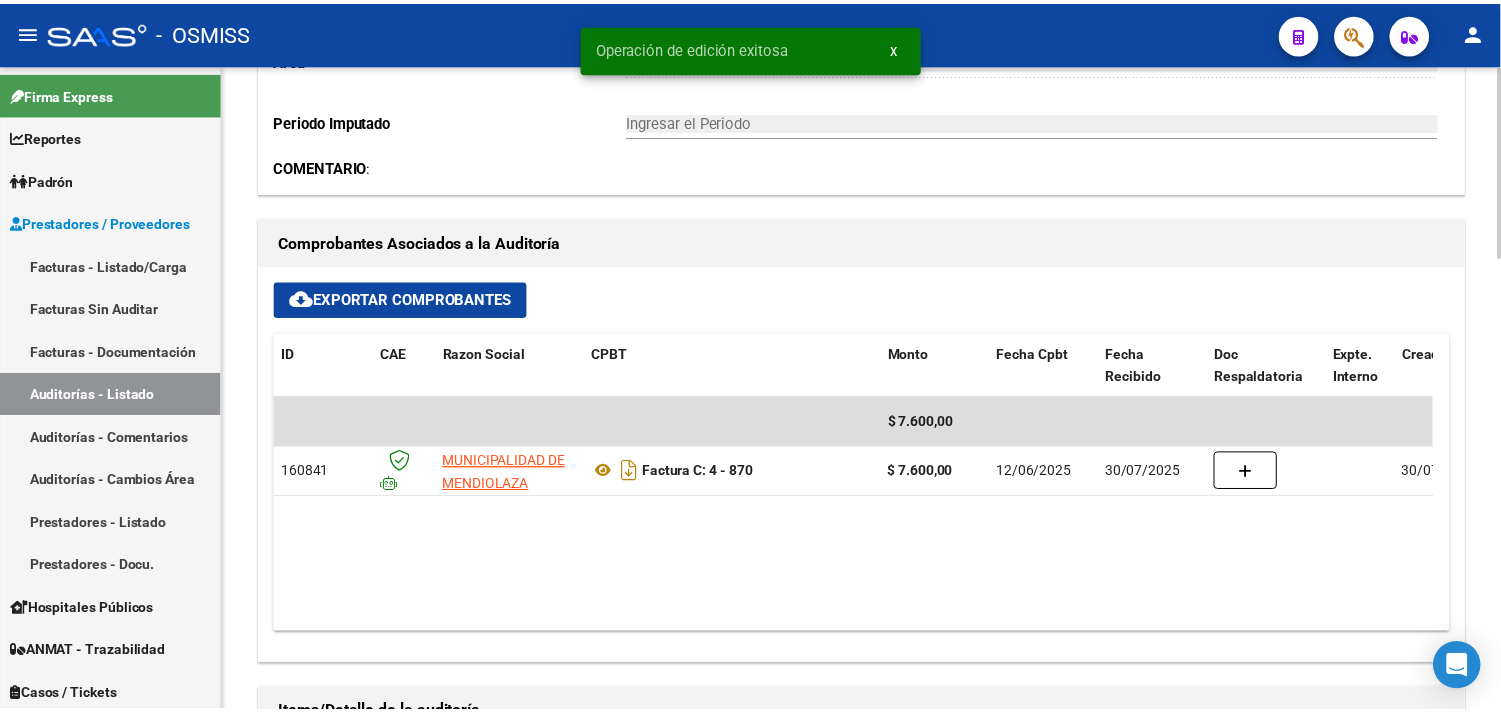 scroll, scrollTop: 642, scrollLeft: 0, axis: vertical 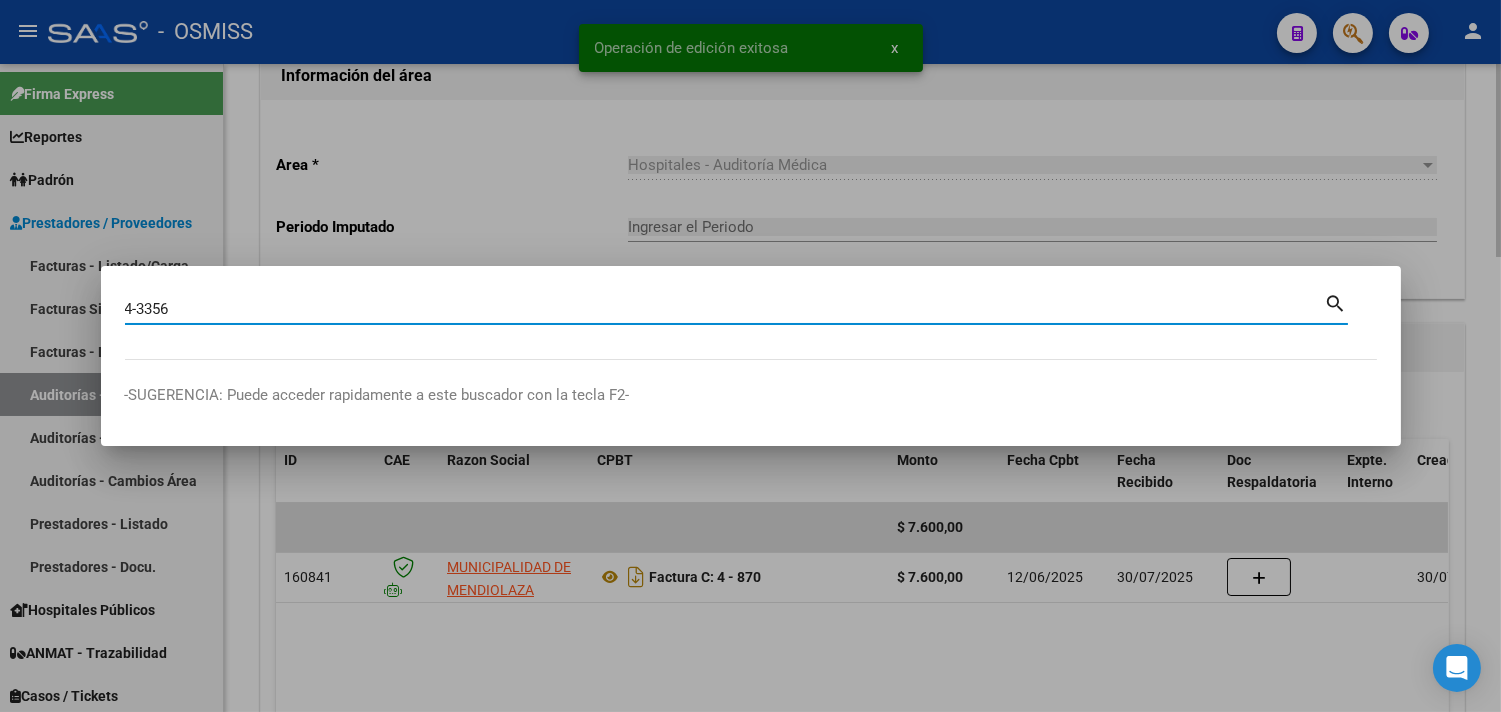 type on "4-3356" 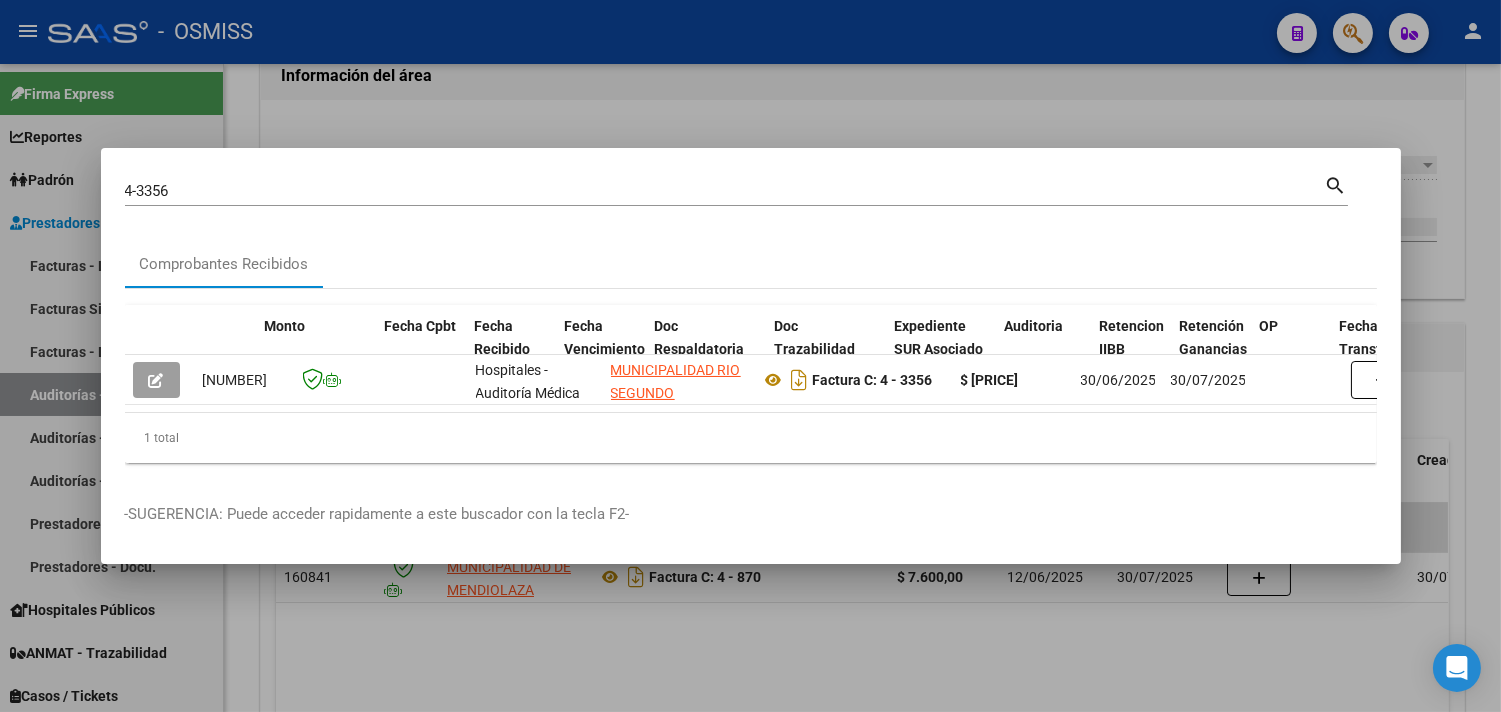 scroll, scrollTop: 0, scrollLeft: 935, axis: horizontal 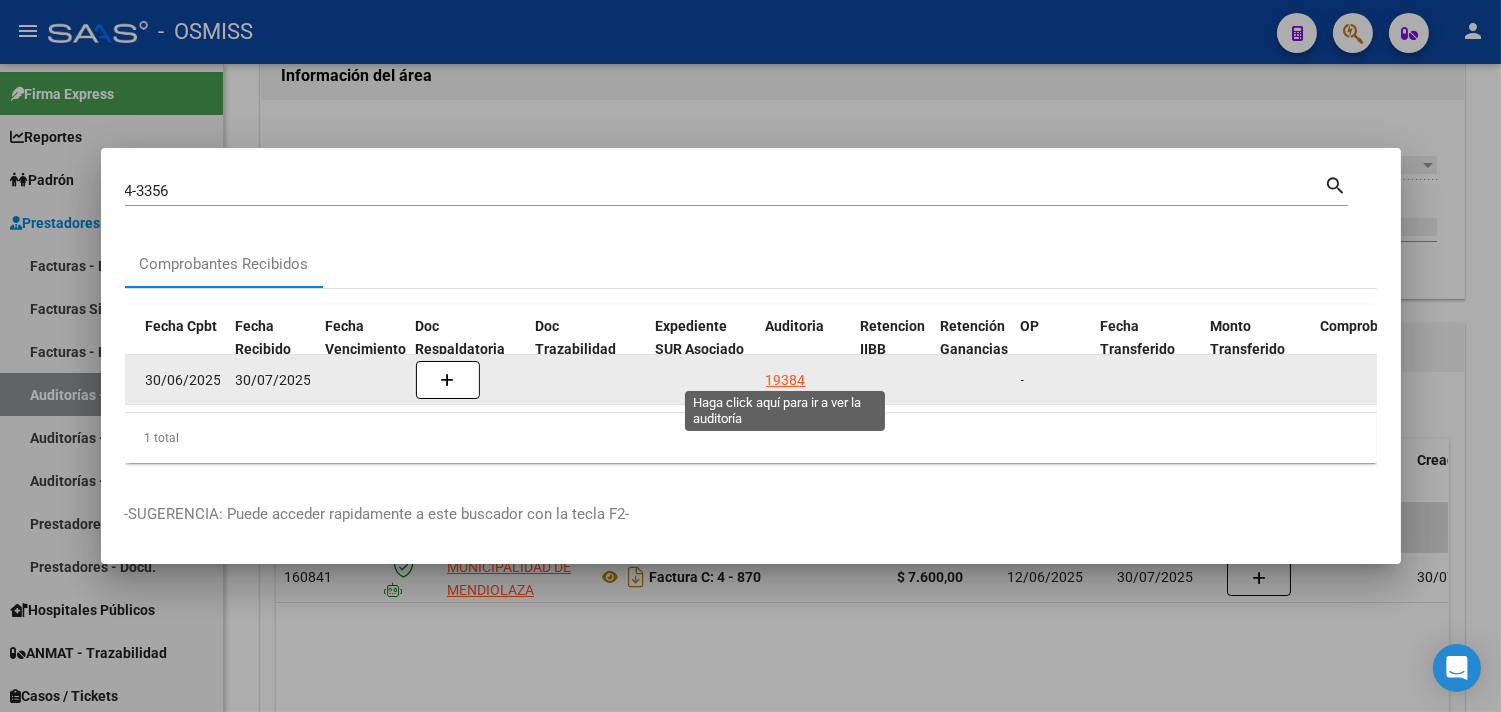 click on "19384" 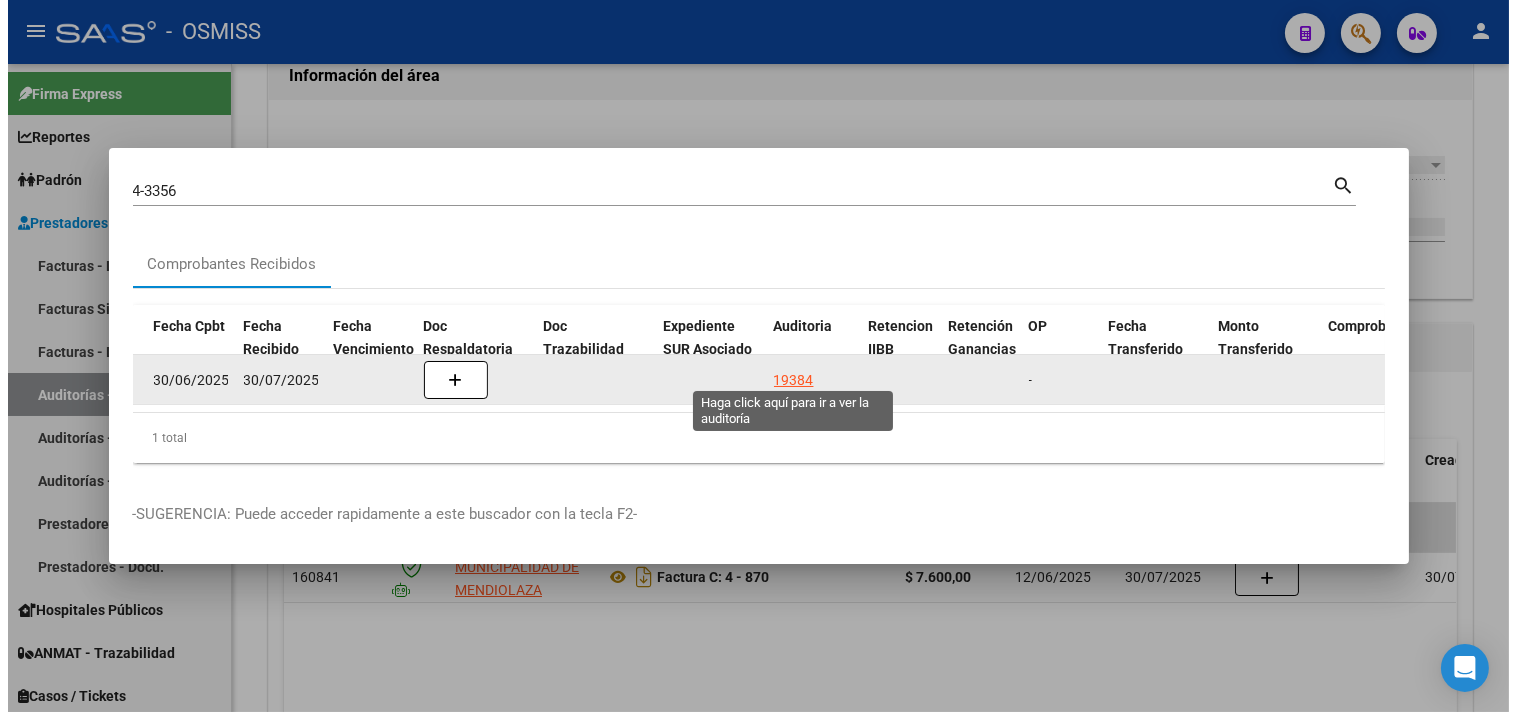 scroll, scrollTop: 0, scrollLeft: 0, axis: both 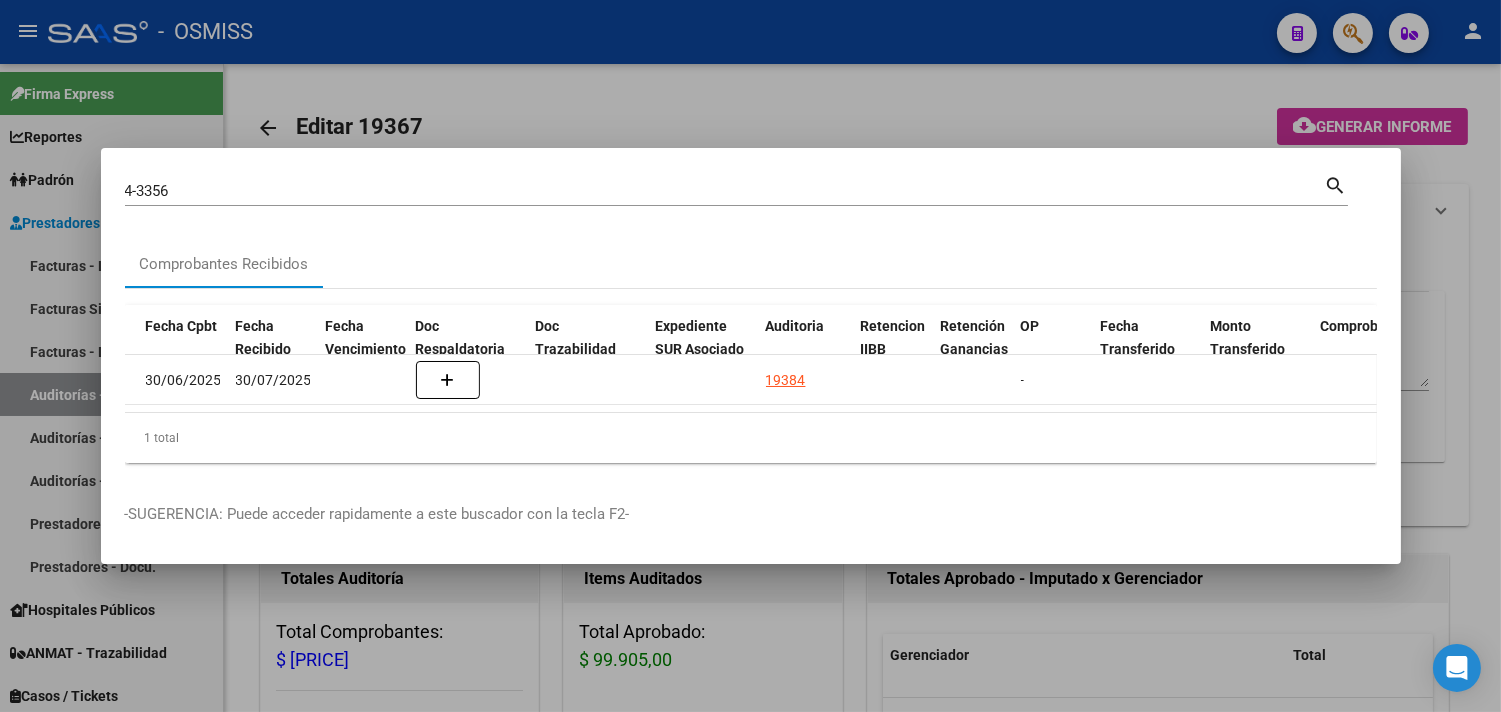 click at bounding box center [750, 356] 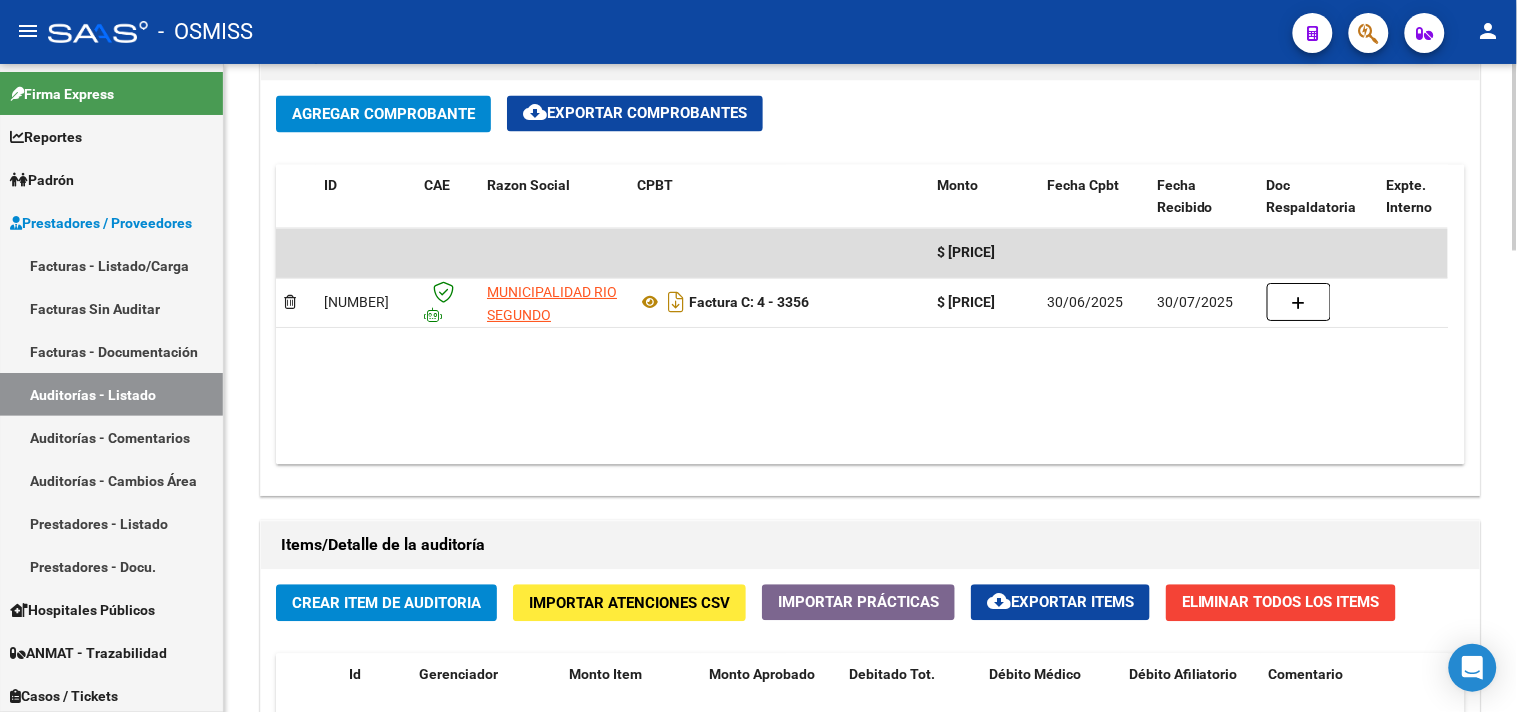 scroll, scrollTop: 1222, scrollLeft: 0, axis: vertical 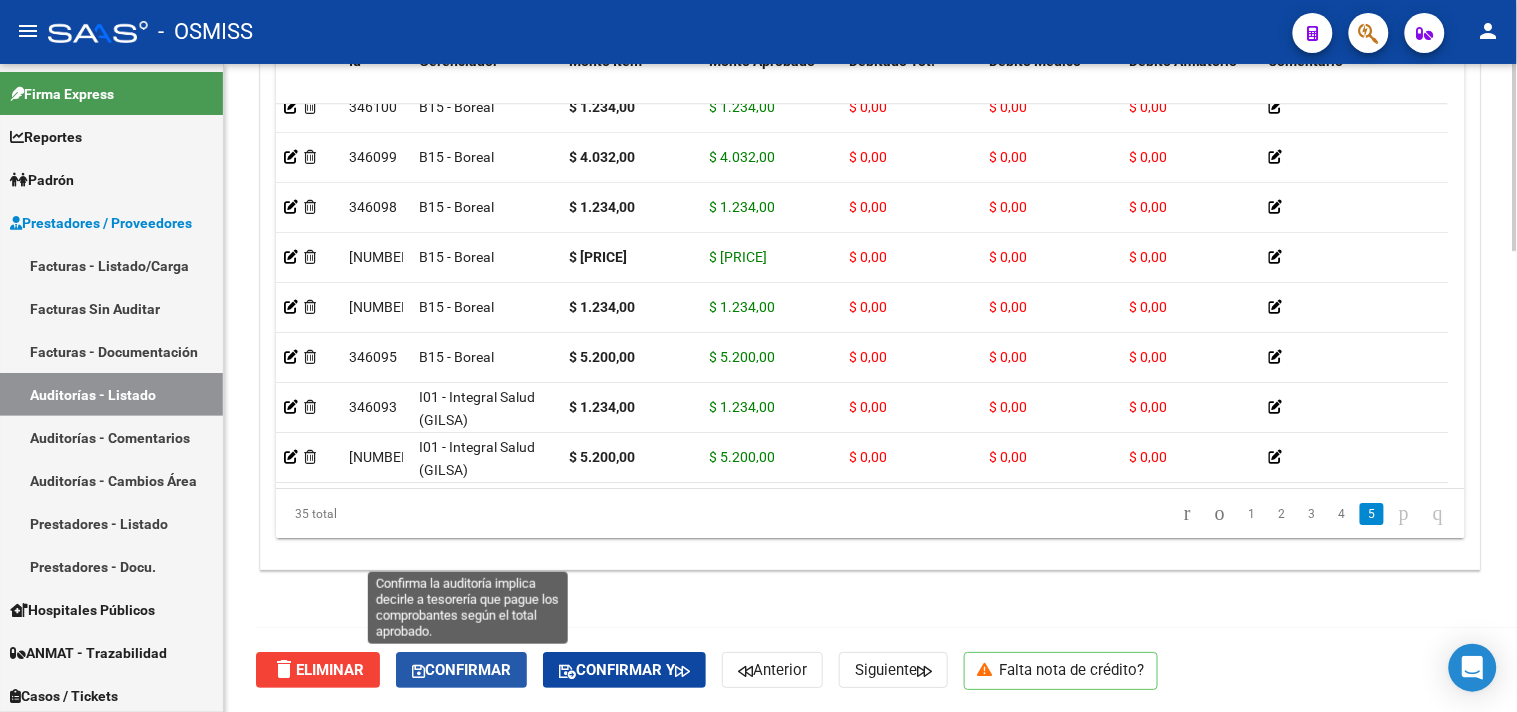 click on "Confirmar" 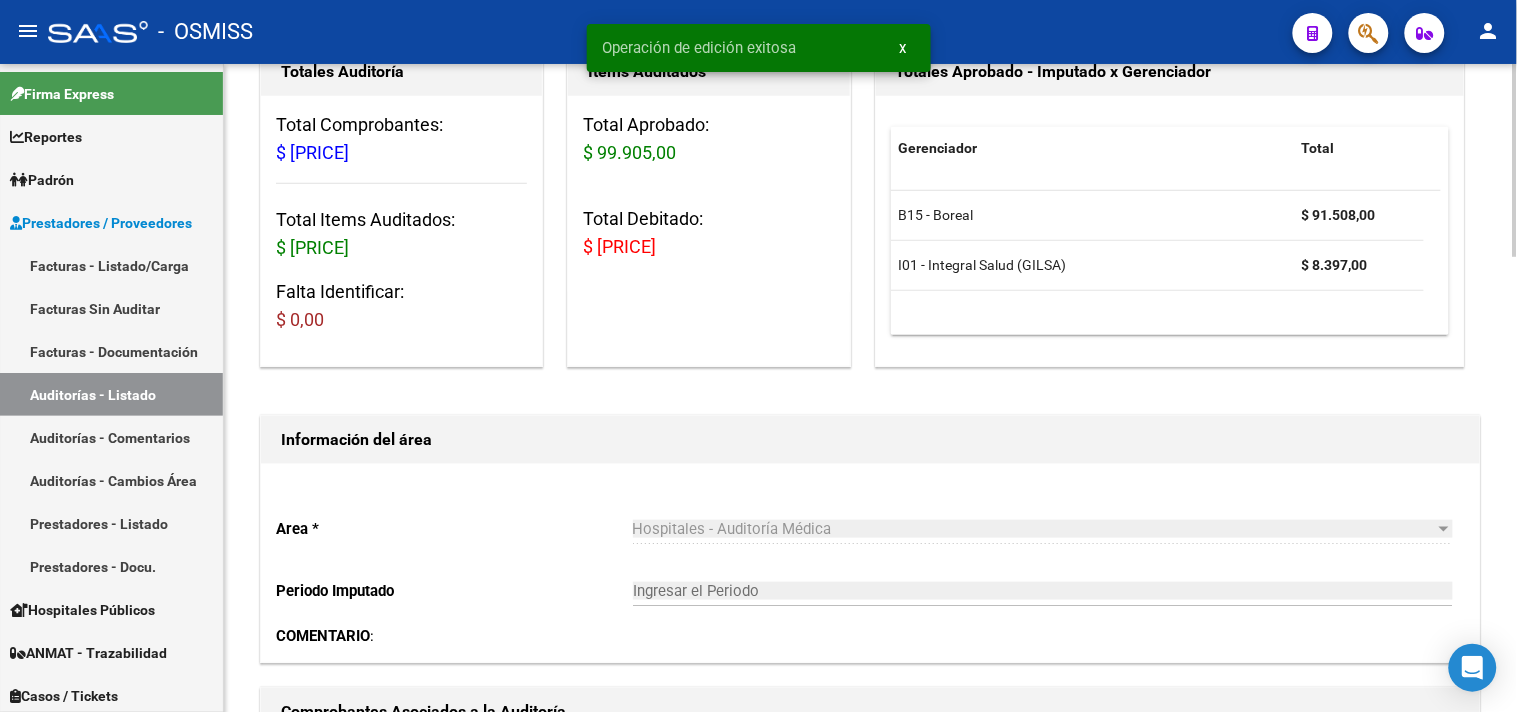 scroll, scrollTop: 0, scrollLeft: 0, axis: both 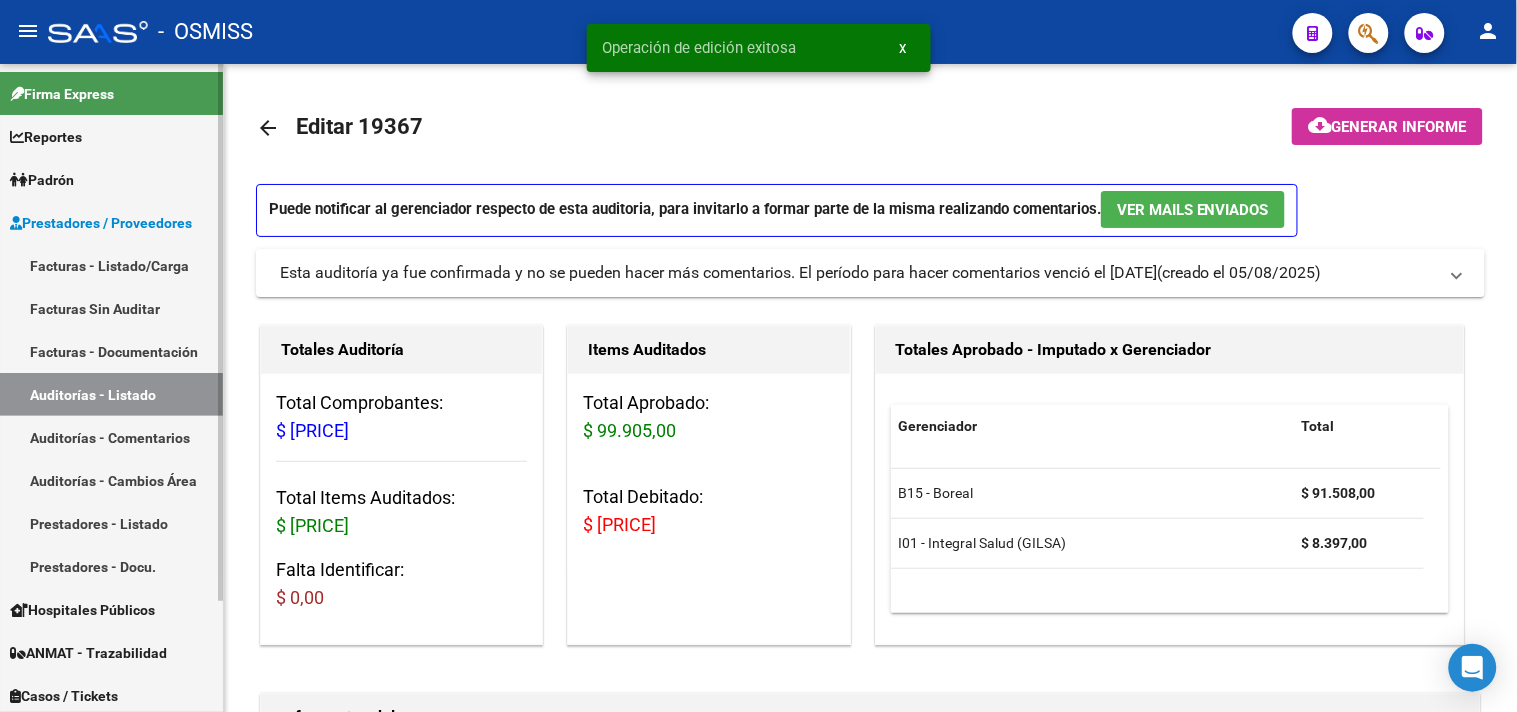 click on "Auditorías - Listado" at bounding box center (111, 394) 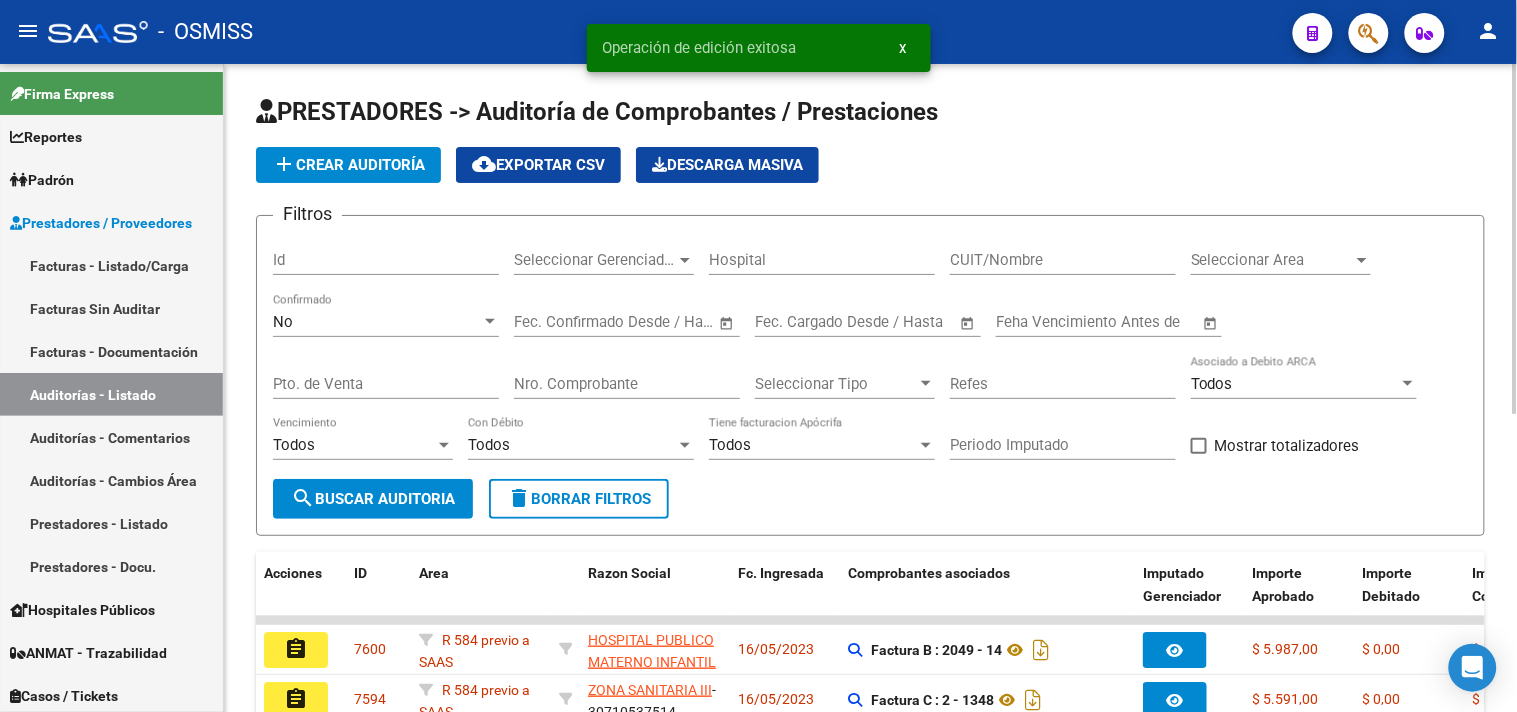 click on "Seleccionar Gerenciador" at bounding box center (595, 260) 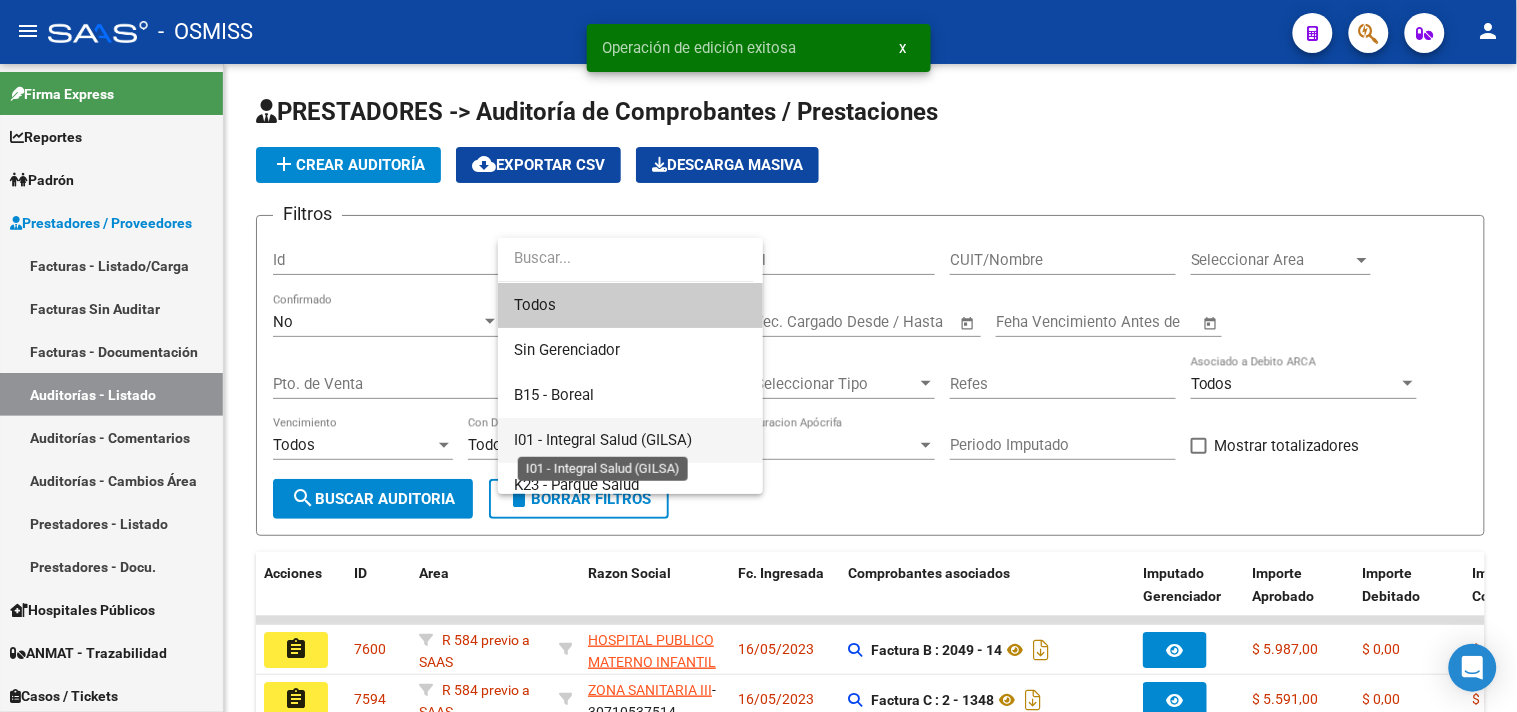 click on "I01 - Integral Salud (GILSA)" at bounding box center (603, 440) 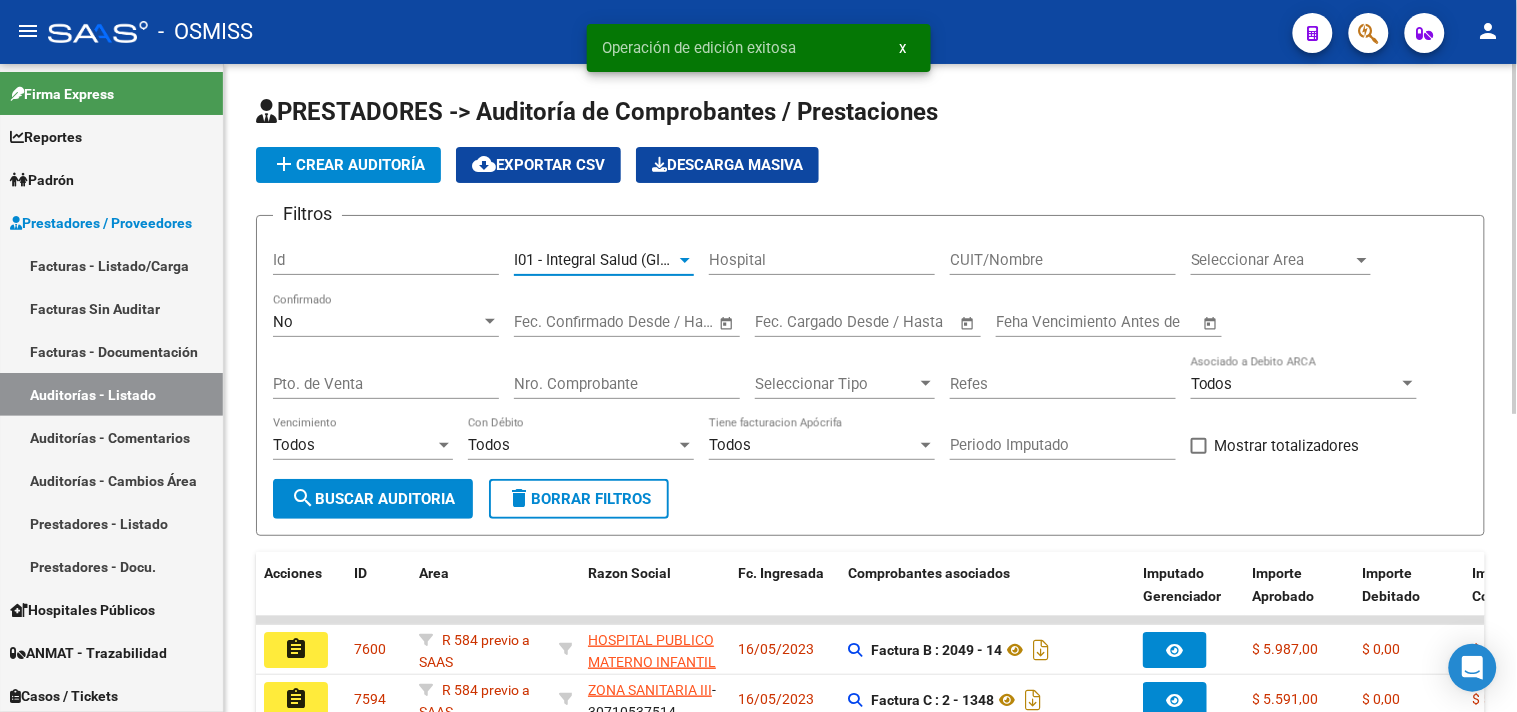 click on "Seleccionar Area" at bounding box center [1272, 260] 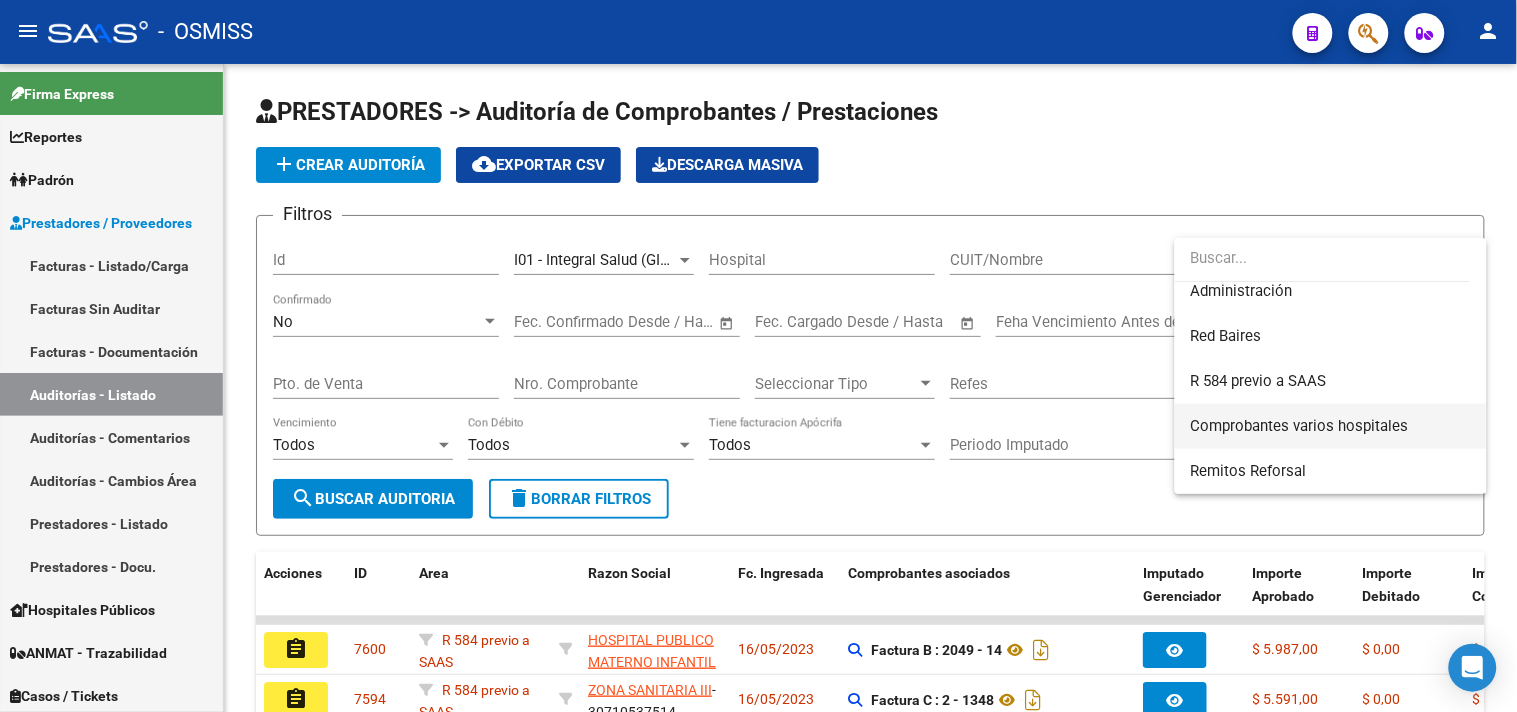 scroll, scrollTop: 332, scrollLeft: 0, axis: vertical 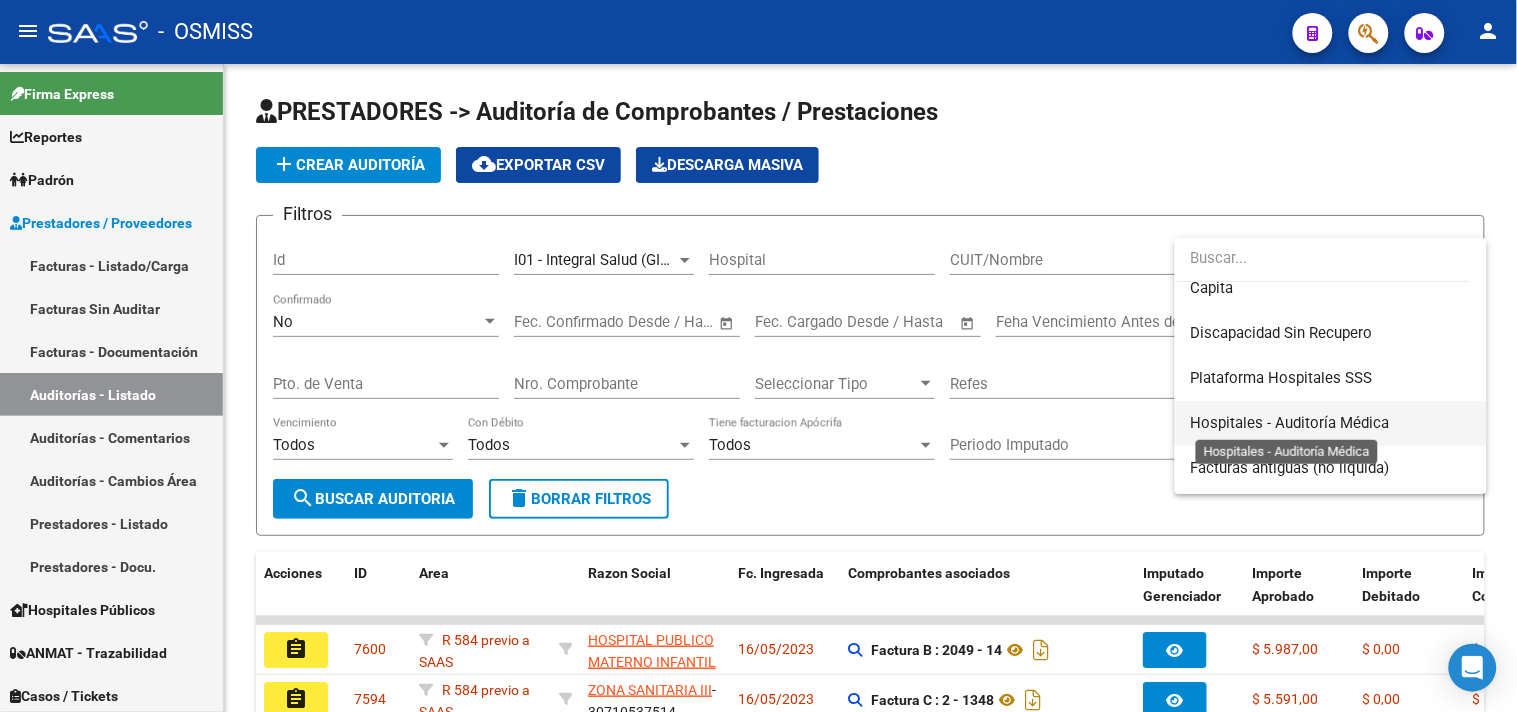click on "Hospitales - Auditoría Médica" at bounding box center [1290, 423] 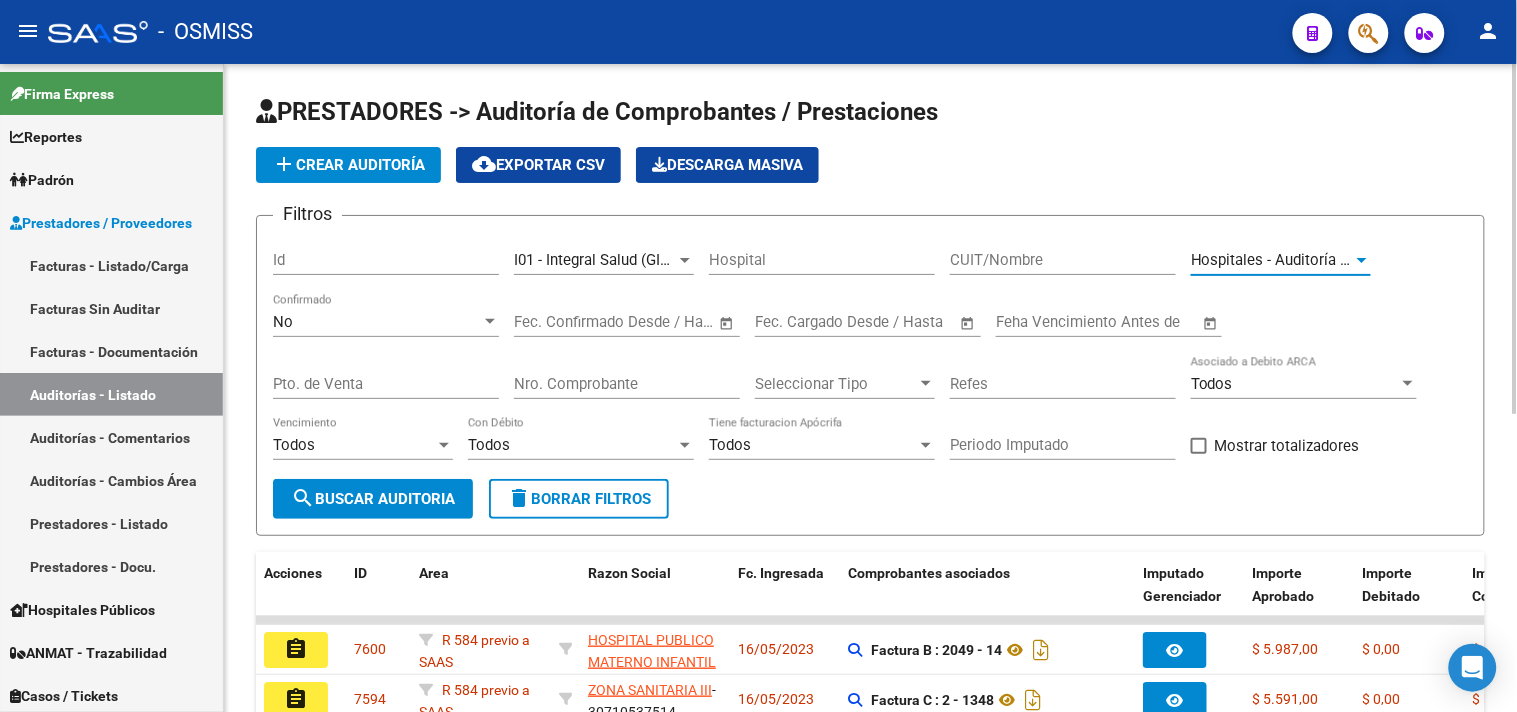 click on "search  Buscar Auditoria" 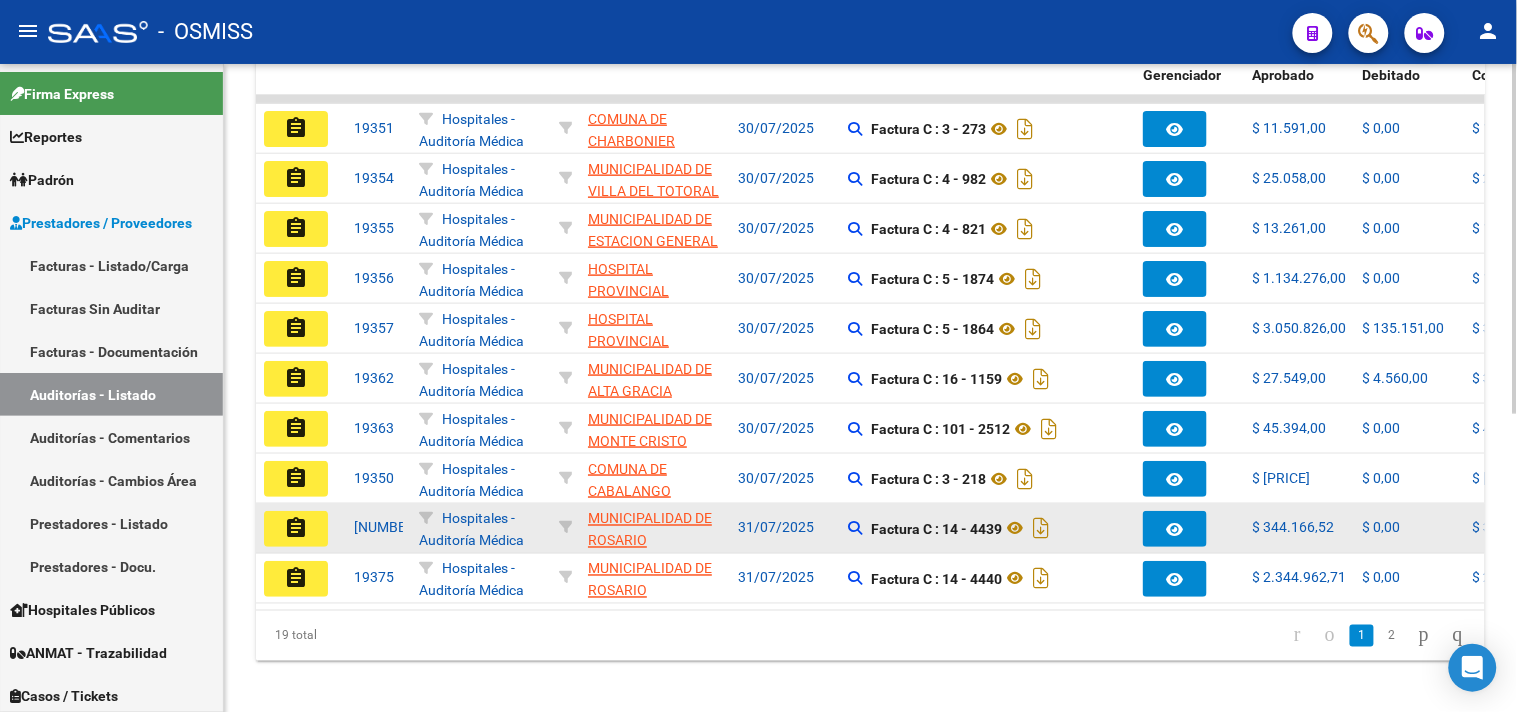 scroll, scrollTop: 551, scrollLeft: 0, axis: vertical 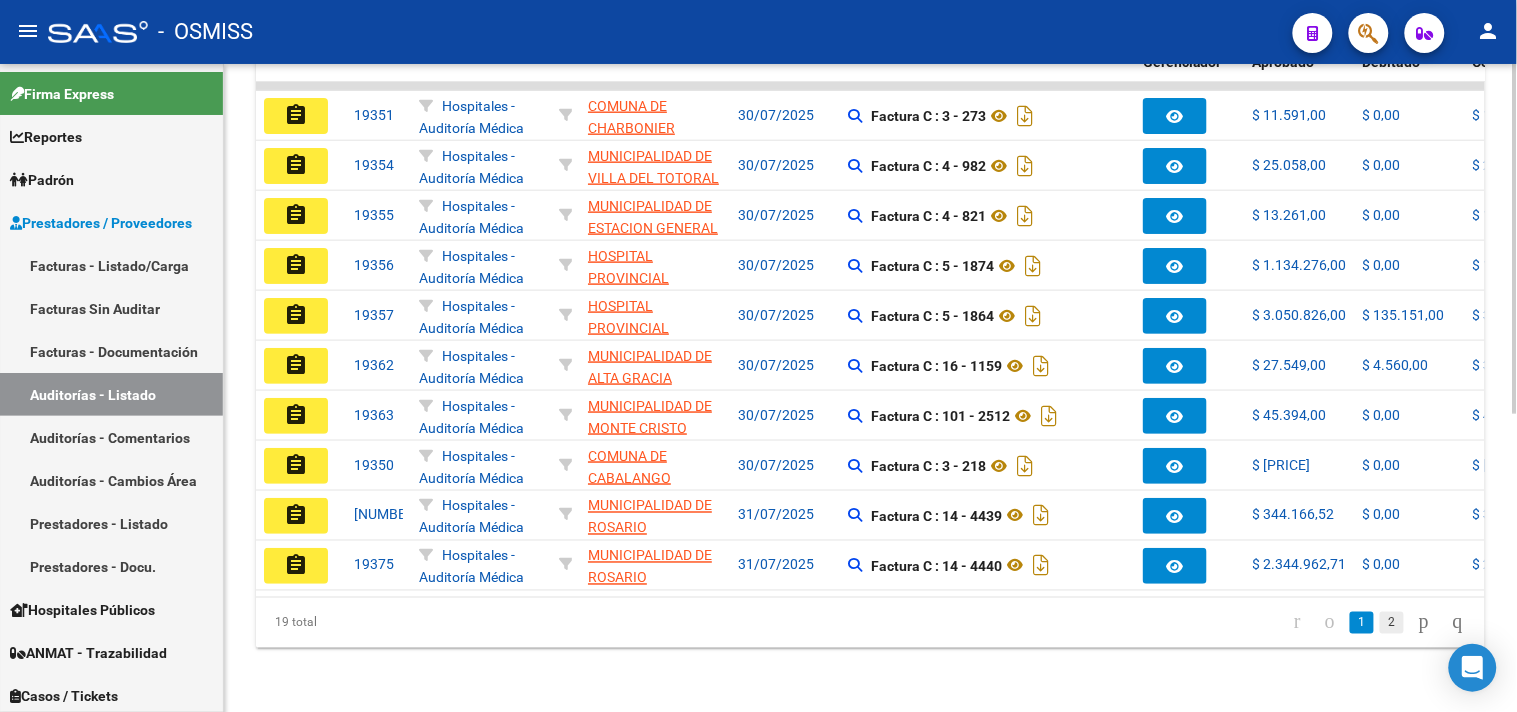 click on "2" 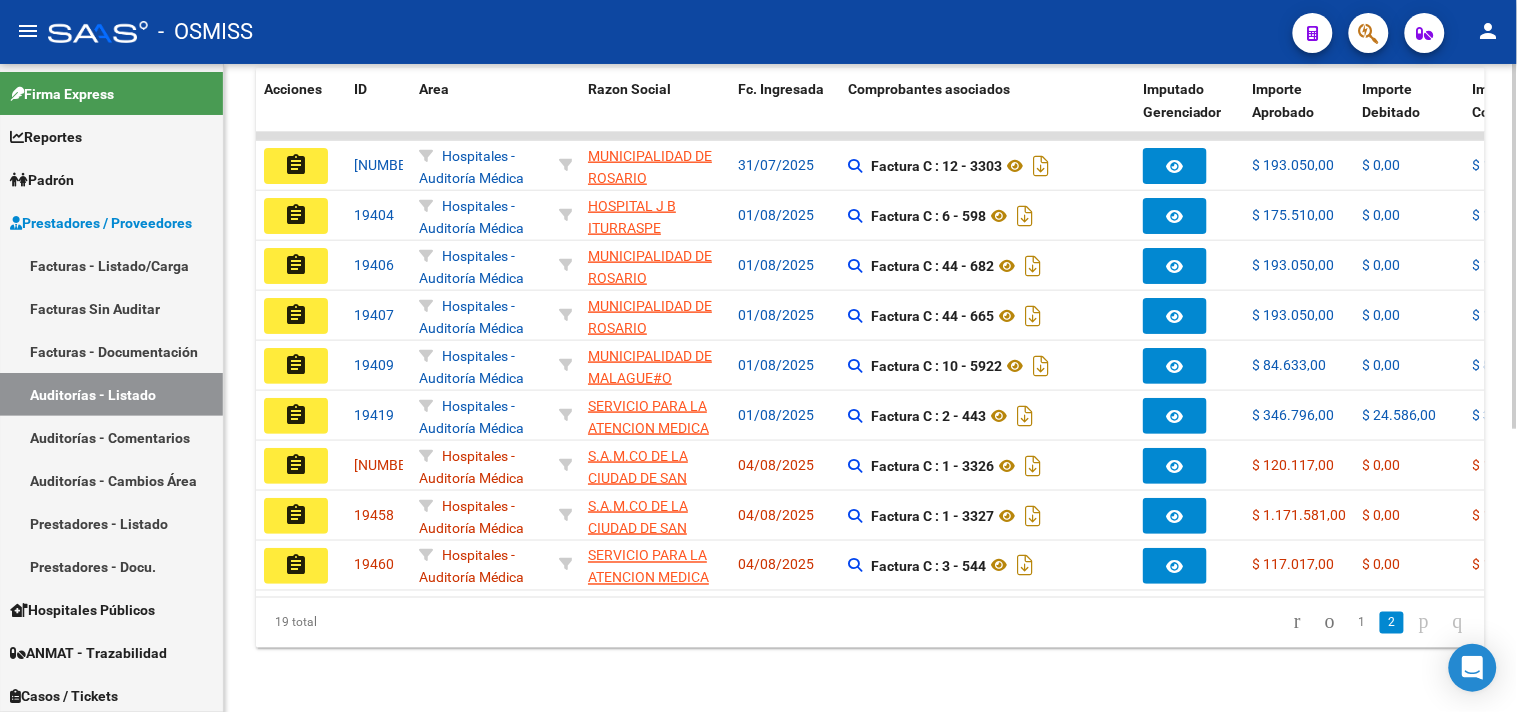 scroll, scrollTop: 390, scrollLeft: 0, axis: vertical 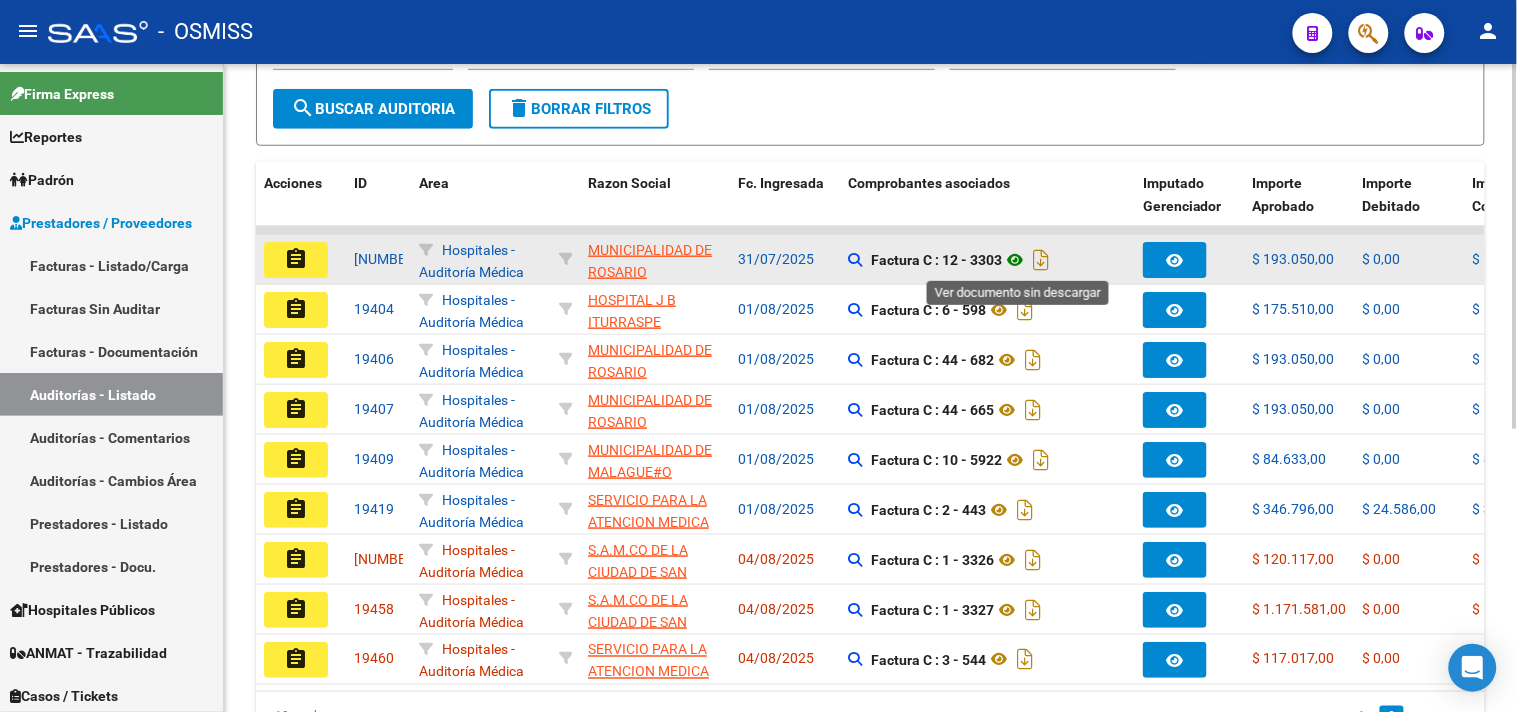 drag, startPoint x: 944, startPoint y: 262, endPoint x: 1014, endPoint y: 262, distance: 70 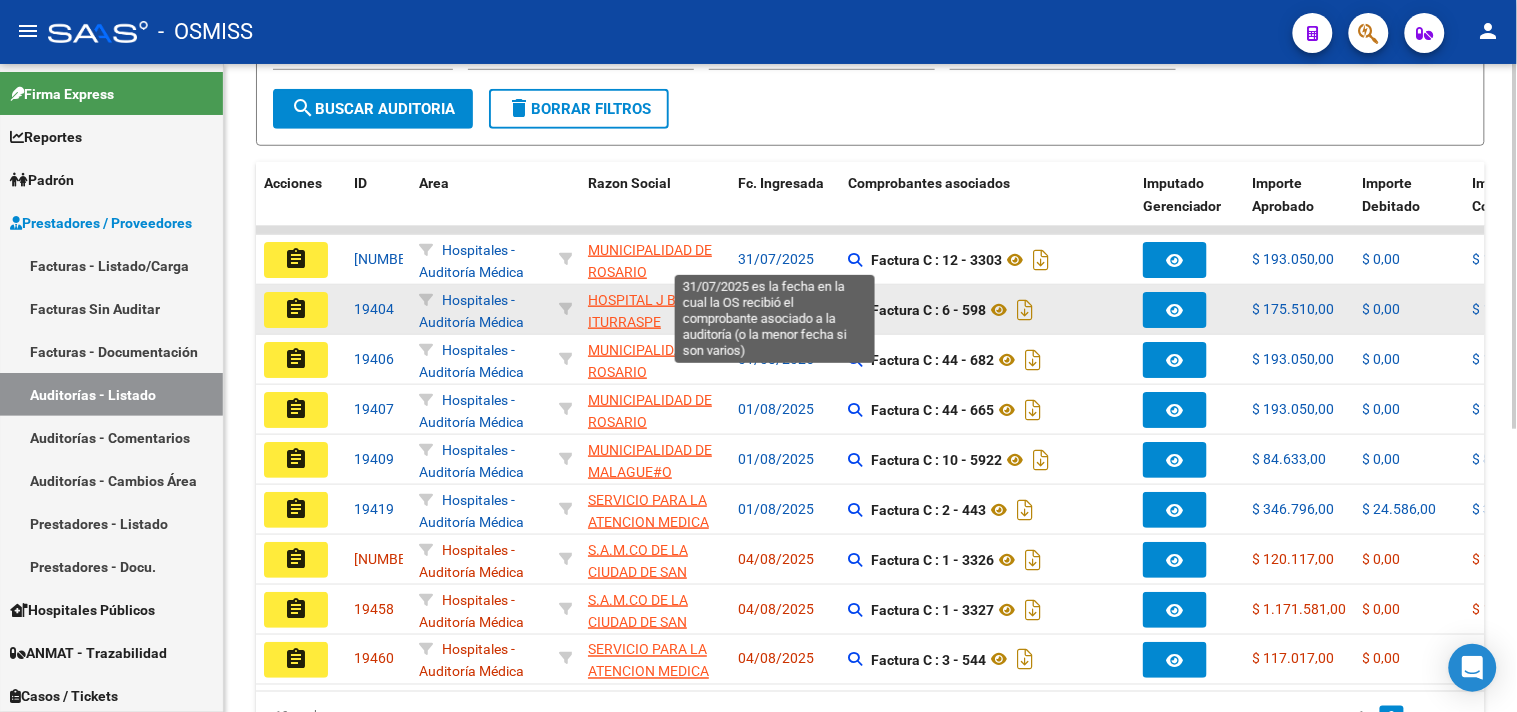 copy on "12 - 3303" 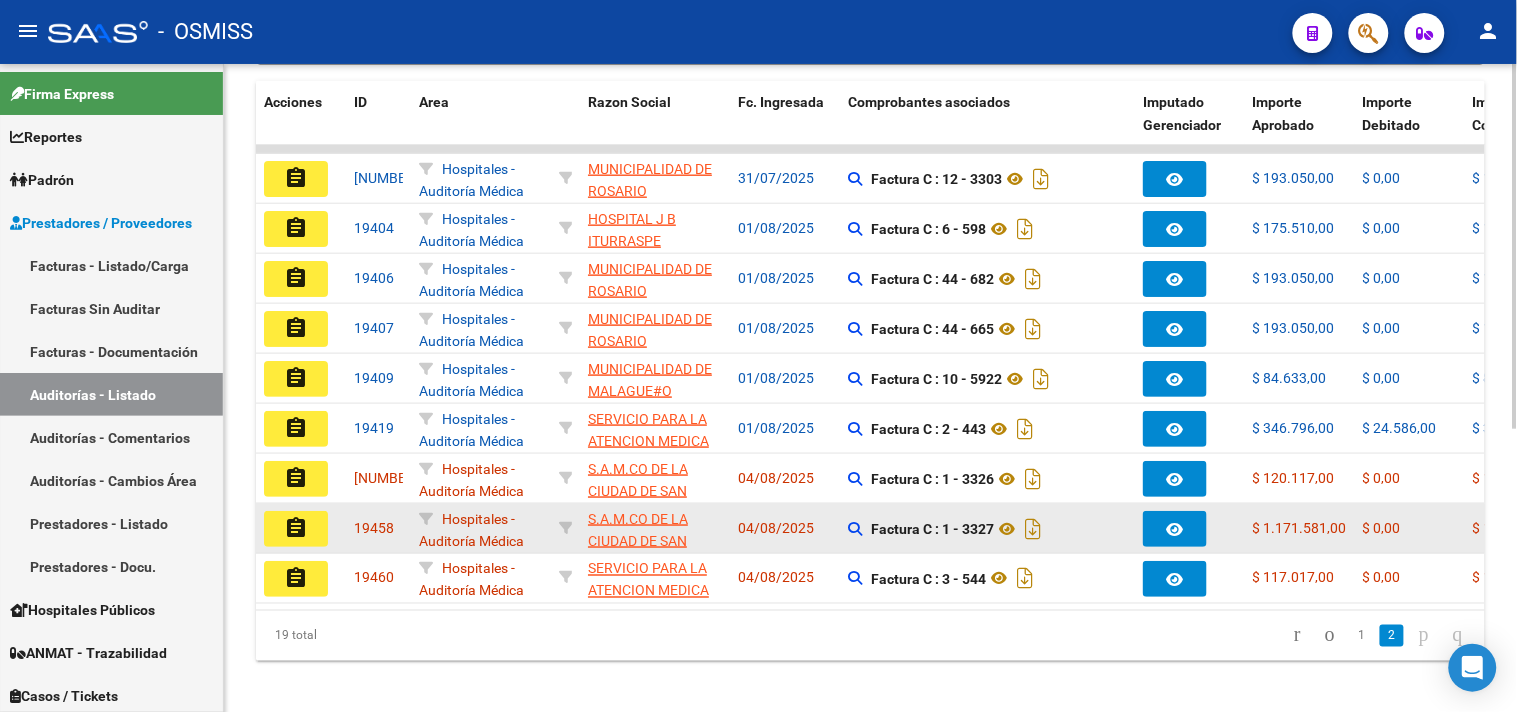 scroll, scrollTop: 501, scrollLeft: 0, axis: vertical 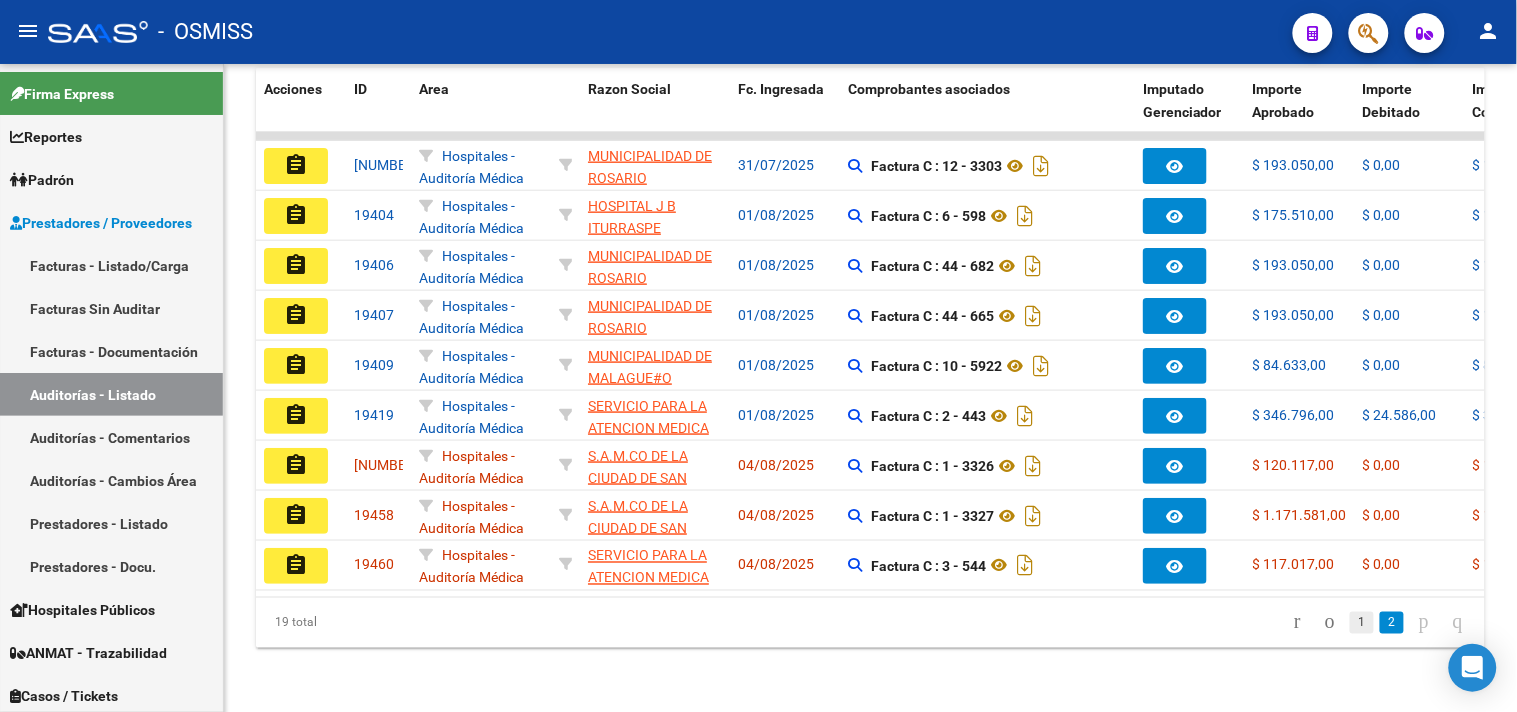 click on "1" 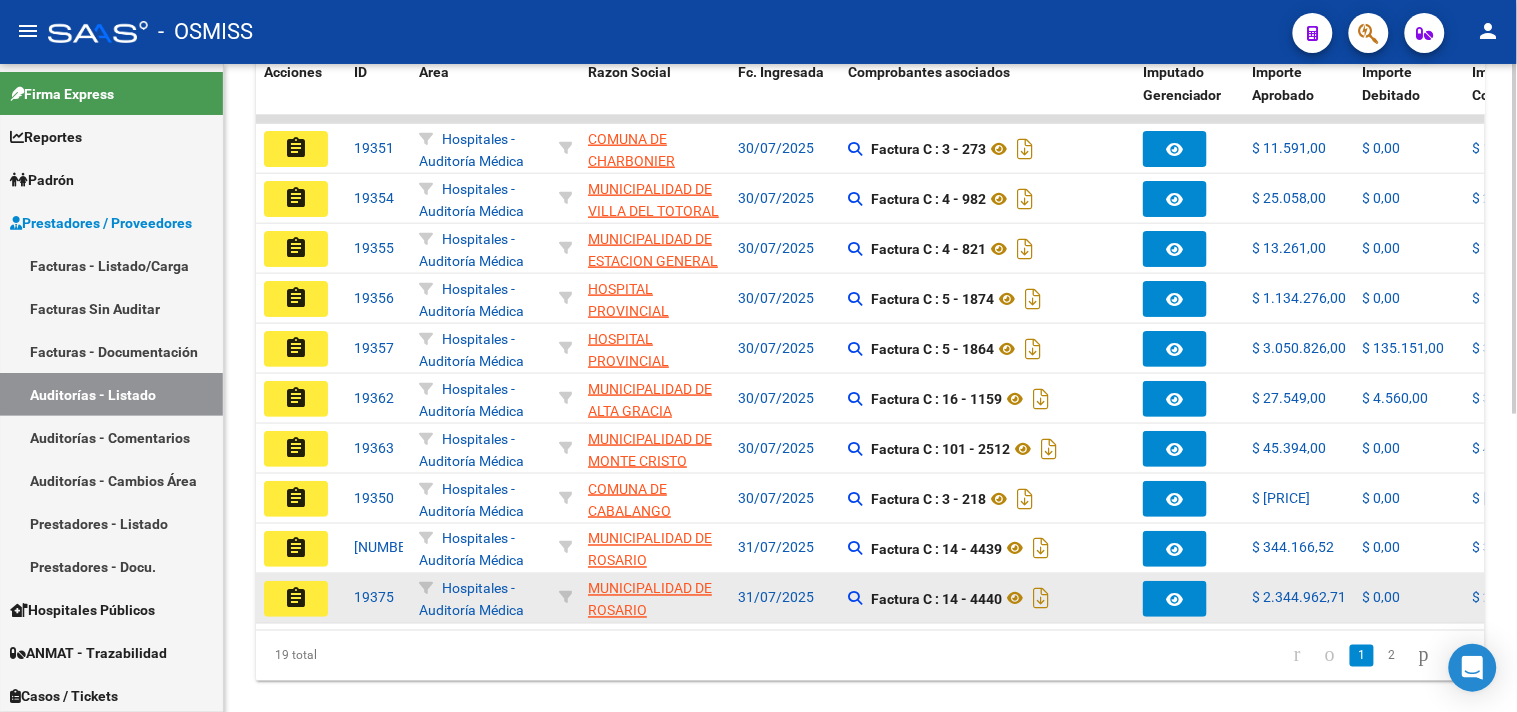click on "assignment" 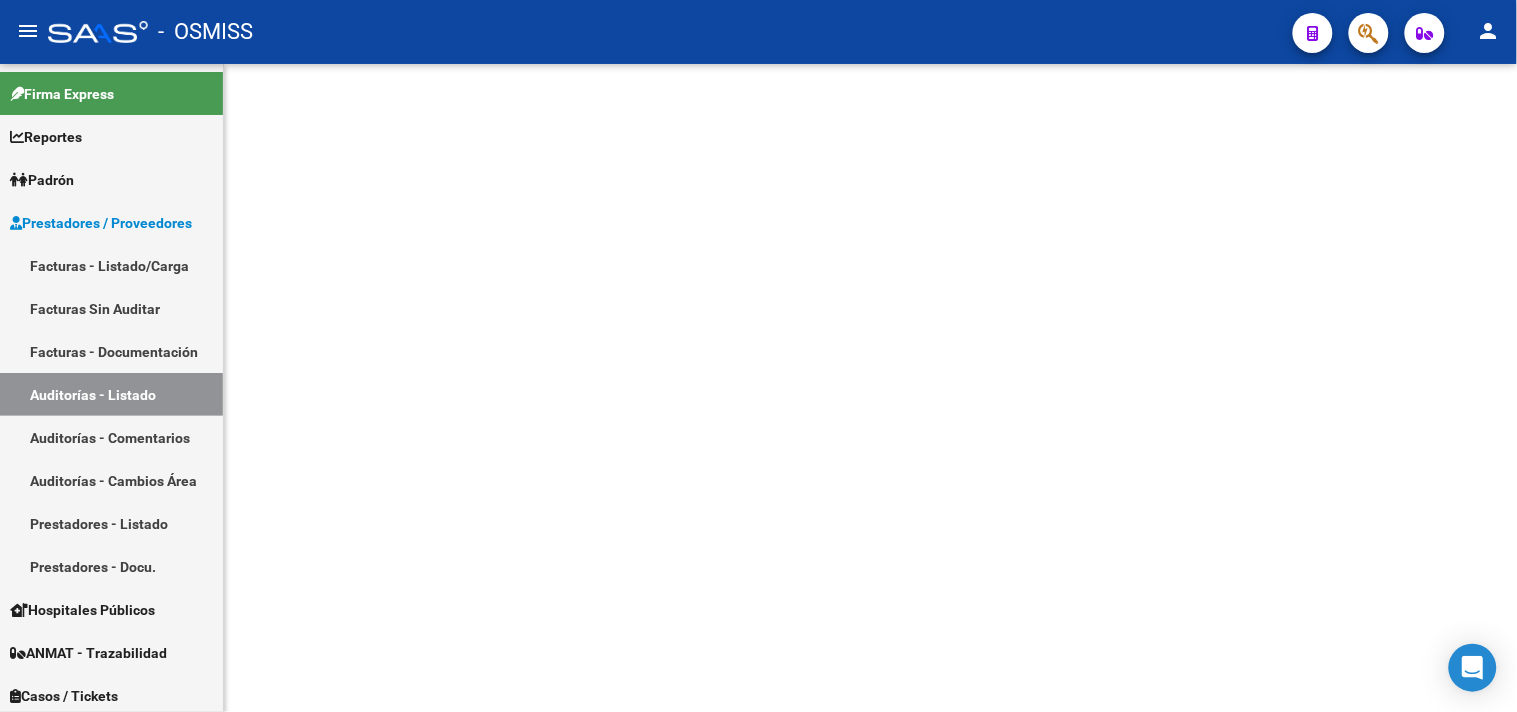 scroll, scrollTop: 0, scrollLeft: 0, axis: both 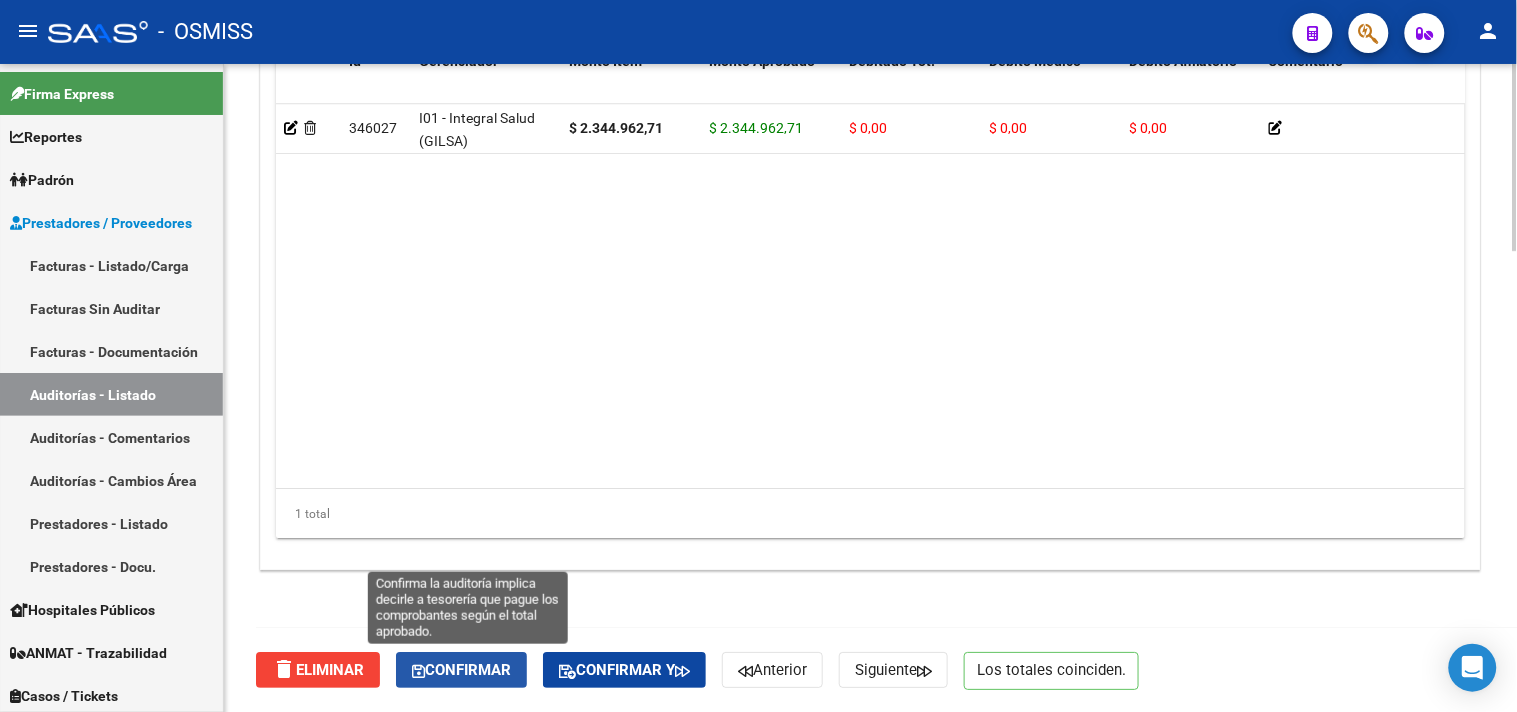 click on "Confirmar" 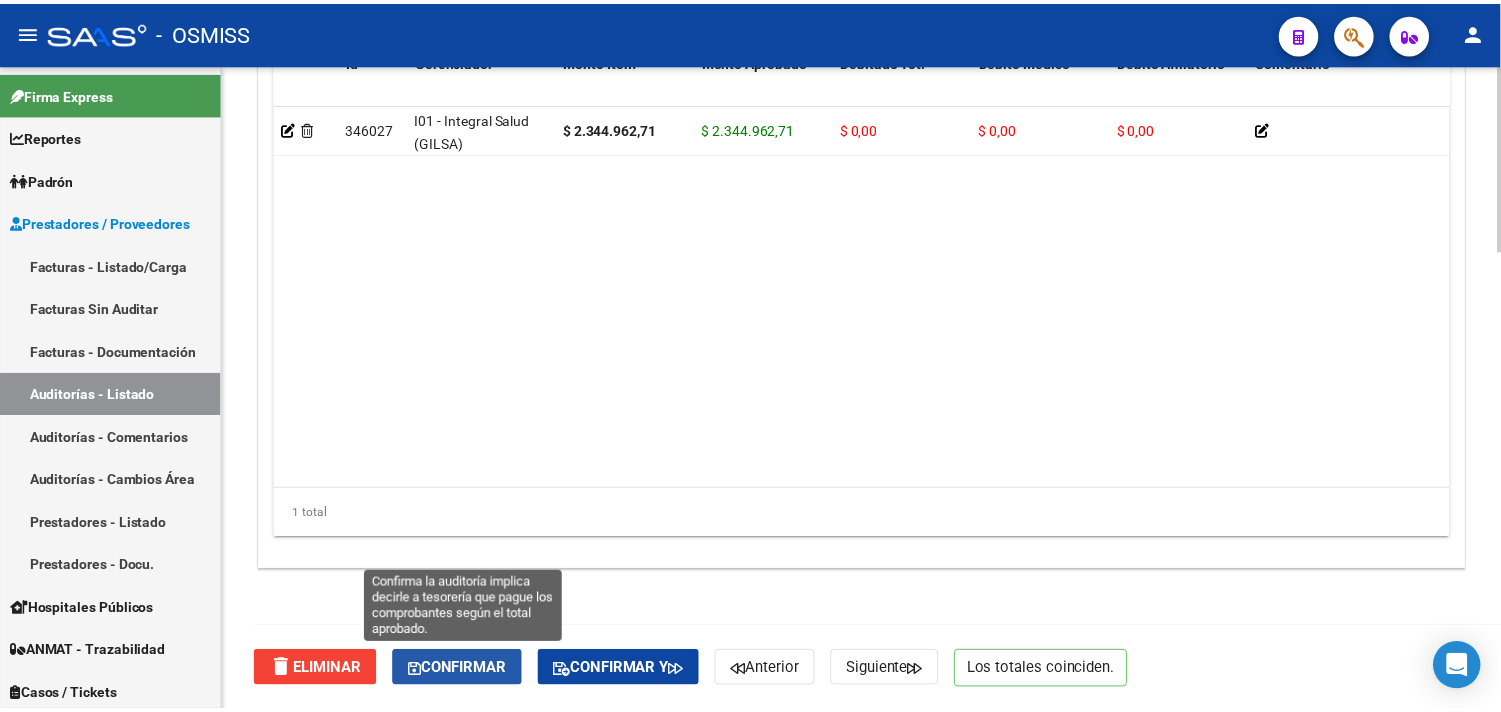 scroll, scrollTop: 1531, scrollLeft: 0, axis: vertical 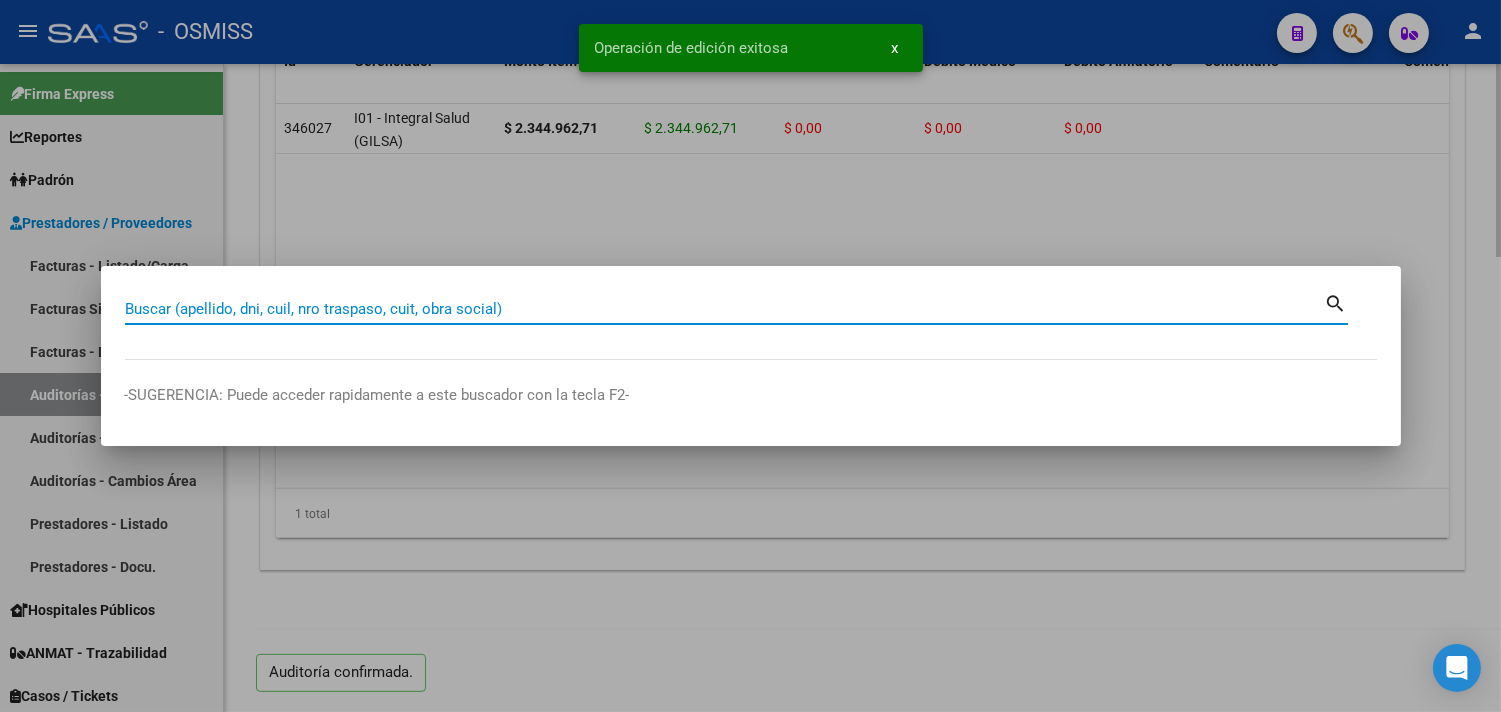 paste on "12 - 3303" 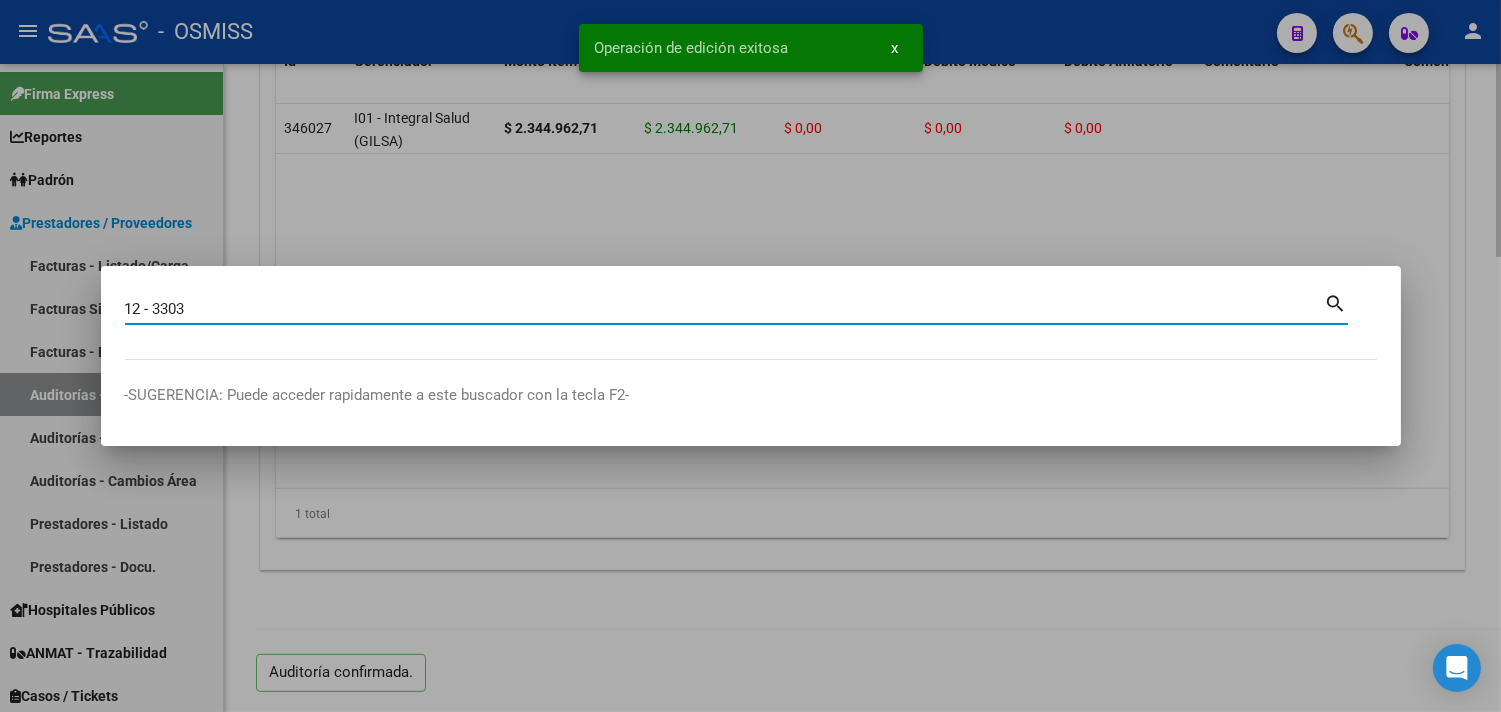 type on "12 - 3303" 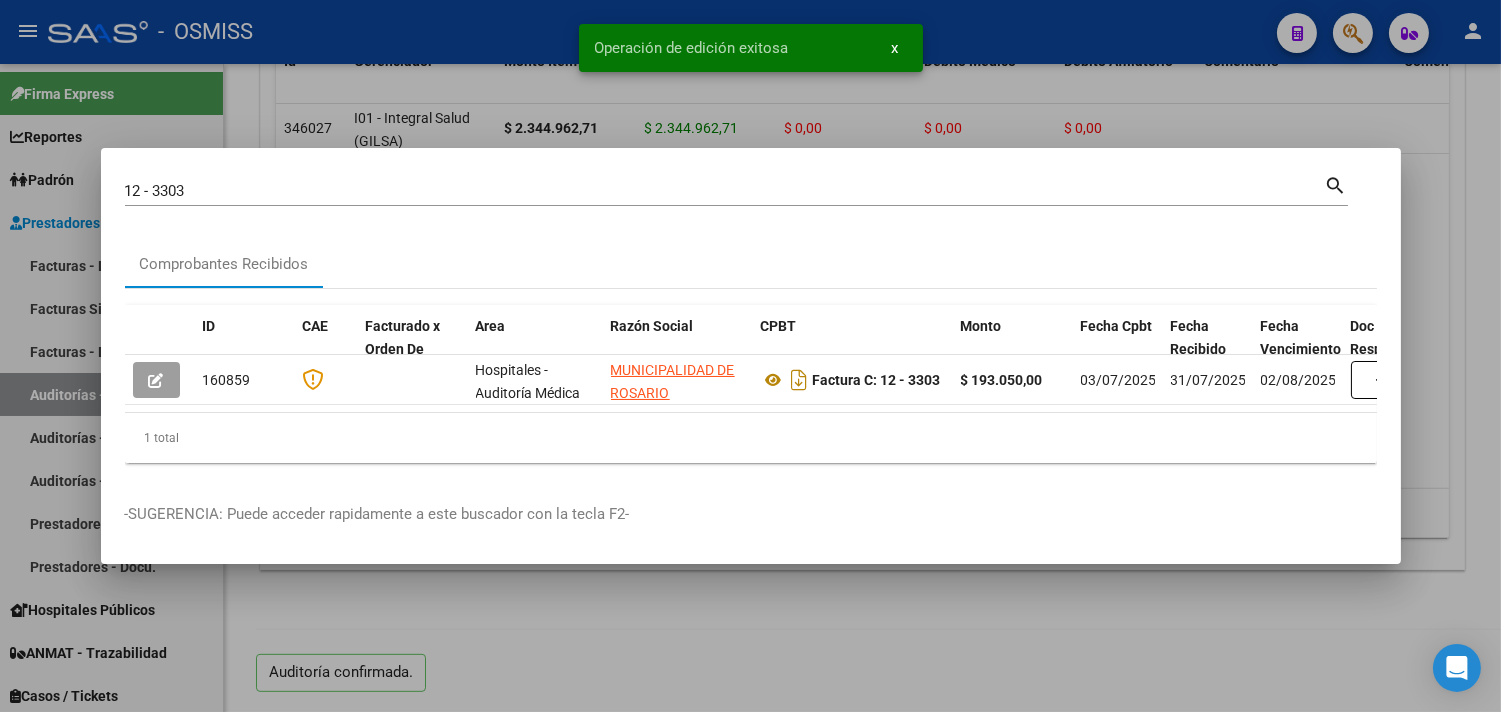 scroll, scrollTop: 0, scrollLeft: 796, axis: horizontal 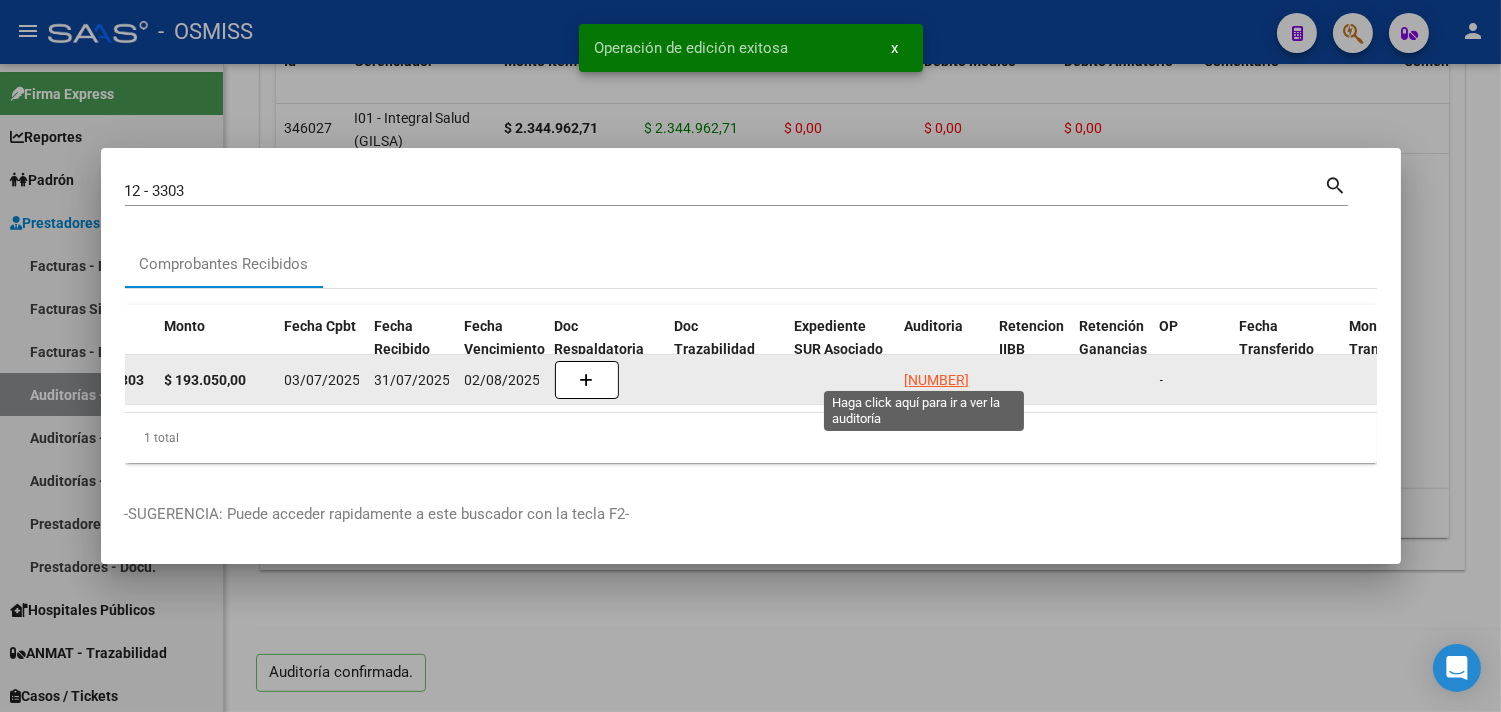 click on "19371" 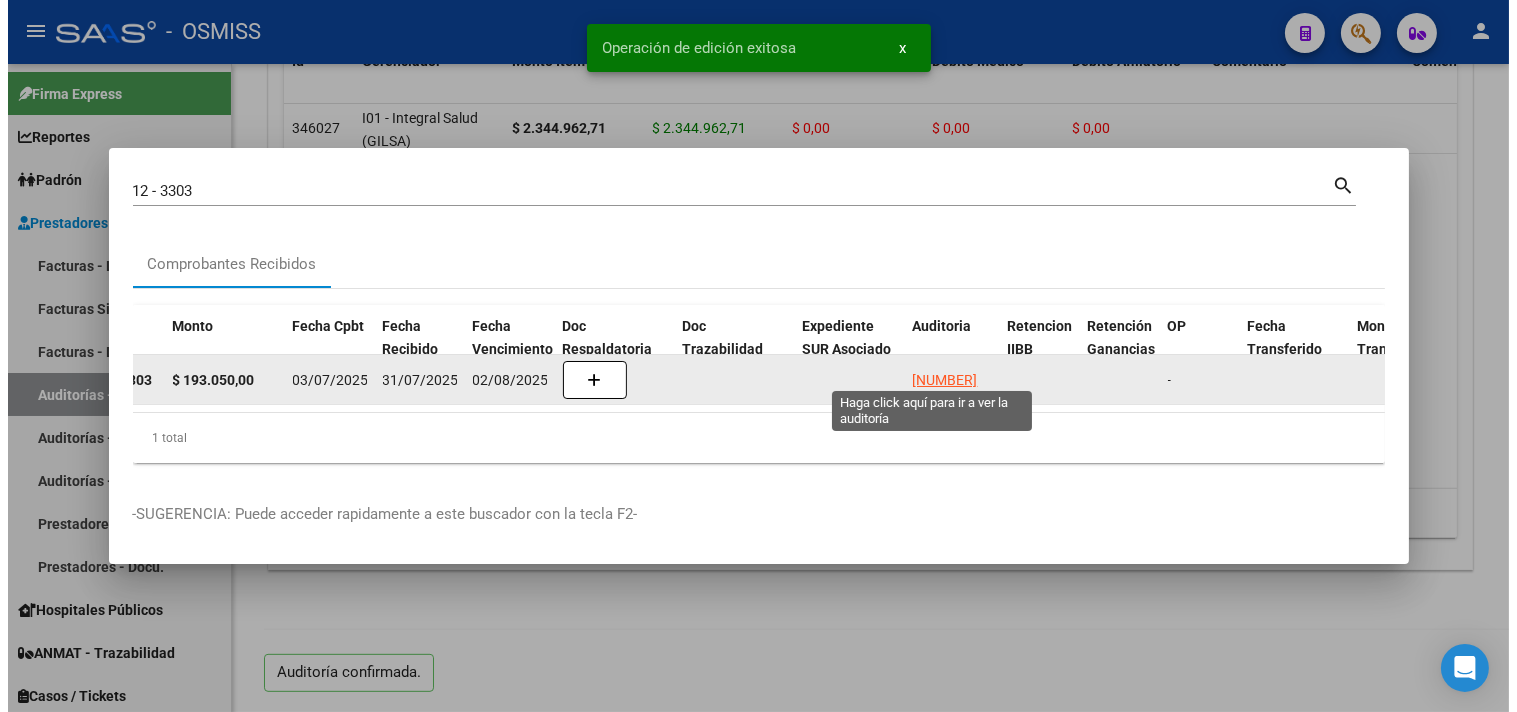 scroll, scrollTop: 0, scrollLeft: 0, axis: both 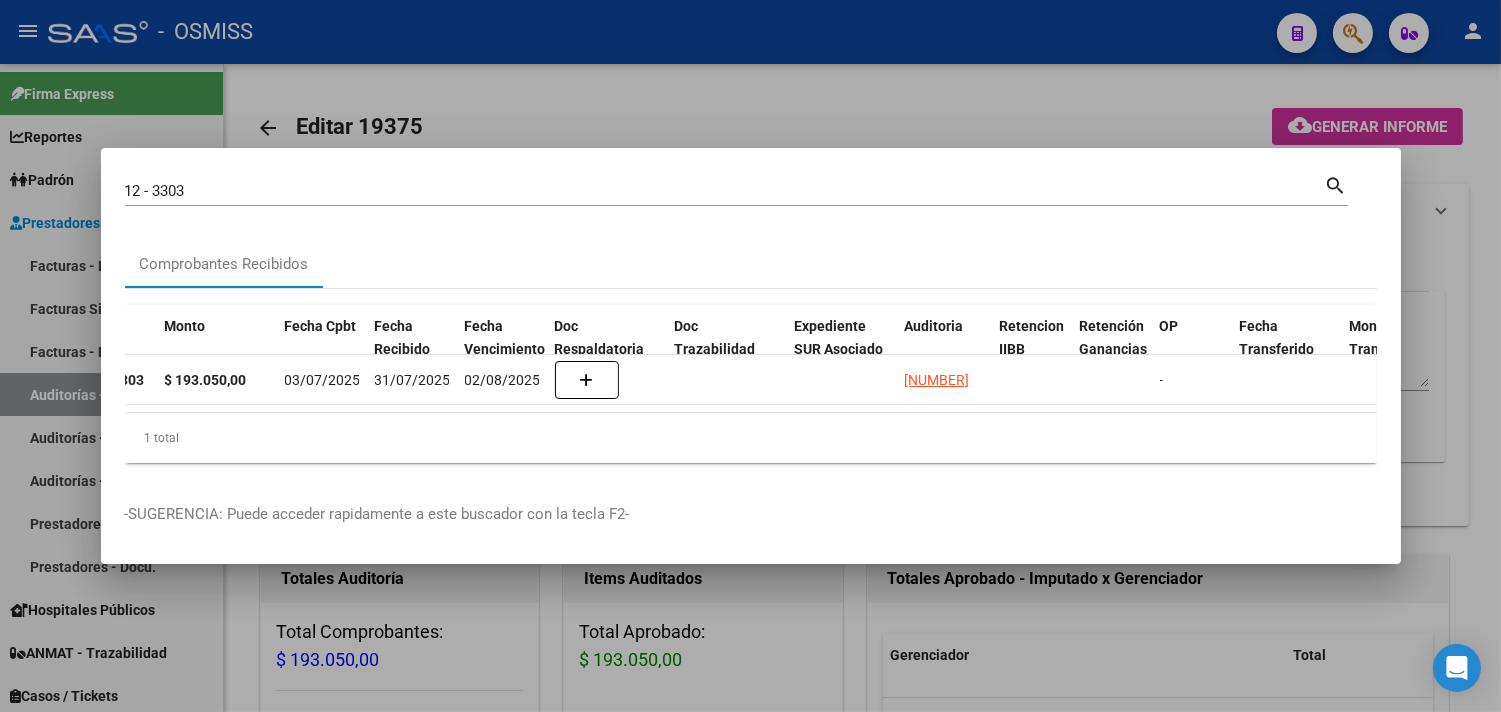 click at bounding box center [750, 356] 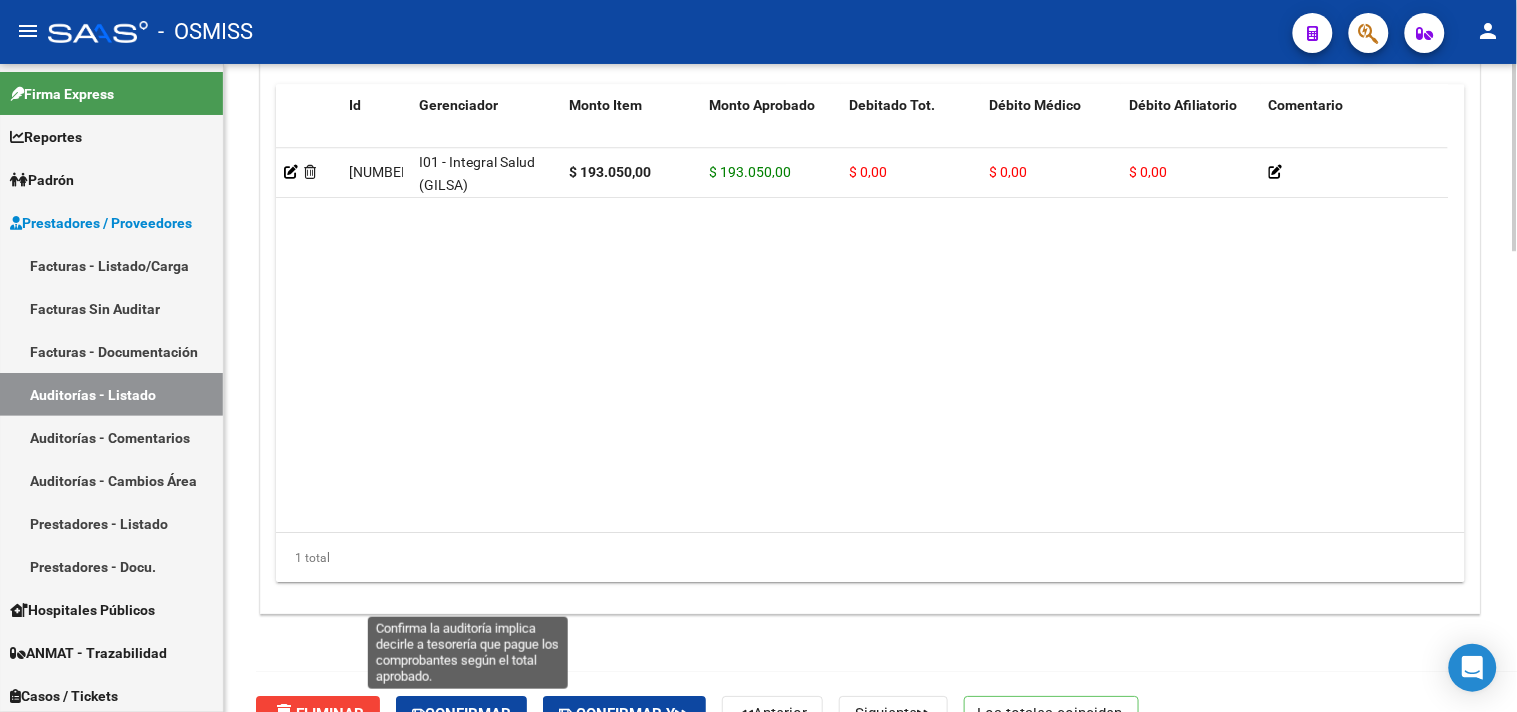 click on "Confirmar" 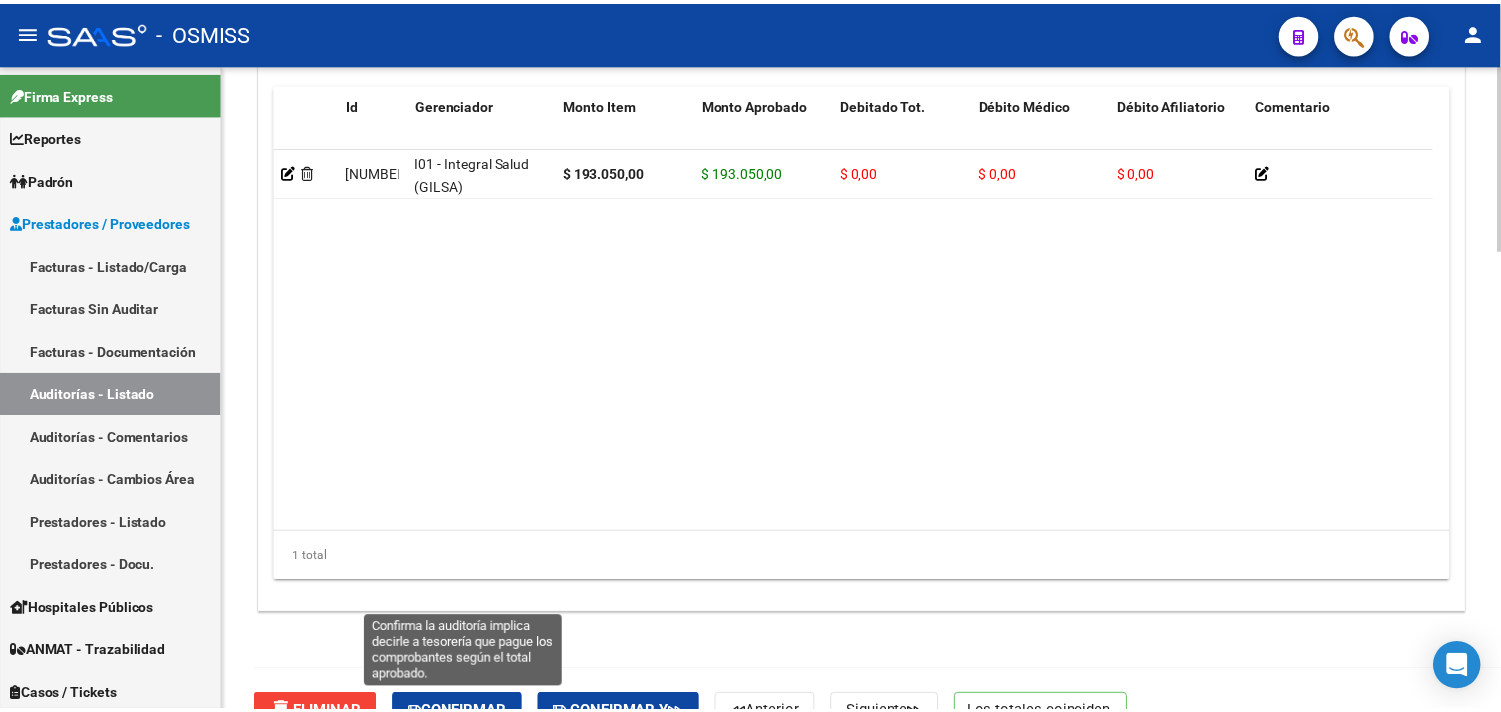 scroll, scrollTop: 1485, scrollLeft: 0, axis: vertical 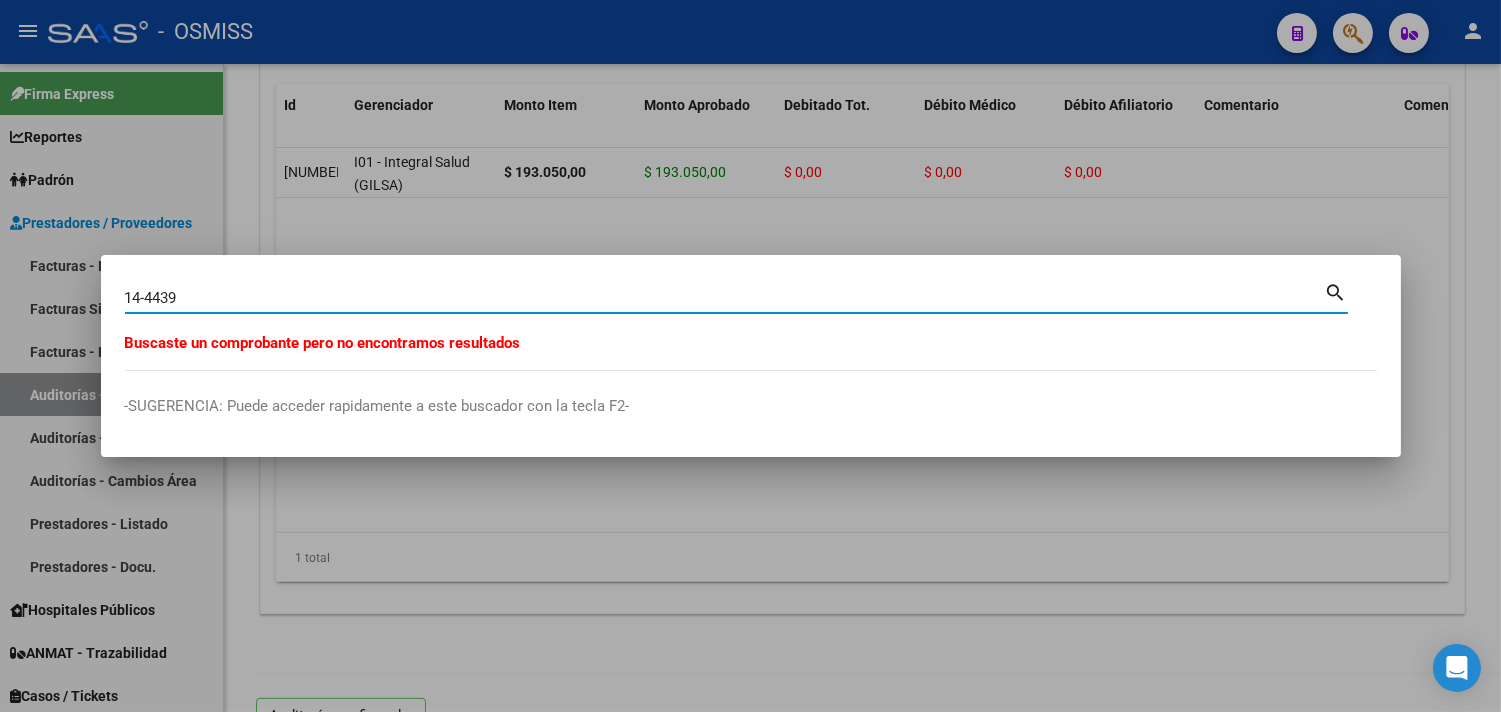 type on "14-4439" 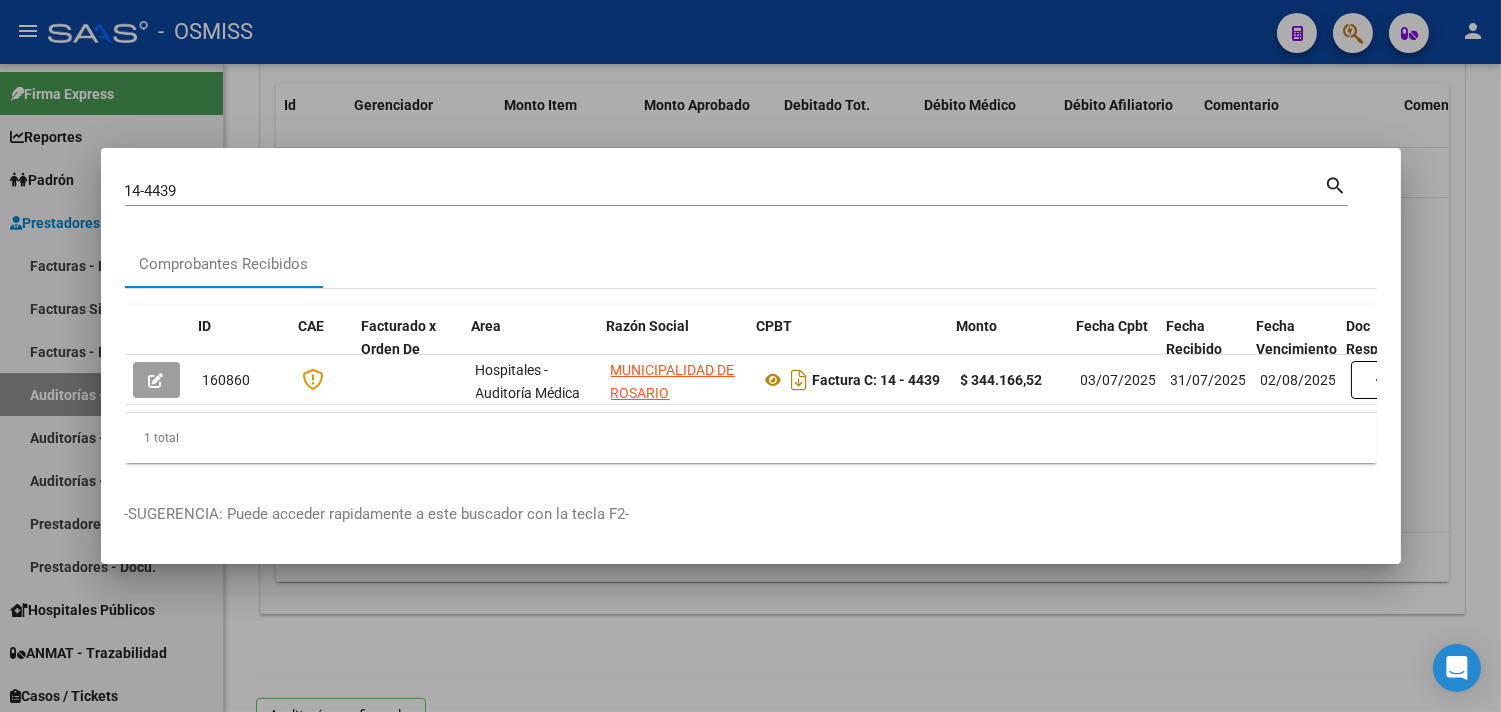 scroll, scrollTop: 0, scrollLeft: 887, axis: horizontal 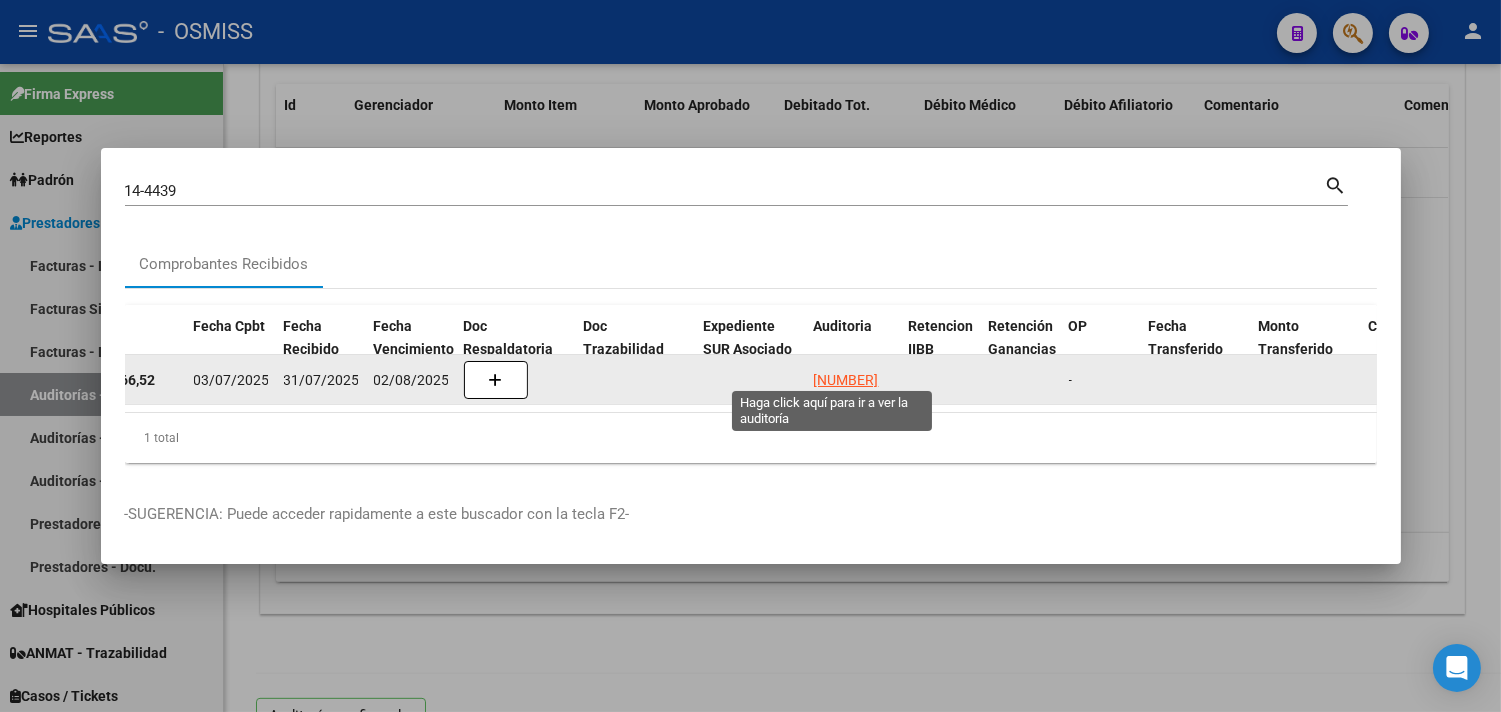 click on "19373" 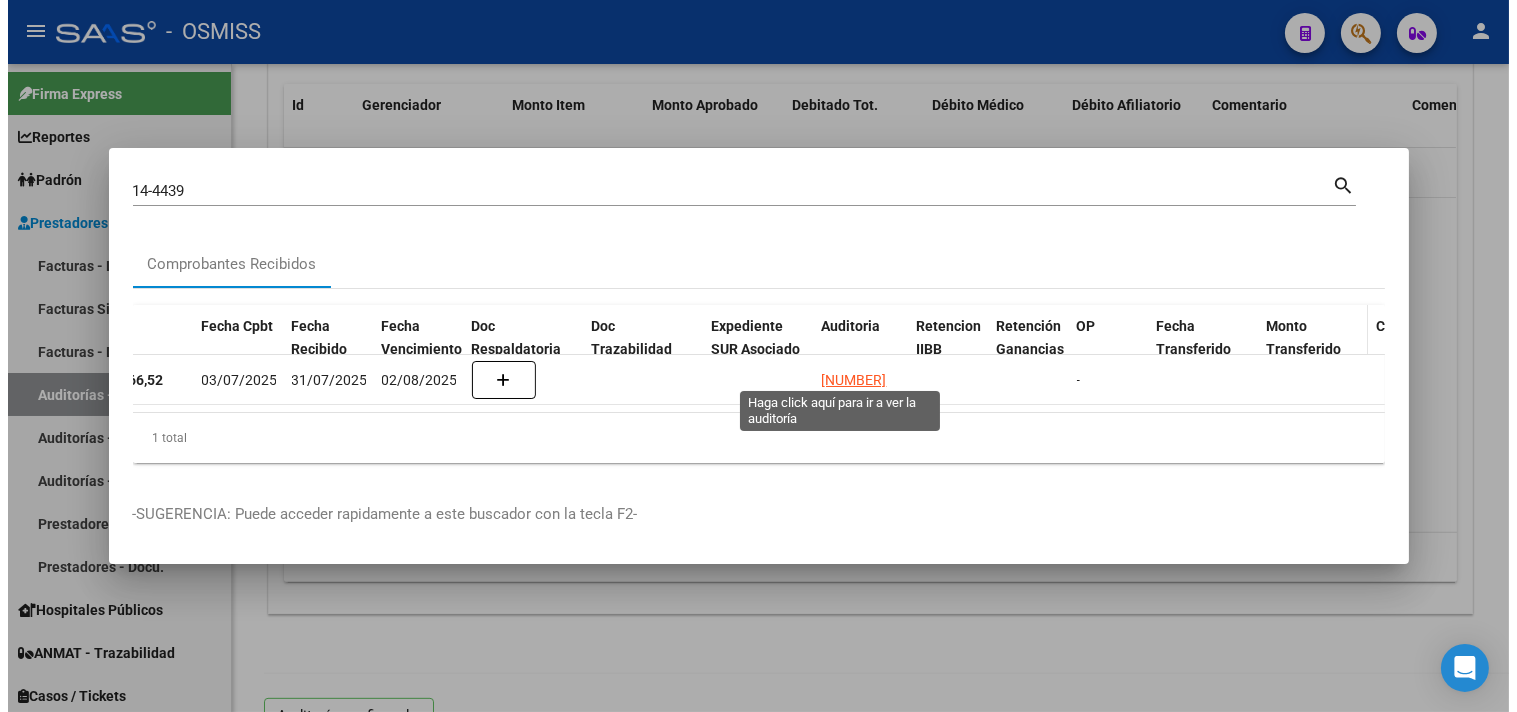 scroll, scrollTop: 0, scrollLeft: 0, axis: both 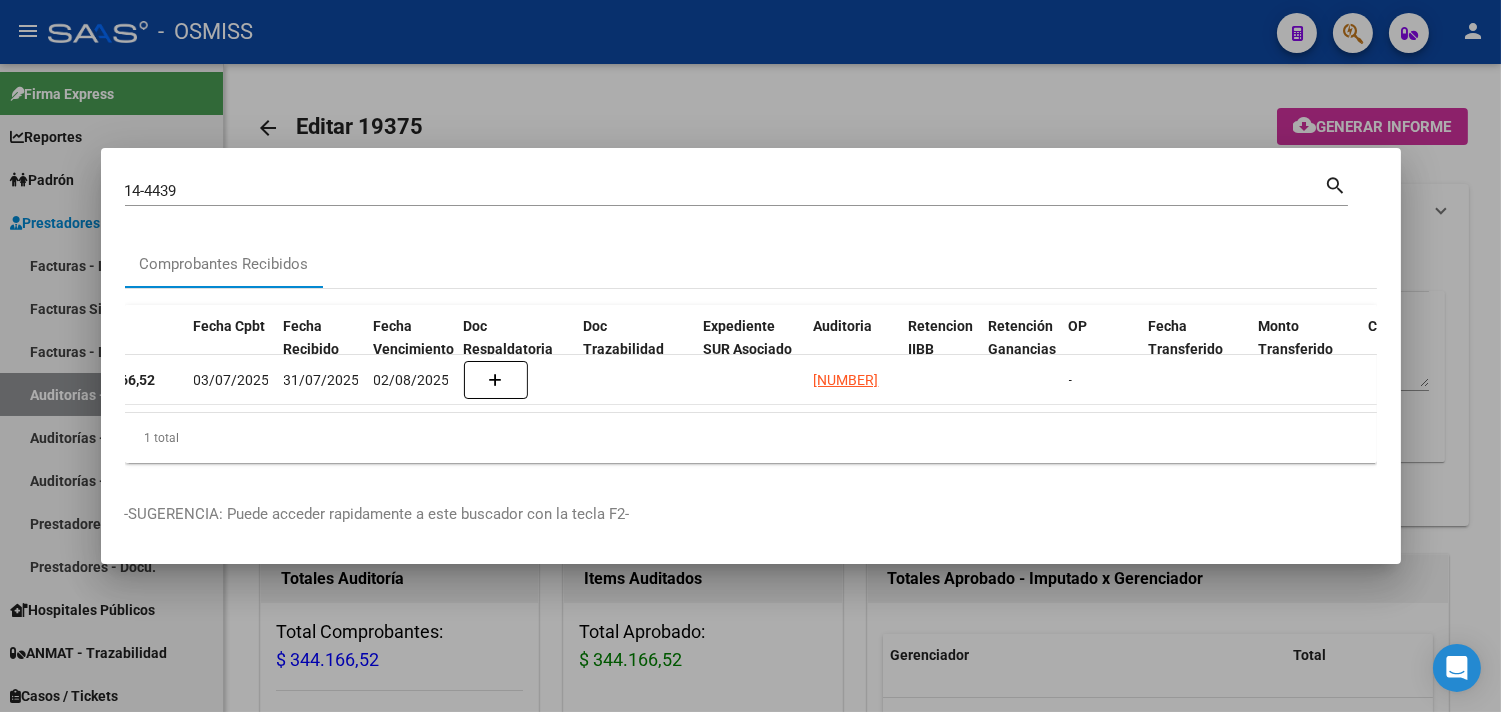 click at bounding box center (750, 356) 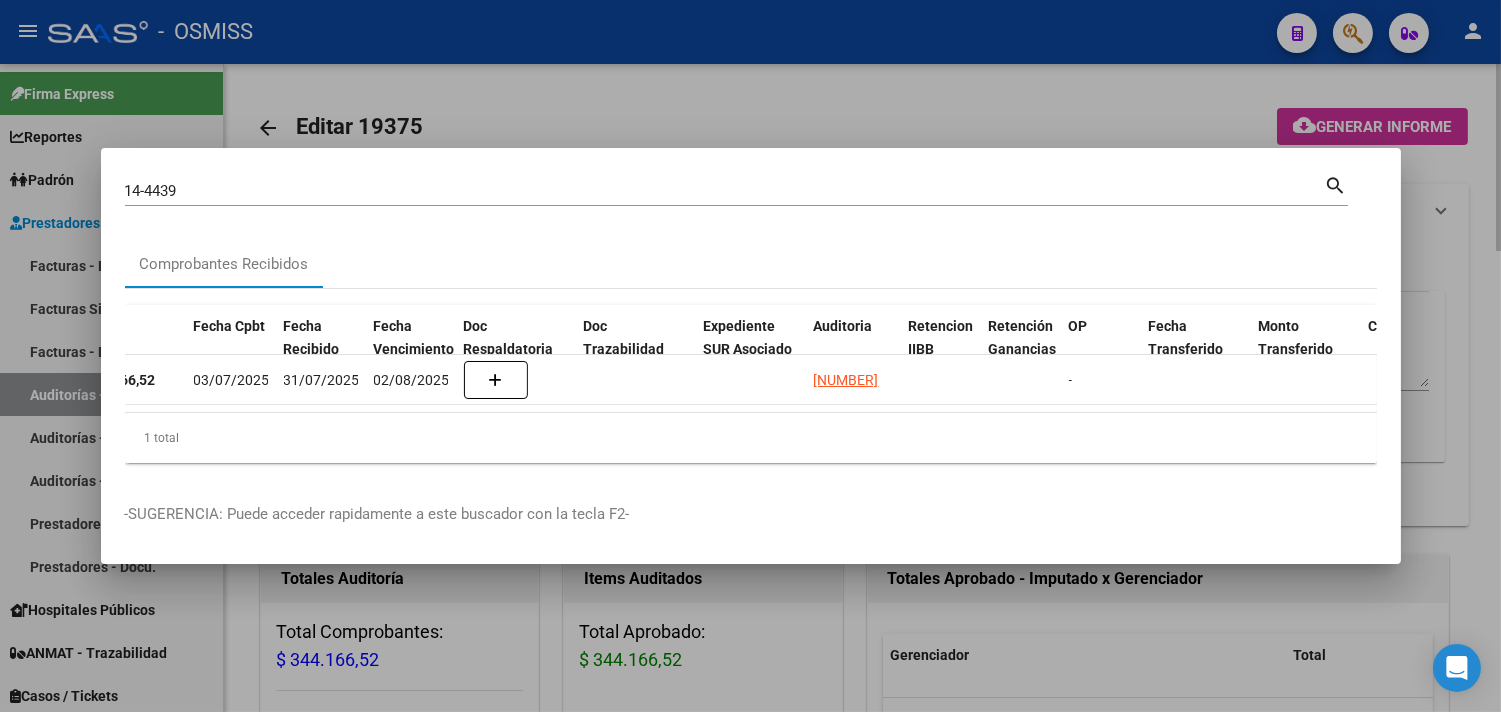 type 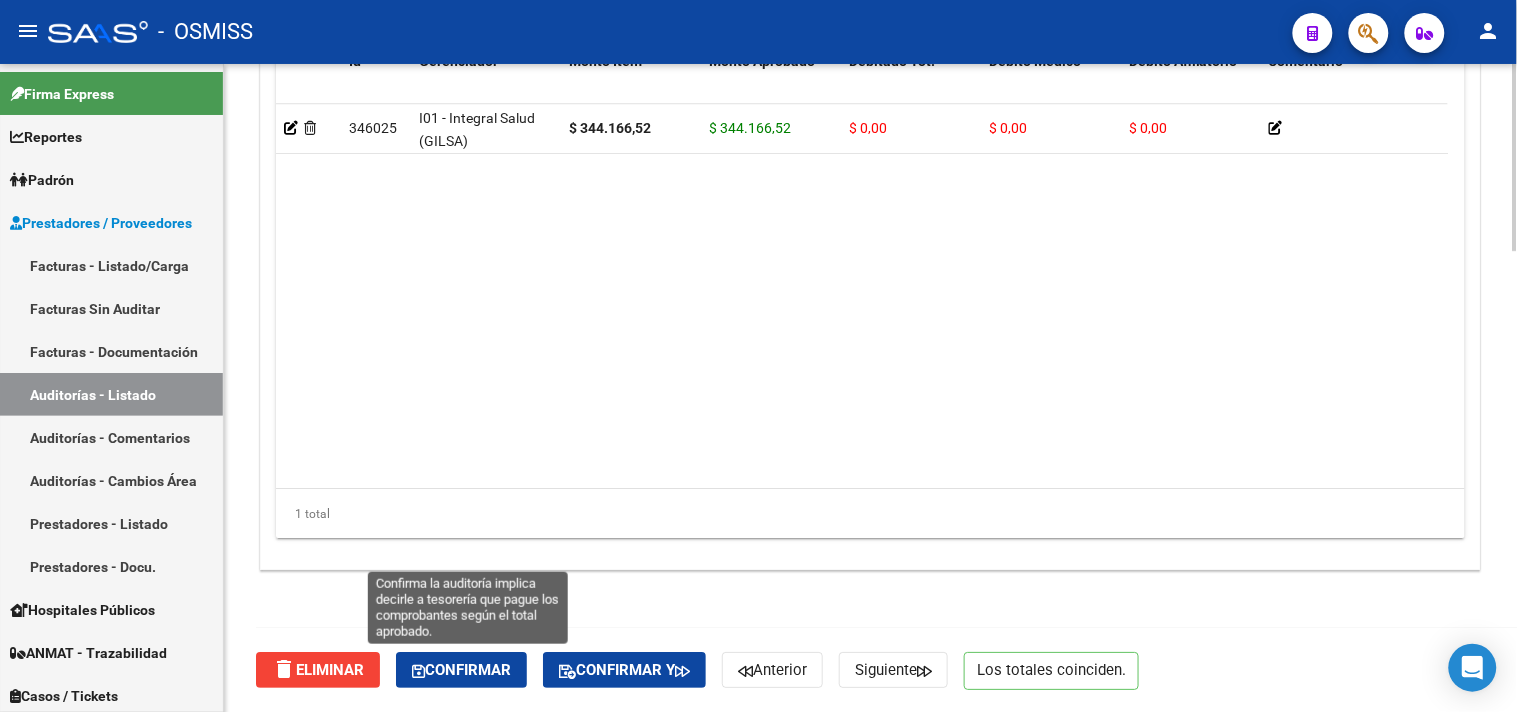 click on "Confirmar" 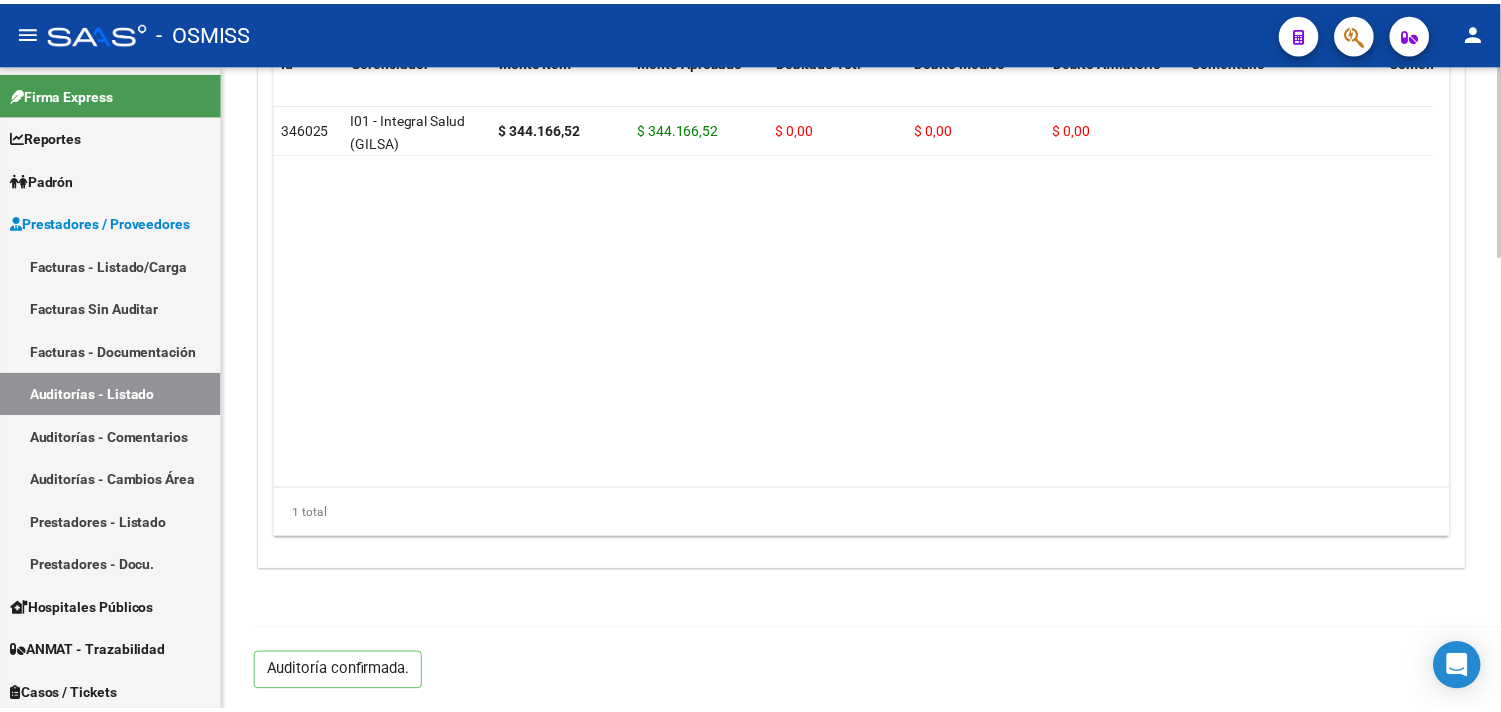 scroll, scrollTop: 1531, scrollLeft: 0, axis: vertical 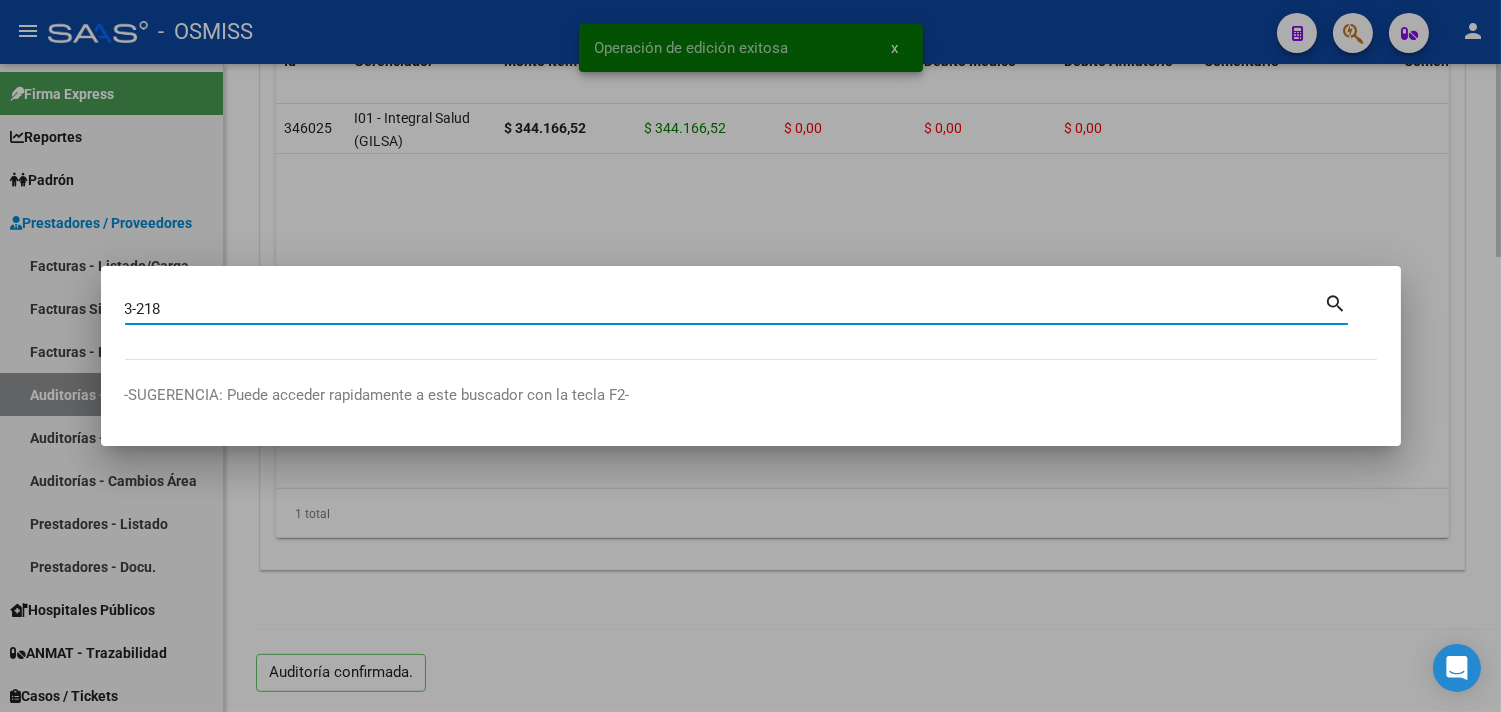 type on "3-218" 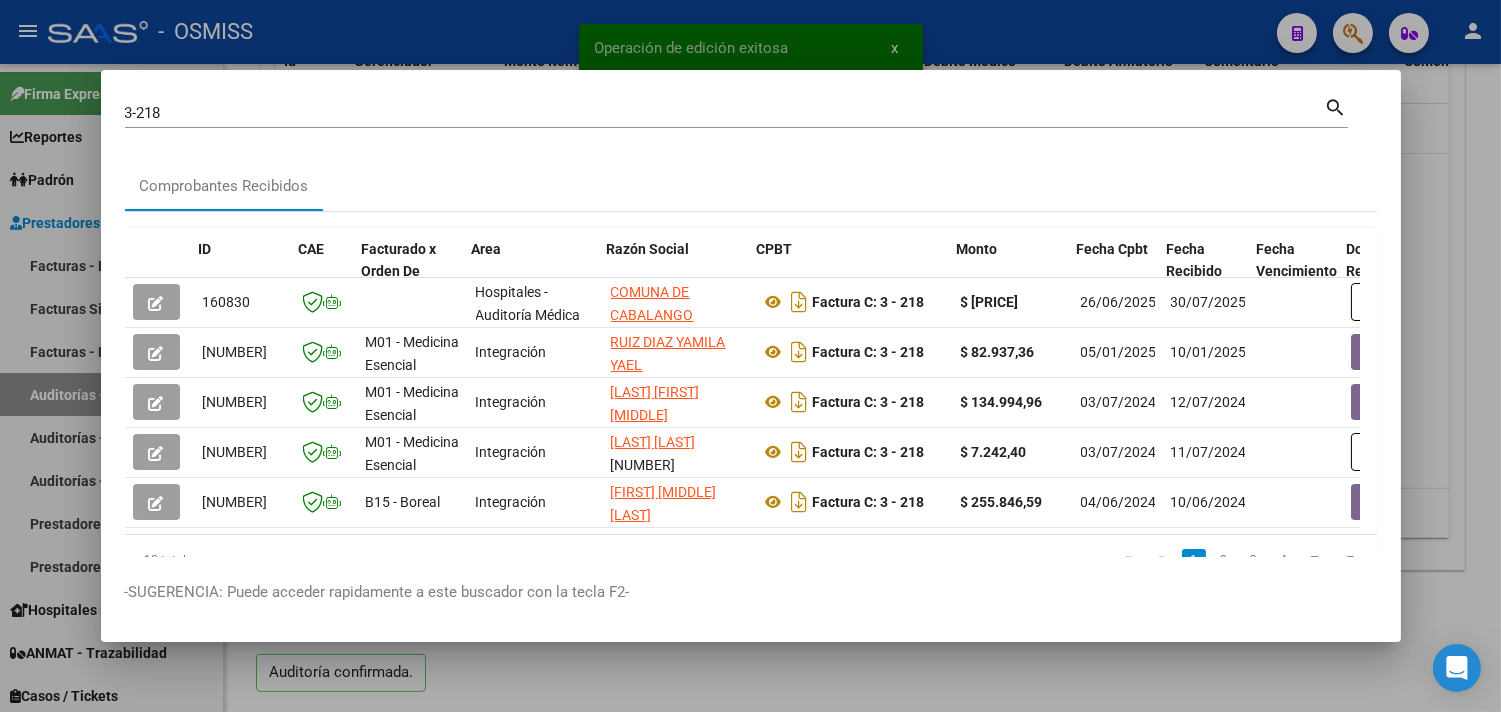 scroll, scrollTop: 0, scrollLeft: 964, axis: horizontal 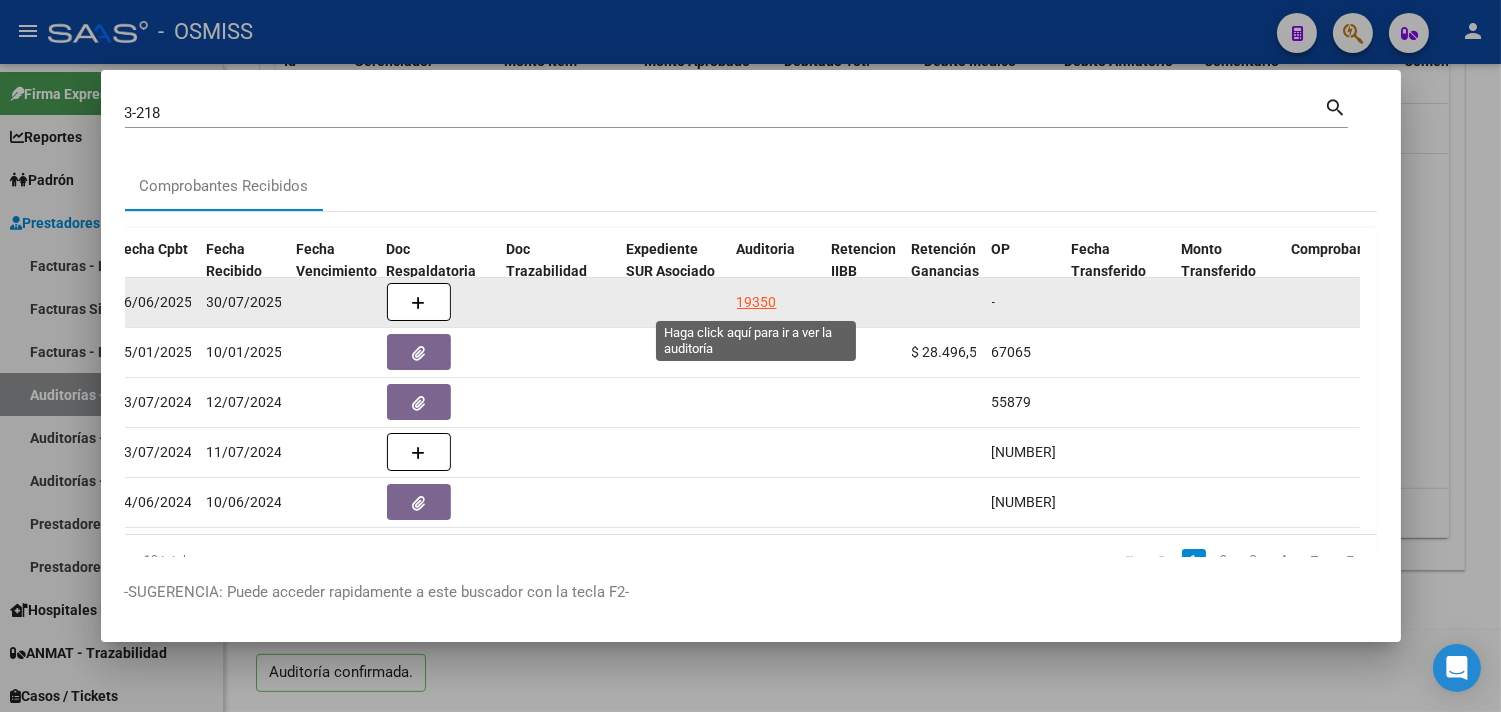 click on "19350" 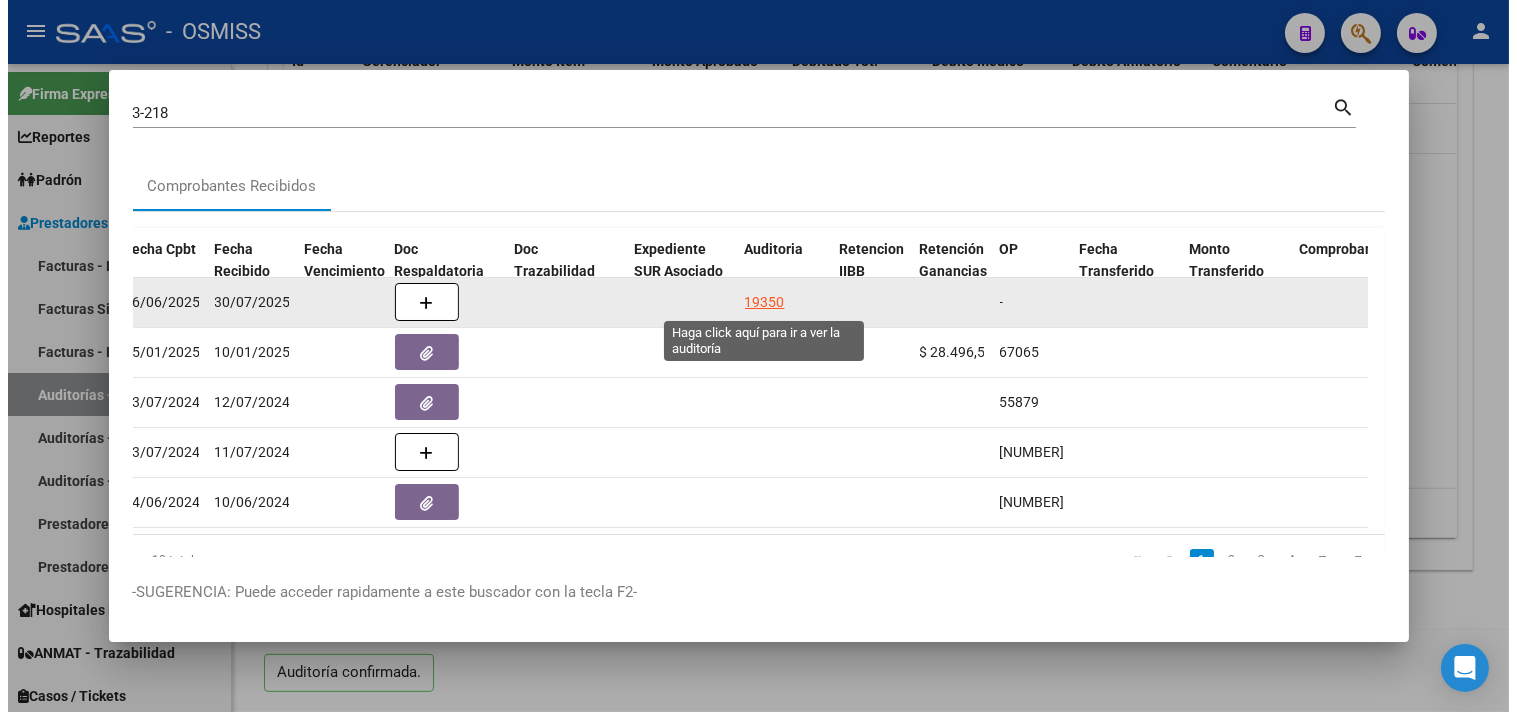 scroll, scrollTop: 0, scrollLeft: 0, axis: both 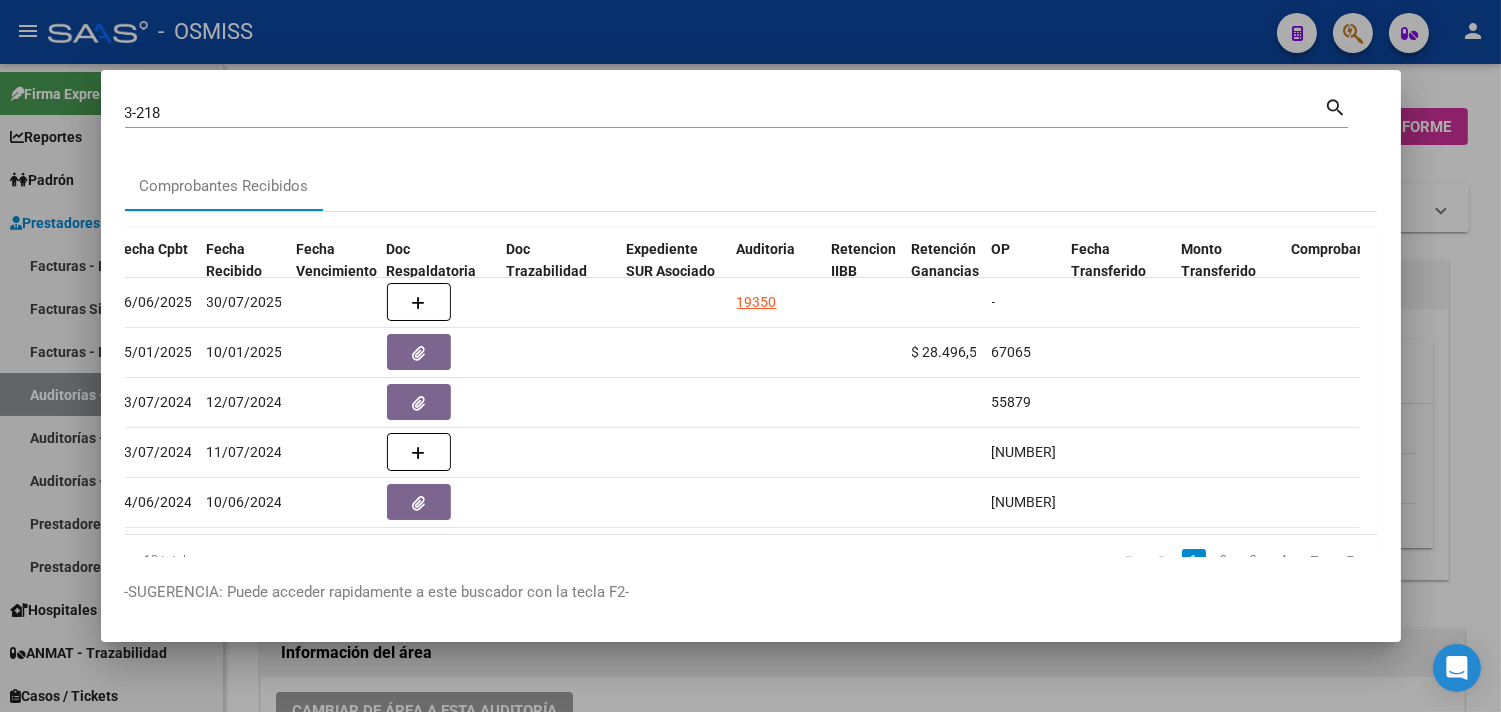 click at bounding box center [750, 356] 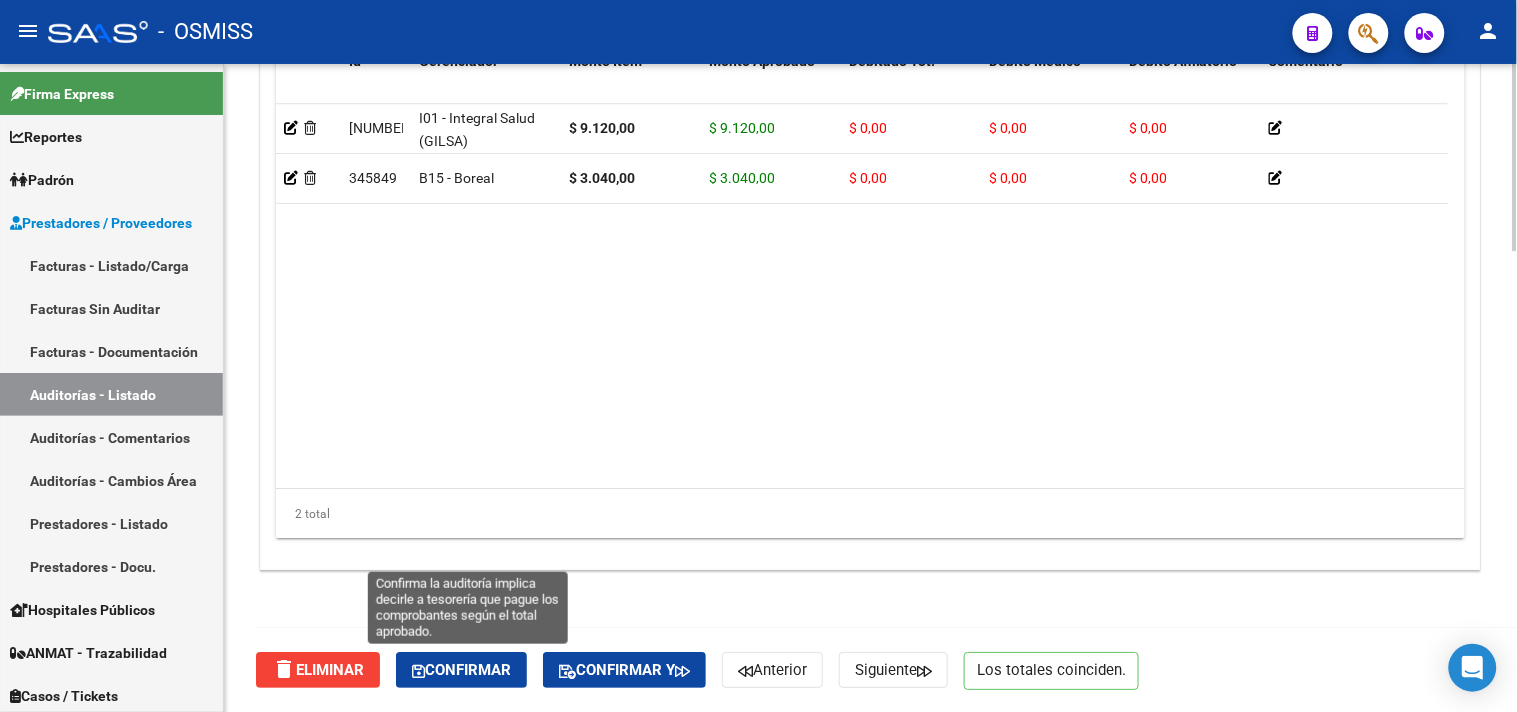 click on "Confirmar" 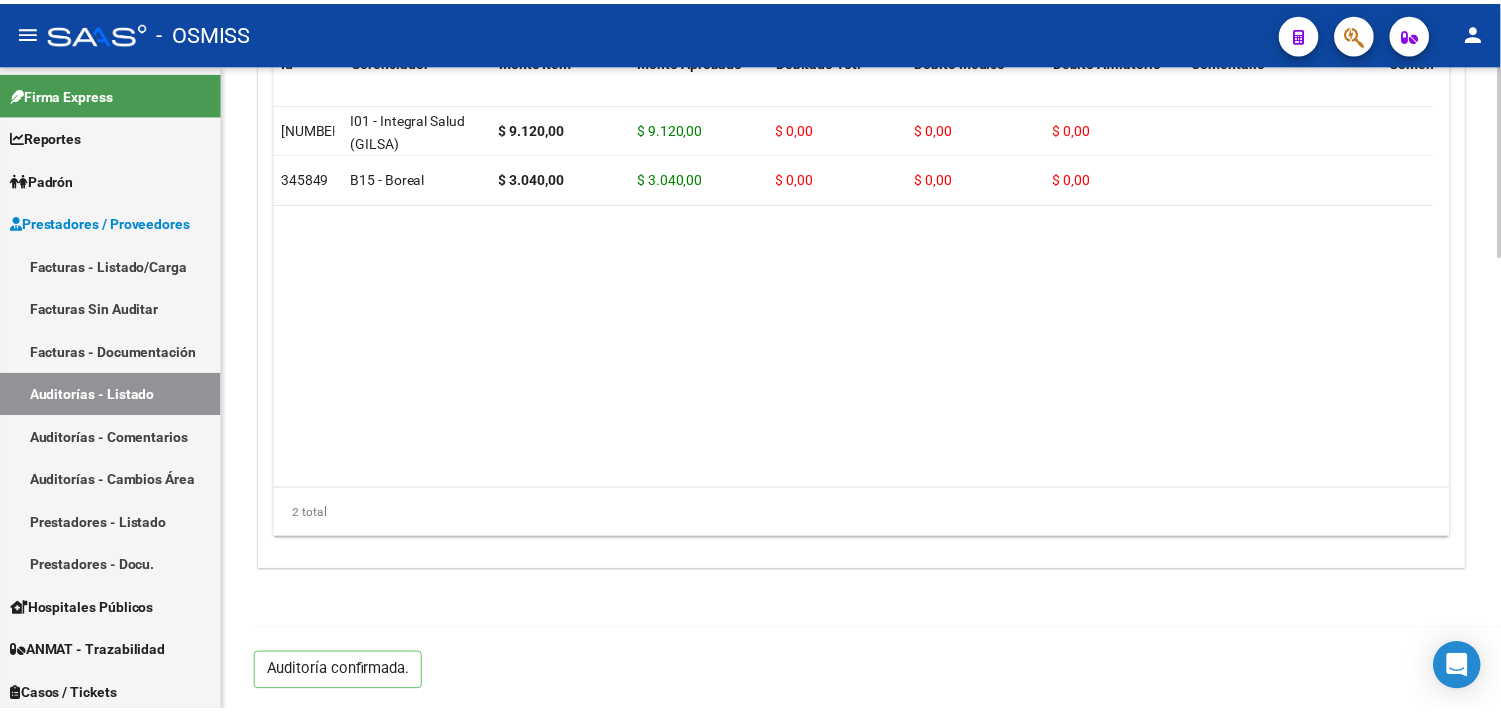 scroll, scrollTop: 1531, scrollLeft: 0, axis: vertical 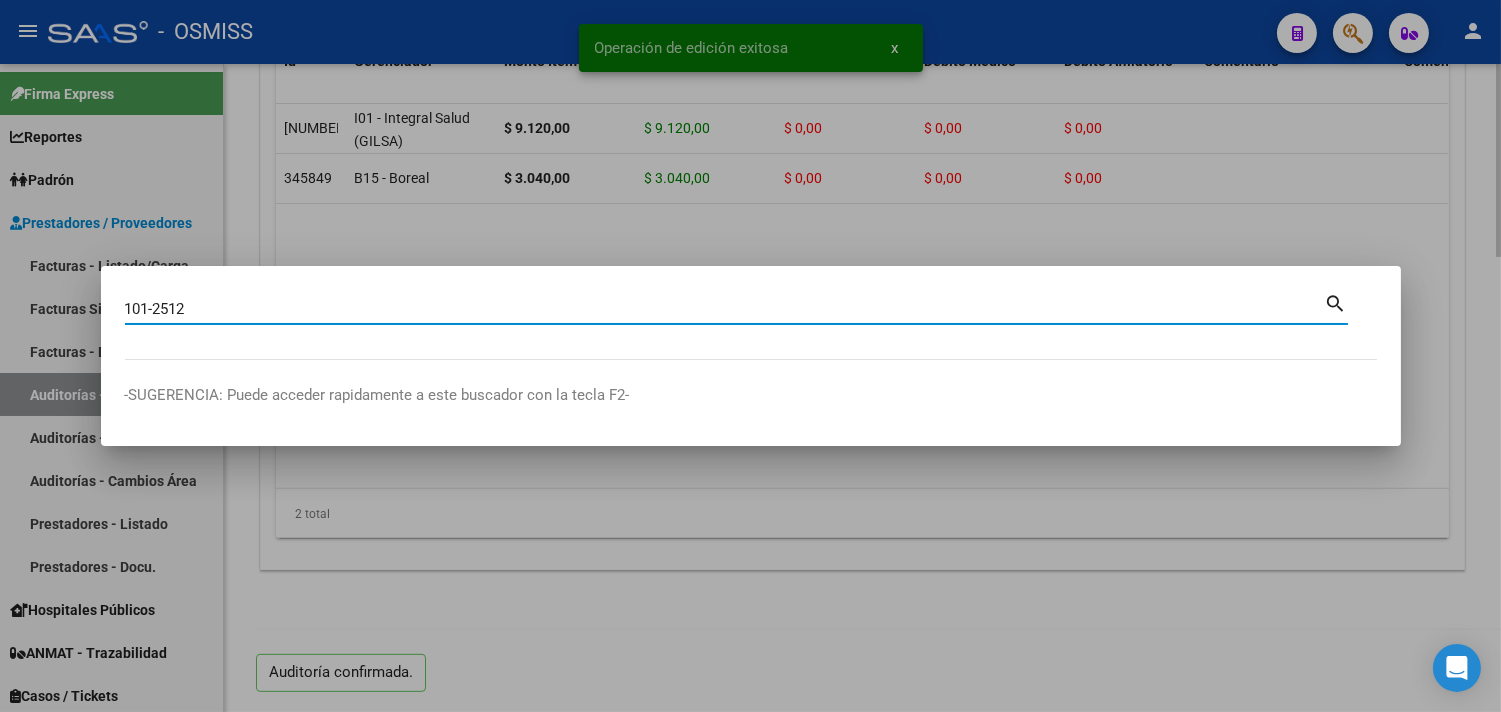type on "101-2512" 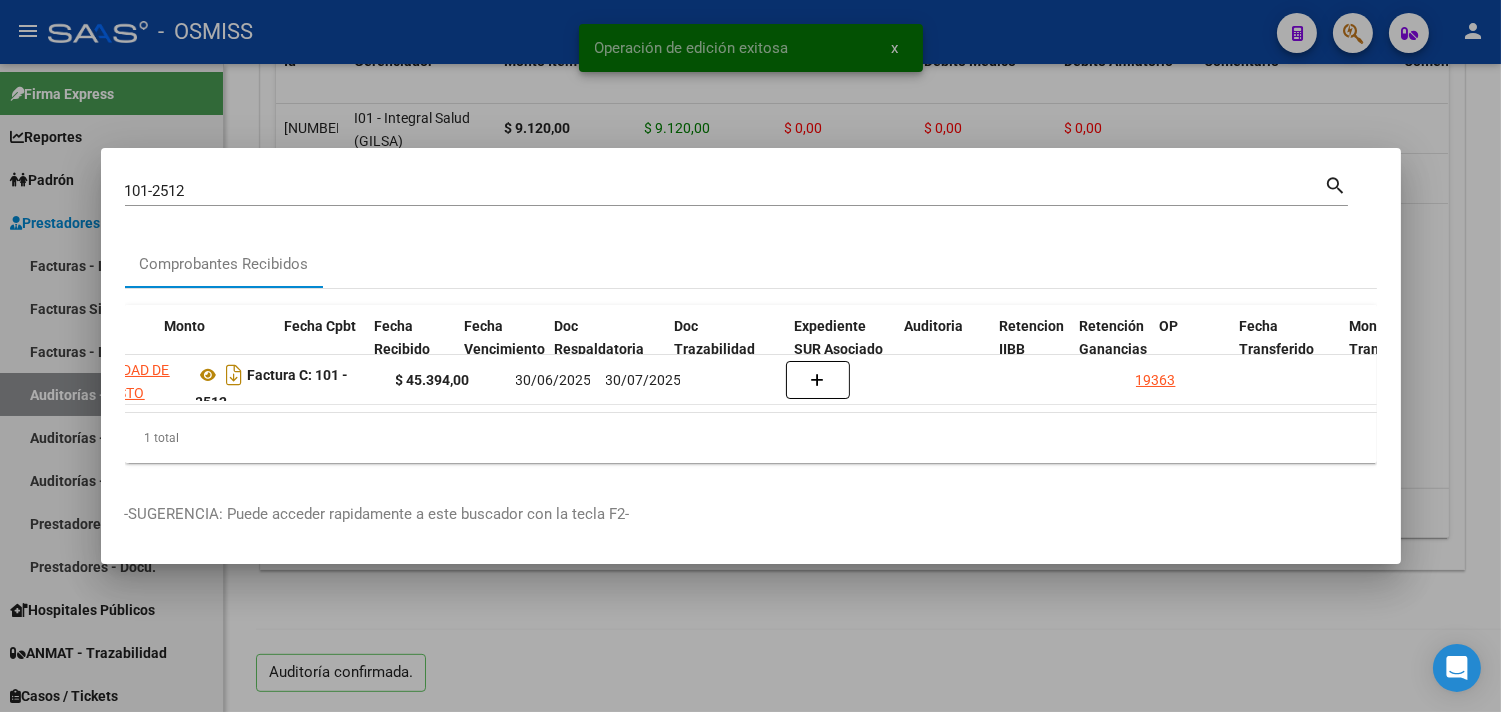 scroll, scrollTop: 0, scrollLeft: 796, axis: horizontal 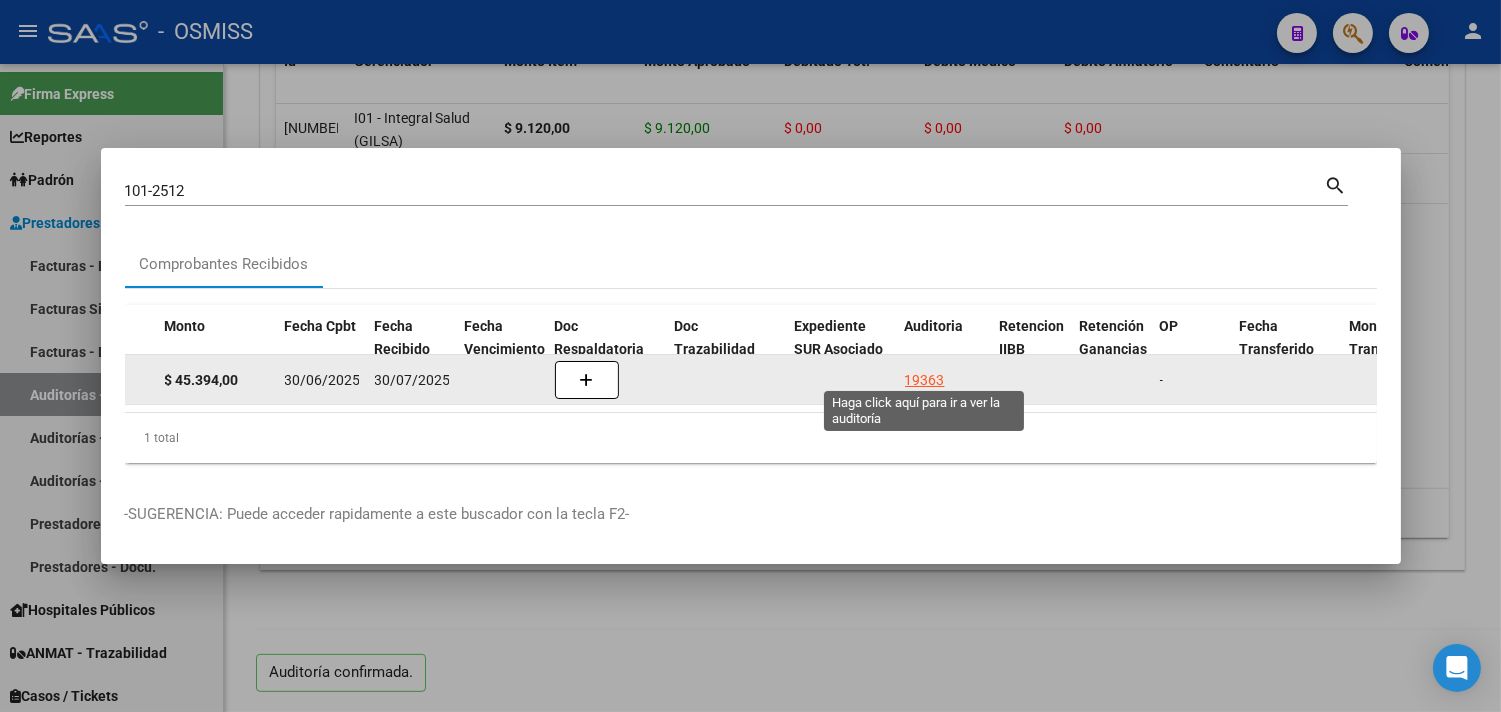 click on "19363" 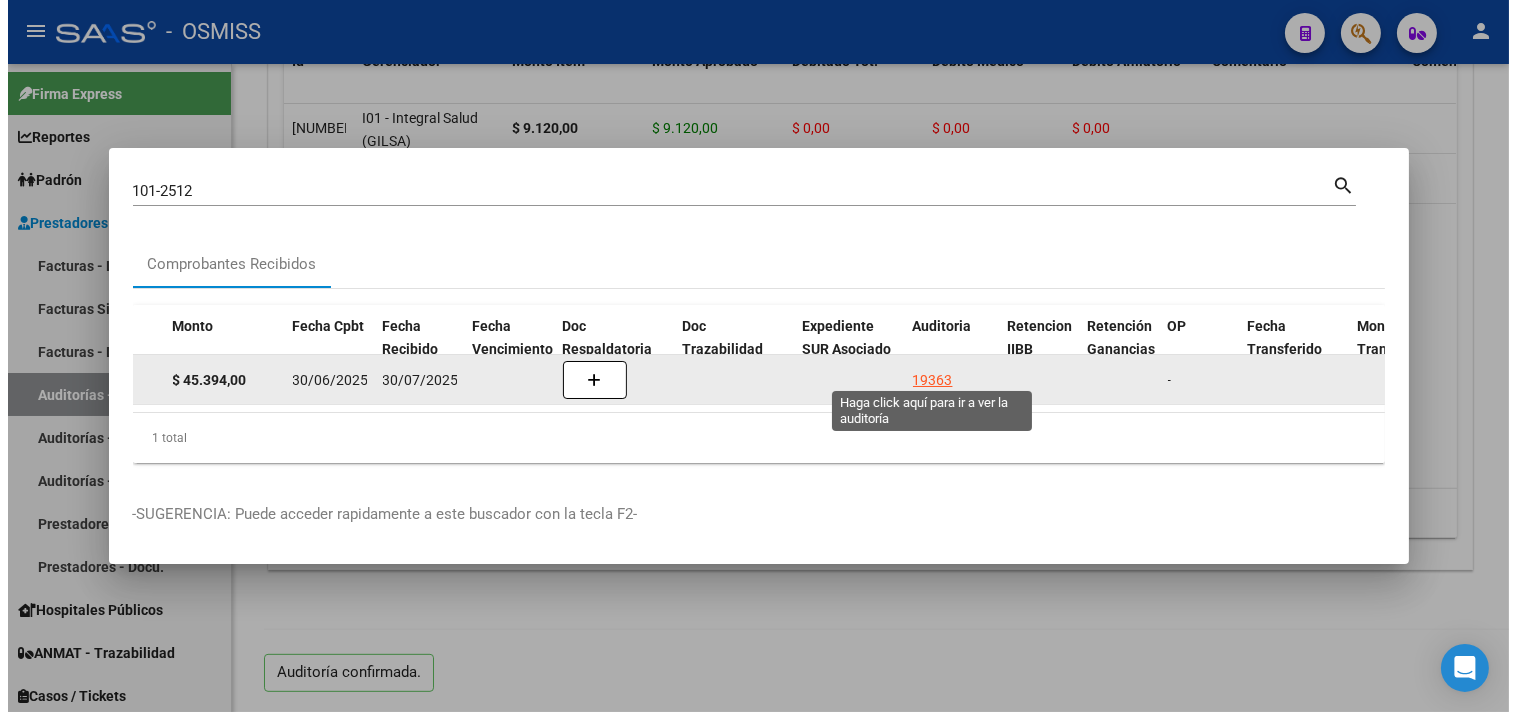 scroll, scrollTop: 0, scrollLeft: 0, axis: both 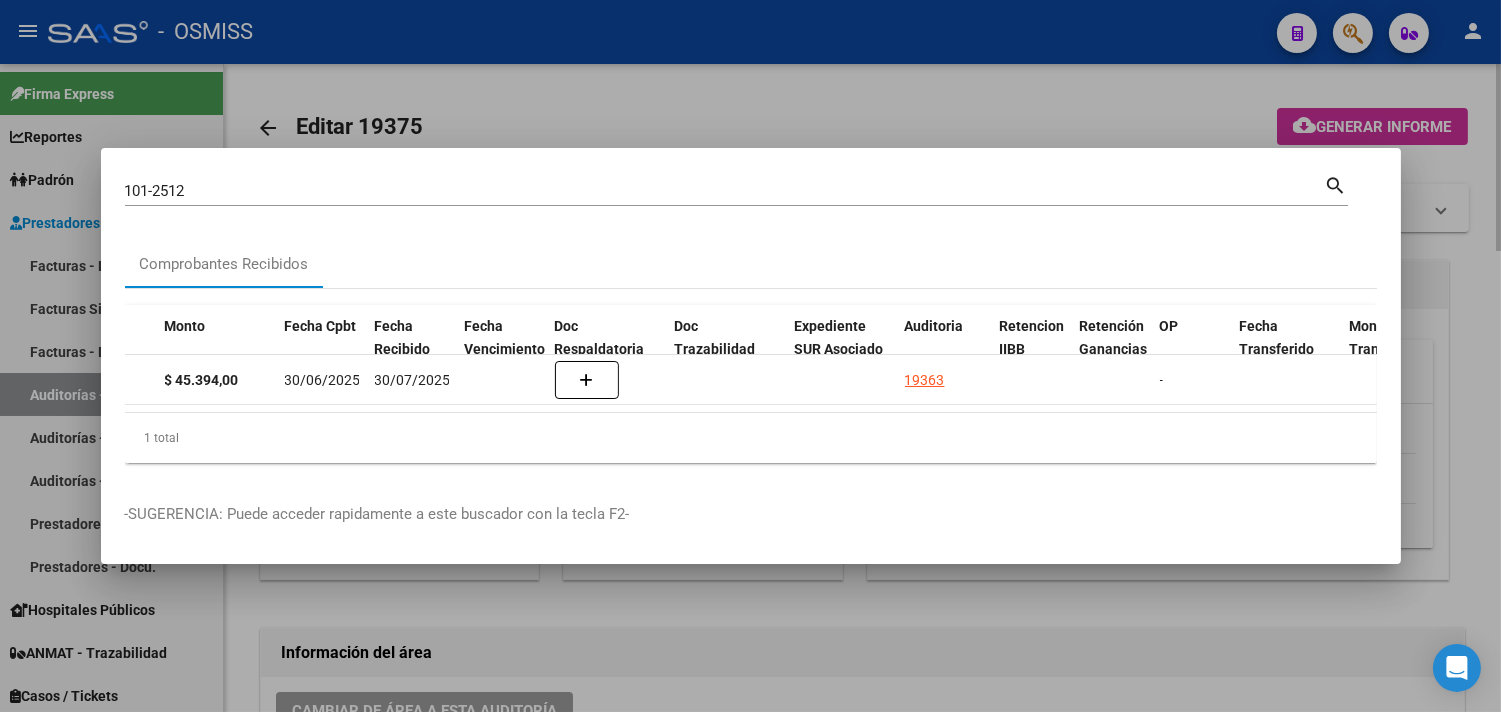 click at bounding box center [750, 356] 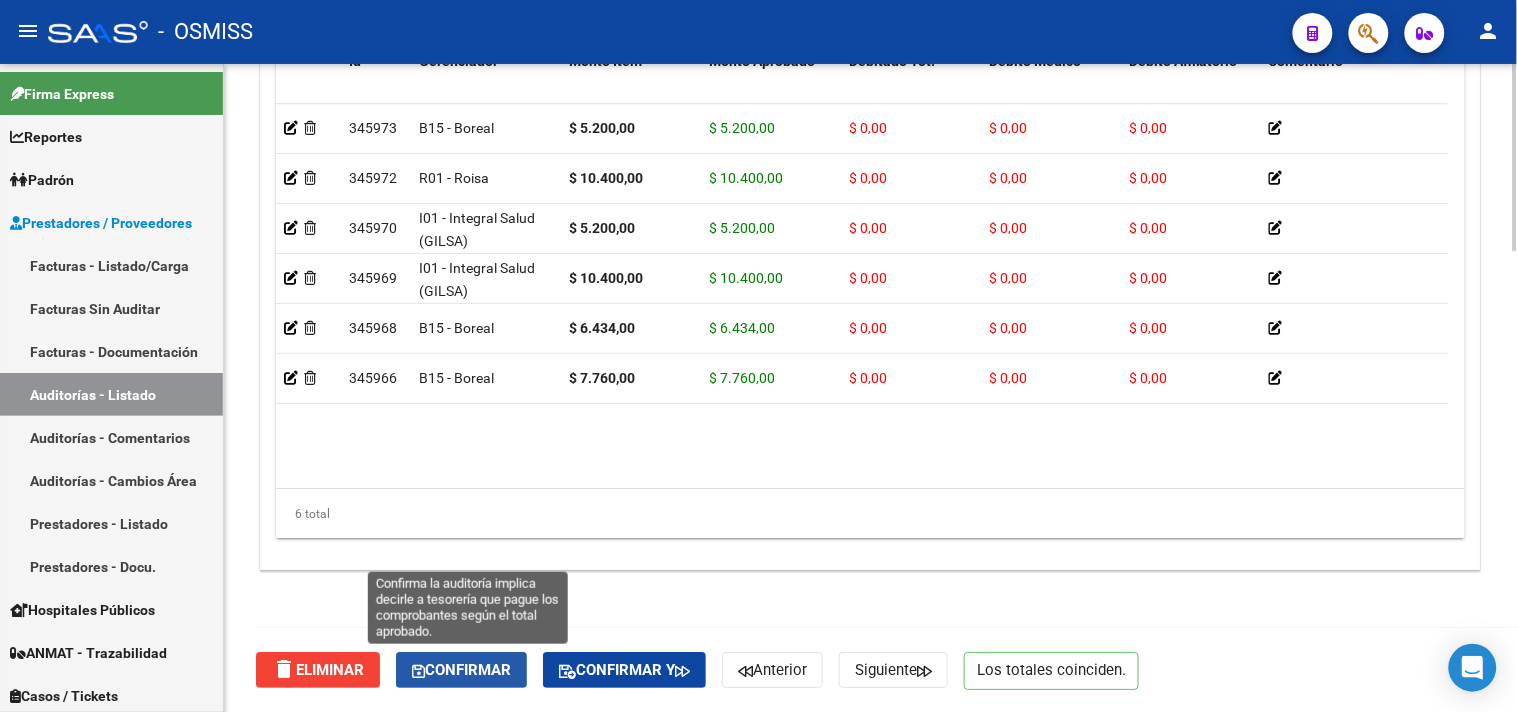 click on "Confirmar" 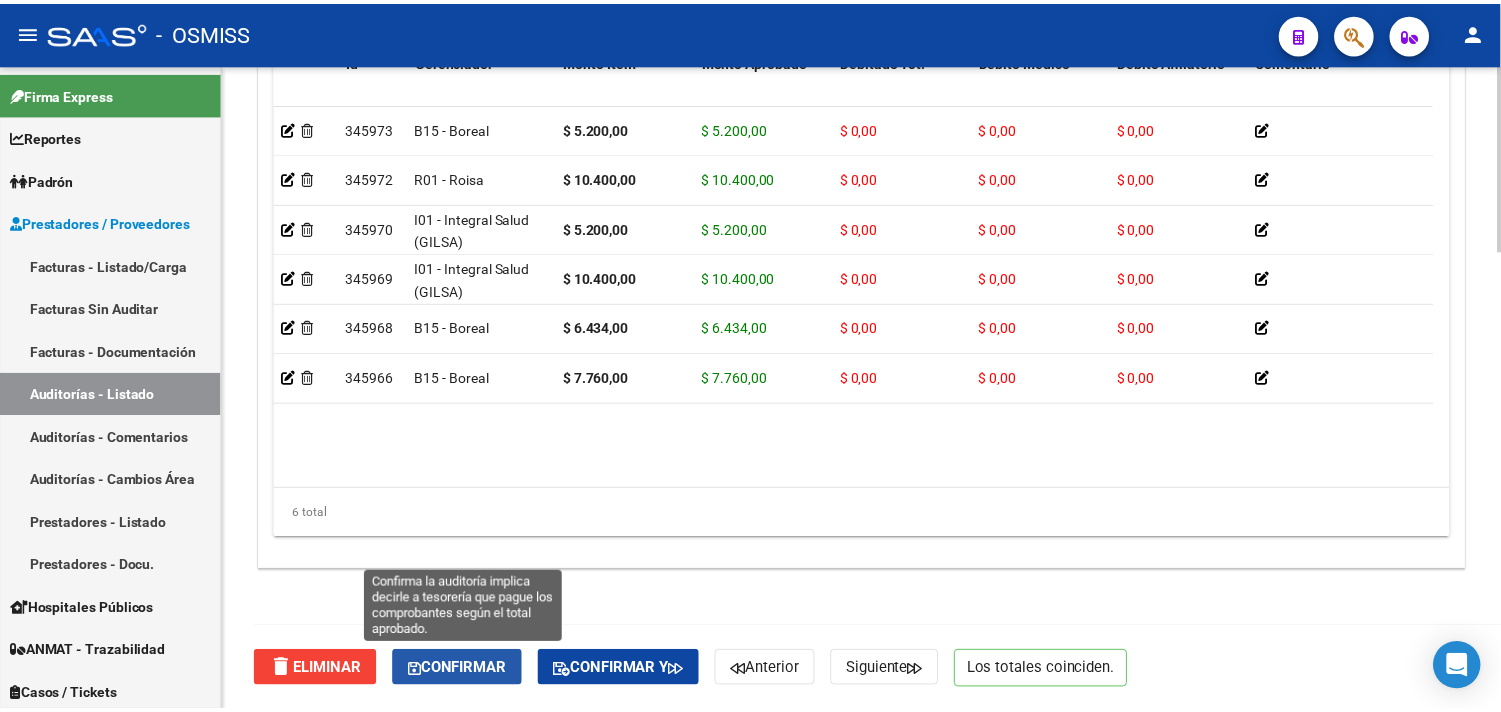 scroll, scrollTop: 1531, scrollLeft: 0, axis: vertical 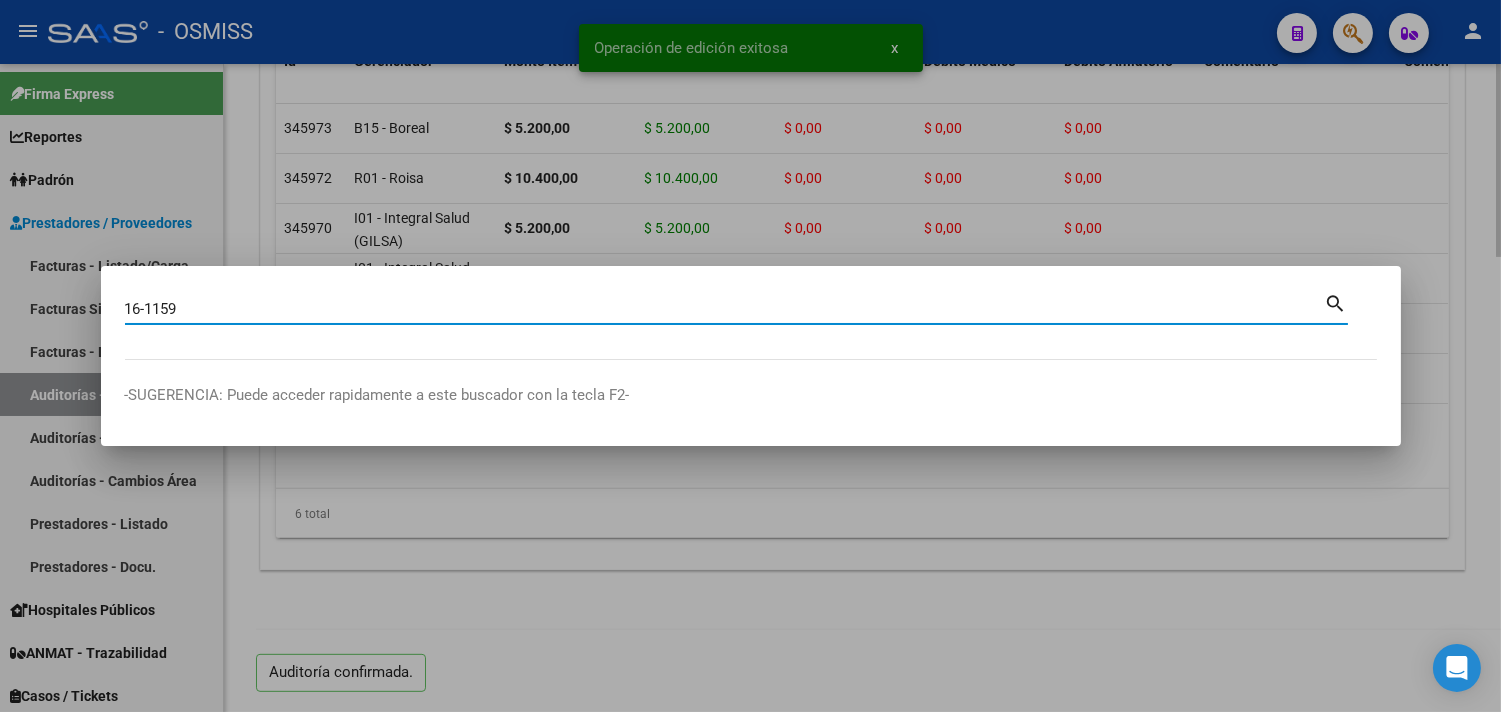 type on "16-1159" 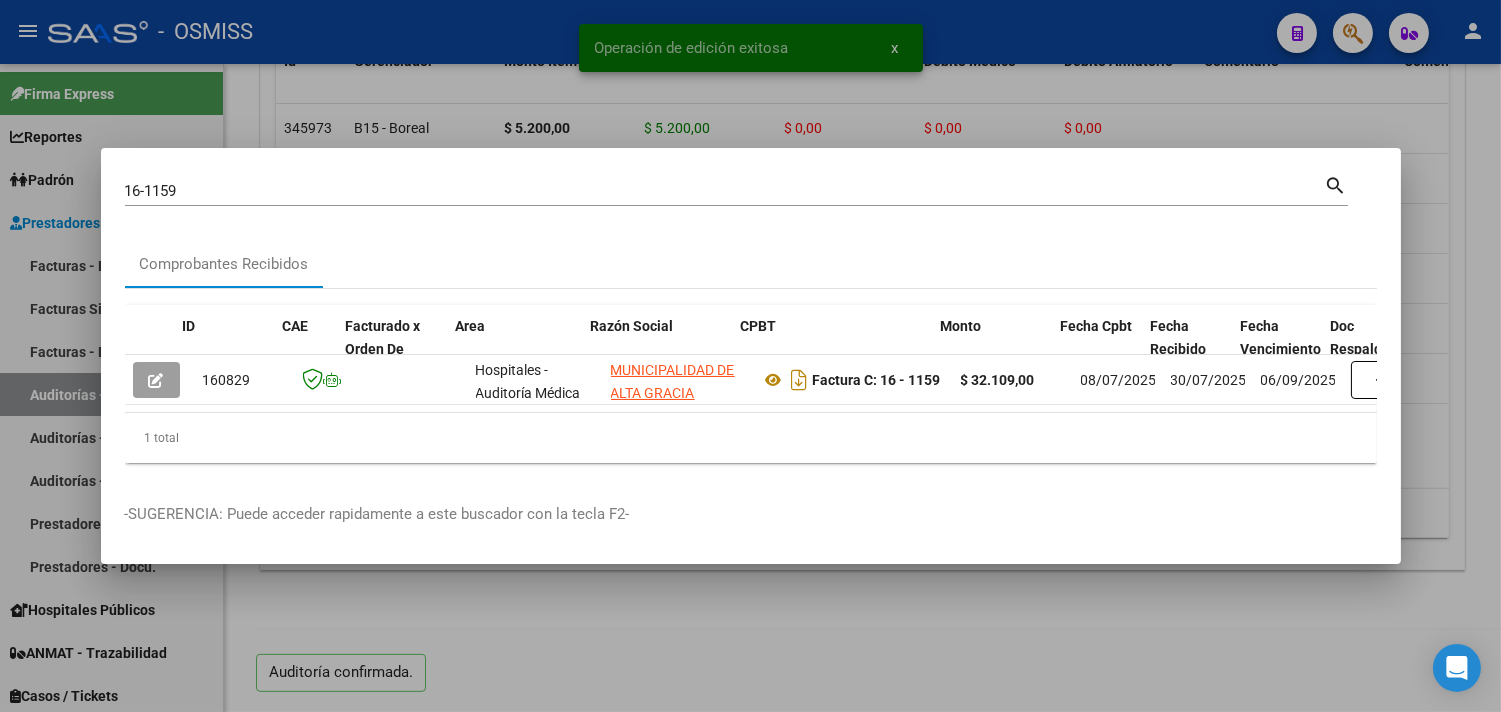 scroll, scrollTop: 0, scrollLeft: 1183, axis: horizontal 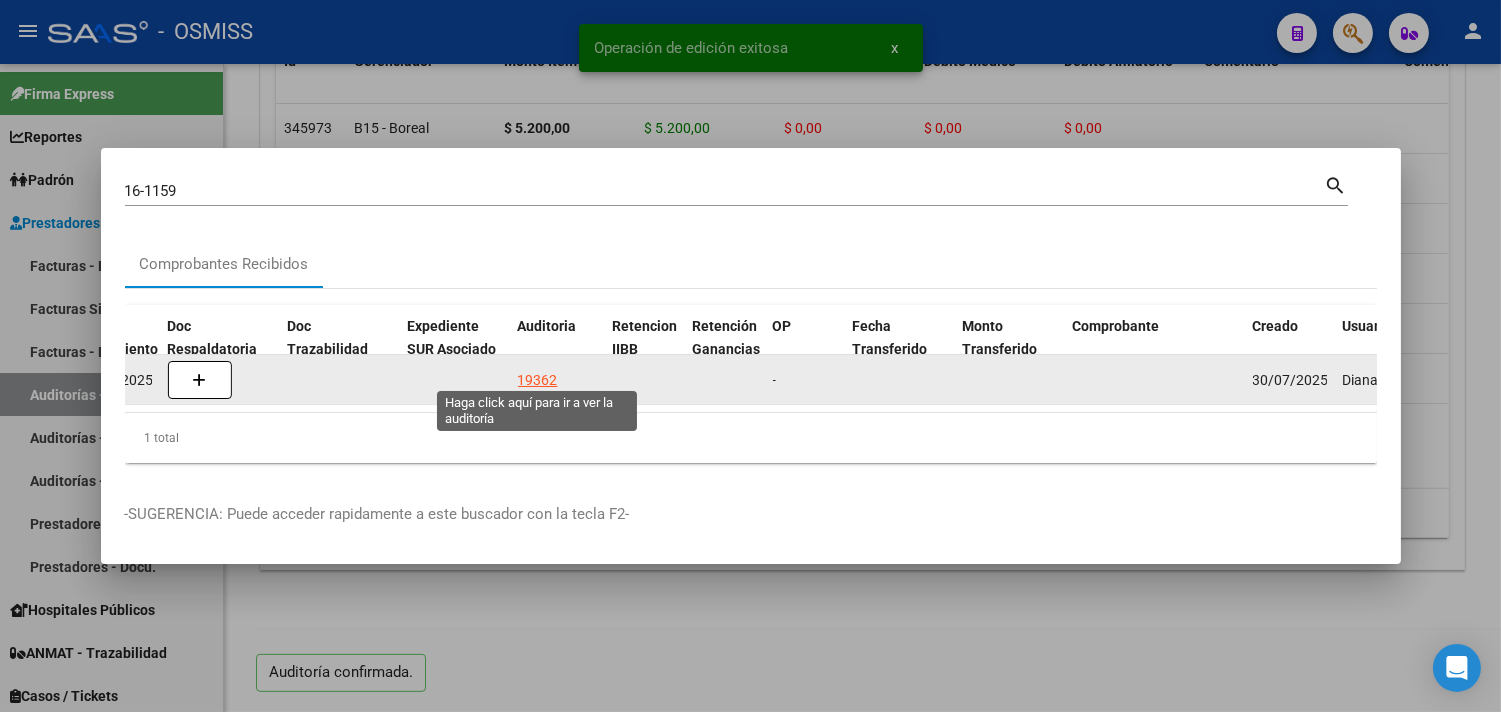 click on "19362" 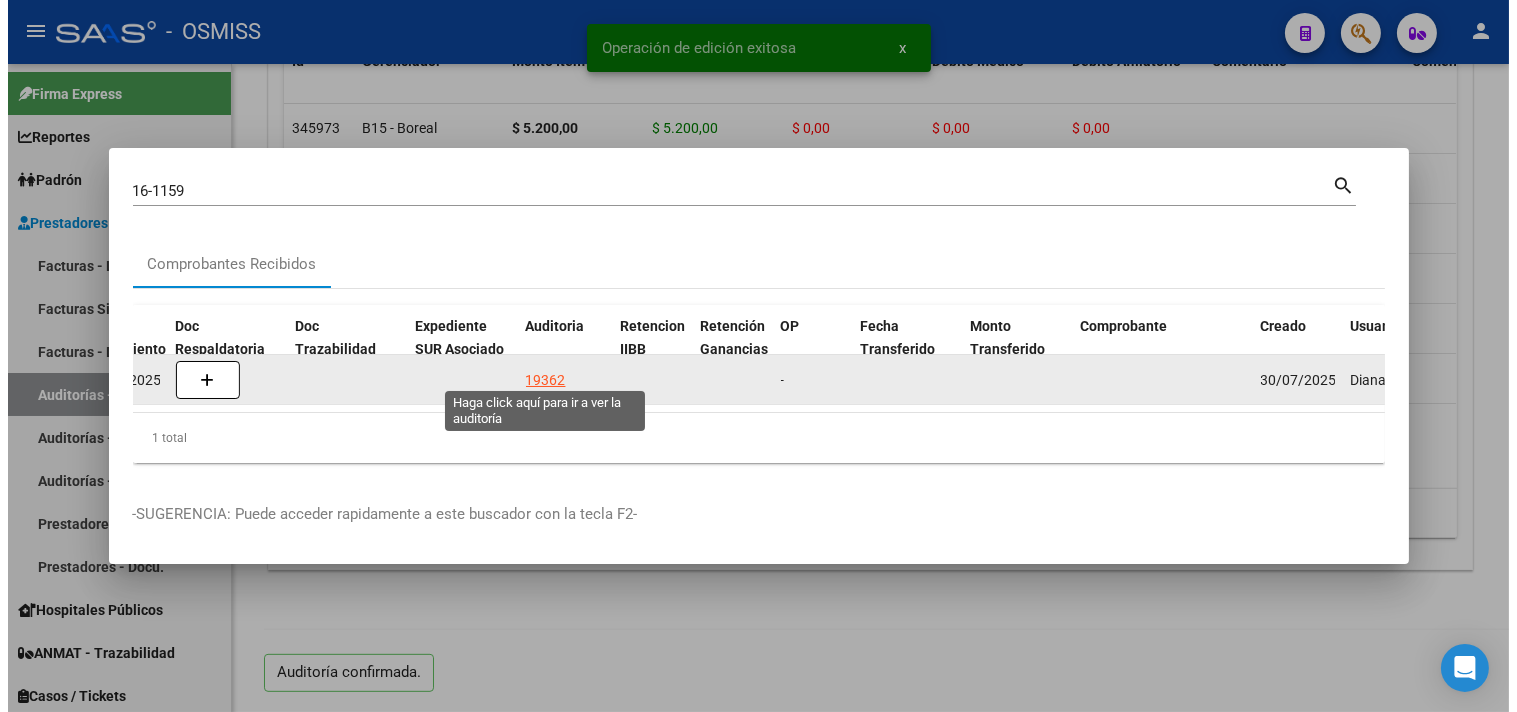 scroll, scrollTop: 0, scrollLeft: 0, axis: both 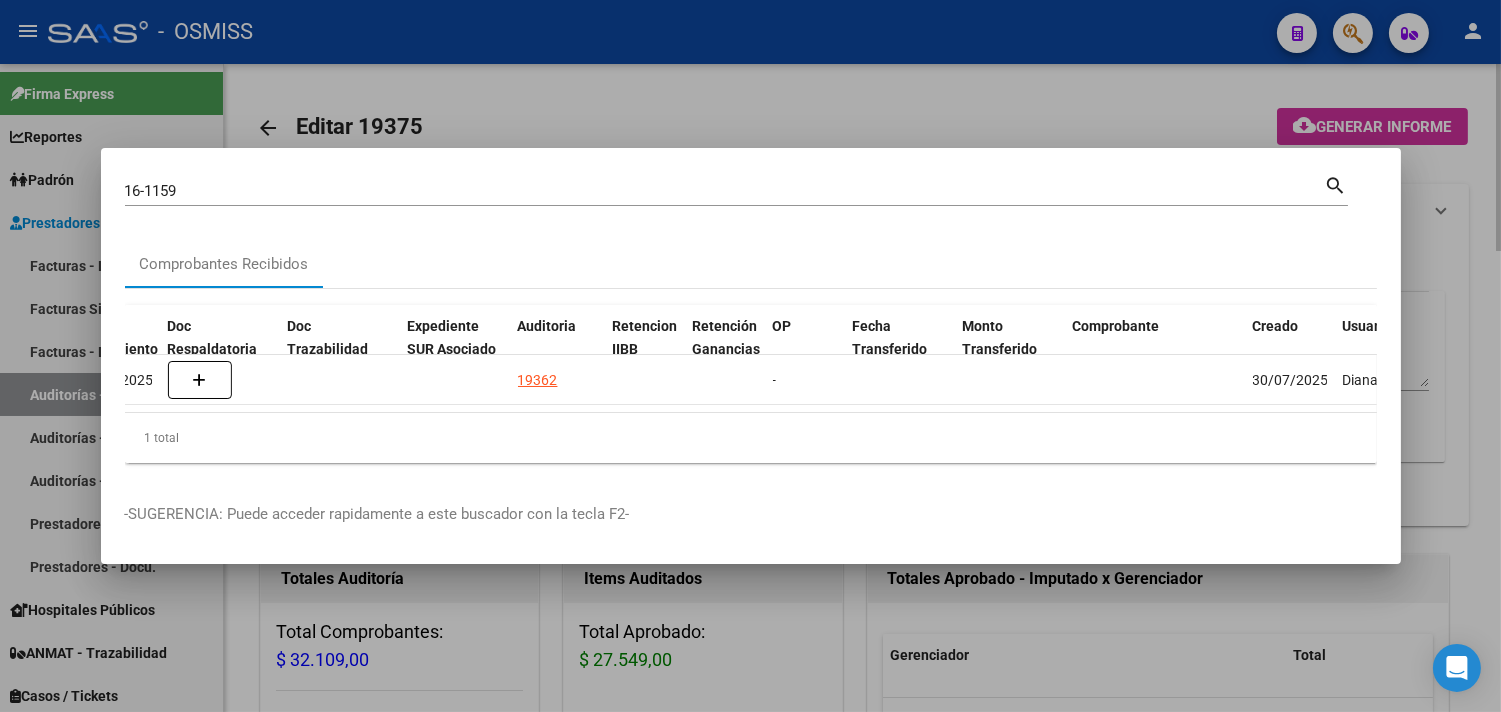 click at bounding box center [750, 356] 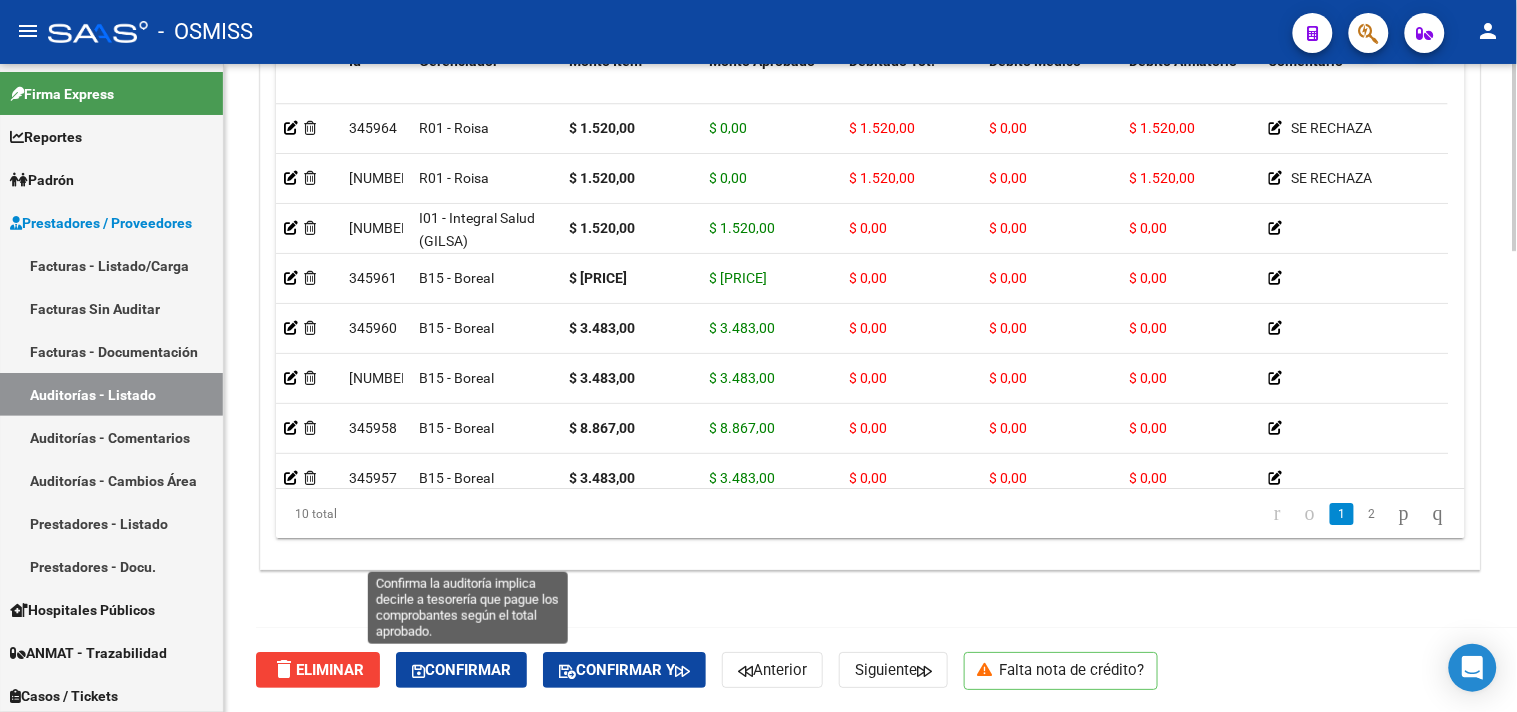 click on "Confirmar" 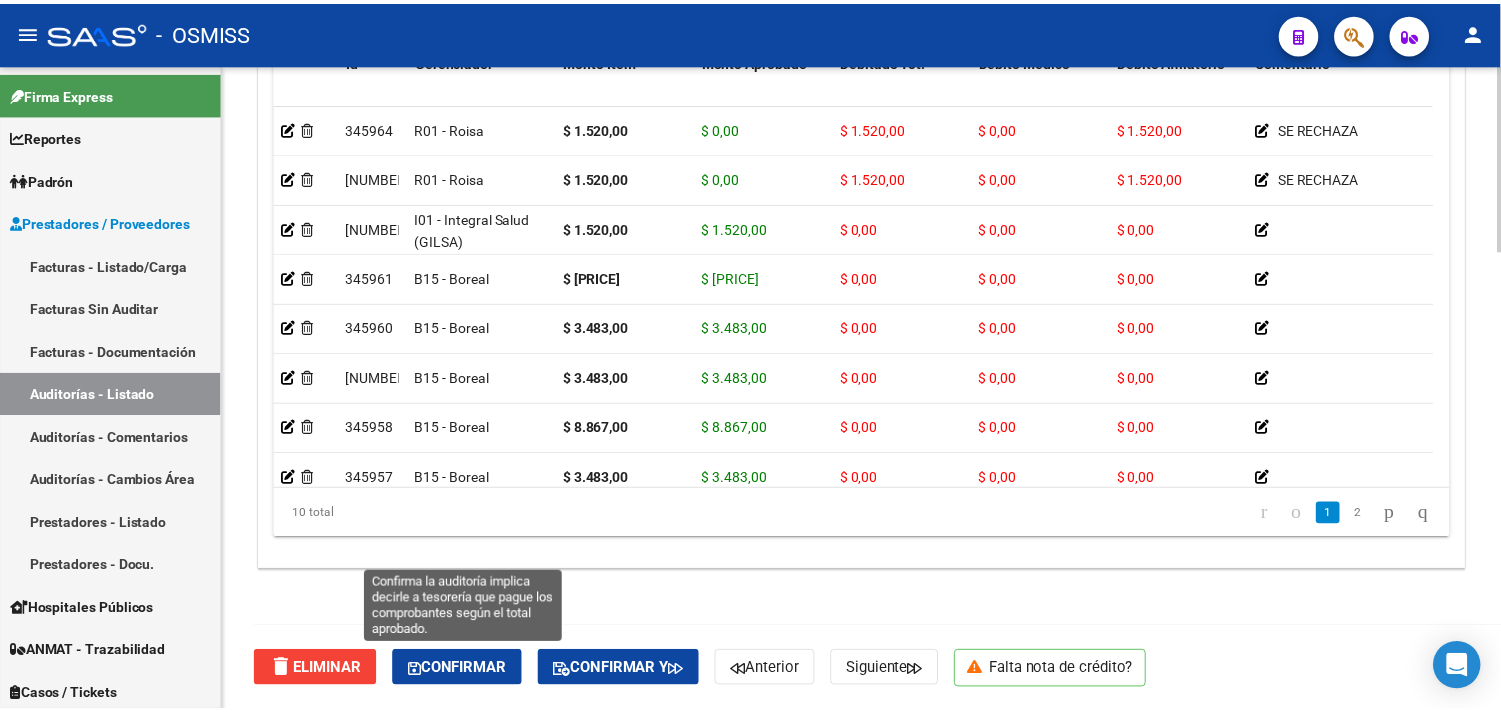 scroll, scrollTop: 1531, scrollLeft: 0, axis: vertical 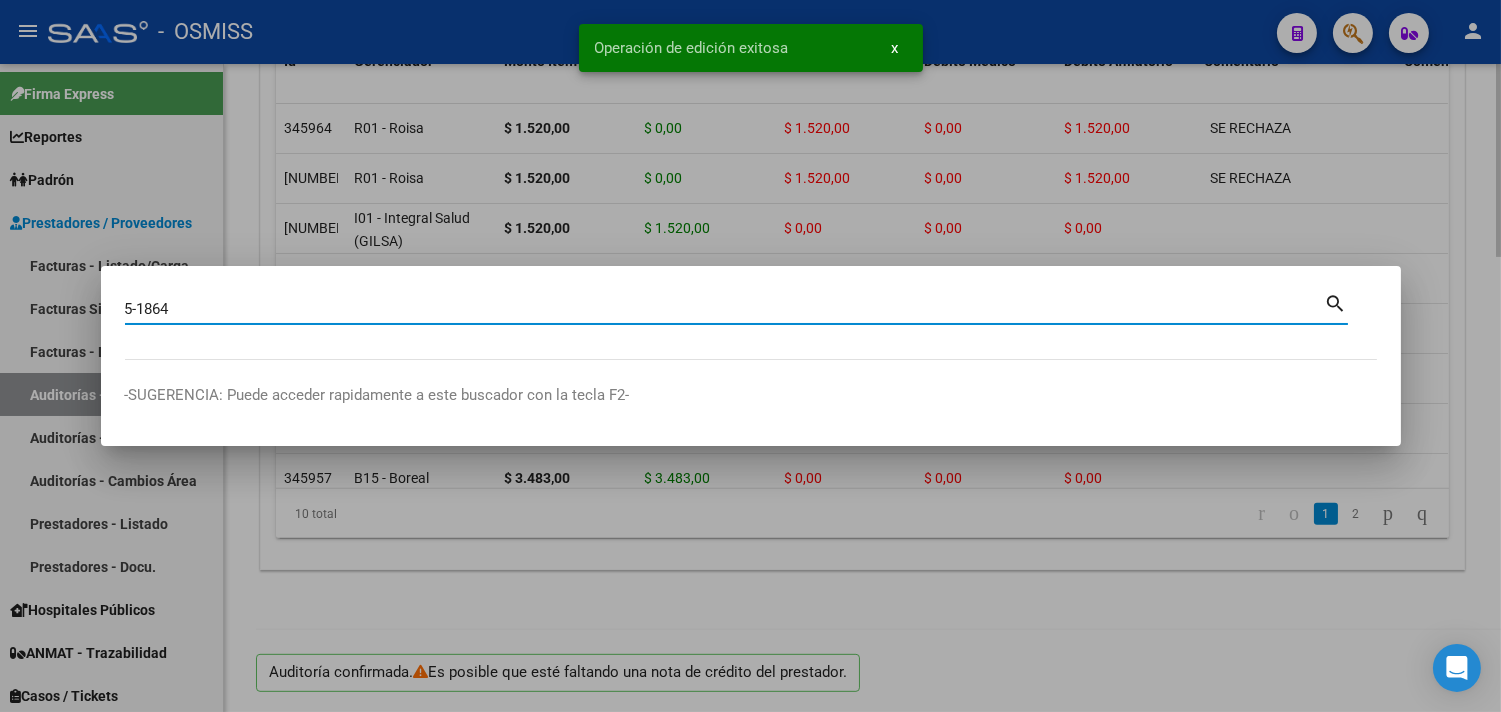 type on "5-1864" 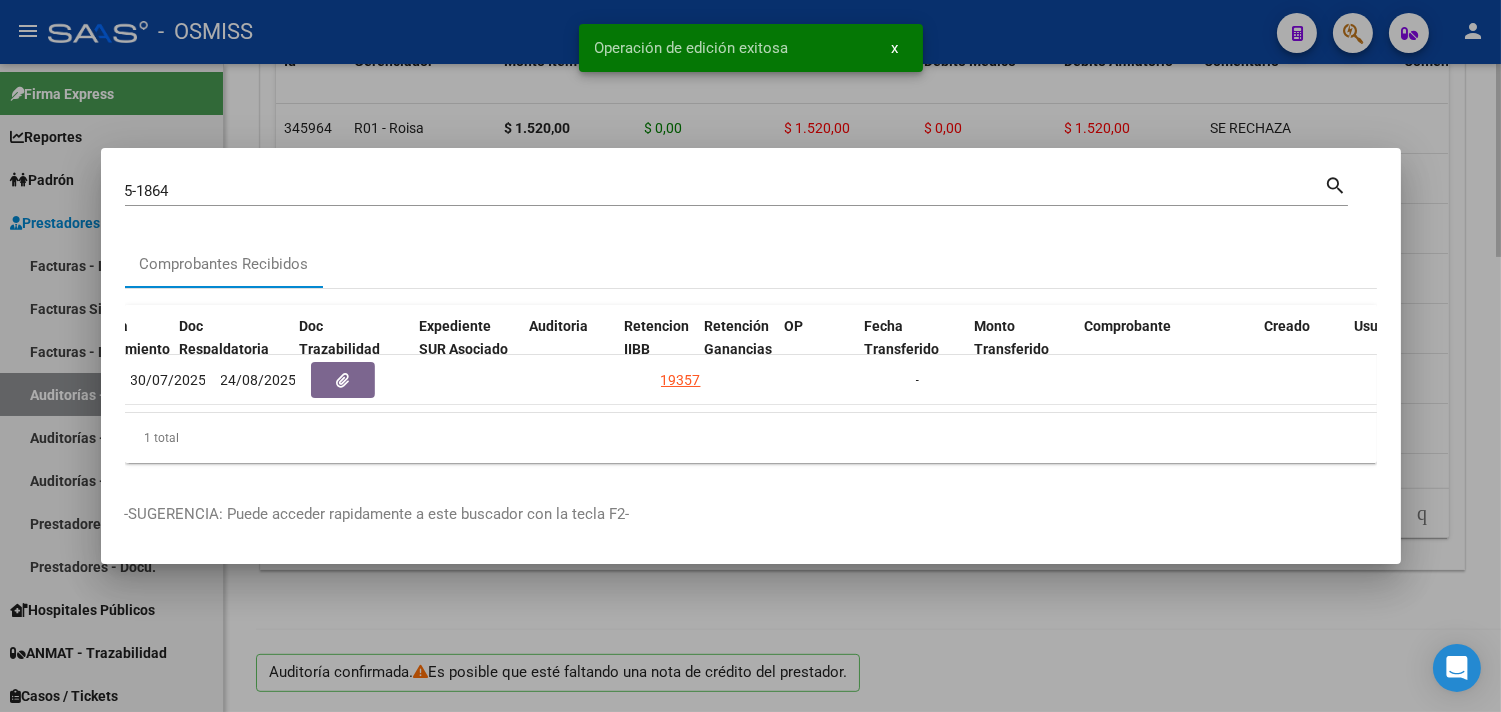 scroll, scrollTop: 0, scrollLeft: 1246, axis: horizontal 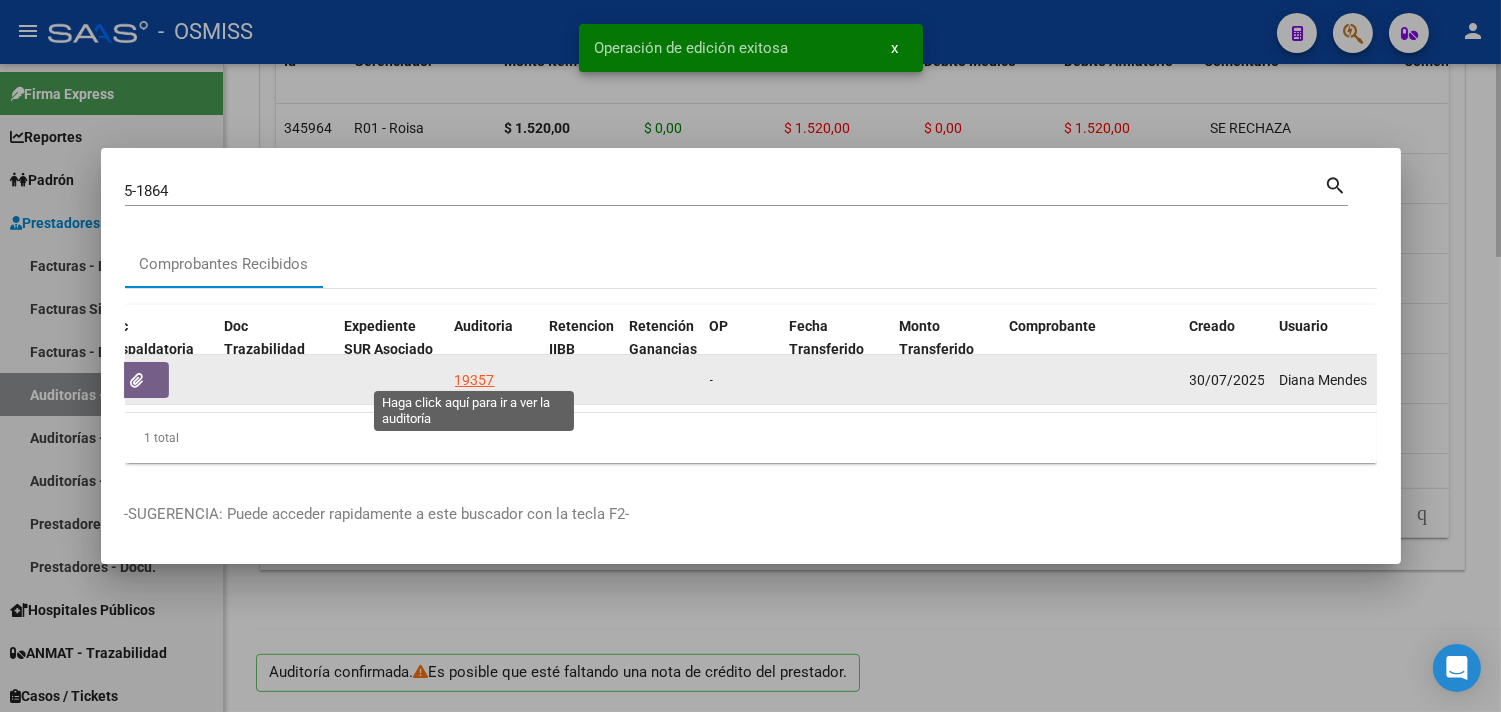 click on "19357" 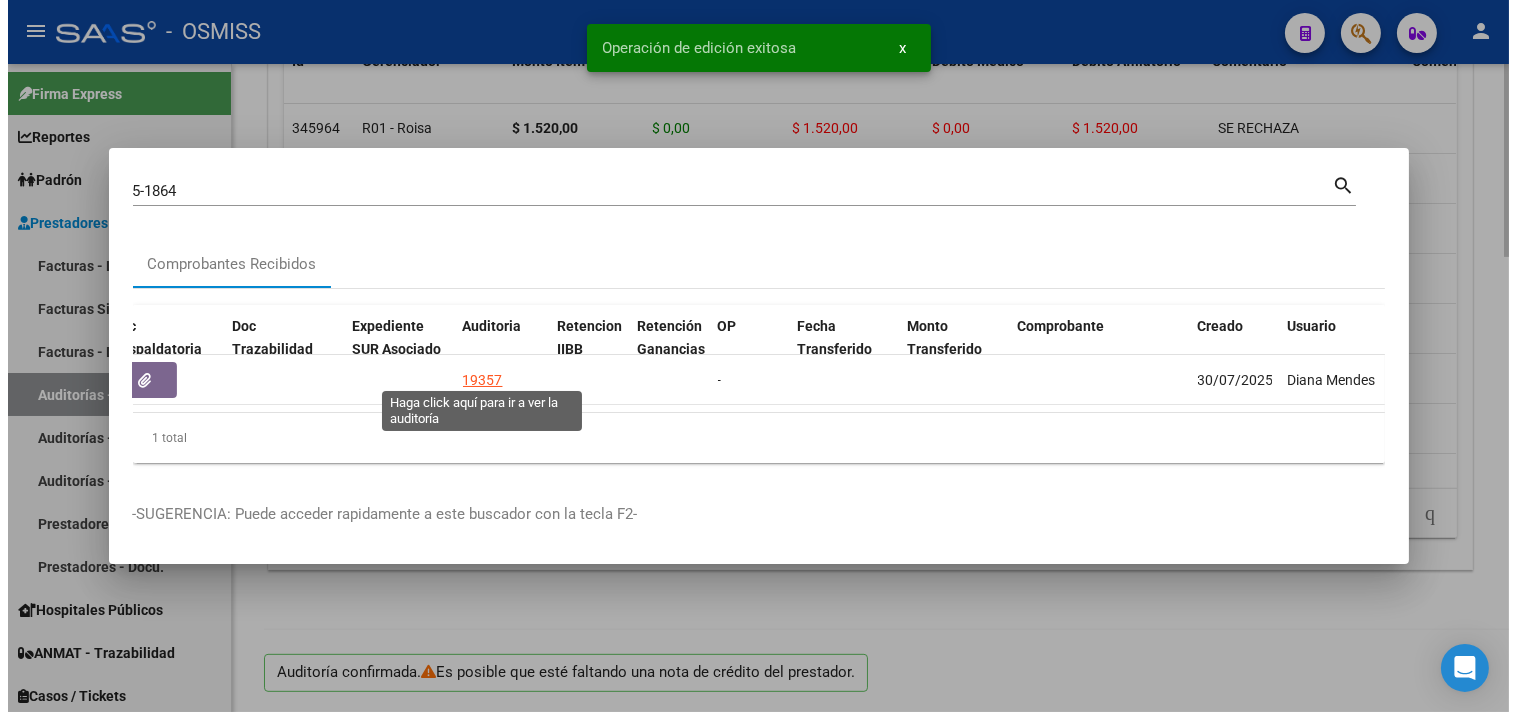 scroll, scrollTop: 0, scrollLeft: 0, axis: both 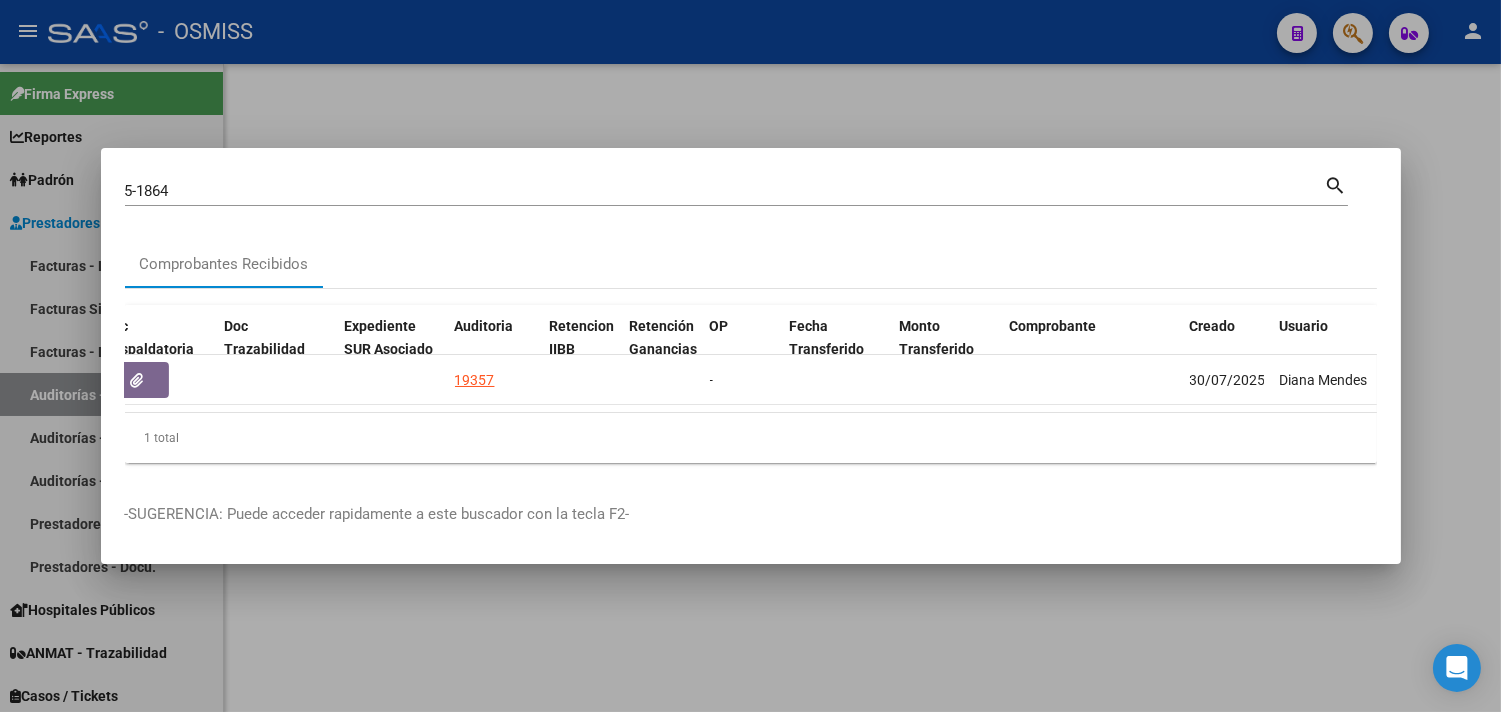click at bounding box center [750, 356] 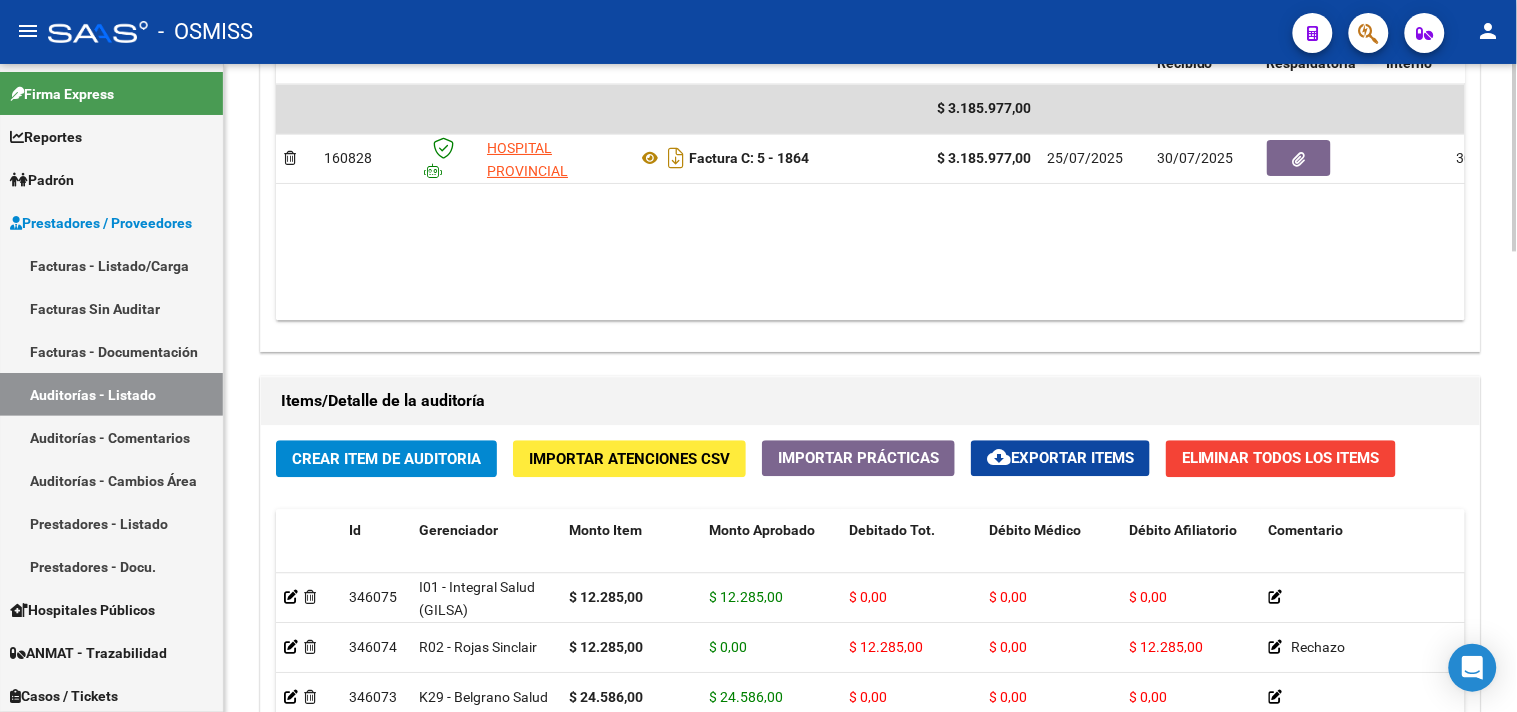 scroll, scrollTop: 1601, scrollLeft: 0, axis: vertical 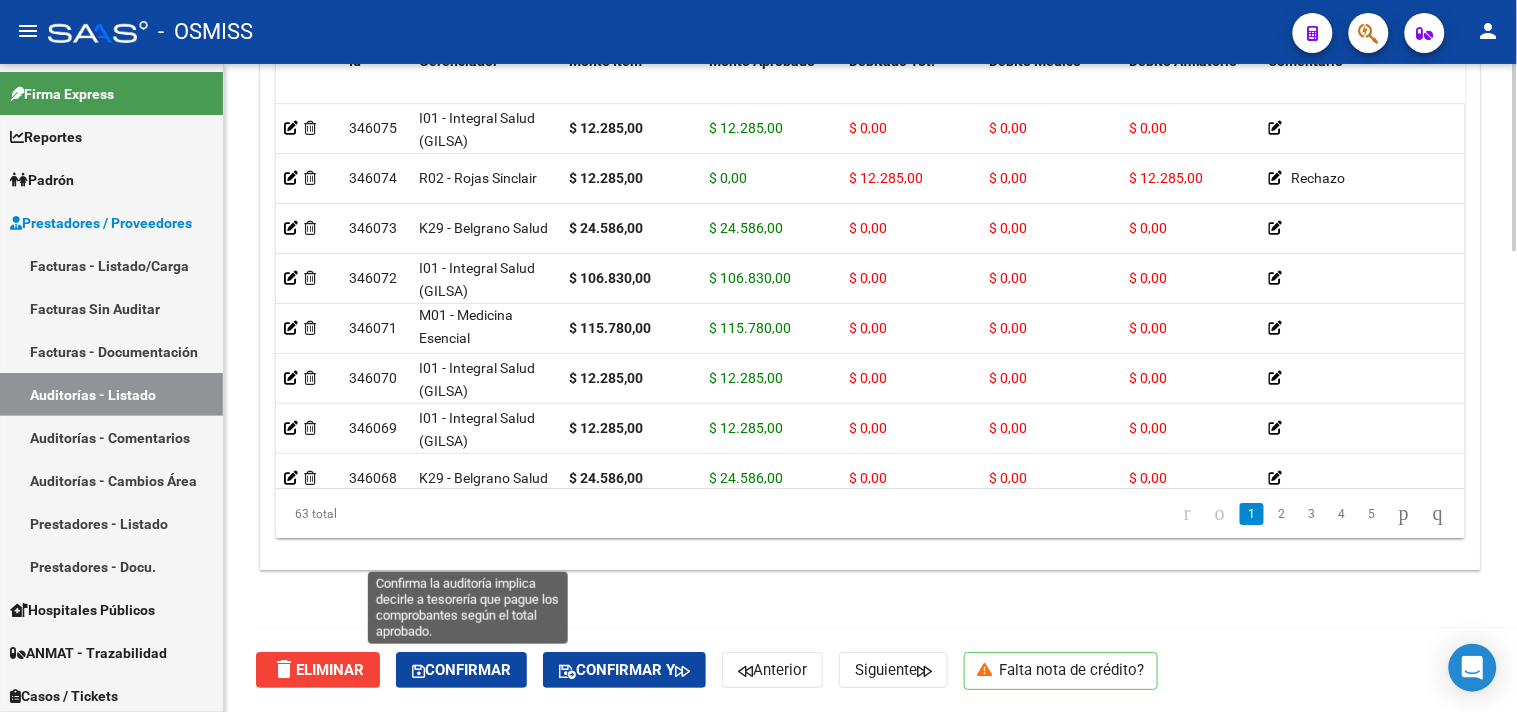 click on "Confirmar" 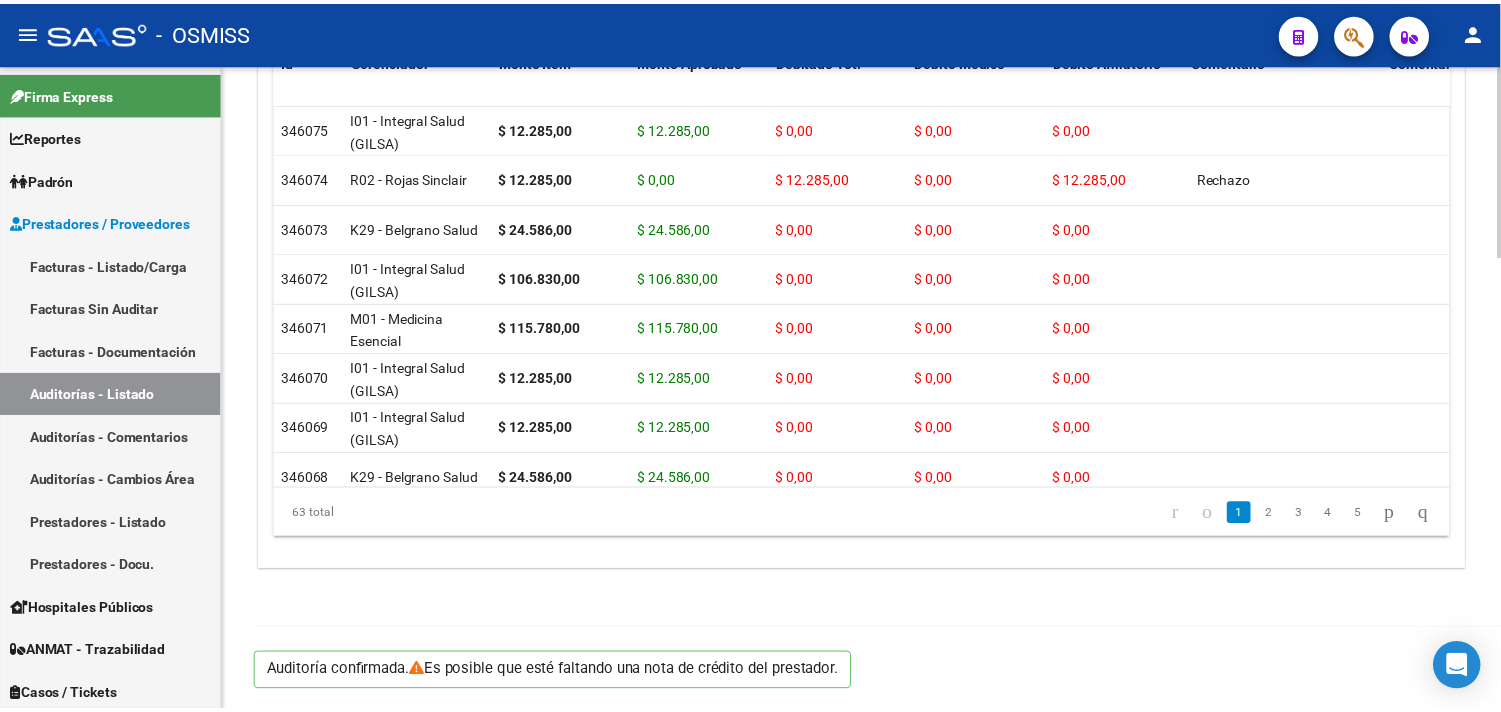 scroll, scrollTop: 1531, scrollLeft: 0, axis: vertical 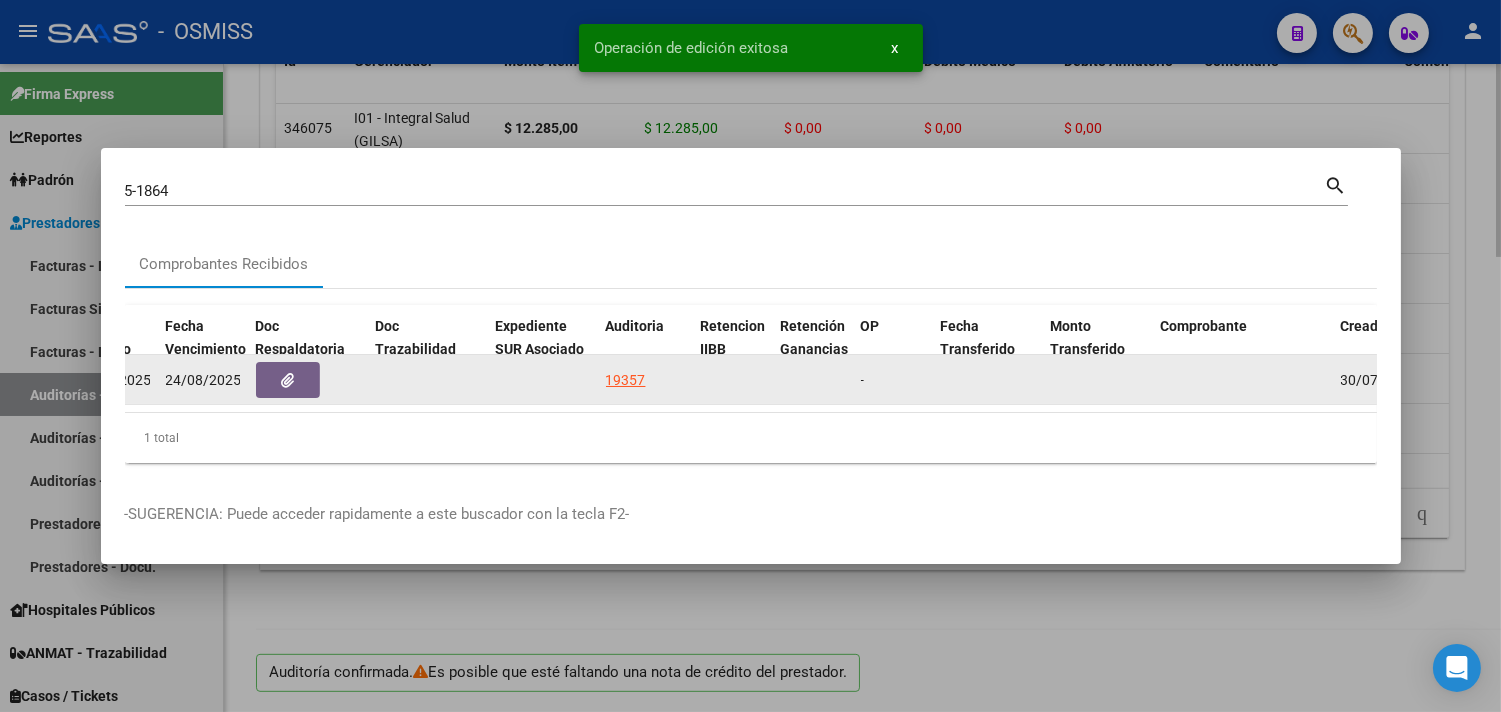 click 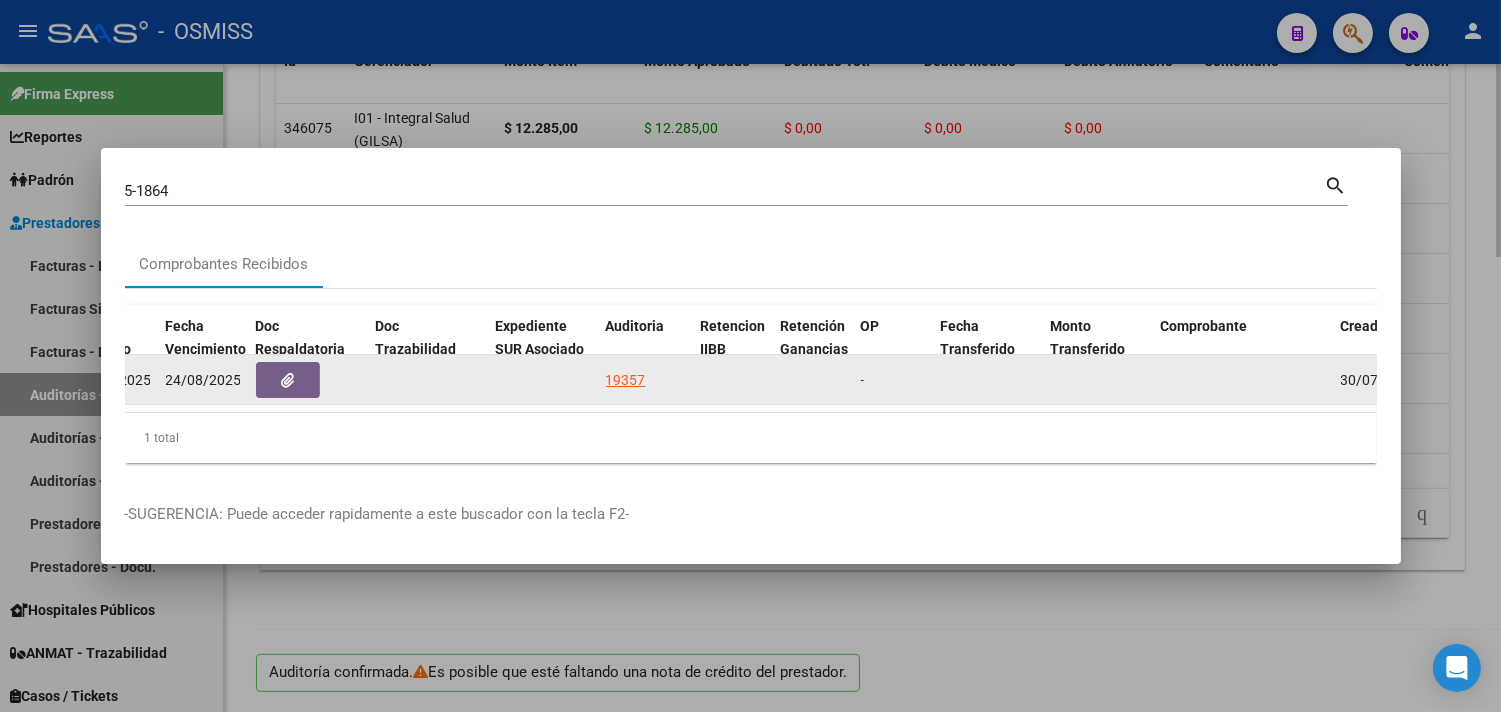 click on "19357" 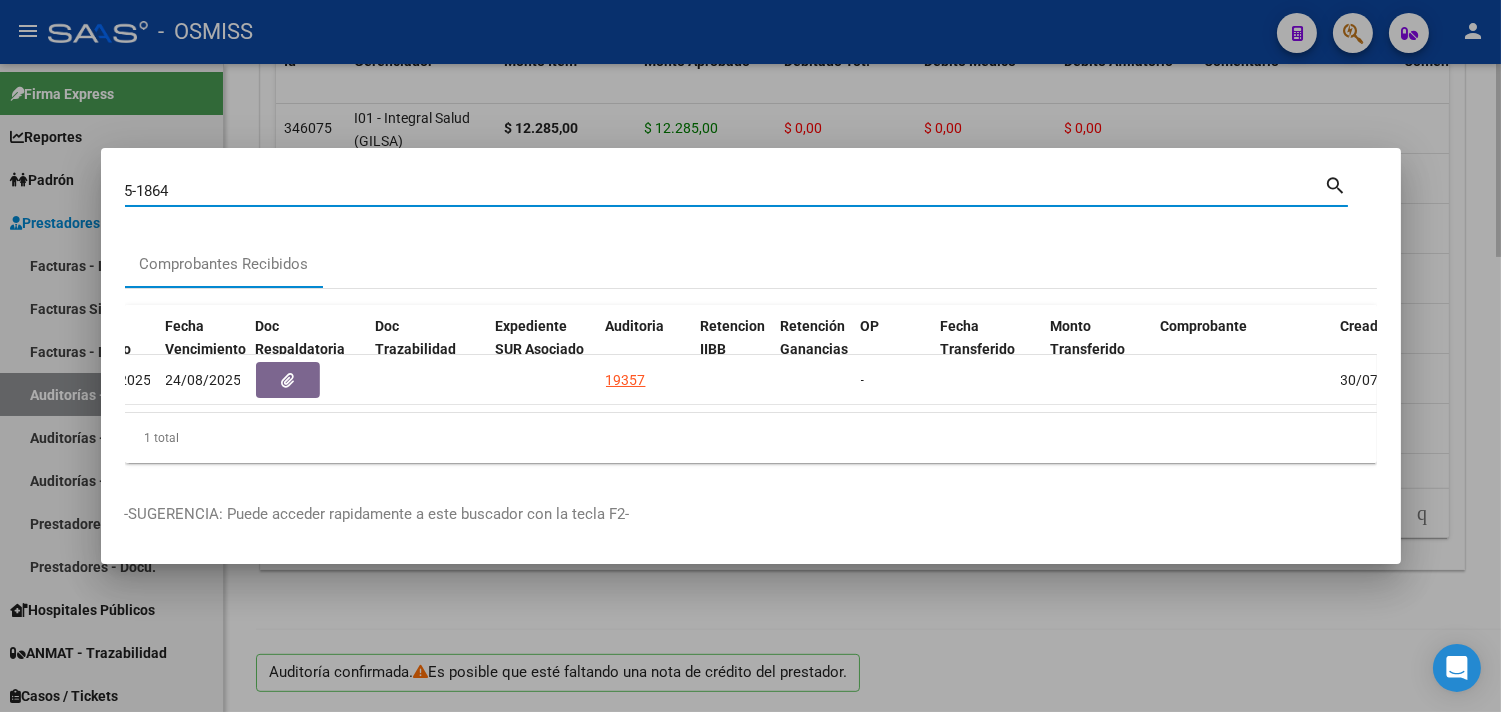 click on "5-1864" at bounding box center (725, 191) 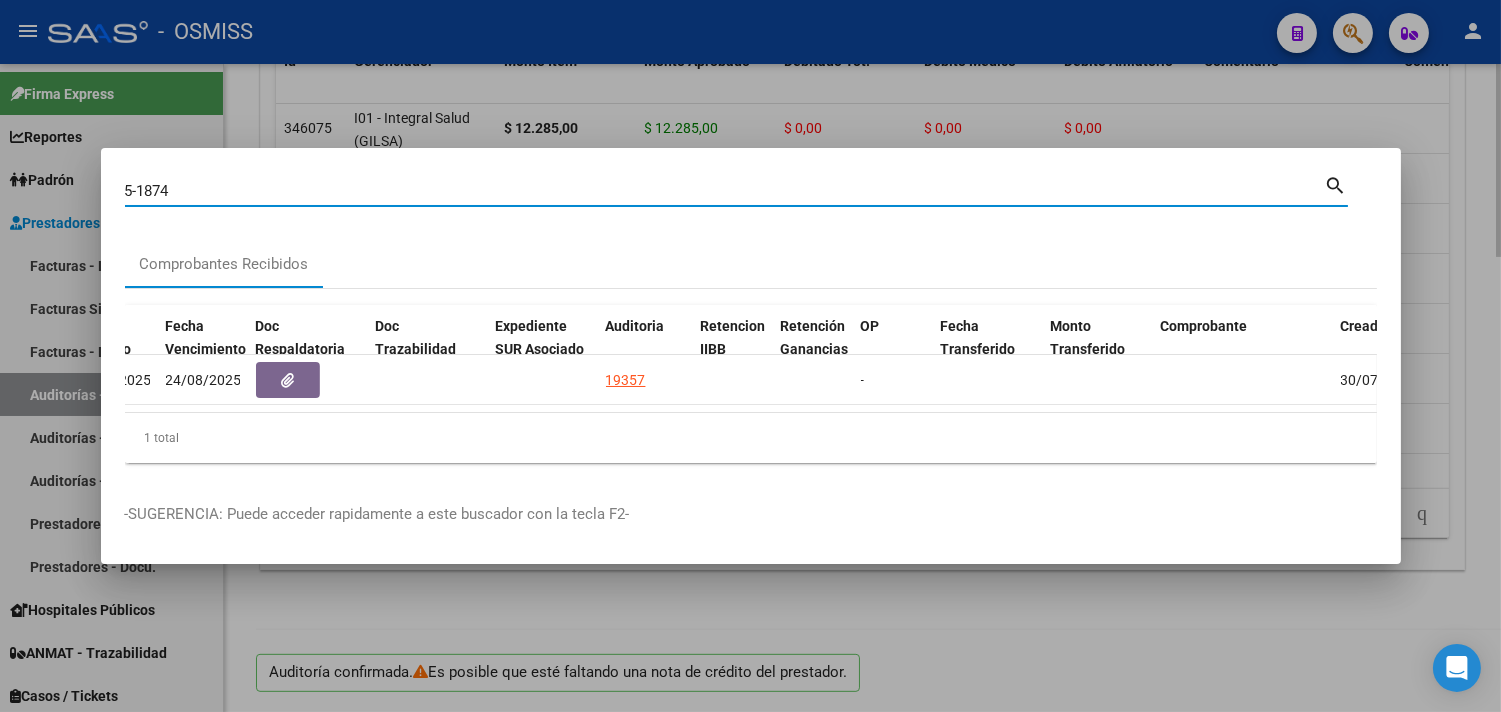type on "5-1874" 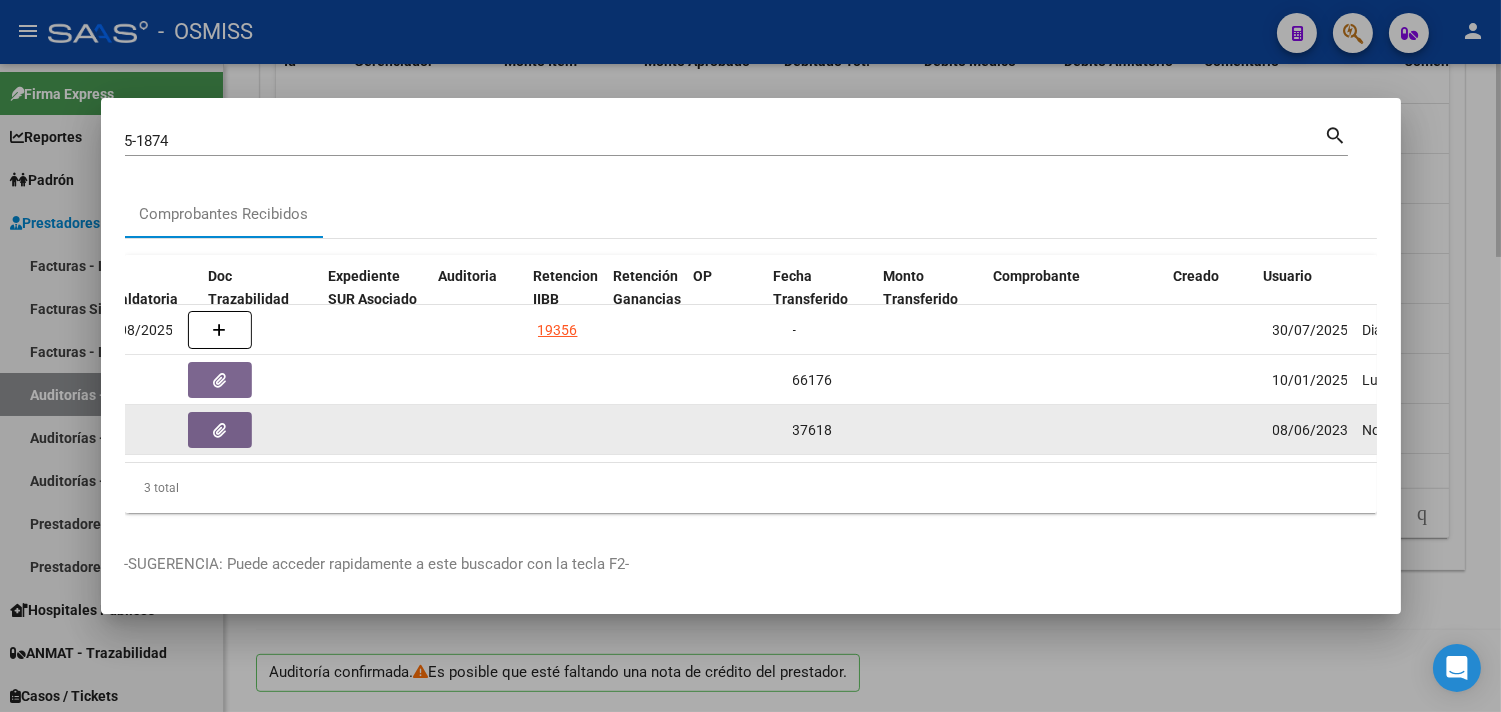 scroll, scrollTop: 0, scrollLeft: 1262, axis: horizontal 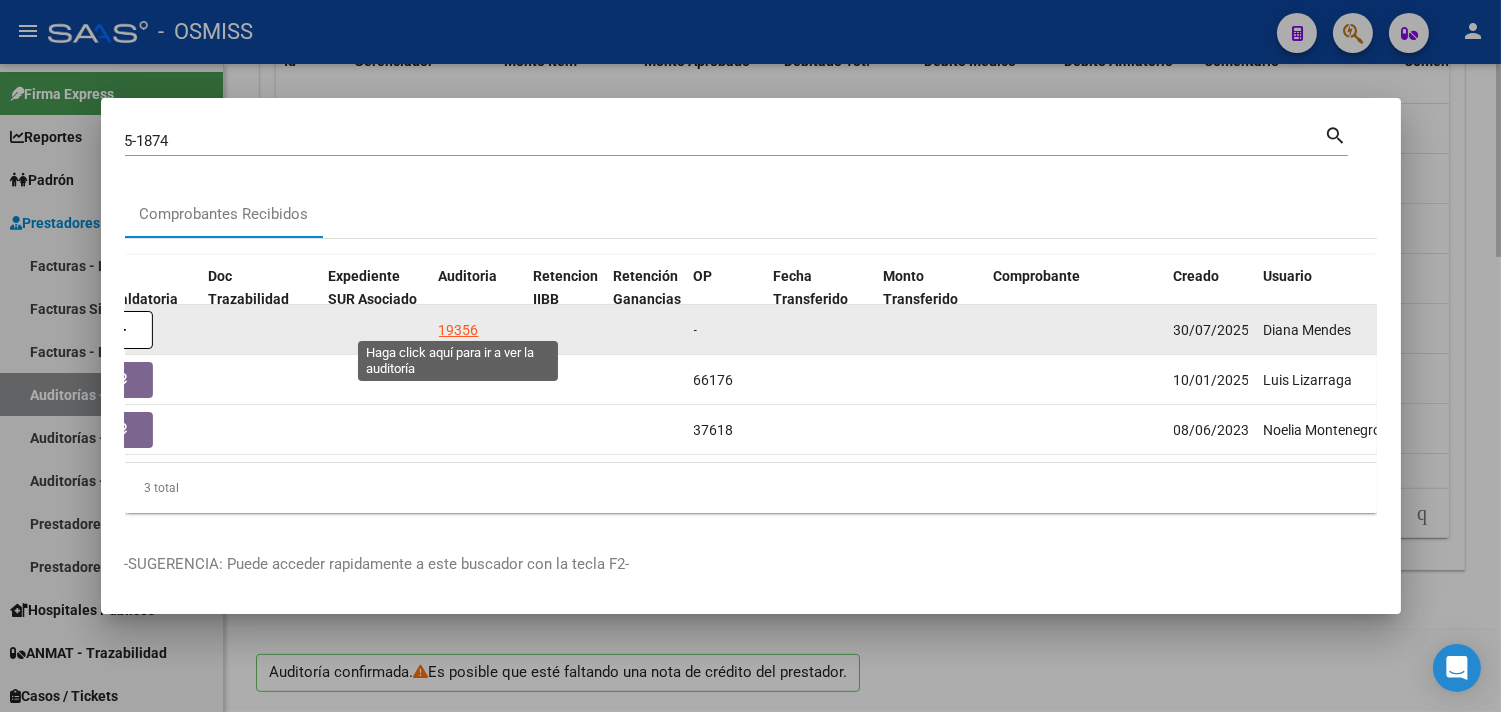 drag, startPoint x: 472, startPoint y: 314, endPoint x: 516, endPoint y: 314, distance: 44 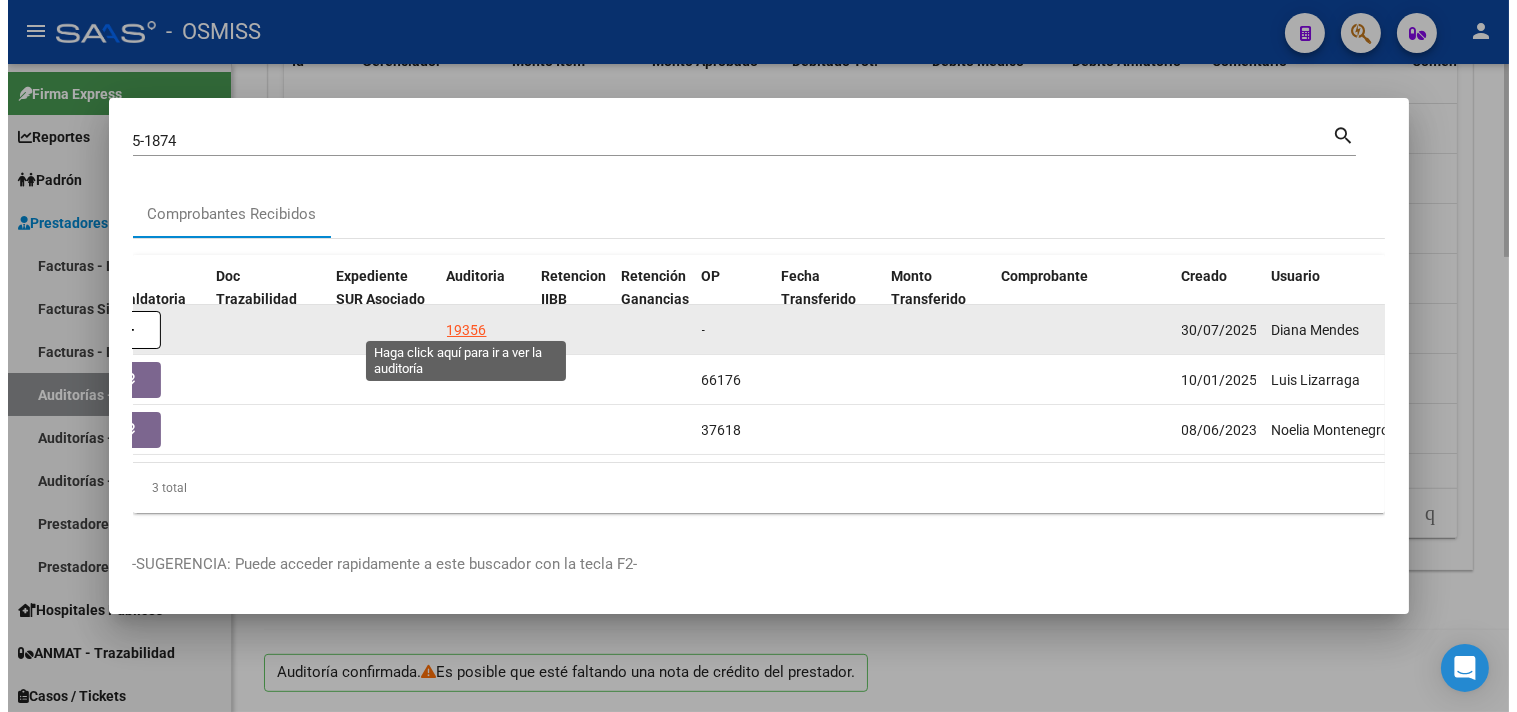 scroll, scrollTop: 0, scrollLeft: 0, axis: both 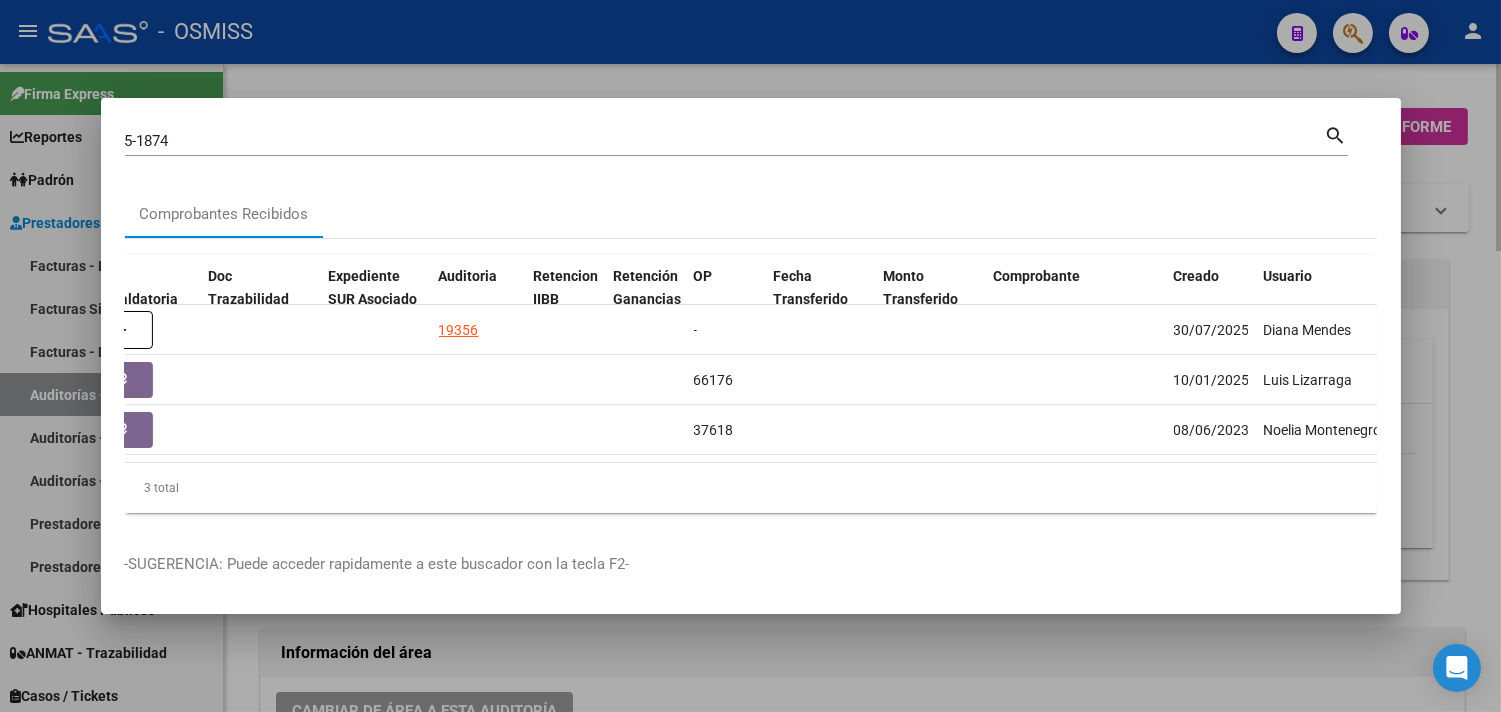 click at bounding box center [750, 356] 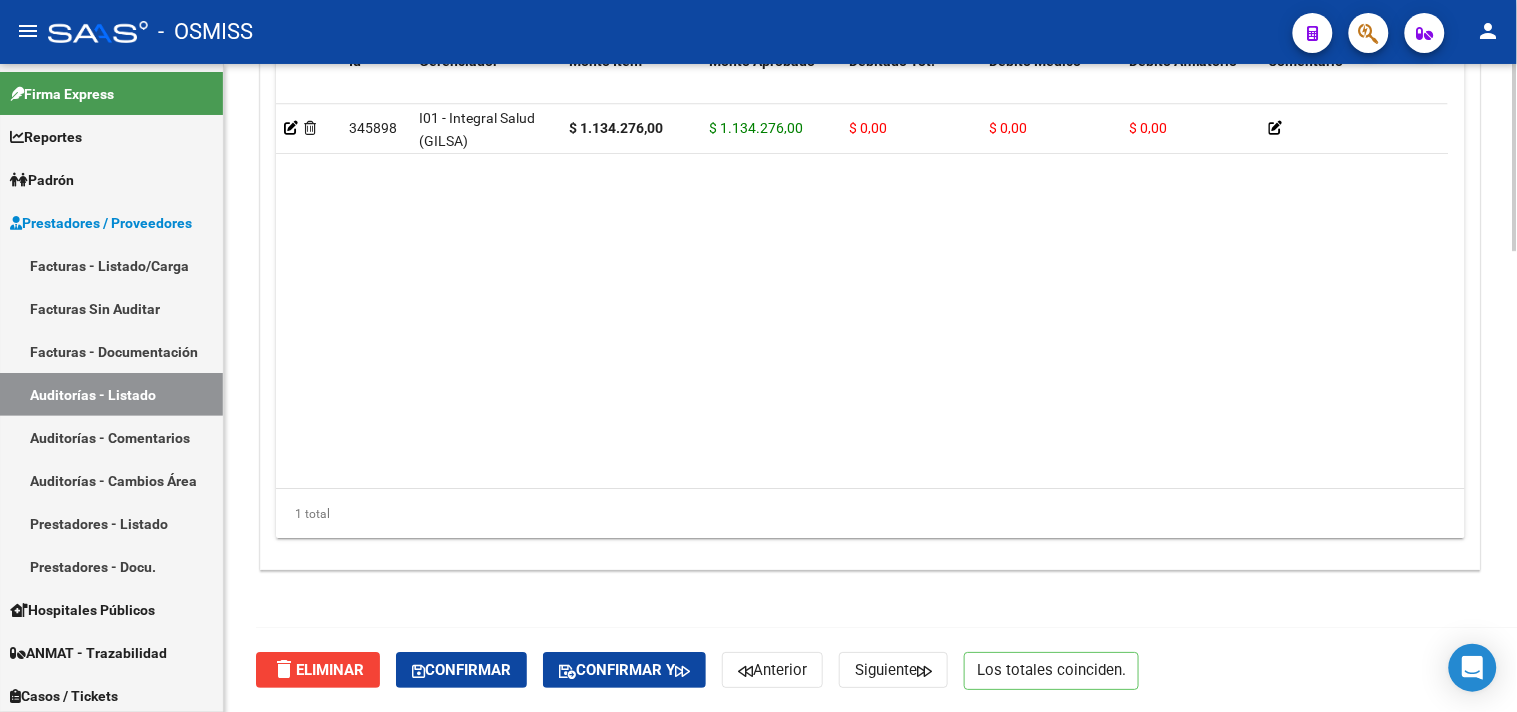 click on "Confirmar" 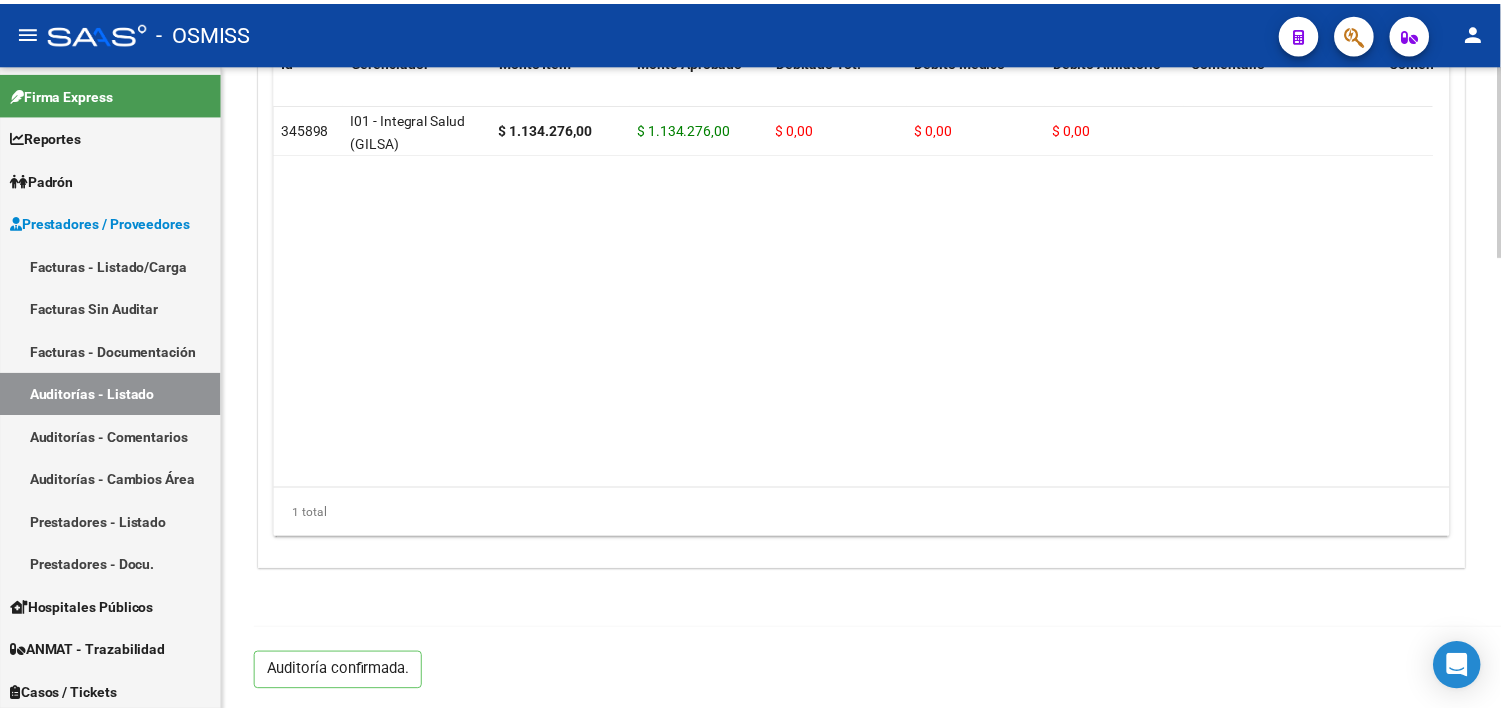 scroll, scrollTop: 1531, scrollLeft: 0, axis: vertical 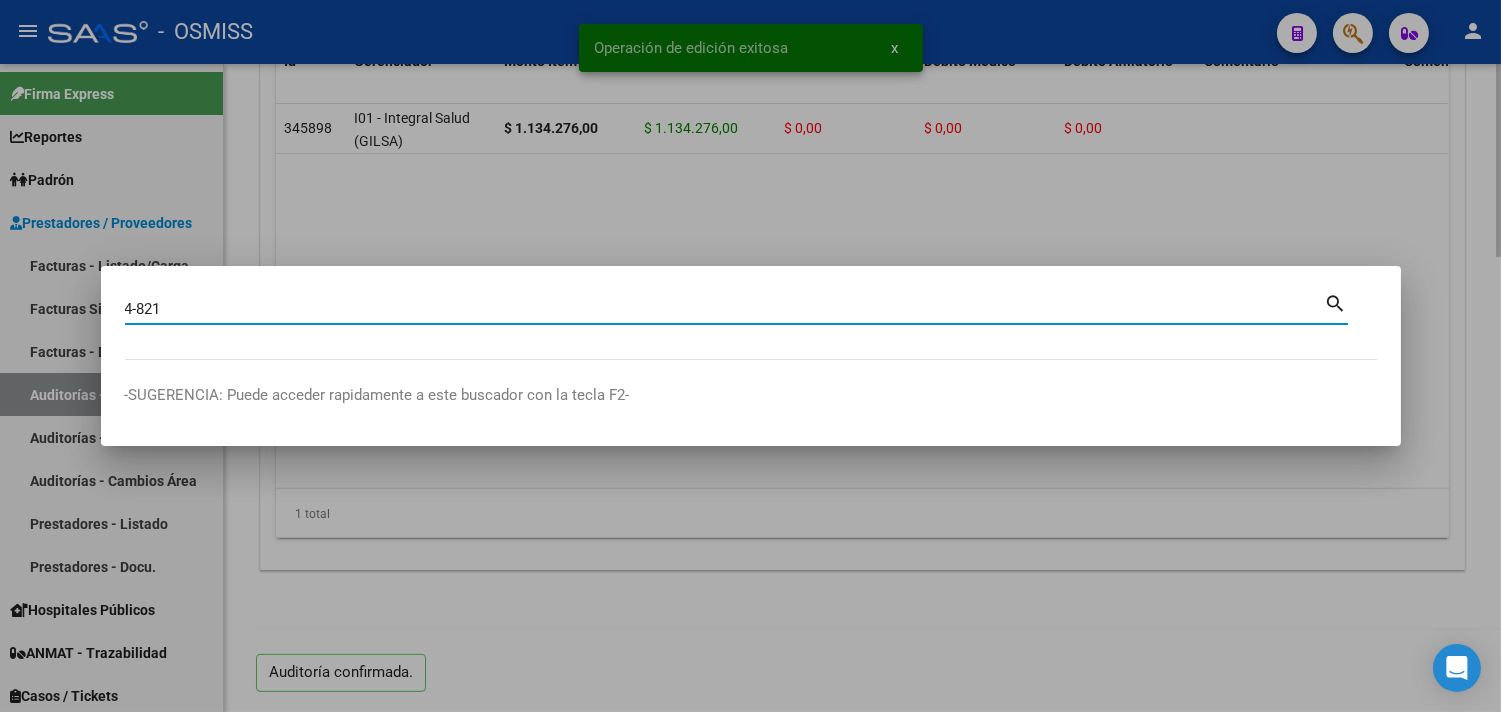 type on "4-821" 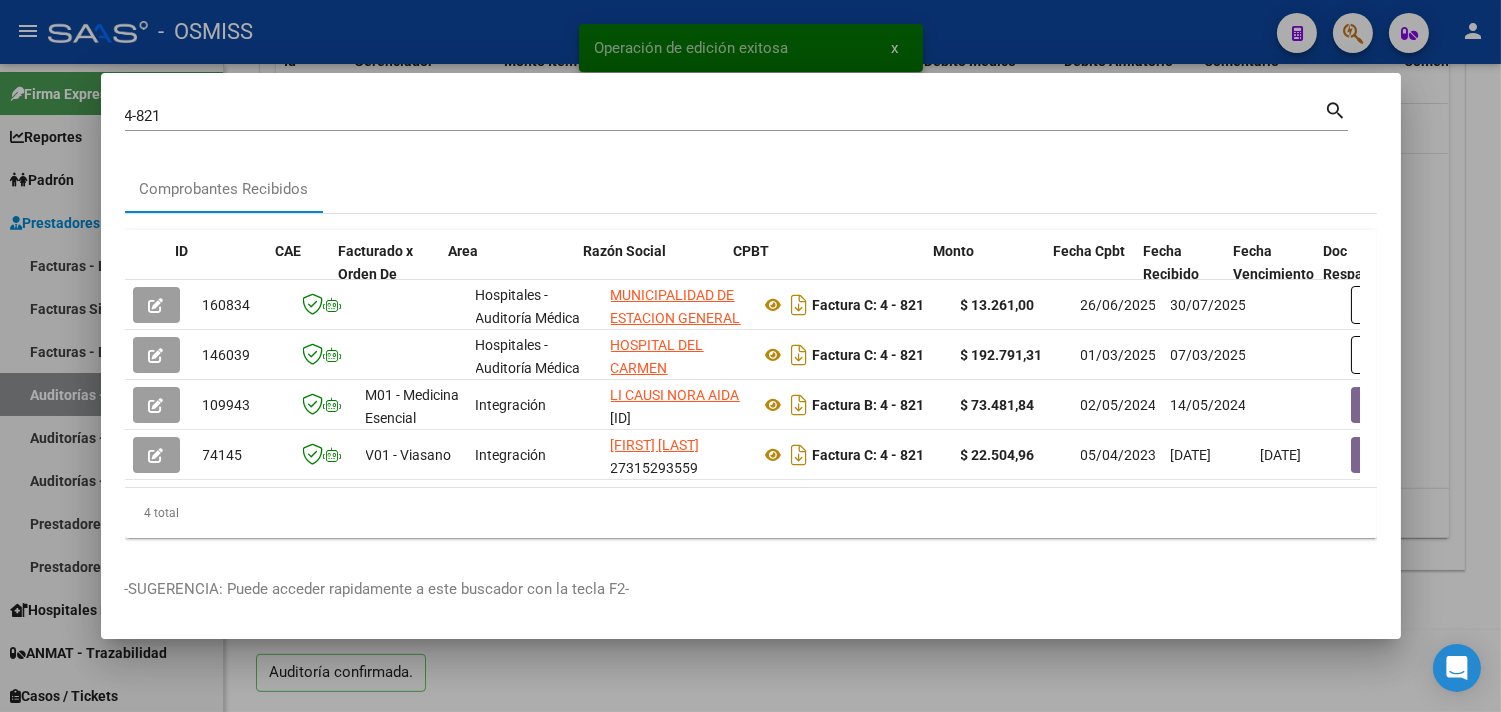 scroll, scrollTop: 0, scrollLeft: 940, axis: horizontal 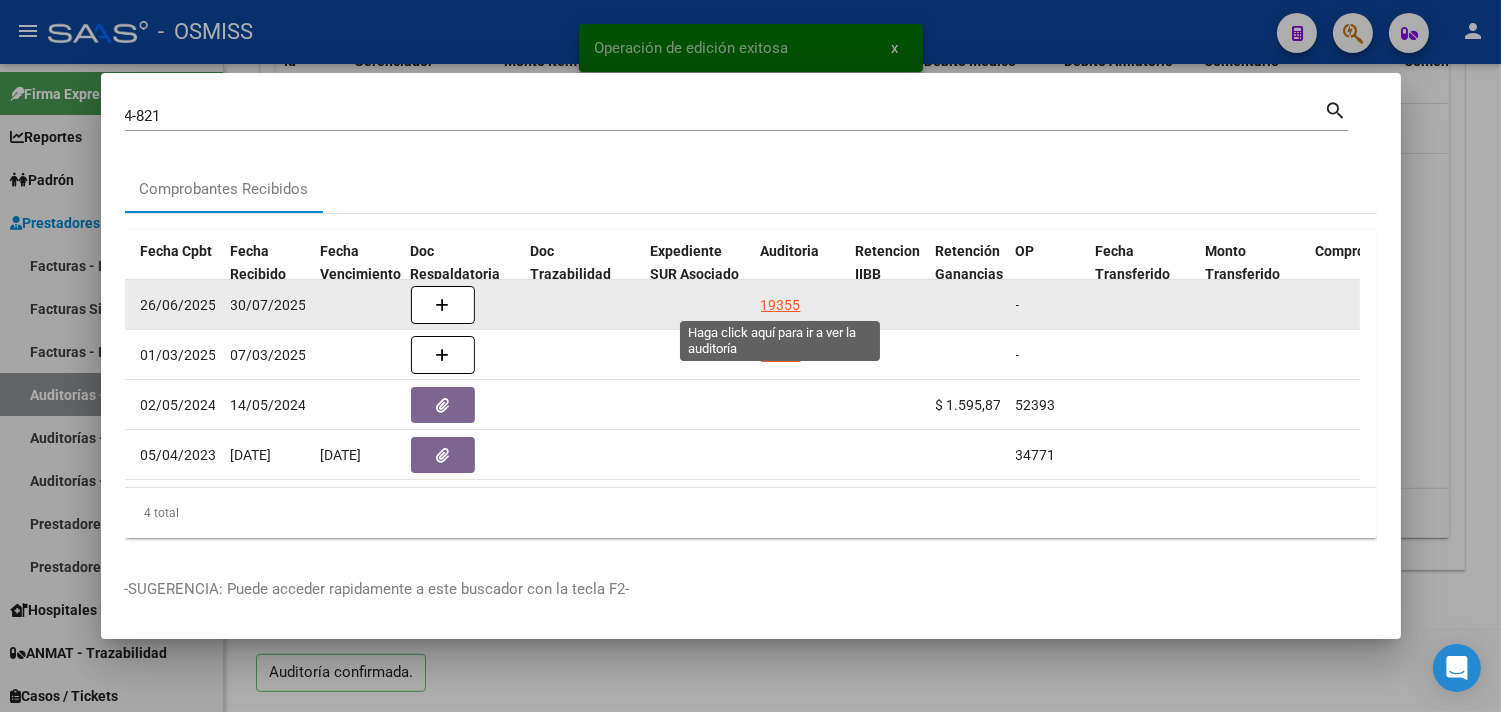 click on "19355" 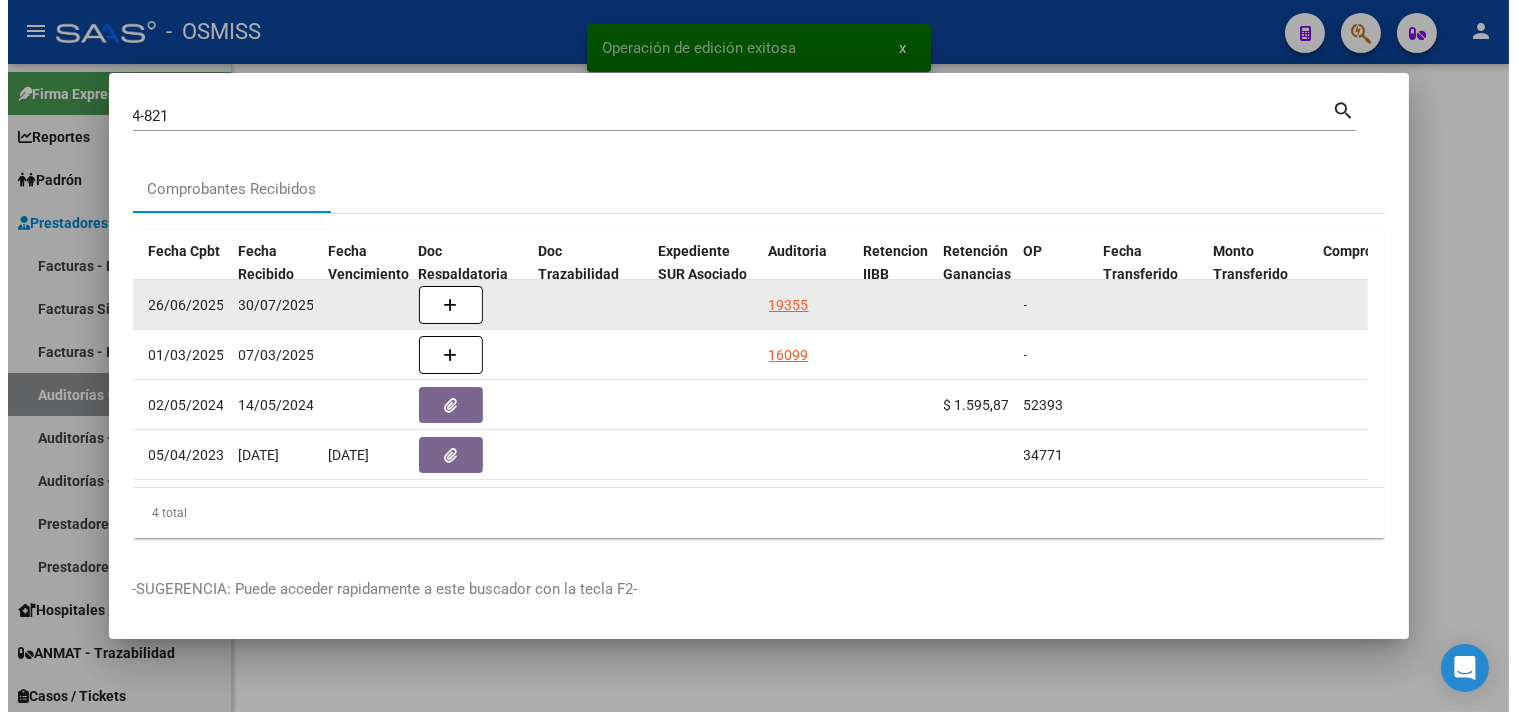 scroll, scrollTop: 0, scrollLeft: 0, axis: both 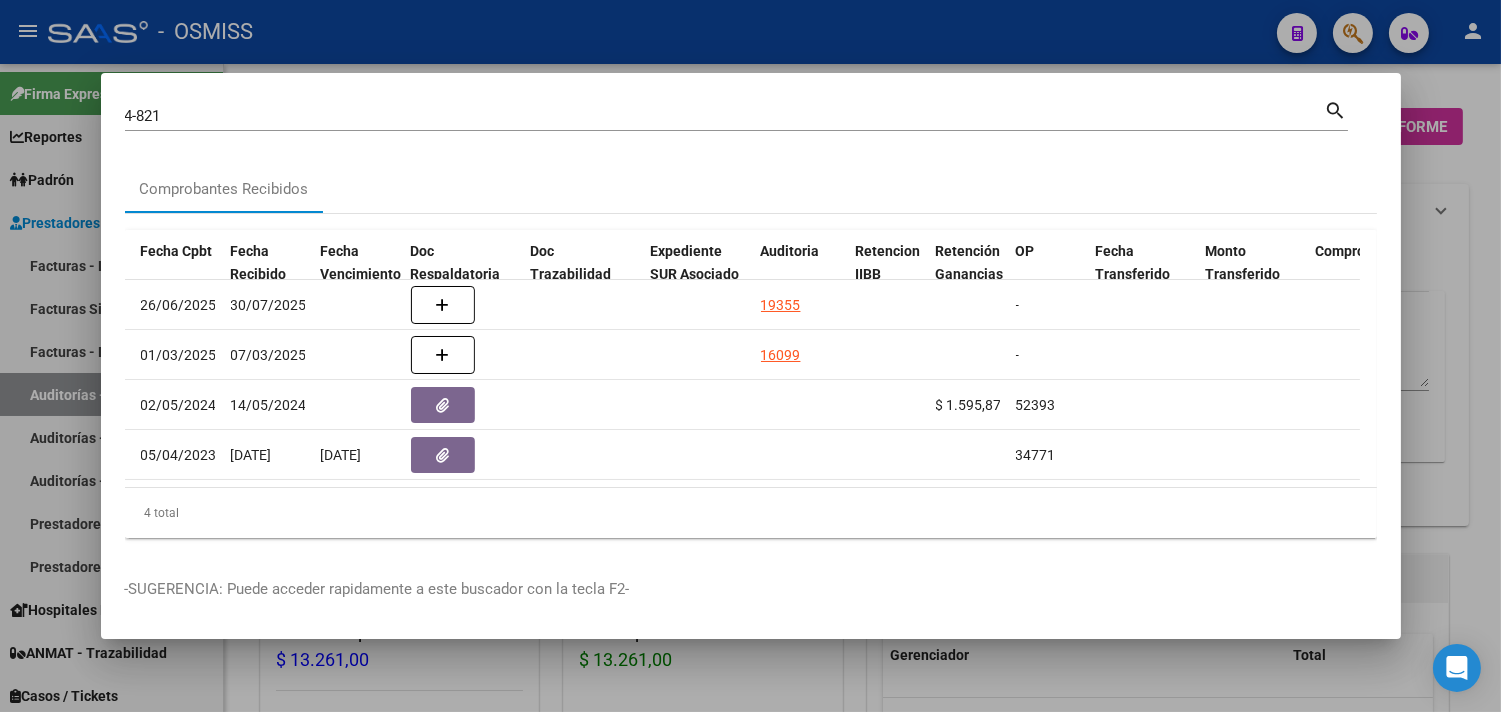 click at bounding box center (750, 356) 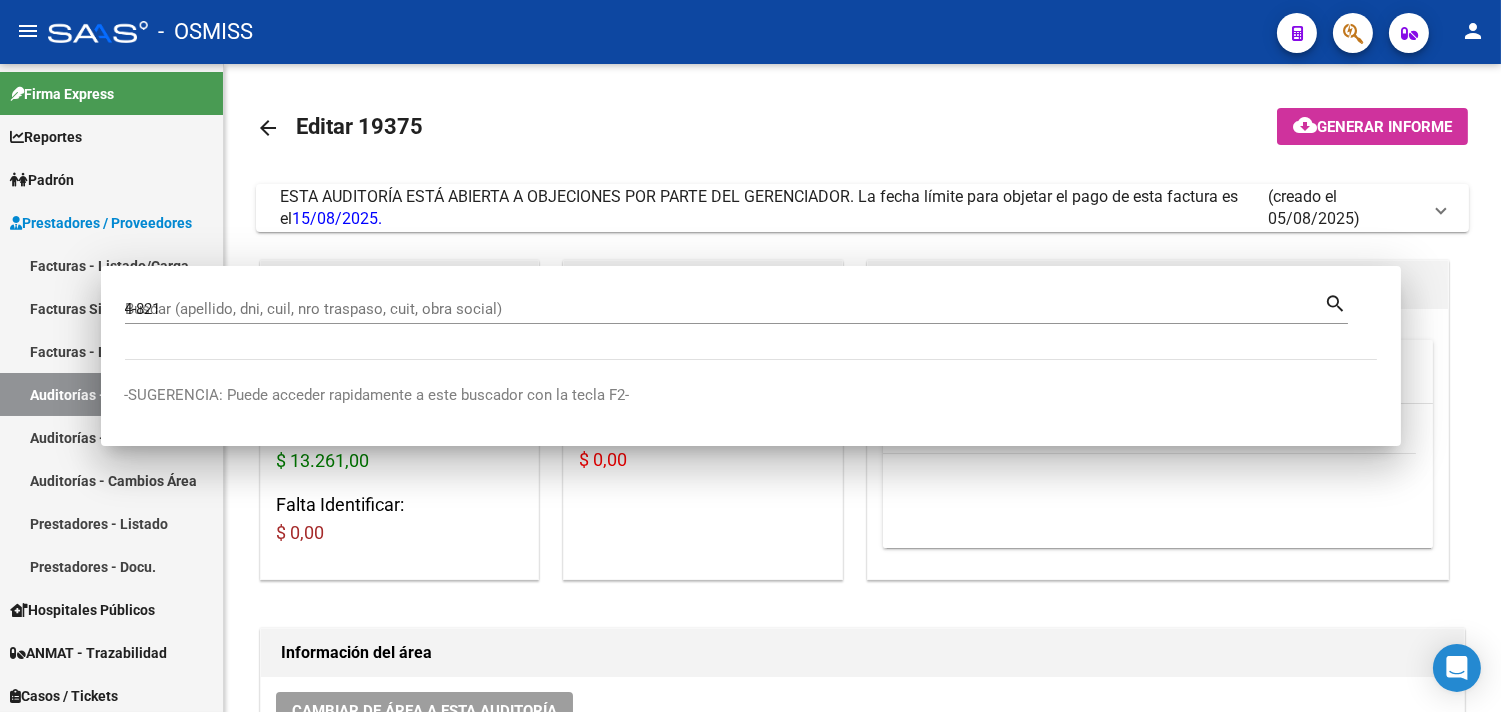 type 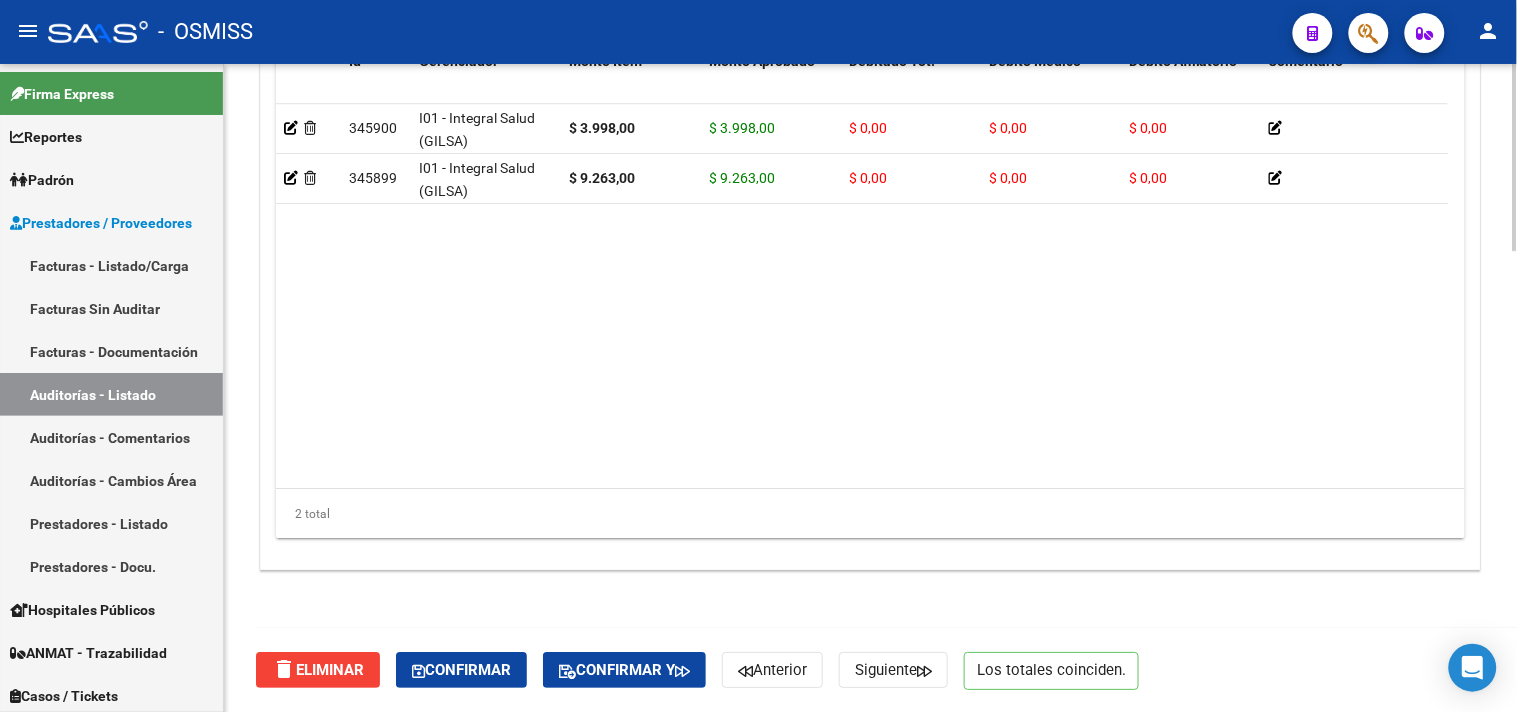 click on "Confirmar" 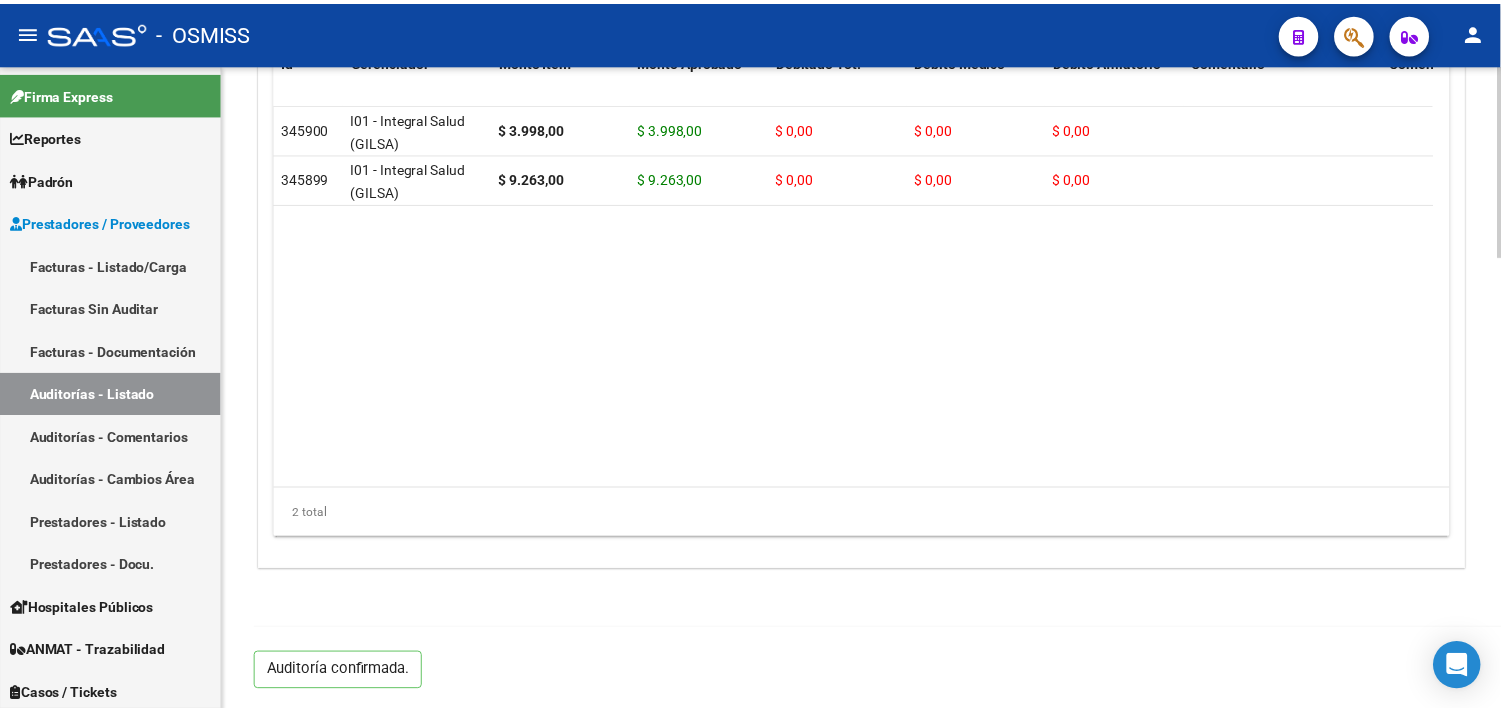 scroll, scrollTop: 1531, scrollLeft: 0, axis: vertical 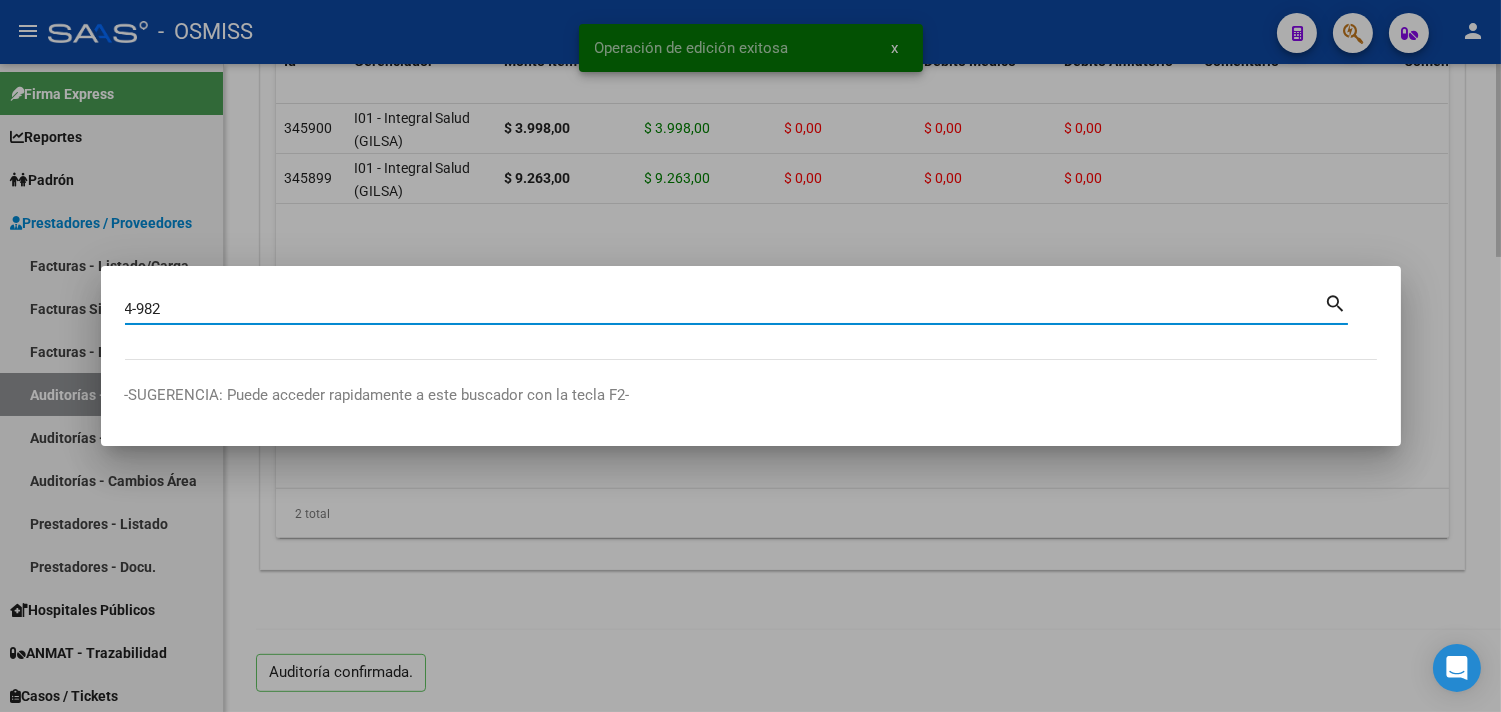 type on "4-982" 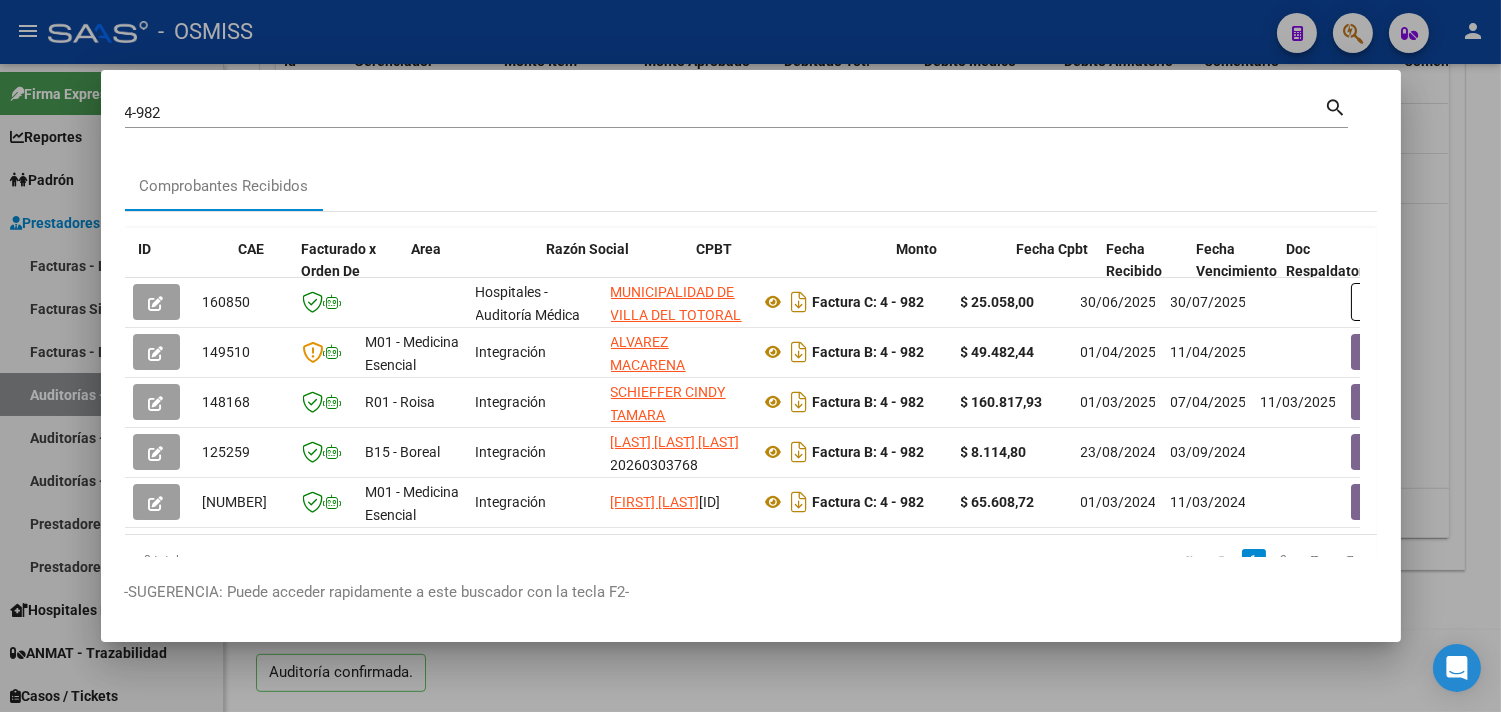 scroll, scrollTop: 0, scrollLeft: 892, axis: horizontal 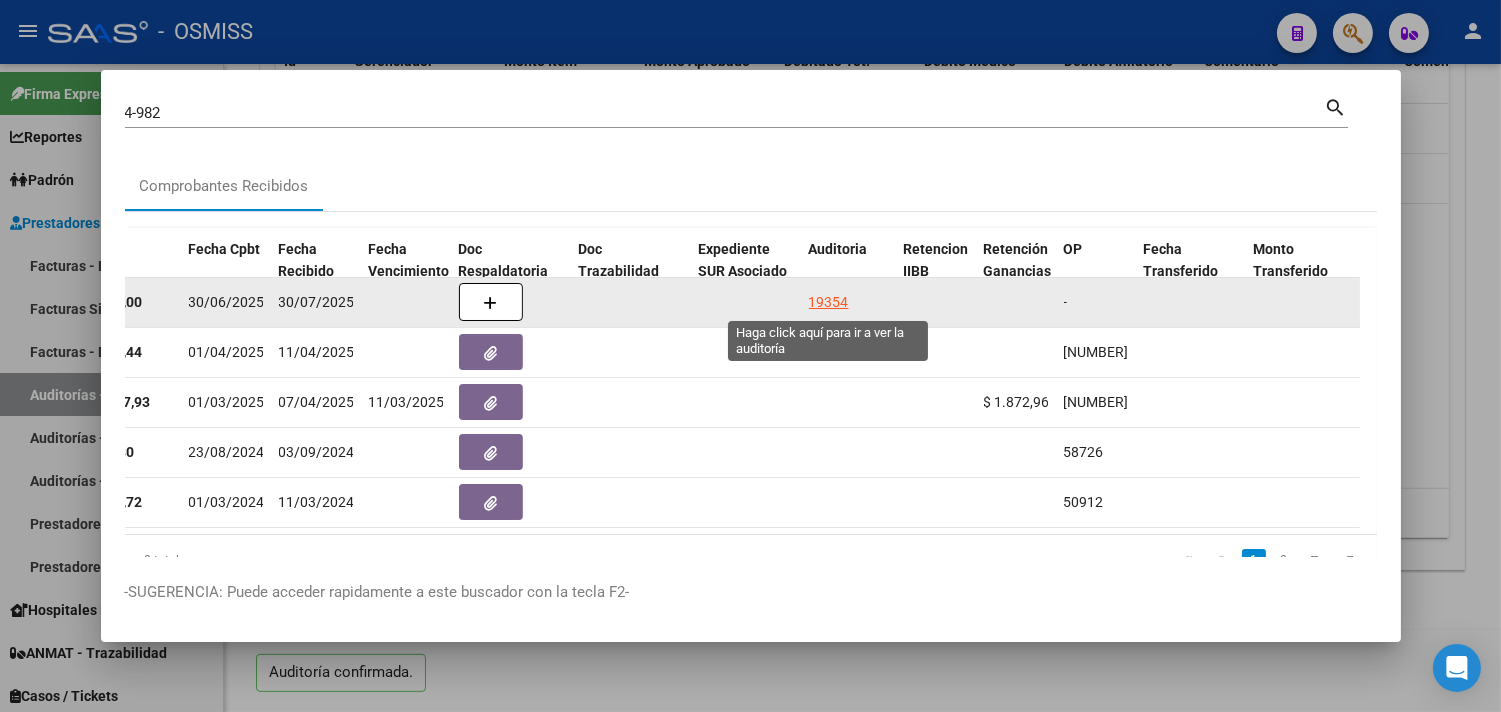 click on "19354" 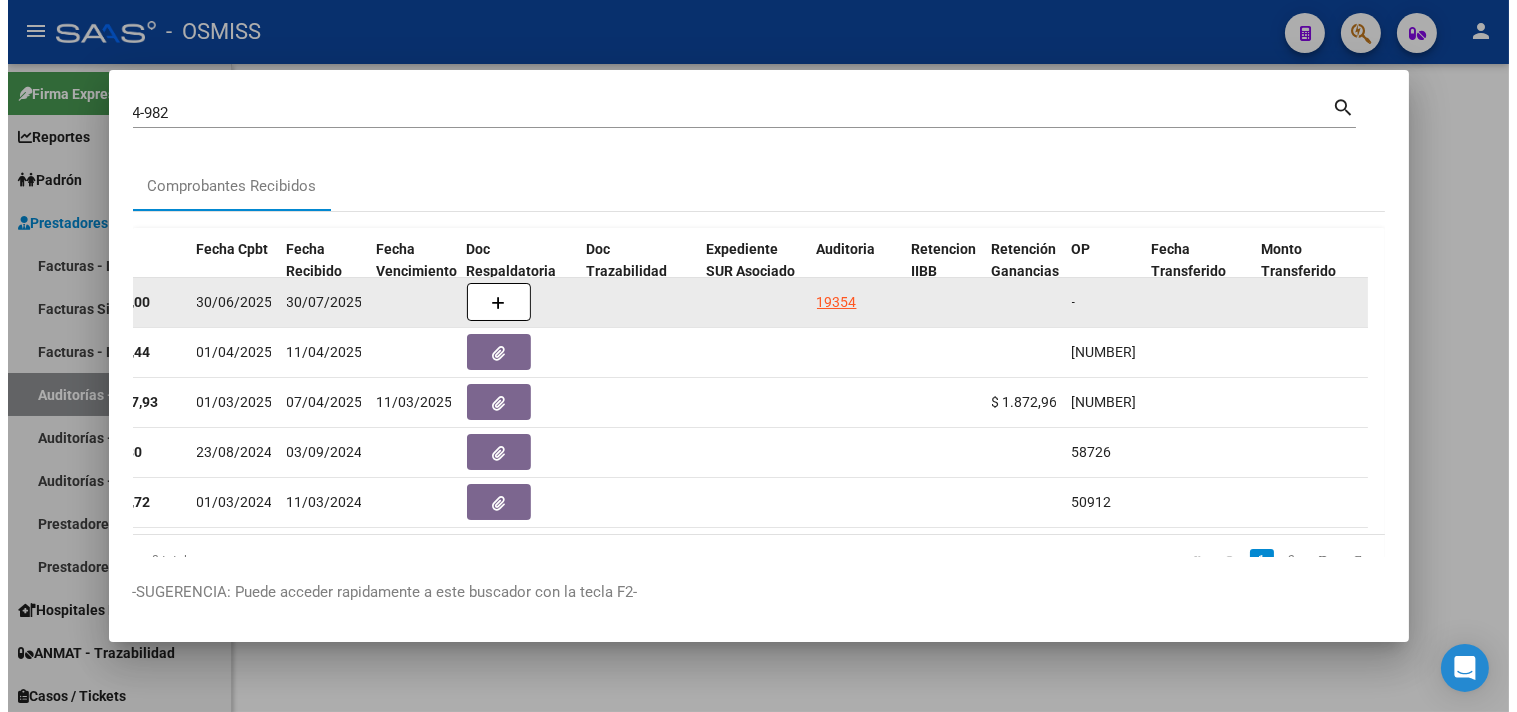 scroll, scrollTop: 0, scrollLeft: 0, axis: both 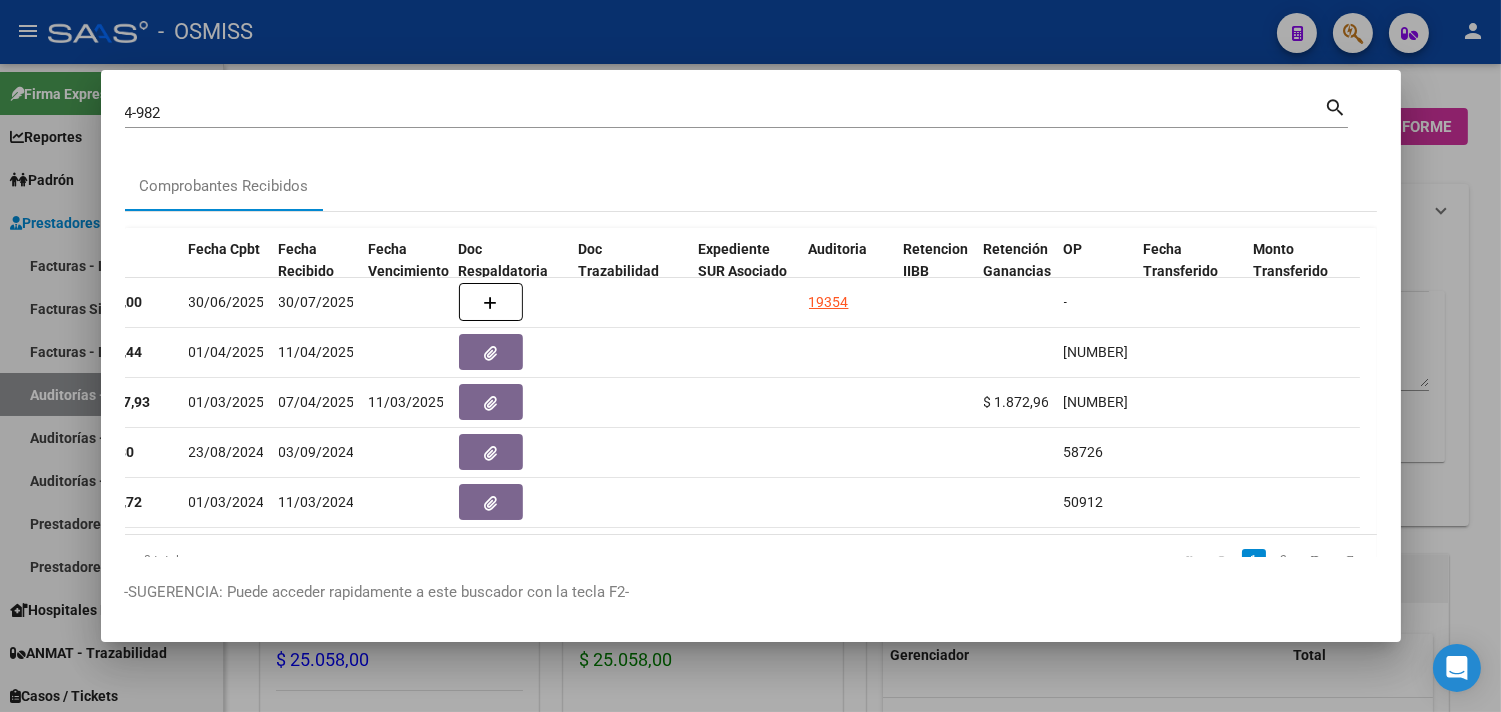click at bounding box center [750, 356] 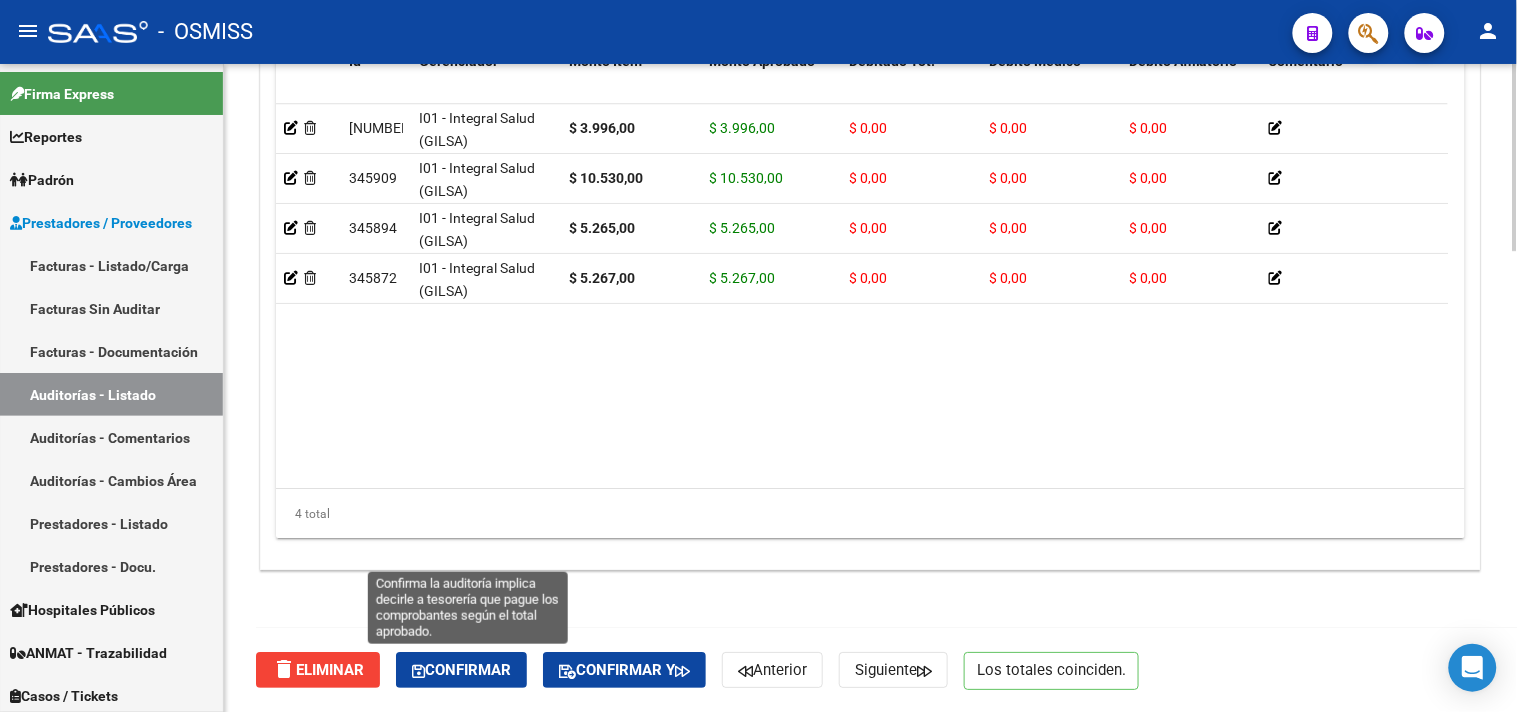 click on "Confirmar" 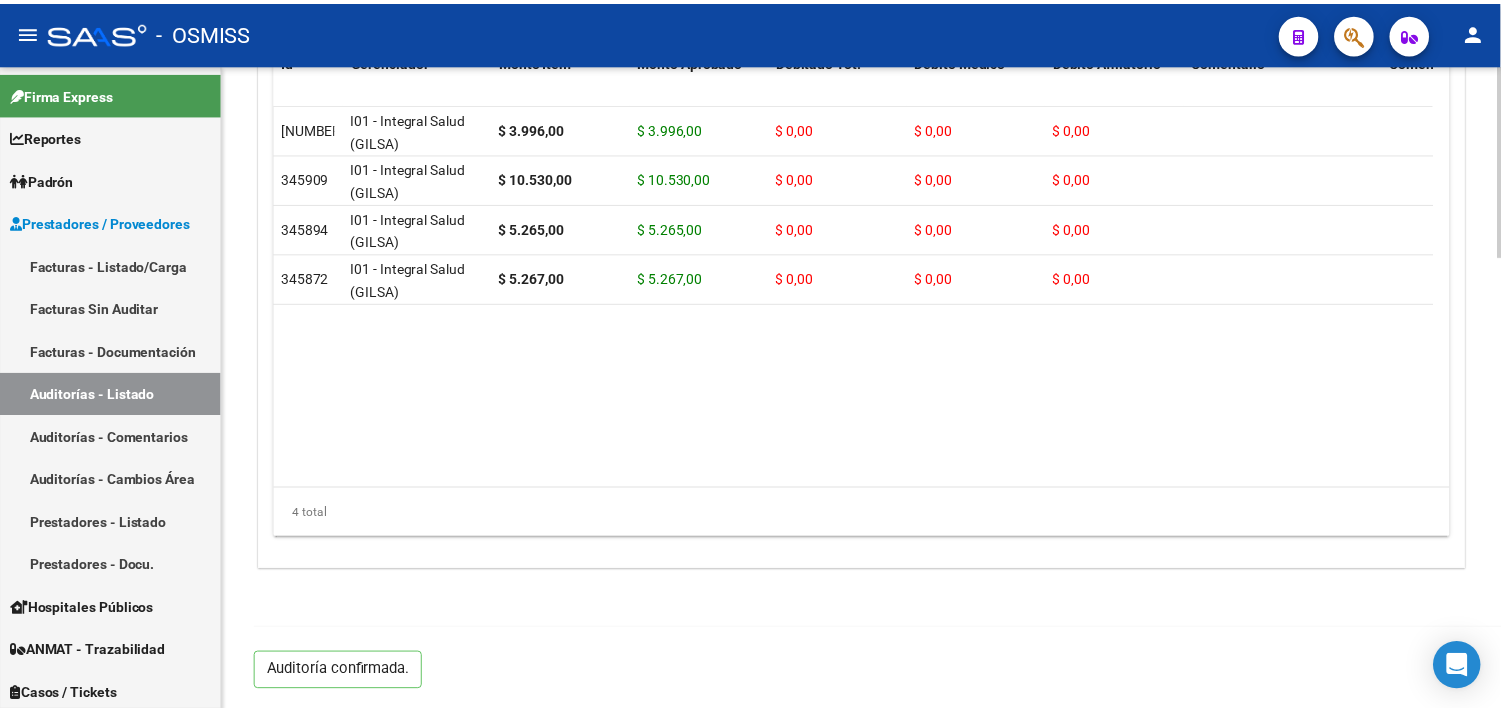 scroll, scrollTop: 1531, scrollLeft: 0, axis: vertical 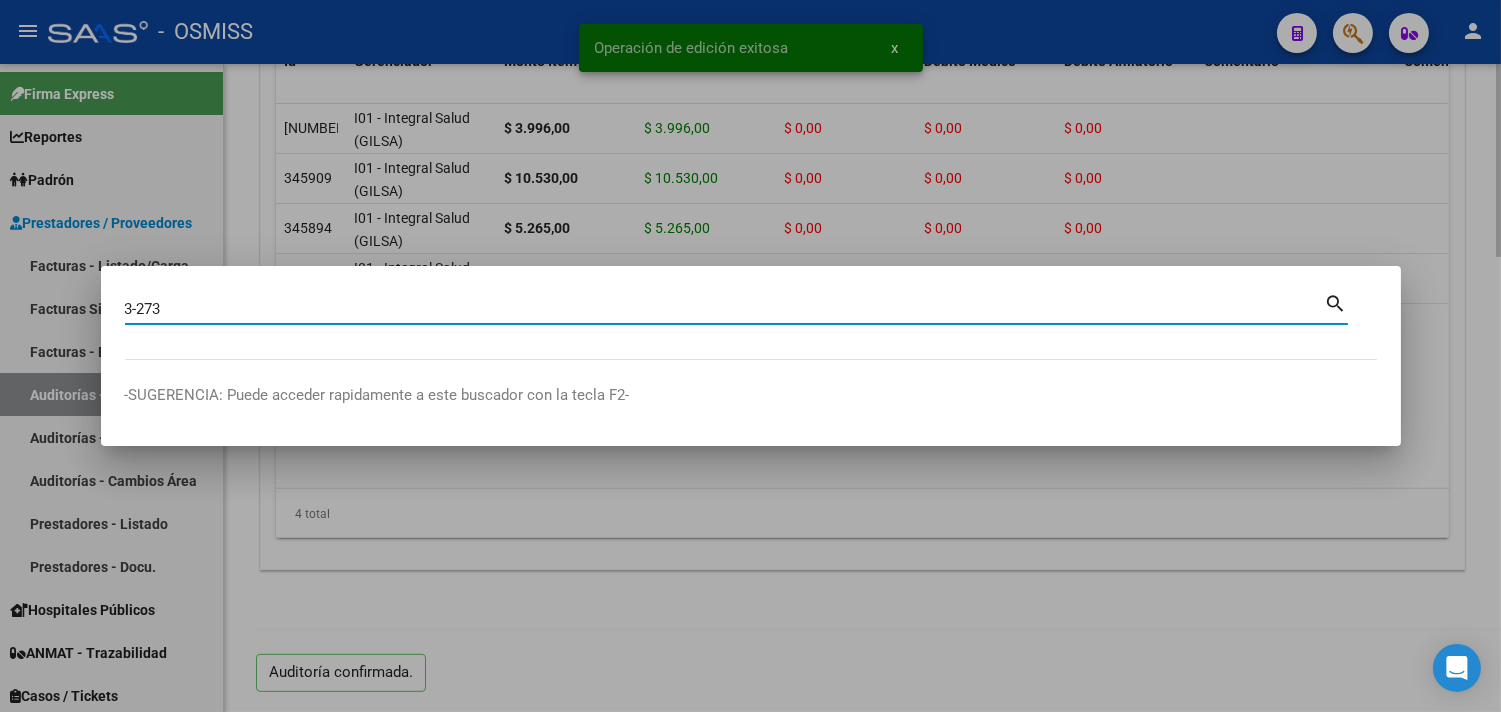 type on "3-273" 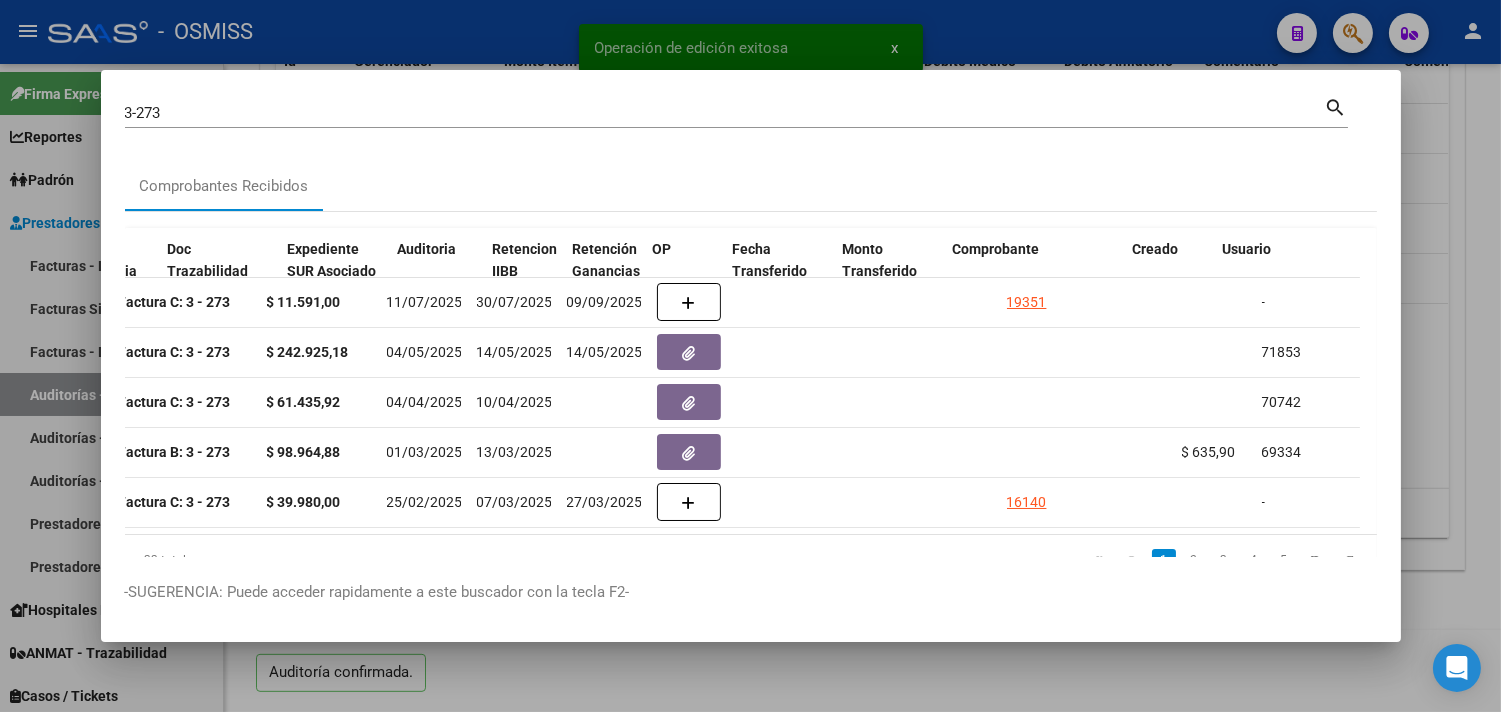 scroll, scrollTop: 0, scrollLeft: 1303, axis: horizontal 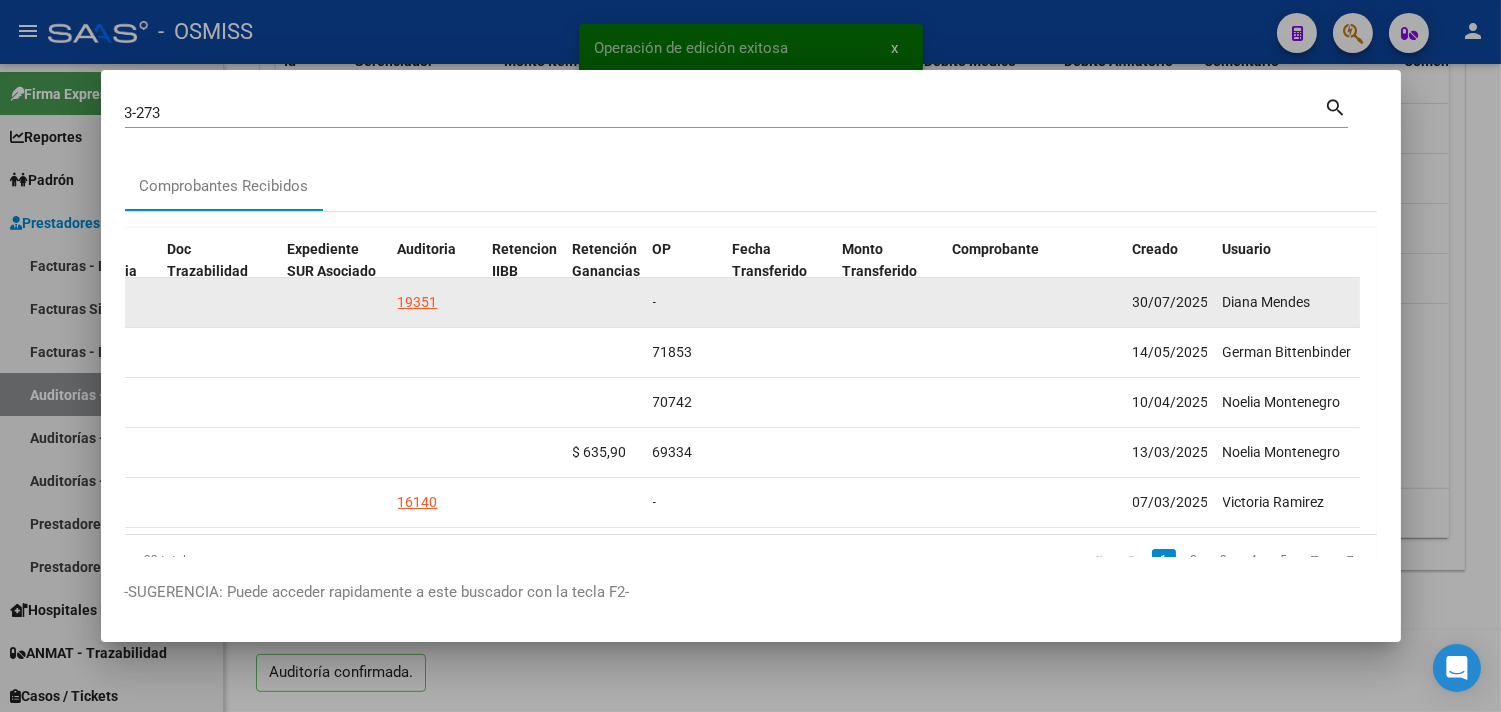 click on "19351" 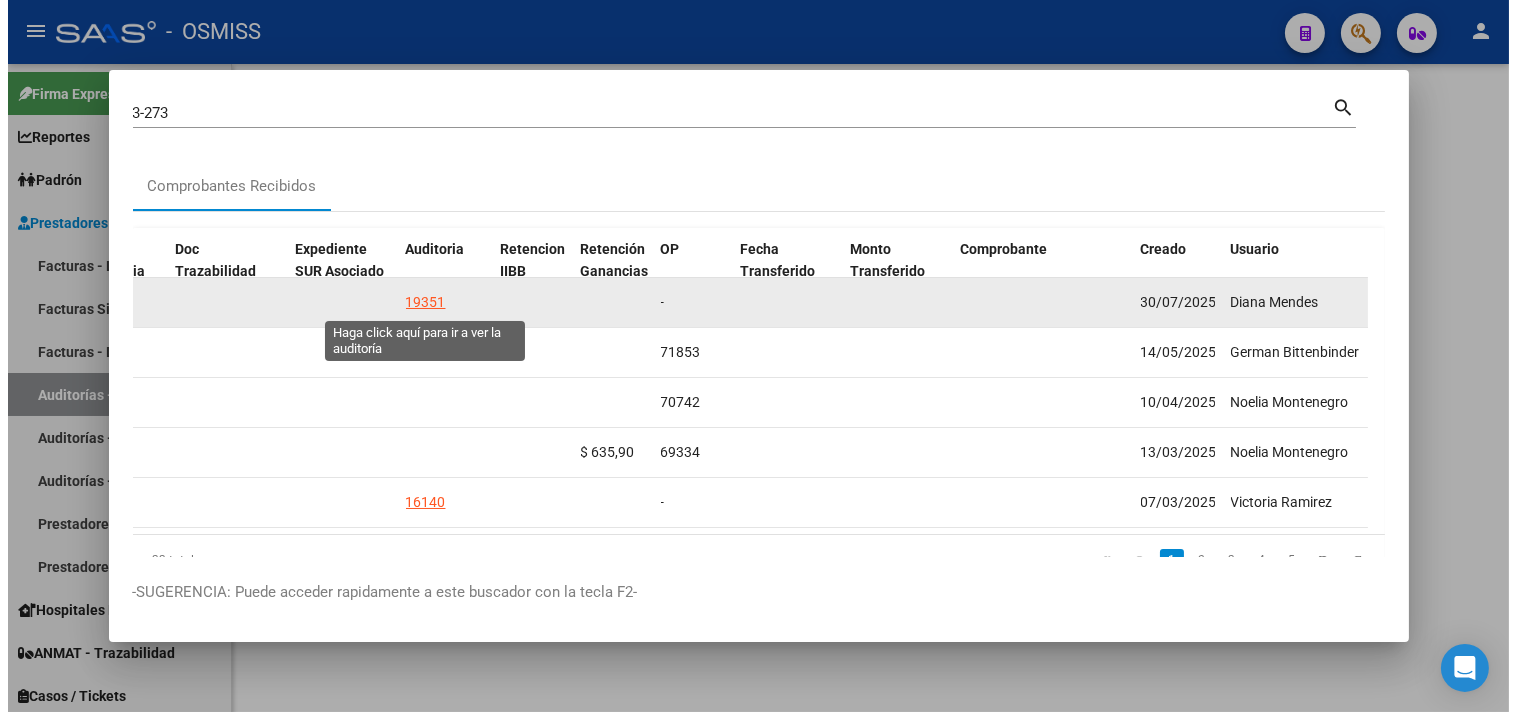 scroll, scrollTop: 0, scrollLeft: 0, axis: both 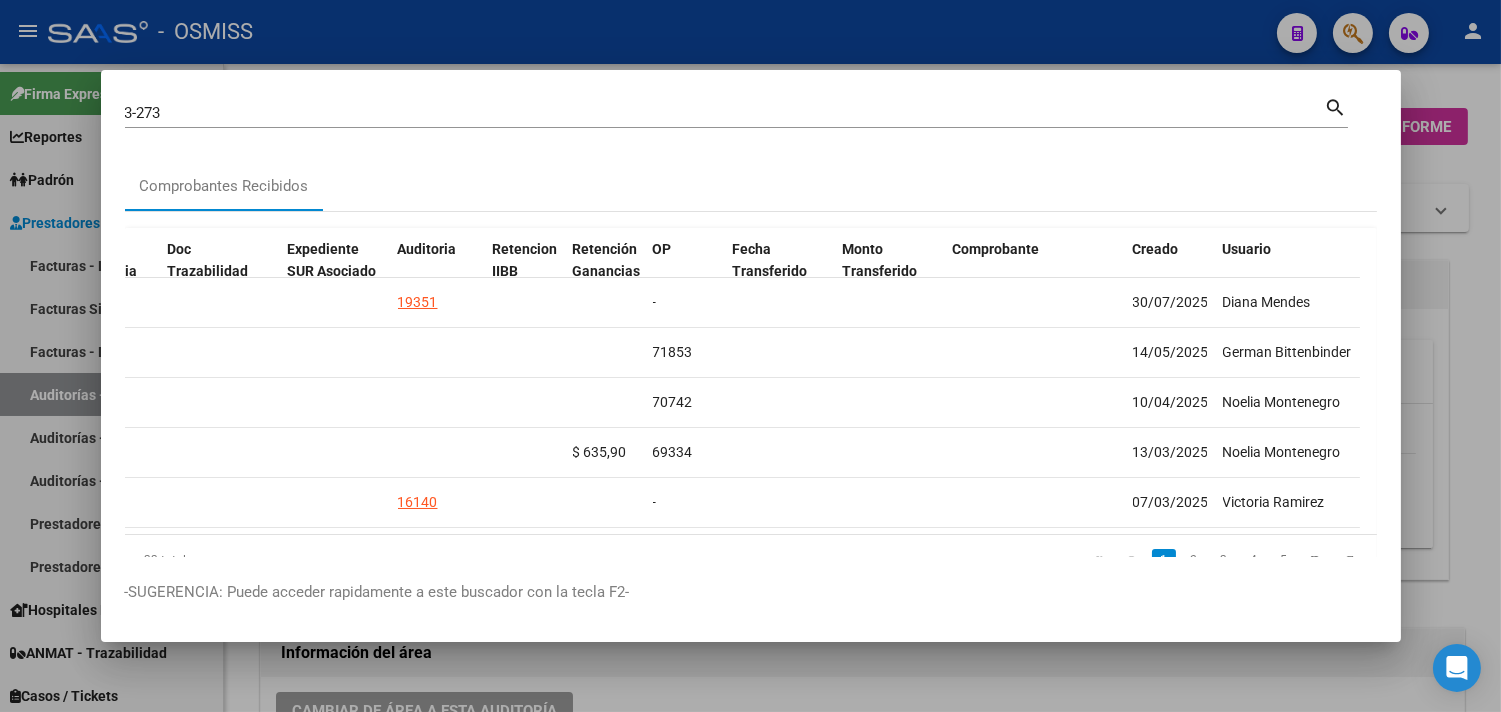 click at bounding box center [750, 356] 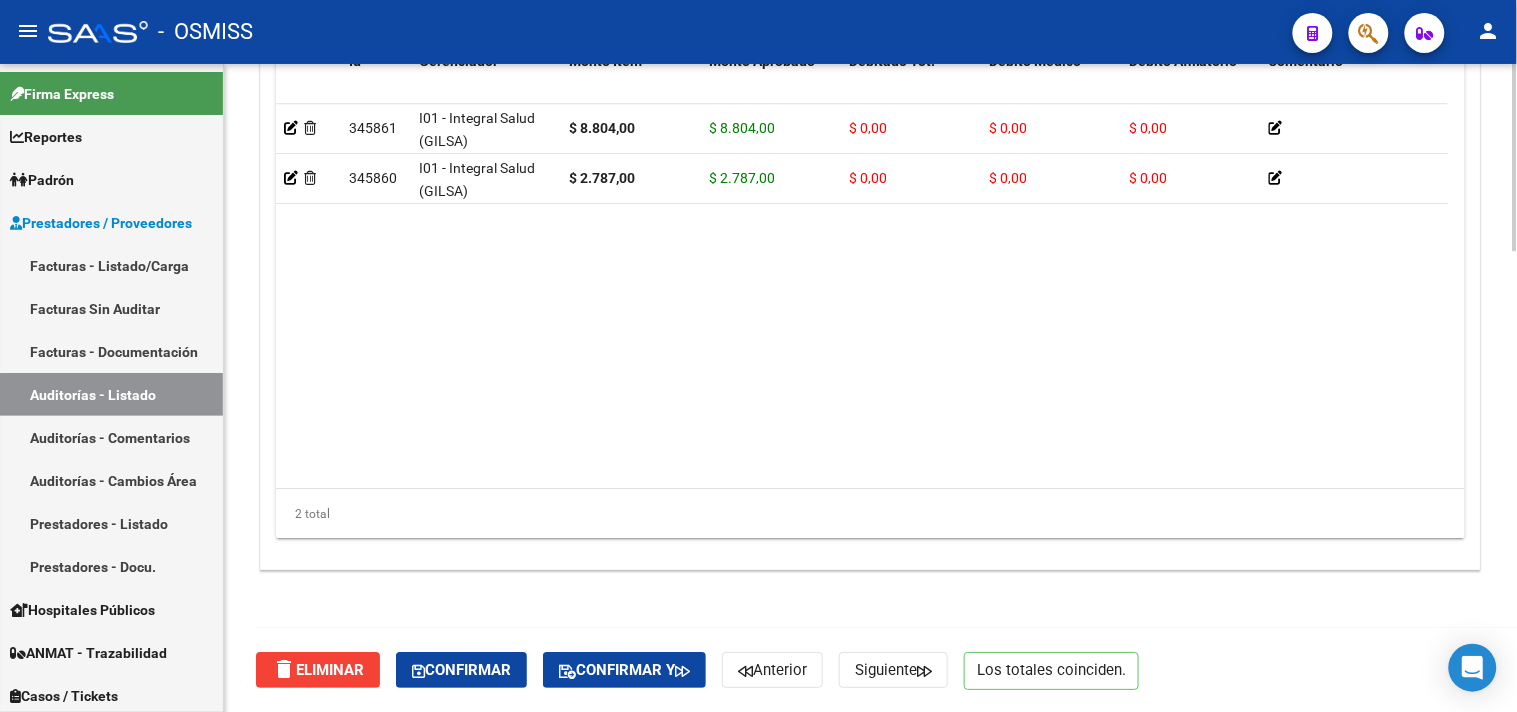 click on "Confirmar" 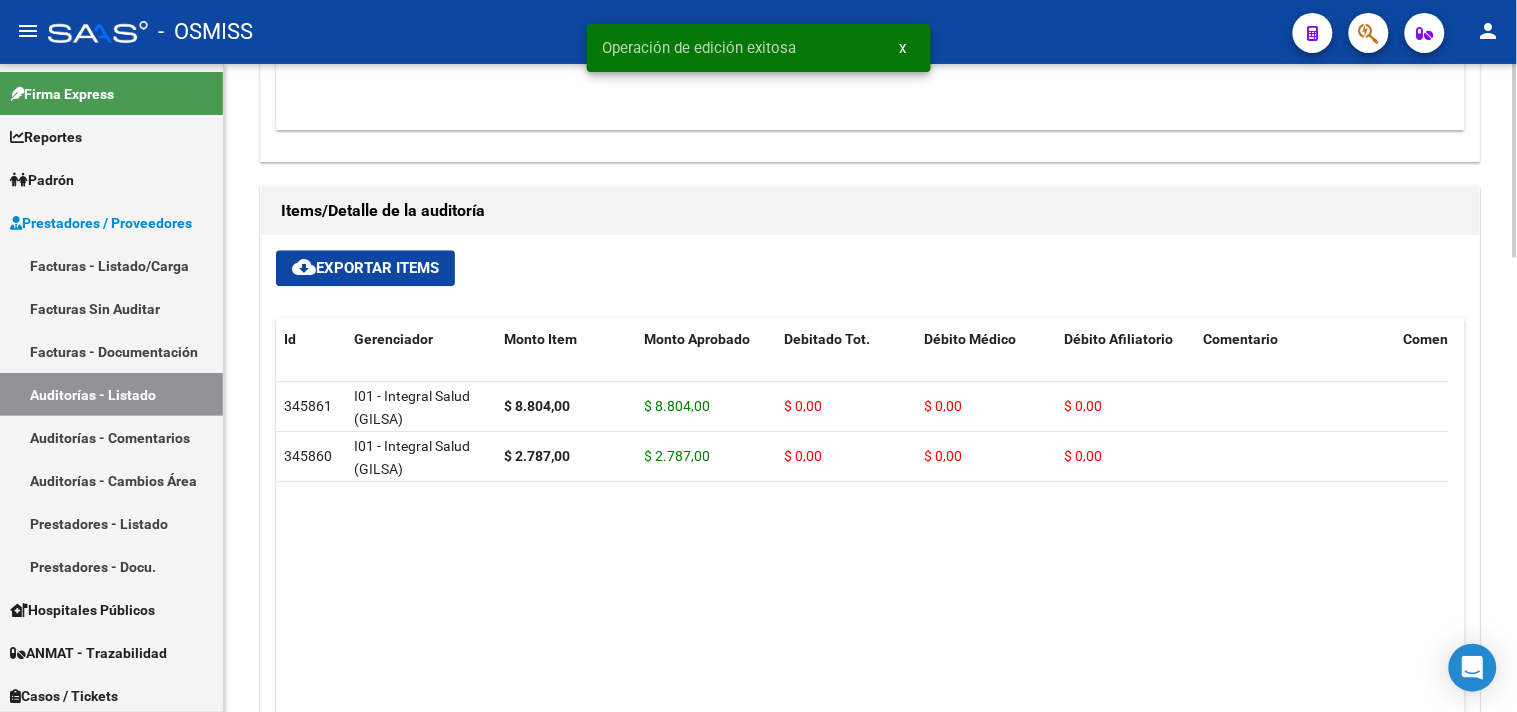 scroll, scrollTop: 753, scrollLeft: 0, axis: vertical 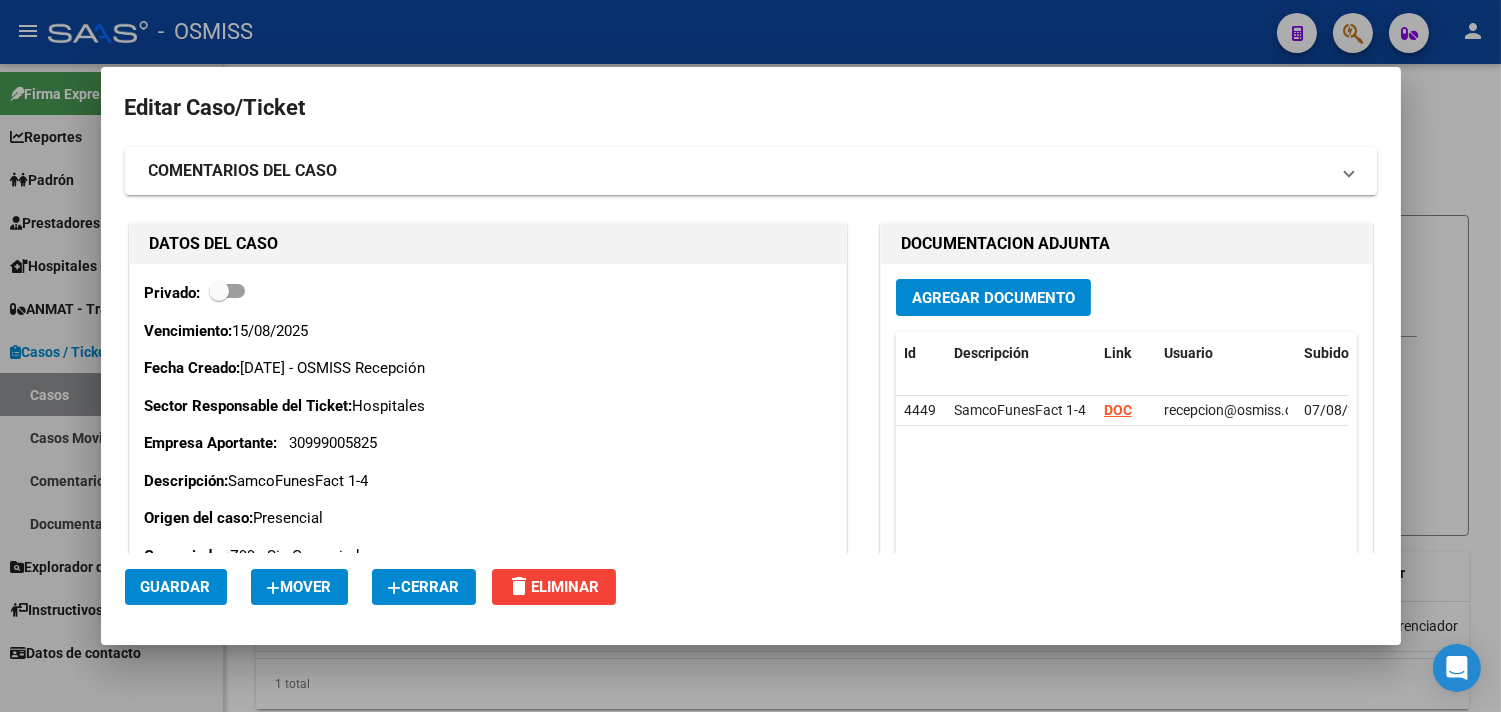 click on "Cerrar" 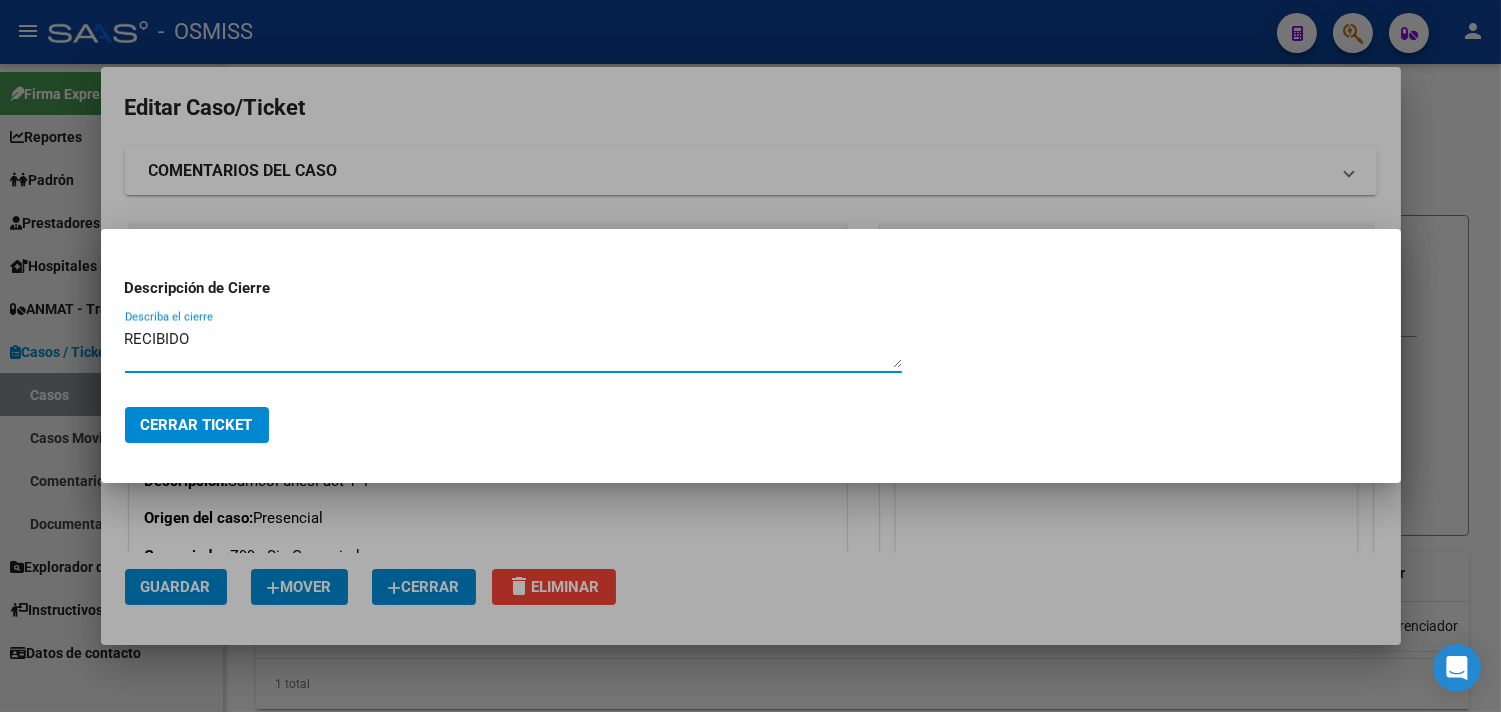 drag, startPoint x: 188, startPoint y: 332, endPoint x: 76, endPoint y: 333, distance: 112.00446 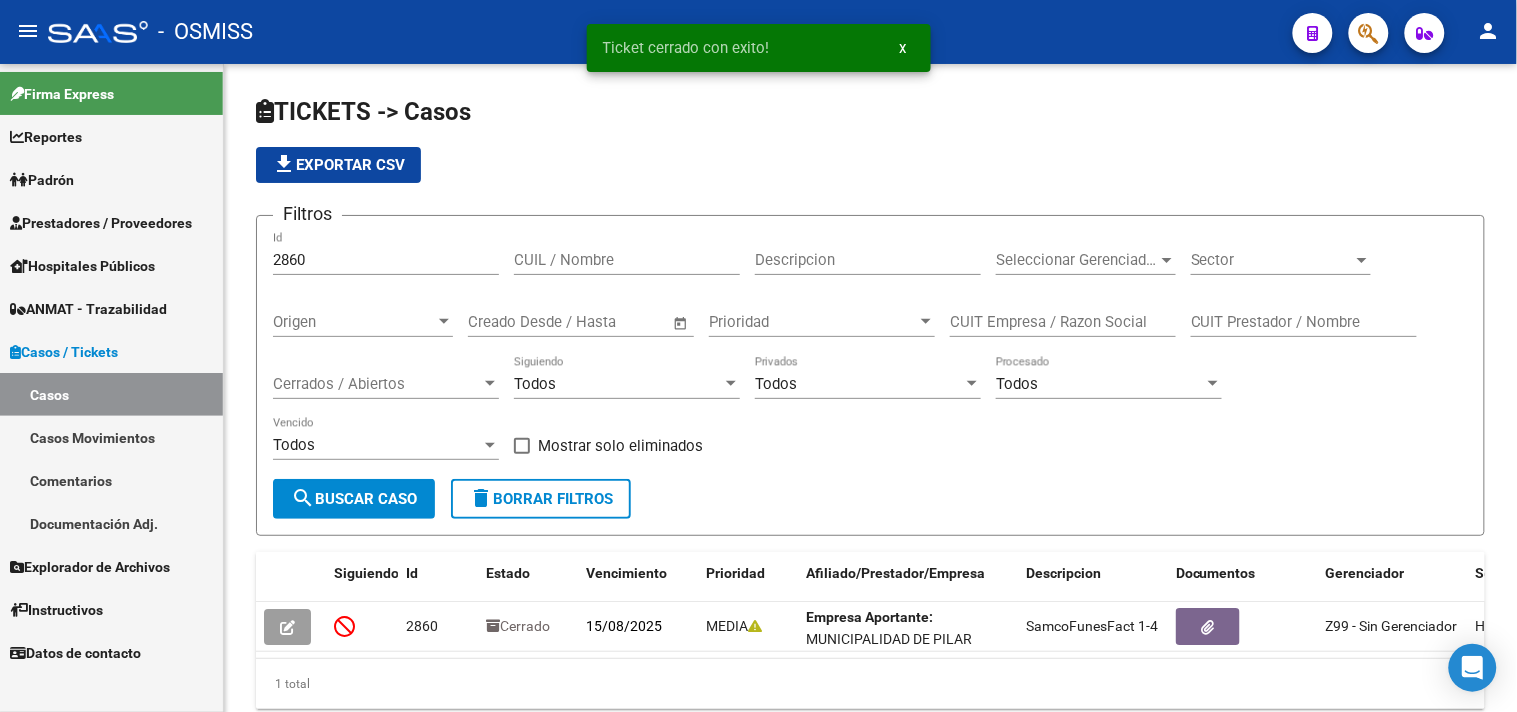 drag, startPoint x: 352, startPoint y: 258, endPoint x: 168, endPoint y: 252, distance: 184.0978 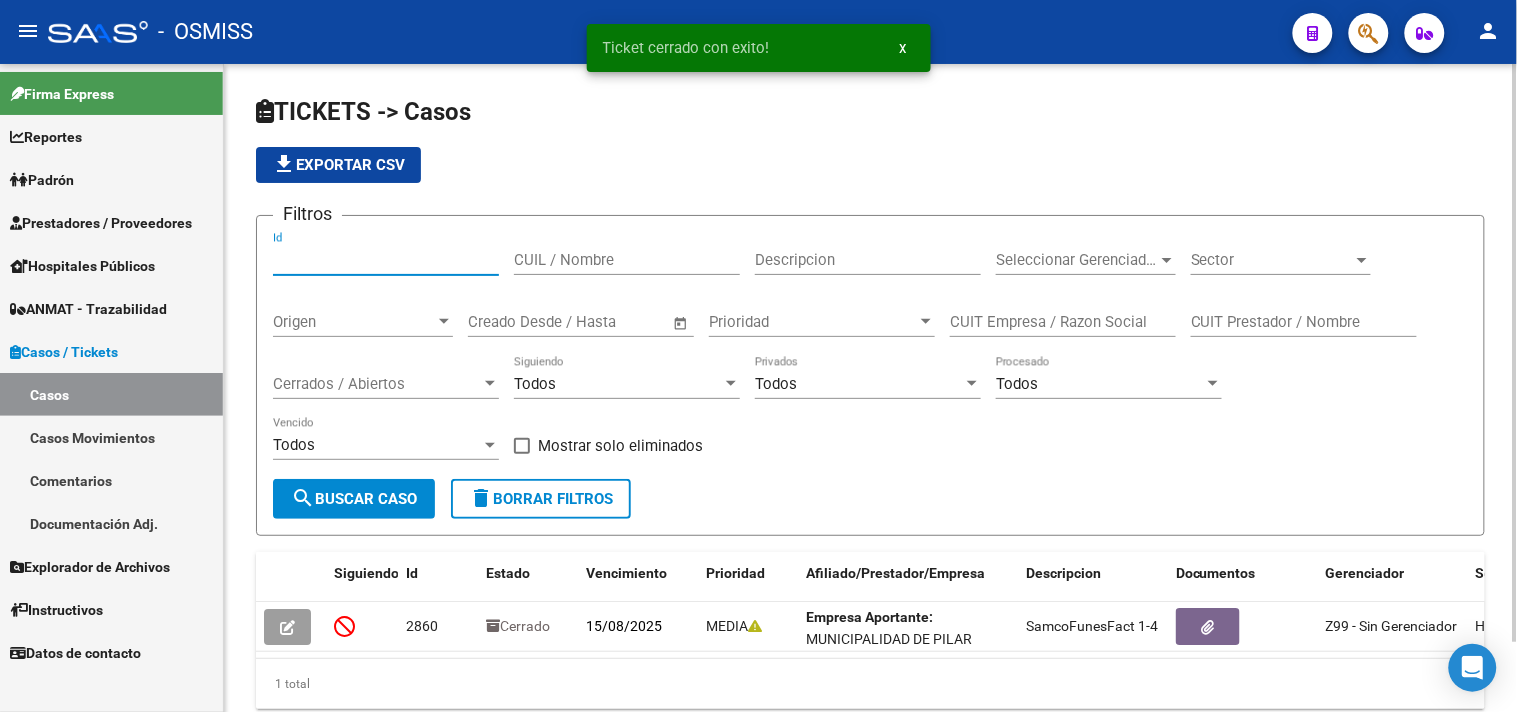 type 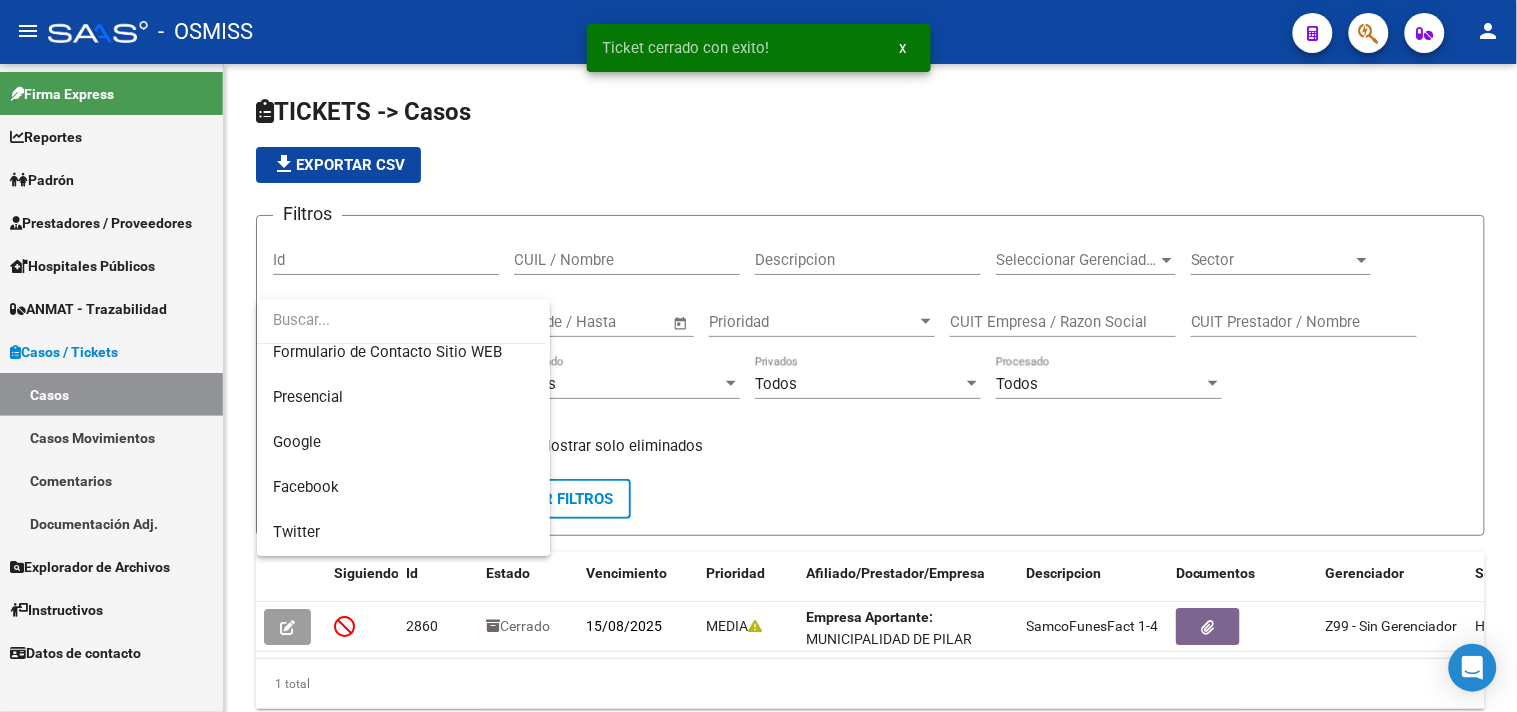 scroll, scrollTop: 333, scrollLeft: 0, axis: vertical 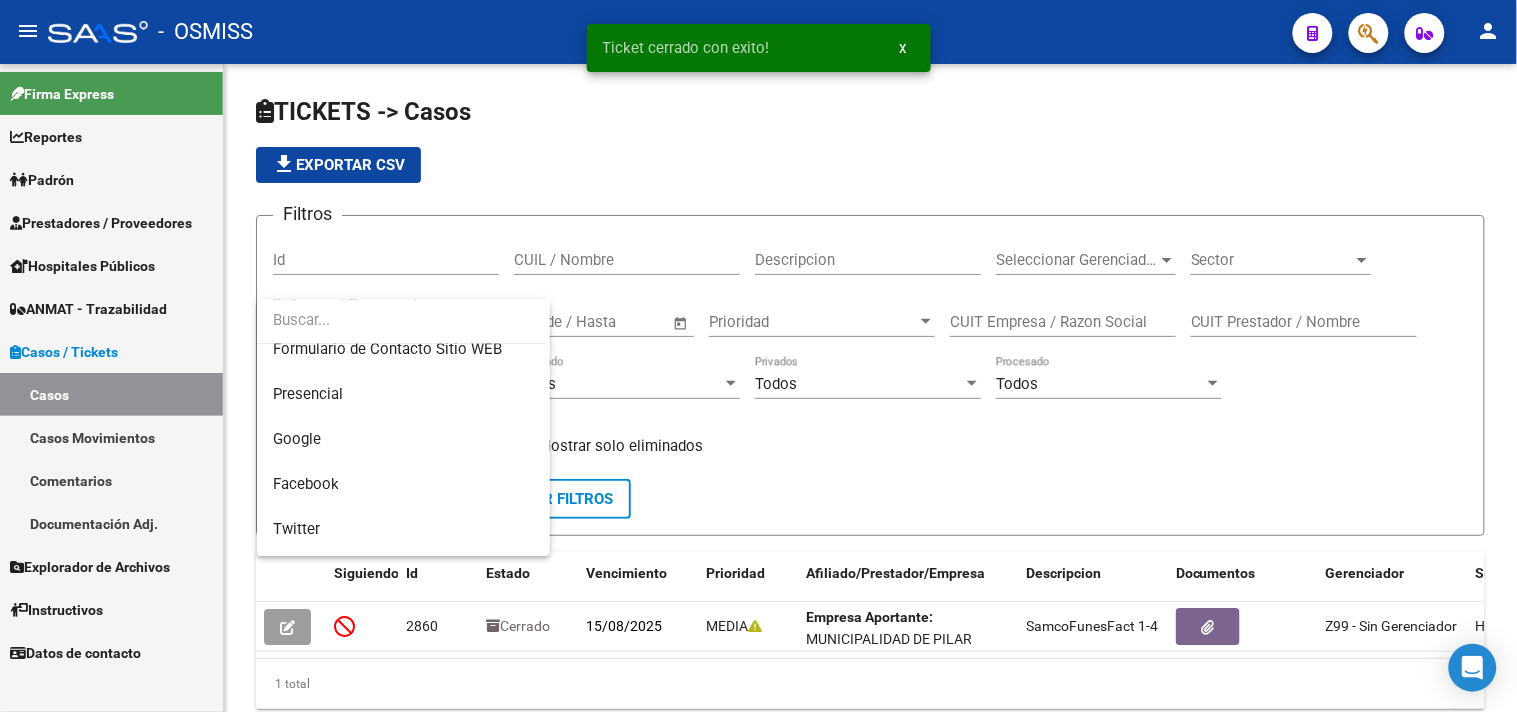 click at bounding box center [758, 356] 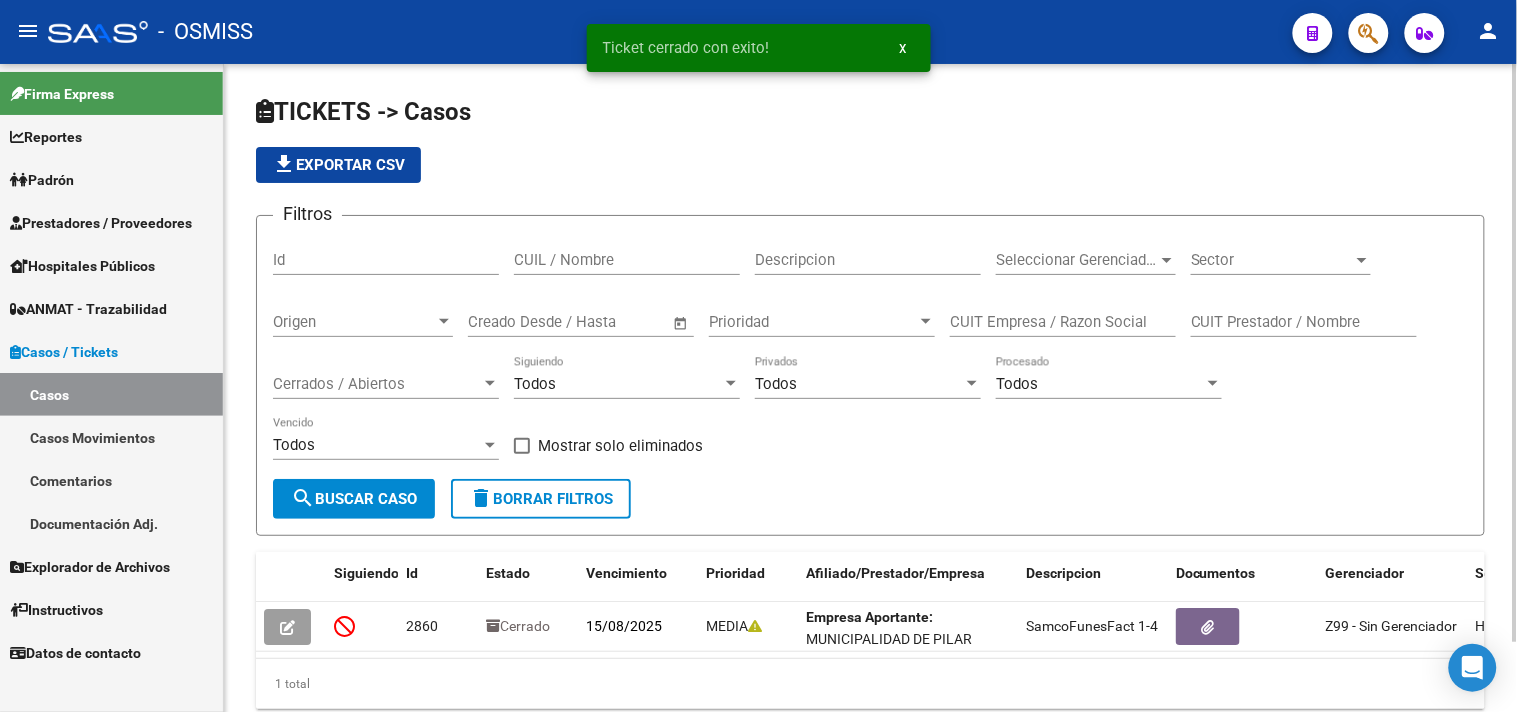 click on "Cerrados / Abiertos Cerrados / Abiertos" 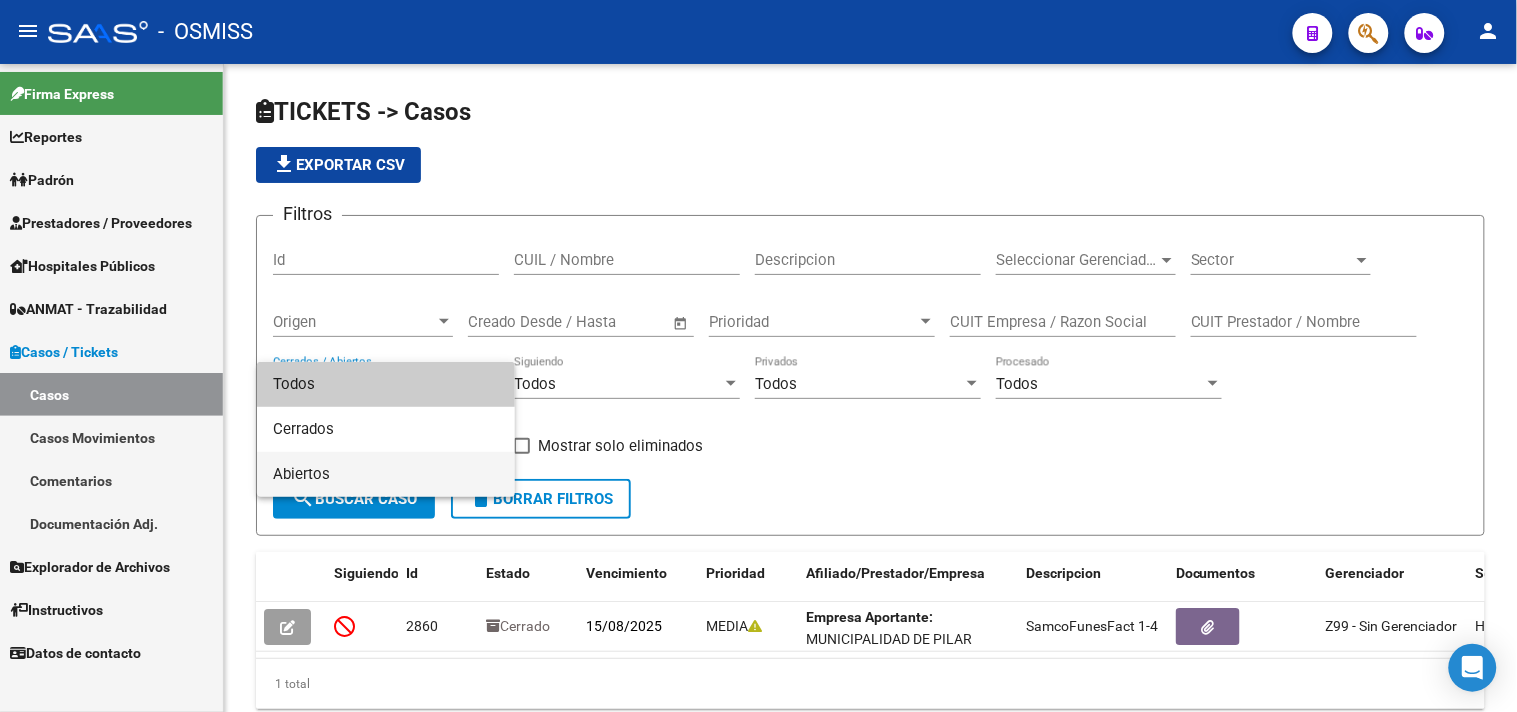 click on "Abiertos" at bounding box center (386, 474) 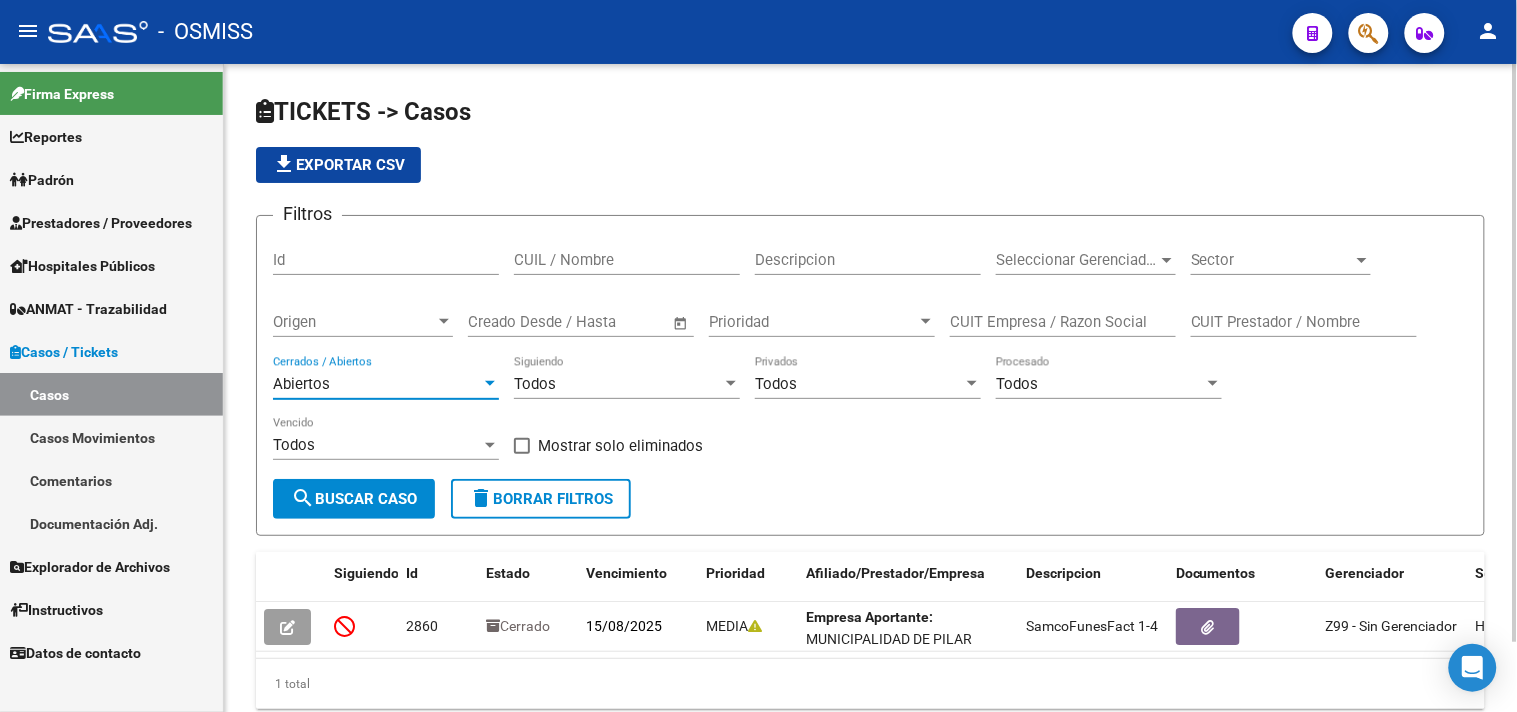 click on "Sector" at bounding box center (1272, 260) 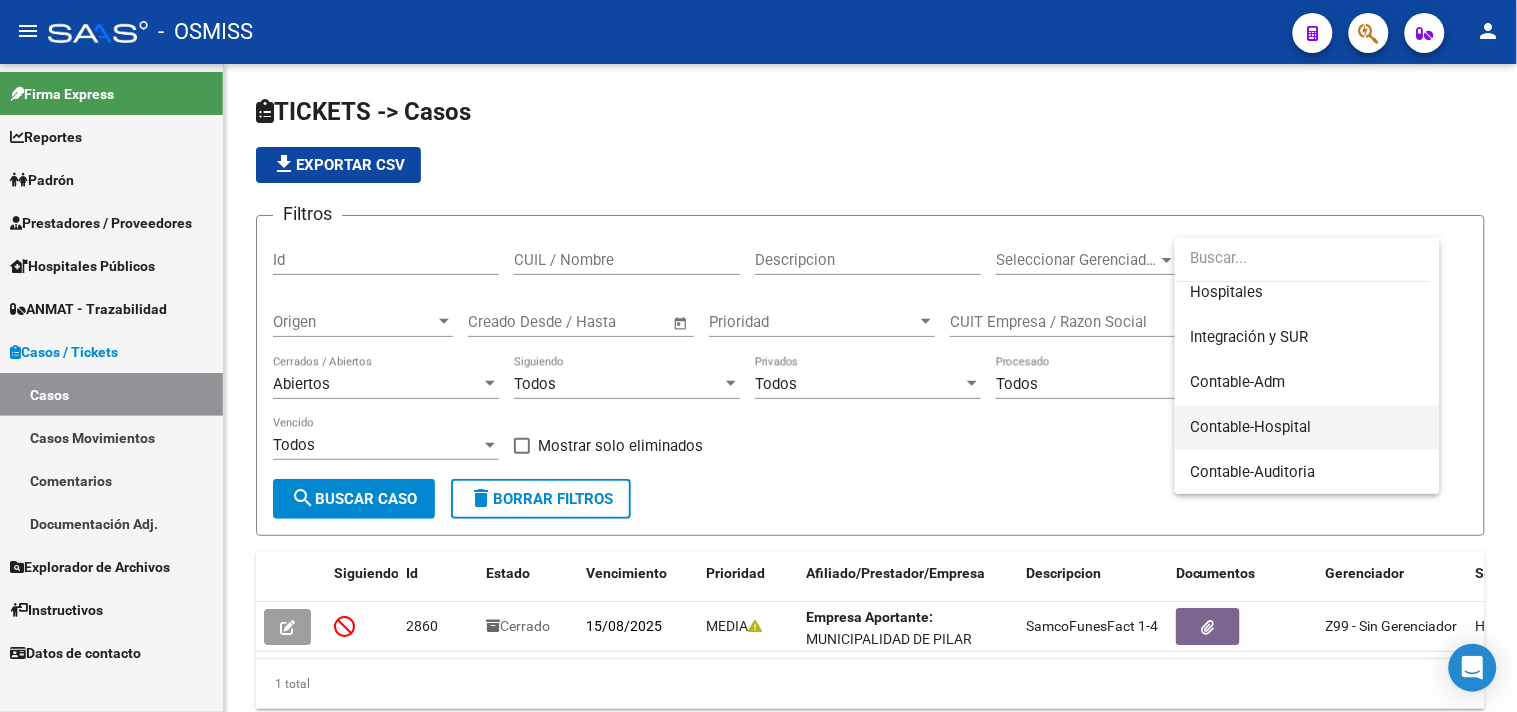 scroll, scrollTop: 127, scrollLeft: 0, axis: vertical 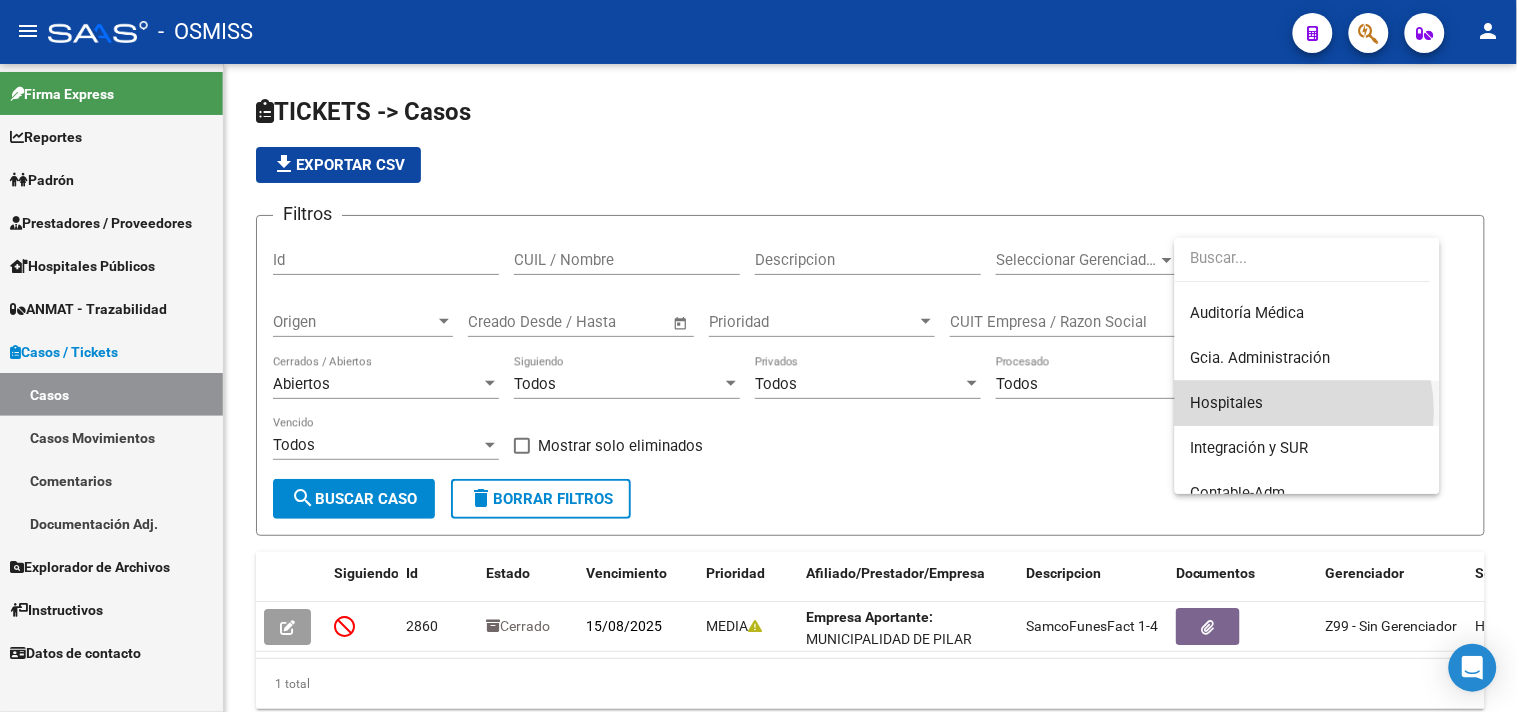 click on "Hospitales" at bounding box center [1307, 403] 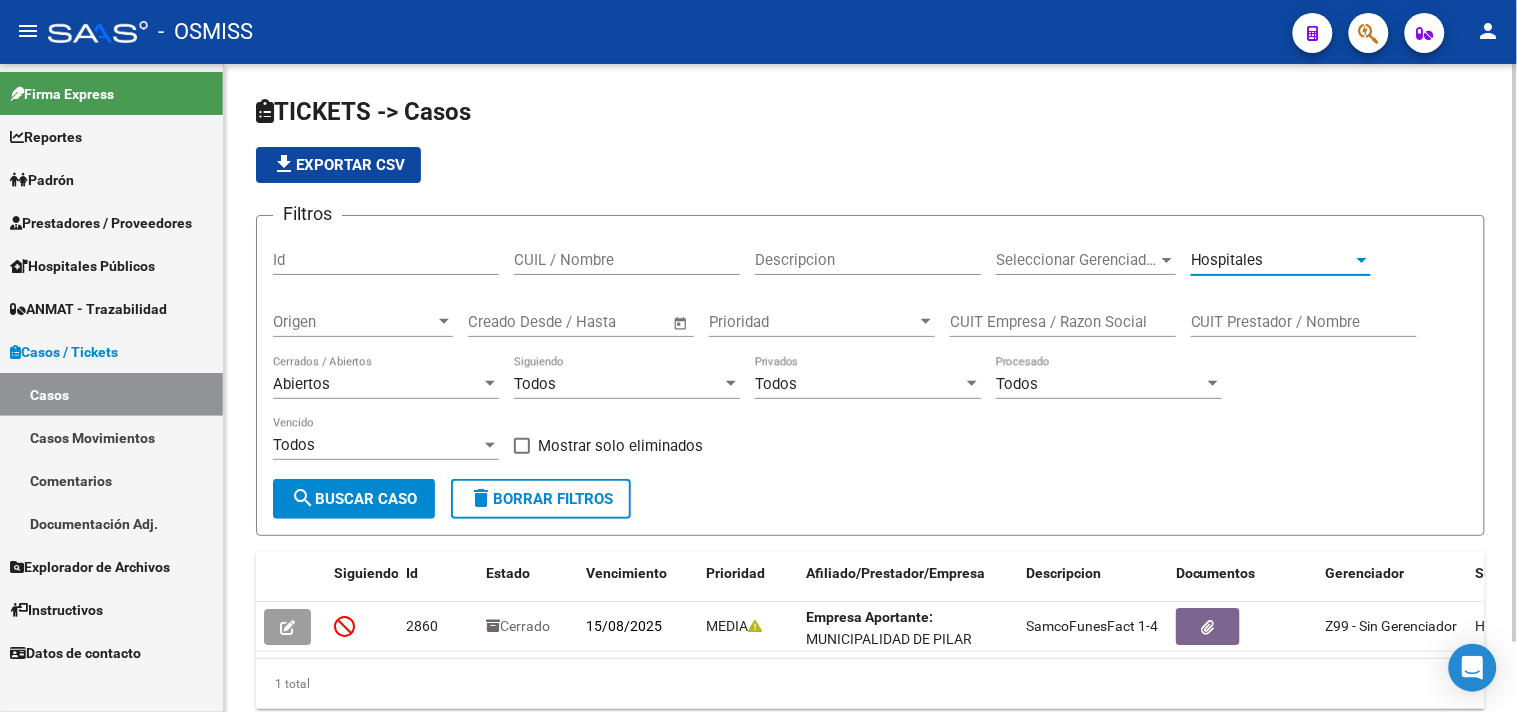 click on "search  Buscar Caso" 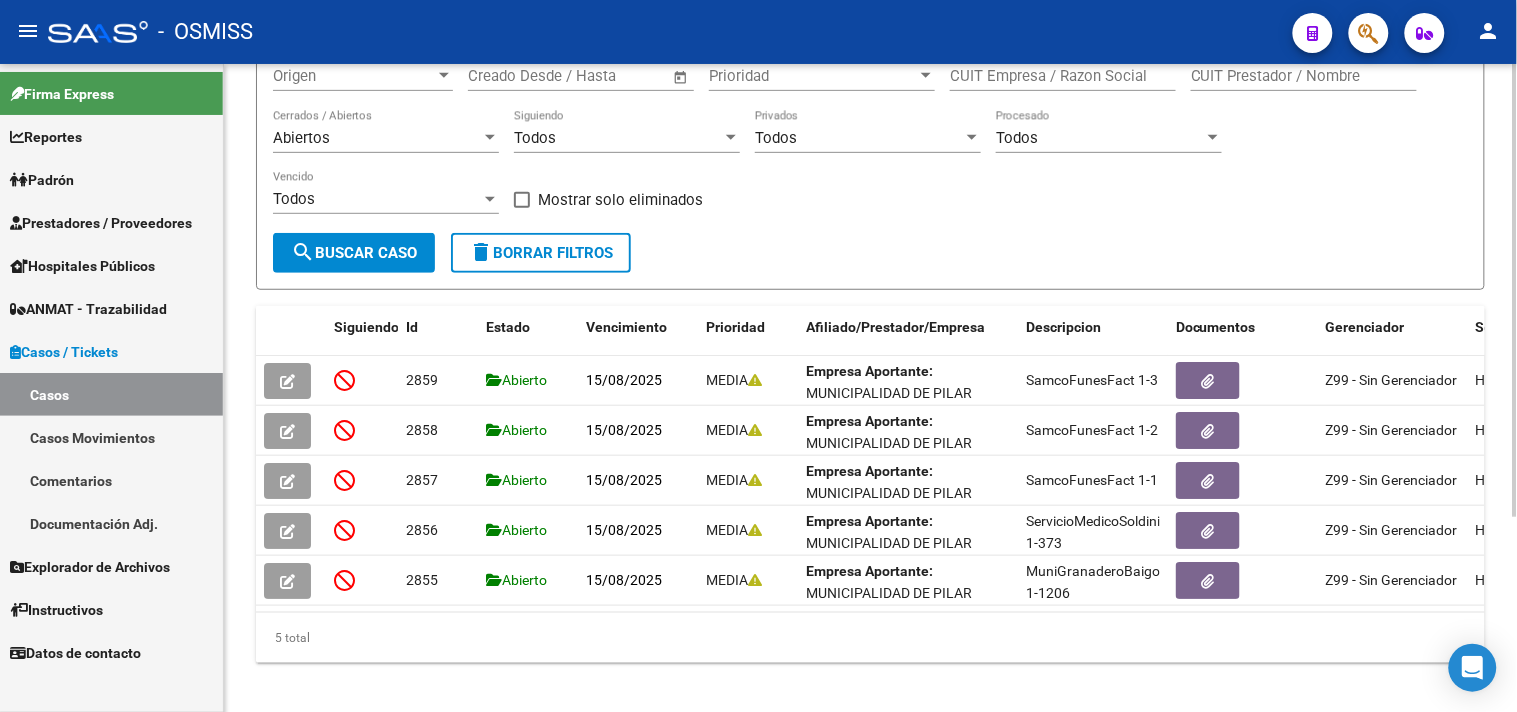 scroll, scrollTop: 277, scrollLeft: 0, axis: vertical 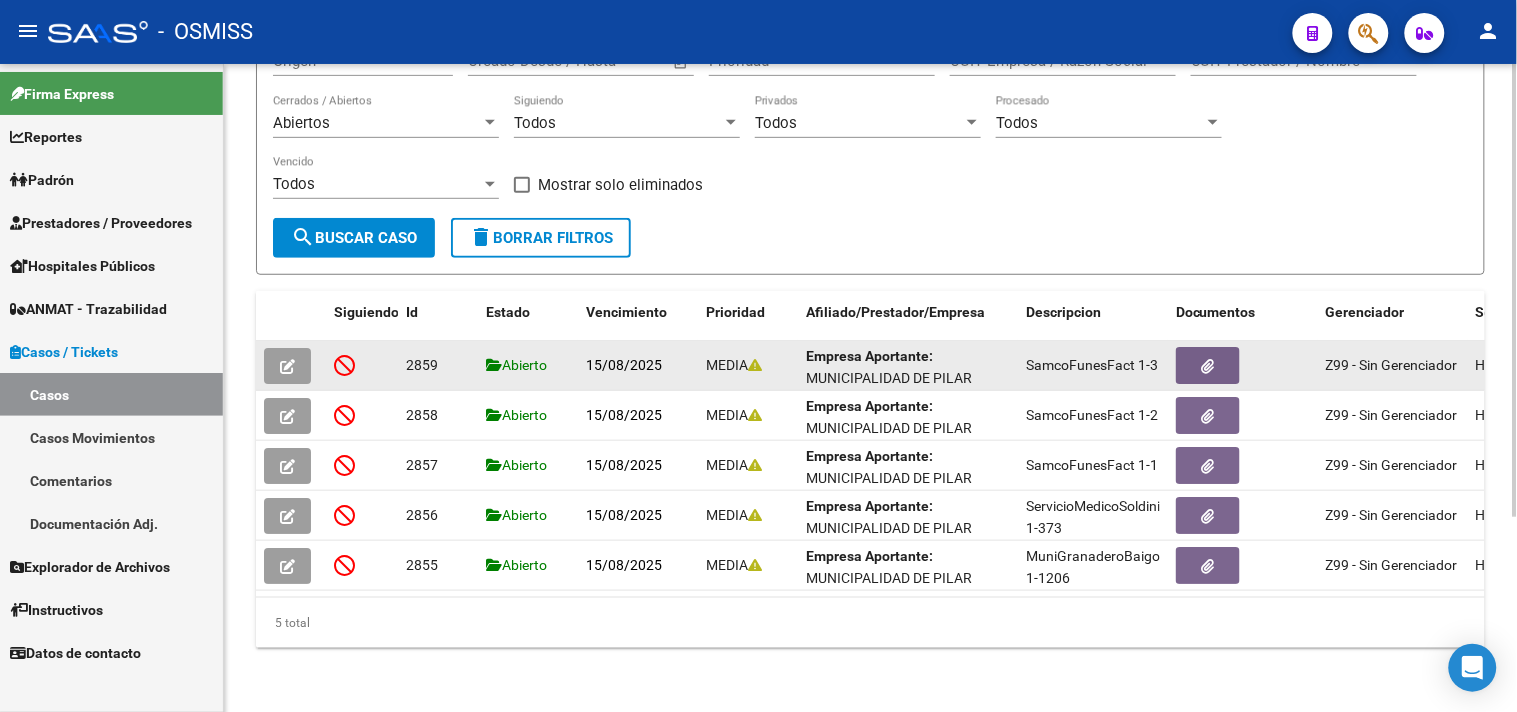 click 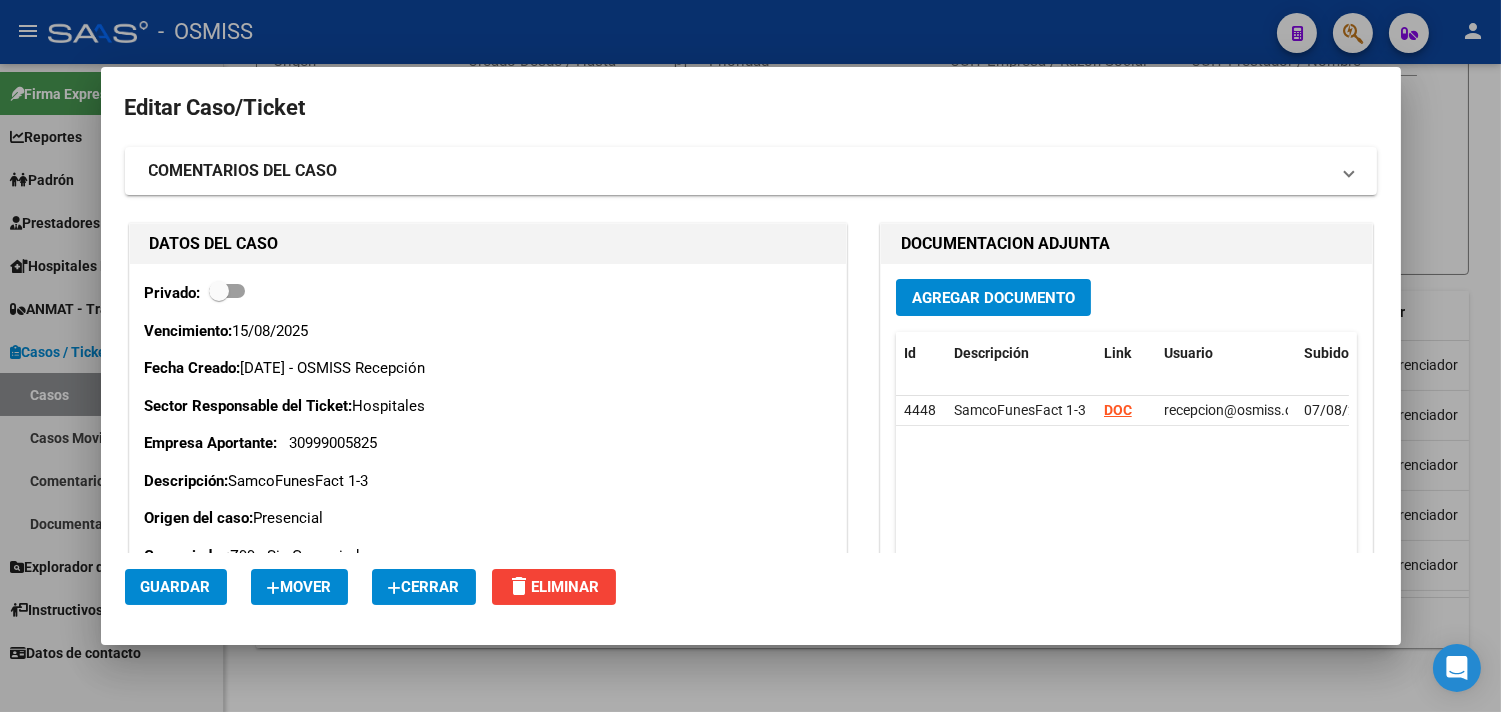 click on "Cerrar" 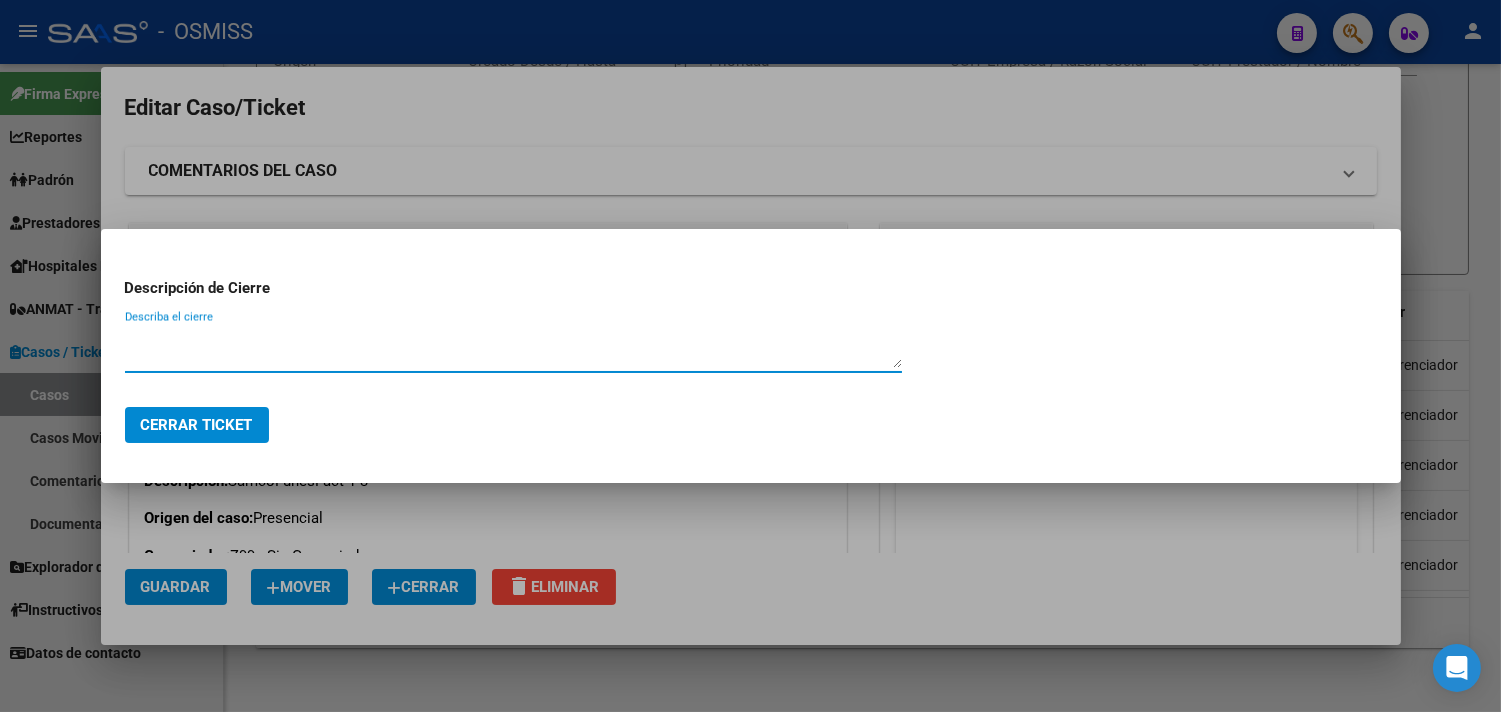 paste on "RECIBIDO" 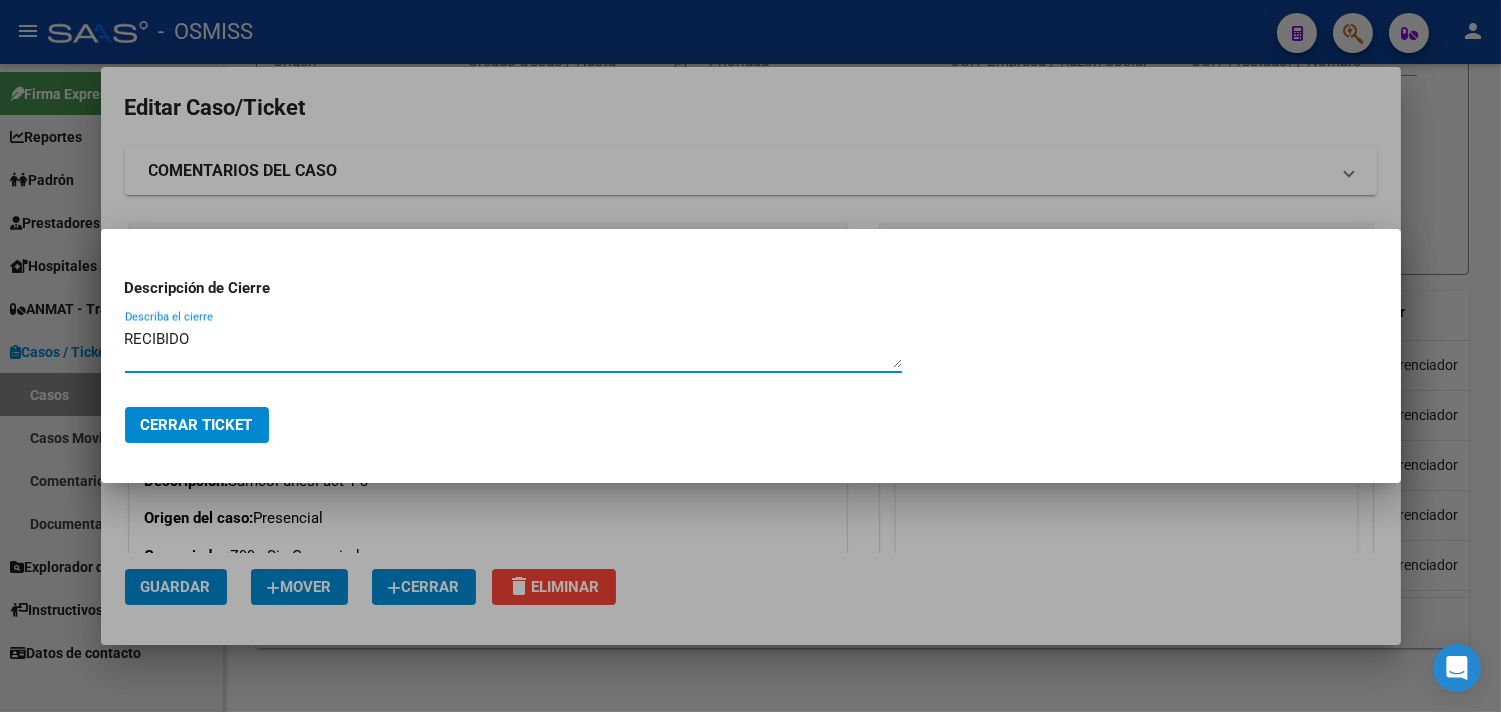 type on "RECIBIDO" 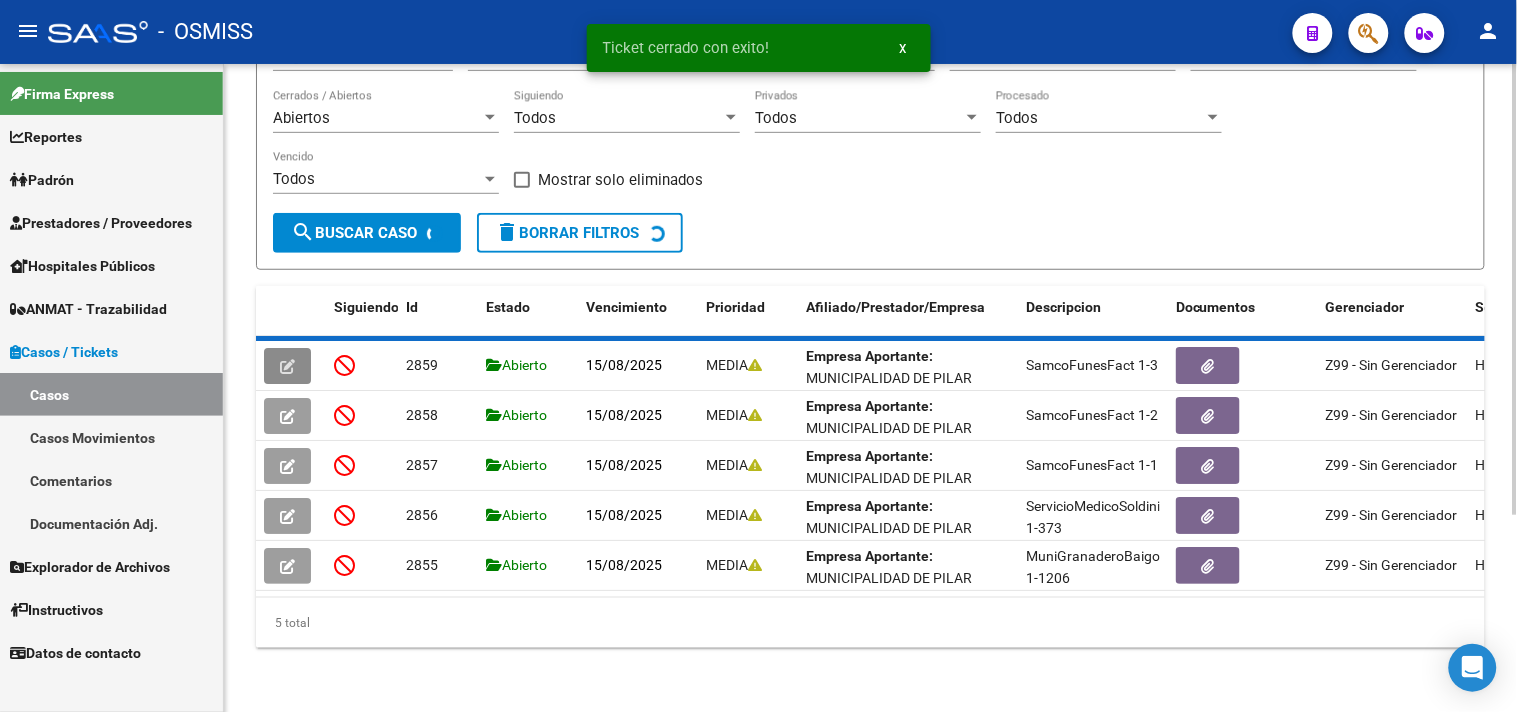 scroll, scrollTop: 228, scrollLeft: 0, axis: vertical 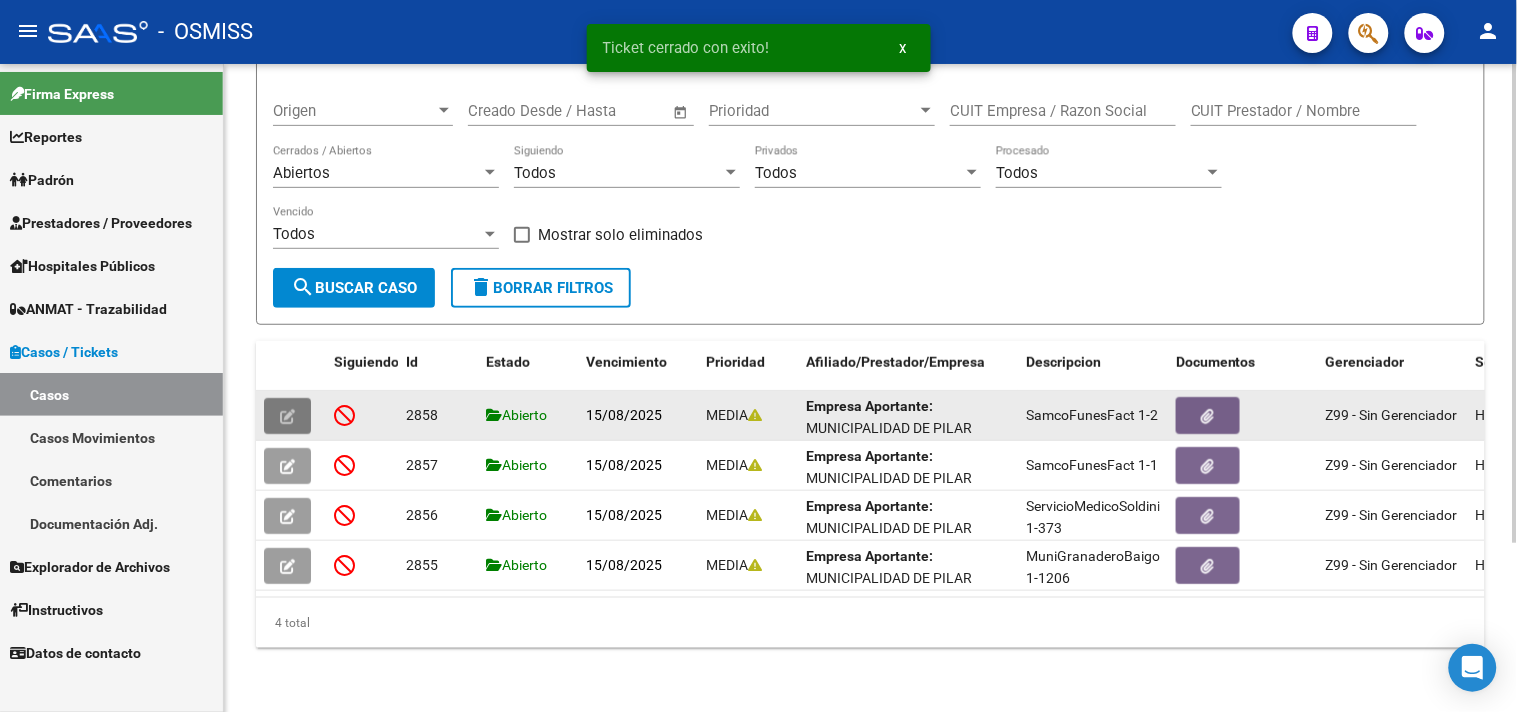 click 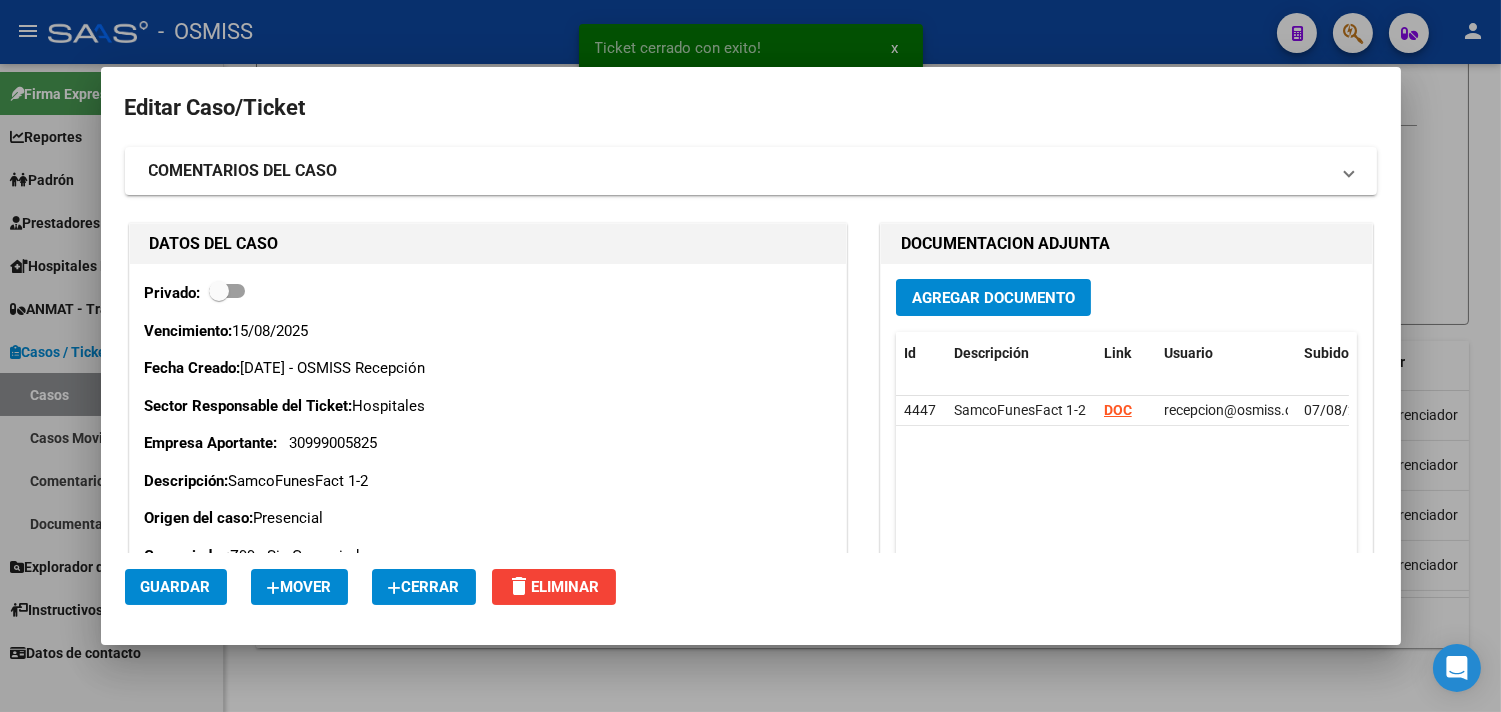 click on "Cerrar" 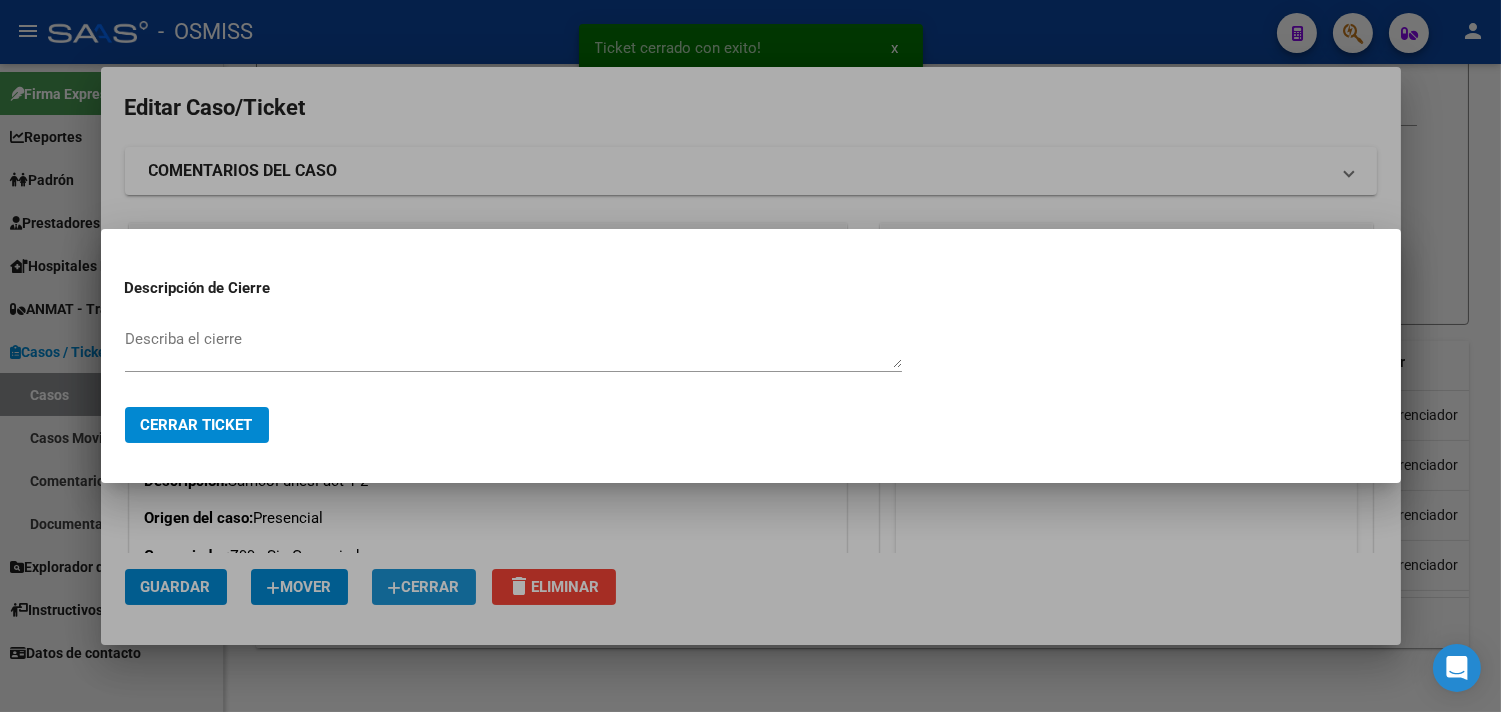 paste on "RECIBIDO" 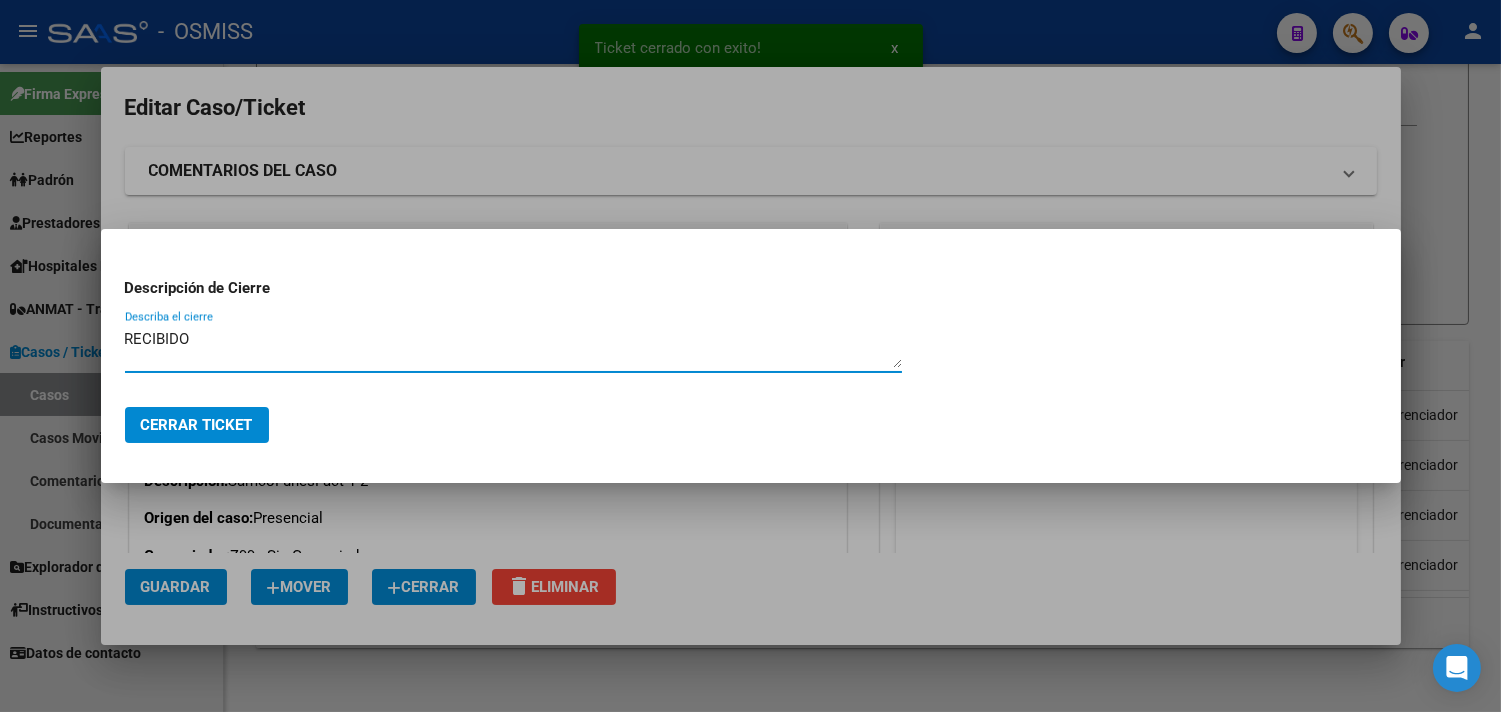 type on "RECIBIDO" 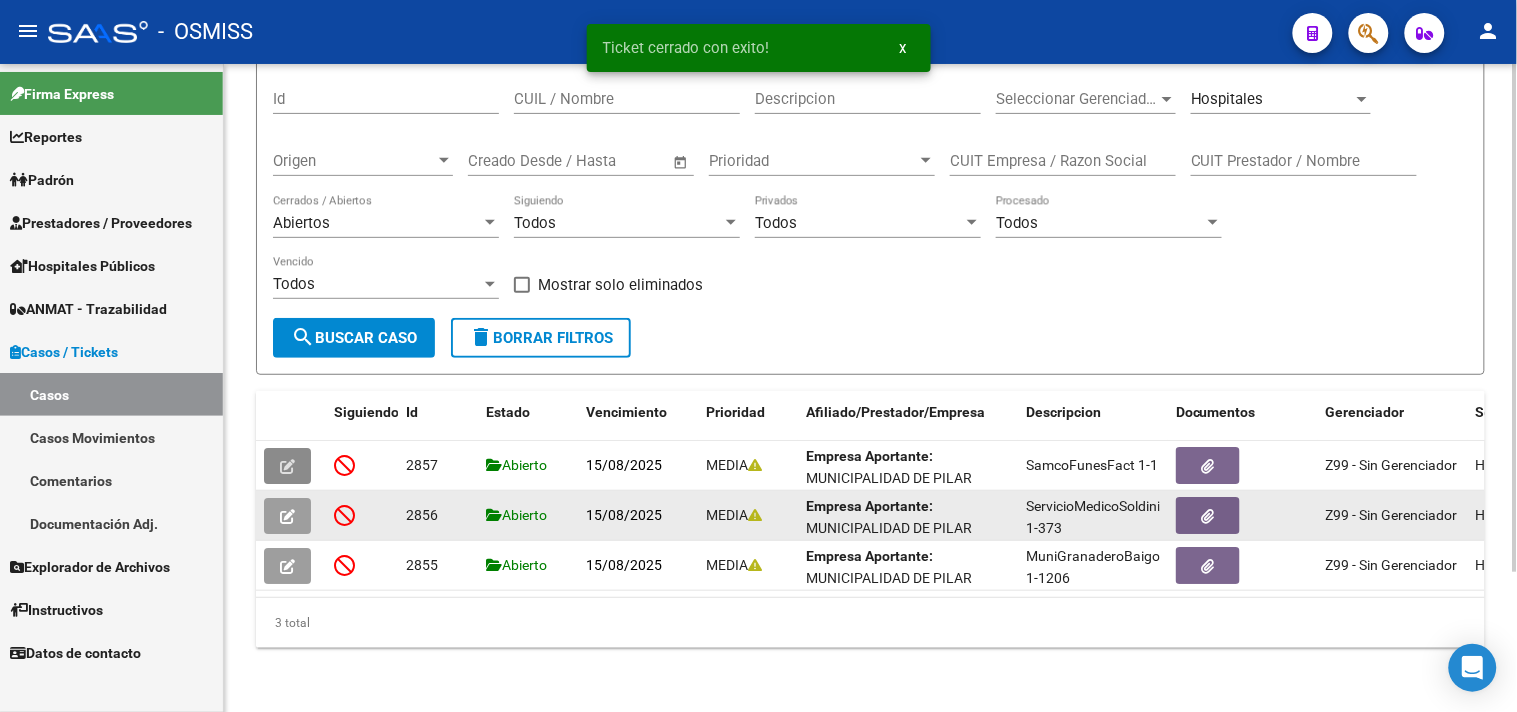 scroll, scrollTop: 178, scrollLeft: 0, axis: vertical 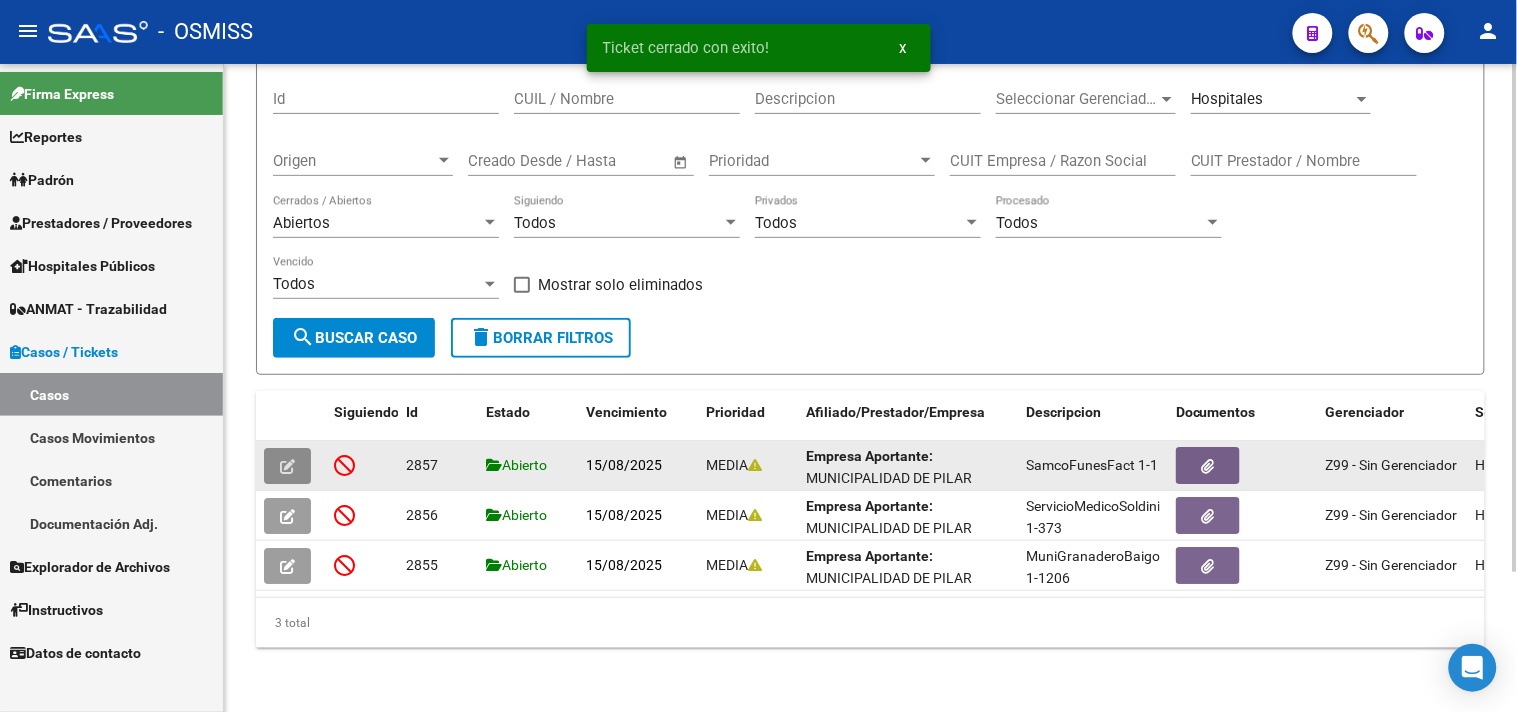 click 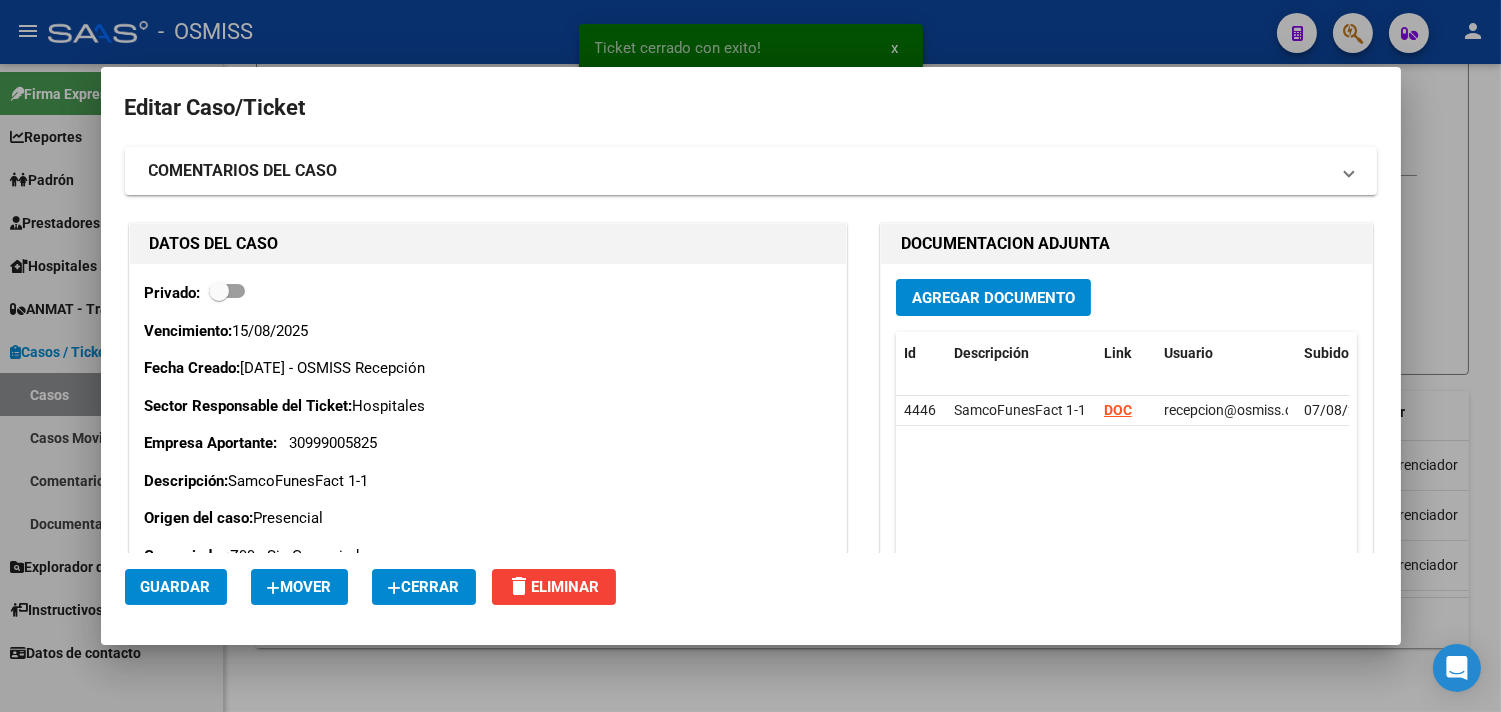 click on "Cerrar" 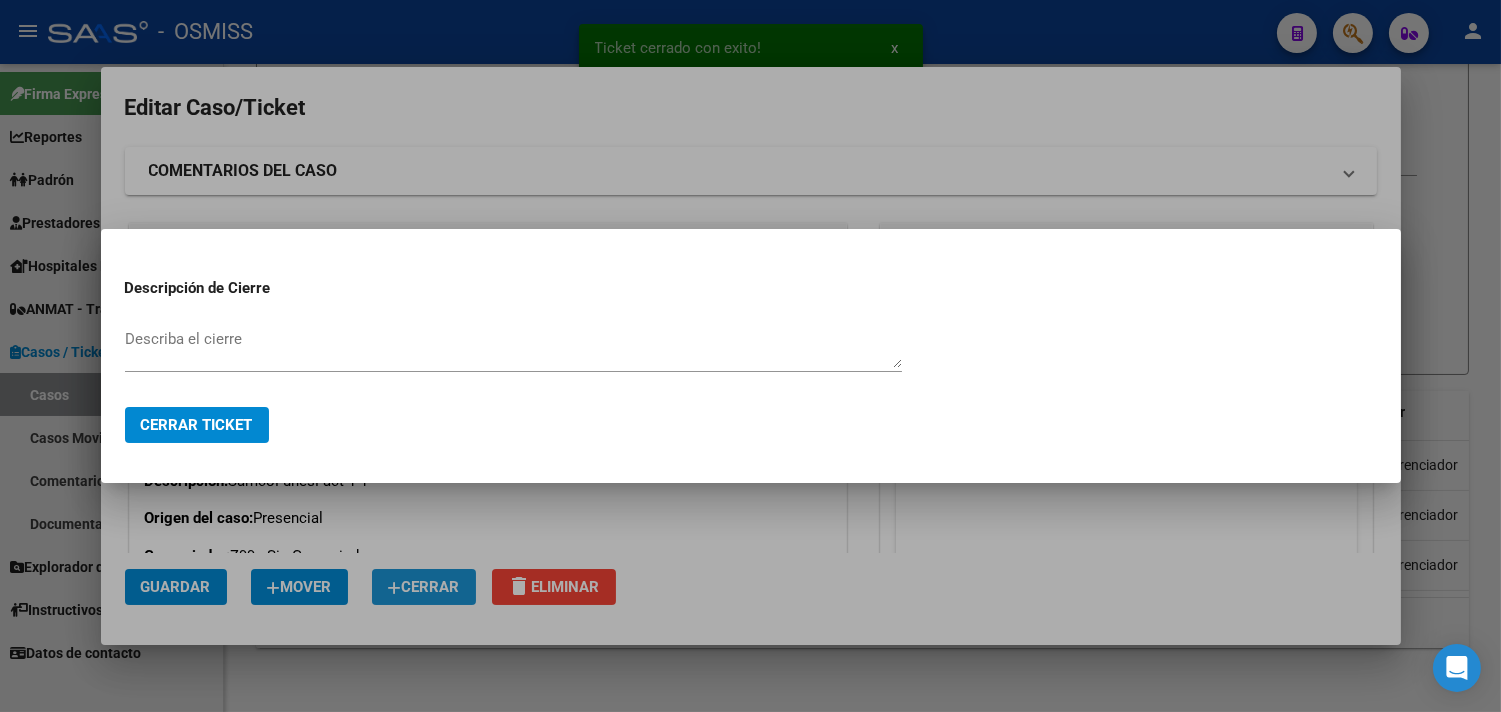 paste on "RECIBIDO" 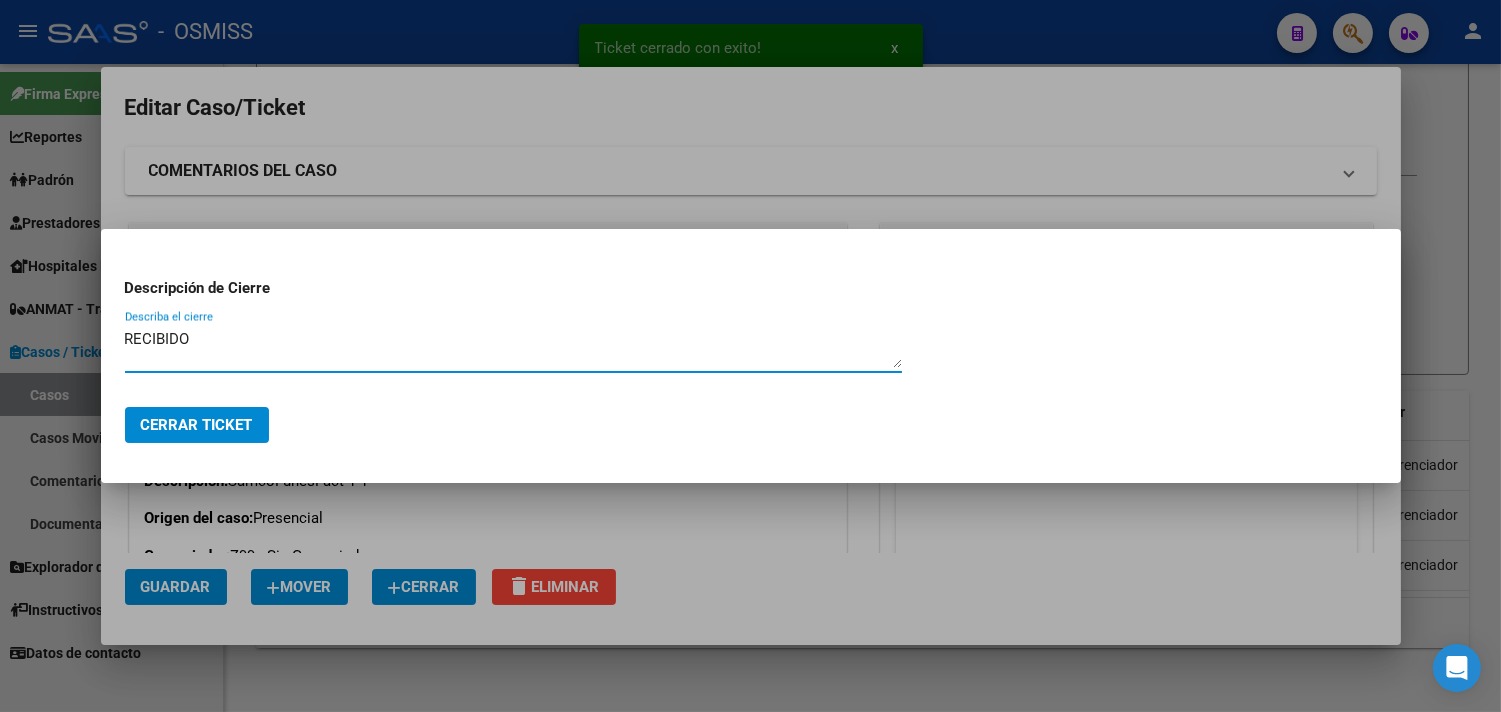 type on "RECIBIDO" 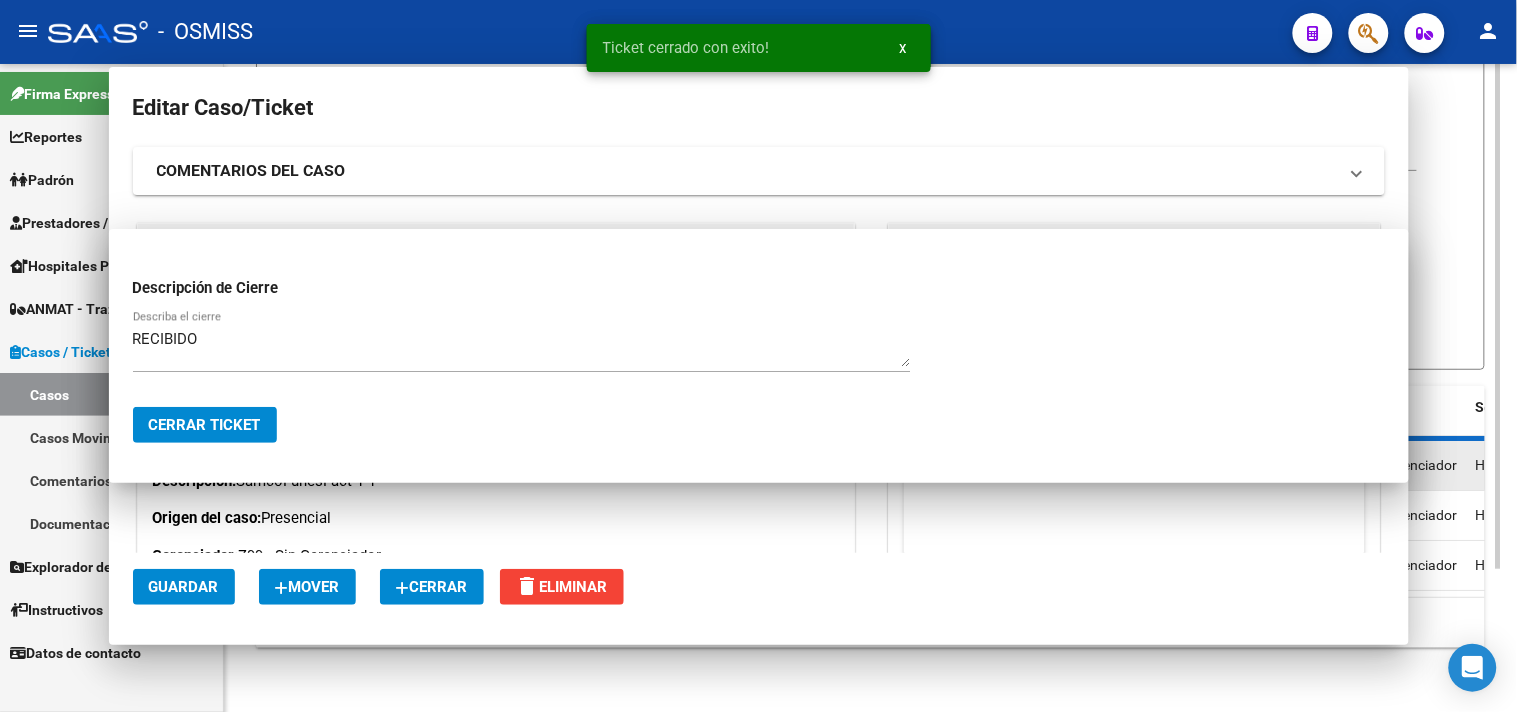 scroll, scrollTop: 128, scrollLeft: 0, axis: vertical 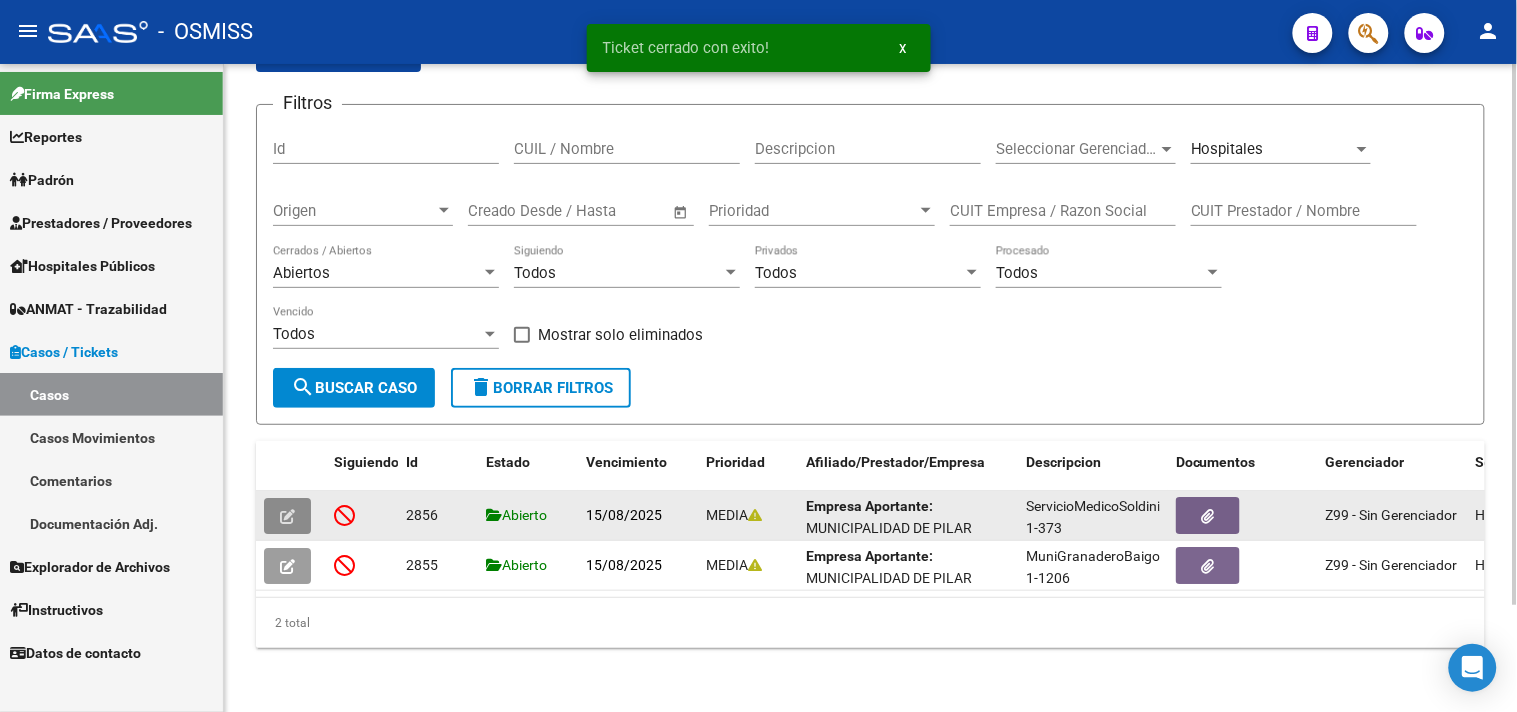 click 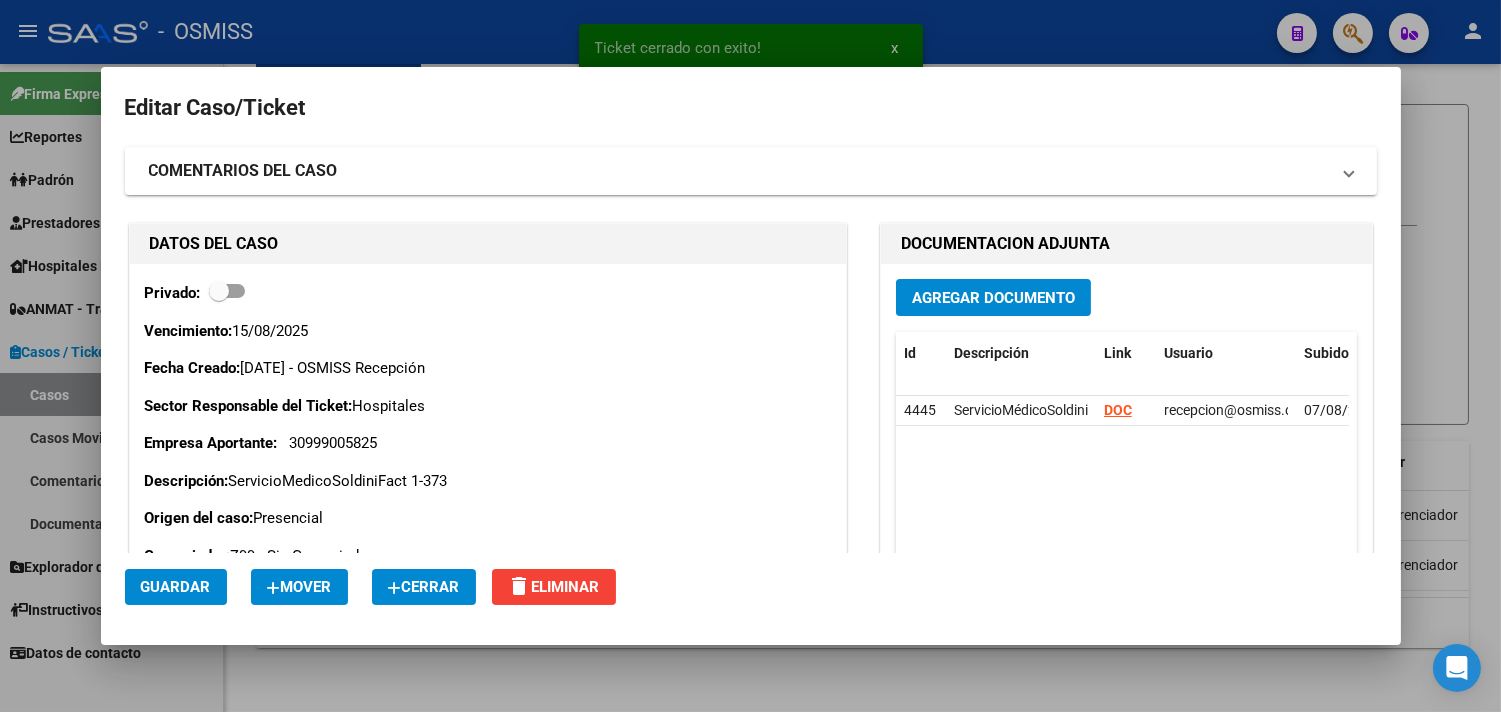 click on "Cerrar" 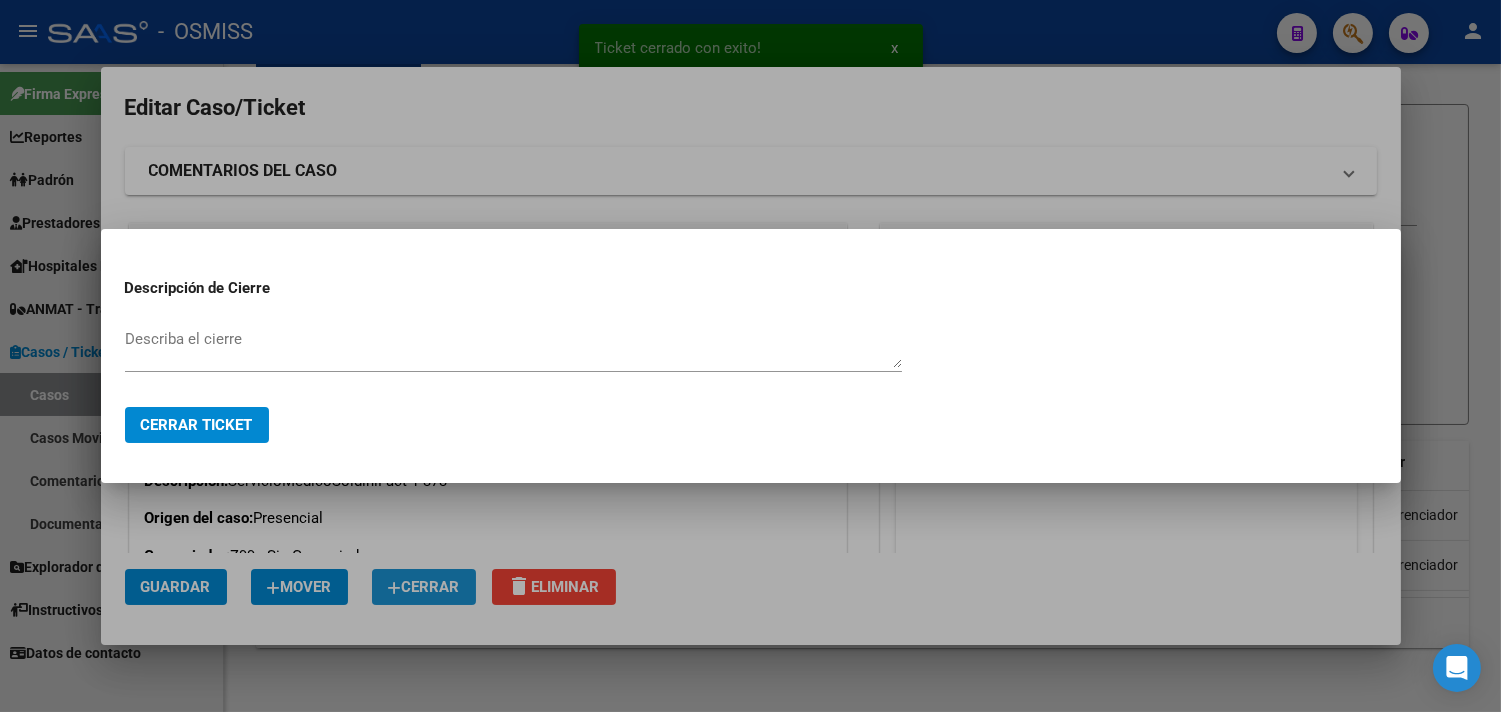 paste on "RECIBIDO" 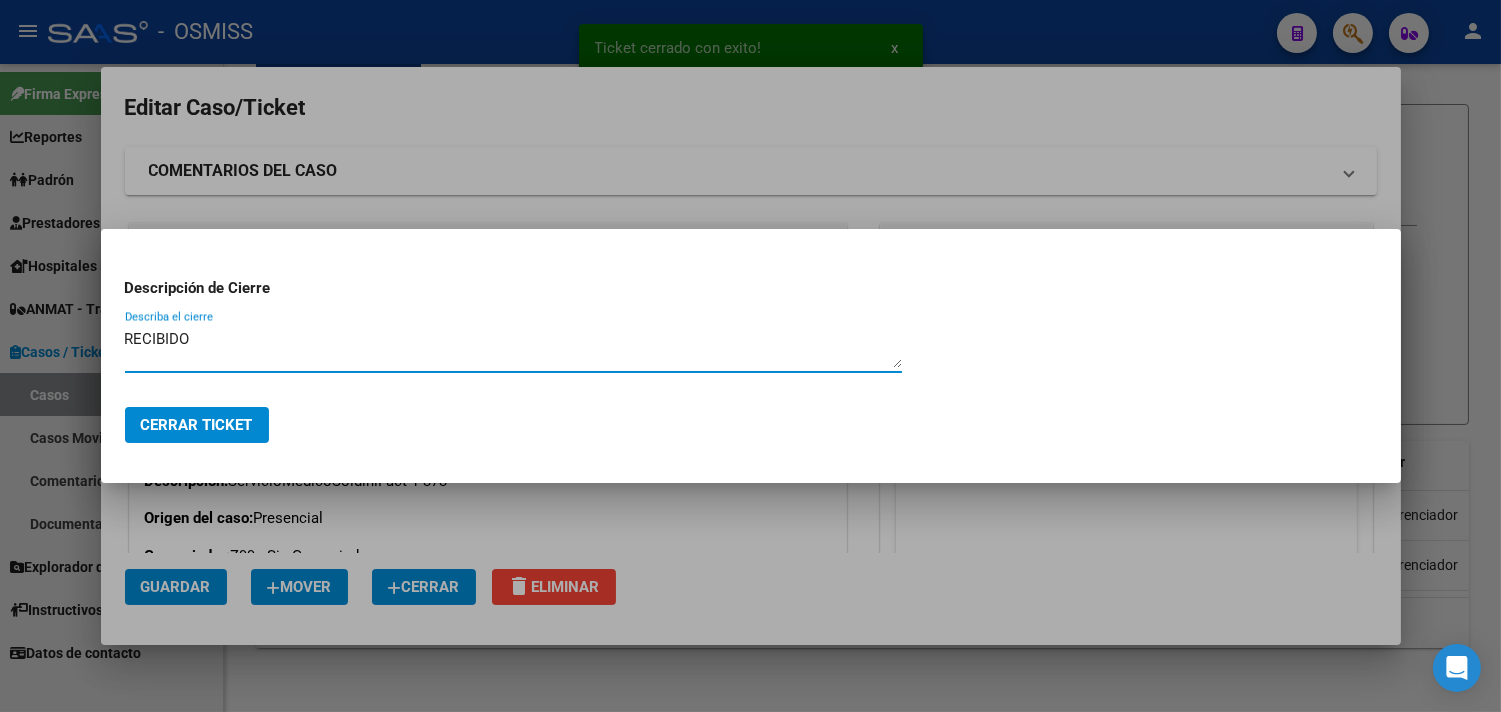type on "RECIBIDO" 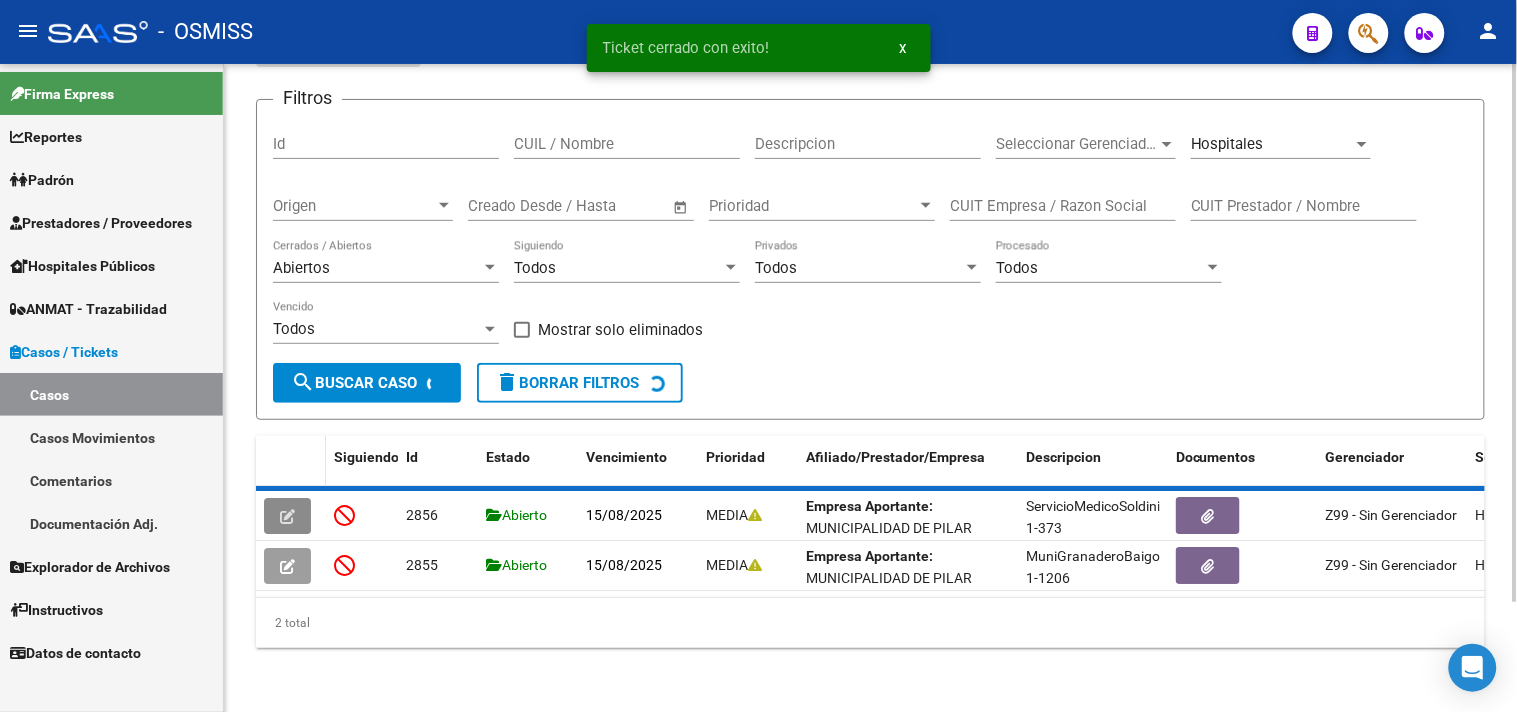 scroll, scrollTop: 78, scrollLeft: 0, axis: vertical 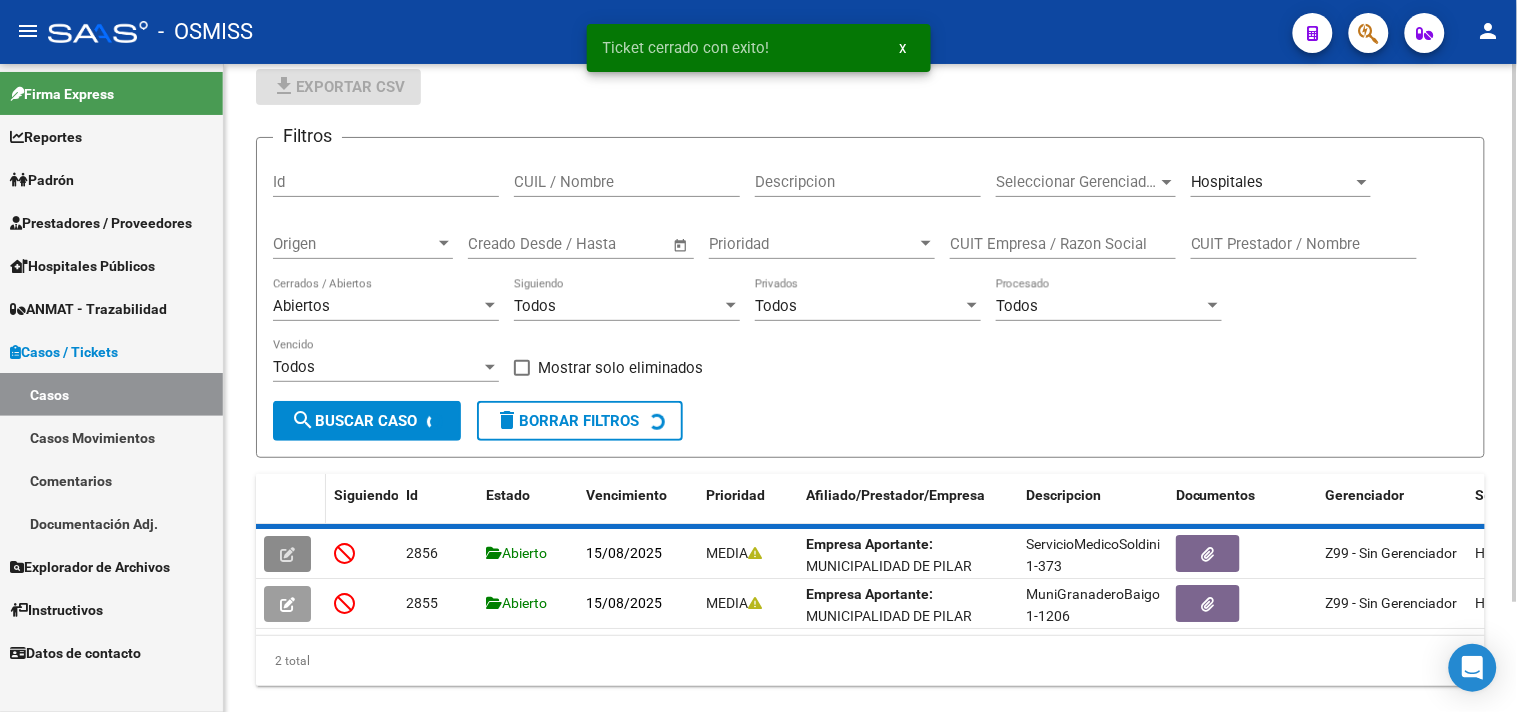 click 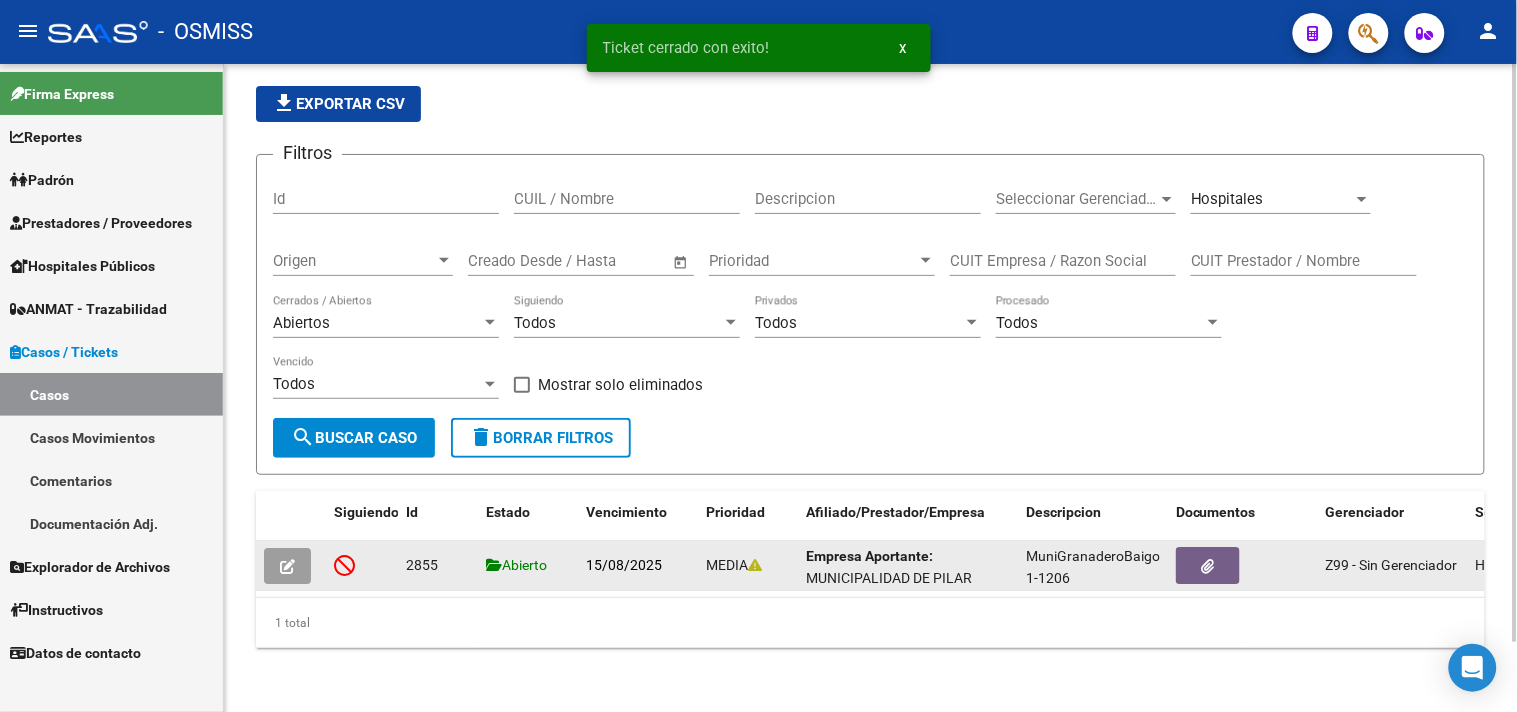 click 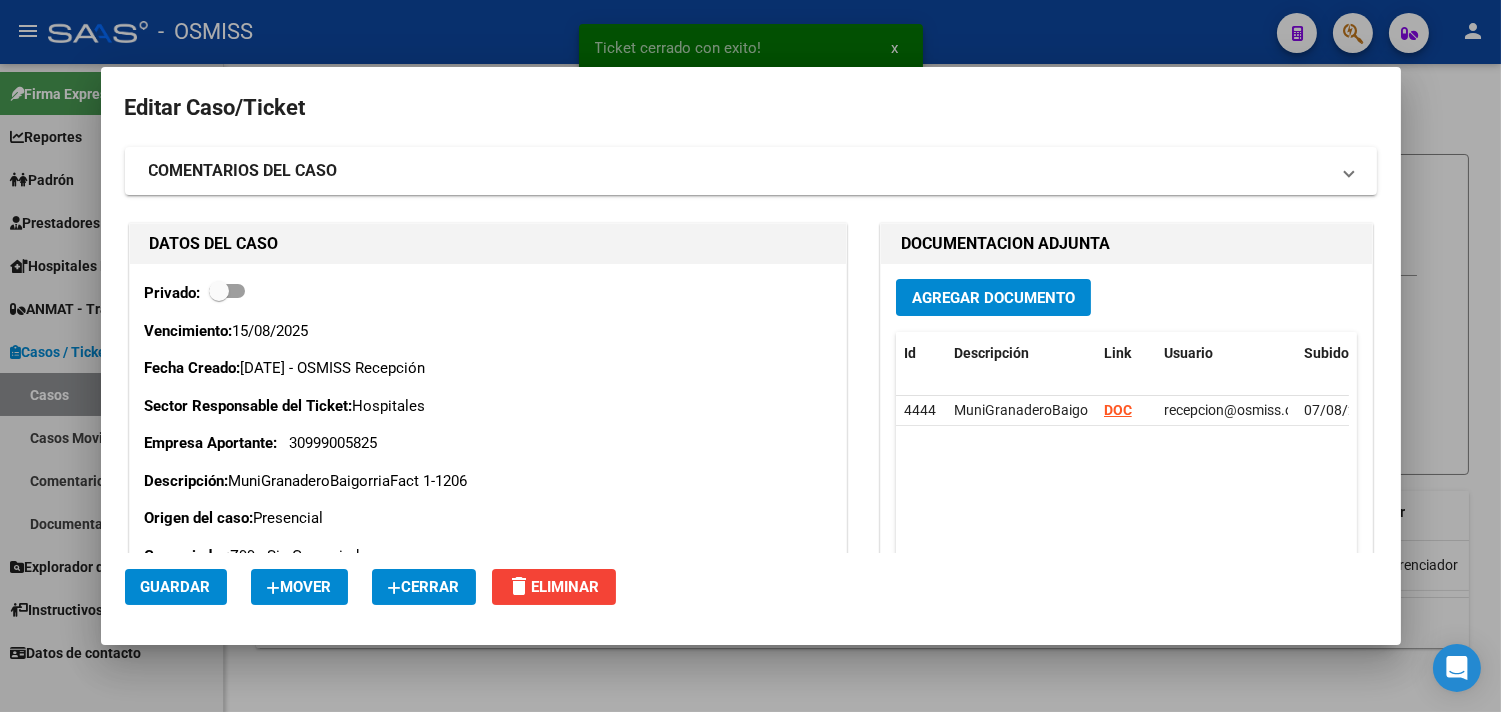 click on "Cerrar" 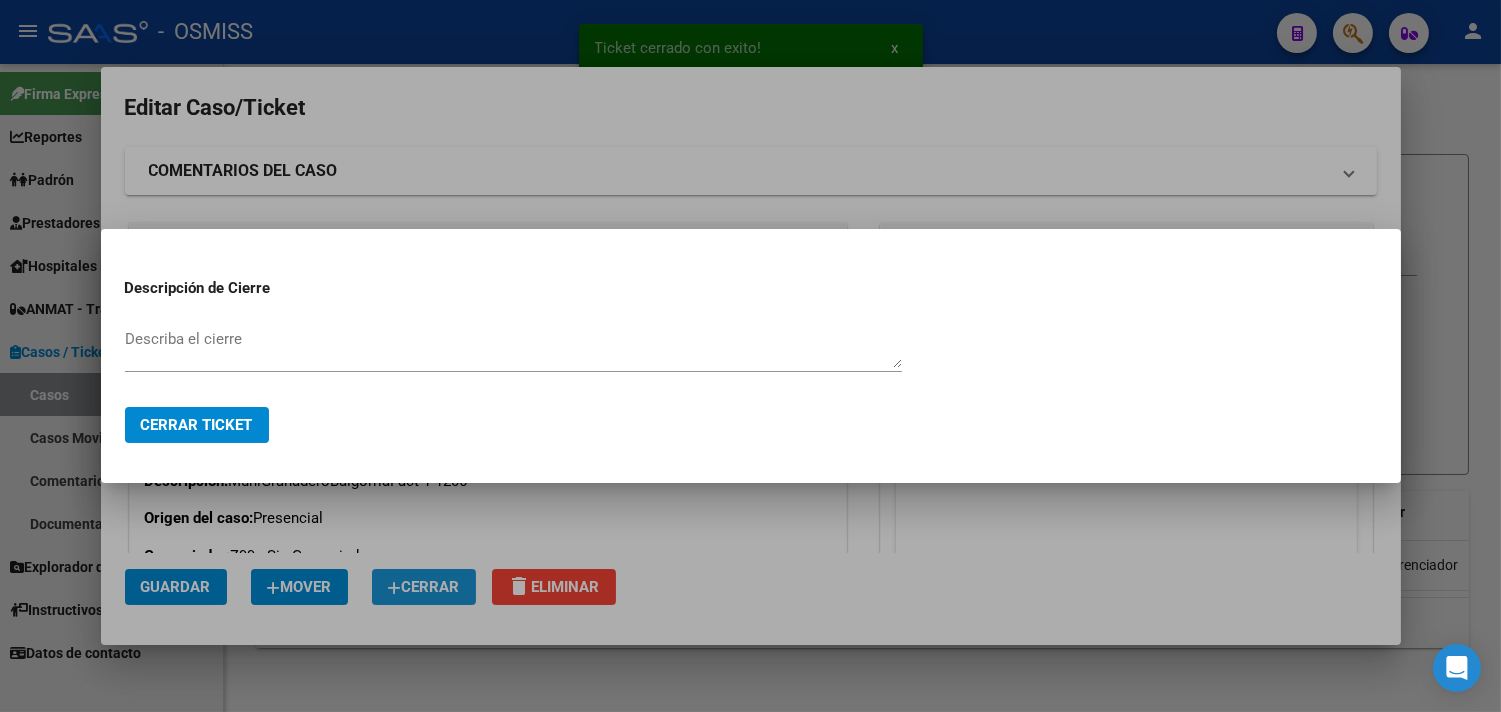 type 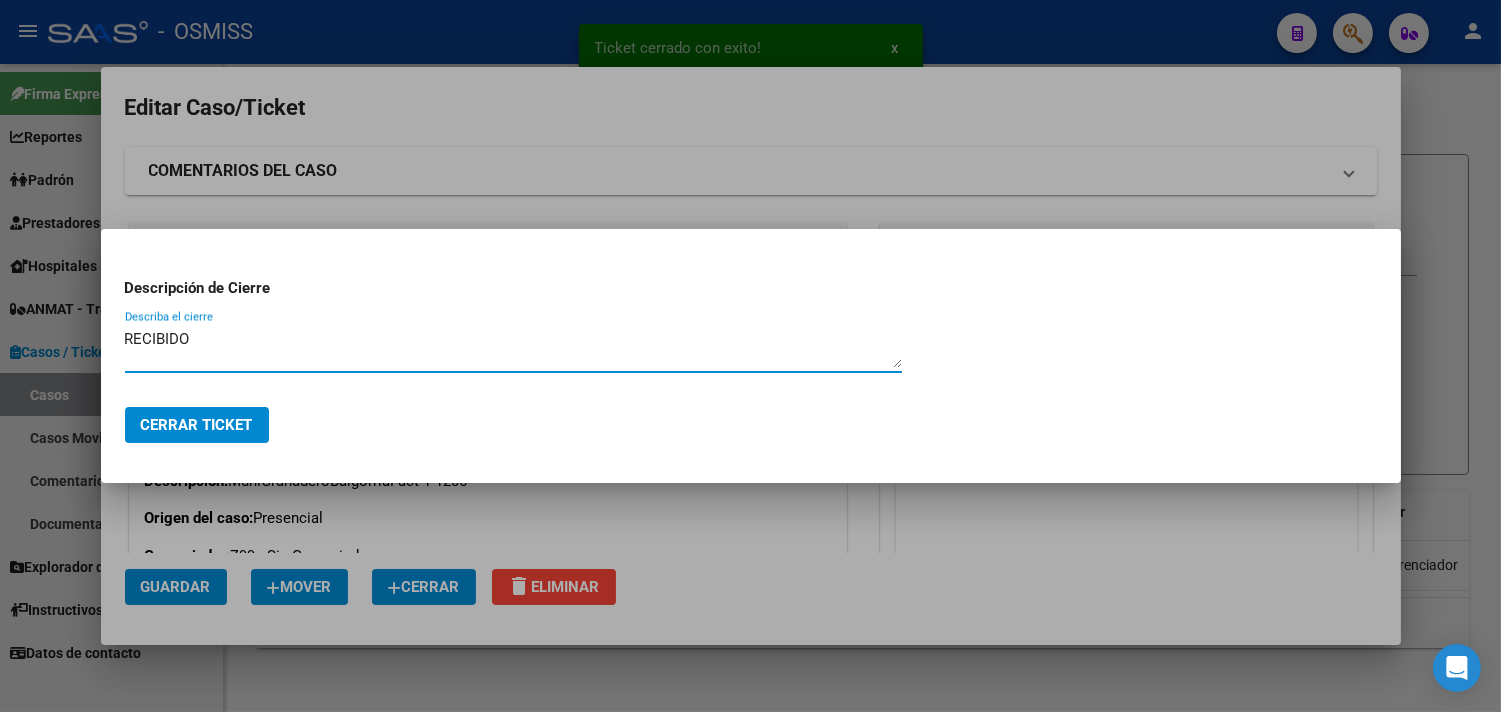 type on "RECIBIDO" 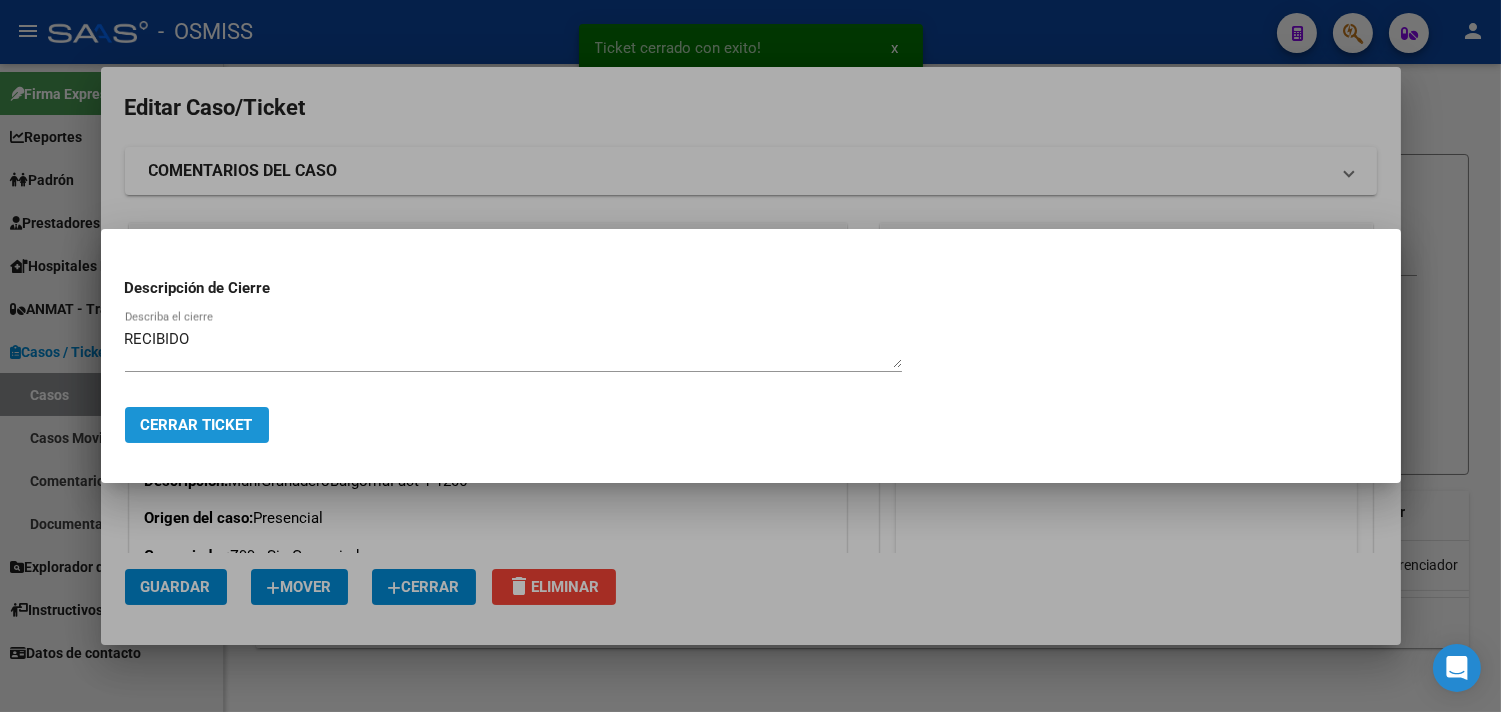 click on "Cerrar Ticket" 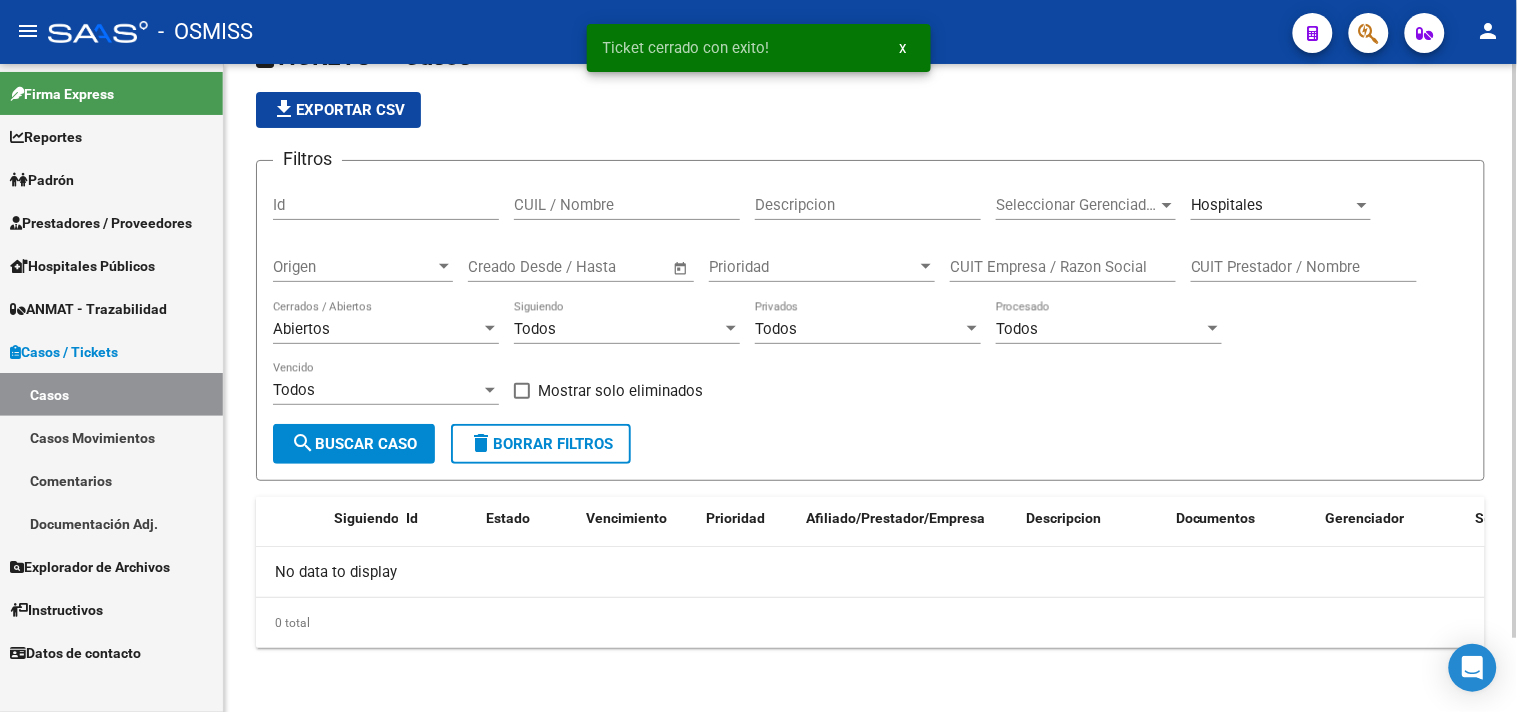 scroll, scrollTop: 55, scrollLeft: 0, axis: vertical 